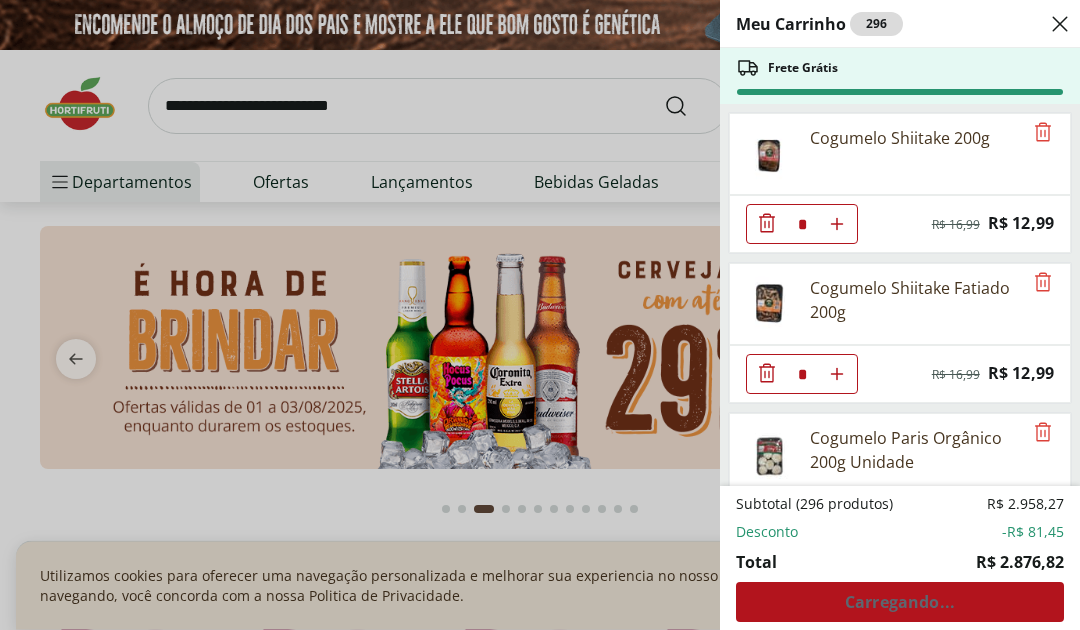 scroll, scrollTop: 0, scrollLeft: 0, axis: both 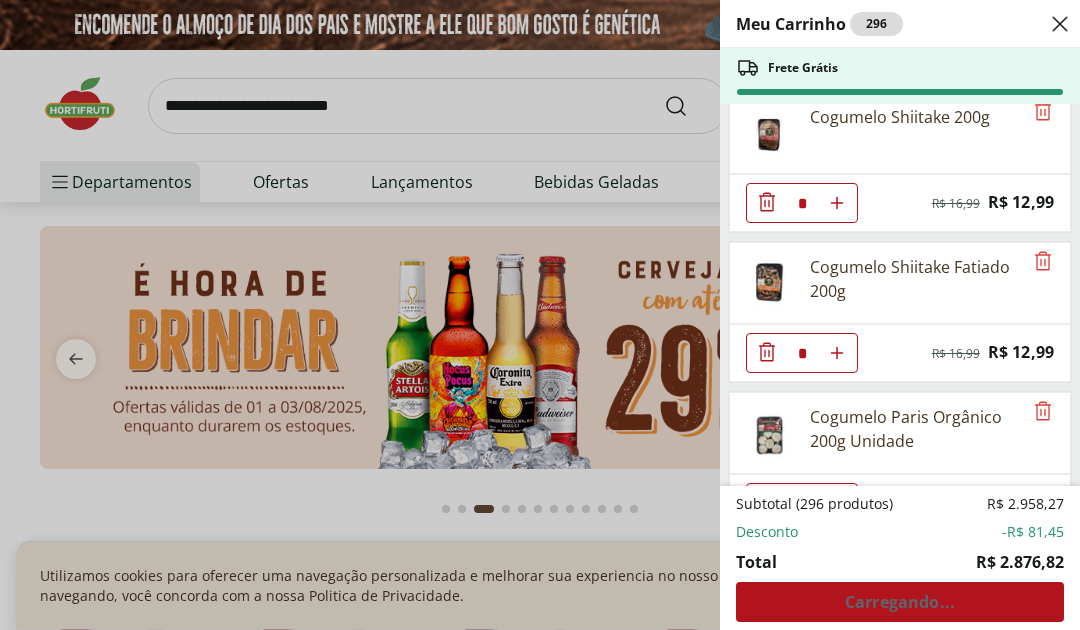 click 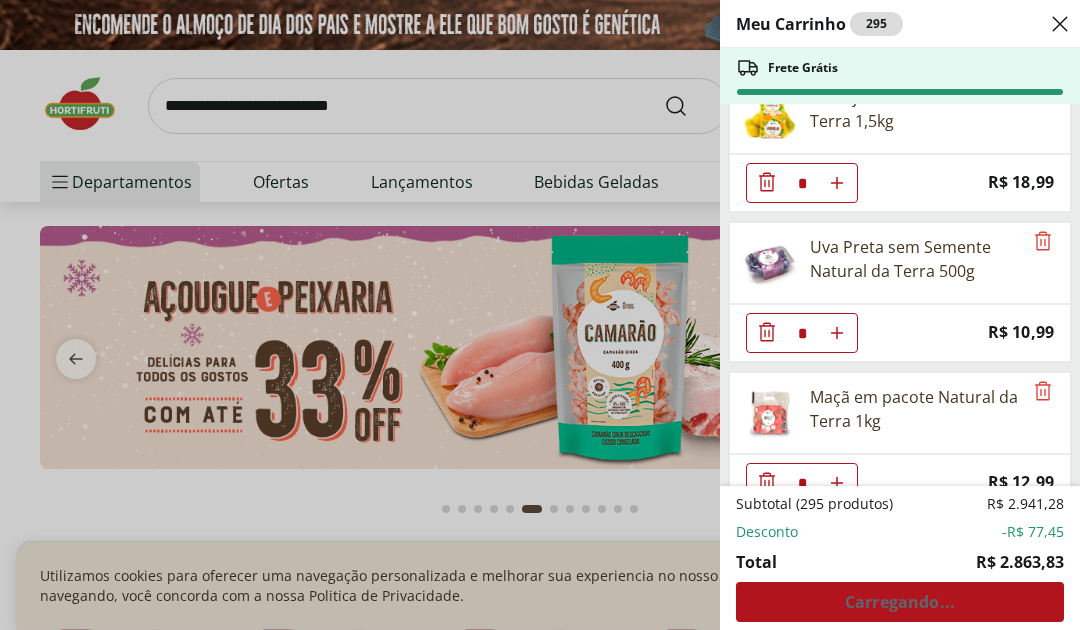 scroll, scrollTop: 642, scrollLeft: 0, axis: vertical 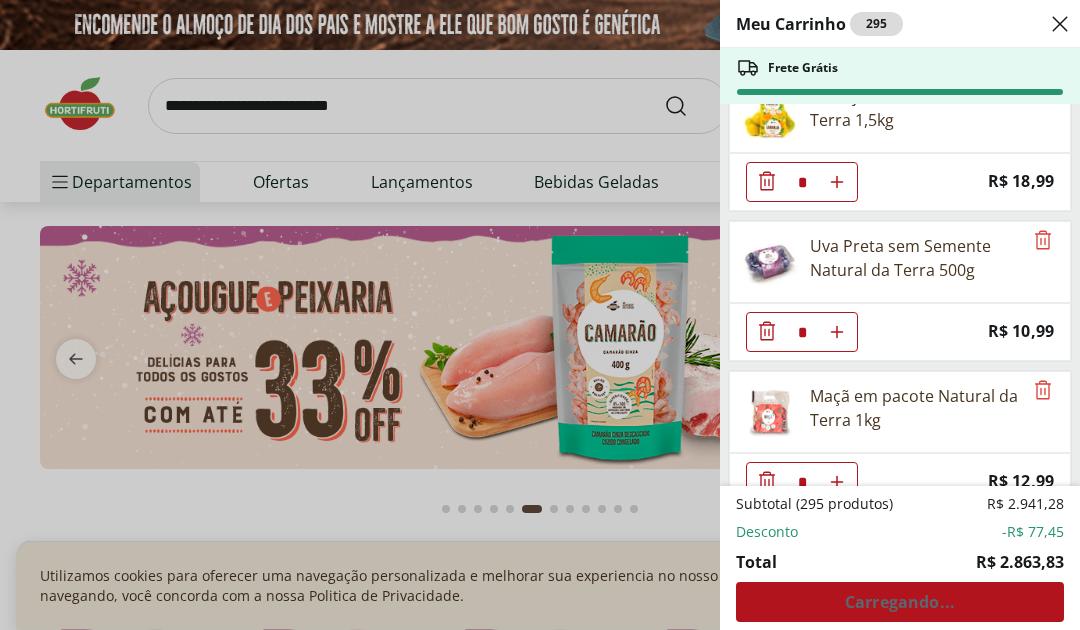 click 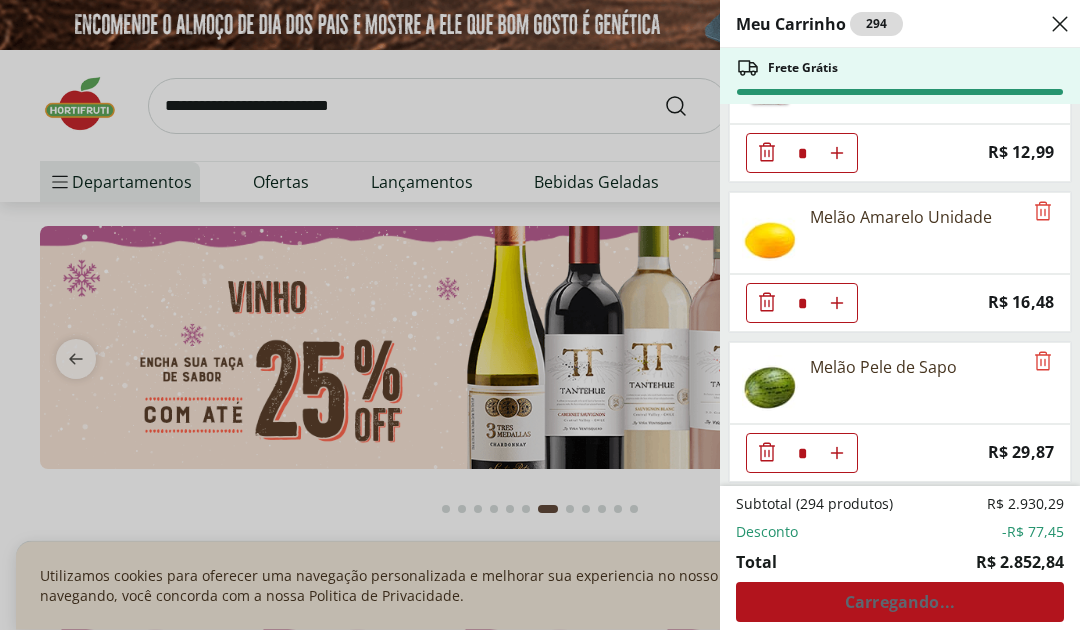 scroll, scrollTop: 822, scrollLeft: 0, axis: vertical 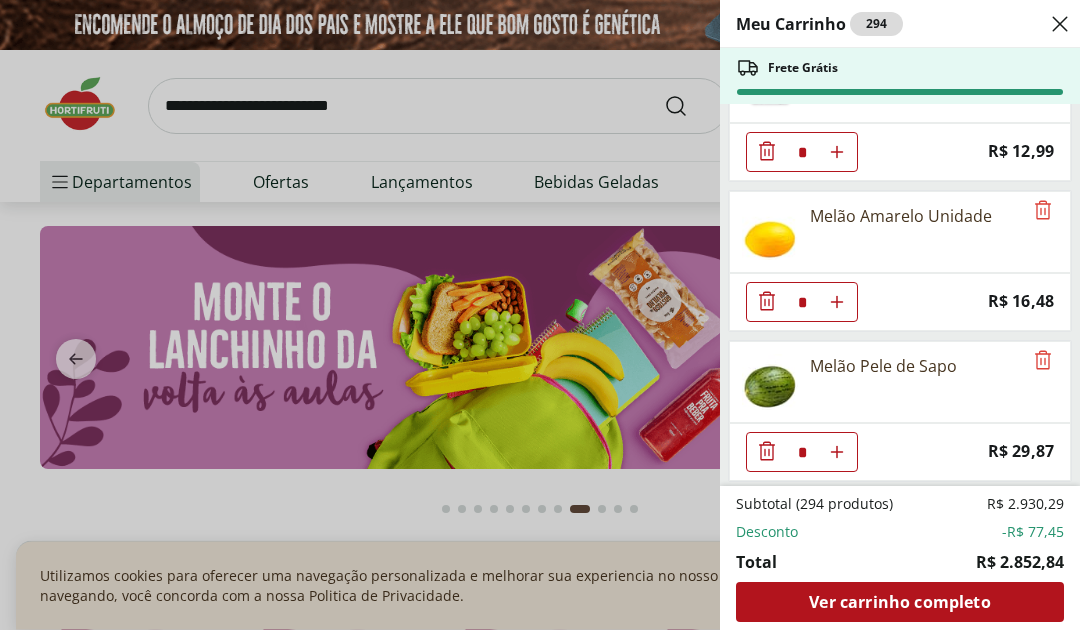 click at bounding box center [767, -598] 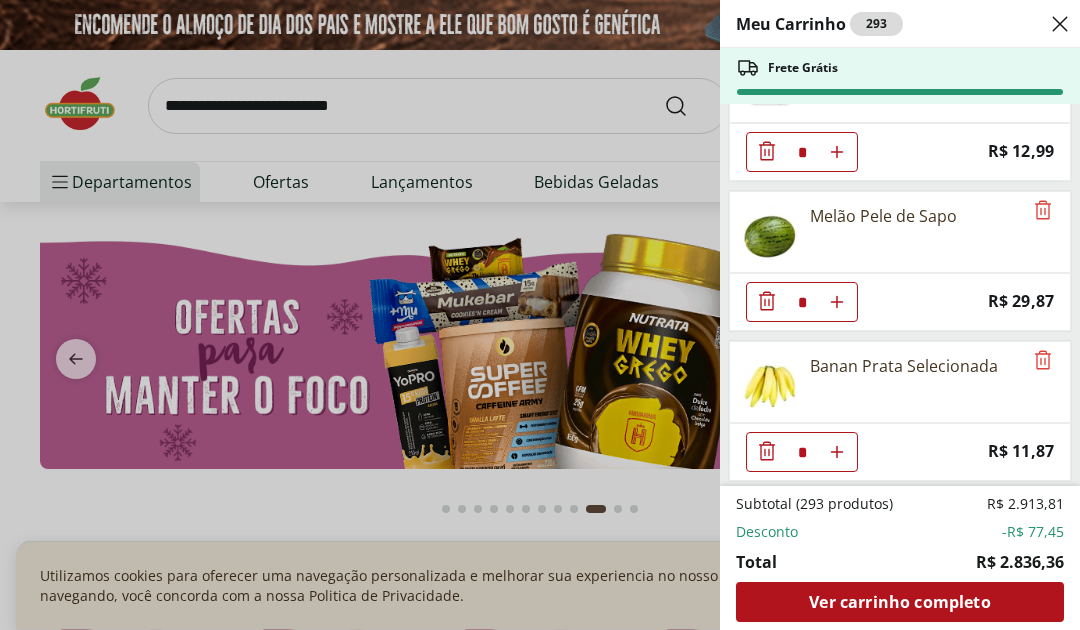 click 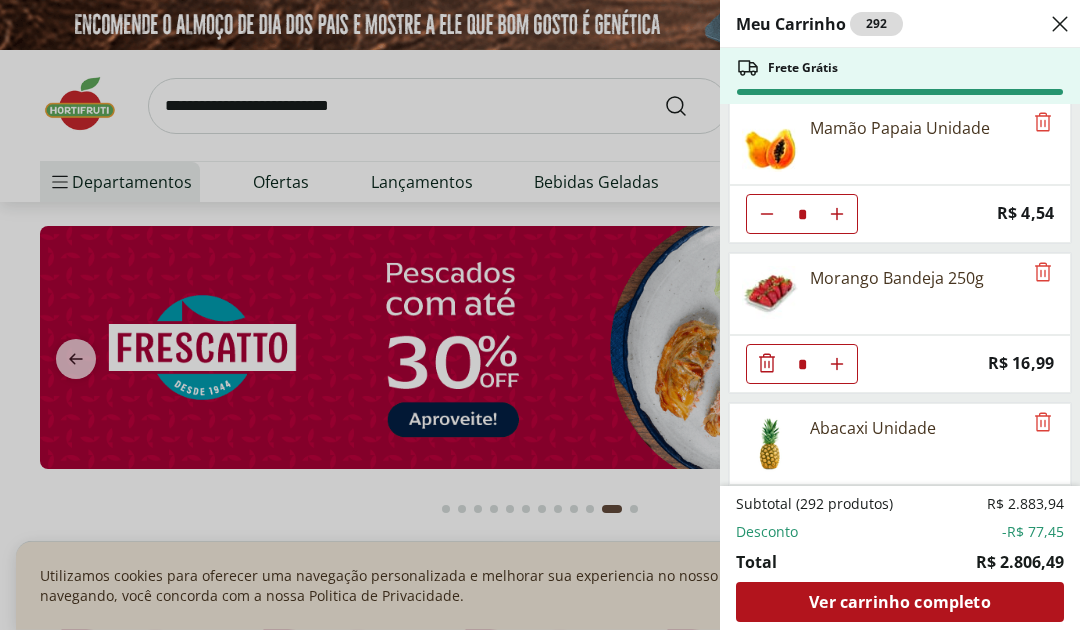 scroll, scrollTop: 1064, scrollLeft: 0, axis: vertical 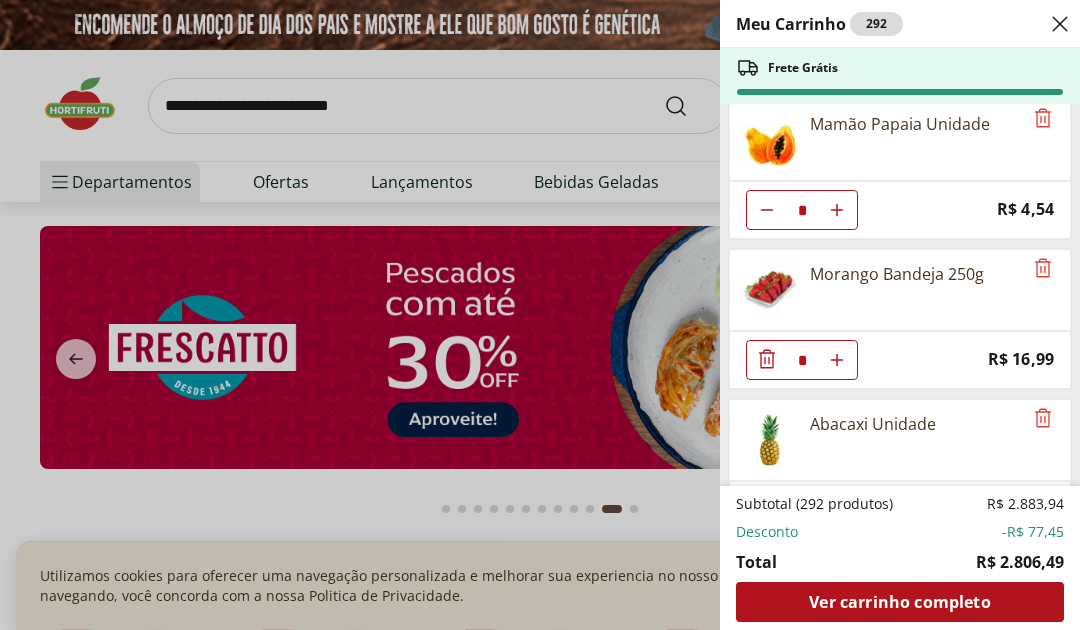 click 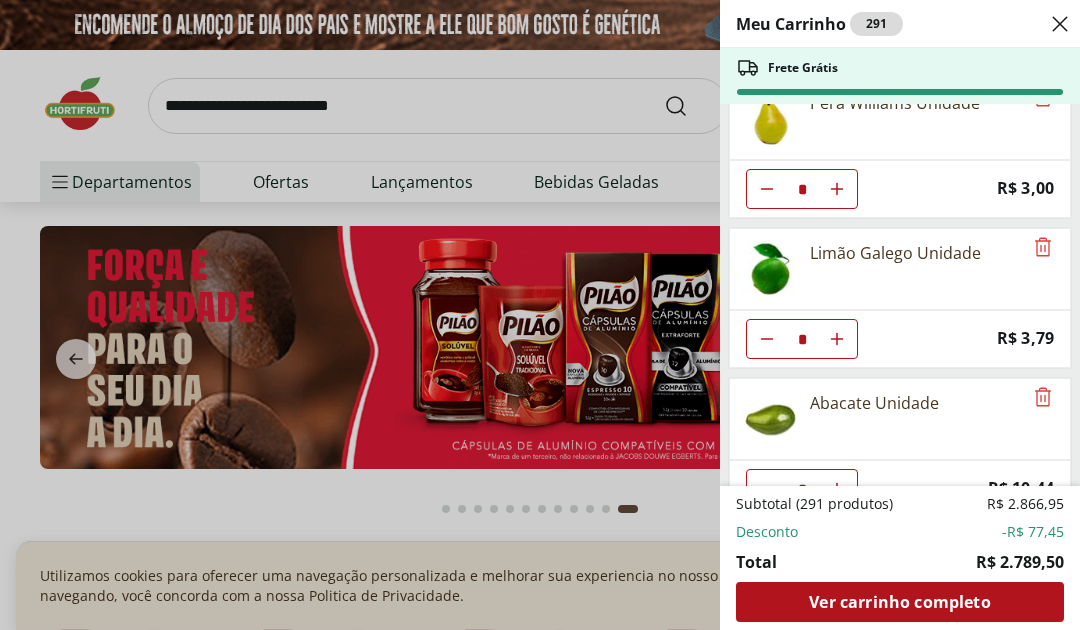 scroll, scrollTop: 1542, scrollLeft: 0, axis: vertical 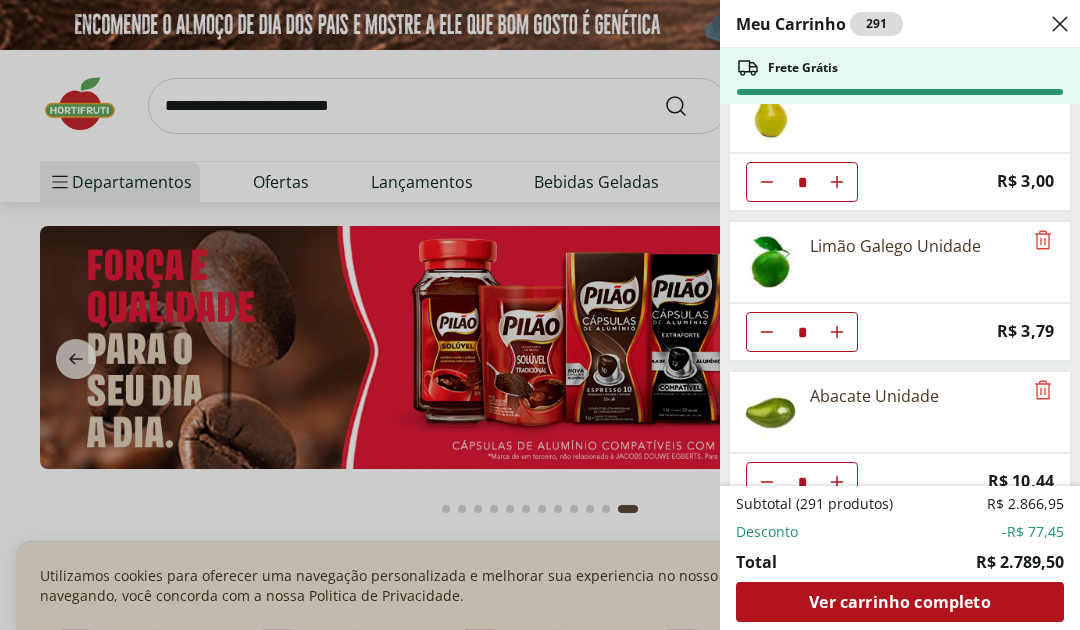 click 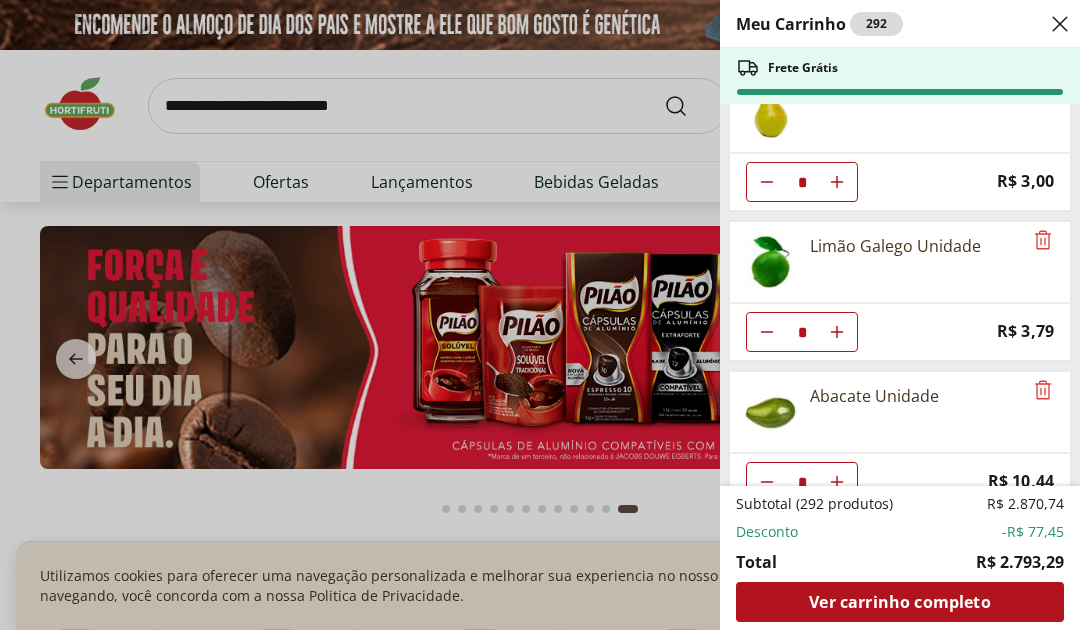 click 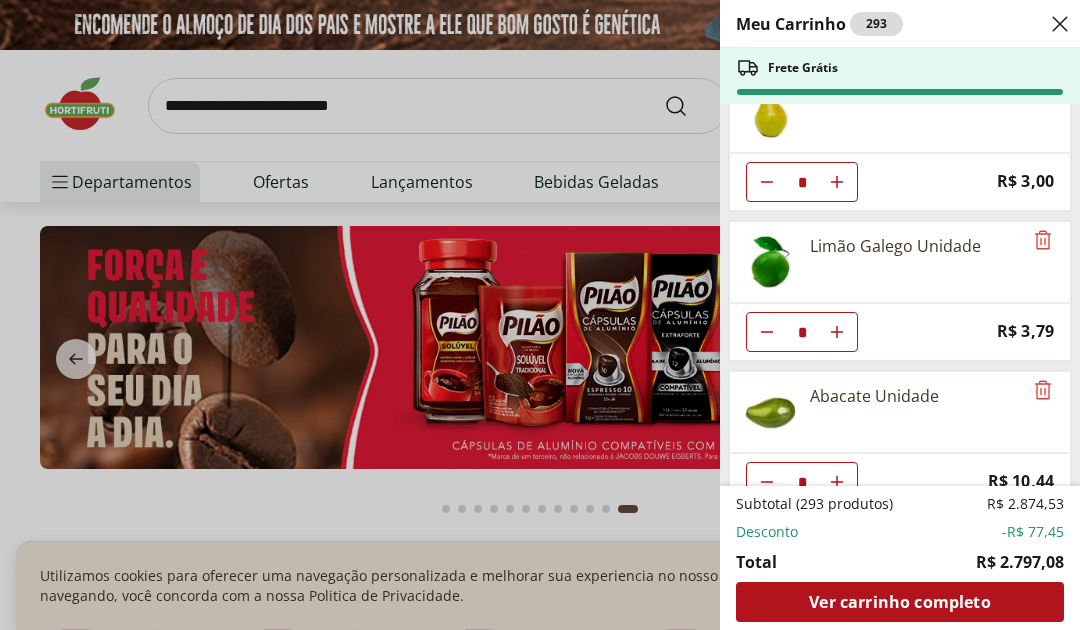 click 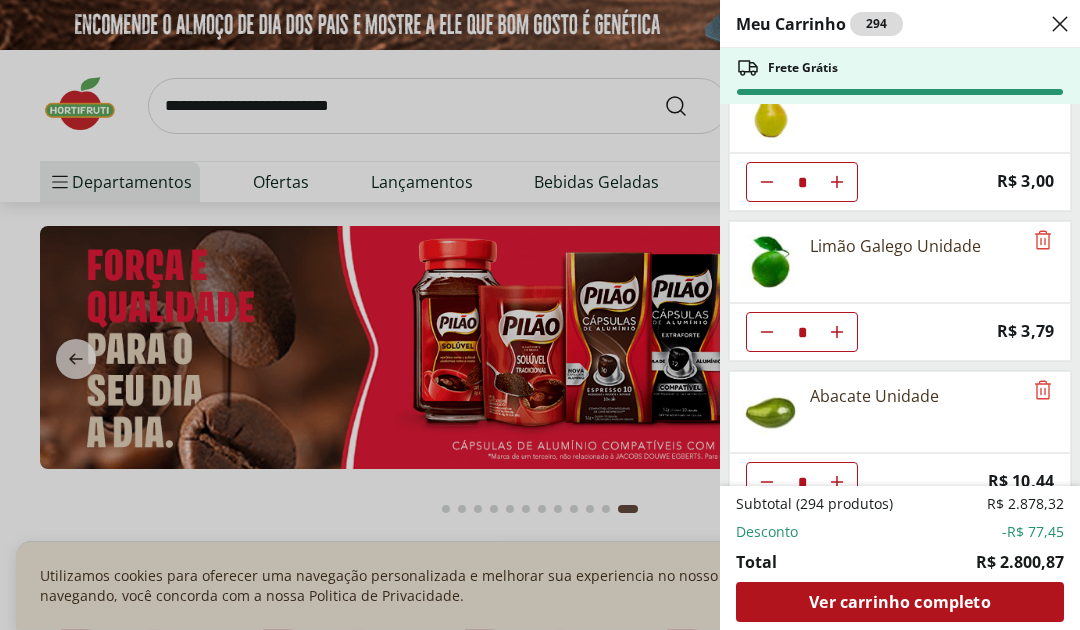 click 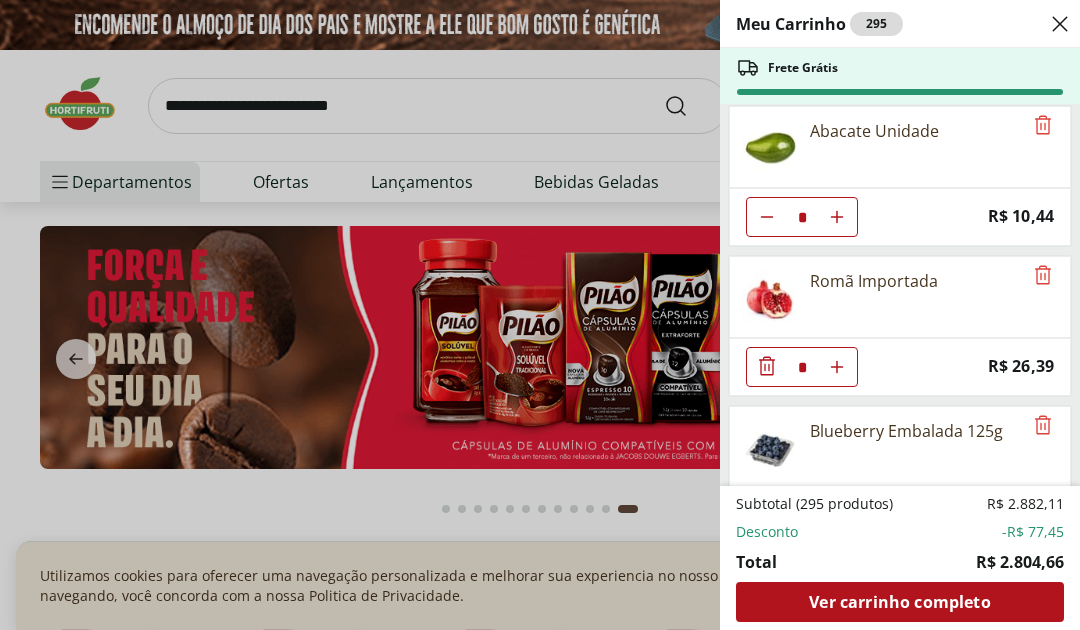 scroll, scrollTop: 1809, scrollLeft: 0, axis: vertical 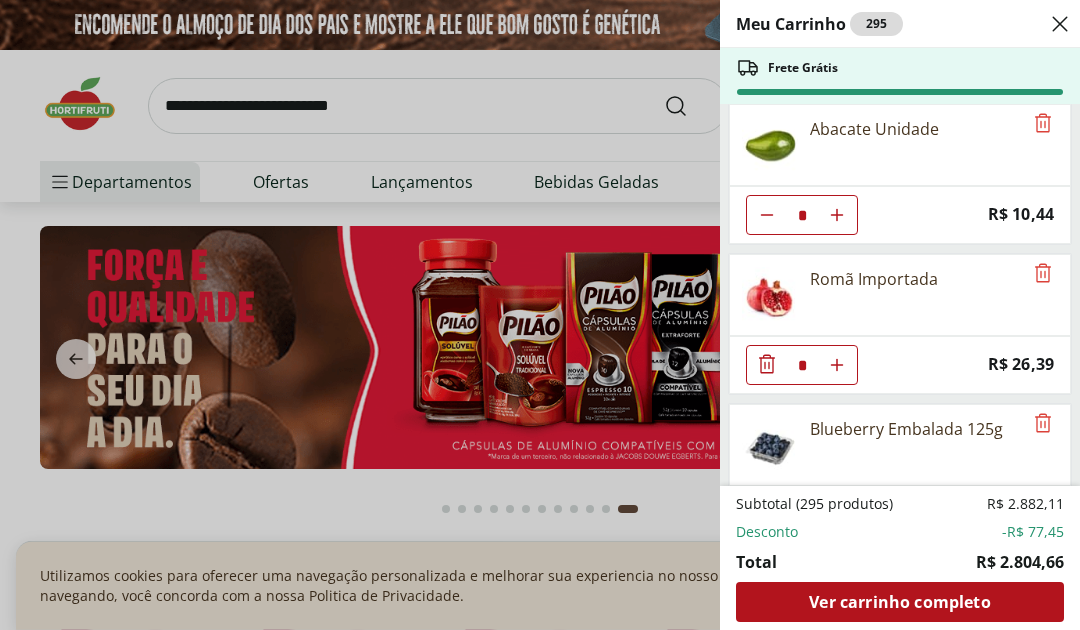 click 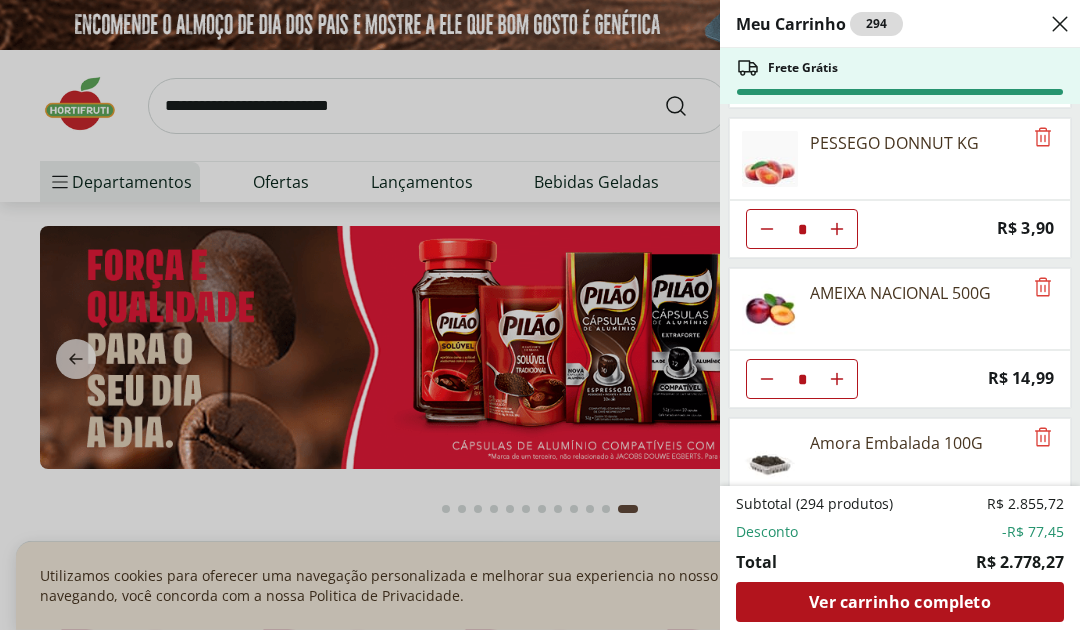 scroll, scrollTop: 2096, scrollLeft: 0, axis: vertical 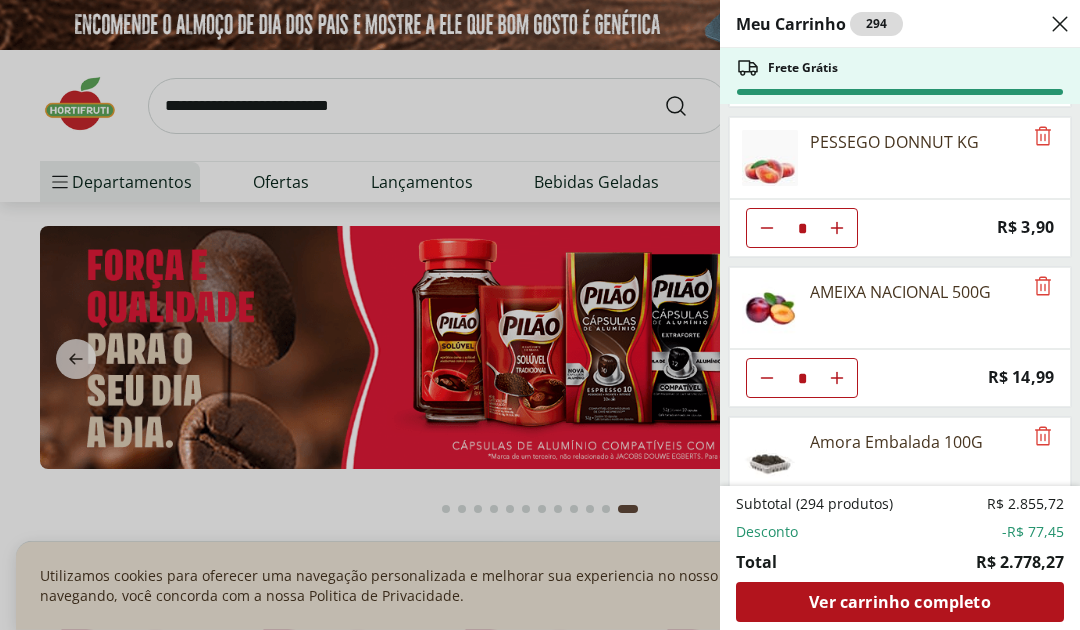 click 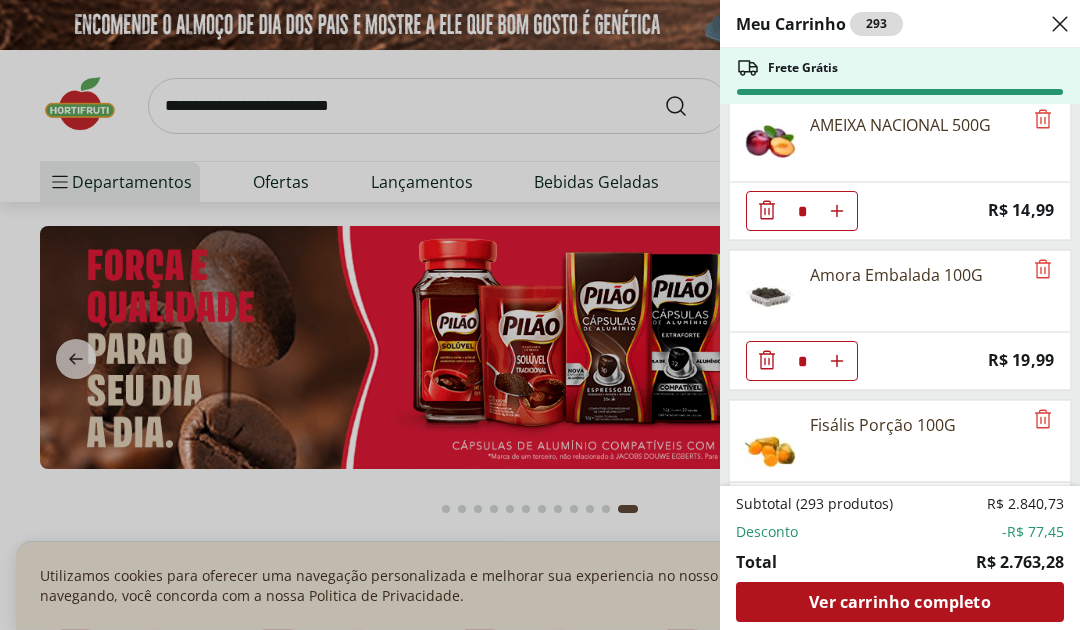 scroll, scrollTop: 2317, scrollLeft: 0, axis: vertical 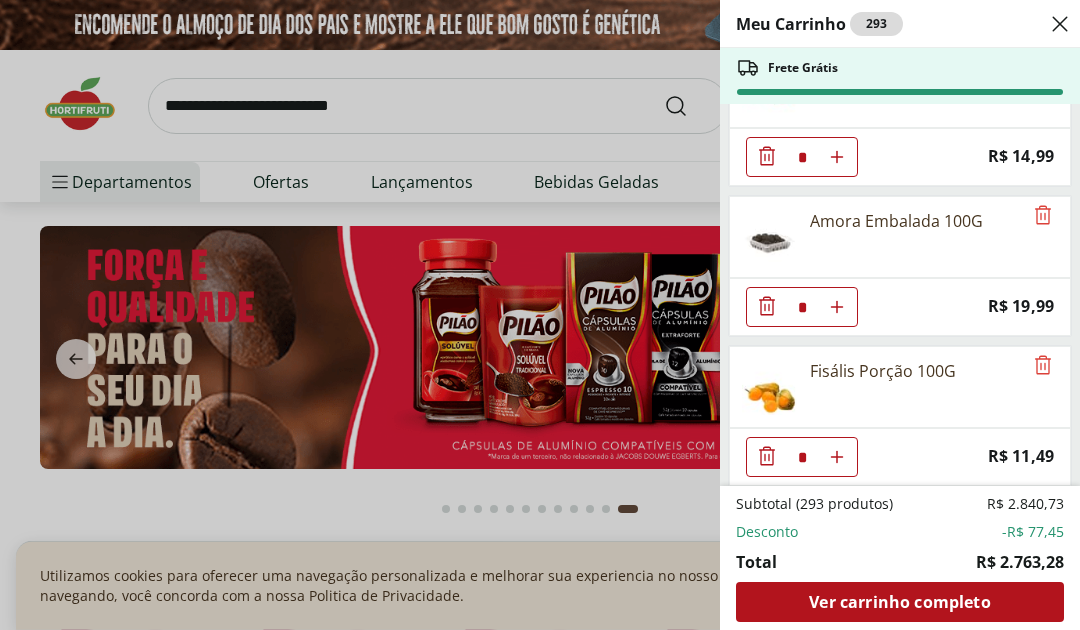 click 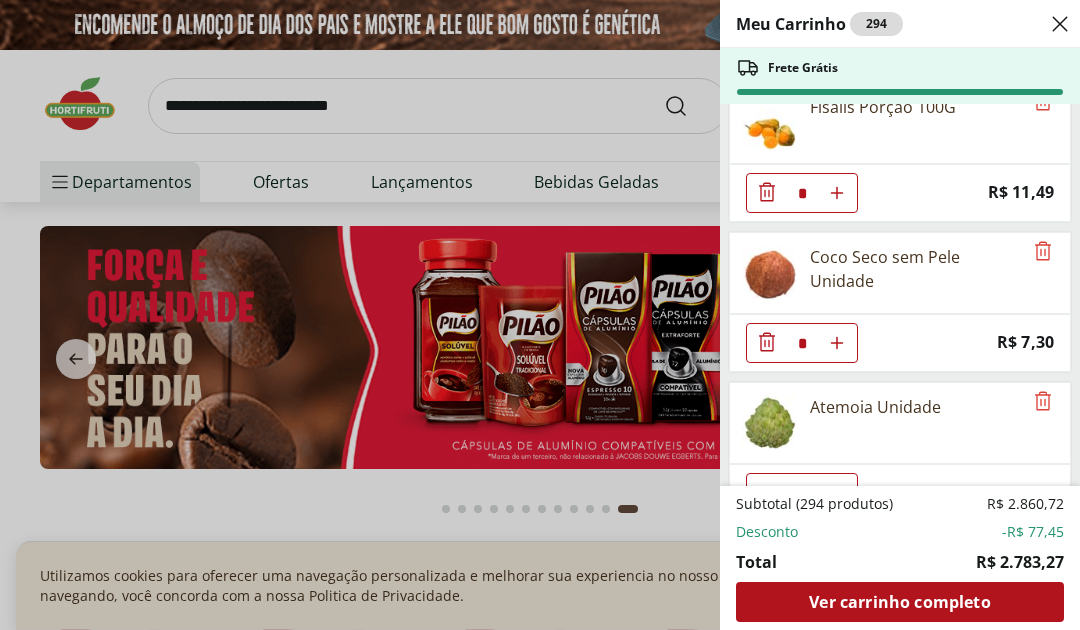 scroll, scrollTop: 2582, scrollLeft: 0, axis: vertical 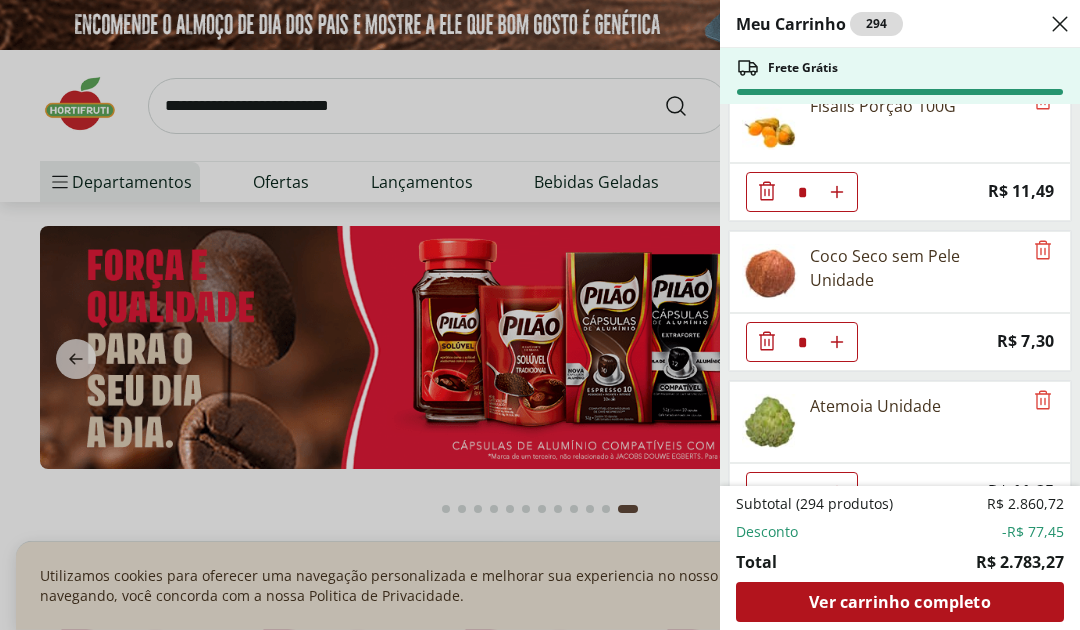 click at bounding box center [767, -2358] 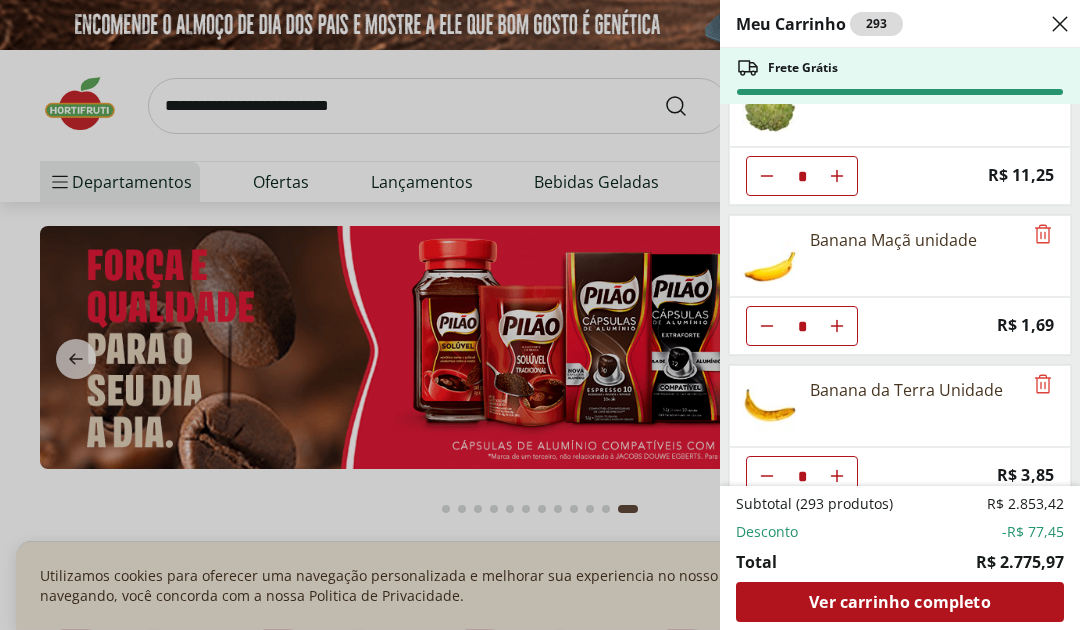 scroll, scrollTop: 2754, scrollLeft: 0, axis: vertical 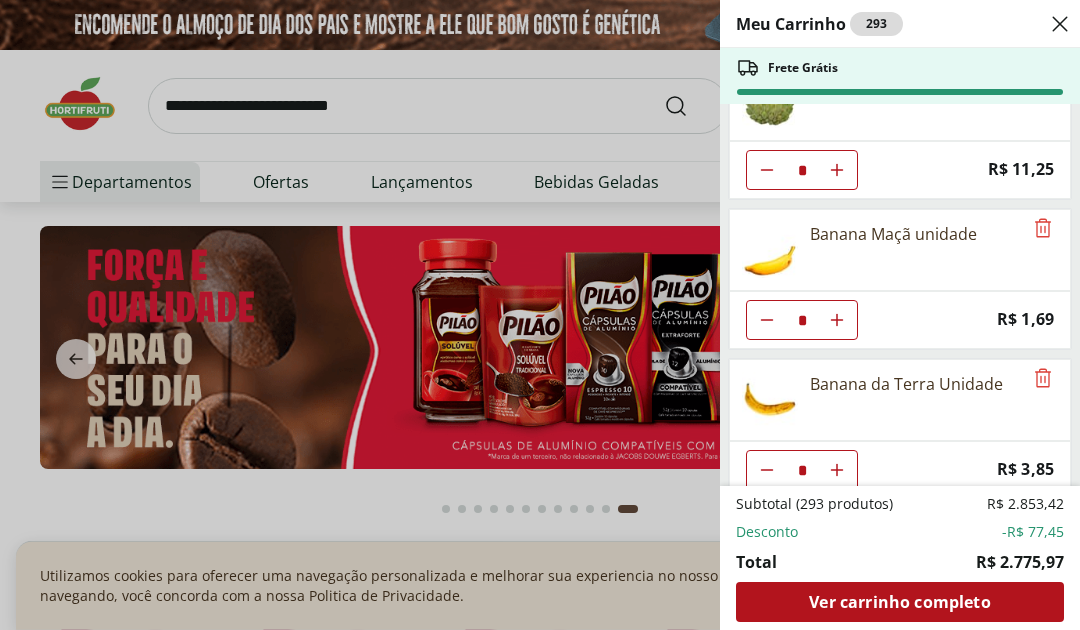 click at bounding box center (837, -2530) 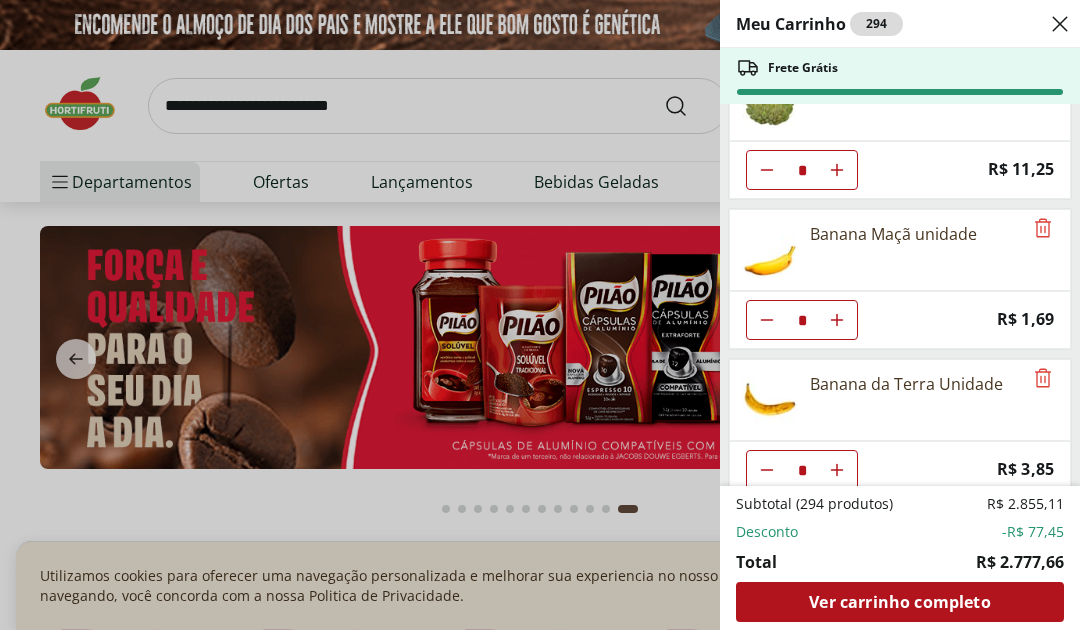 click 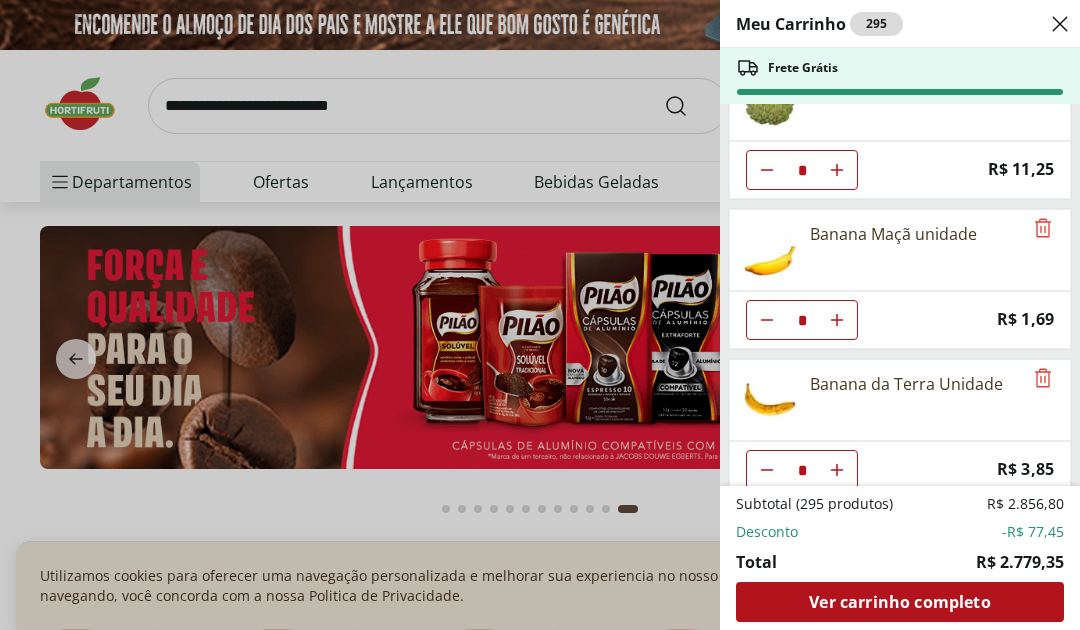 click 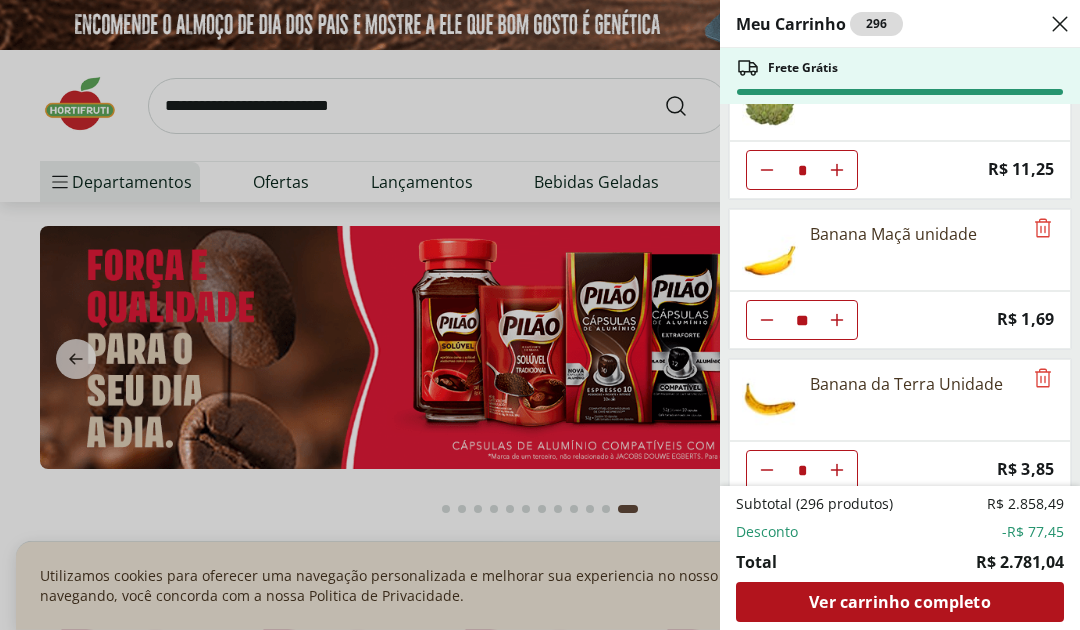 click at bounding box center [837, -2530] 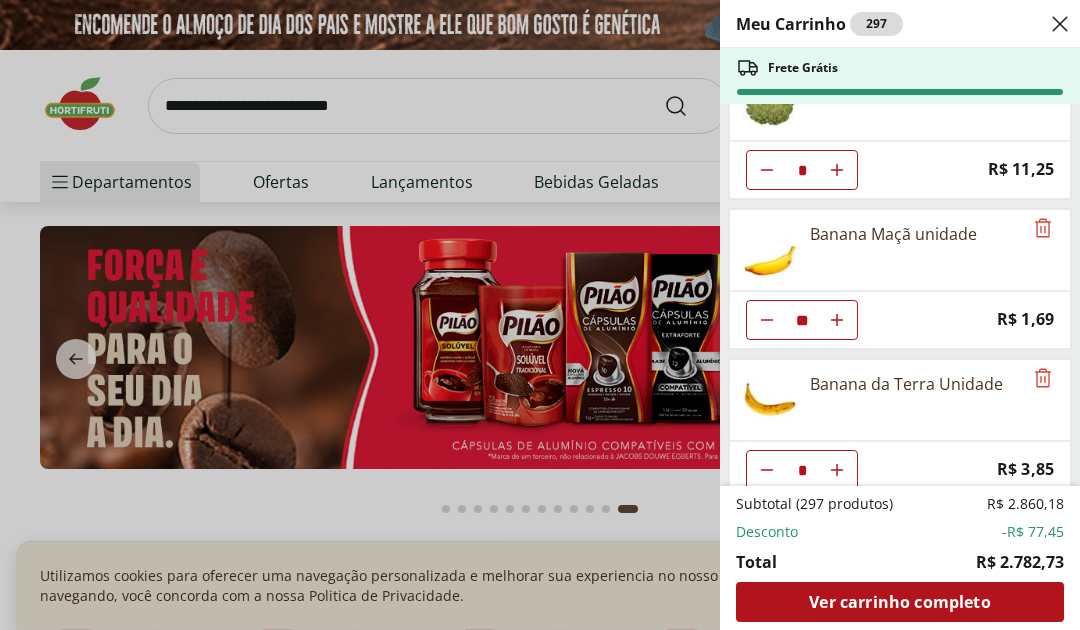 click 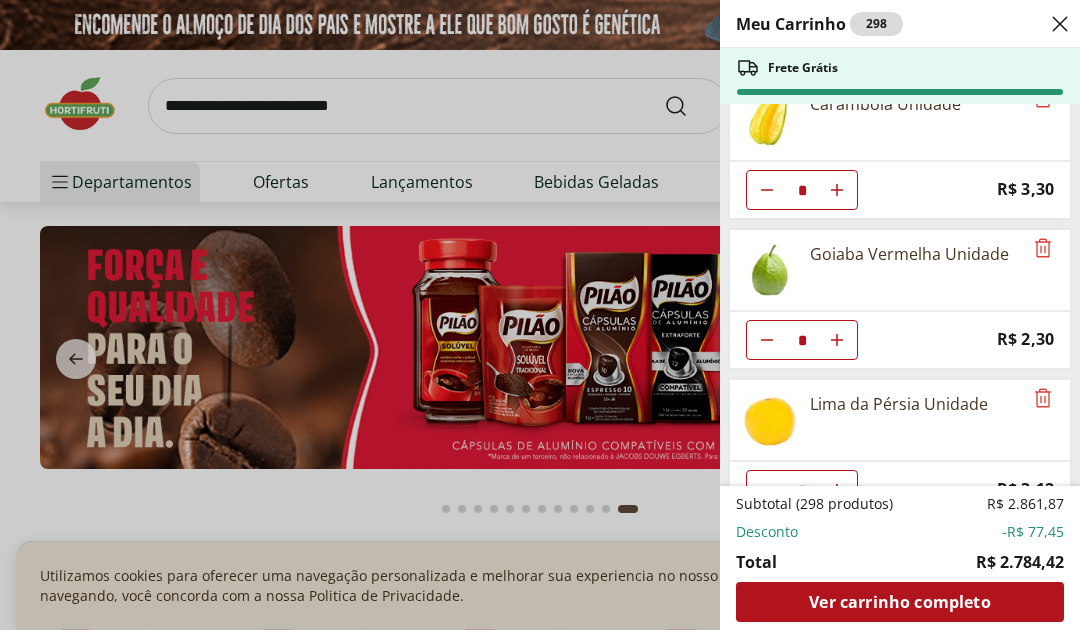 scroll, scrollTop: 3335, scrollLeft: 0, axis: vertical 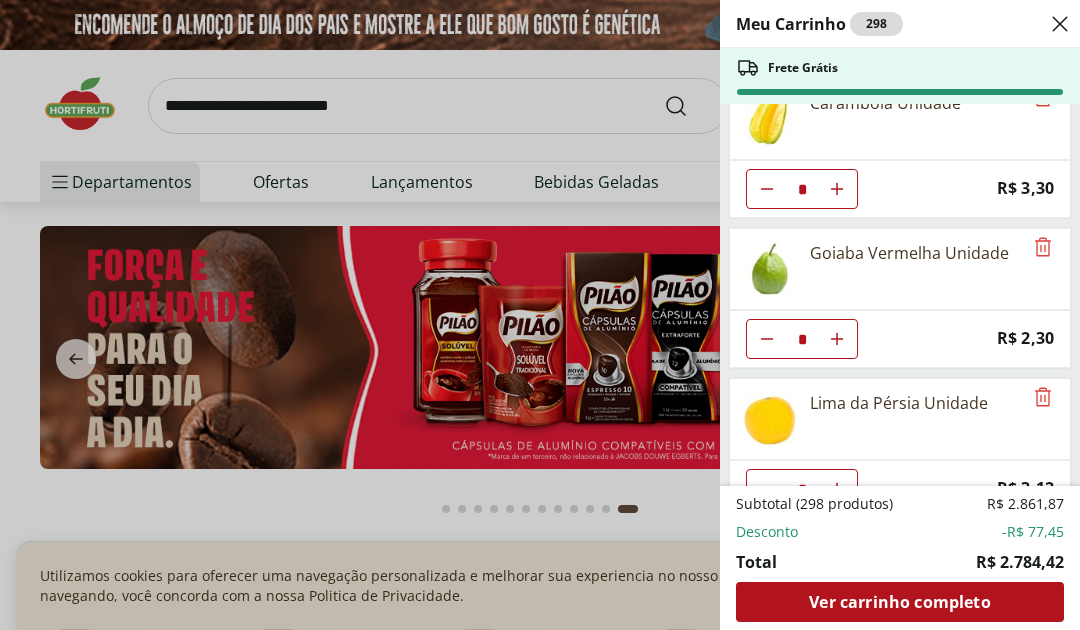 click 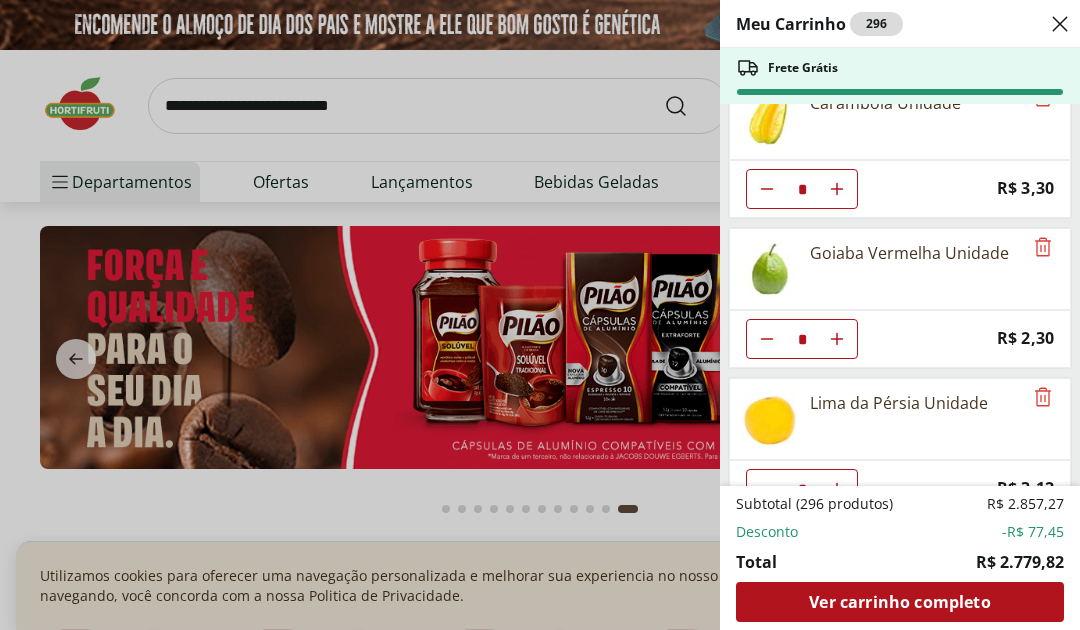 type on "*" 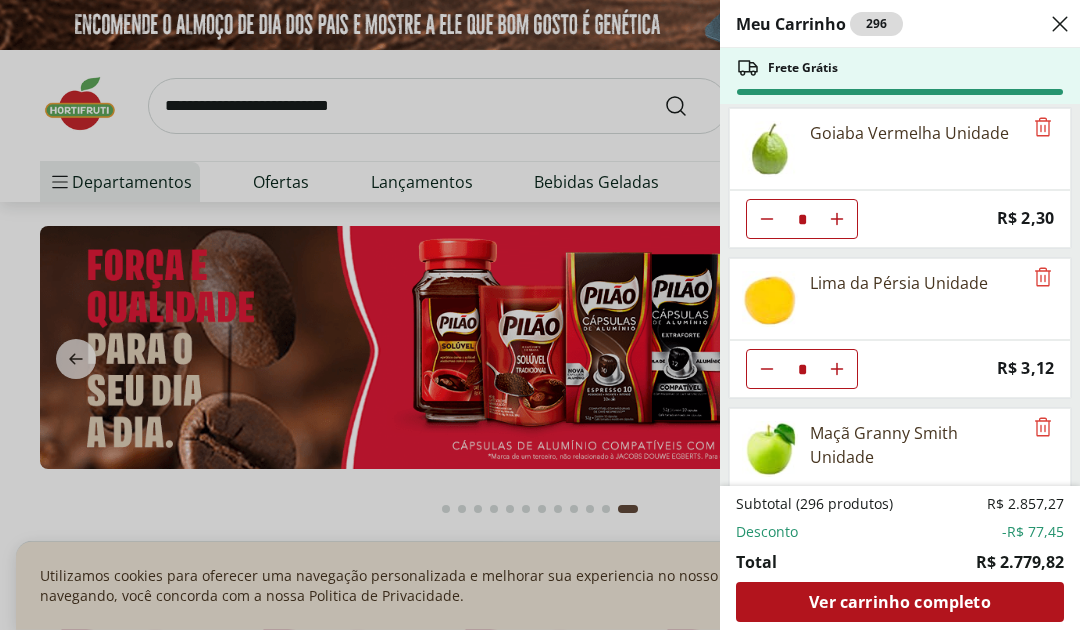 scroll, scrollTop: 3459, scrollLeft: 0, axis: vertical 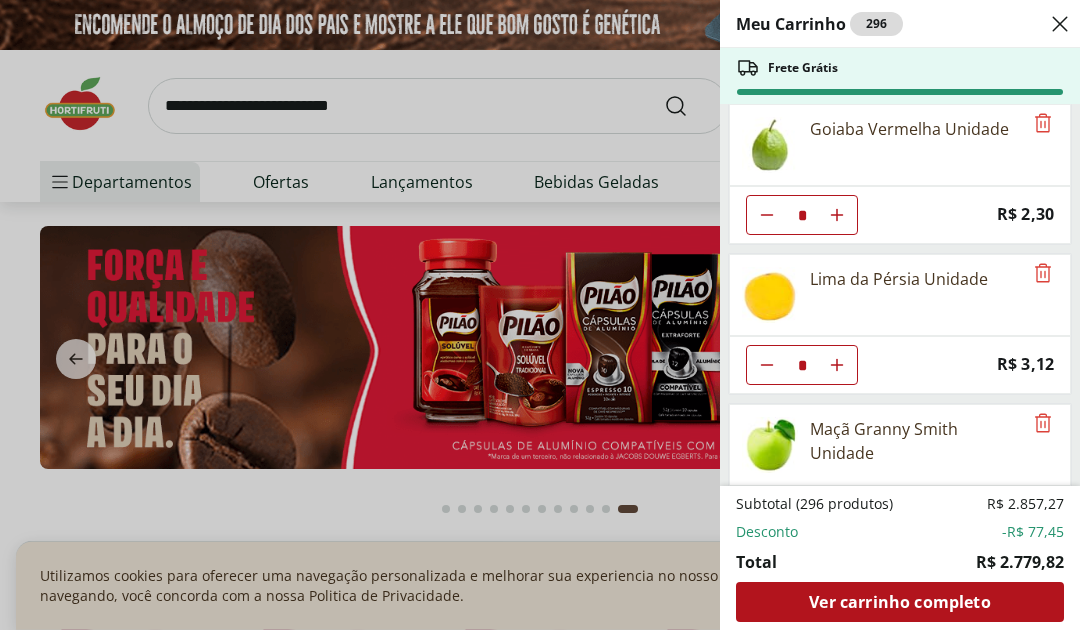 click 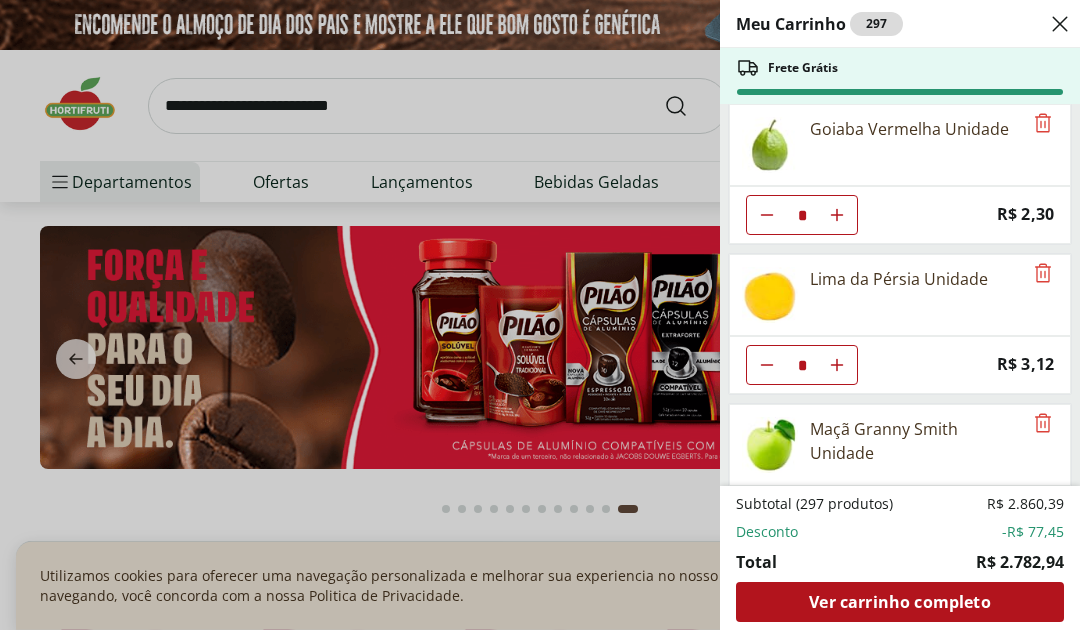 click at bounding box center (837, -3235) 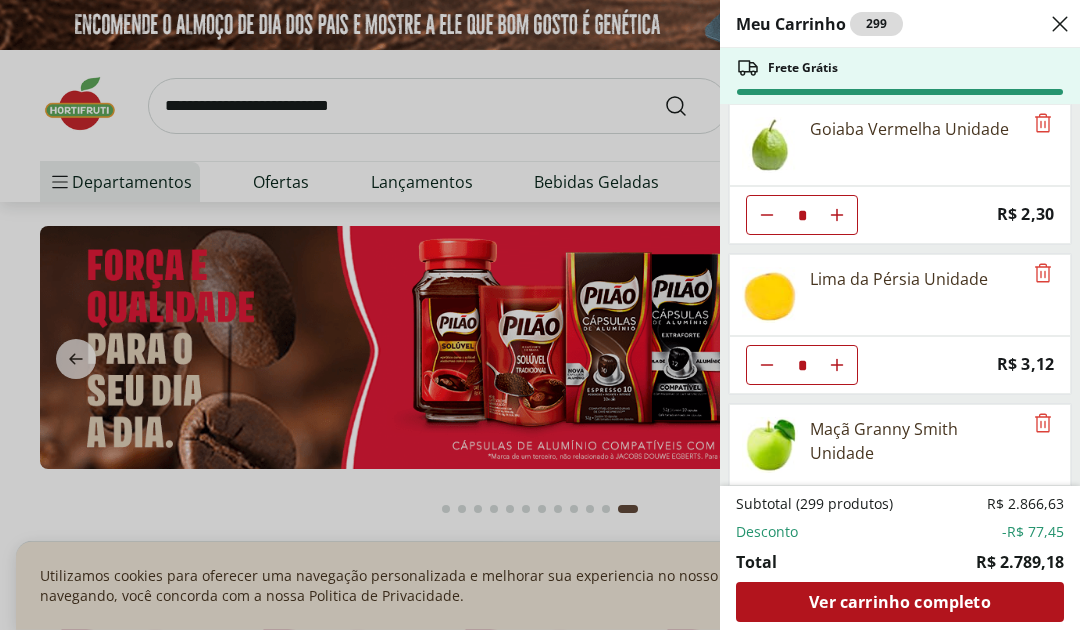 click 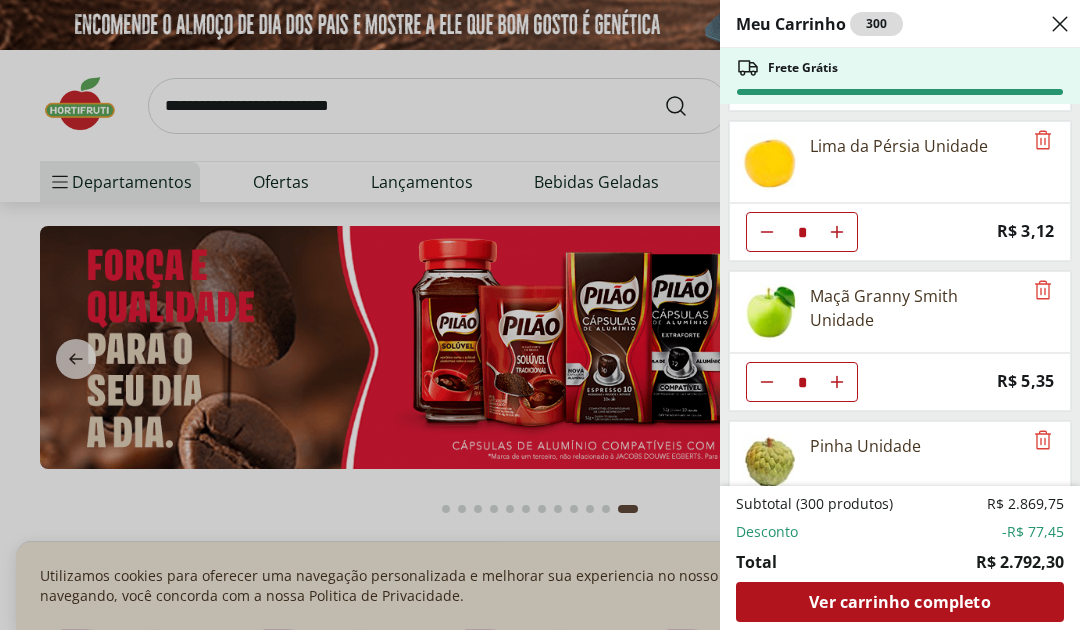scroll, scrollTop: 3594, scrollLeft: 0, axis: vertical 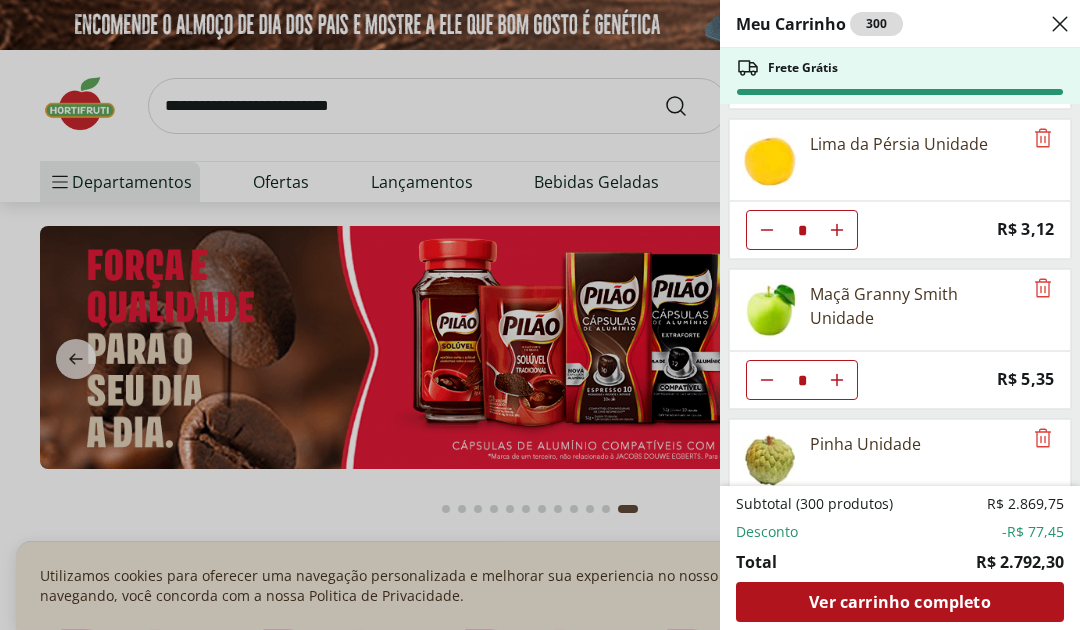 click 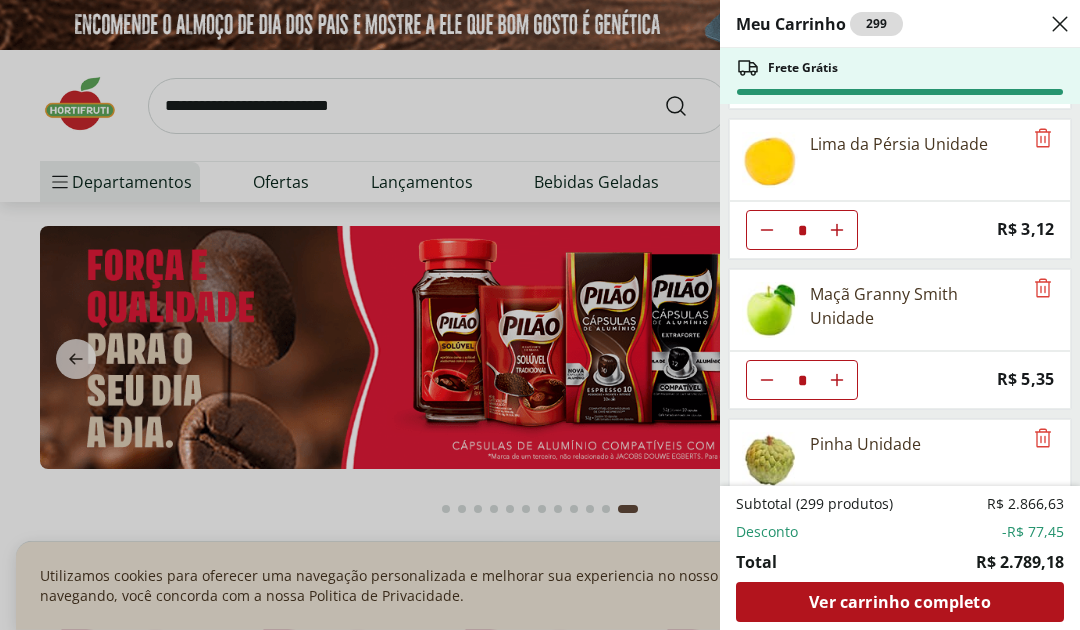 click 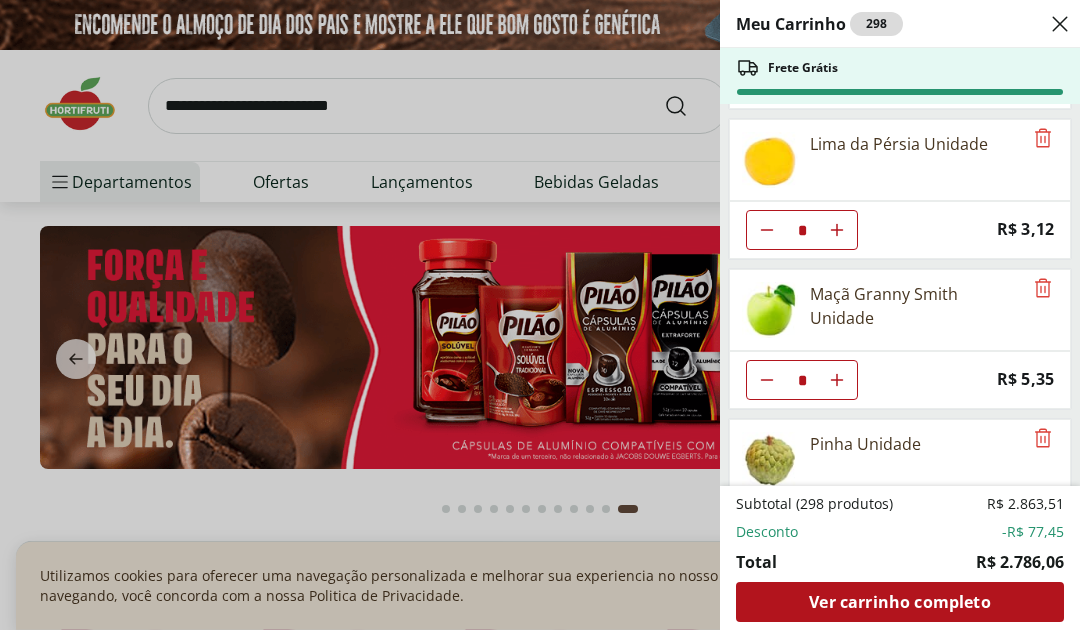 click 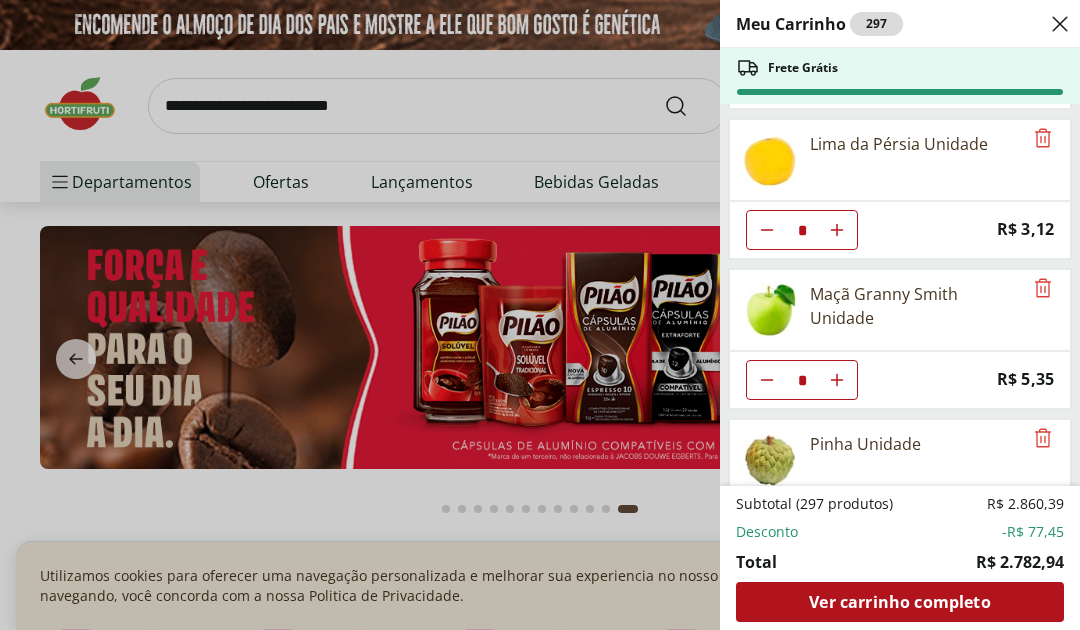 click 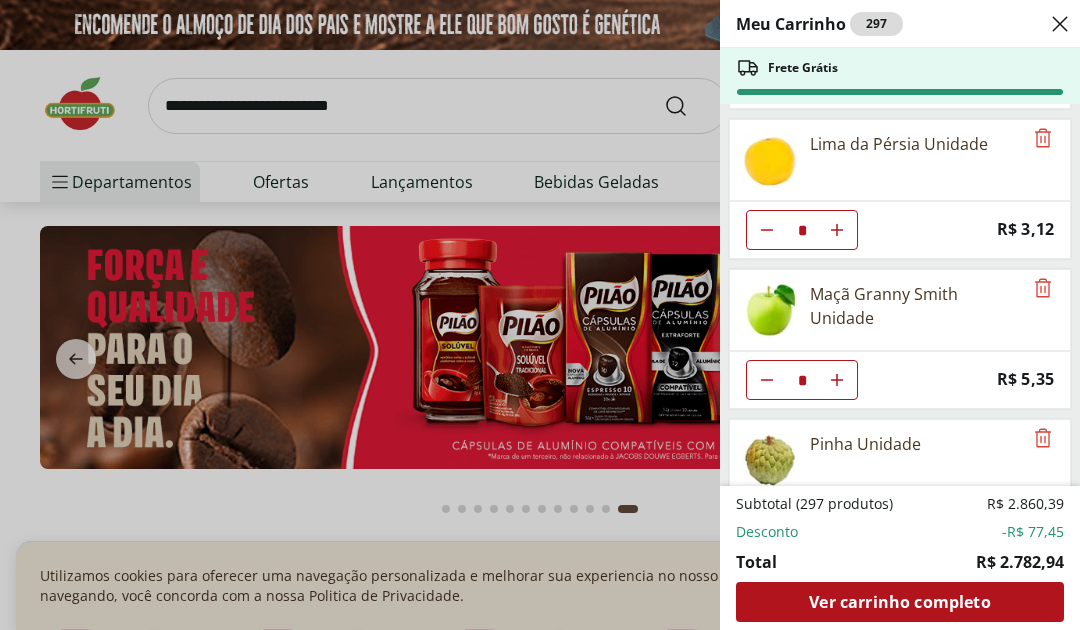 type on "*" 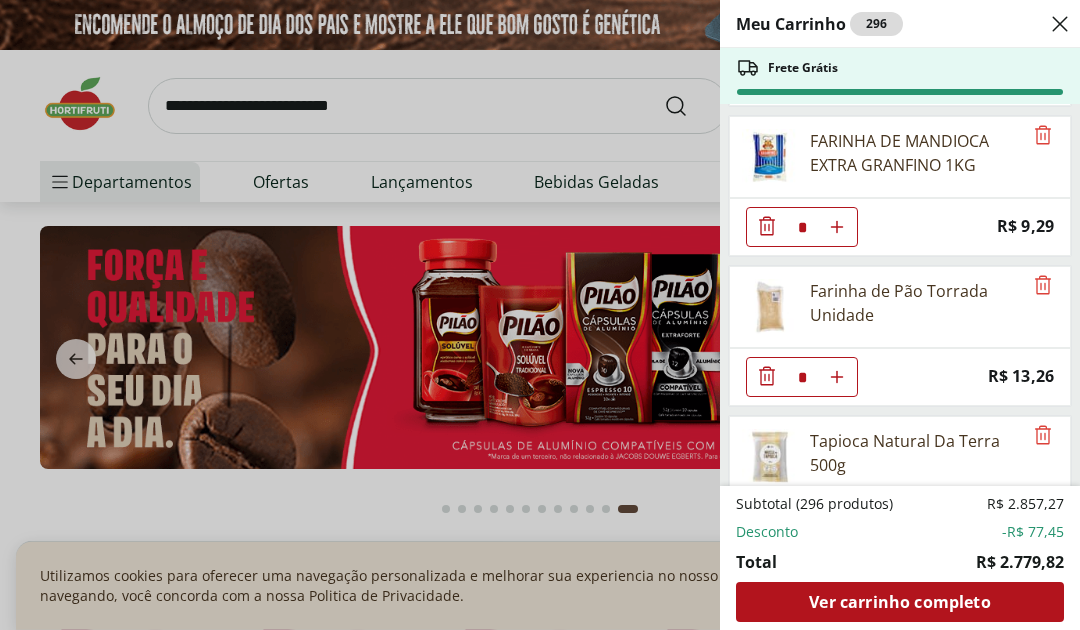 scroll, scrollTop: 4051, scrollLeft: 0, axis: vertical 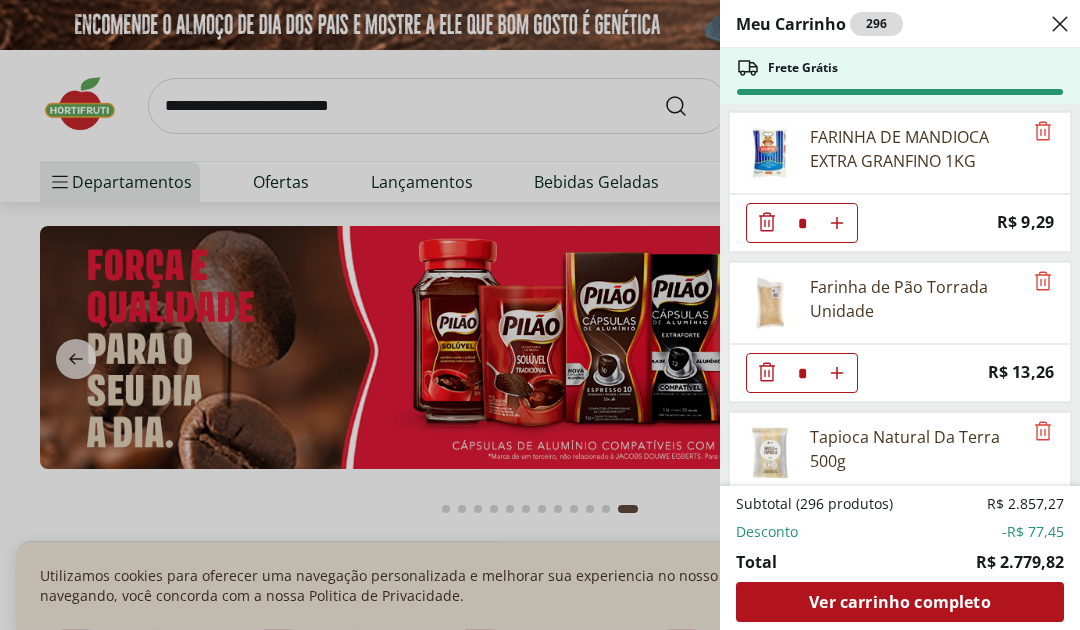 click 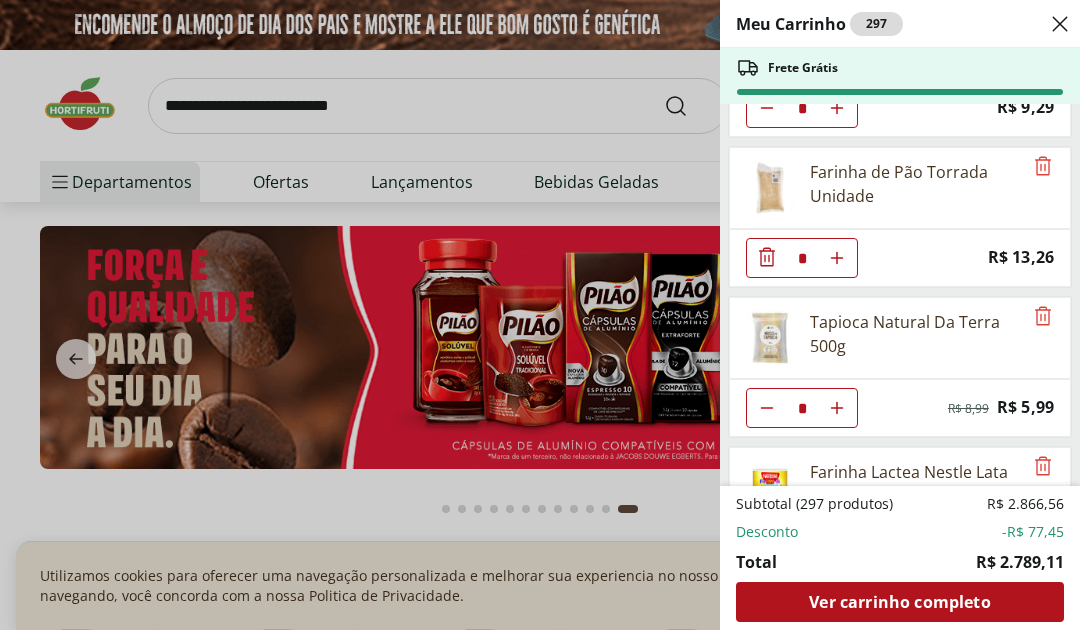 scroll, scrollTop: 4167, scrollLeft: 0, axis: vertical 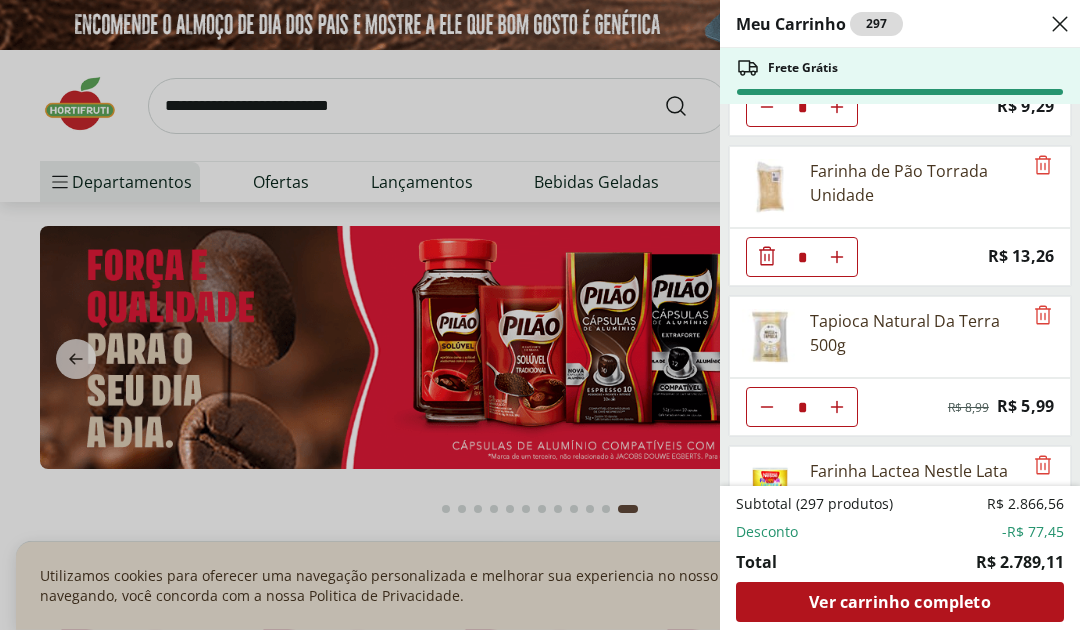 click 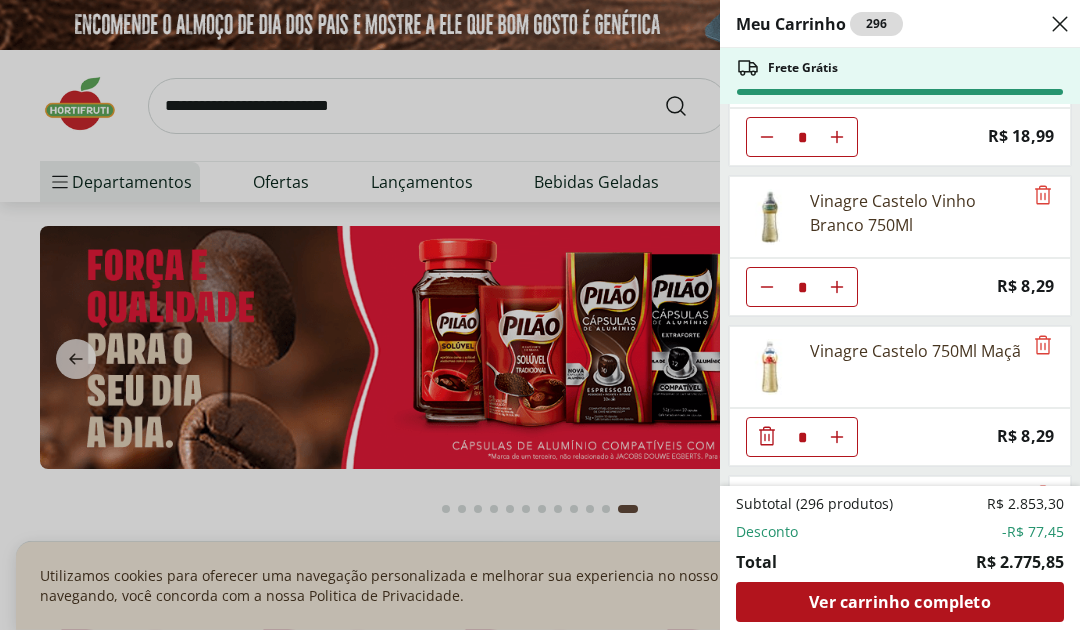 scroll, scrollTop: 4740, scrollLeft: 0, axis: vertical 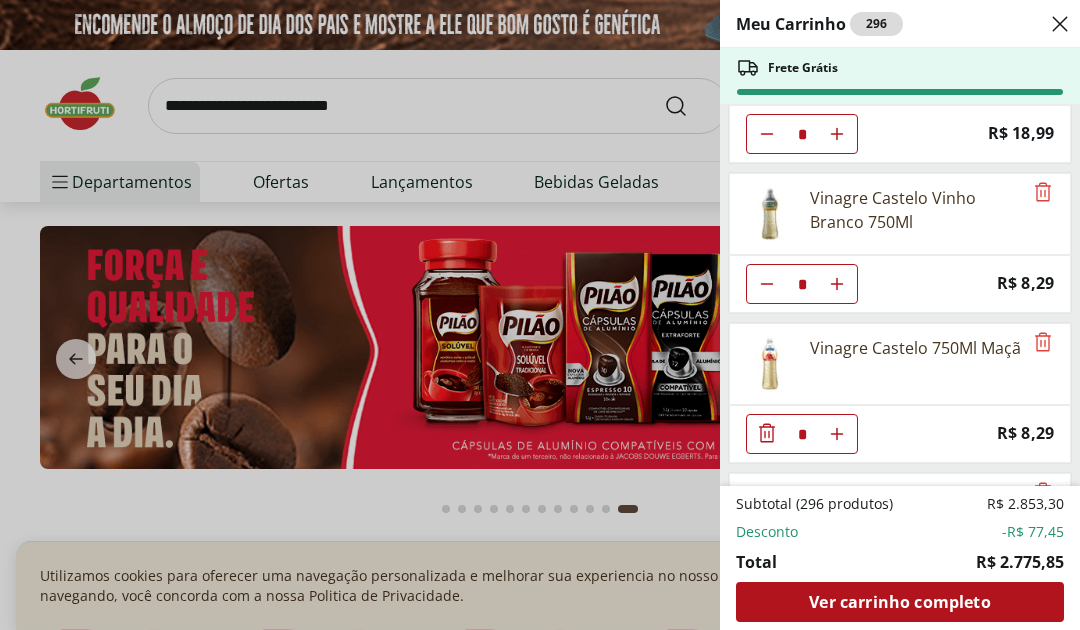 click 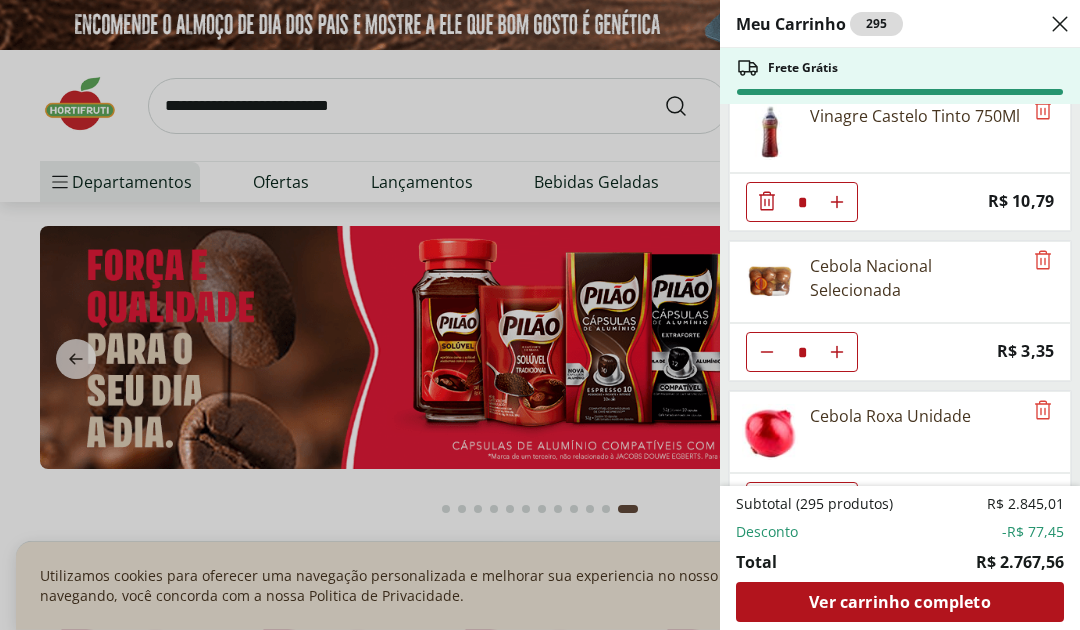 scroll, scrollTop: 5123, scrollLeft: 0, axis: vertical 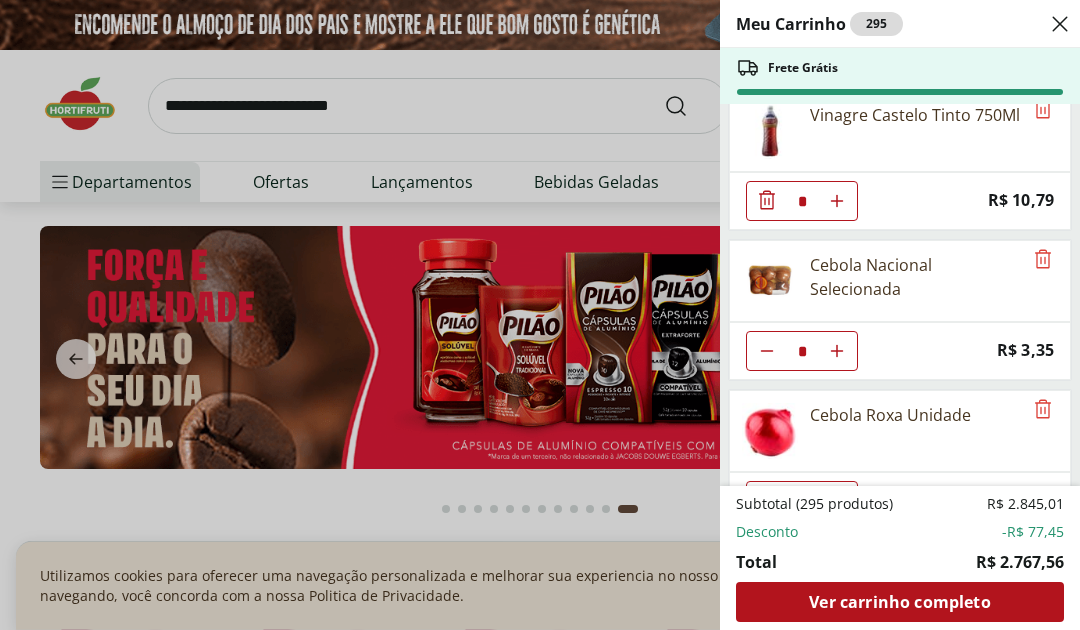 click 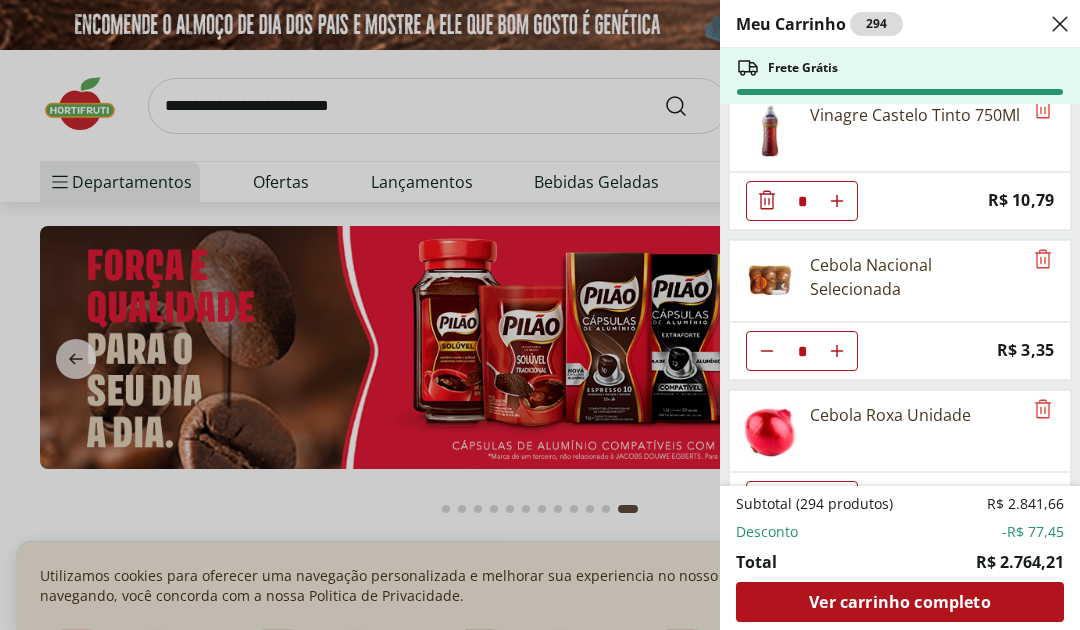 click 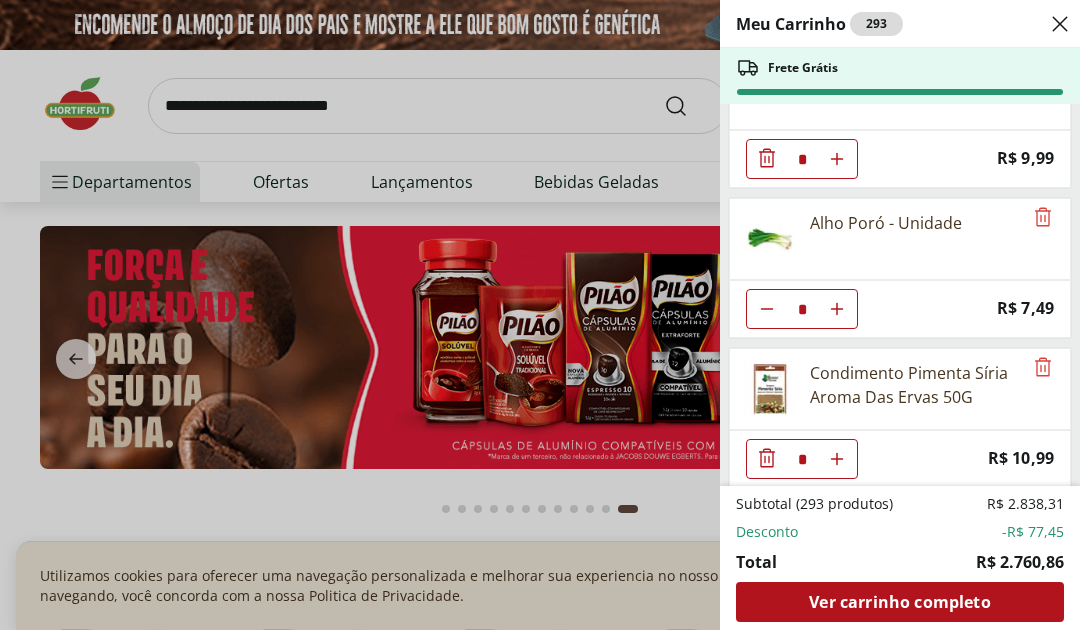 scroll, scrollTop: 5617, scrollLeft: 0, axis: vertical 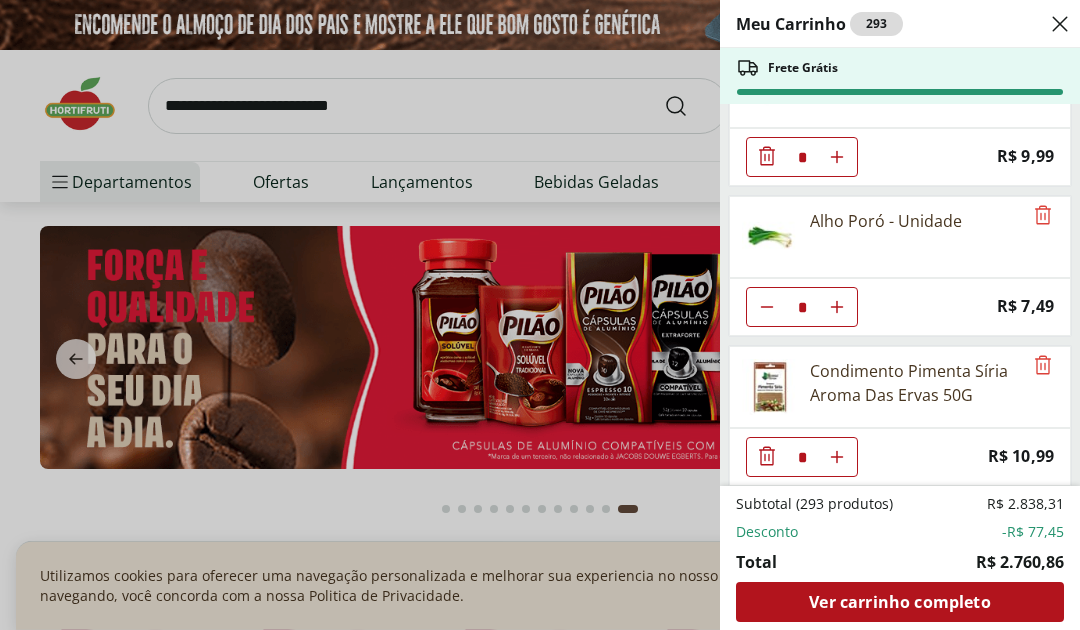 click 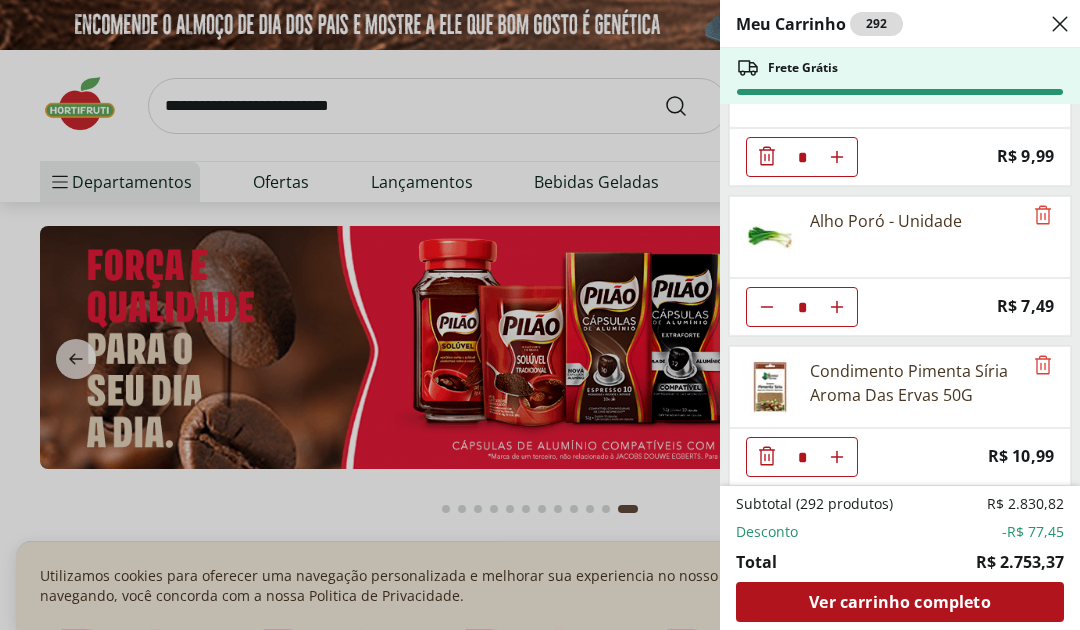 click at bounding box center [767, -5393] 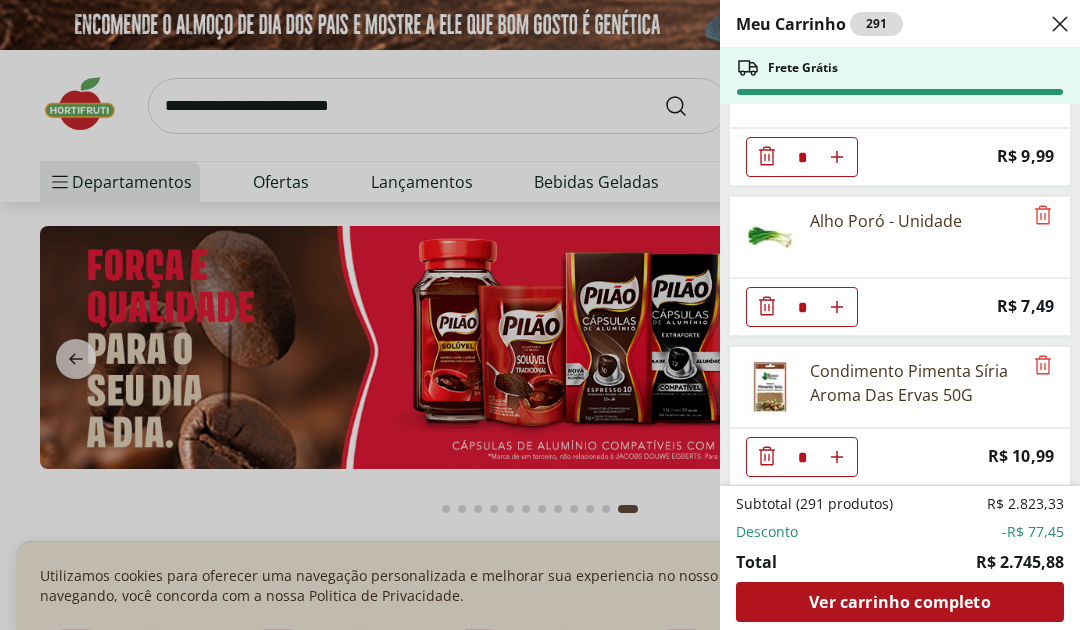 click 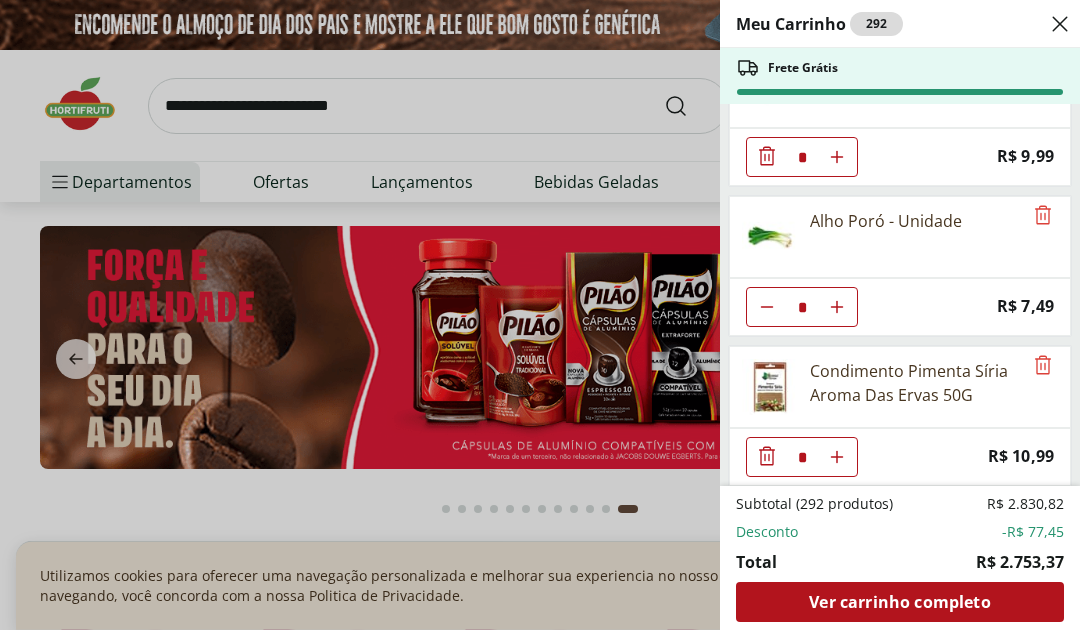 click 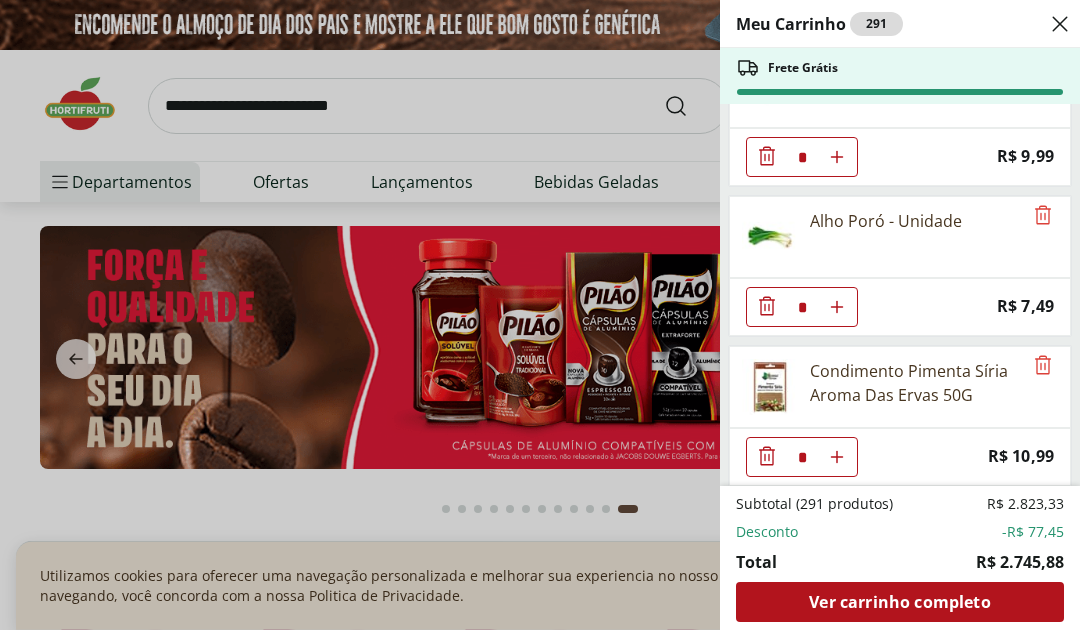 type on "*" 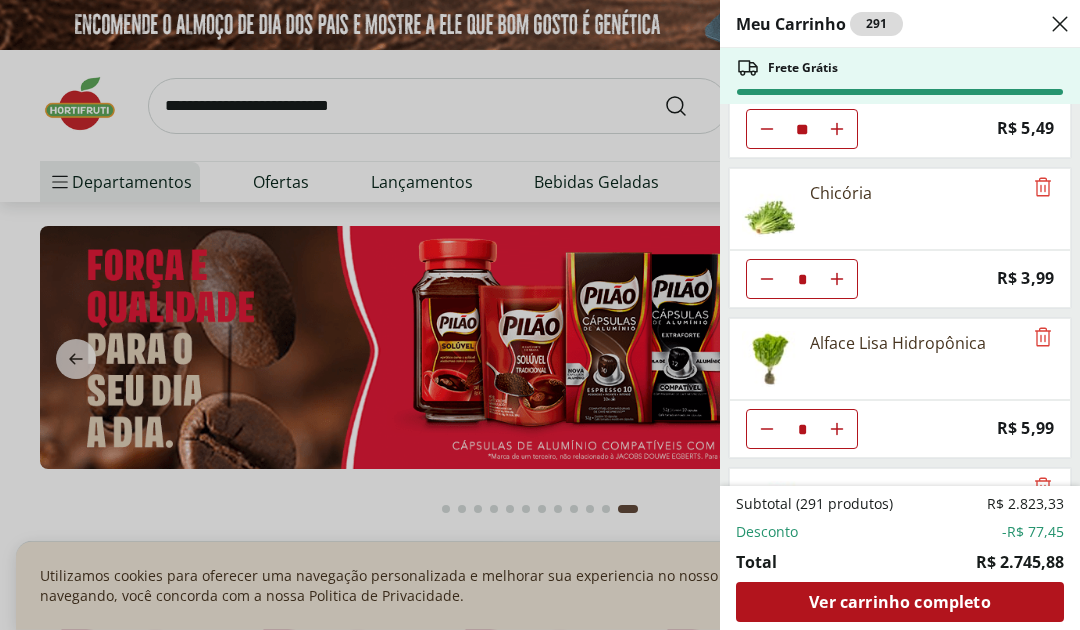 scroll, scrollTop: 6246, scrollLeft: 0, axis: vertical 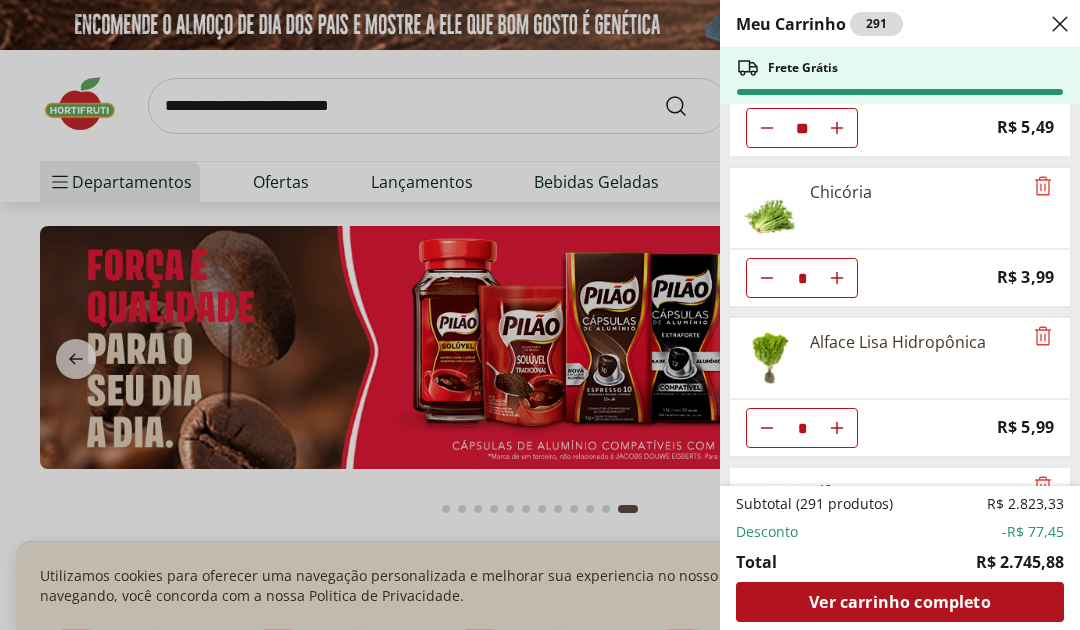 click at bounding box center (767, -6022) 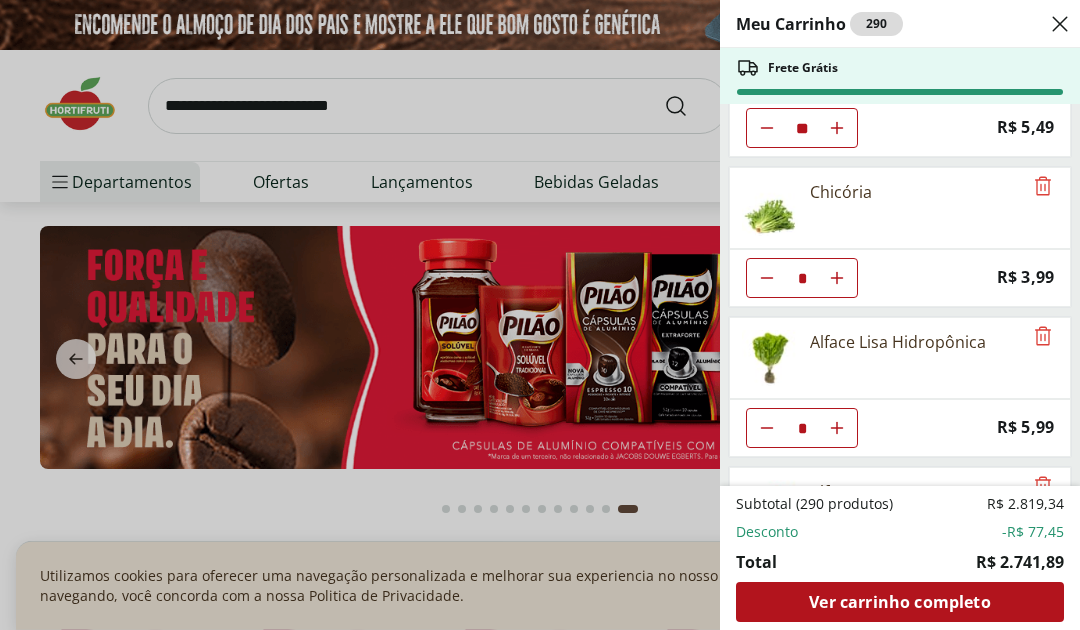 click at bounding box center [767, -6022] 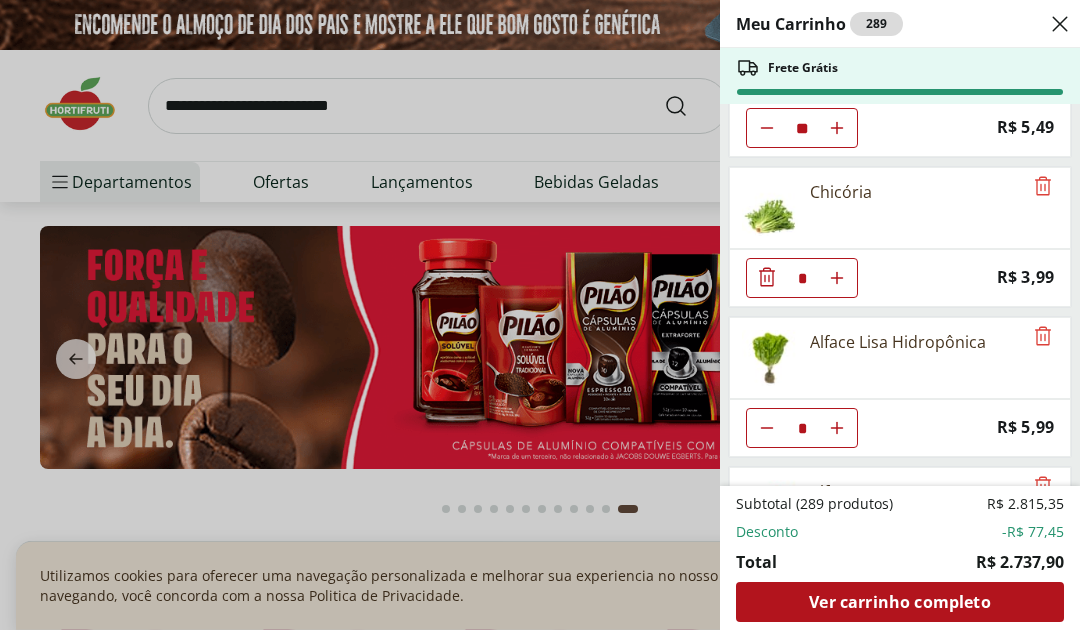click at bounding box center (837, -6022) 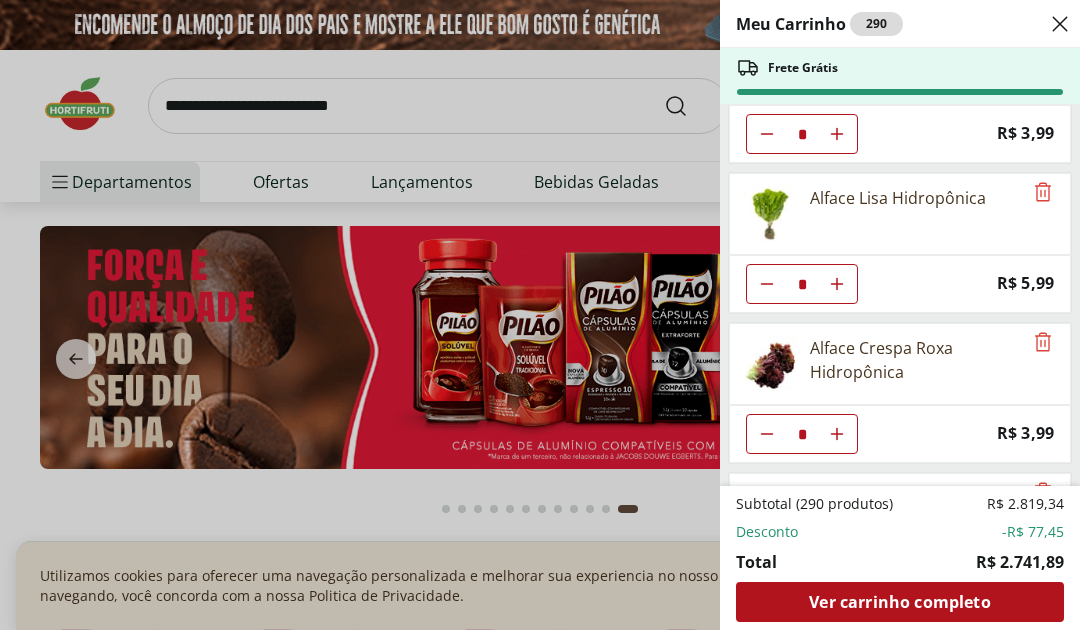 scroll, scrollTop: 6395, scrollLeft: 0, axis: vertical 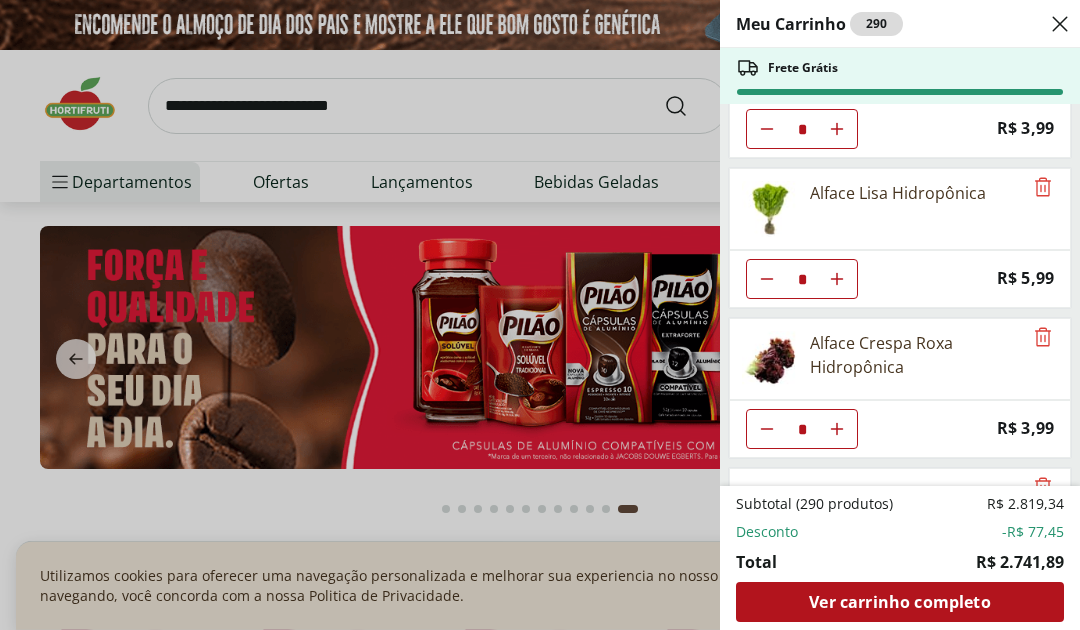 click 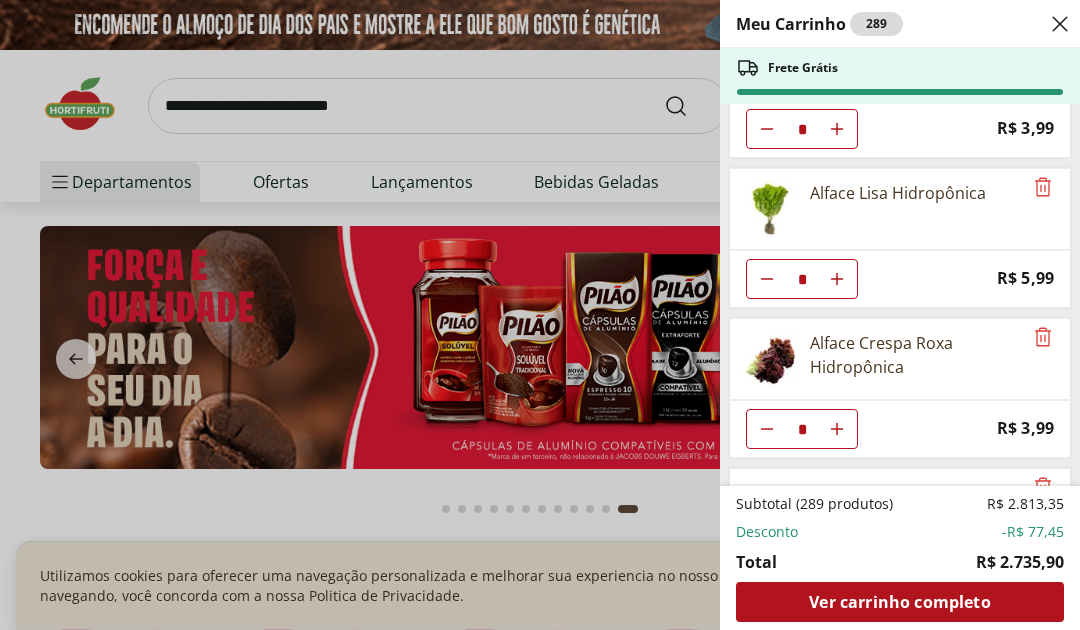 click 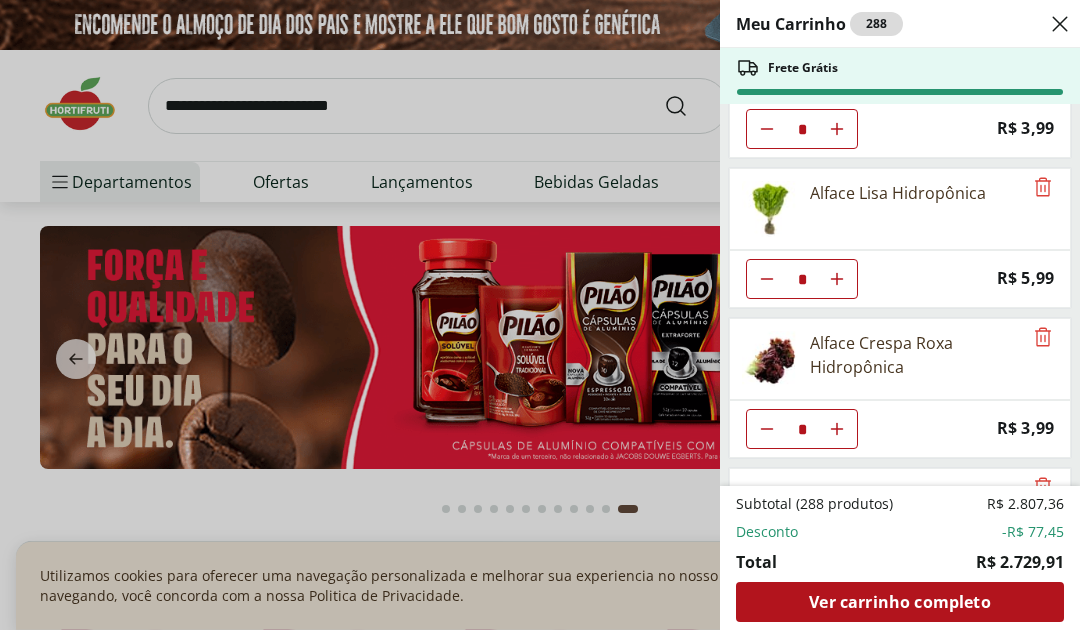 click at bounding box center [767, -6171] 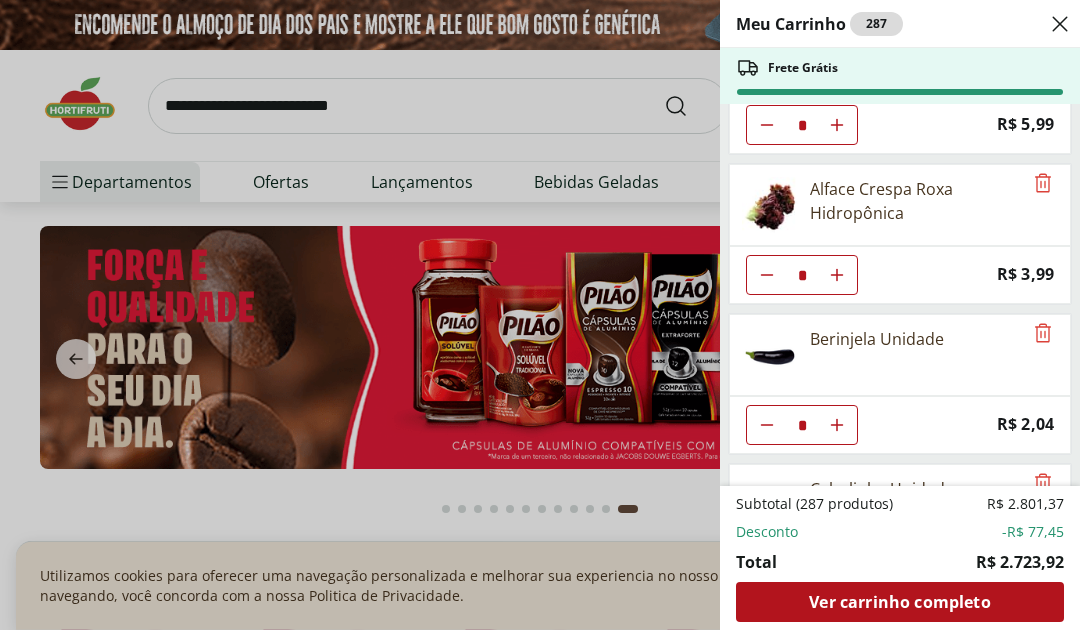 scroll, scrollTop: 6551, scrollLeft: 0, axis: vertical 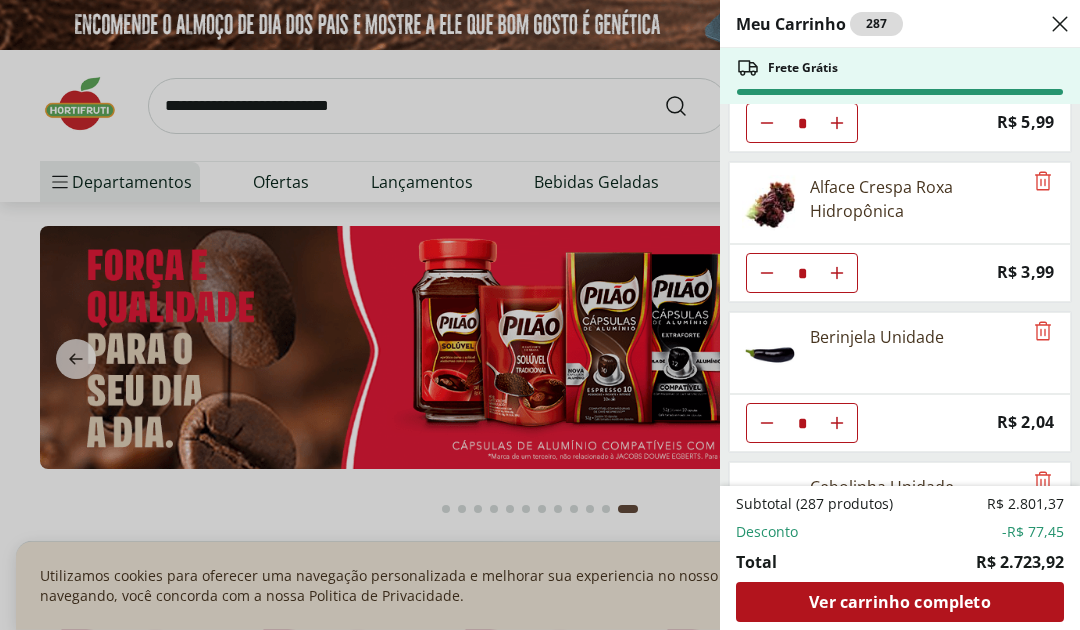 click at bounding box center [767, -6327] 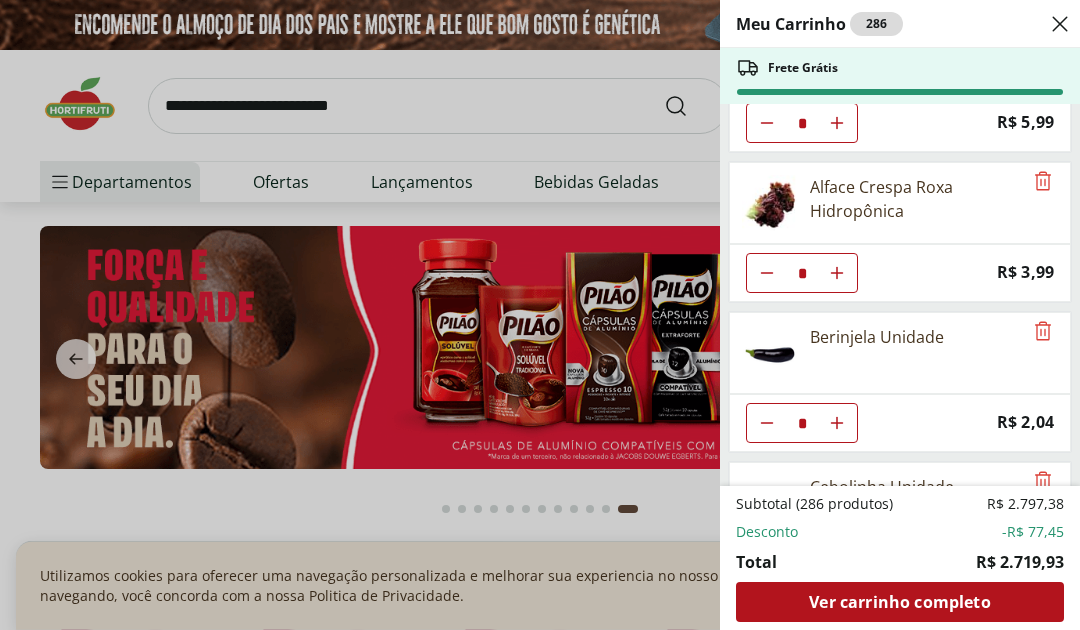 click at bounding box center [767, -6327] 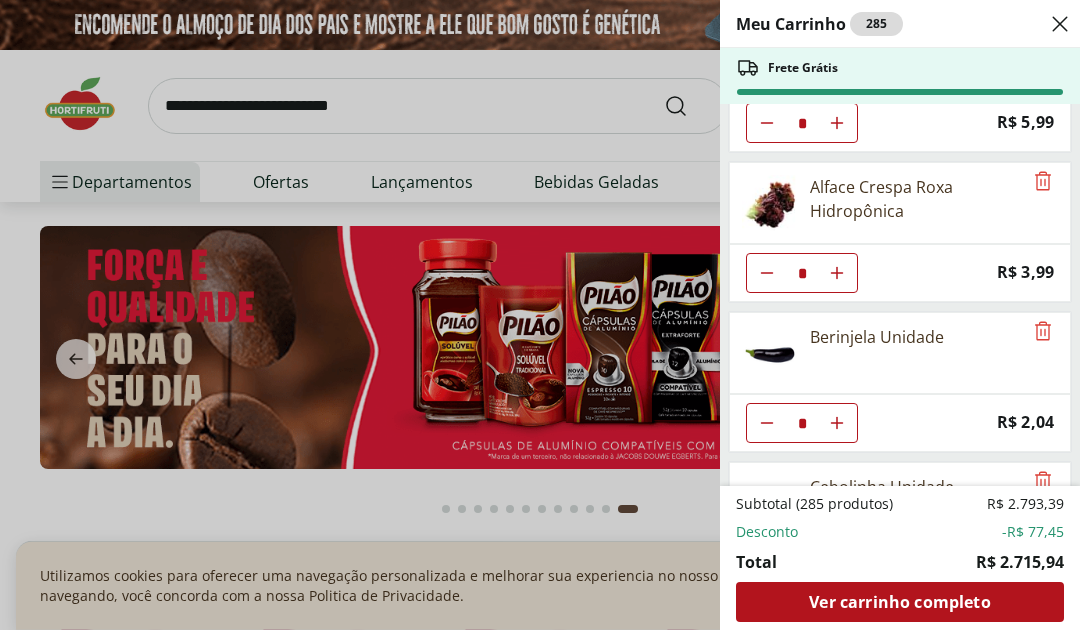 click at bounding box center [767, -6327] 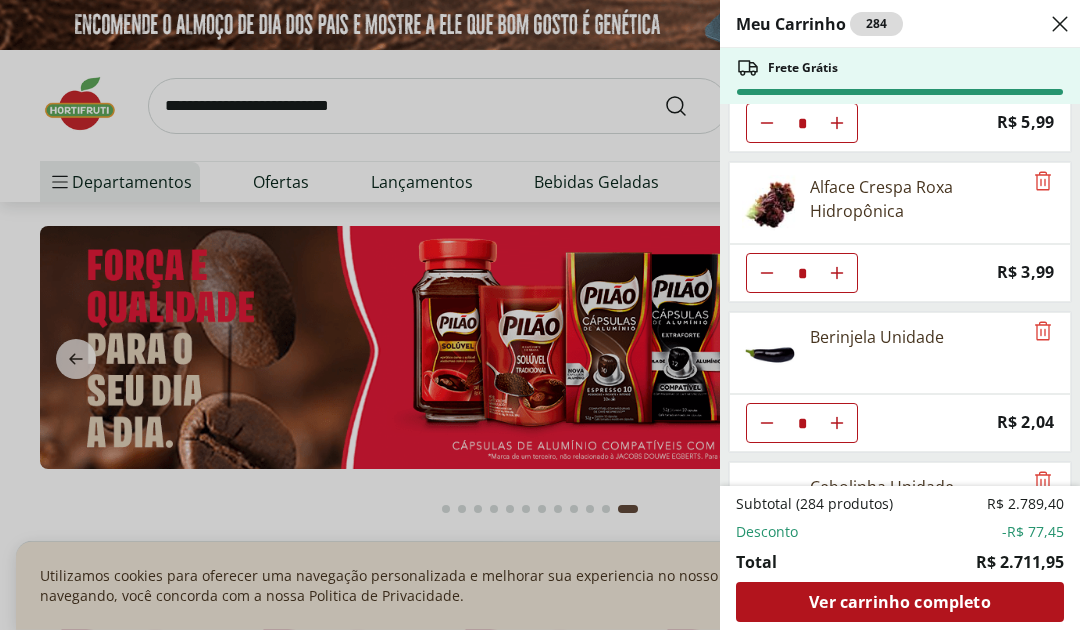click at bounding box center (767, -6327) 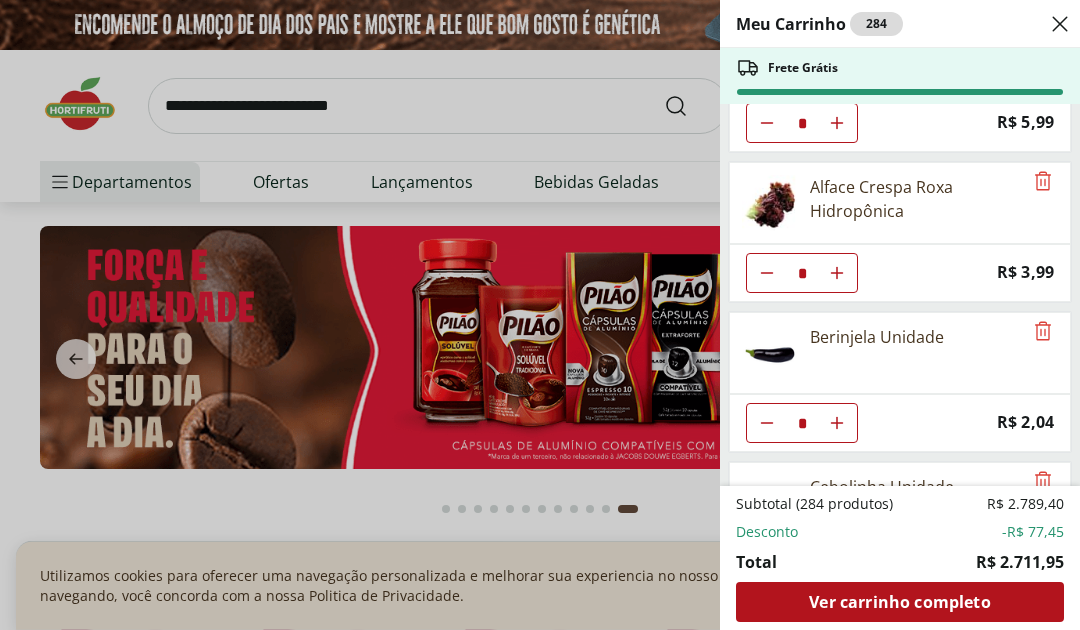 type on "*" 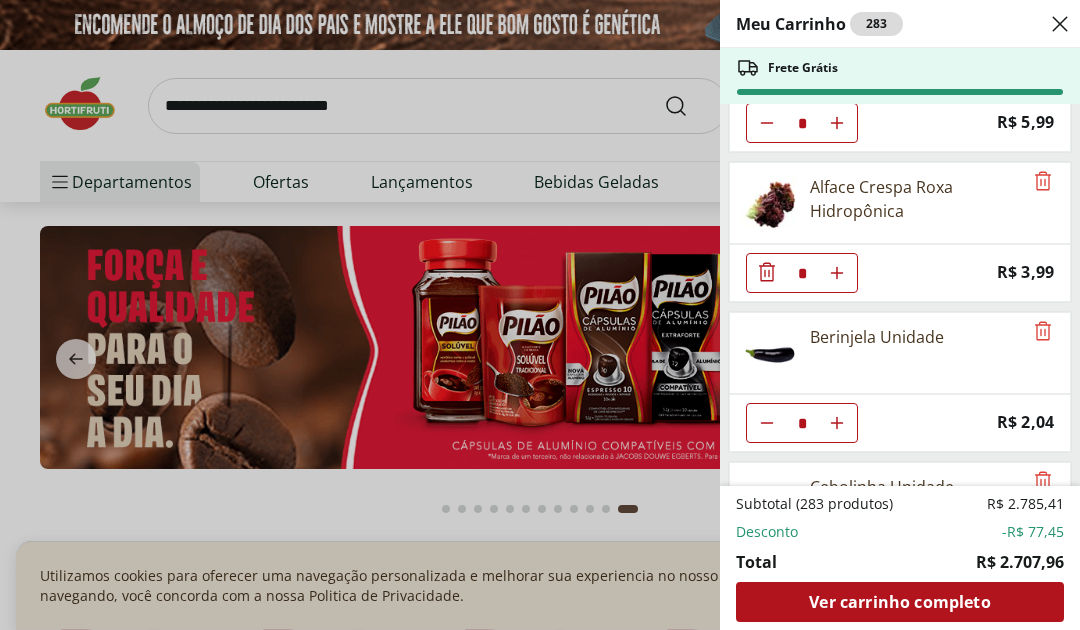 click at bounding box center (767, -6327) 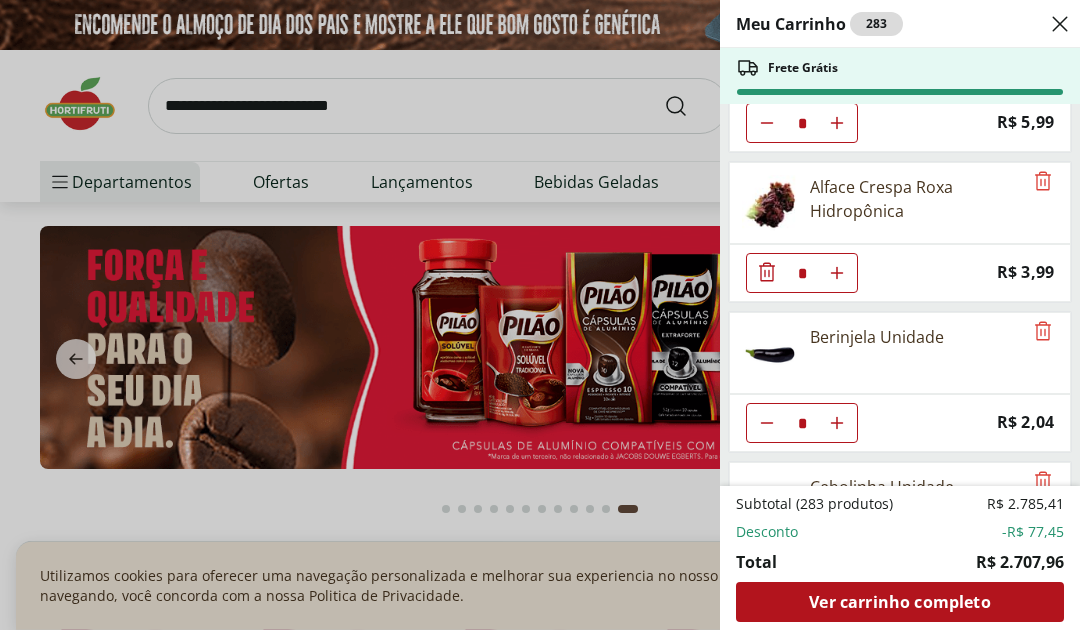 click at bounding box center [767, -6327] 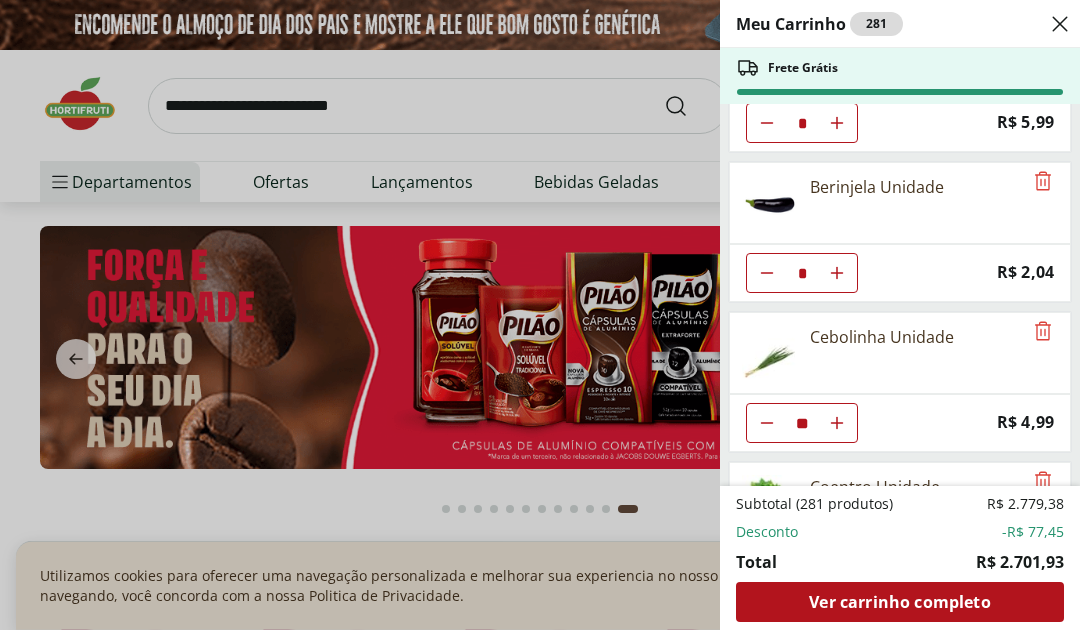 click at bounding box center [837, -6327] 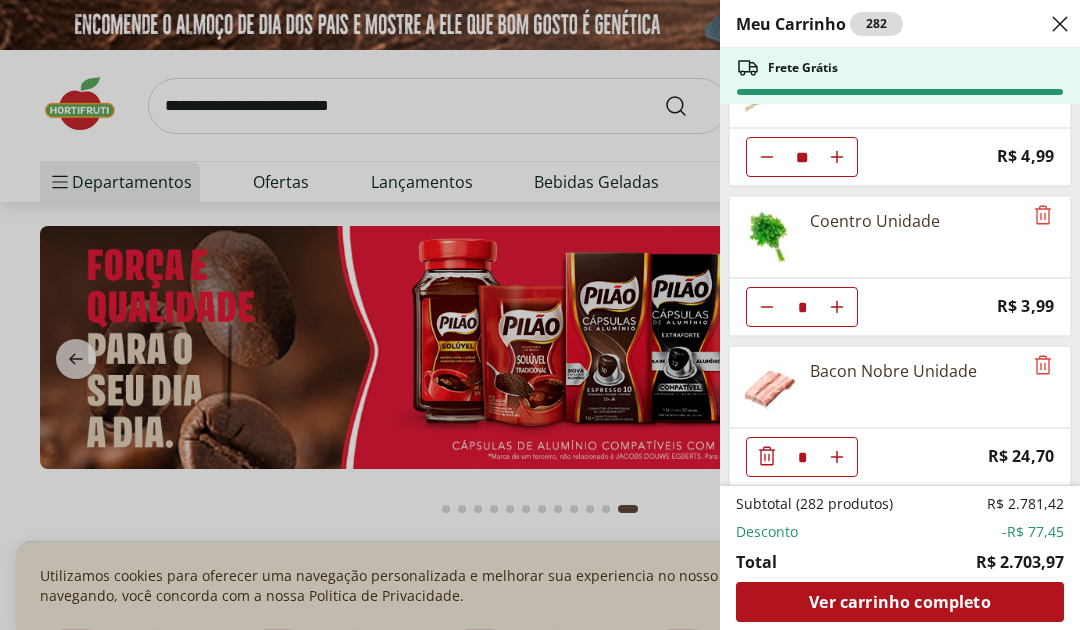 scroll, scrollTop: 6819, scrollLeft: 0, axis: vertical 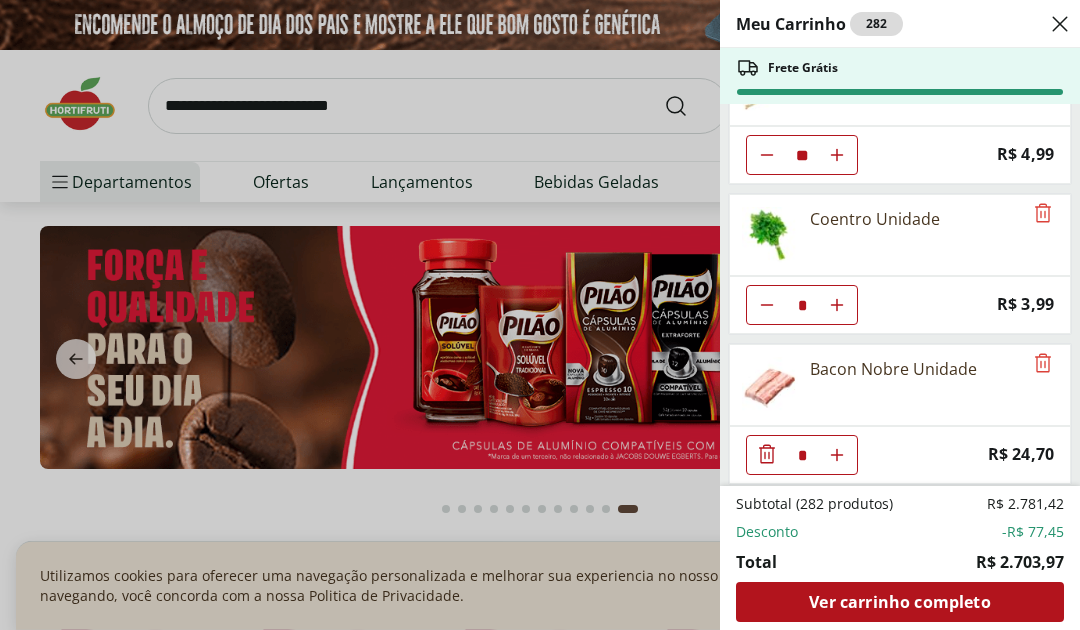 click at bounding box center (767, -6595) 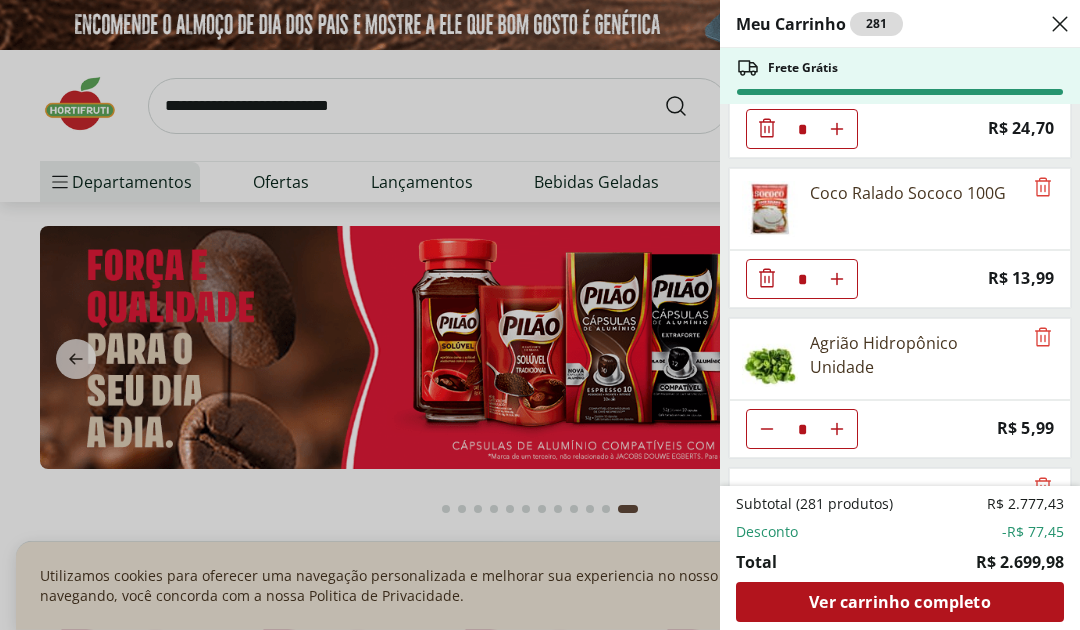 scroll, scrollTop: 7147, scrollLeft: 0, axis: vertical 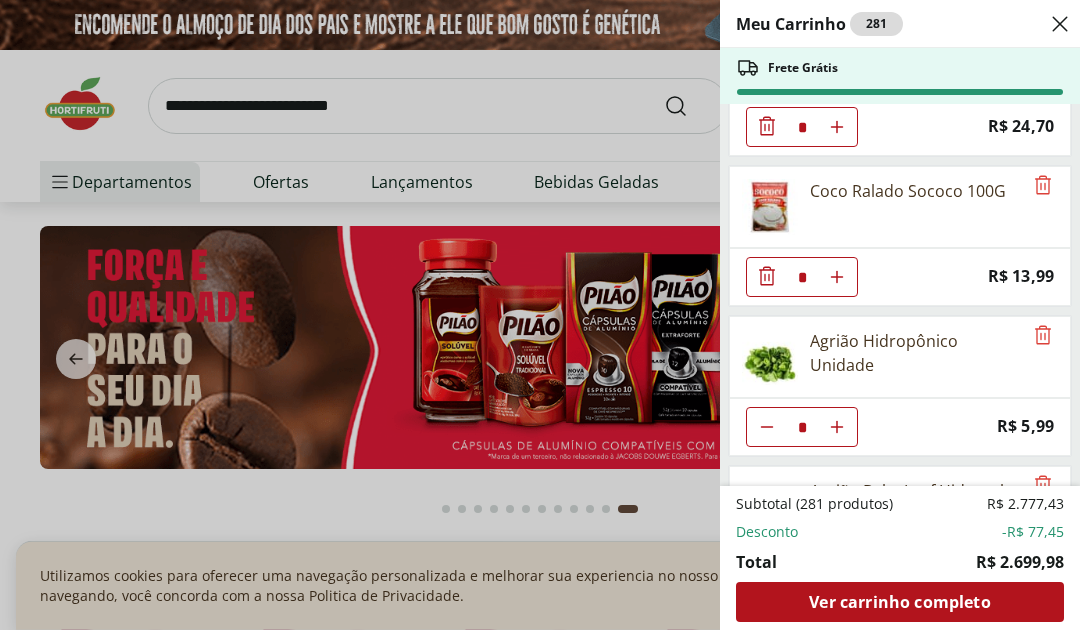 click on "Meu Carrinho 281 Frete Grátis Cogumelo Shiitake 200g * Original price: R$ 16,99 Price: R$ 12,99 Cogumelo Paris Orgânico 200g Unidade * Original price: R$ 12,99 Price: R$ 9,99 Laranja Pera Natural da Terra 3kg * Price: R$ 23,99 Uva Verde sem Semente Natural da Terra 500g * Price: R$ 8,99 Laranja Lima Natural da Terra 1,5kg * Price: R$ 18,99 Maçã em pacote Natural da Terra 1kg * Price: R$ 12,99 Banan Prata Selecionada * Price: R$ 11,87 Mamão Papaia Unidade * Price: R$ 4,54 Abacaxi Unidade * Price: R$ 12,99 Maracujá Azedo Unidade * Price: R$ 4,40 Pera Williams Unidade * Price: R$ 3,00 Limão Galego Unidade * Price: R$ 3,79 Abacate Unidade * Price: R$ 10,44 Blueberry Embalada 125g * Price: R$ 14,49 PESSEGO DONNUT KG * Price: R$ 3,90 AMEIXA NACIONAL 500G * Price: R$ 14,99 Amora Embalada 100G * Price: R$ 19,99 Fisális Porção 100G * Price: R$ 11,49 Atemoia Unidade * Price: R$ 11,25 Banana Maçã unidade ** Price: R$ 1,69 Banana da Terra Unidade * Price: R$ 3,85 Caqui Fuyu * Price: * *" at bounding box center (540, 315) 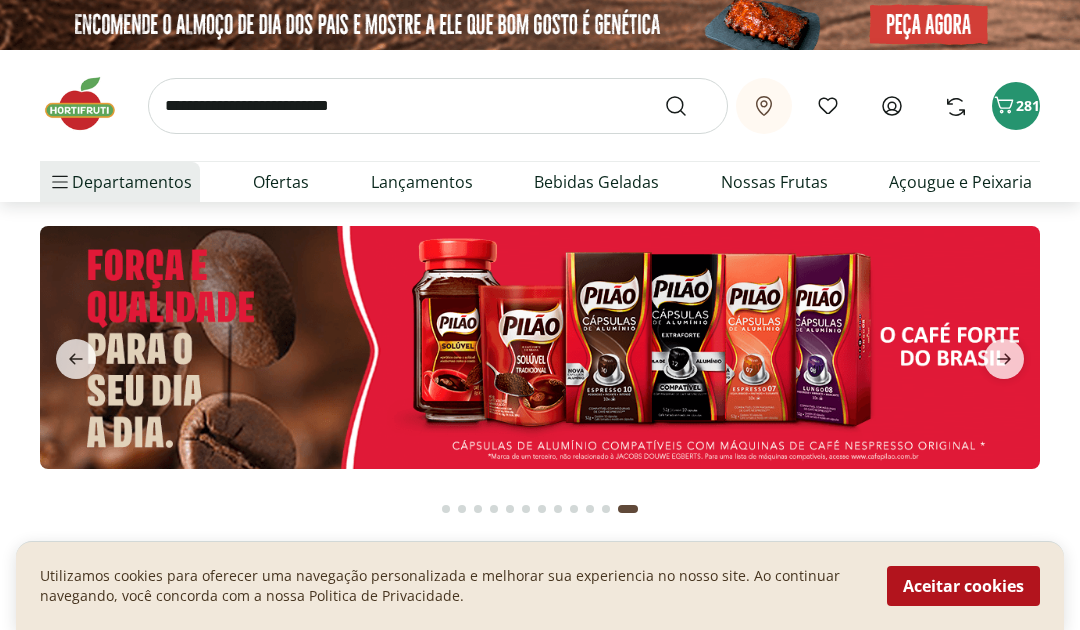 click at bounding box center (438, 106) 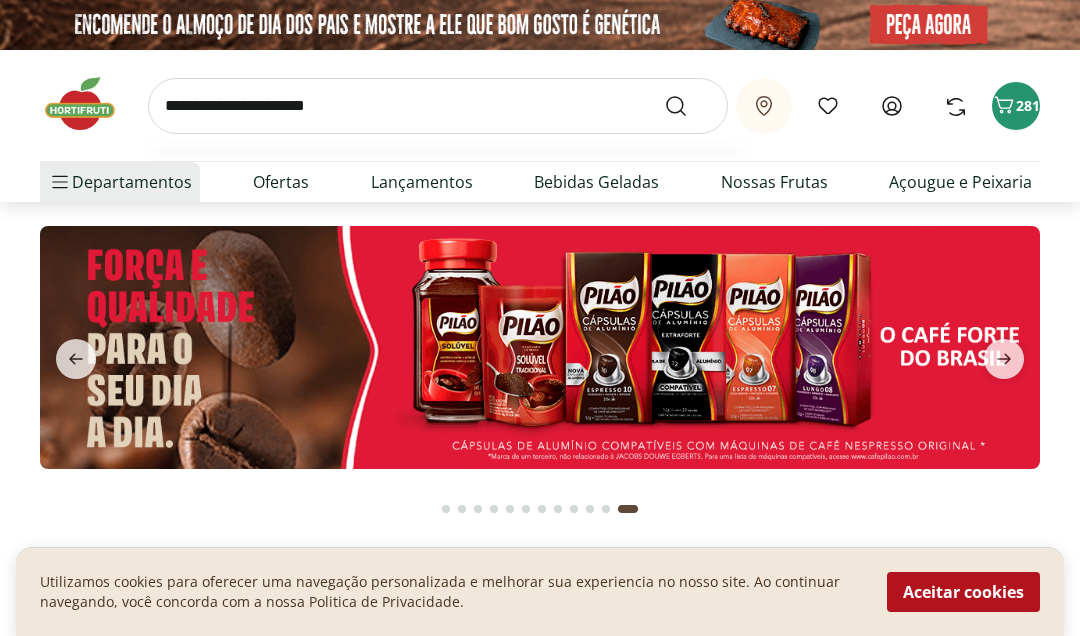 type on "**********" 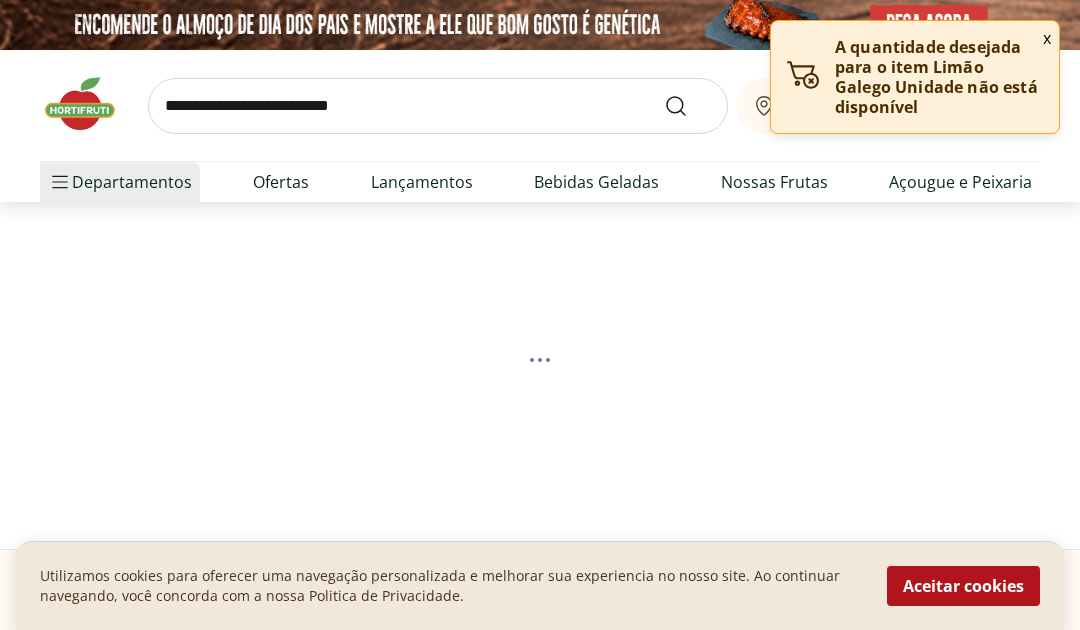 select on "**********" 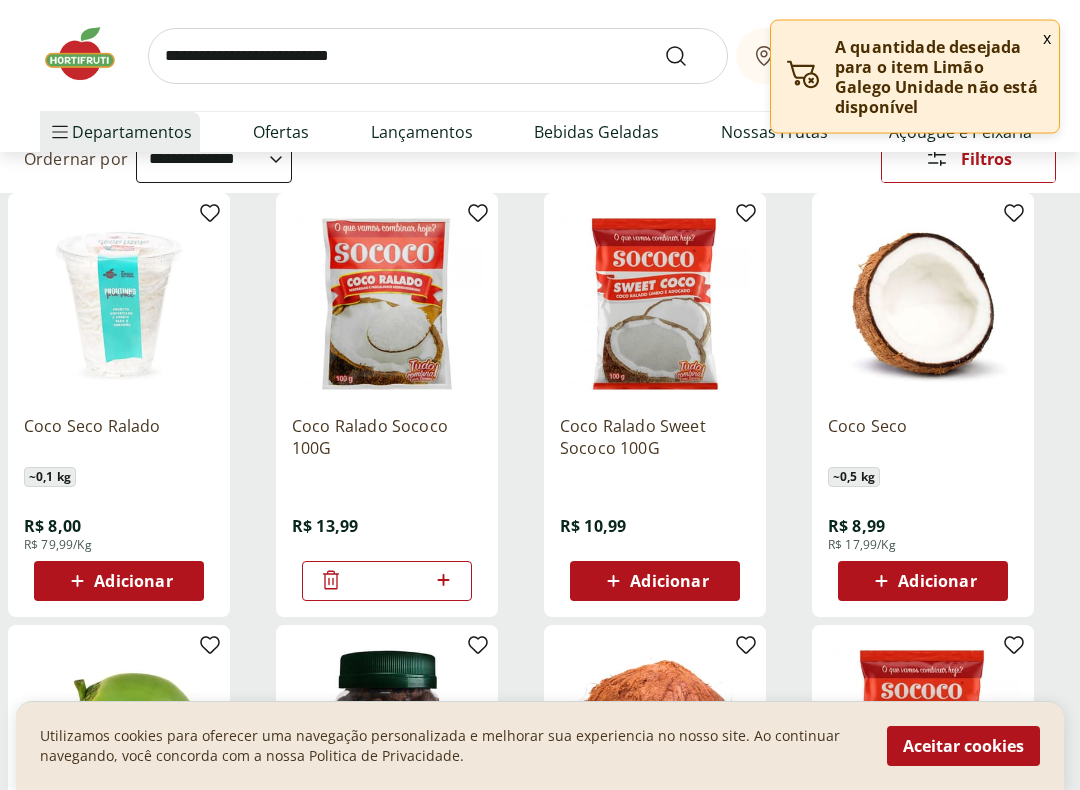 scroll, scrollTop: 209, scrollLeft: 0, axis: vertical 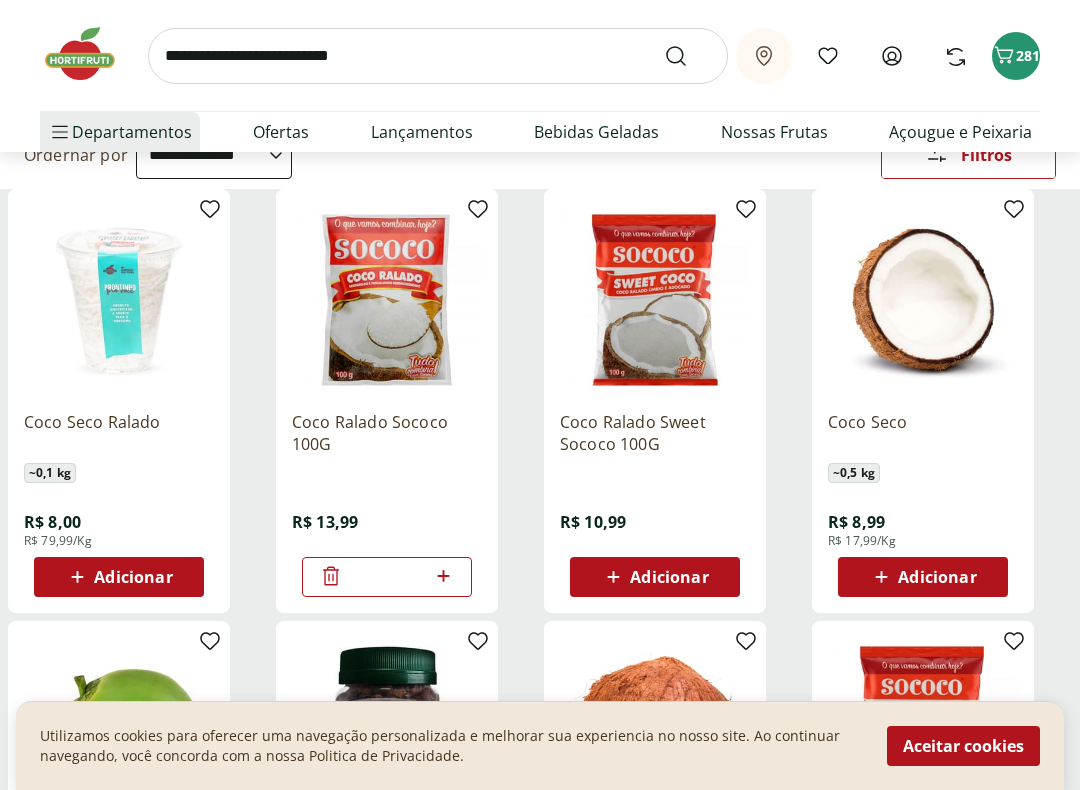 click on "Adicionar" at bounding box center (133, 577) 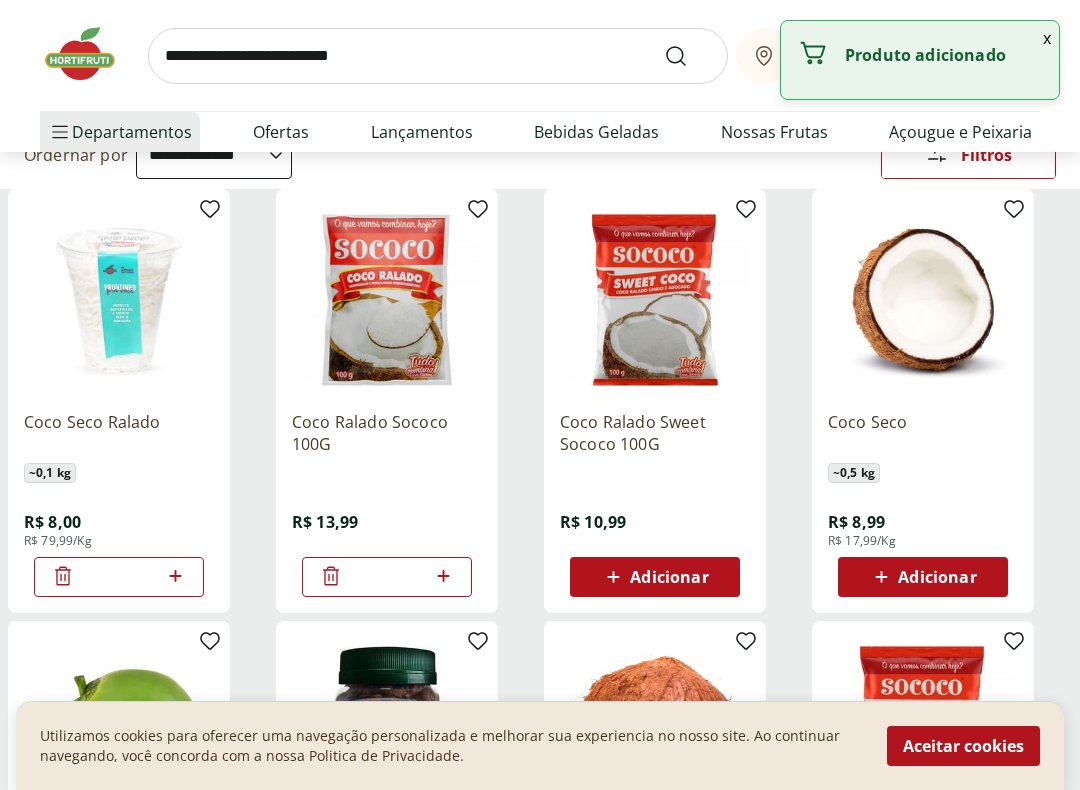 click 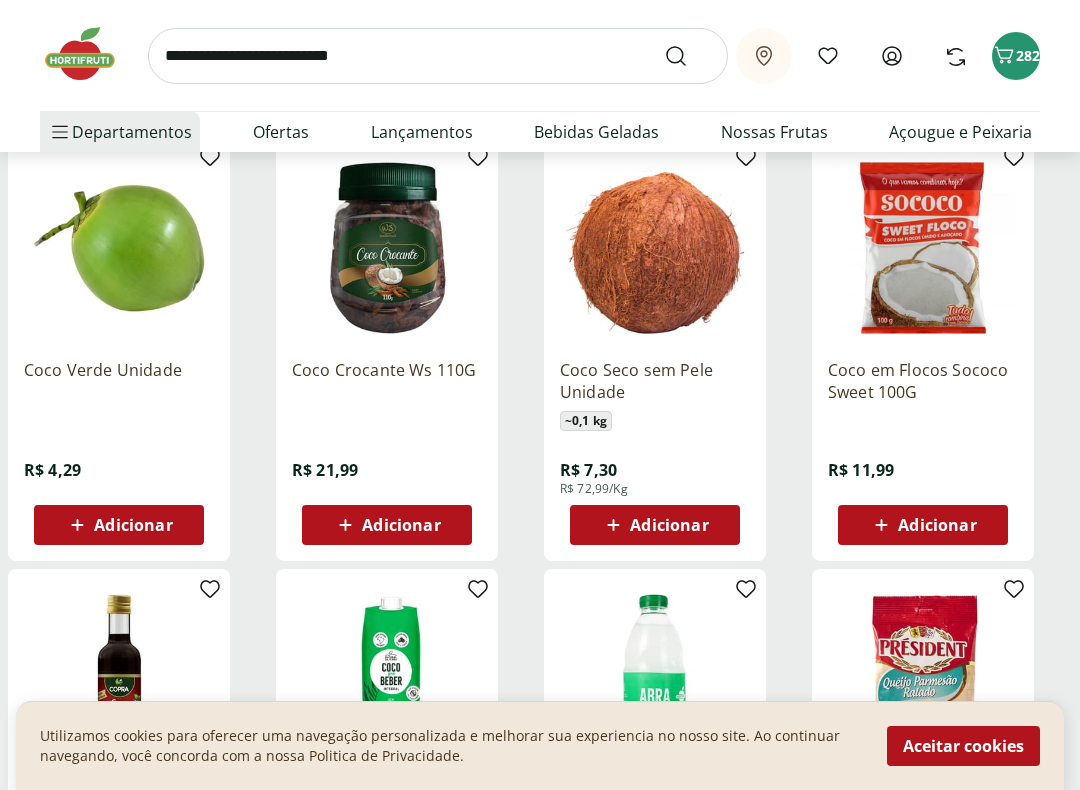 scroll, scrollTop: 705, scrollLeft: 0, axis: vertical 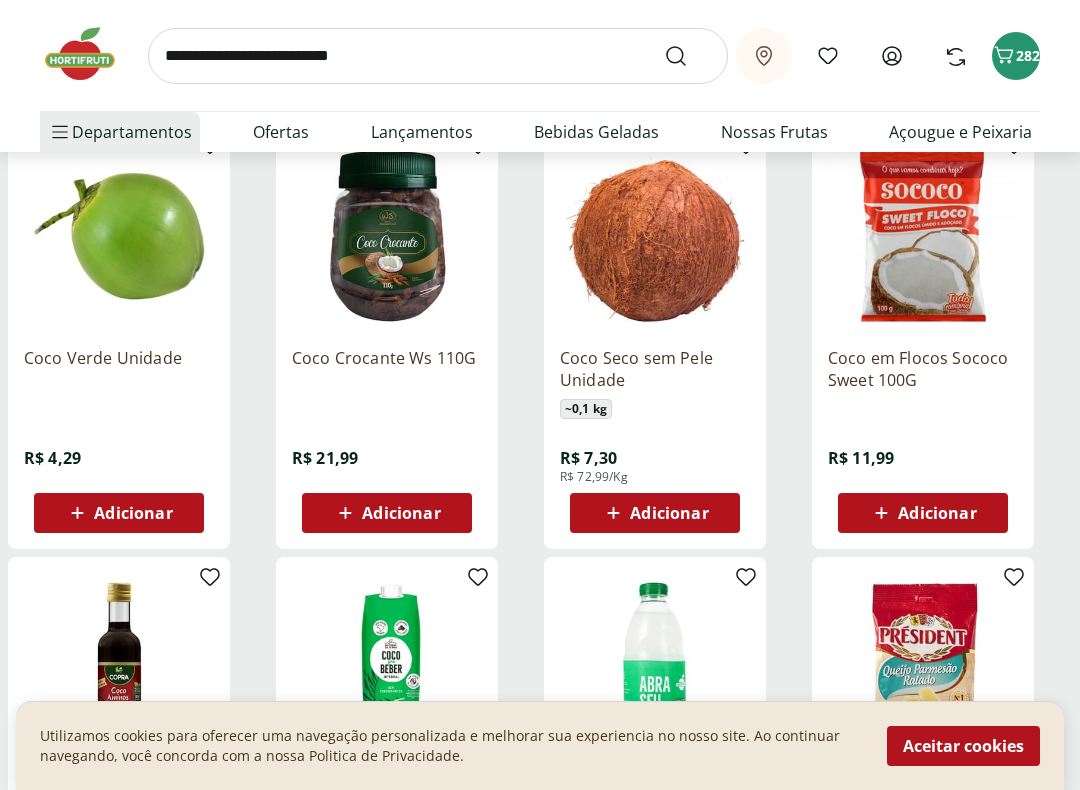 click on "Adicionar" at bounding box center (119, 513) 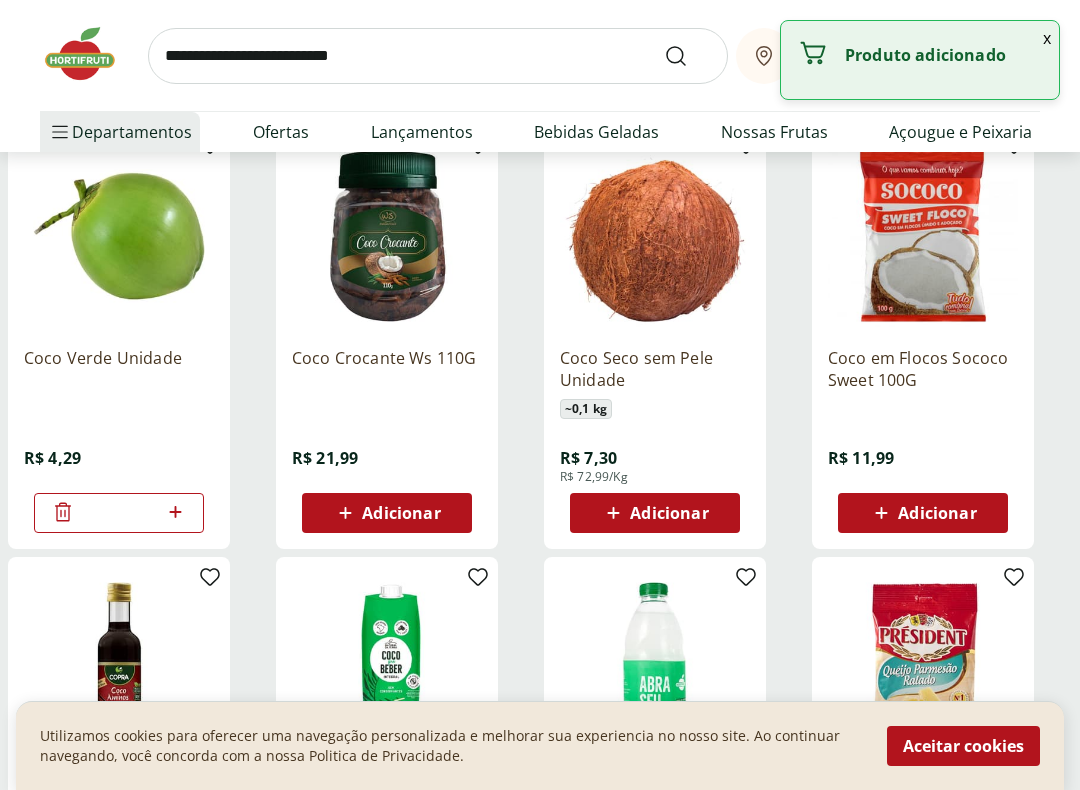 click 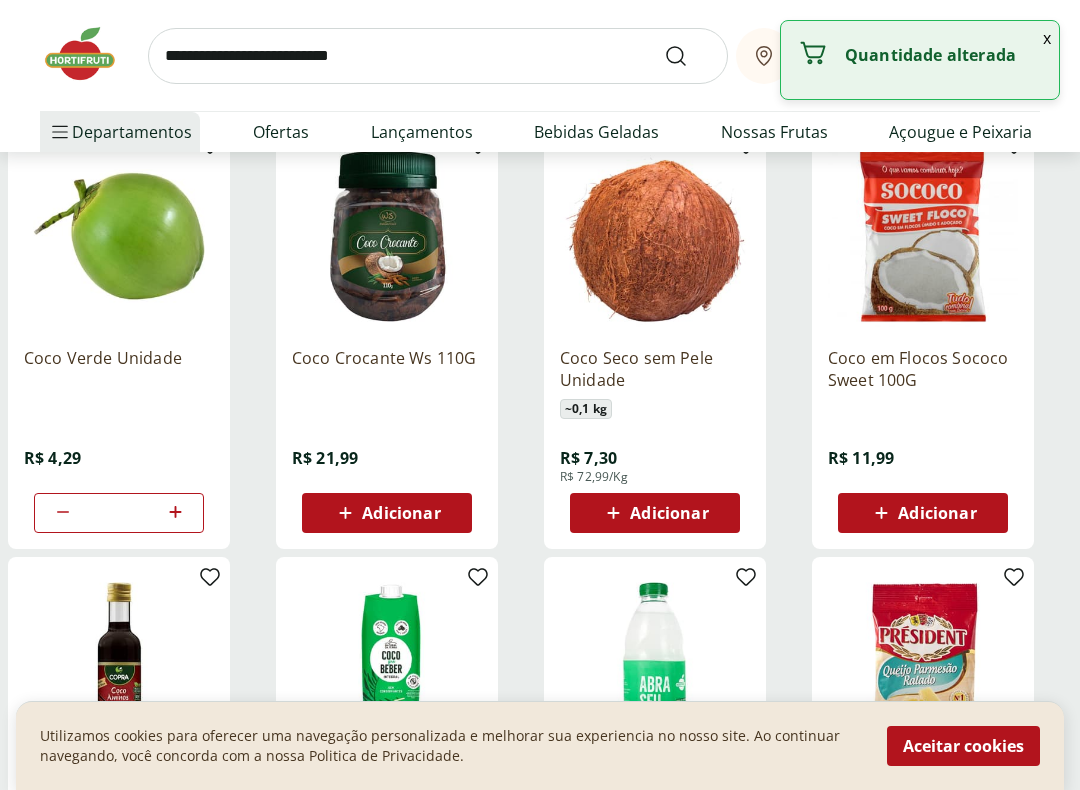 click 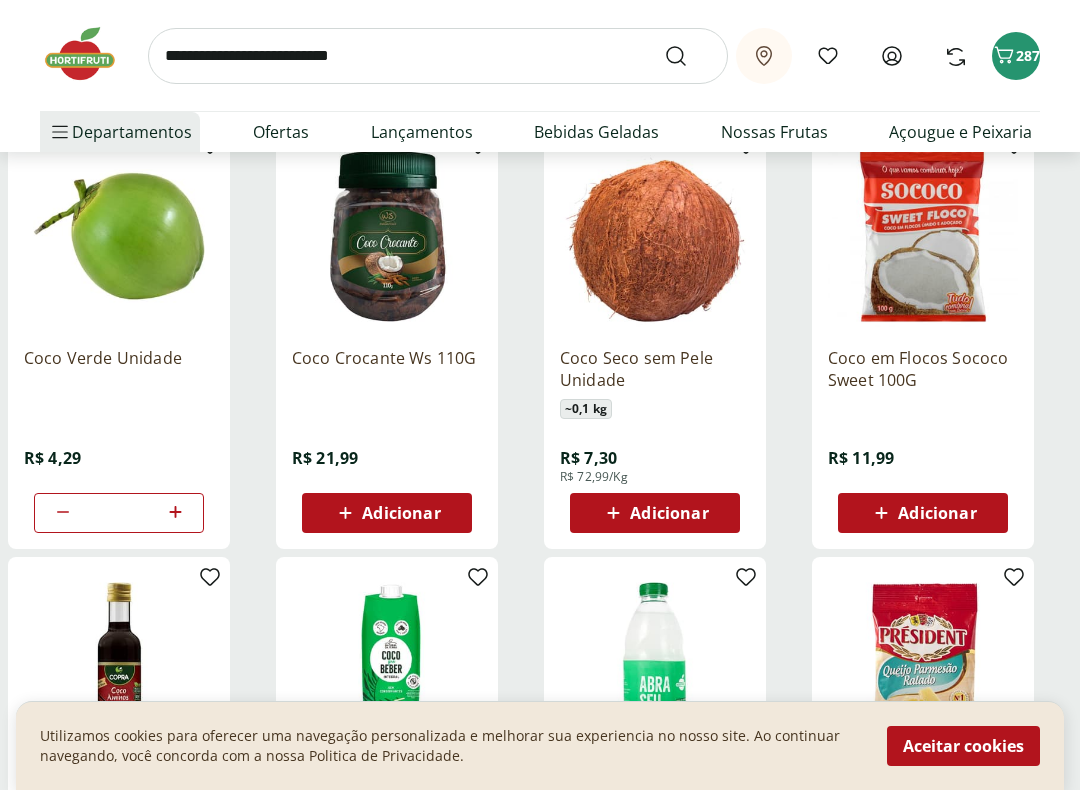 click 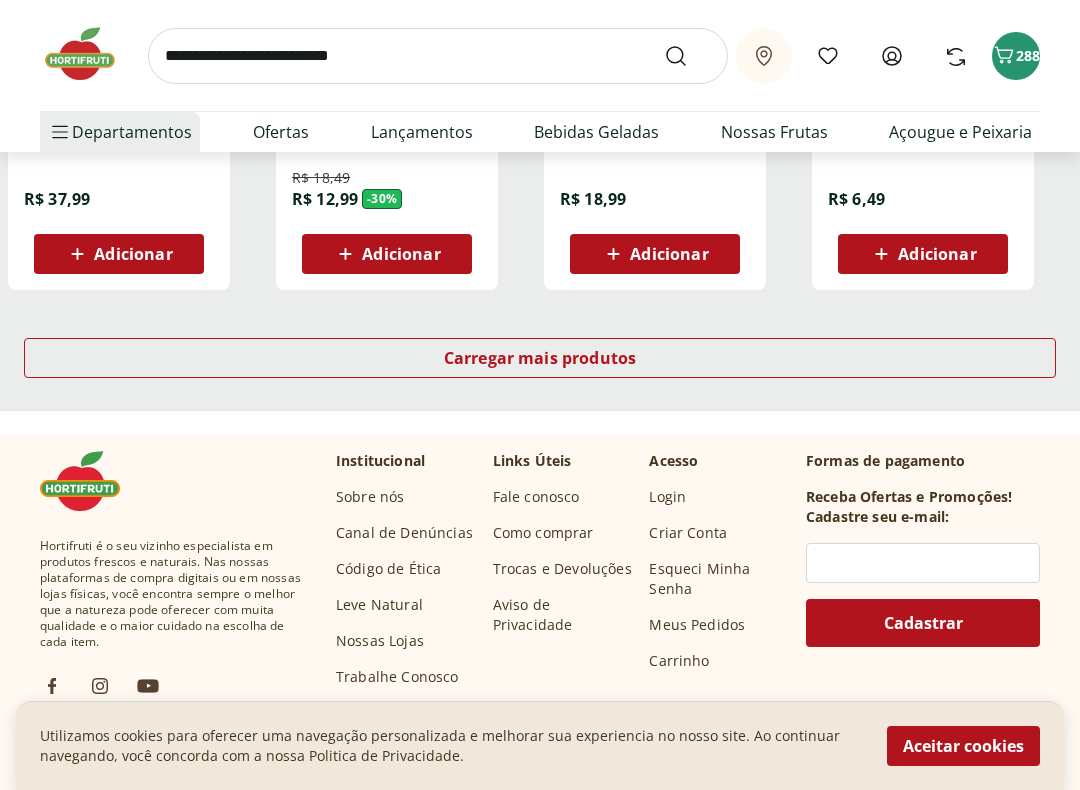 scroll, scrollTop: 1397, scrollLeft: 0, axis: vertical 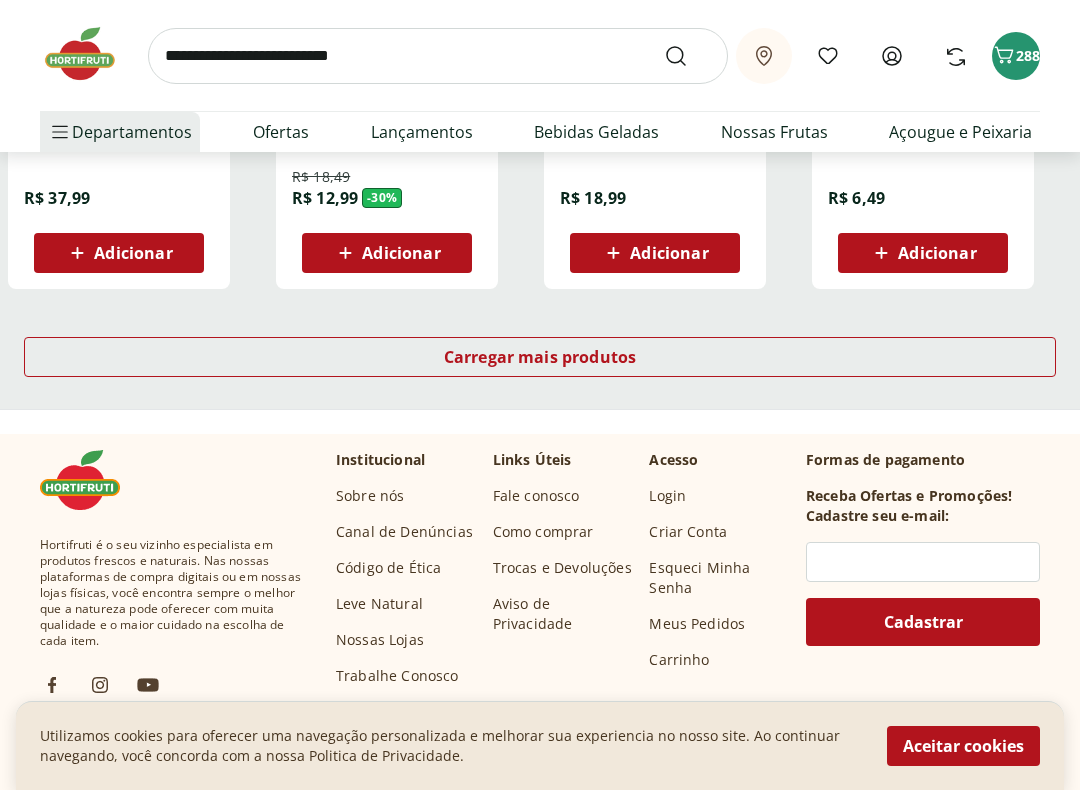 click 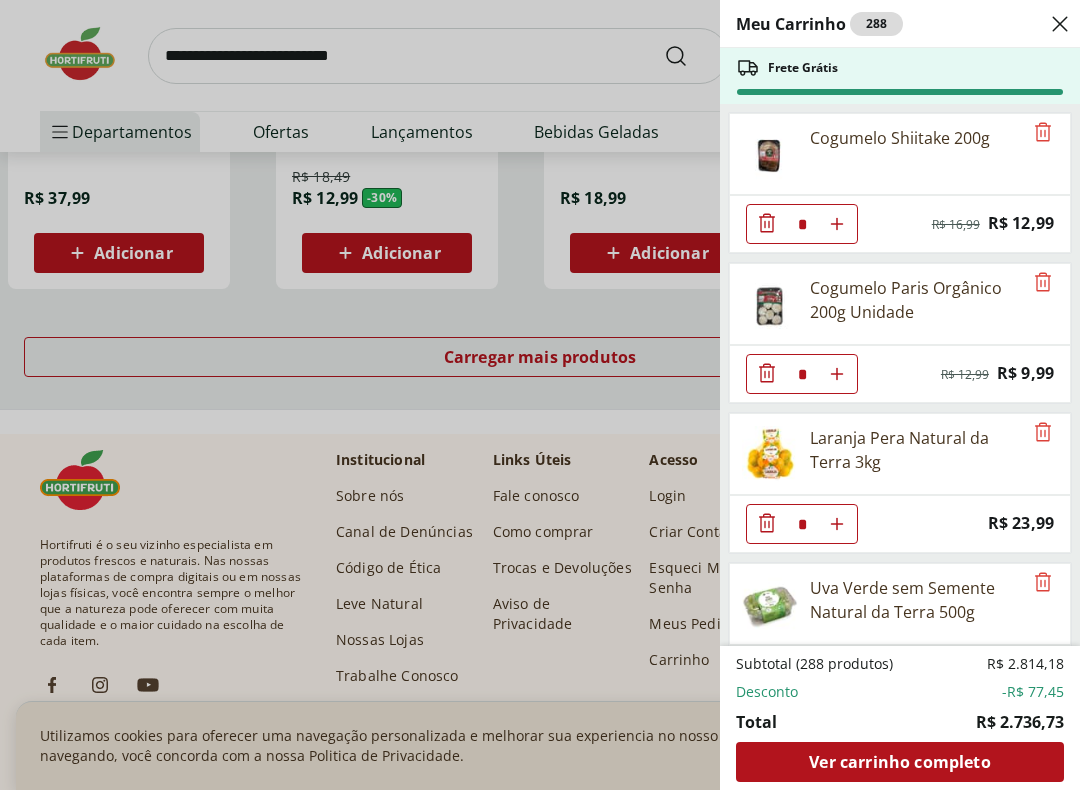 scroll, scrollTop: 0, scrollLeft: 0, axis: both 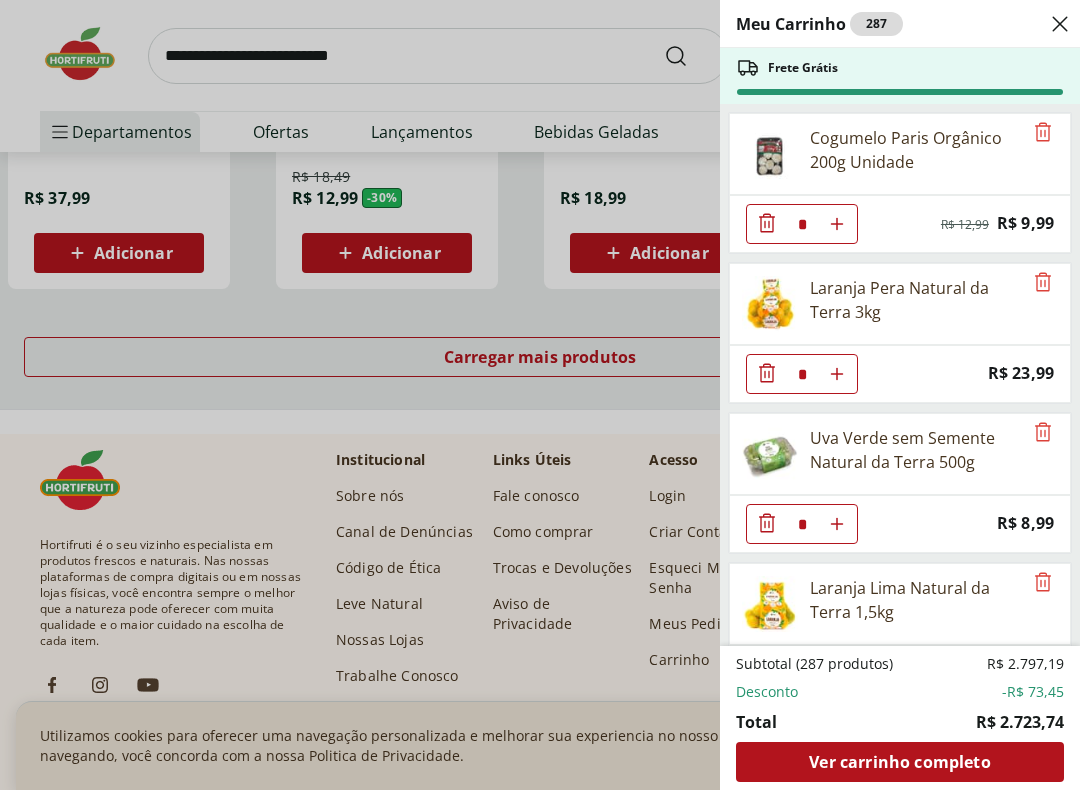 click at bounding box center [837, 224] 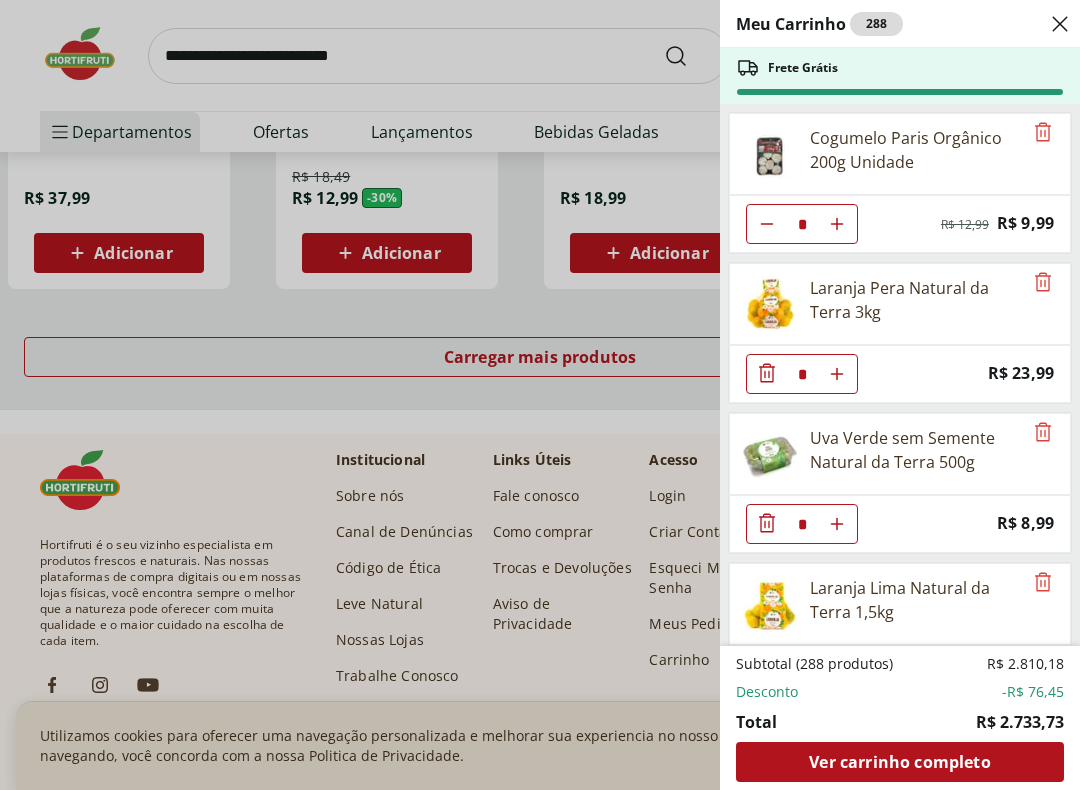 click at bounding box center (837, 224) 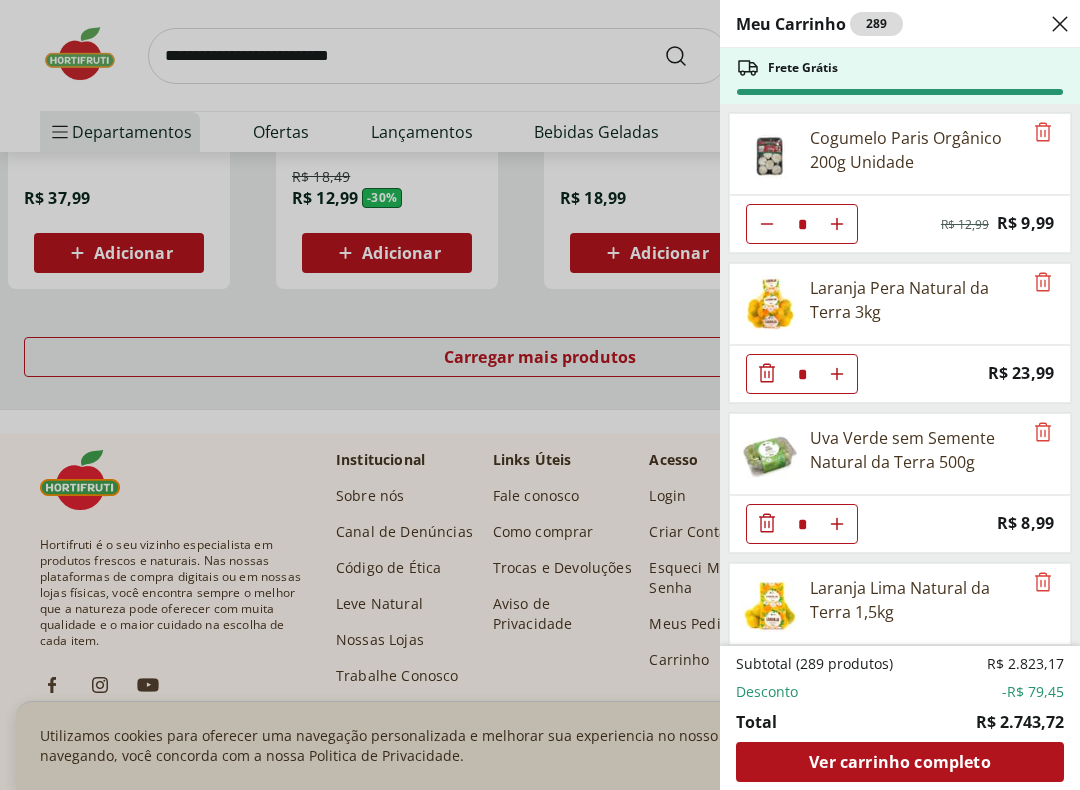 click 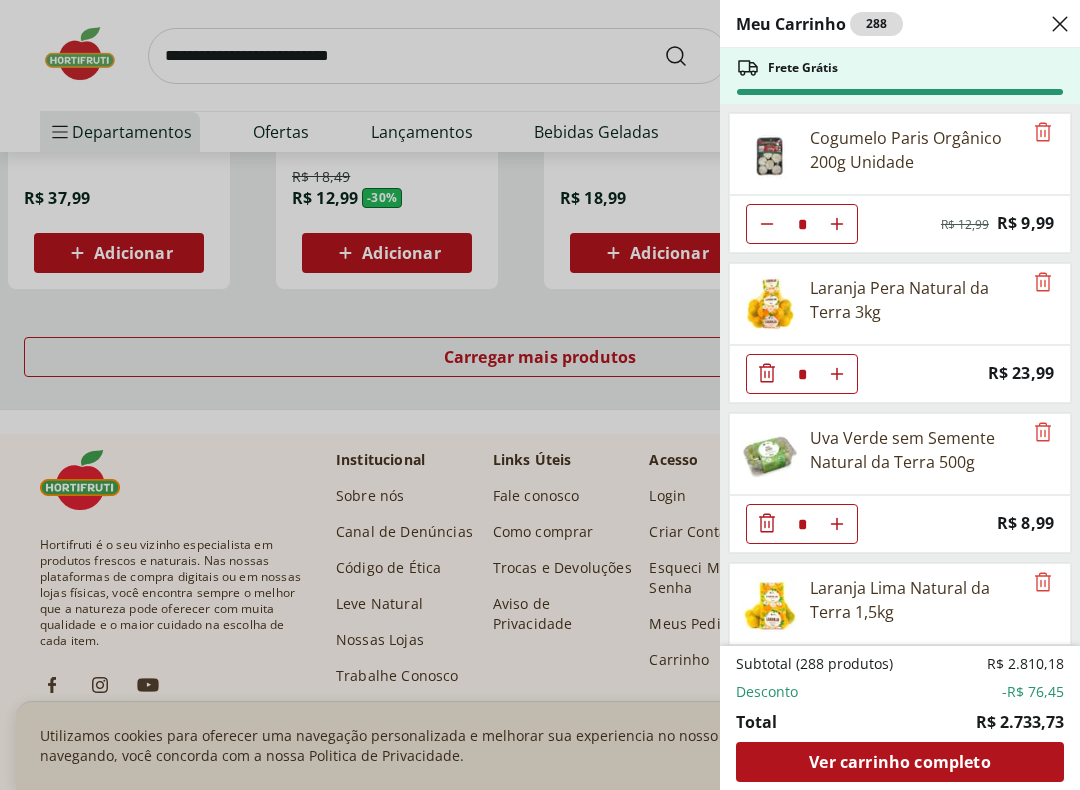 click 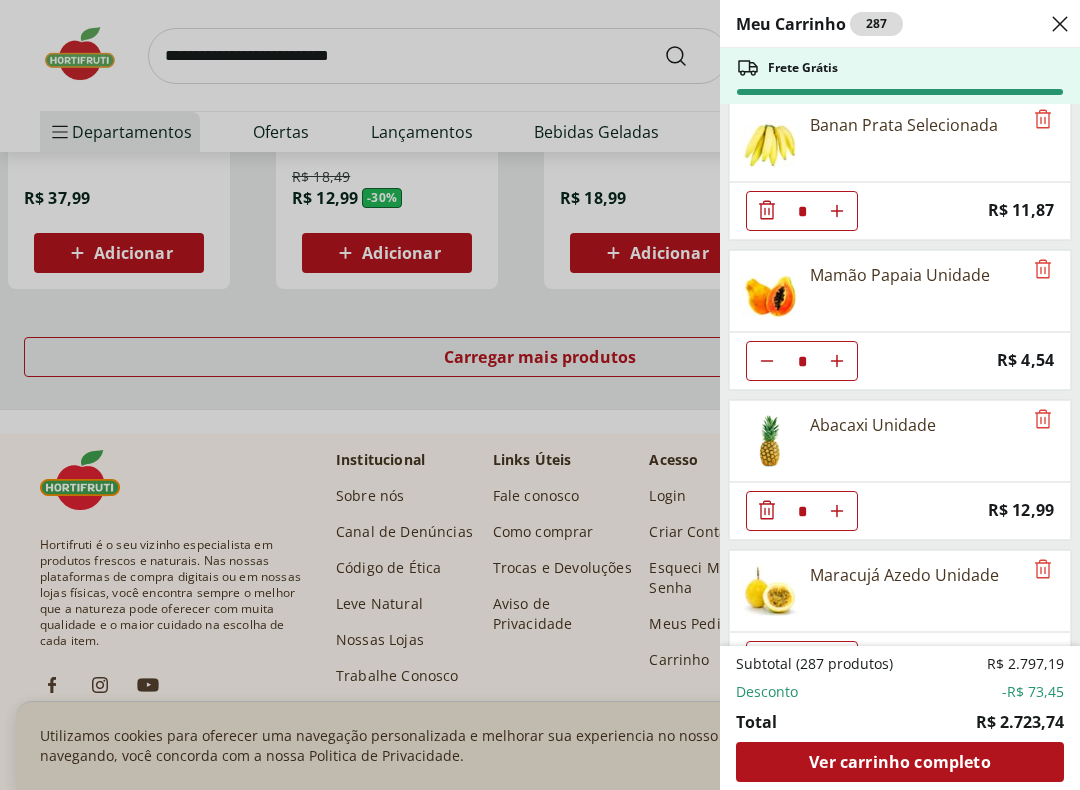 scroll, scrollTop: 764, scrollLeft: 0, axis: vertical 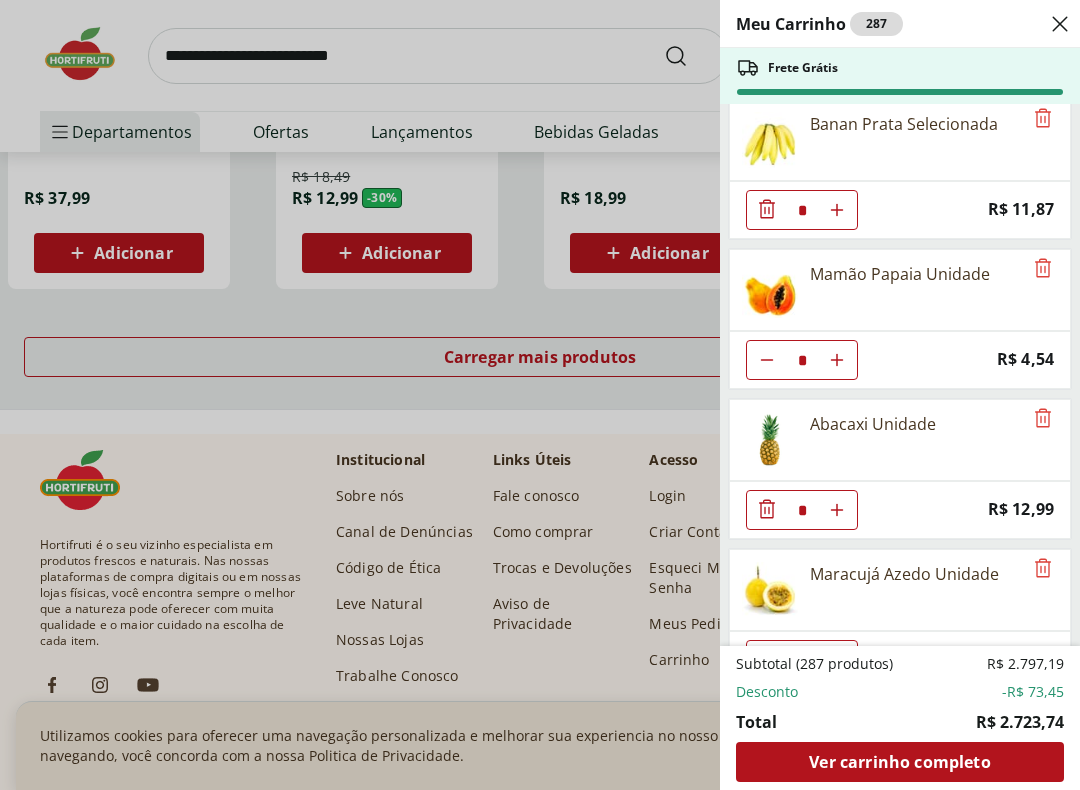 click 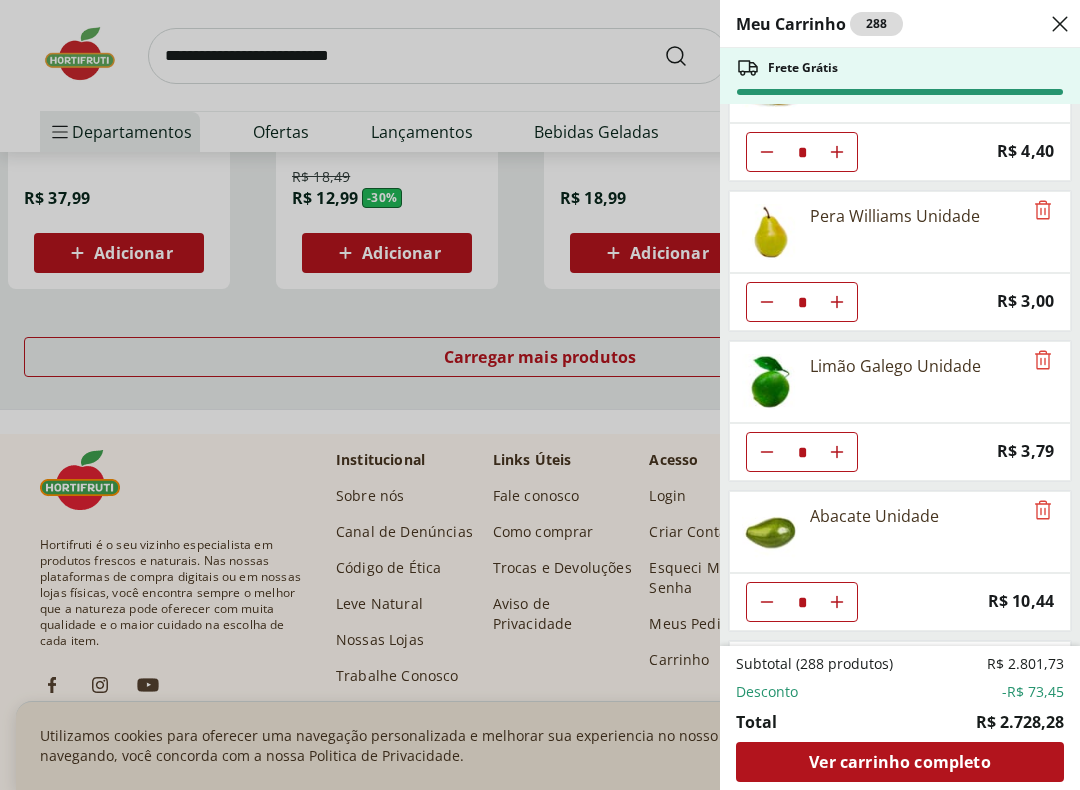 scroll, scrollTop: 1273, scrollLeft: 0, axis: vertical 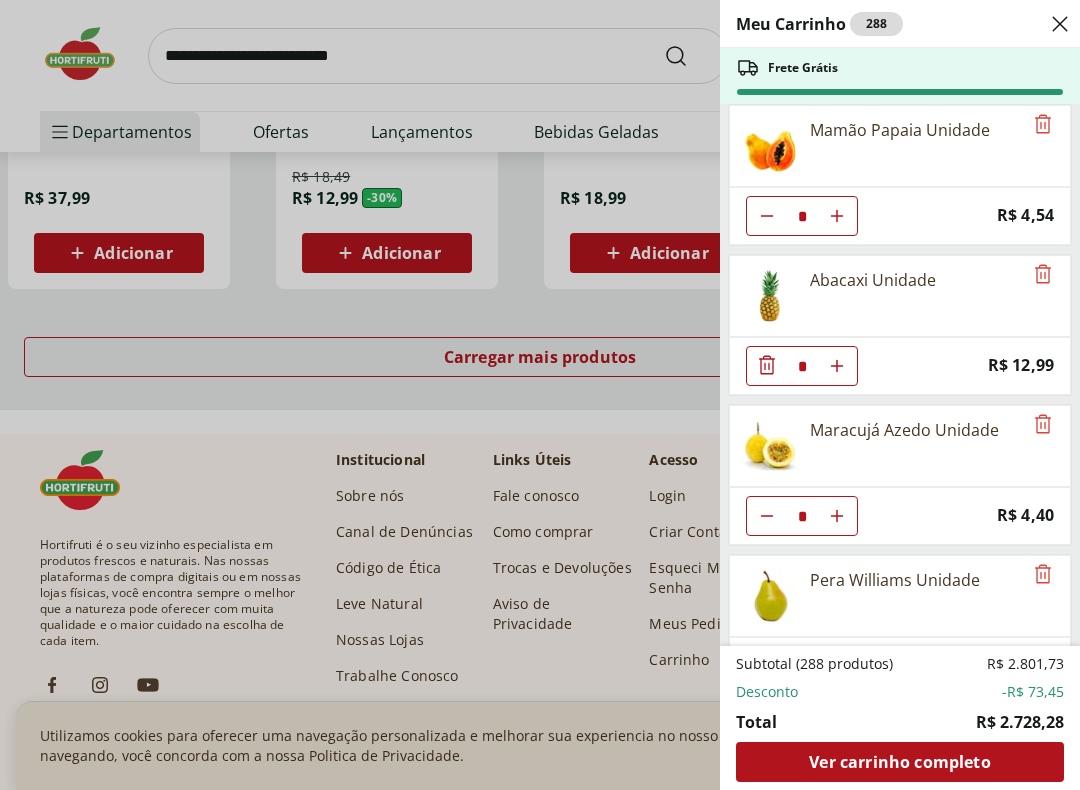 click on "Meu Carrinho 288 Frete Grátis Cogumelo Paris Orgânico 200g Unidade * Original price: R$ 12,99 Price: R$ 9,99 Laranja Pera Natural da Terra 3kg * Price: R$ 23,99 Uva Verde sem Semente Natural da Terra 500g * Price: R$ 8,99 Laranja Lima Natural da Terra 1,5kg * Price: R$ 18,99 Maçã em pacote Natural da Terra 1kg * Price: R$ 12,99 Banan Prata Selecionada * Price: R$ 11,87 Mamão Papaia Unidade * Price: R$ 4,54 Abacaxi Unidade * Price: R$ 12,99 Maracujá Azedo Unidade * Price: R$ 4,40 Pera Williams Unidade * Price: R$ 3,00 Limão Galego Unidade * Price: R$ 3,79 Abacate Unidade * Price: R$ 10,44 Blueberry Embalada 125g * Price: R$ 14,49 PESSEGO DONNUT KG * Price: R$ 3,90 AMEIXA NACIONAL 500G * Price: R$ 14,99 Amora Embalada 100G * Price: R$ 19,99 Fisális Porção 100G * Price: R$ 11,49 Atemoia Unidade * Price: R$ 11,25 Banana Maçã unidade ** Price: R$ 1,69 Banana da Terra Unidade * Price: R$ 3,85 Caqui Fuyu * Price: R$ 4,80 Carambola Unidade * Price: R$ 3,30 Goiaba Vermelha Unidade *" at bounding box center [540, 395] 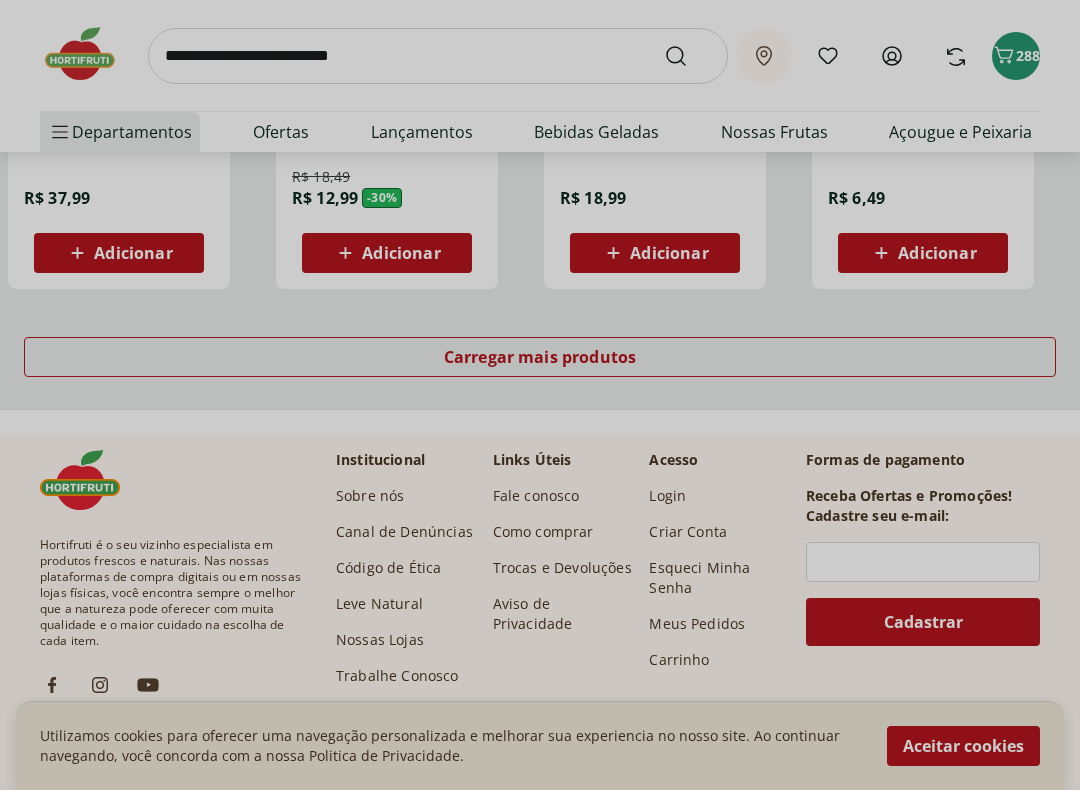 scroll, scrollTop: 0, scrollLeft: 0, axis: both 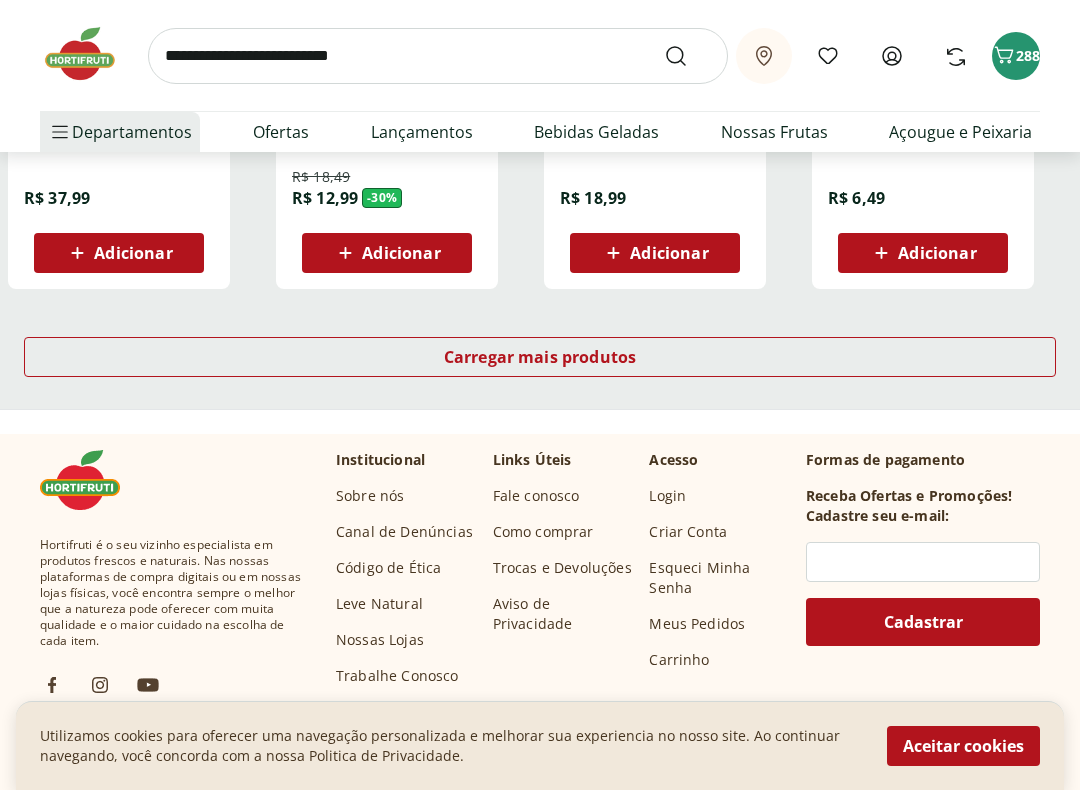 click 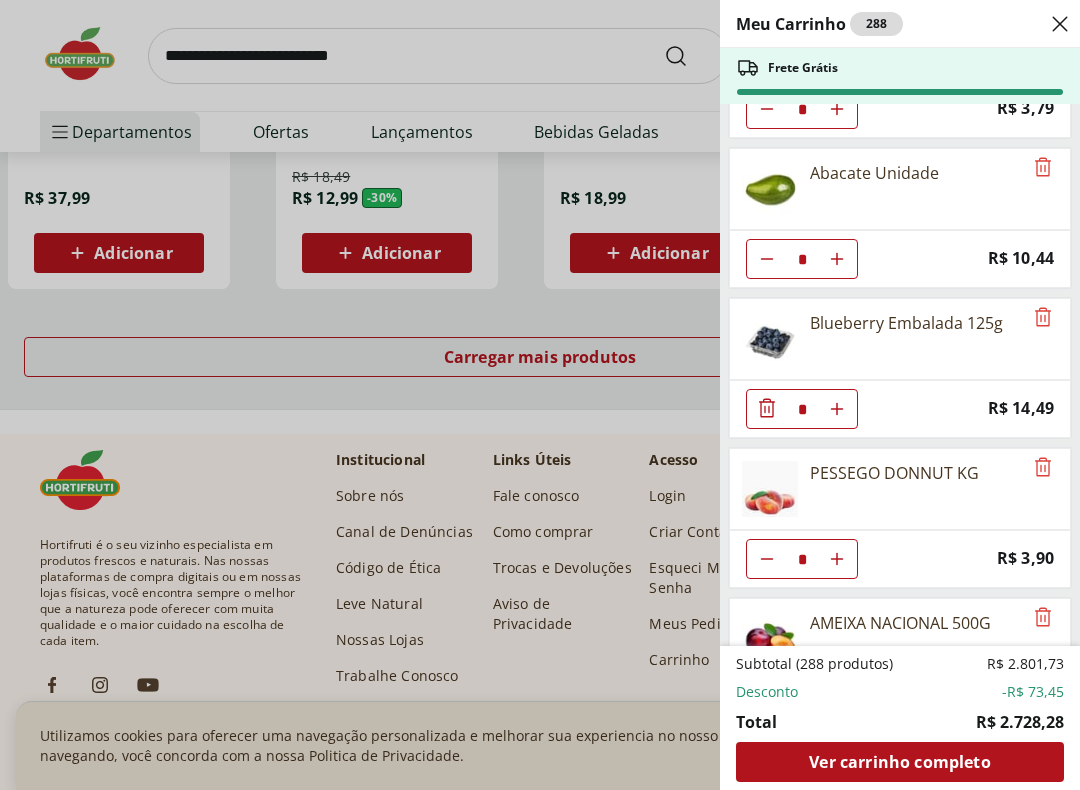 scroll, scrollTop: 1626, scrollLeft: 0, axis: vertical 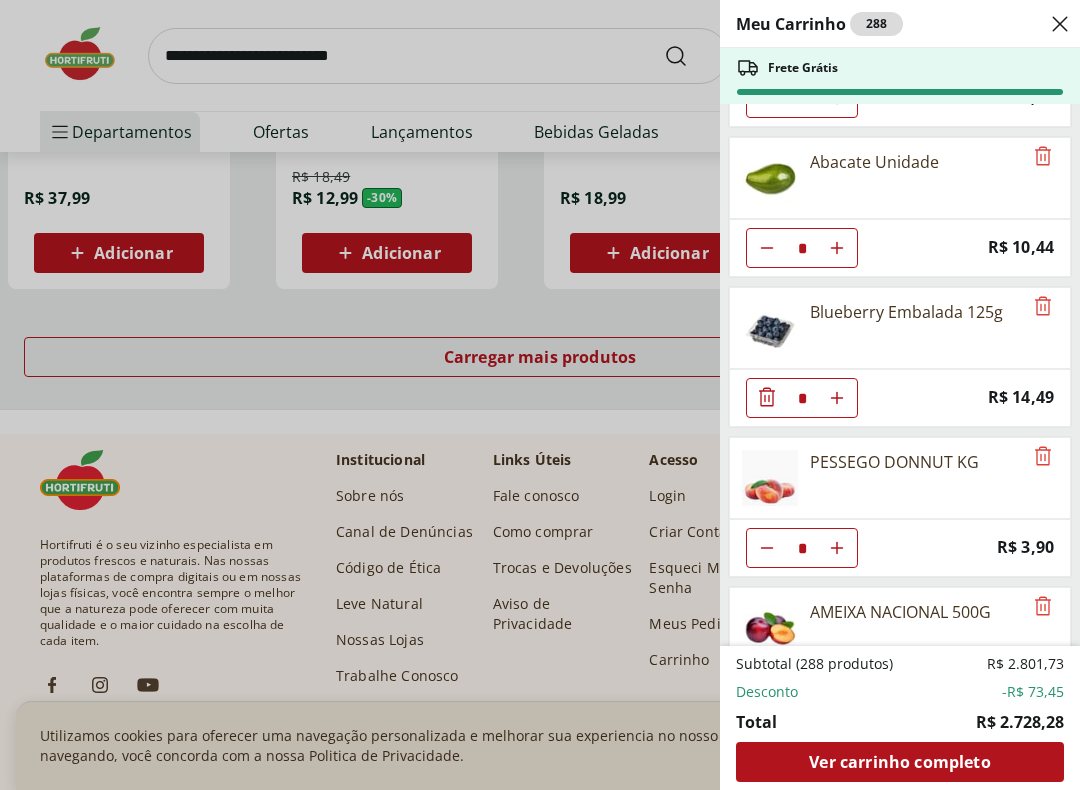 click at bounding box center (767, -1402) 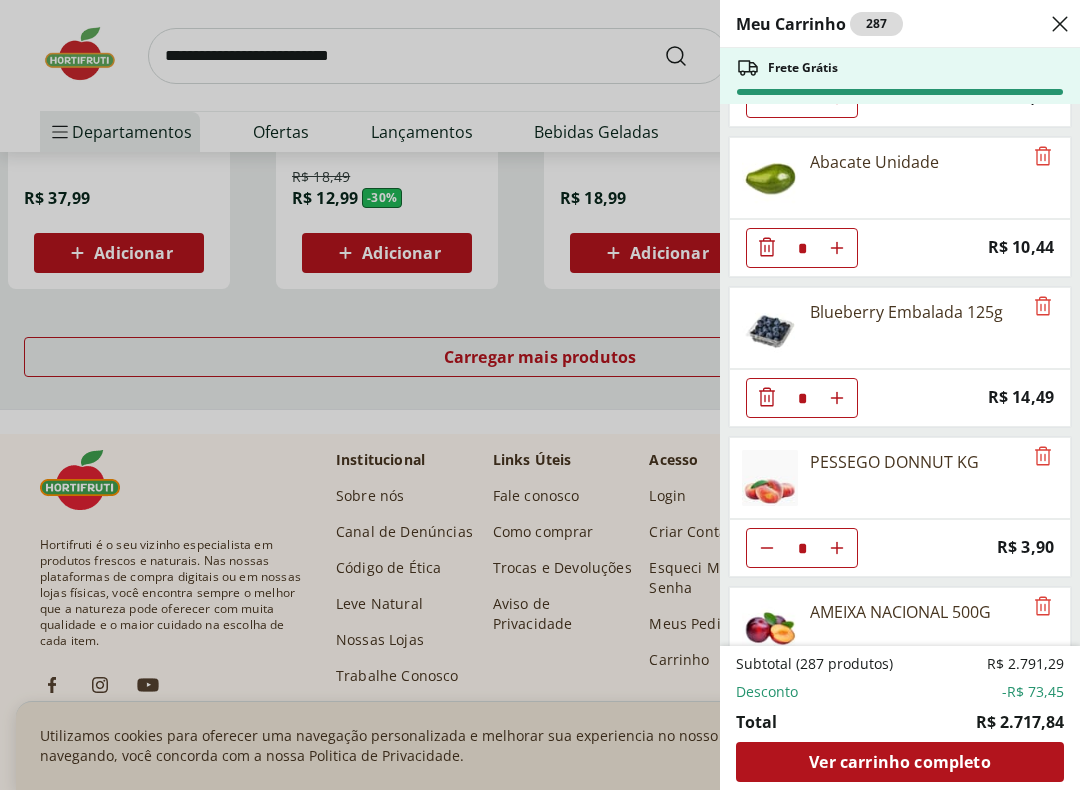 click 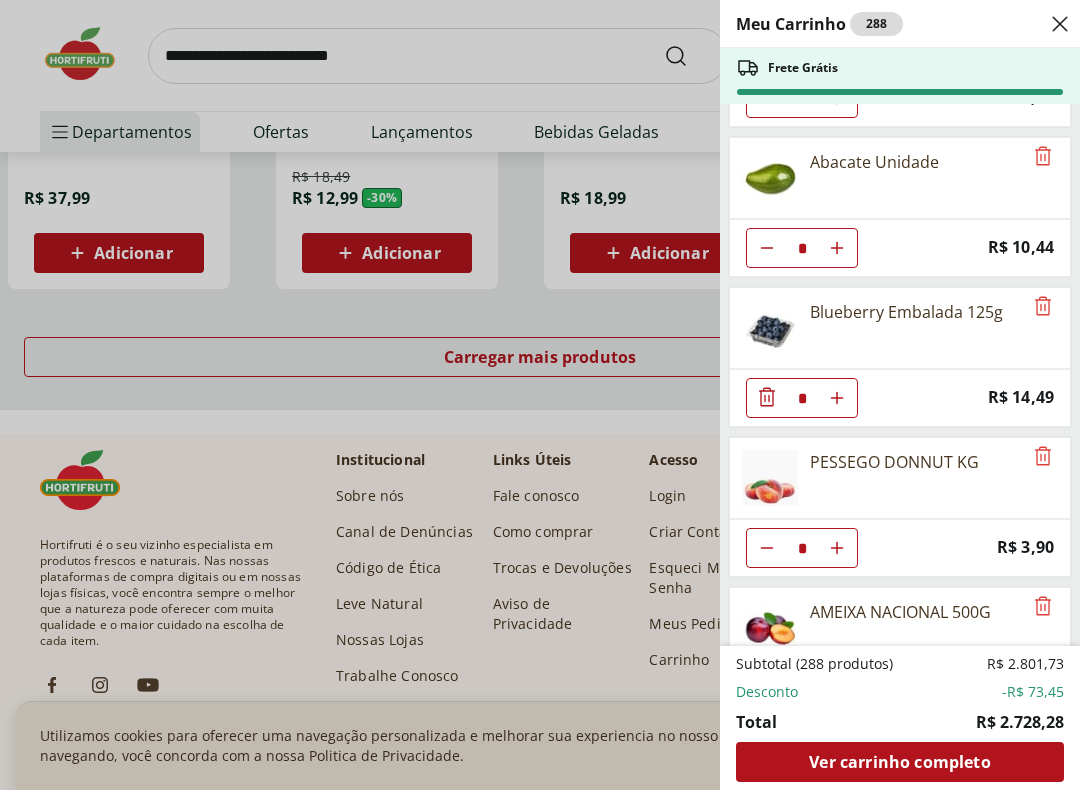 click 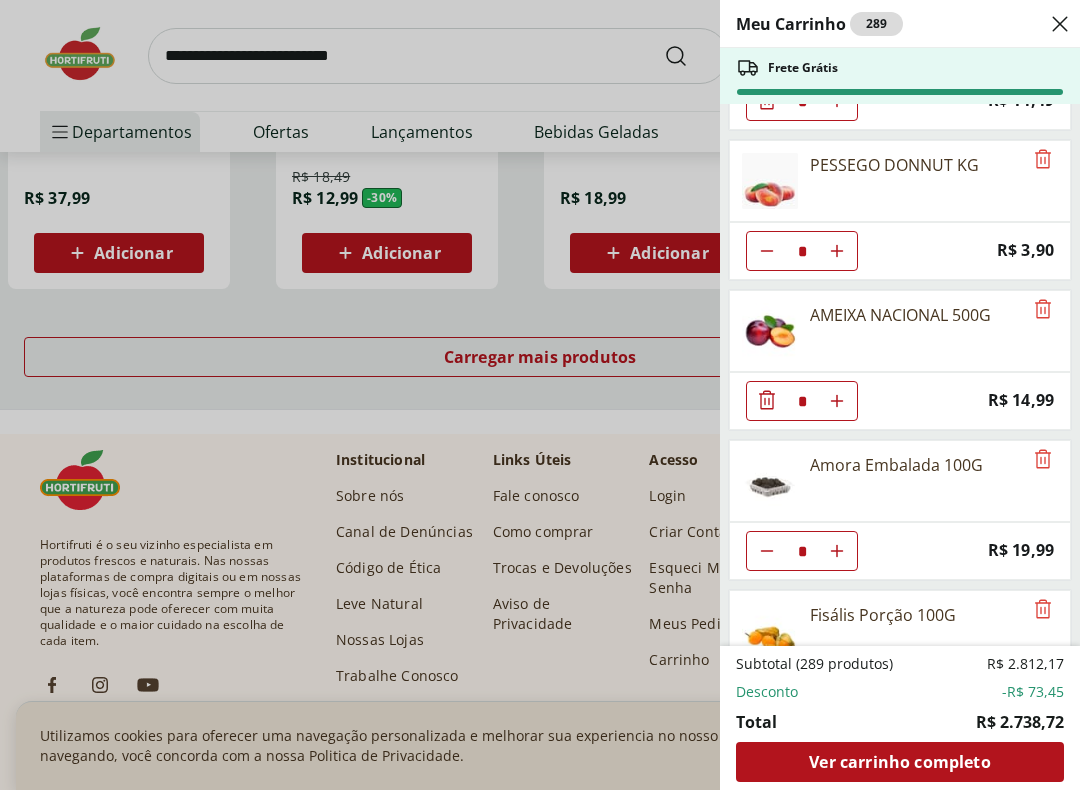 scroll, scrollTop: 1933, scrollLeft: 0, axis: vertical 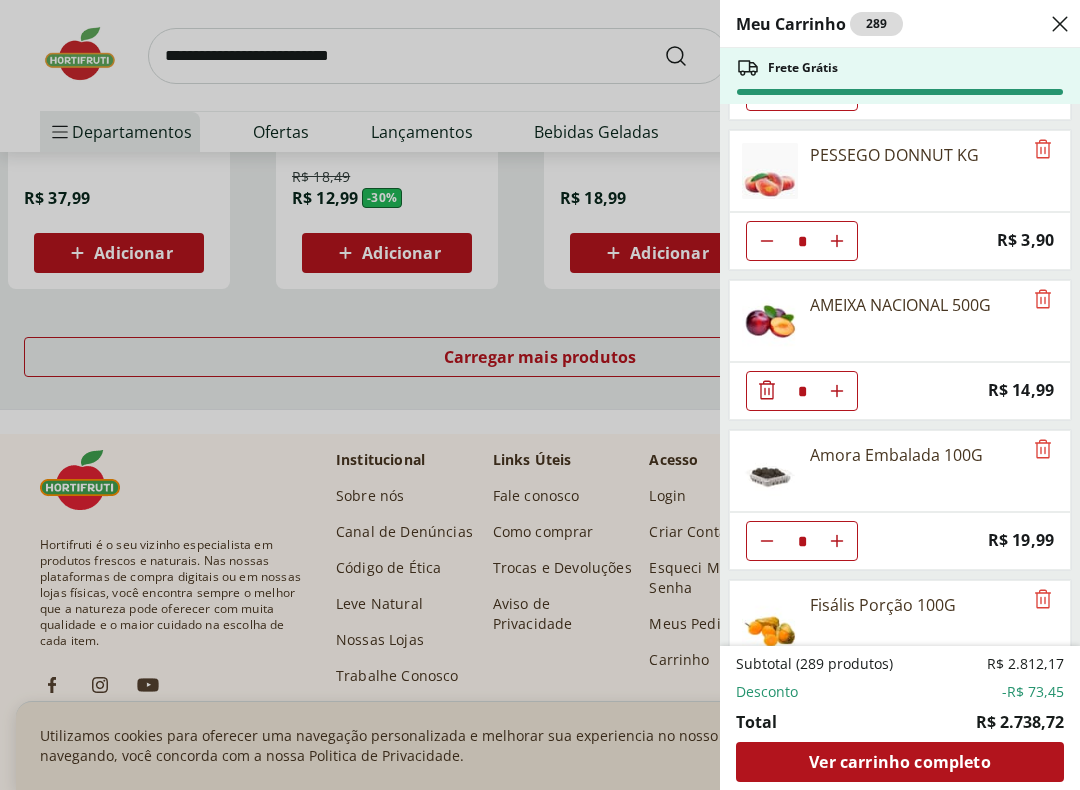 click at bounding box center (767, -1709) 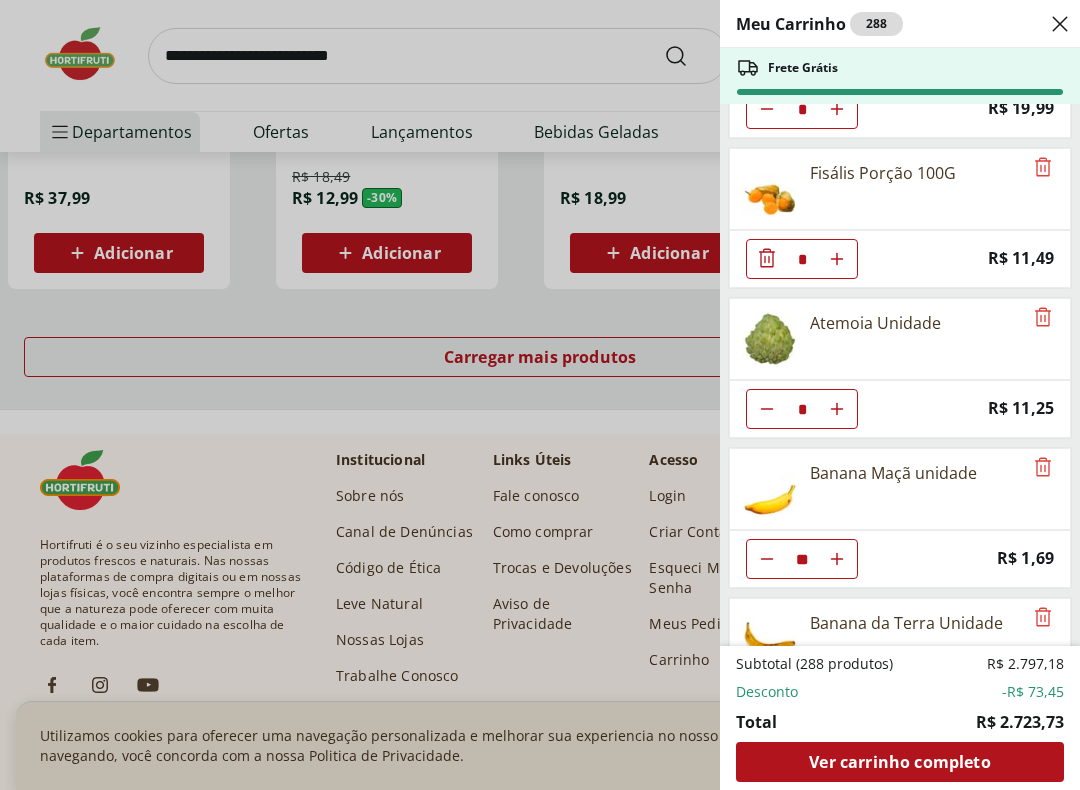 scroll, scrollTop: 2227, scrollLeft: 0, axis: vertical 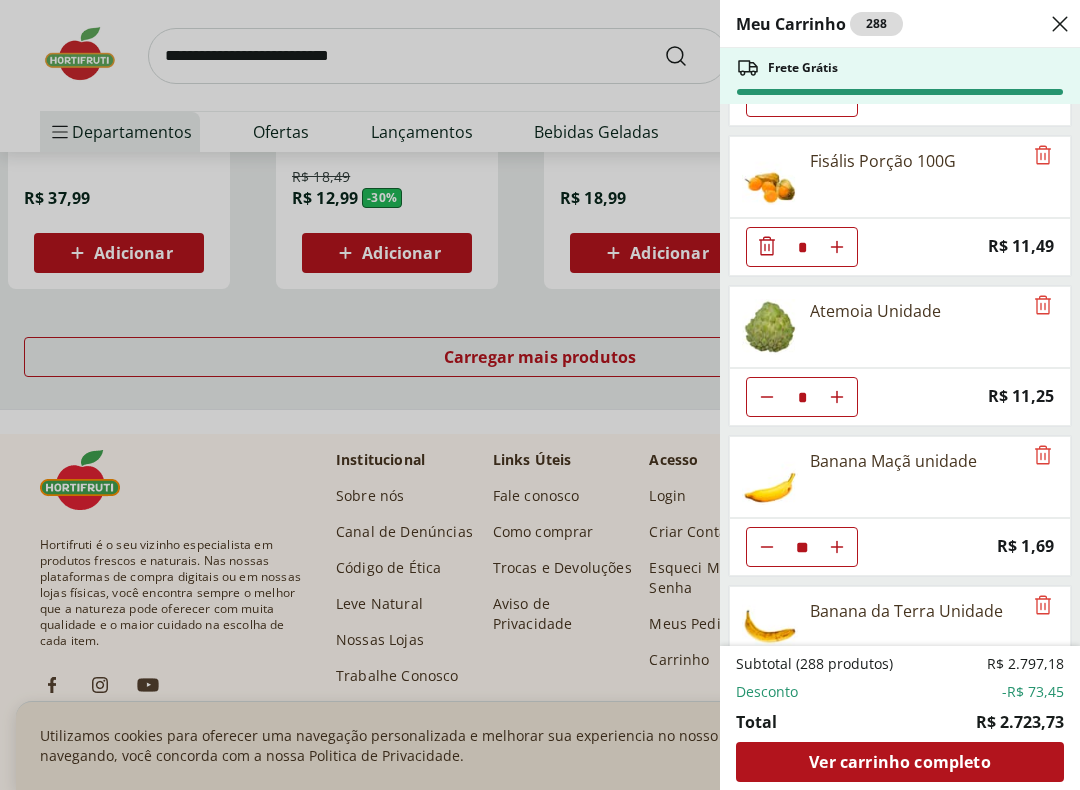 click on "Banana Maçã unidade" at bounding box center [876, 477] 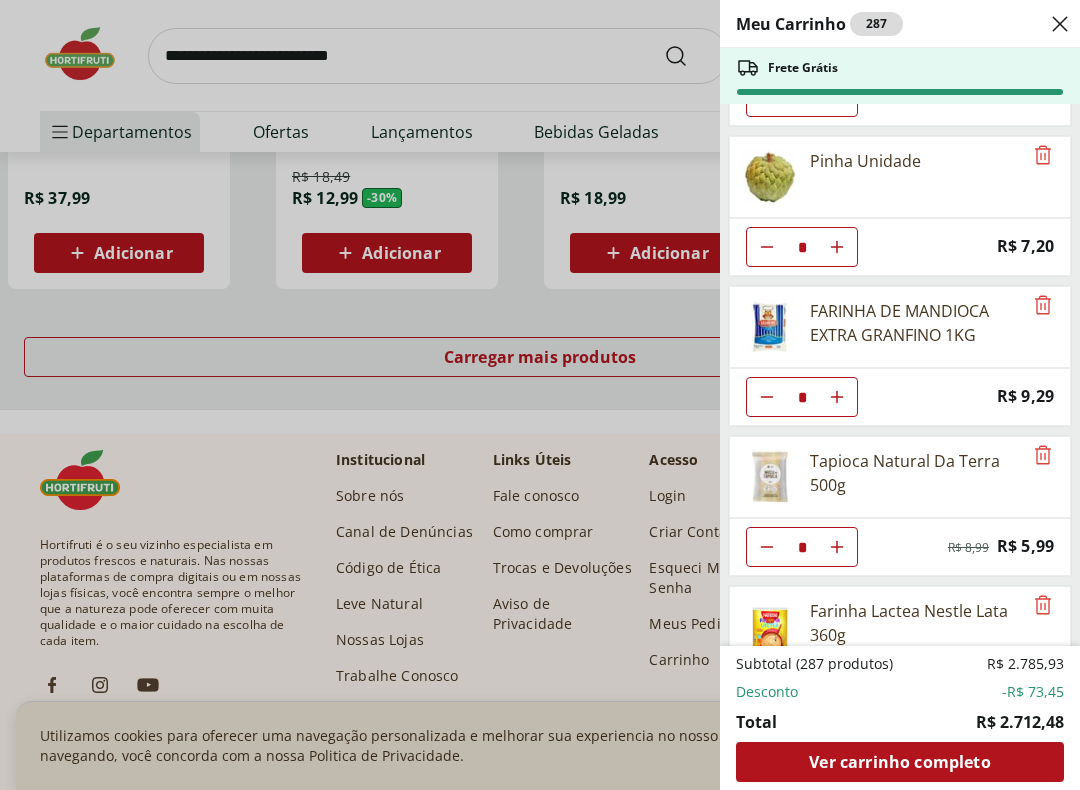 scroll, scrollTop: 3579, scrollLeft: 0, axis: vertical 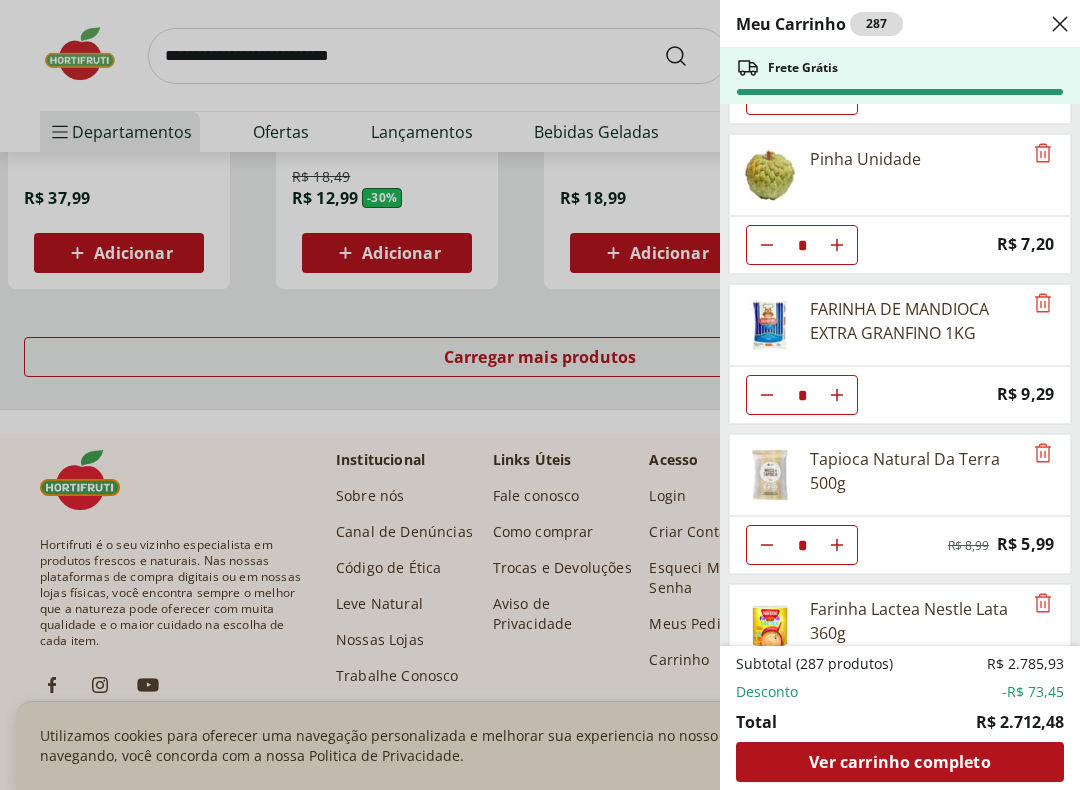 click at bounding box center [767, -3355] 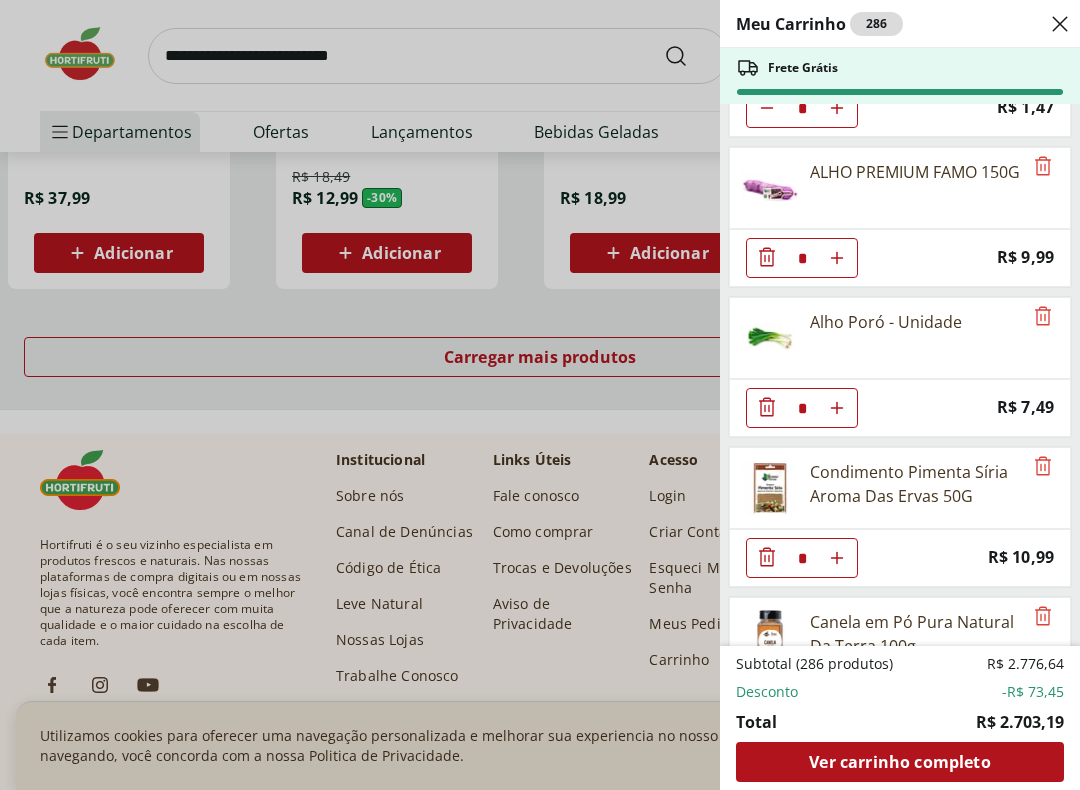 scroll, scrollTop: 5218, scrollLeft: 0, axis: vertical 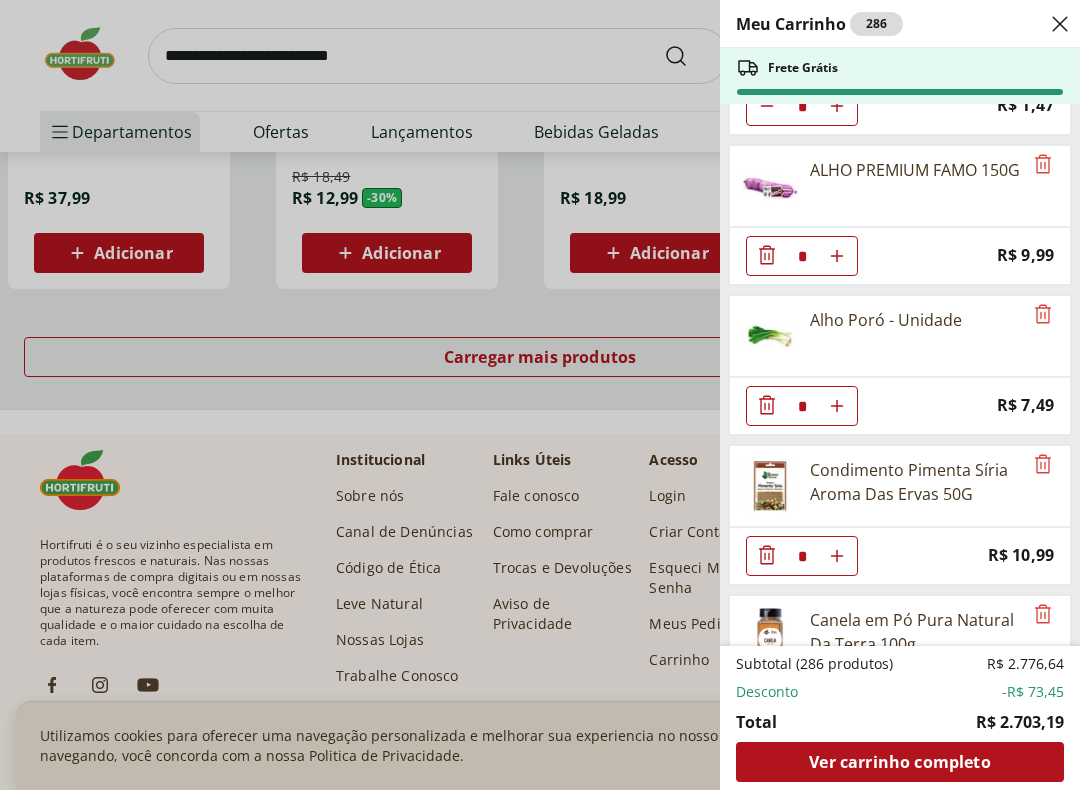 click at bounding box center (837, -4994) 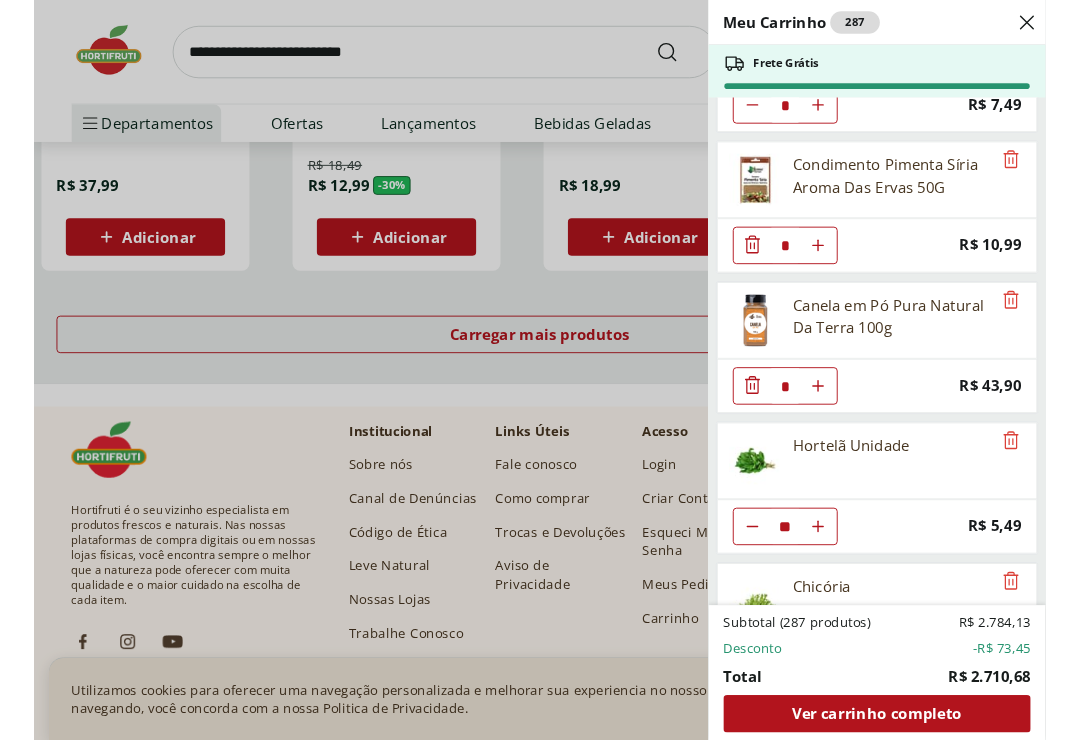 scroll, scrollTop: 5513, scrollLeft: 0, axis: vertical 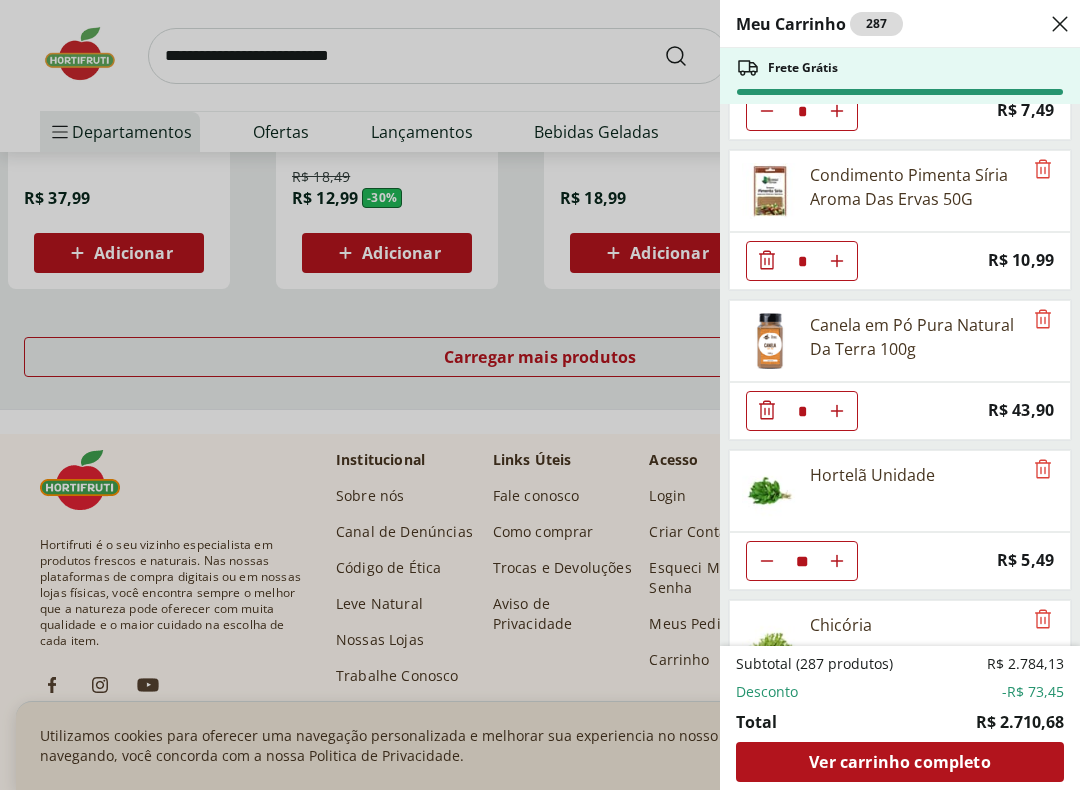 click on "Meu Carrinho 287 Frete Grátis Cogumelo Paris Orgânico 200g Unidade * Original price: R$ 12,99 Price: R$ 9,99 Laranja Pera Natural da Terra 3kg * Price: R$ 23,99 Uva Verde sem Semente Natural da Terra 500g * Price: R$ 8,99 Laranja Lima Natural da Terra 1,5kg * Price: R$ 18,99 Maçã em pacote Natural da Terra 1kg * Price: R$ 12,99 Banan Prata Selecionada * Price: R$ 11,87 Mamão Papaia Unidade * Price: R$ 4,54 Abacaxi Unidade * Price: R$ 12,99 Maracujá Azedo Unidade * Price: R$ 4,40 Pera Williams Unidade * Price: R$ 3,00 Limão Galego Unidade * Price: R$ 3,79 Abacate Unidade * Price: R$ 10,44 Blueberry Embalada 125g * Price: R$ 14,49 PESSEGO DONNUT KG * Price: R$ 3,90 Amora Embalada 100G * Price: R$ 19,99 Fisális Porção 100G * Price: R$ 11,49 Atemoia Unidade * Price: R$ 11,25 Banana Maçã unidade ** Price: R$ 1,69 Banana da Terra Unidade * Price: R$ 3,85 Caqui Fuyu * Price: R$ 4,80 Carambola Unidade * Price: R$ 3,30 Goiaba Vermelha Unidade * Price: R$ 2,30 Lima da Pérsia Unidade" at bounding box center [540, 395] 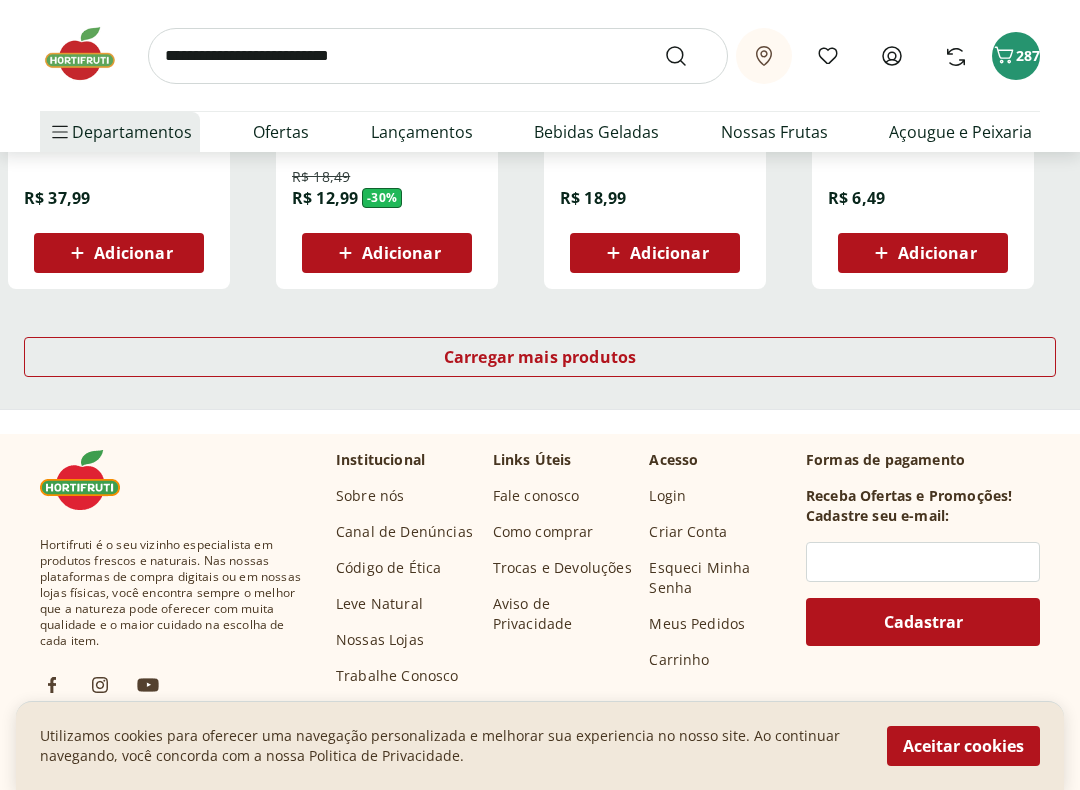 click at bounding box center [438, 56] 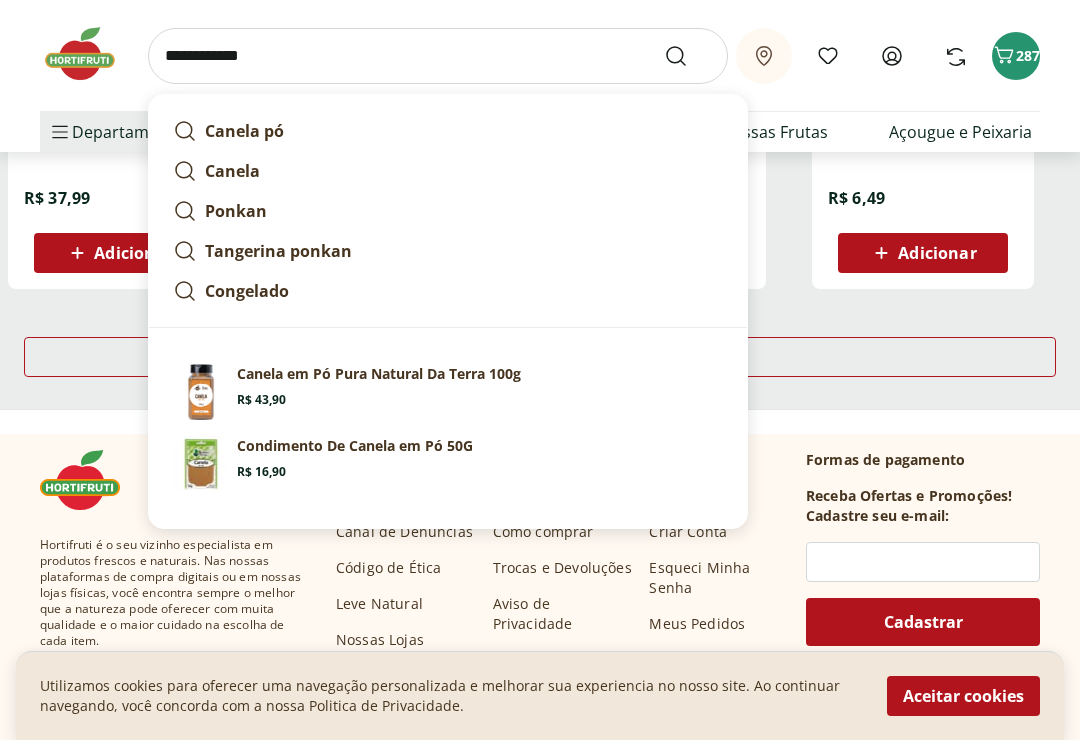 type on "**********" 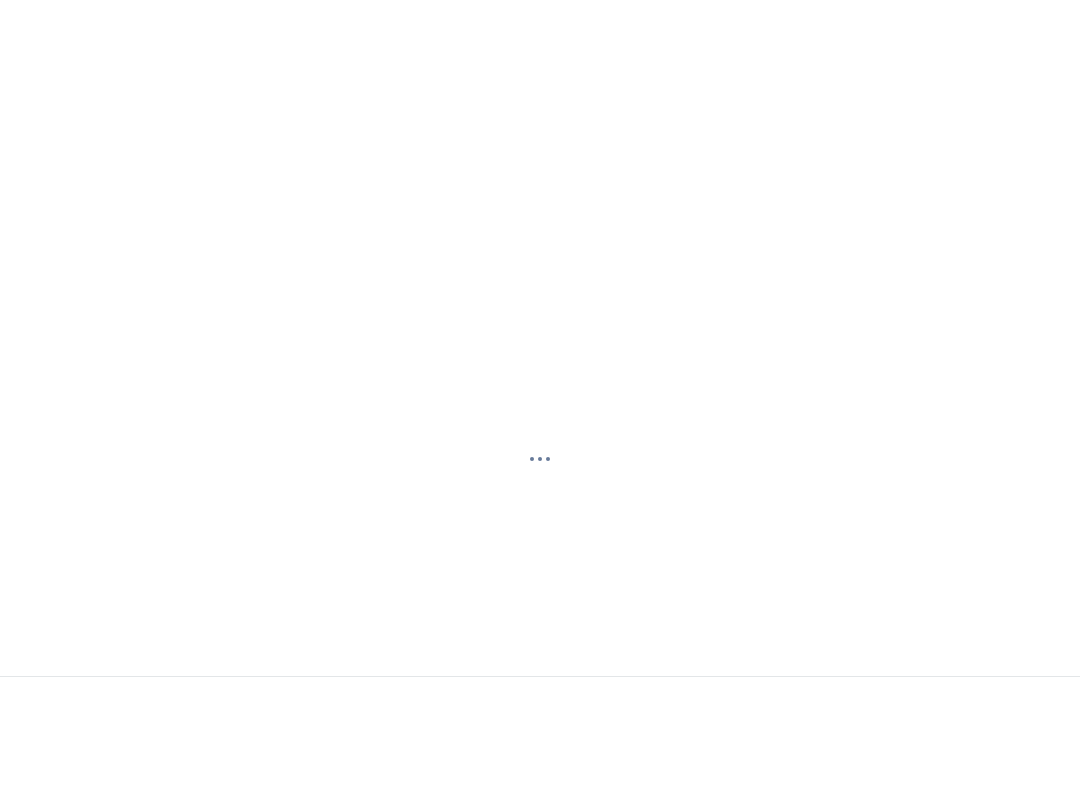 scroll, scrollTop: 0, scrollLeft: 0, axis: both 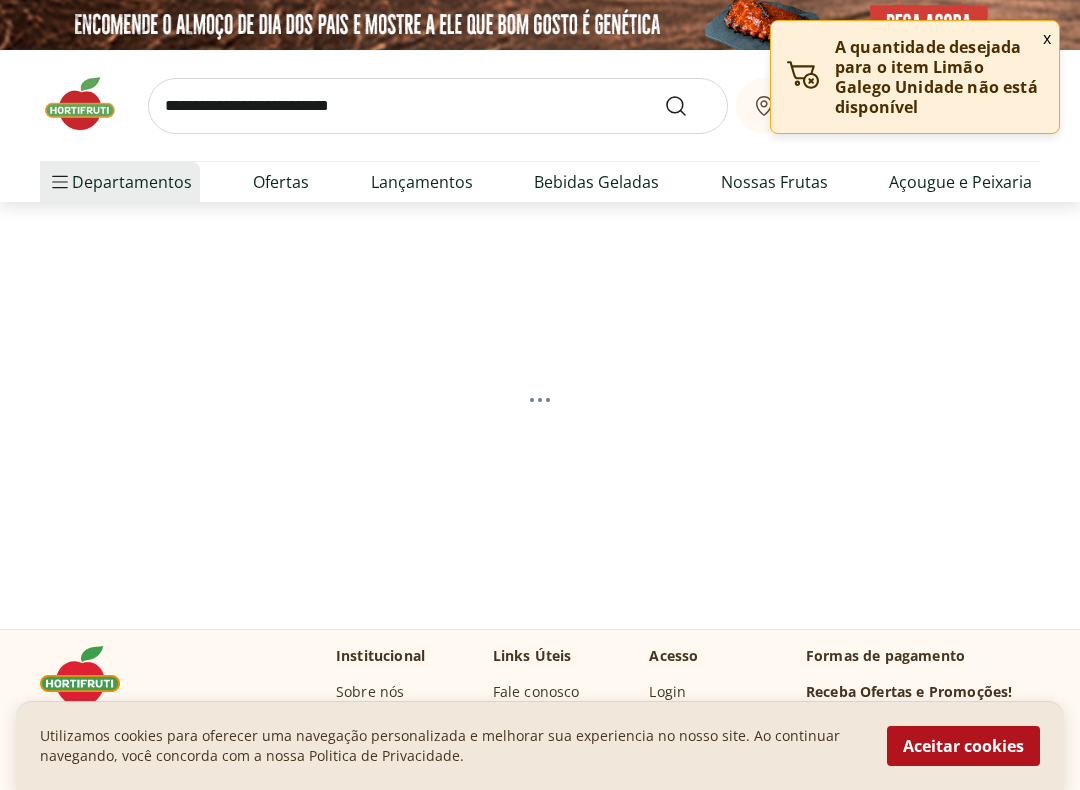 select on "**********" 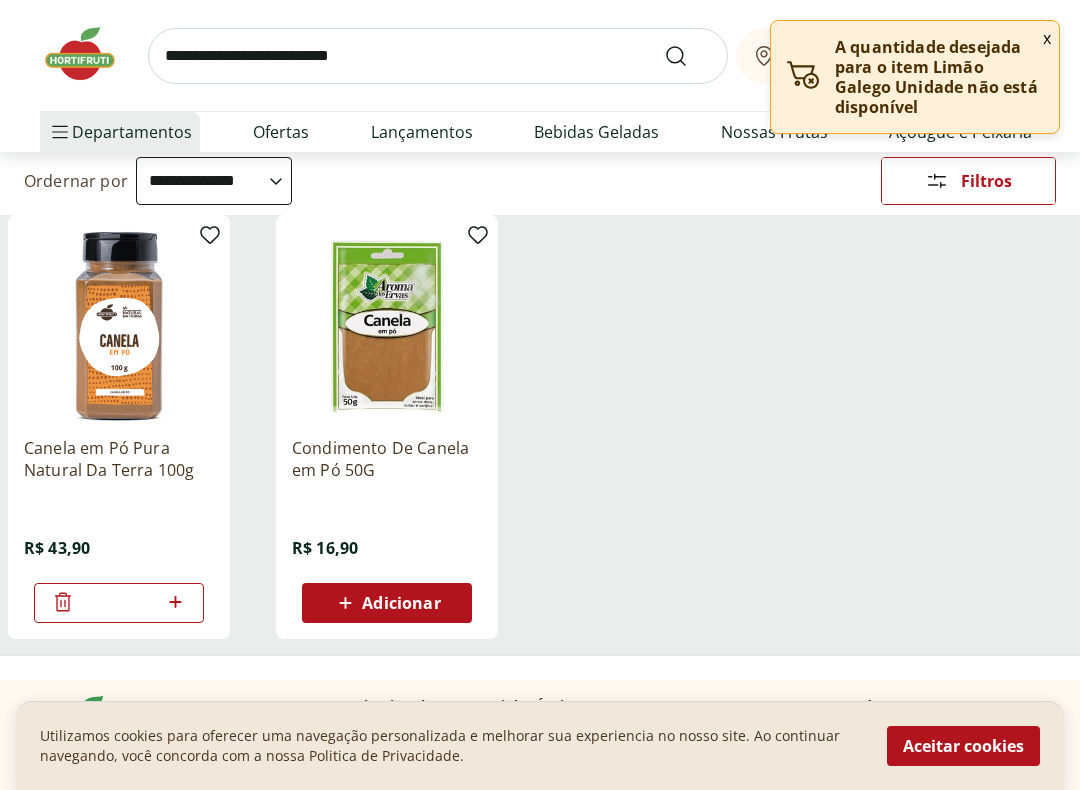 scroll, scrollTop: 185, scrollLeft: 0, axis: vertical 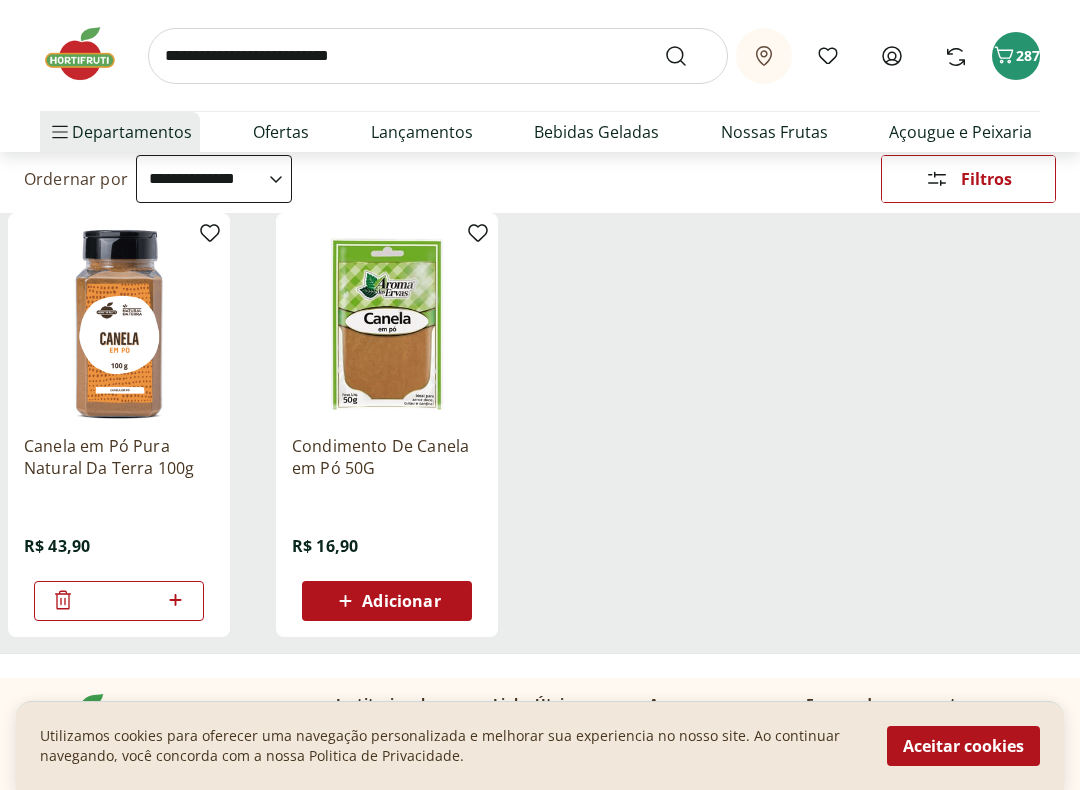 click 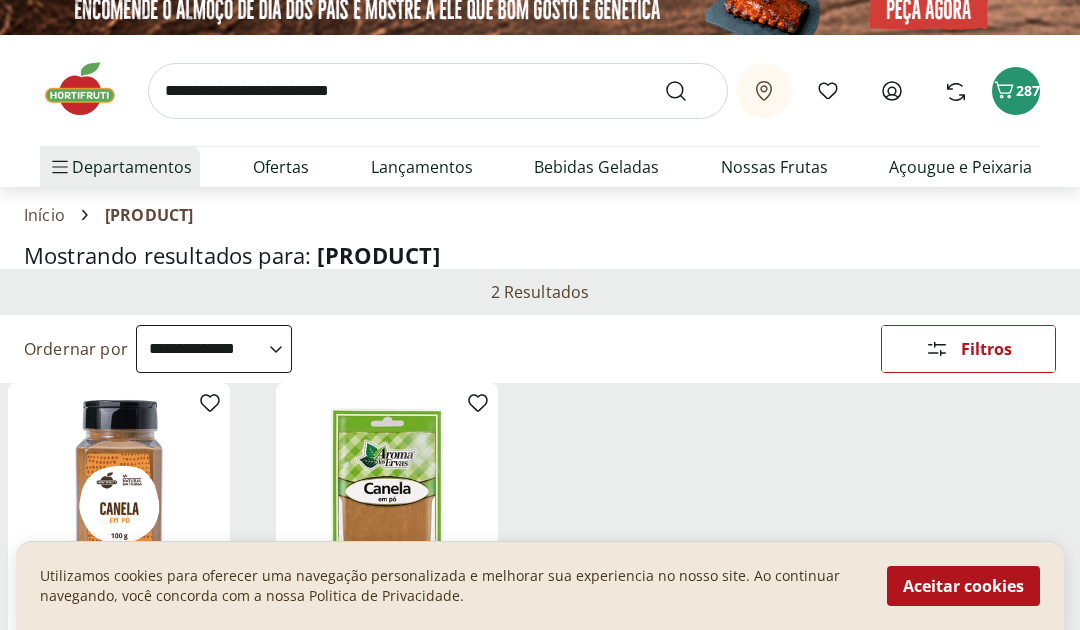 scroll, scrollTop: 0, scrollLeft: 0, axis: both 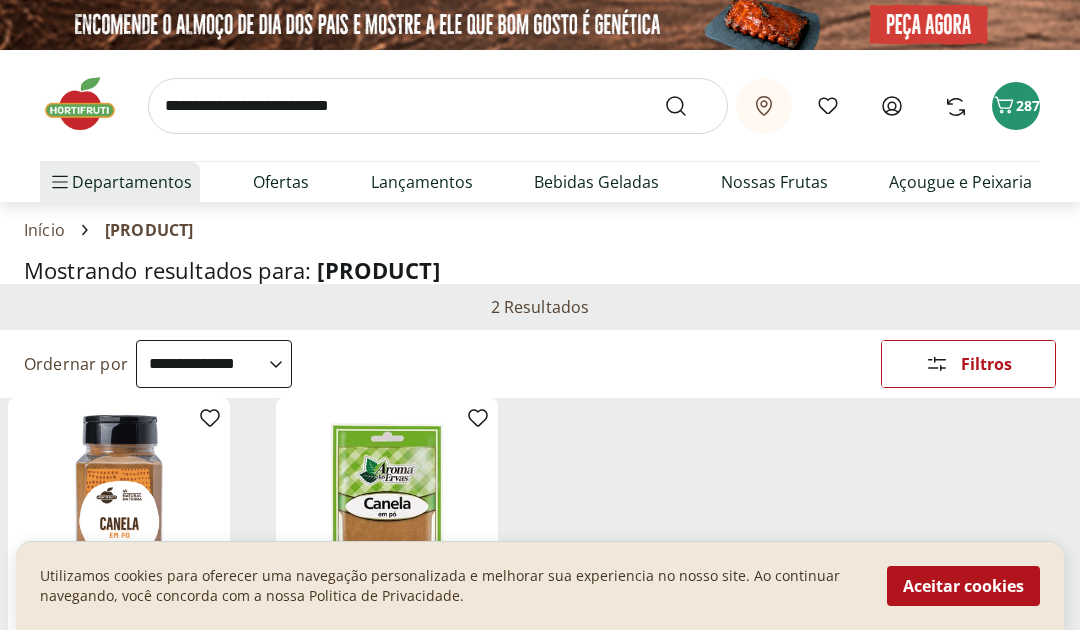click at bounding box center [438, 106] 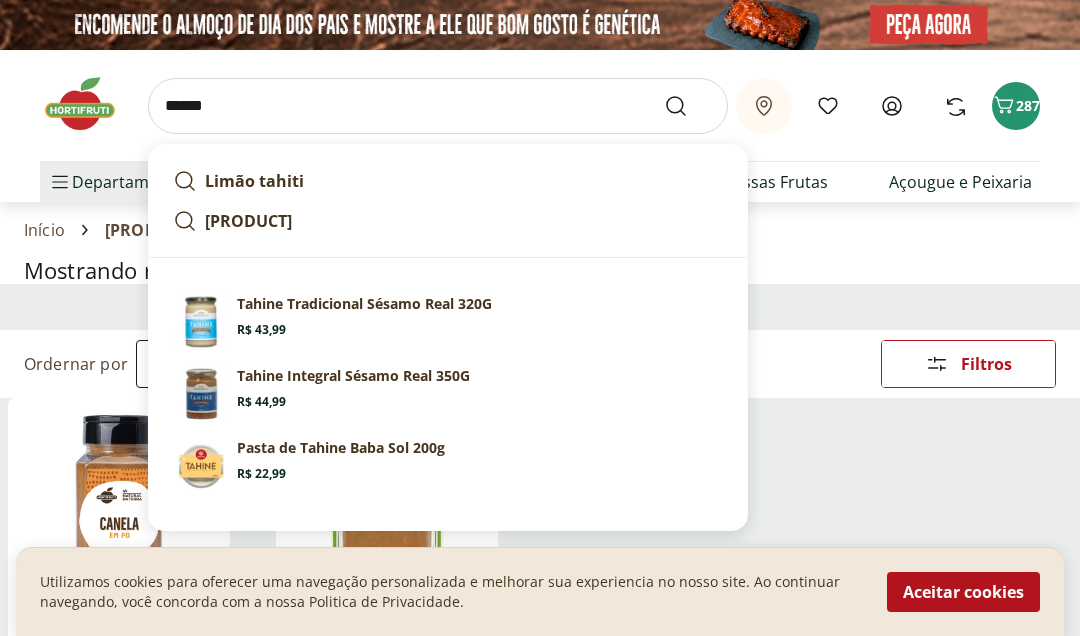 type on "******" 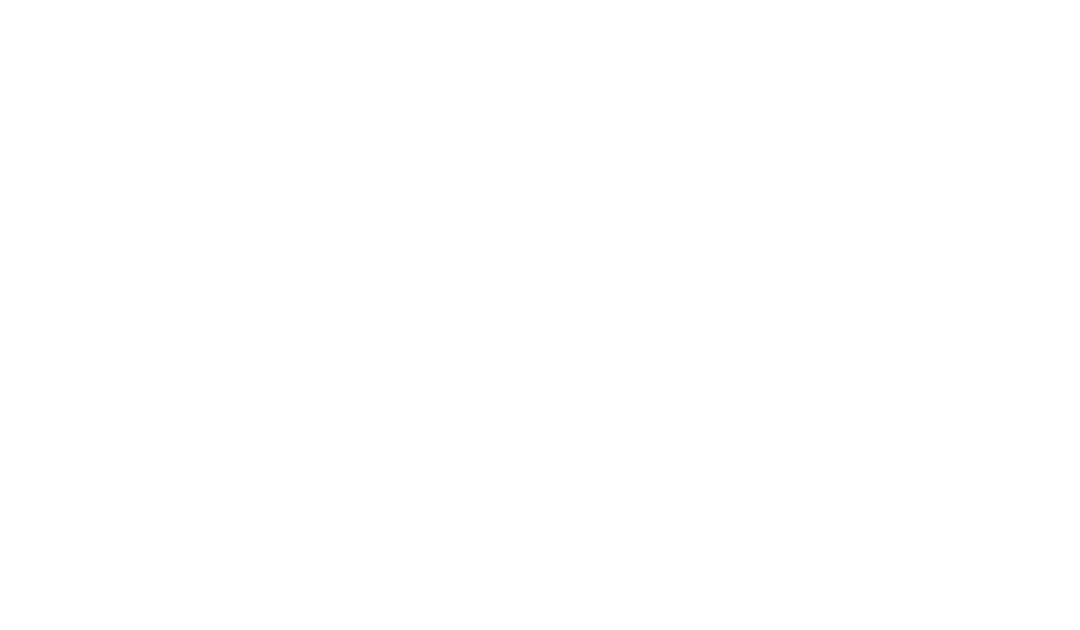 select on "**********" 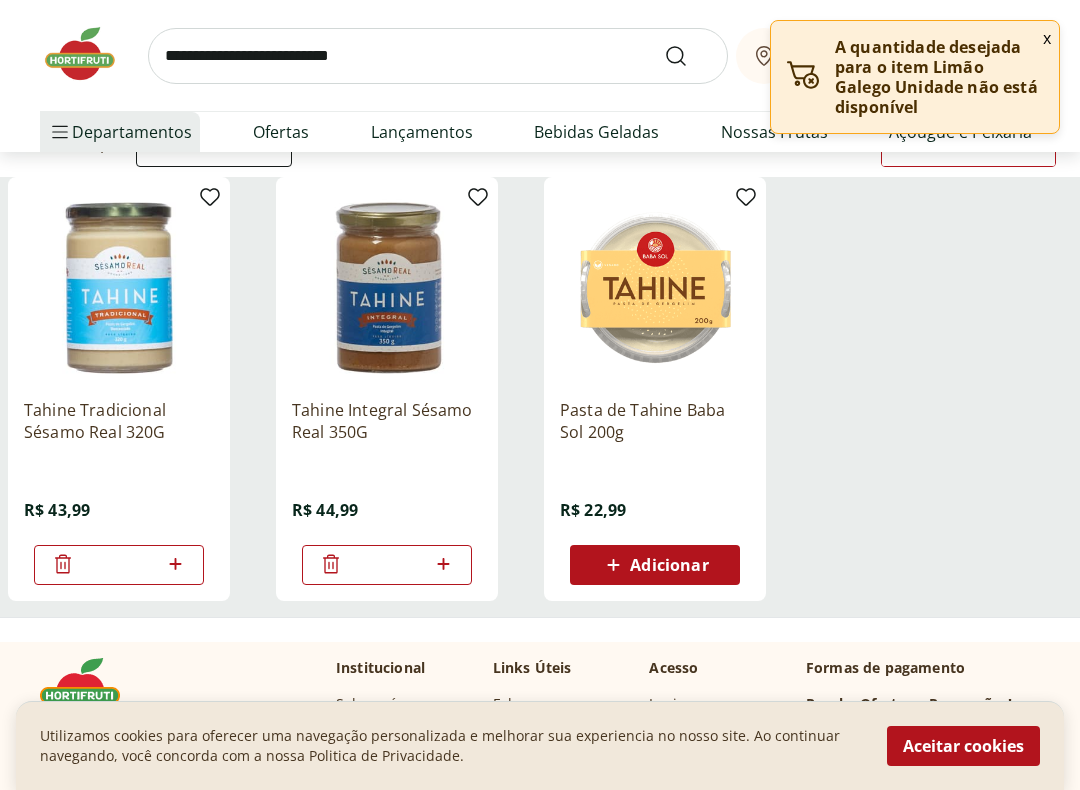 scroll, scrollTop: 222, scrollLeft: 0, axis: vertical 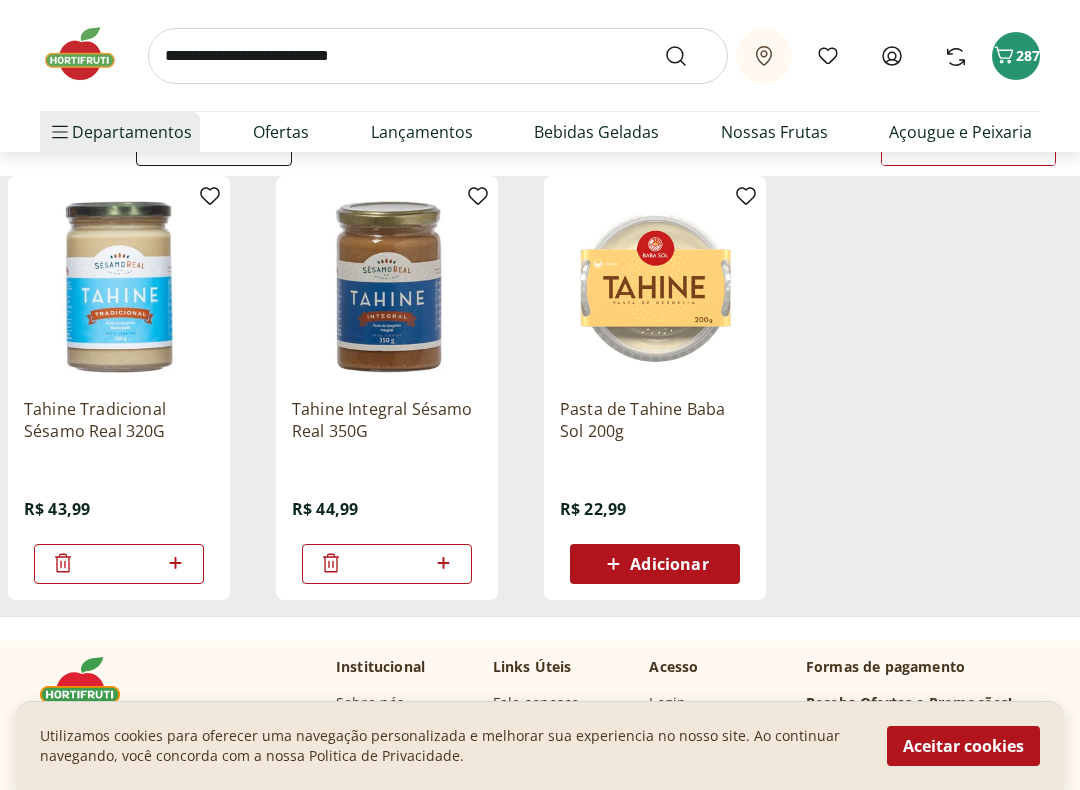 click at bounding box center [387, 460] 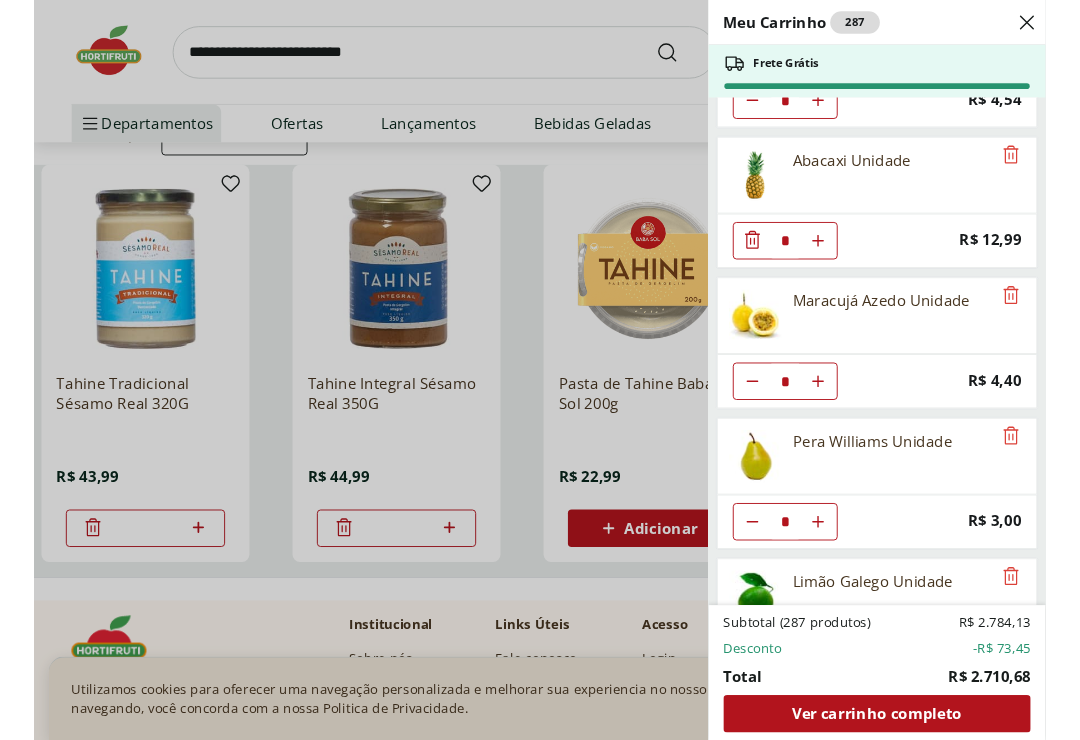 scroll, scrollTop: 1034, scrollLeft: 0, axis: vertical 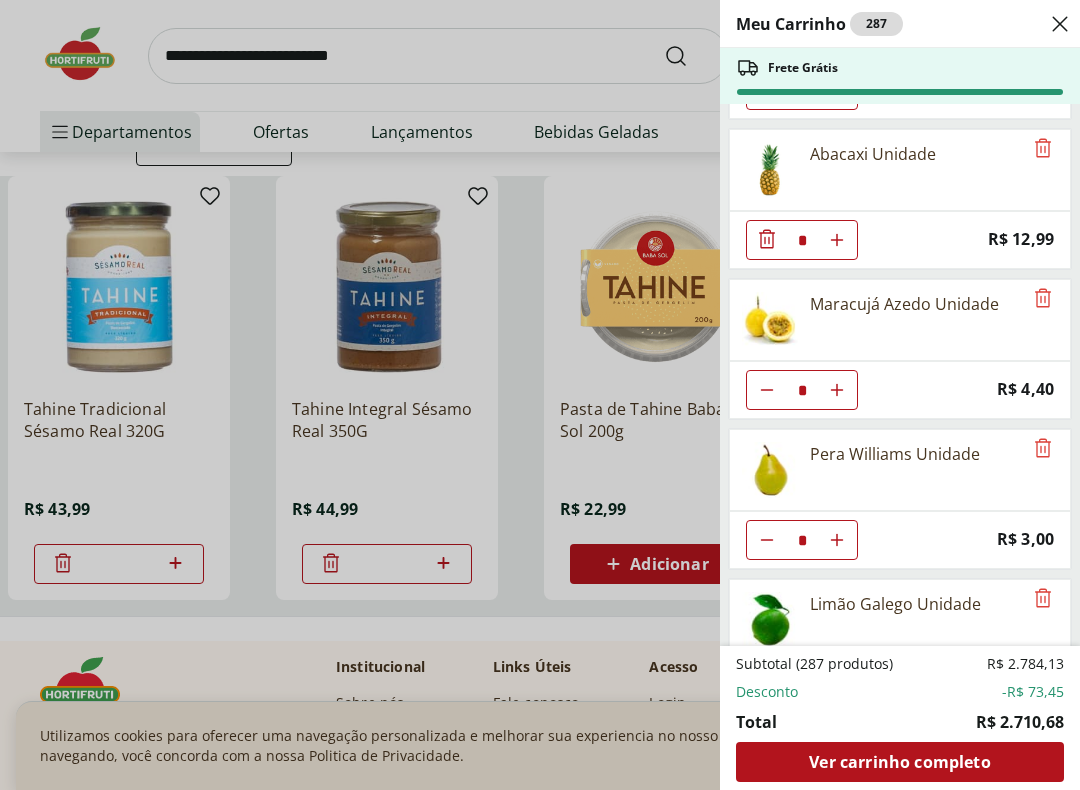 click on "Meu Carrinho 287 Frete Grátis Cogumelo Paris Orgânico 200g Unidade * Original price: R$ 12,99 Price: R$ 9,99 Laranja Pera Natural da Terra 3kg * Price: R$ 23,99 Uva Verde sem Semente Natural da Terra 500g * Price: R$ 8,99 Laranja Lima Natural da Terra 1,5kg * Price: R$ 18,99 Maçã em pacote Natural da Terra 1kg * Price: R$ 12,99 Banan Prata Selecionada * Price: R$ 11,87 Mamão Papaia Unidade * Price: R$ 4,54 Abacaxi Unidade * Price: R$ 12,99 Maracujá Azedo Unidade * Price: R$ 4,40 Pera Williams Unidade * Price: R$ 3,00 Limão Galego Unidade * Price: R$ 3,79 Abacate Unidade * Price: R$ 10,44 Blueberry Embalada 125g * Price: R$ 14,49 PESSEGO DONNUT KG * Price: R$ 3,90 Amora Embalada 100G * Price: R$ 19,99 Fisális Porção 100G * Price: R$ 11,49 Atemoia Unidade * Price: R$ 11,25 Banana Maçã unidade ** Price: R$ 1,69 Banana da Terra Unidade * Price: R$ 3,85 Caqui Fuyu * Price: R$ 4,80 Carambola Unidade * Price: R$ 3,30 Goiaba Vermelha Unidade * Price: R$ 2,30 Lima da Pérsia Unidade" at bounding box center (540, 395) 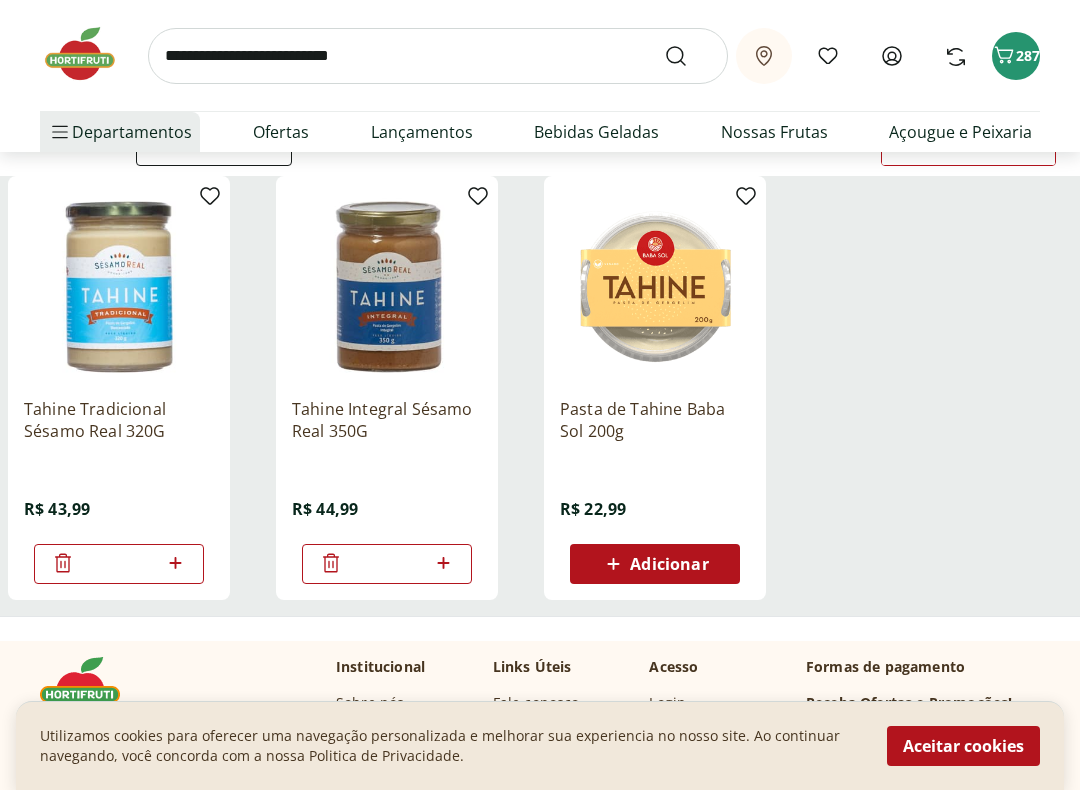 click at bounding box center (438, 56) 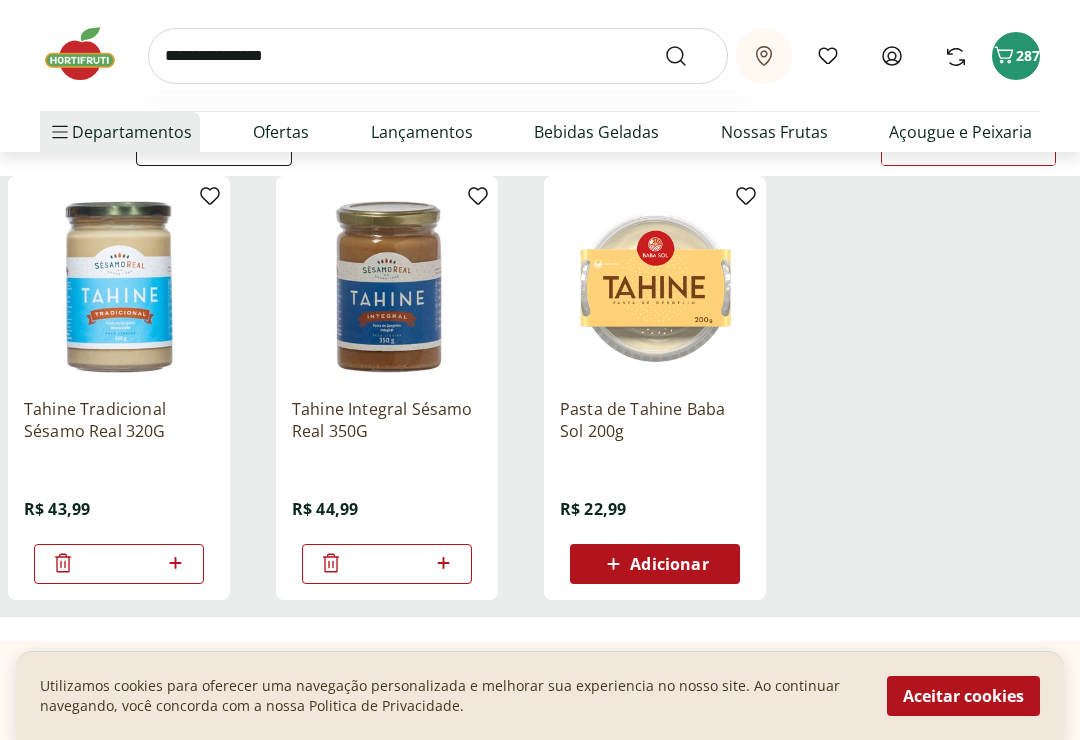 type on "**********" 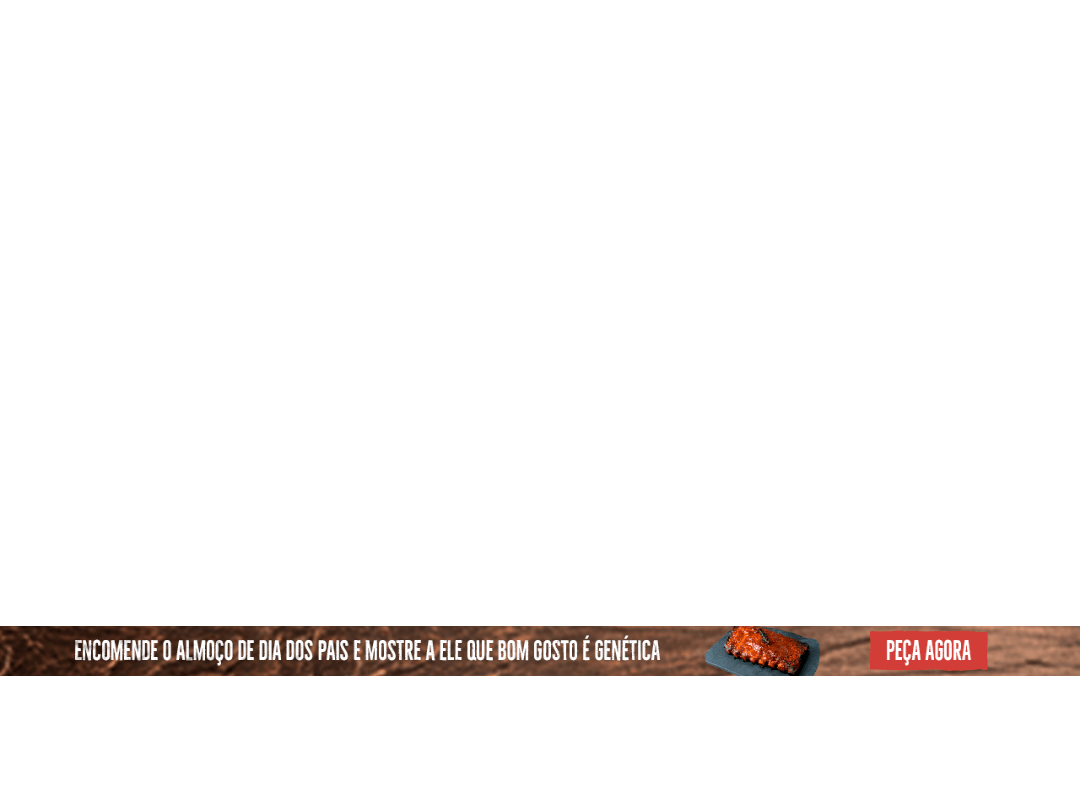 scroll, scrollTop: 0, scrollLeft: 0, axis: both 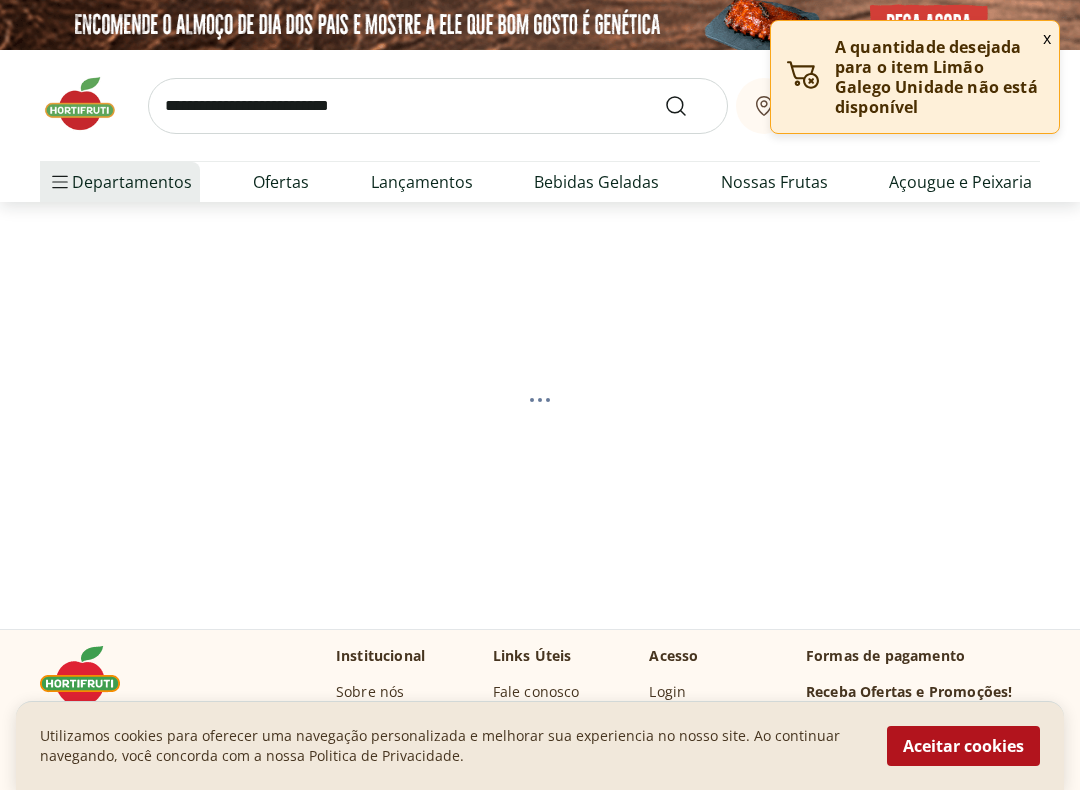 select on "**********" 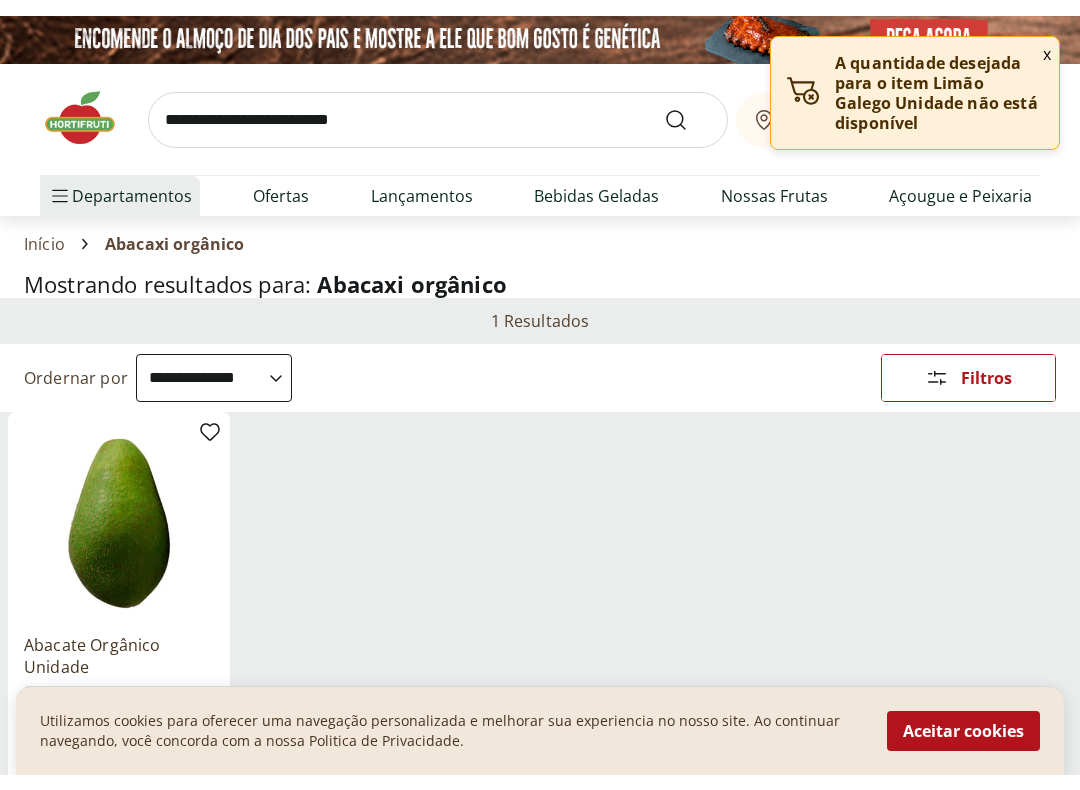 scroll, scrollTop: 0, scrollLeft: 0, axis: both 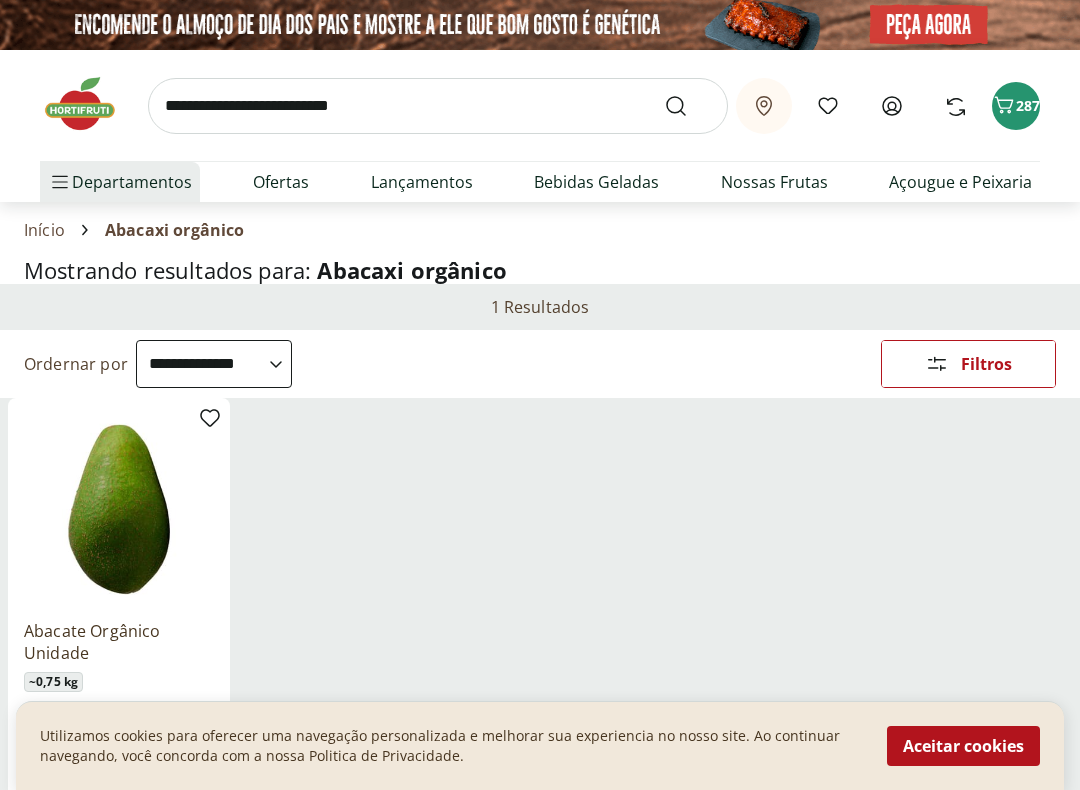 click at bounding box center [438, 106] 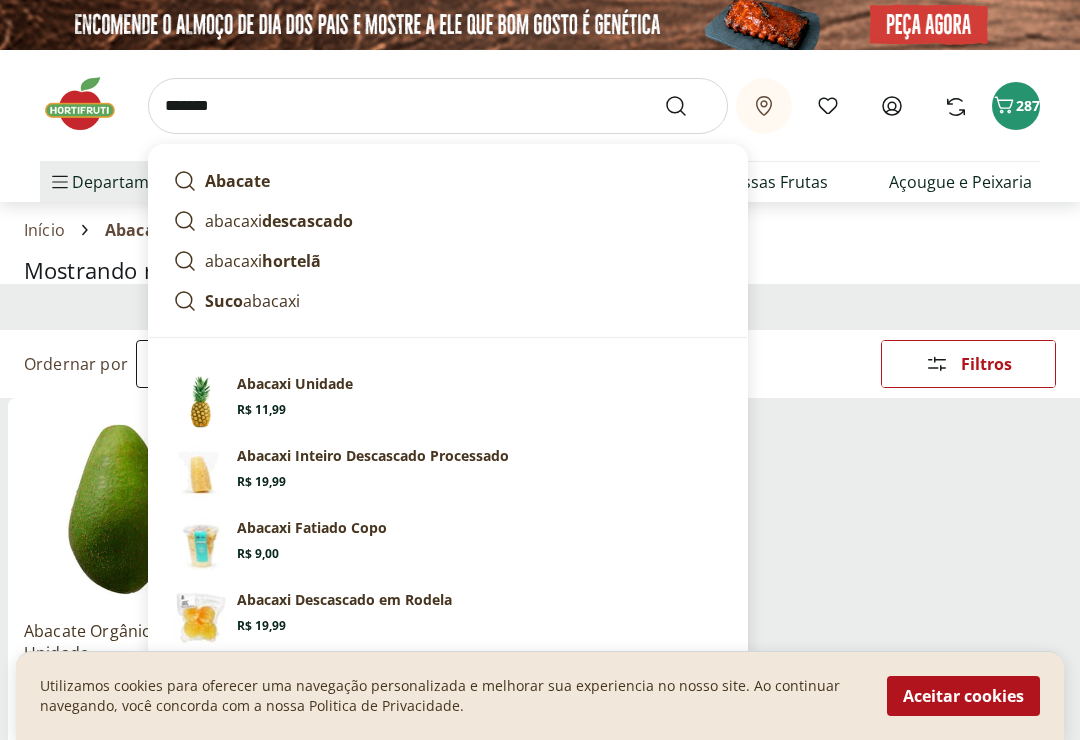 type on "*******" 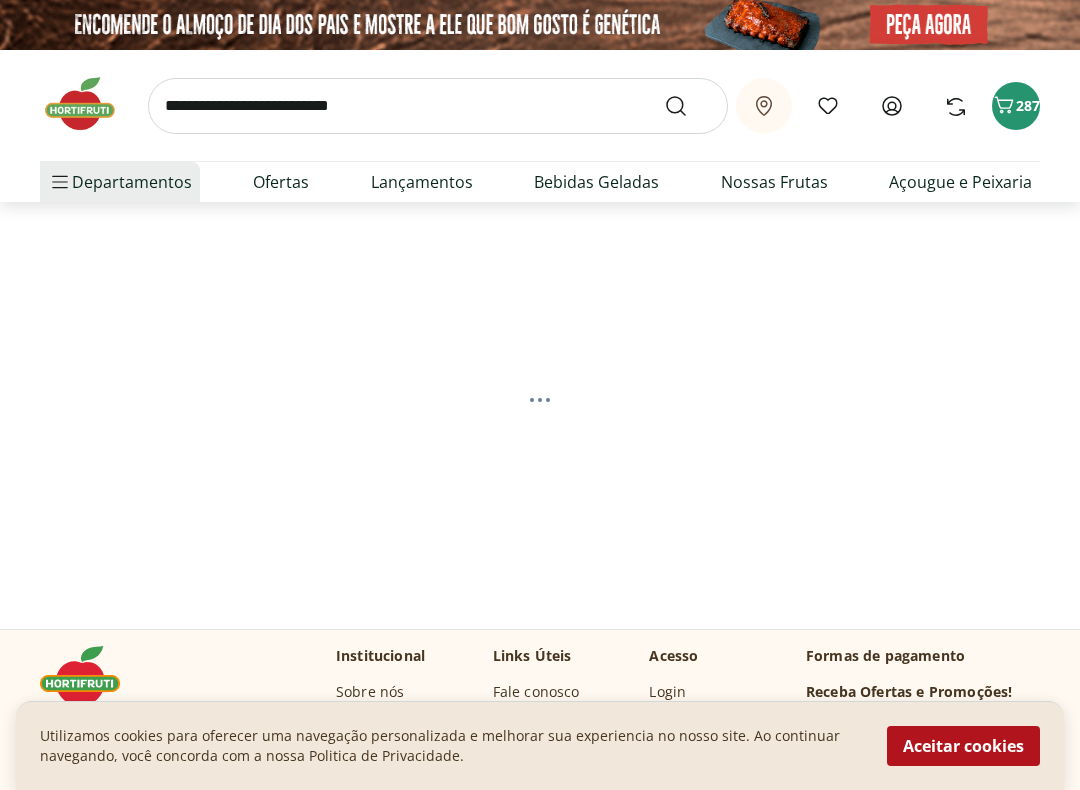 select on "**********" 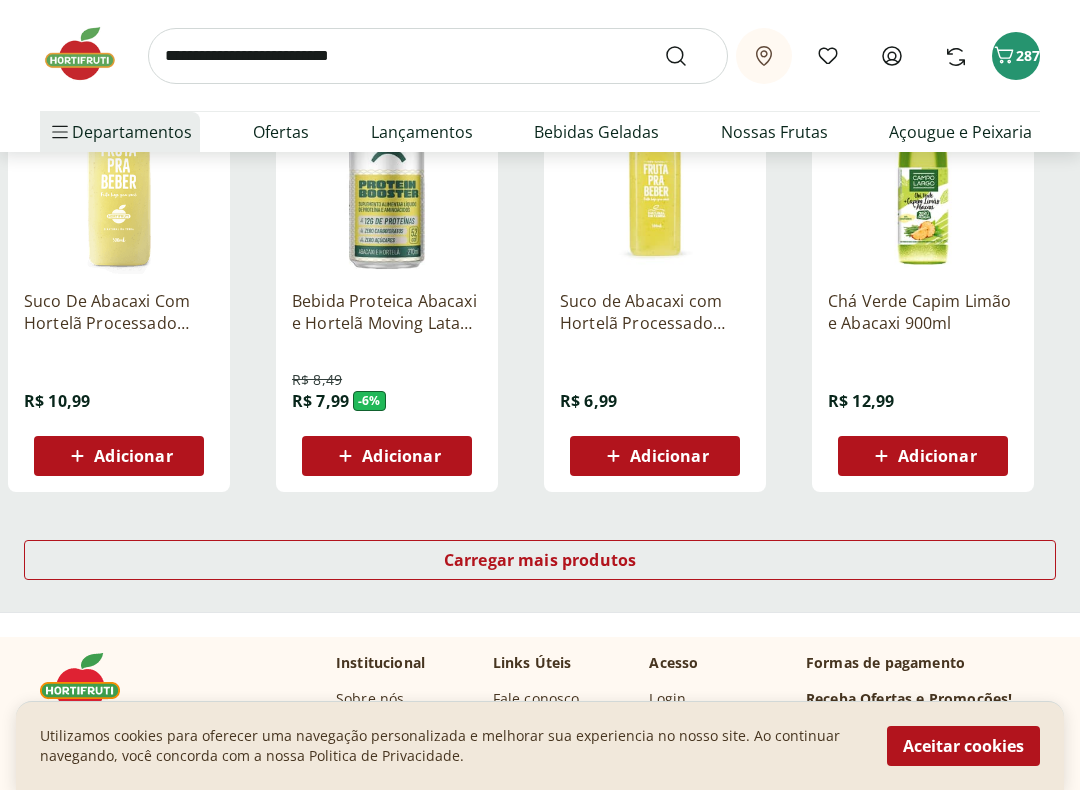 scroll, scrollTop: 1201, scrollLeft: 0, axis: vertical 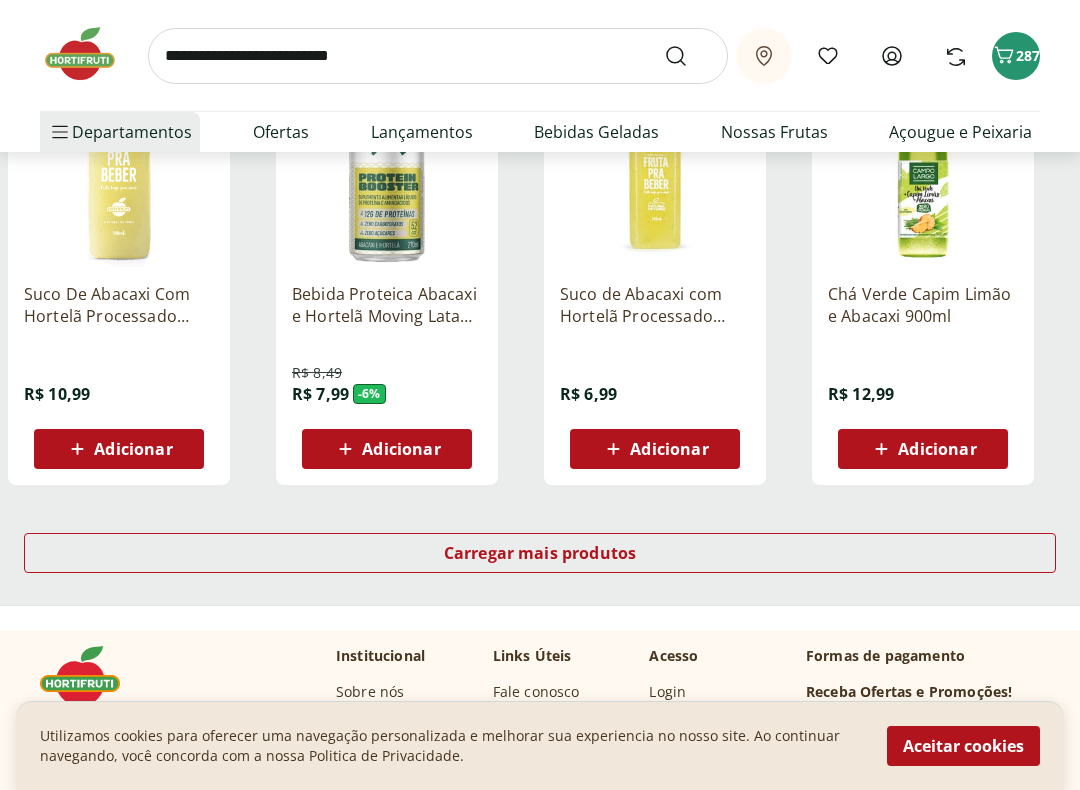 click on "Carregar mais produtos" at bounding box center (540, 553) 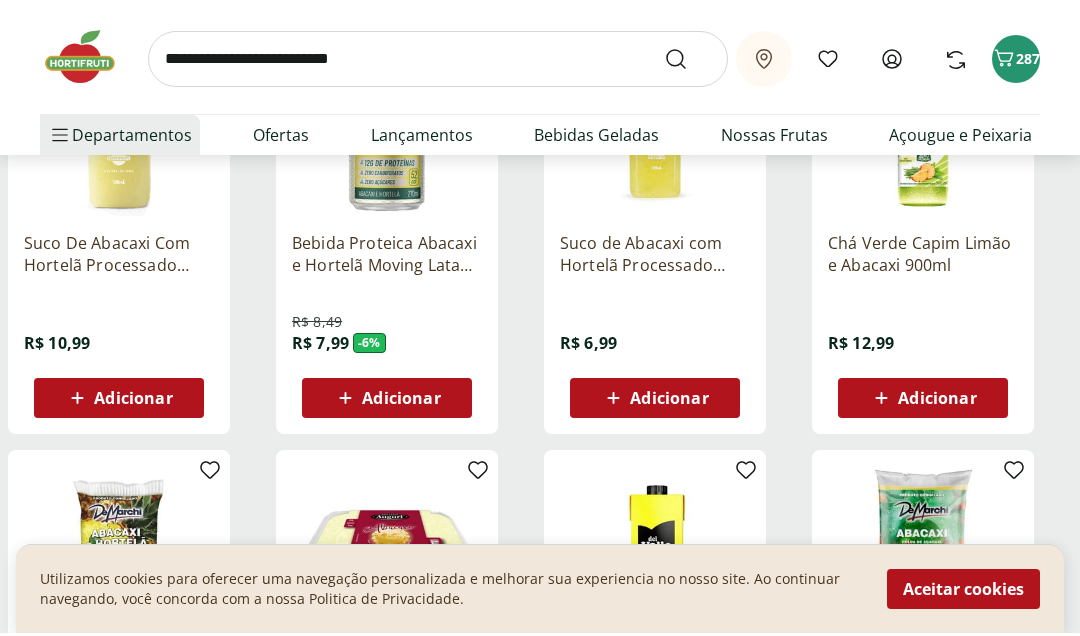 scroll, scrollTop: 1209, scrollLeft: 0, axis: vertical 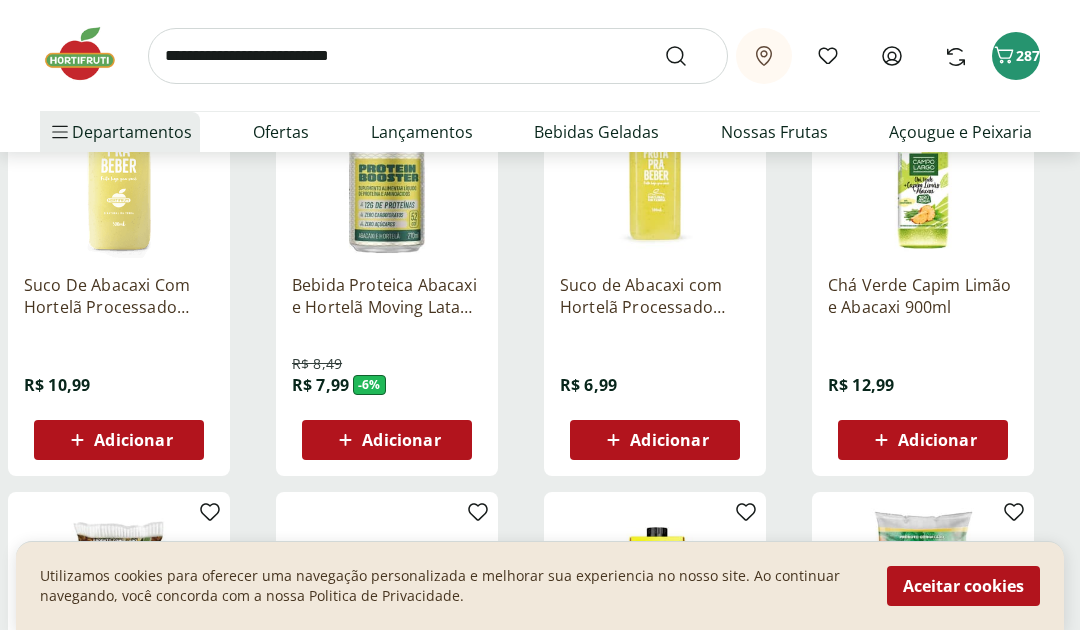click at bounding box center (438, 56) 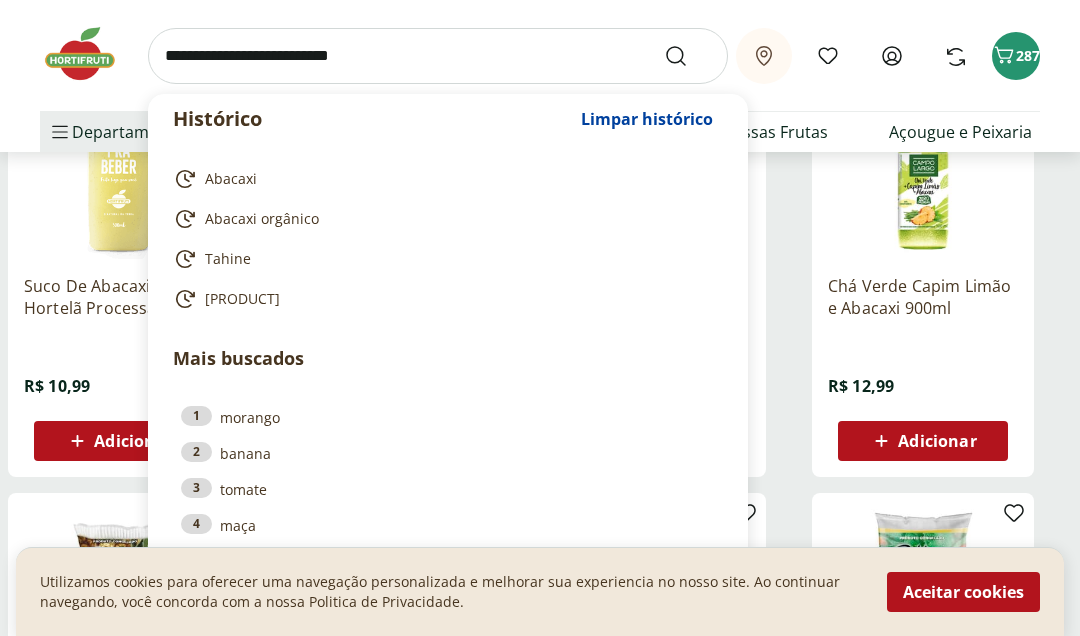 click on "Abacaxi orgânico" at bounding box center (262, 219) 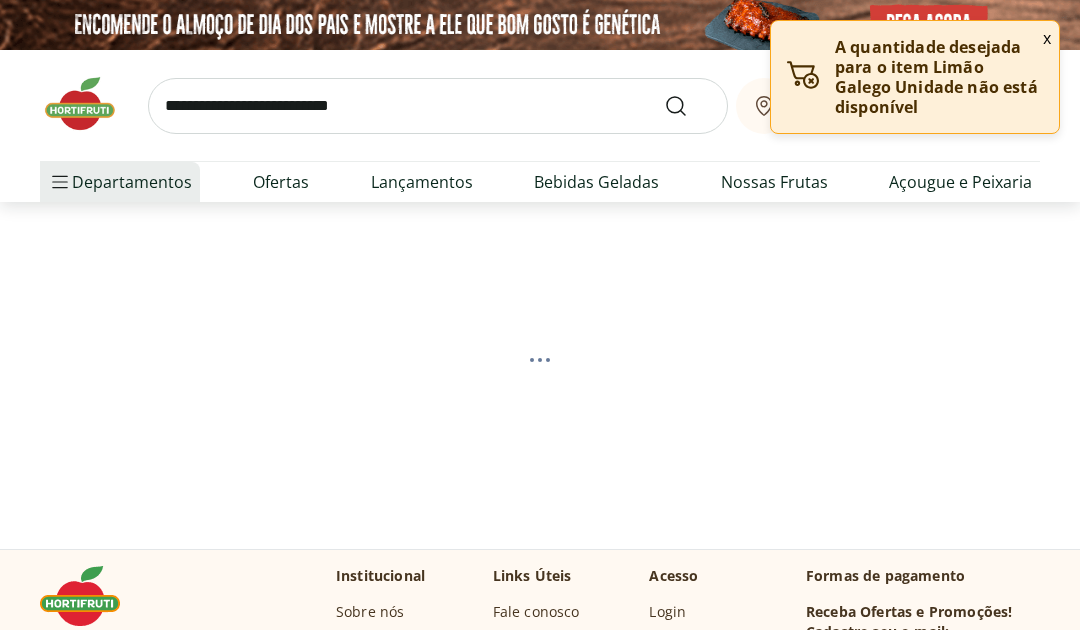 scroll, scrollTop: 0, scrollLeft: 0, axis: both 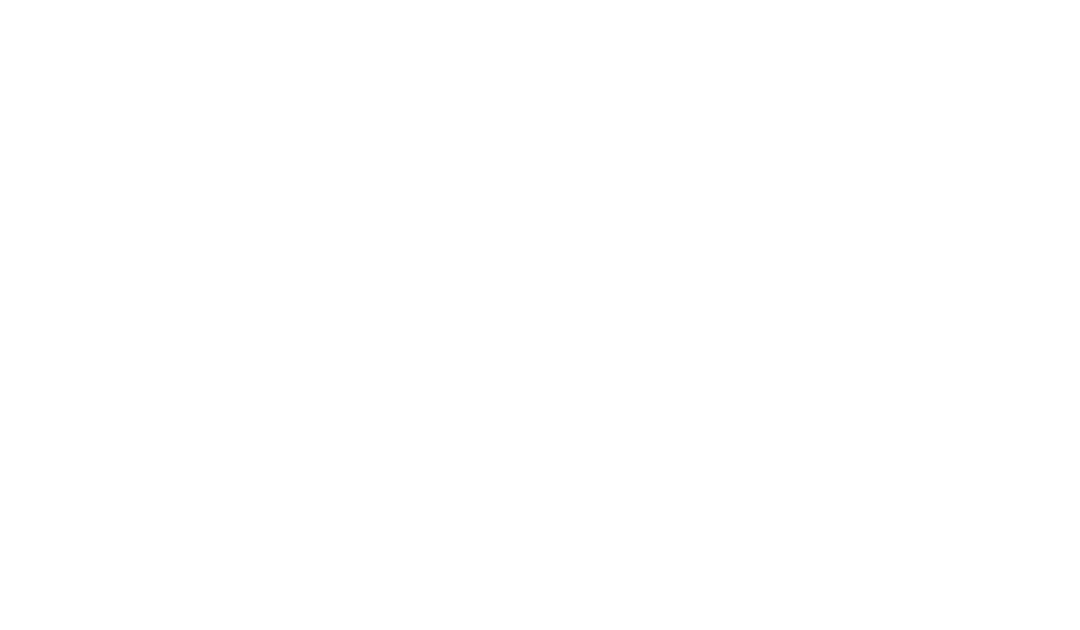 select on "**********" 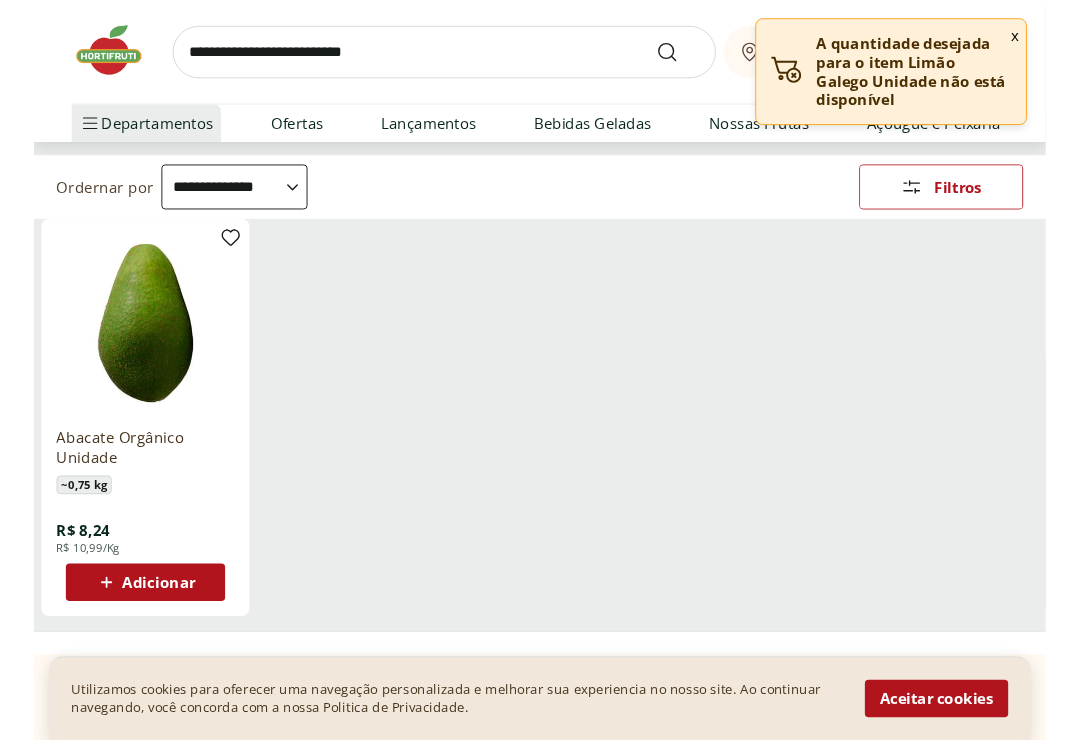 scroll, scrollTop: 166, scrollLeft: 0, axis: vertical 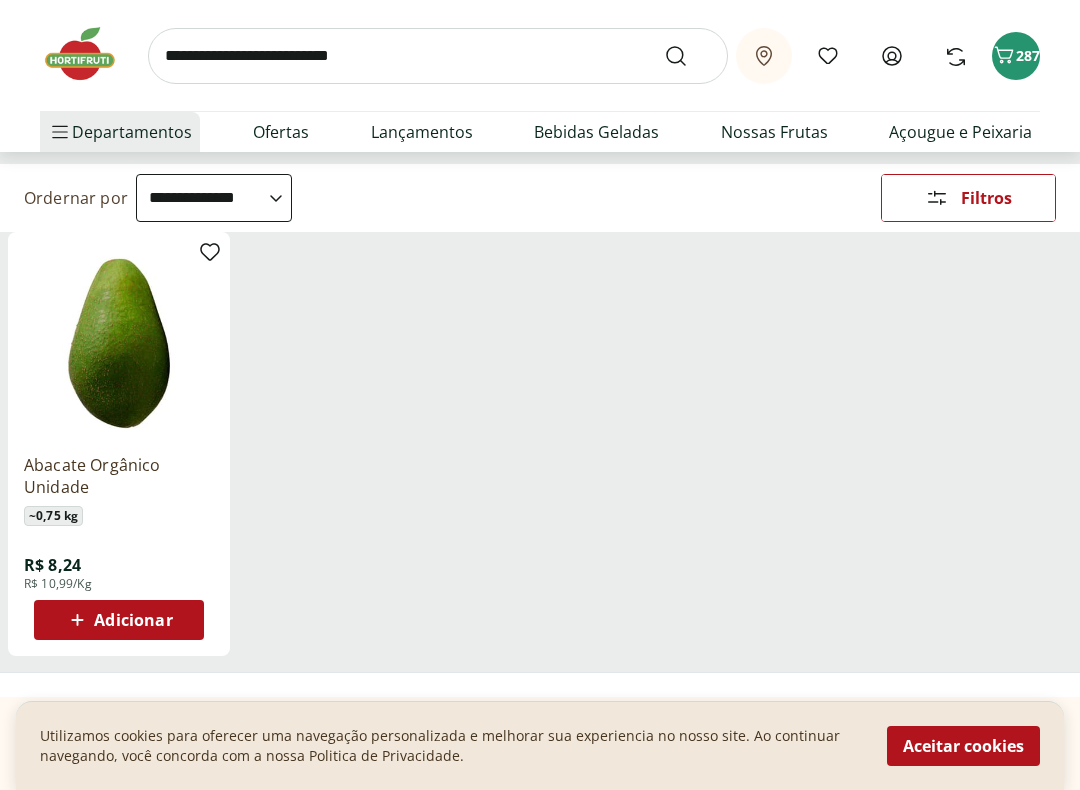 click at bounding box center (438, 56) 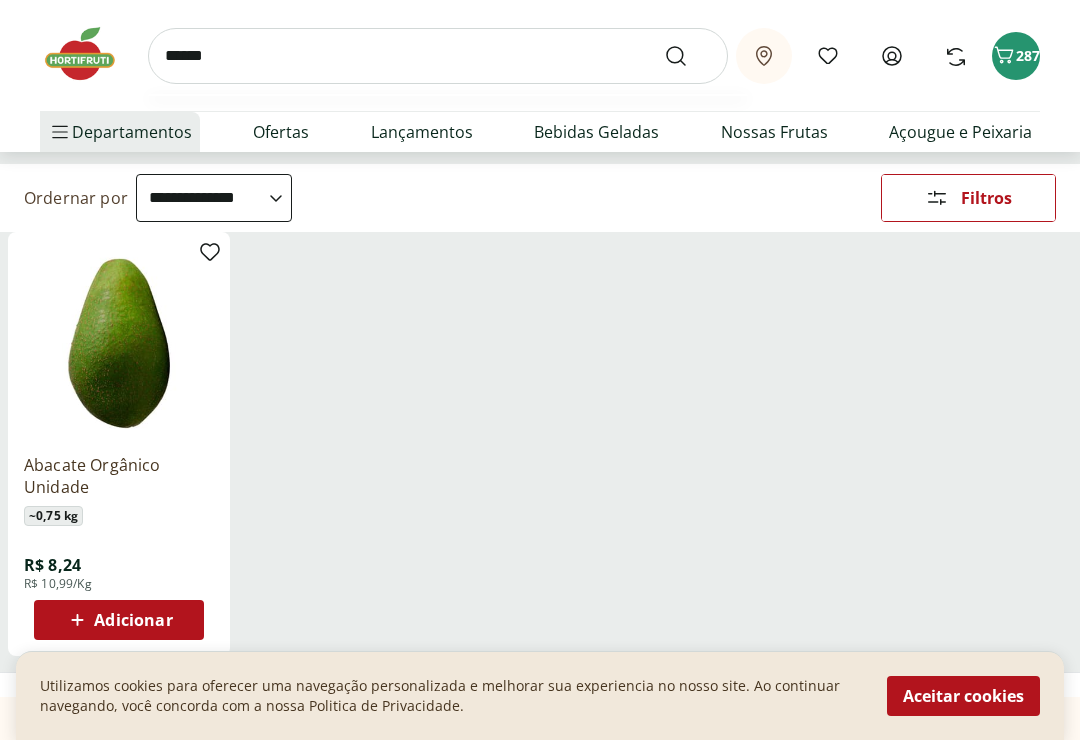 type on "******" 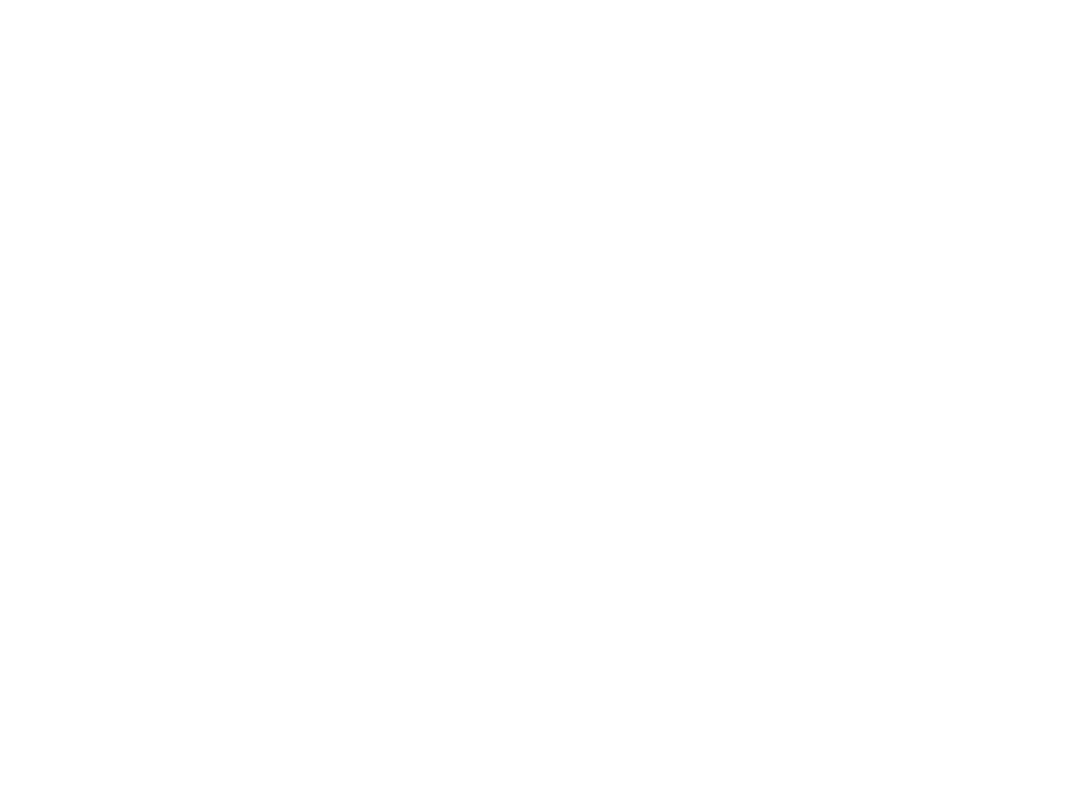 scroll, scrollTop: 0, scrollLeft: 0, axis: both 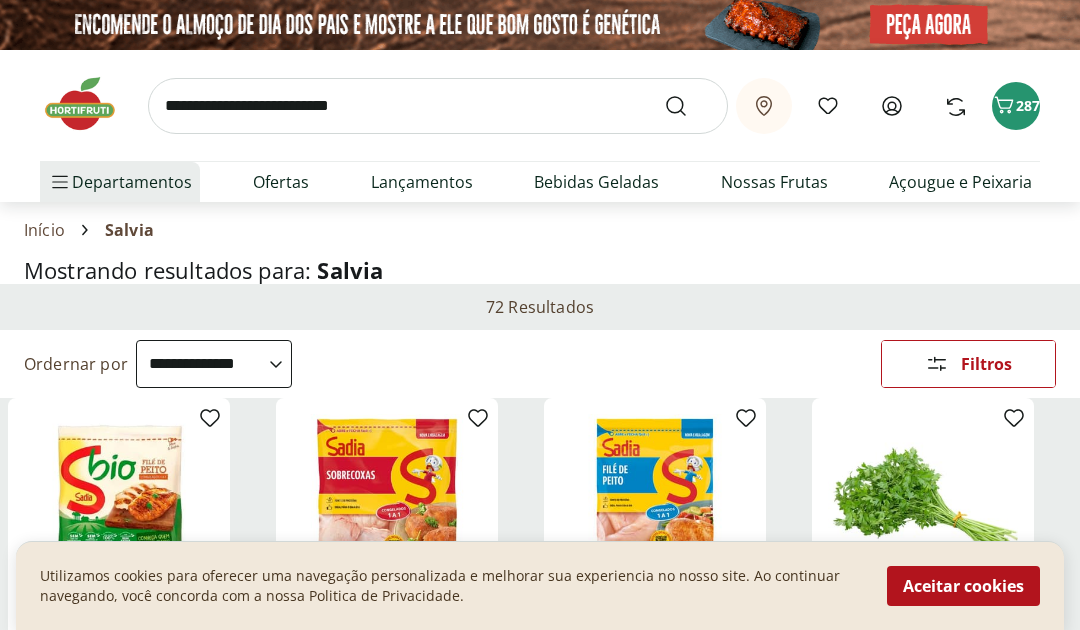 click at bounding box center (438, 106) 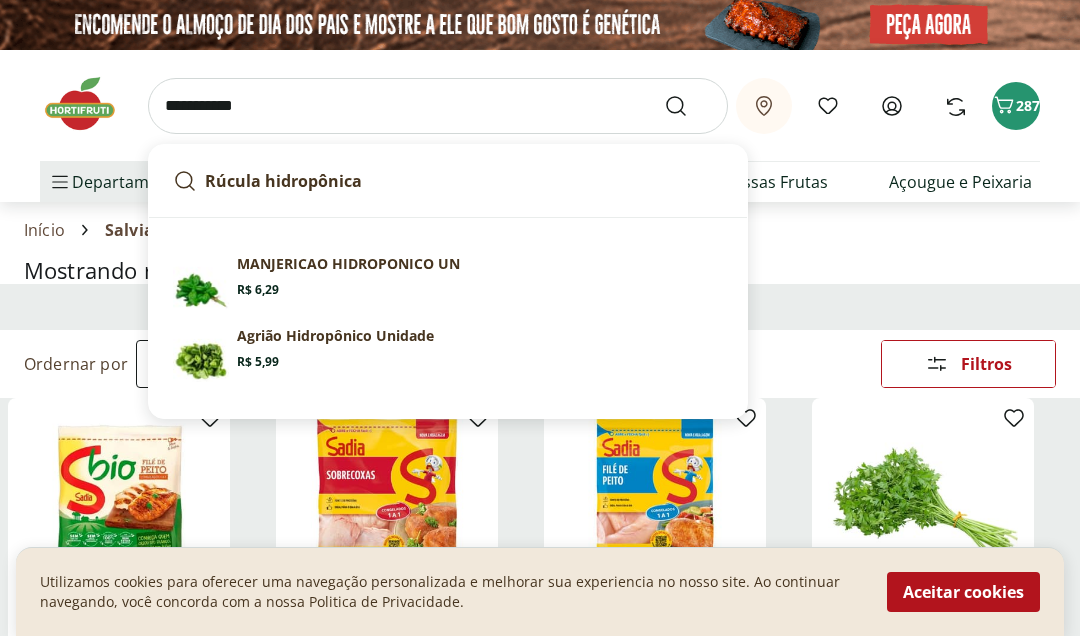 type on "**********" 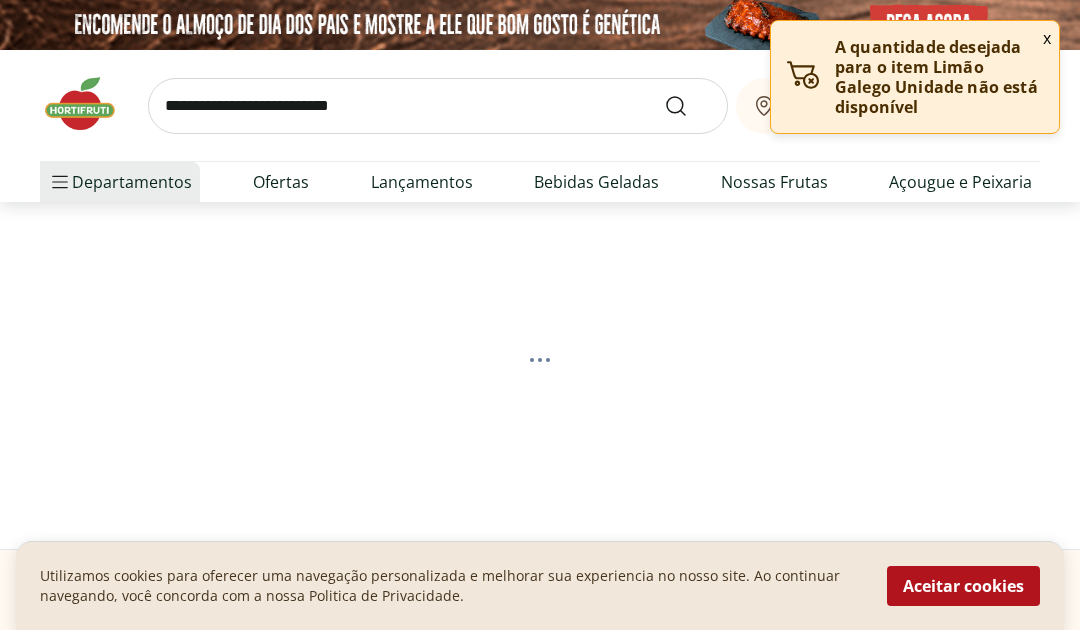 select on "**********" 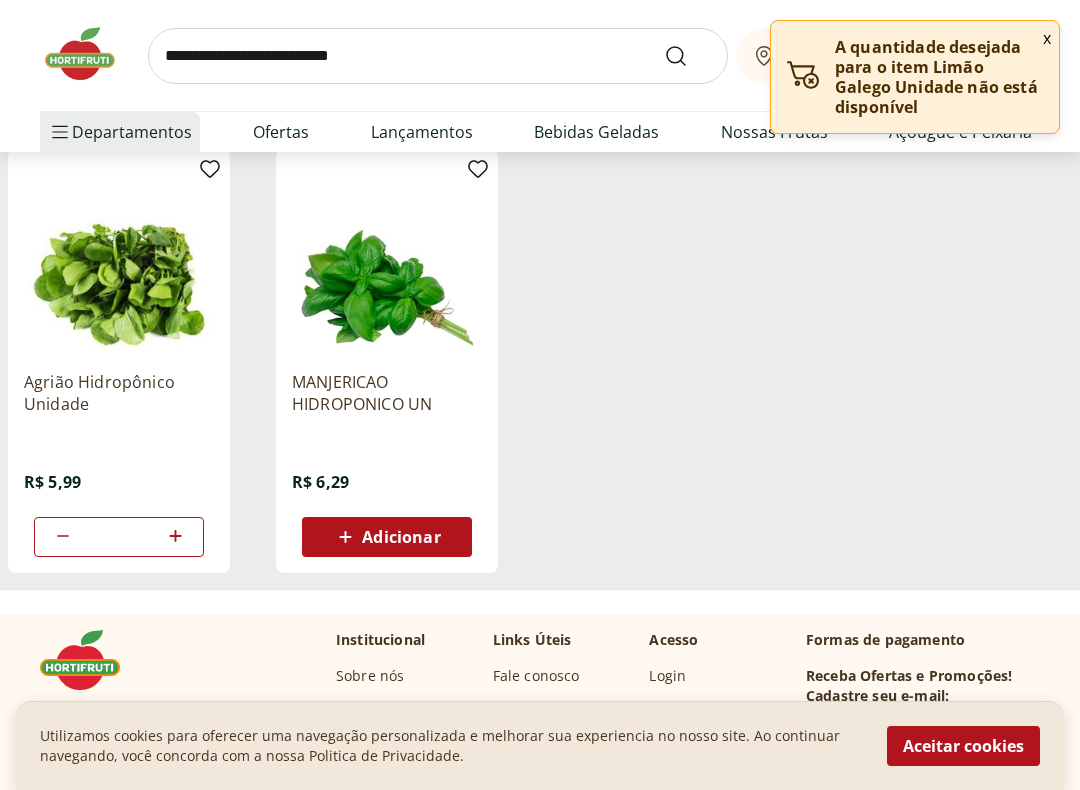 scroll, scrollTop: 253, scrollLeft: 0, axis: vertical 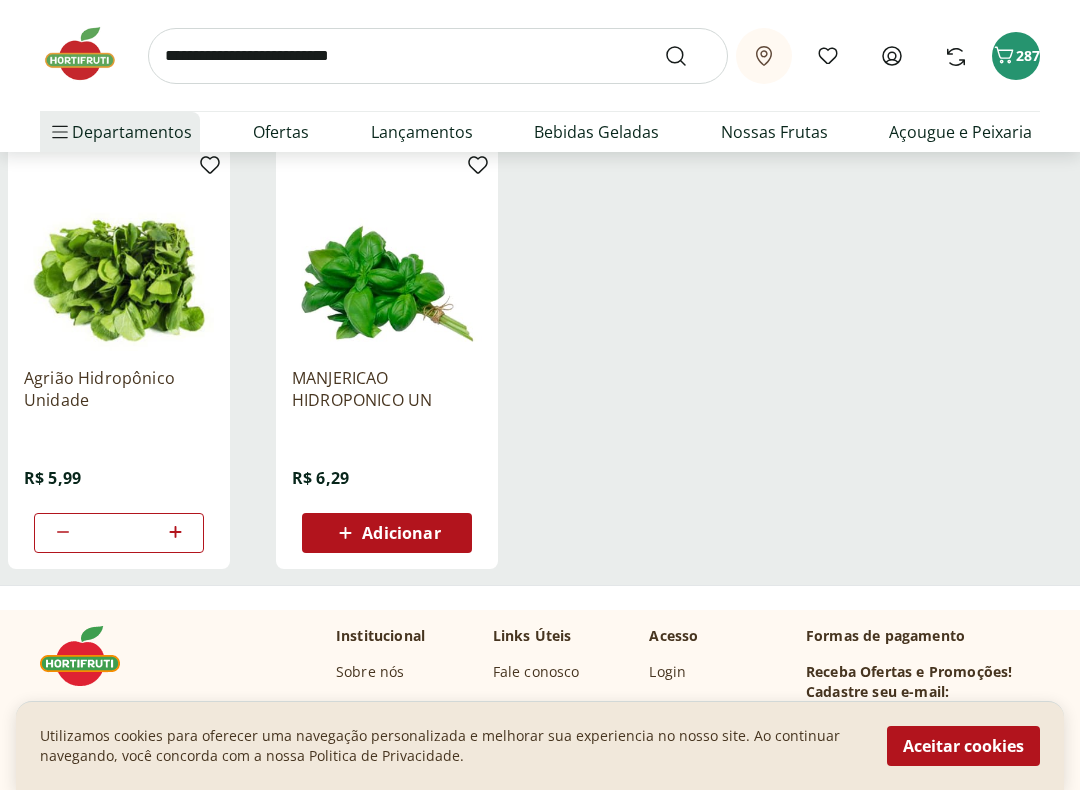click on "Adicionar" at bounding box center (401, 533) 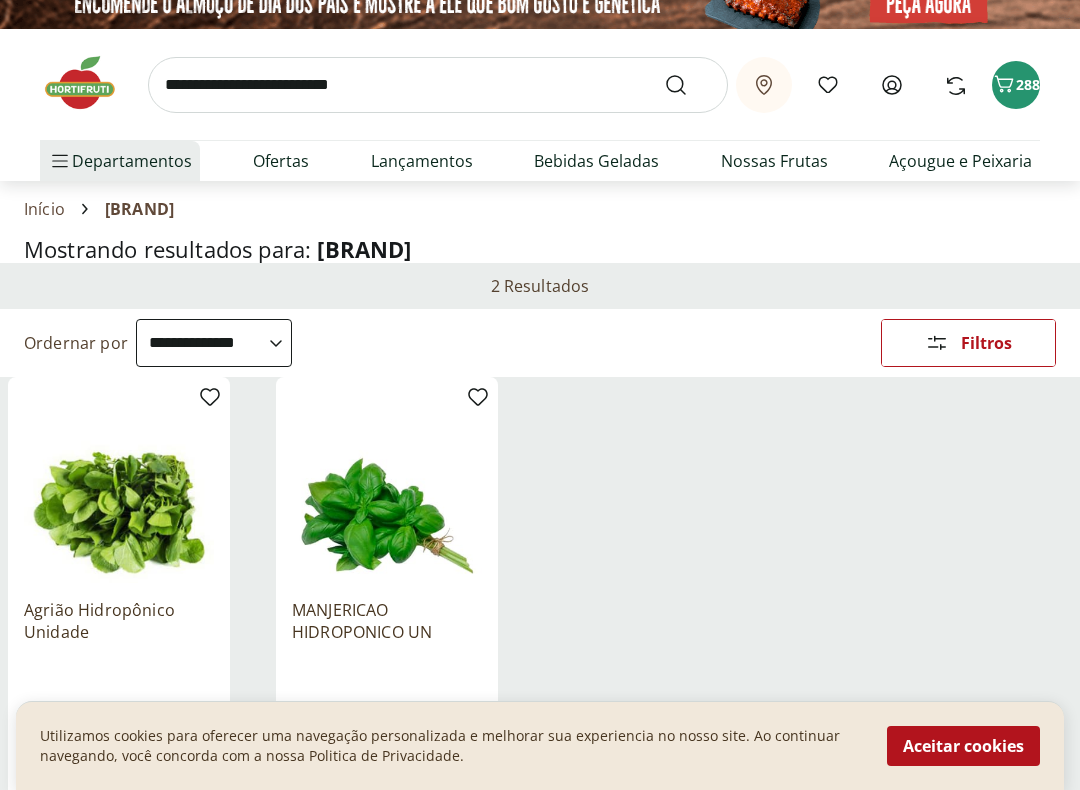 scroll, scrollTop: 20, scrollLeft: 0, axis: vertical 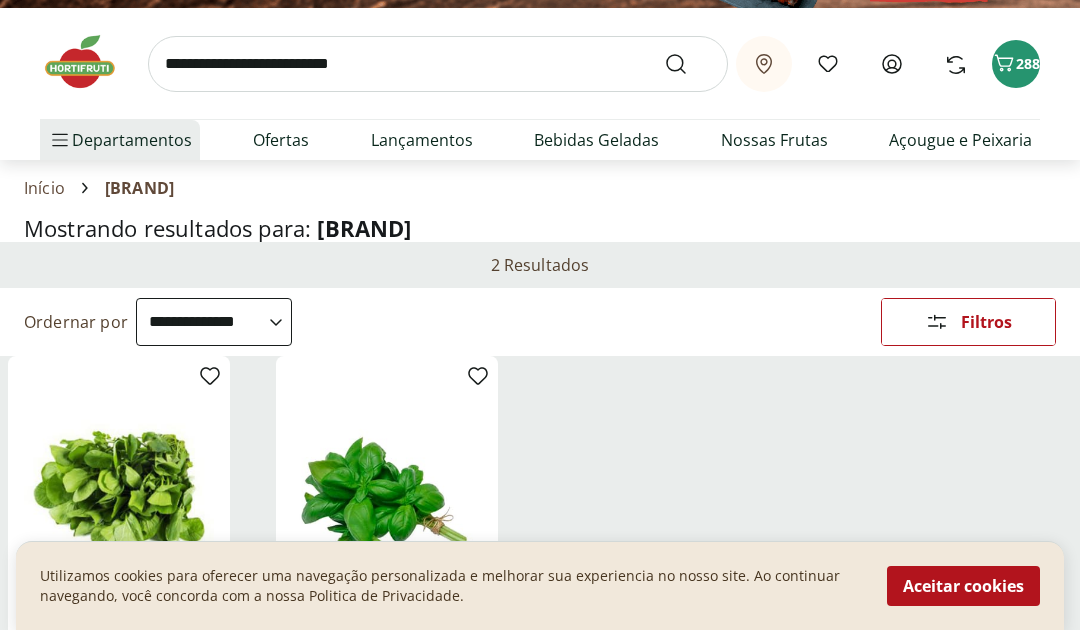 click at bounding box center (438, 64) 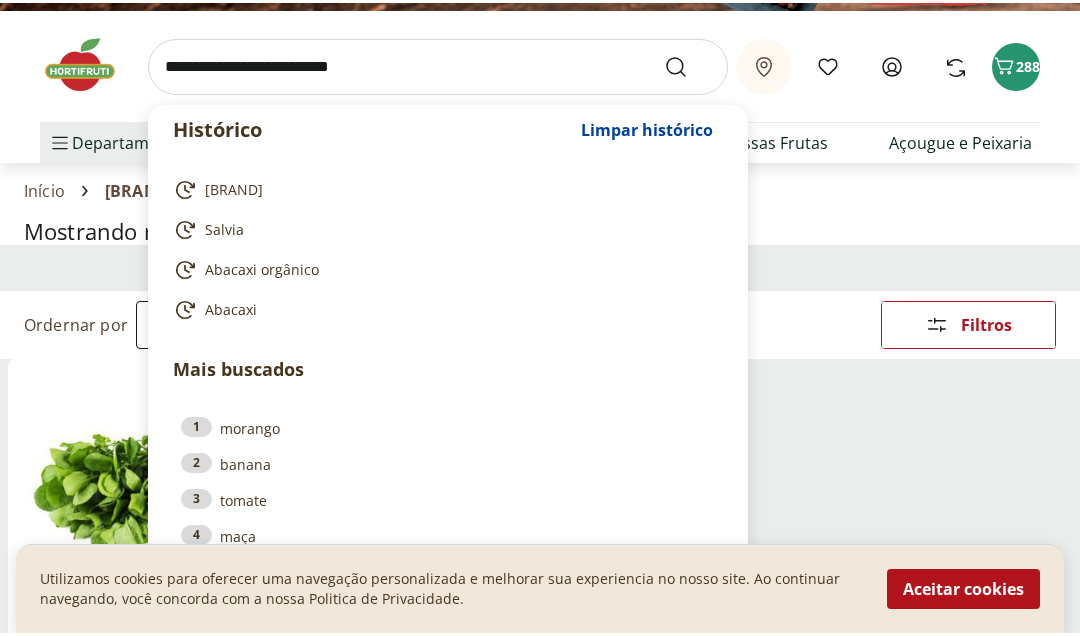 scroll, scrollTop: 41, scrollLeft: 0, axis: vertical 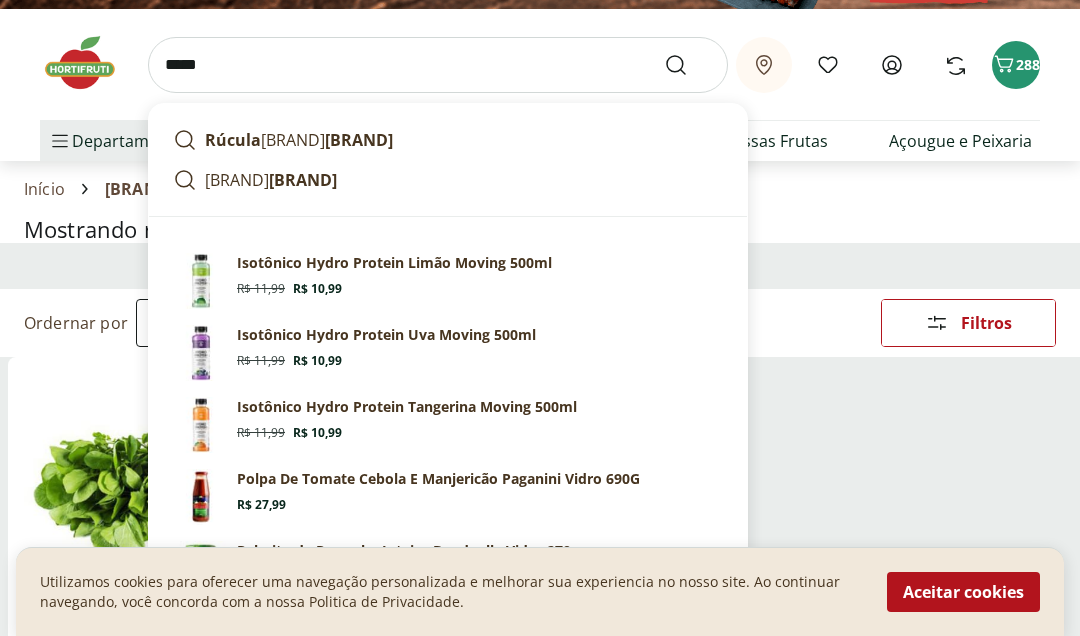 click on "Rúcula" at bounding box center [233, 140] 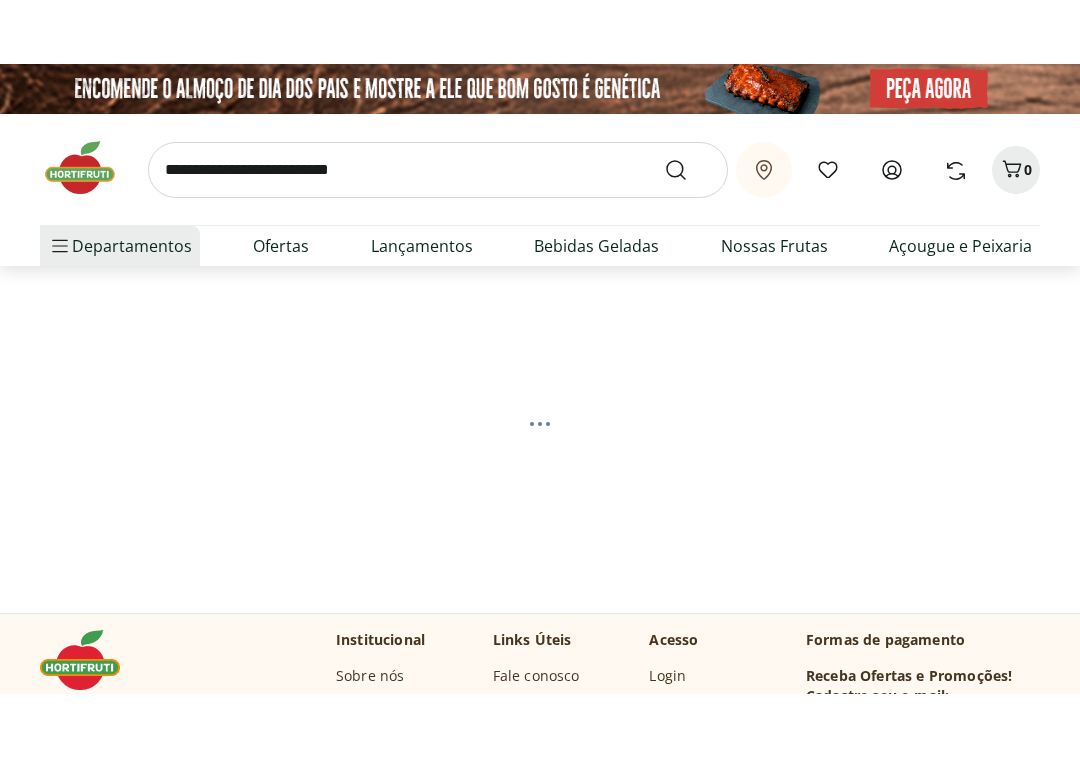scroll, scrollTop: 0, scrollLeft: 0, axis: both 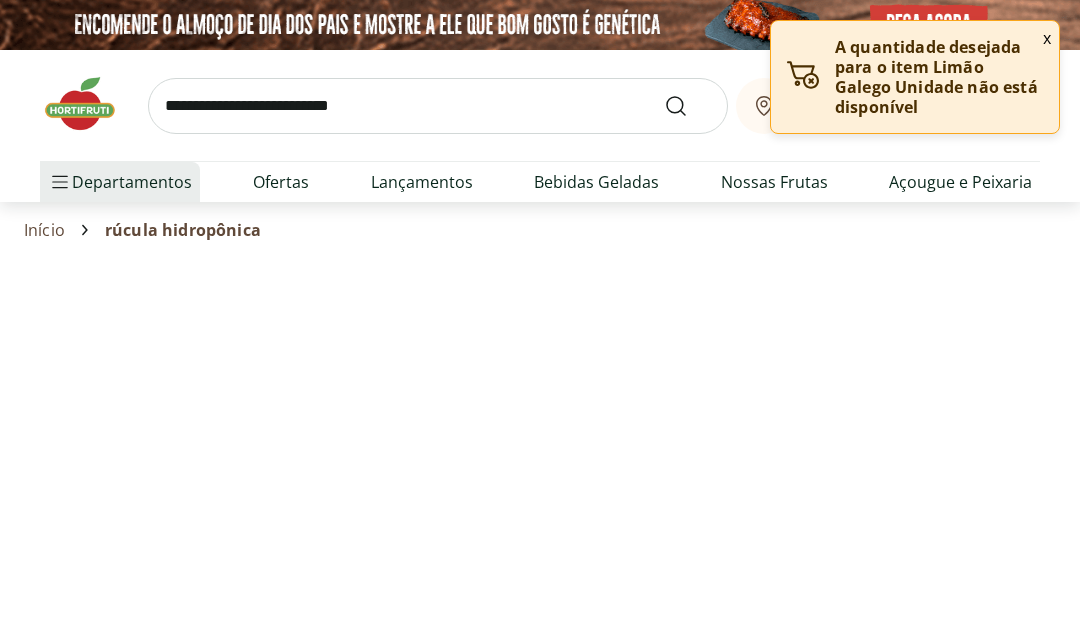 select on "**********" 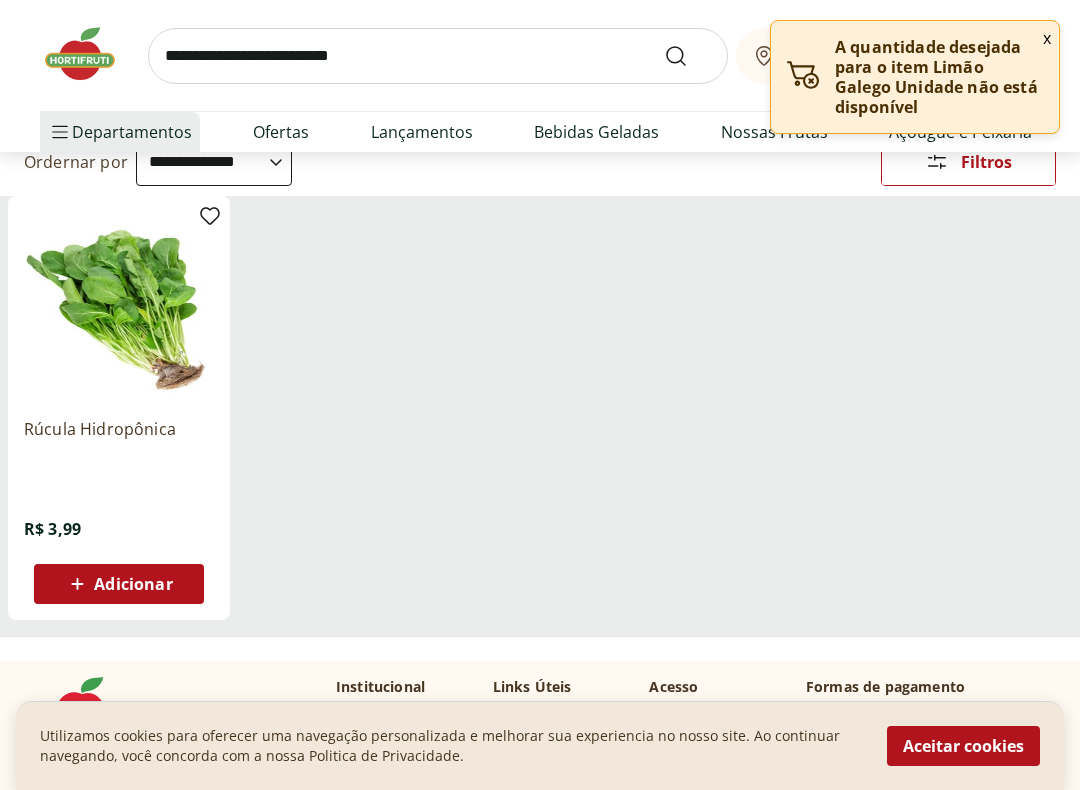scroll, scrollTop: 214, scrollLeft: 0, axis: vertical 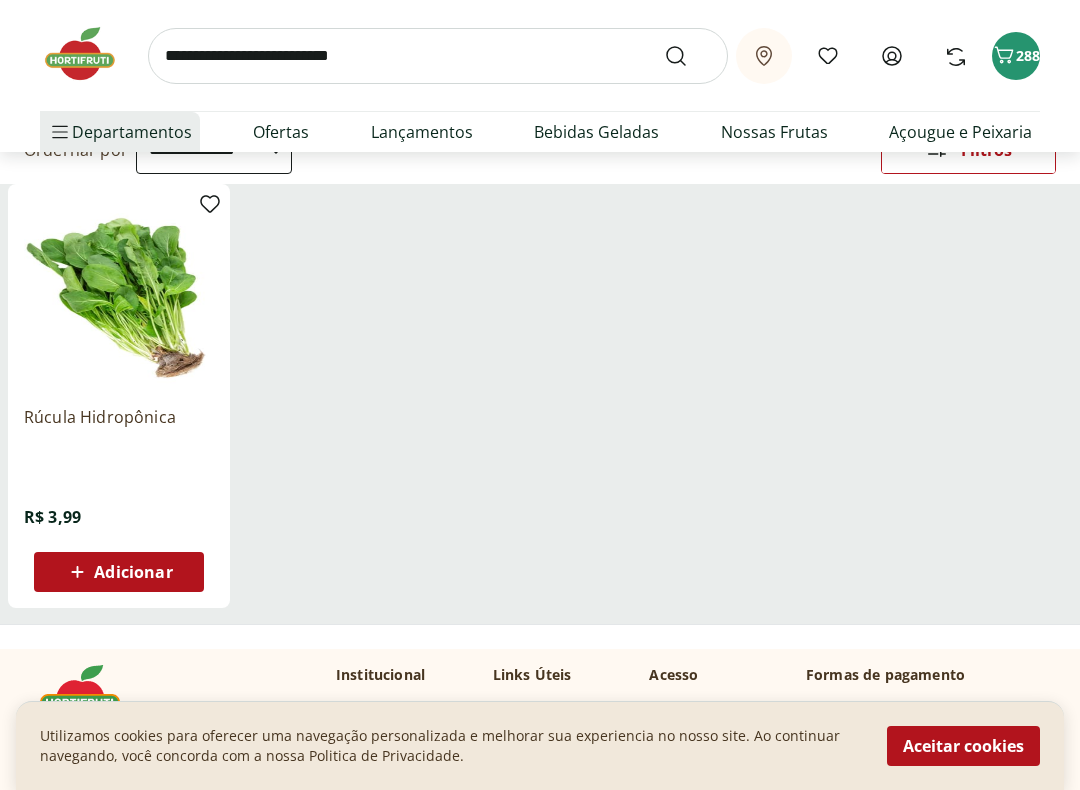 click 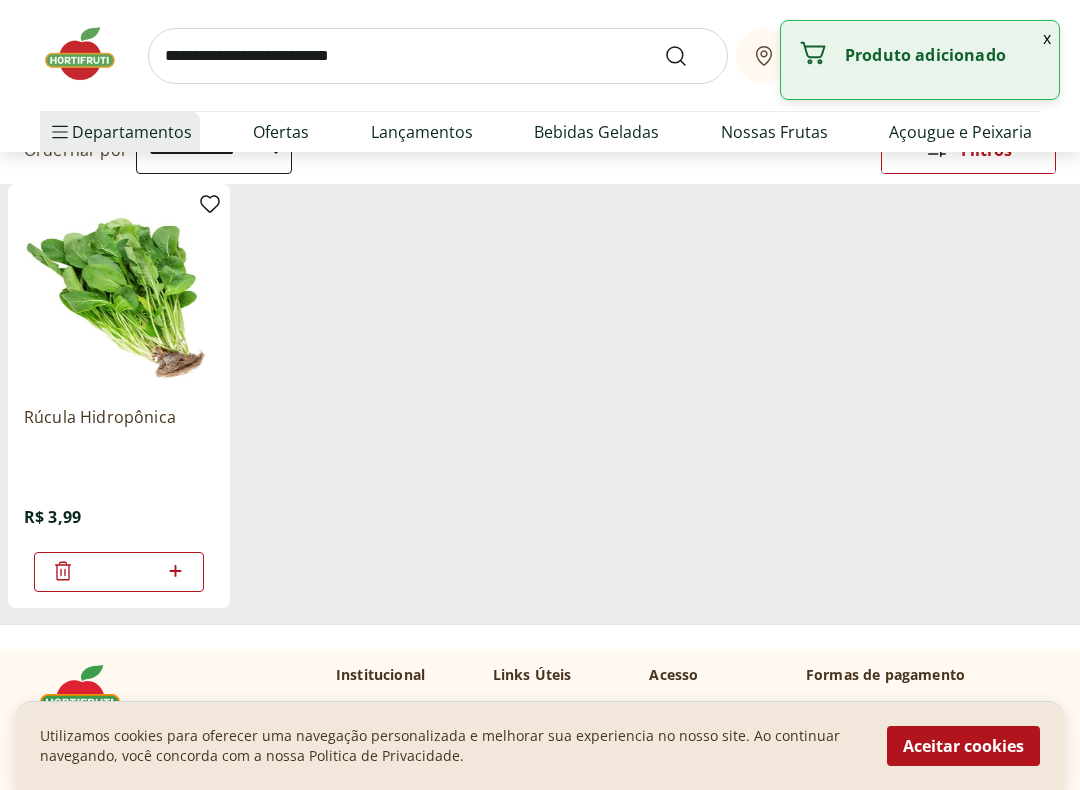 click 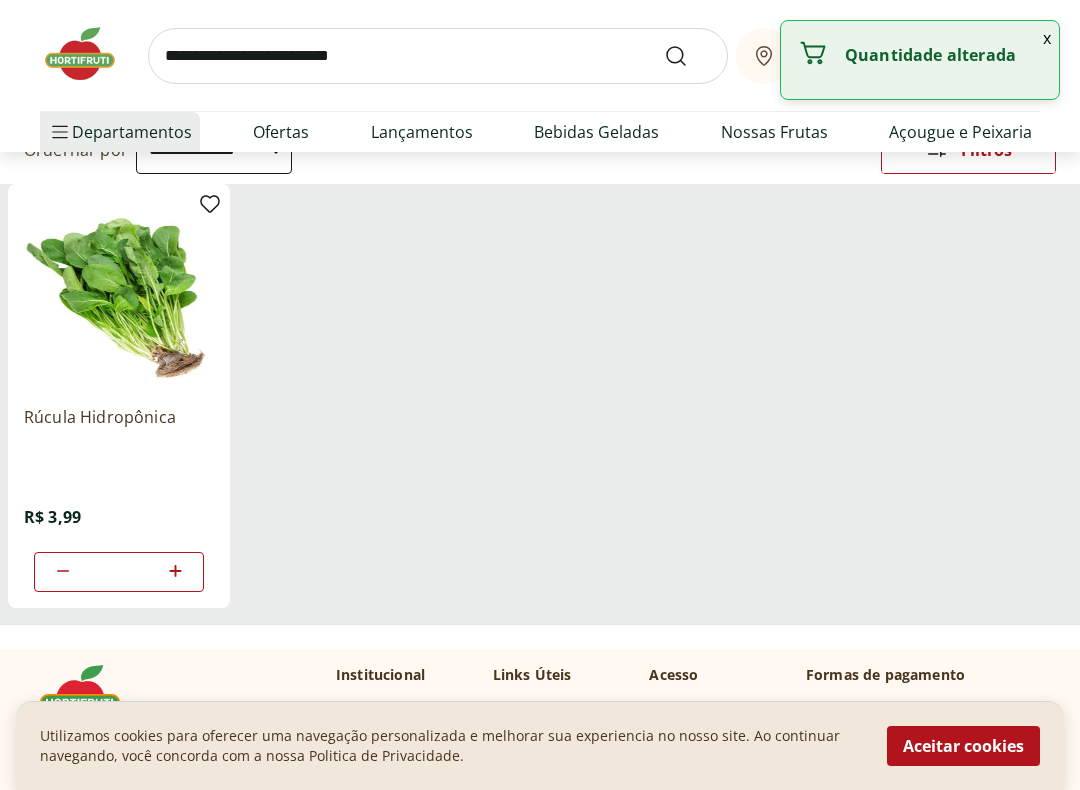 click 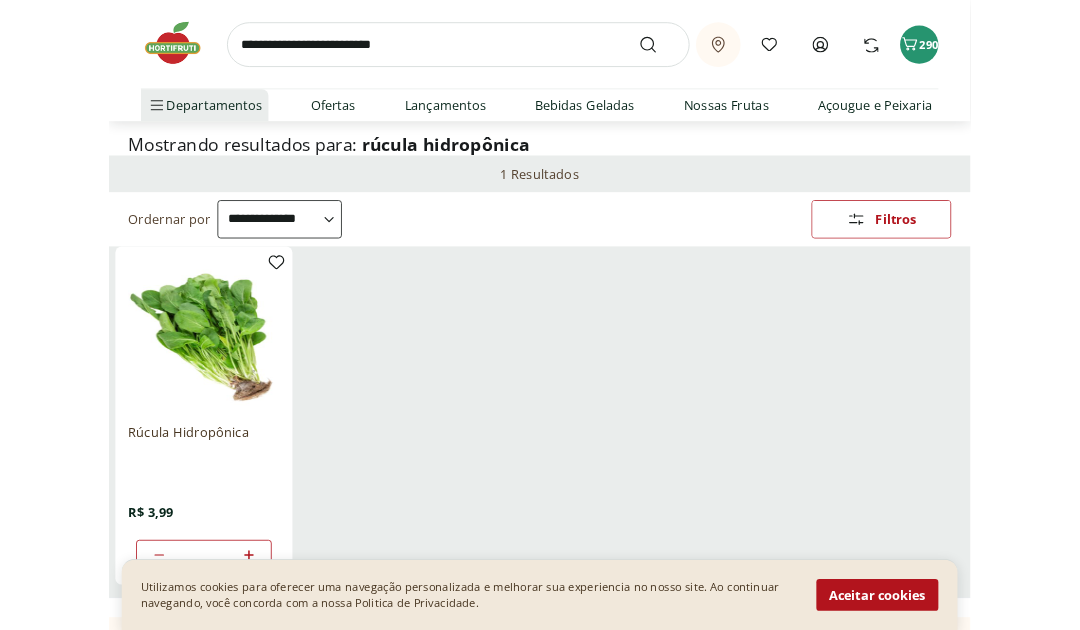scroll, scrollTop: 0, scrollLeft: 0, axis: both 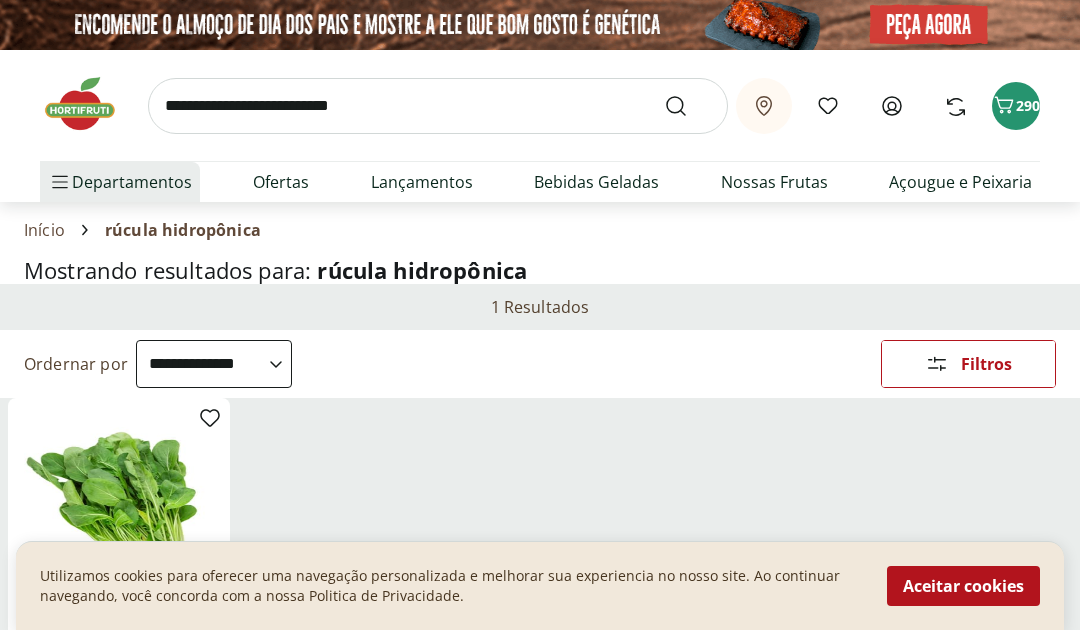 click at bounding box center [438, 106] 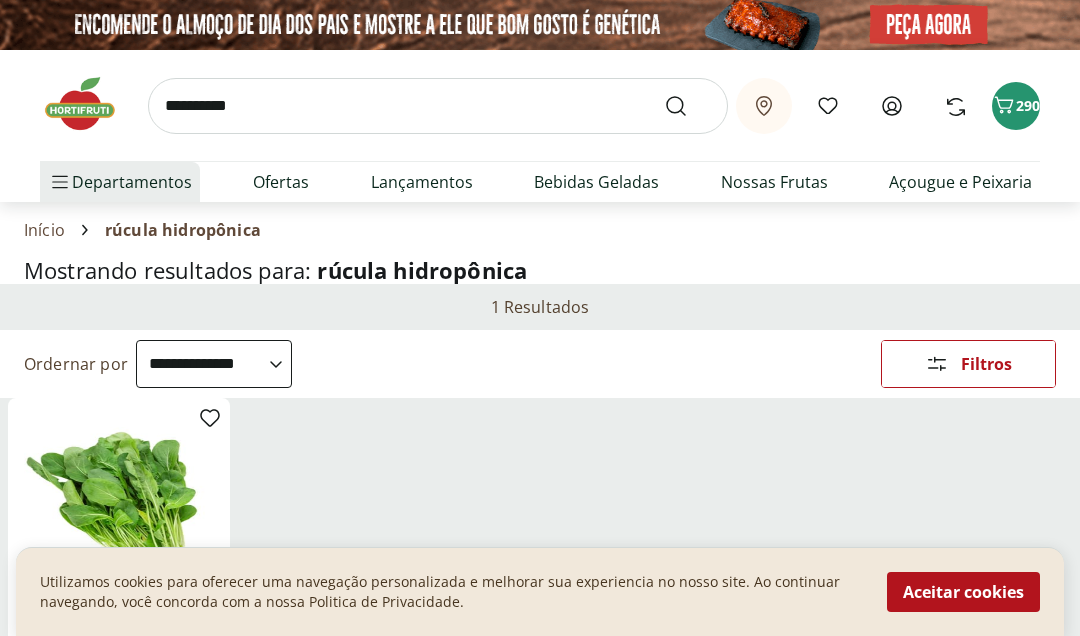 click on "**********" at bounding box center [438, 106] 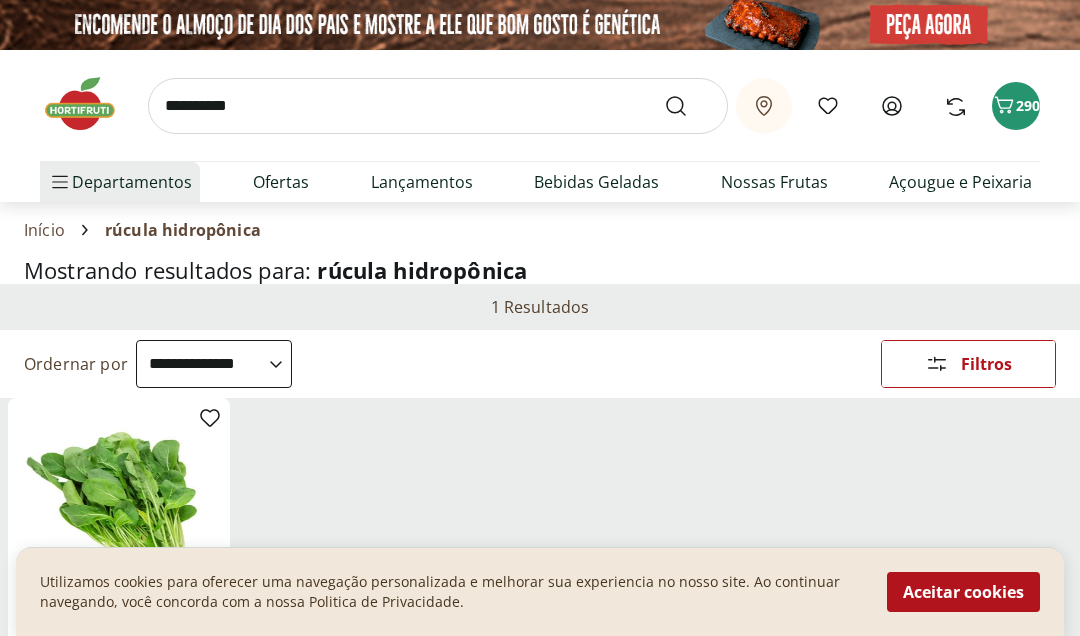 type on "**********" 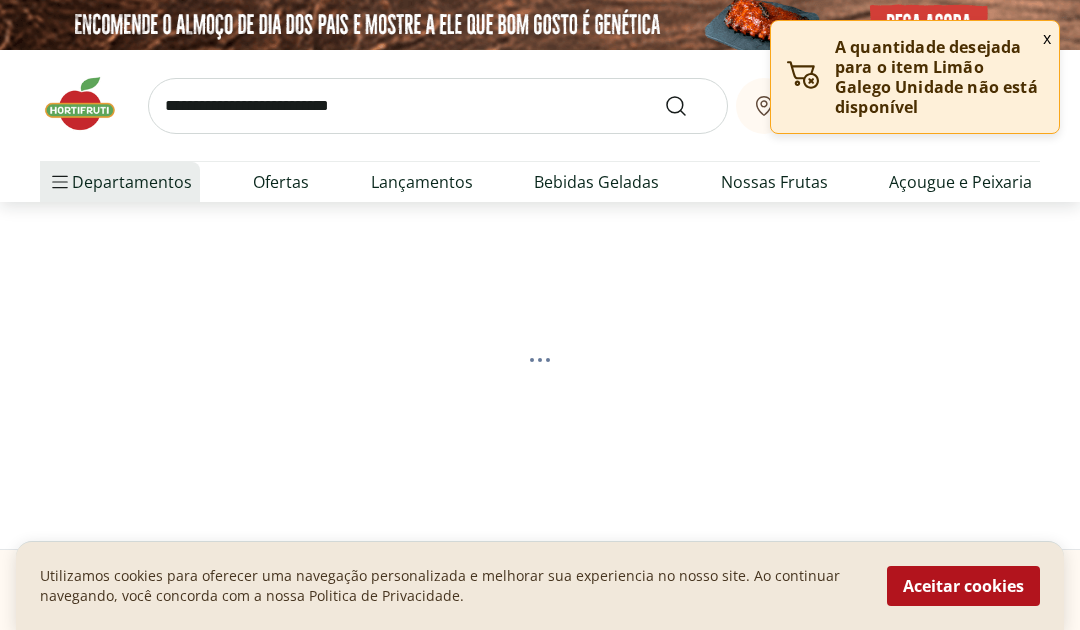select on "**********" 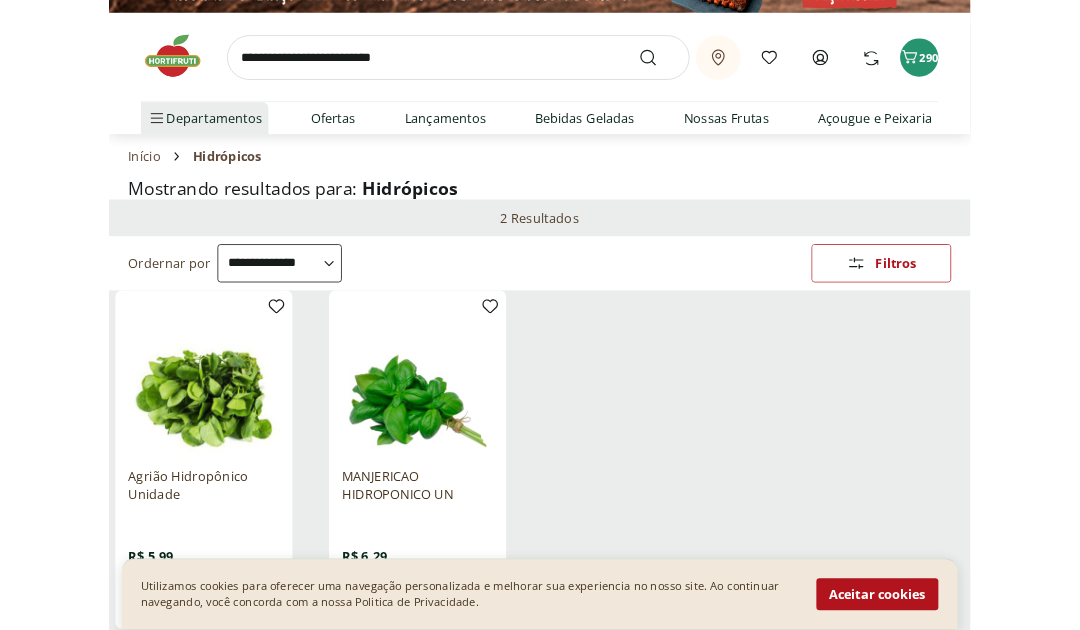 scroll, scrollTop: 0, scrollLeft: 0, axis: both 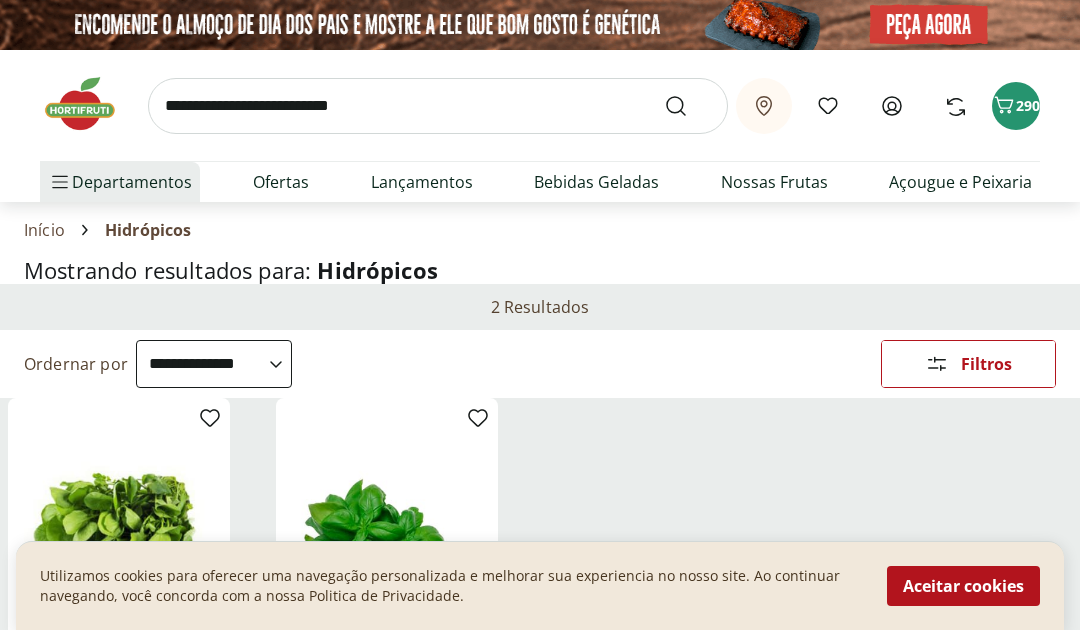 click at bounding box center [438, 106] 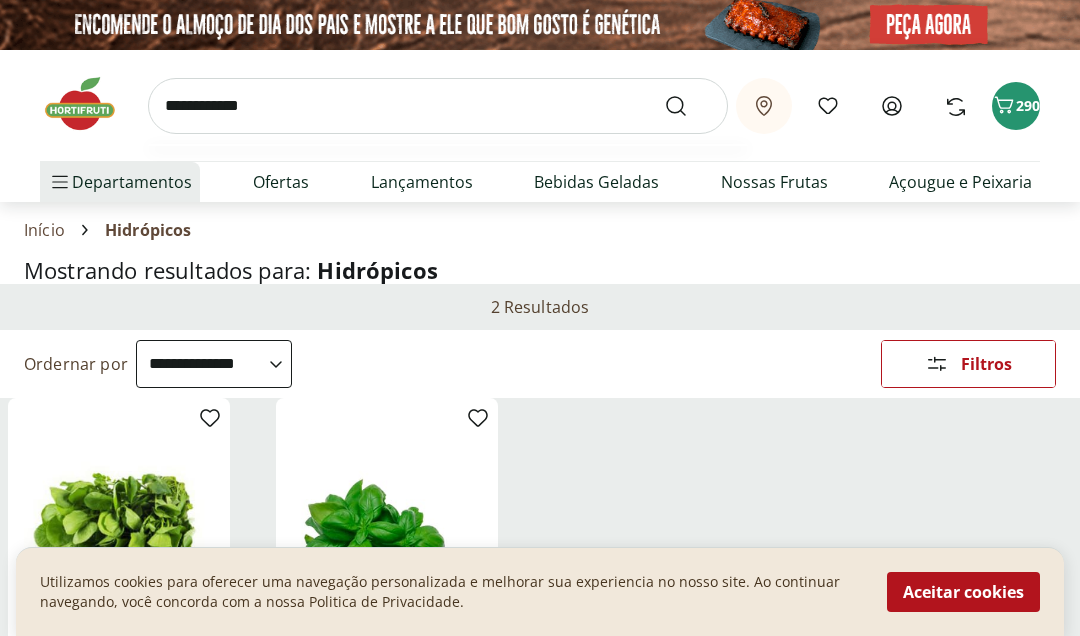 type on "**********" 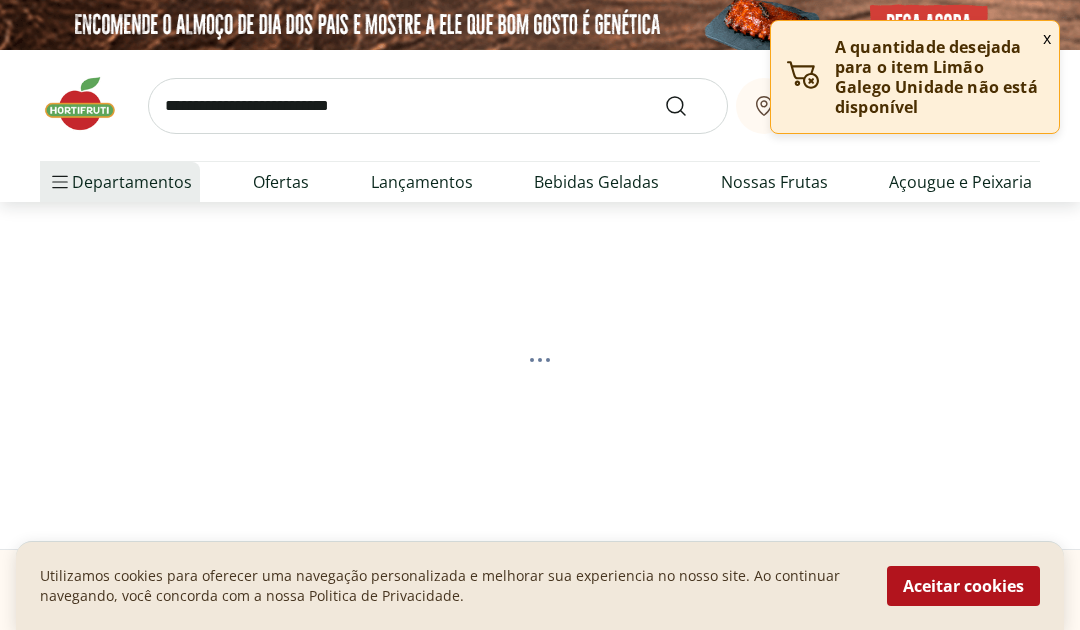 select on "**********" 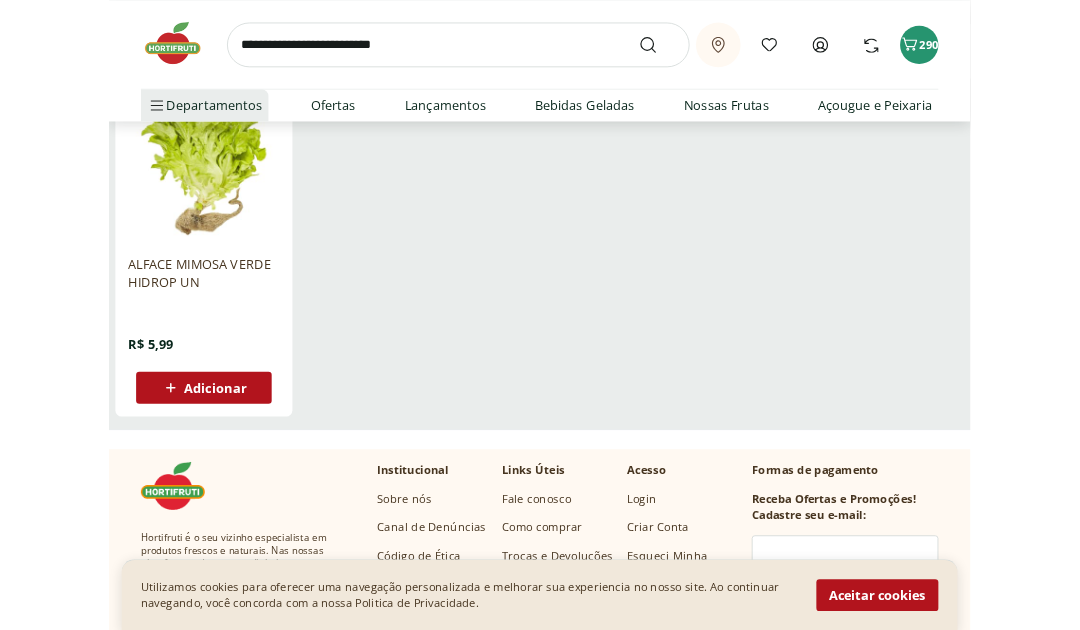scroll, scrollTop: 299, scrollLeft: 0, axis: vertical 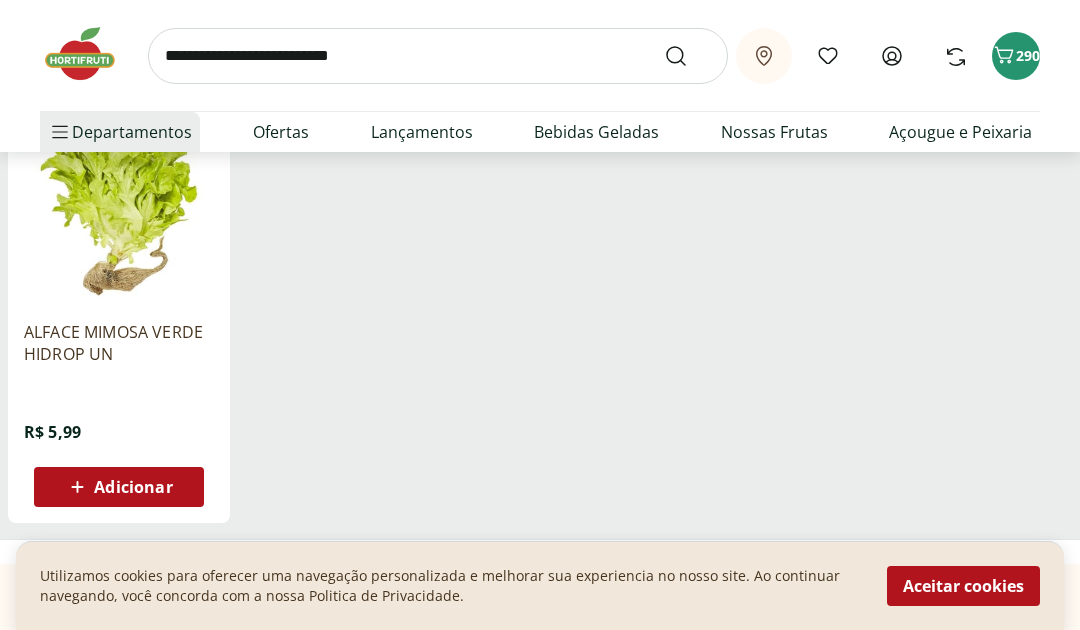 click 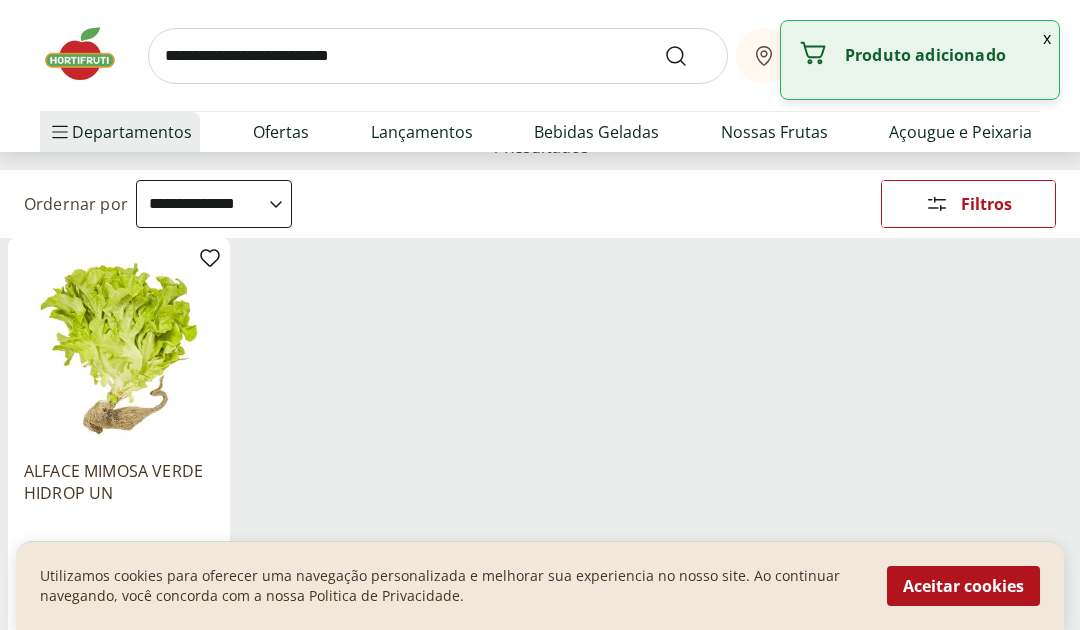 scroll, scrollTop: 117, scrollLeft: 0, axis: vertical 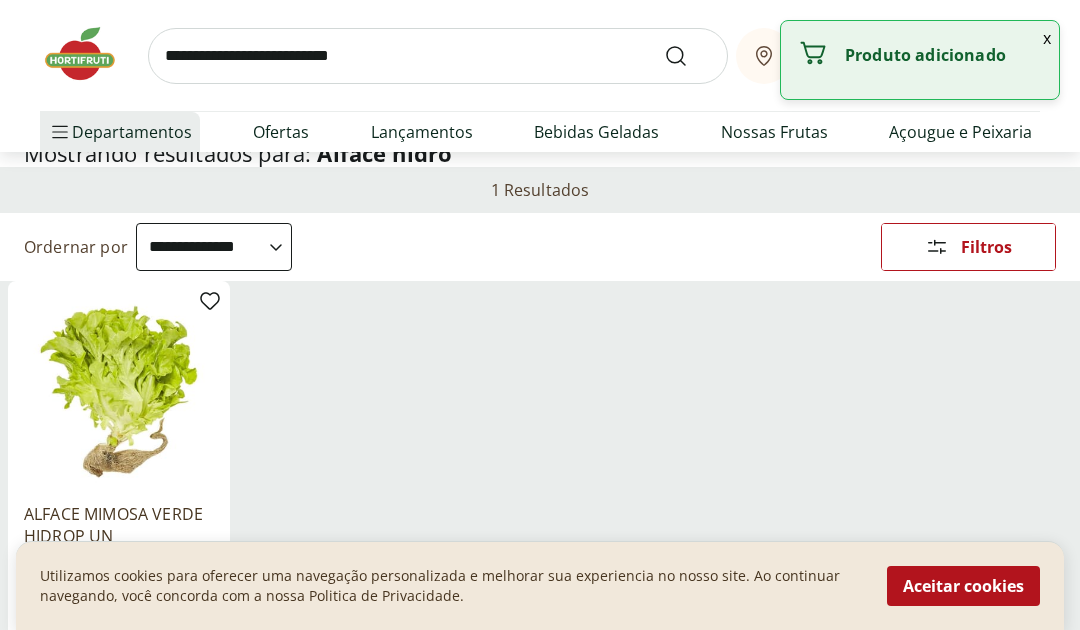 click 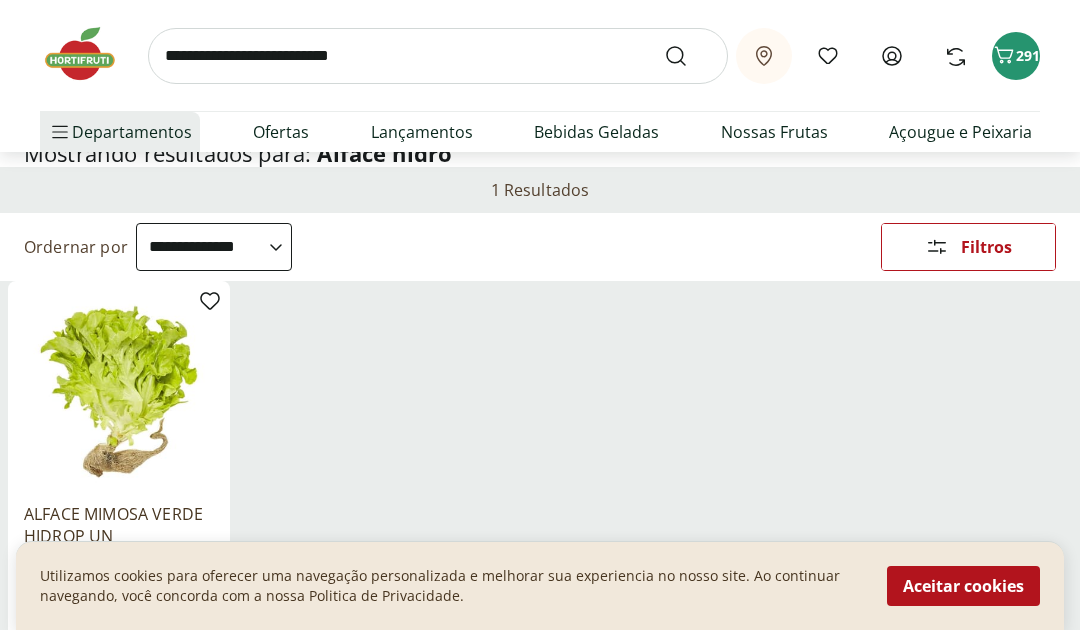 scroll, scrollTop: 0, scrollLeft: 0, axis: both 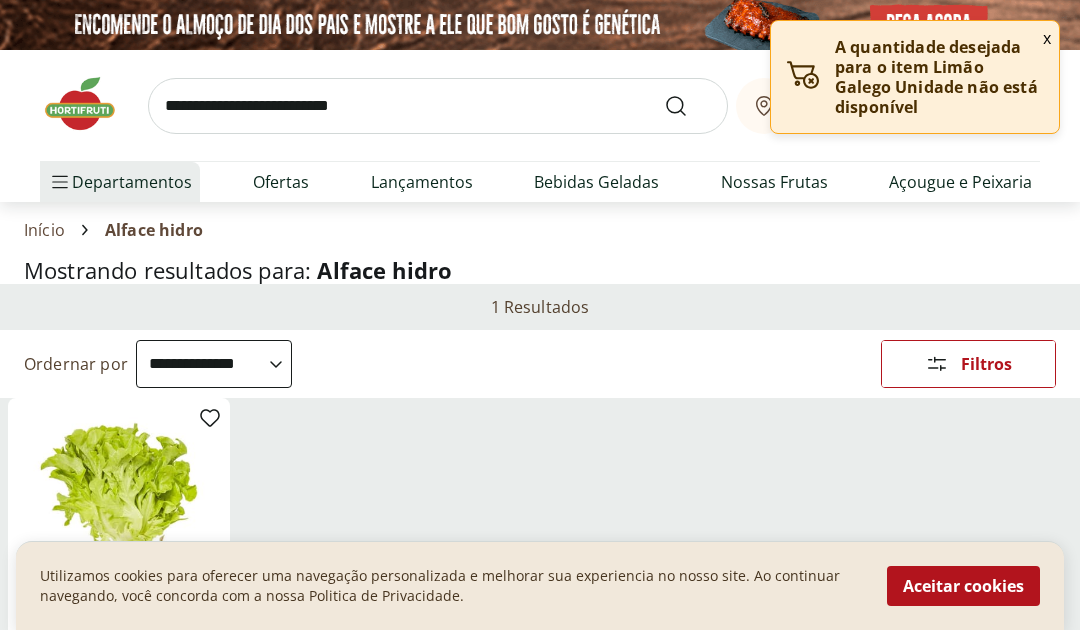 click at bounding box center (438, 106) 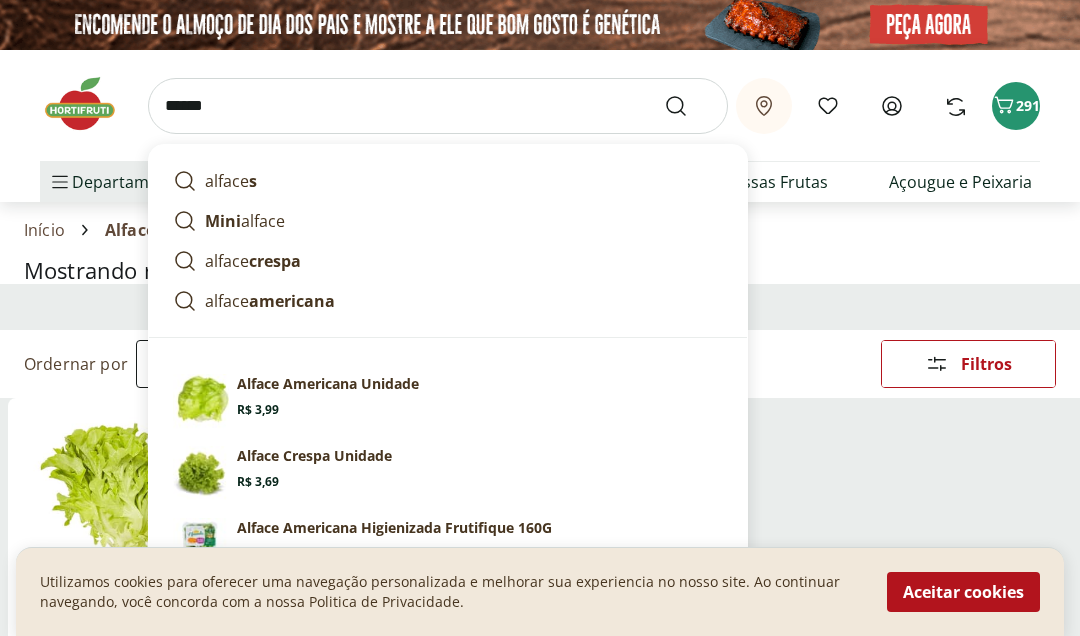 type on "******" 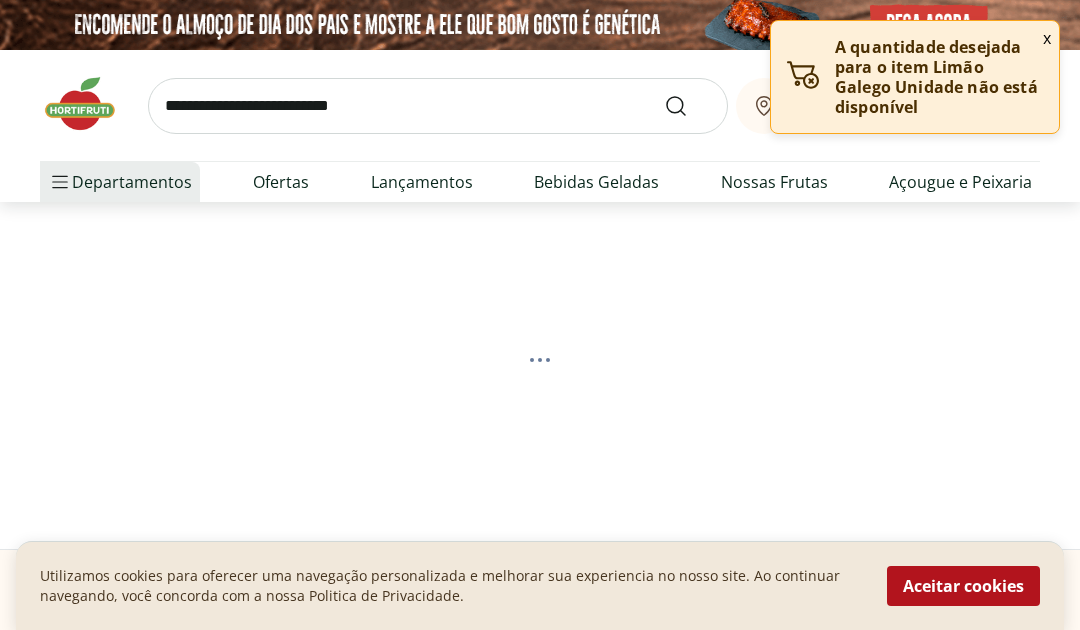 select on "**********" 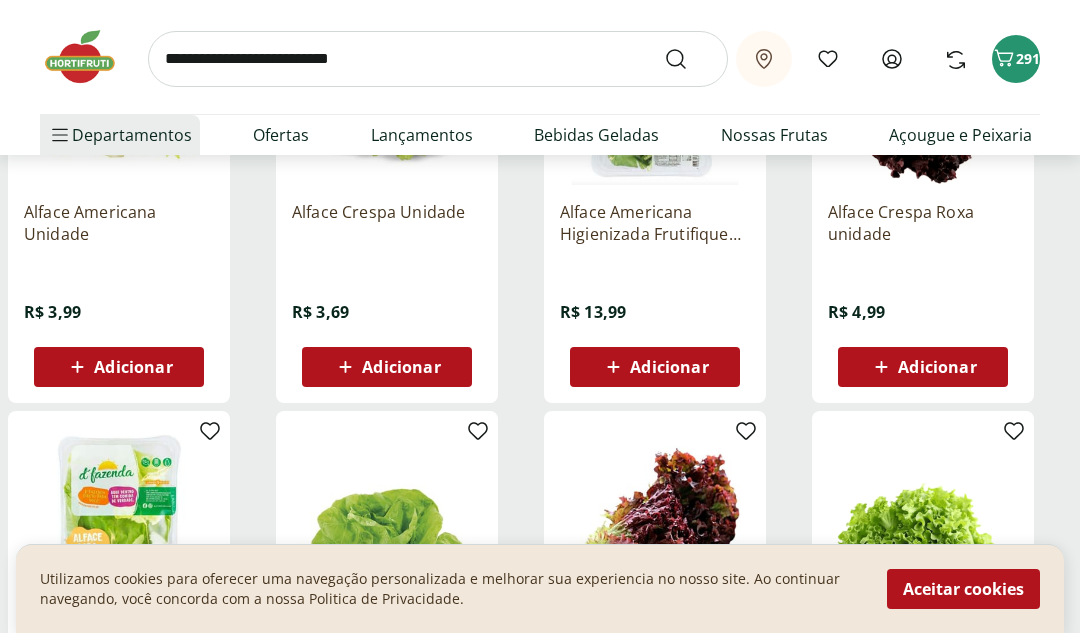 scroll, scrollTop: 401, scrollLeft: 0, axis: vertical 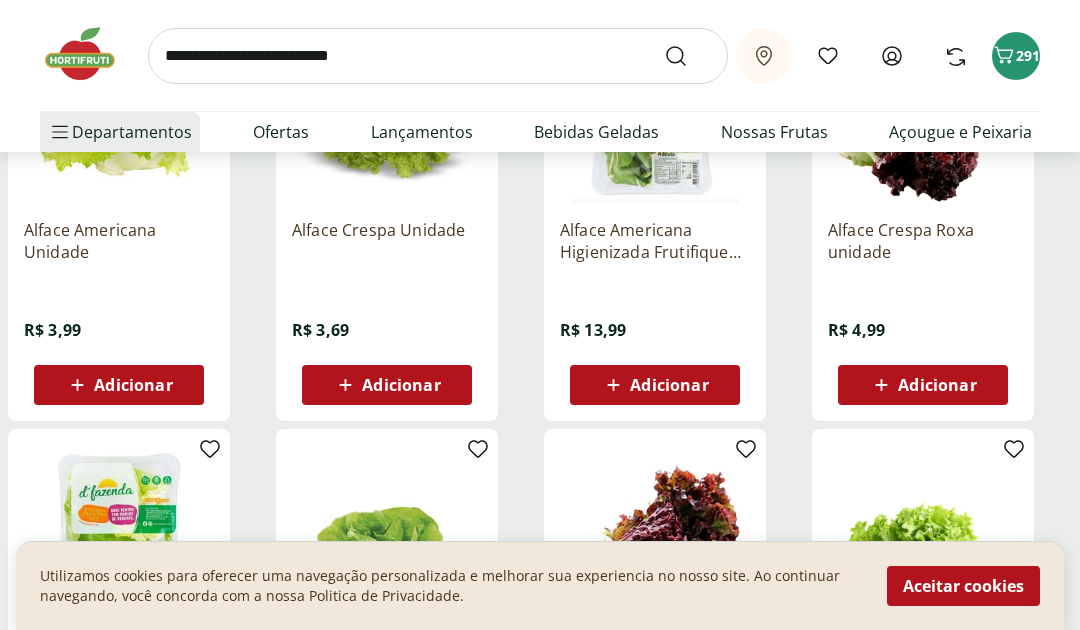 click at bounding box center [438, 56] 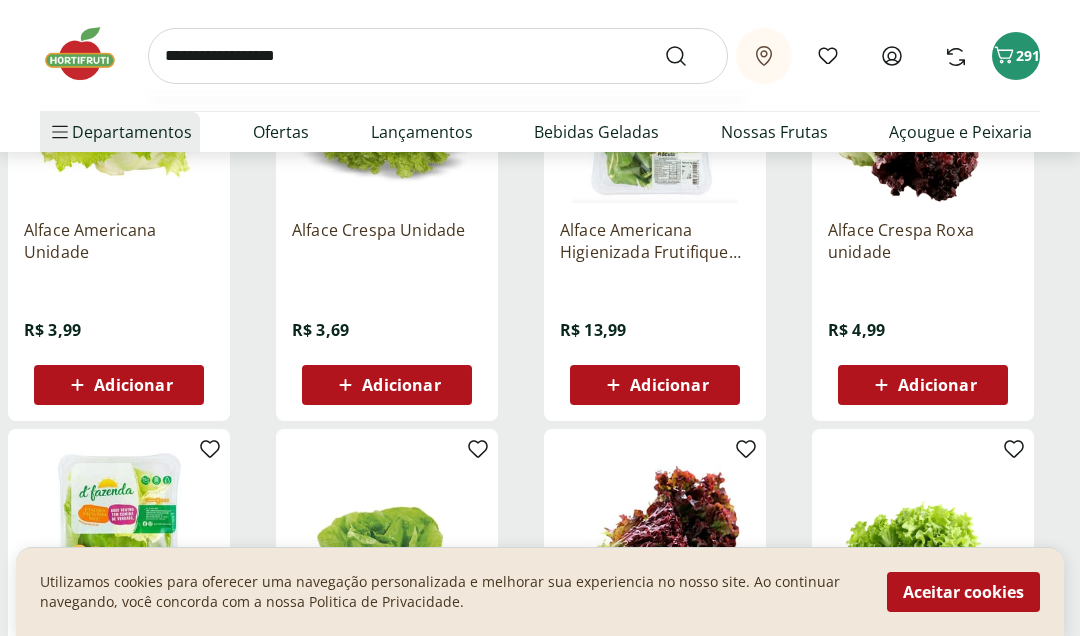 type on "**********" 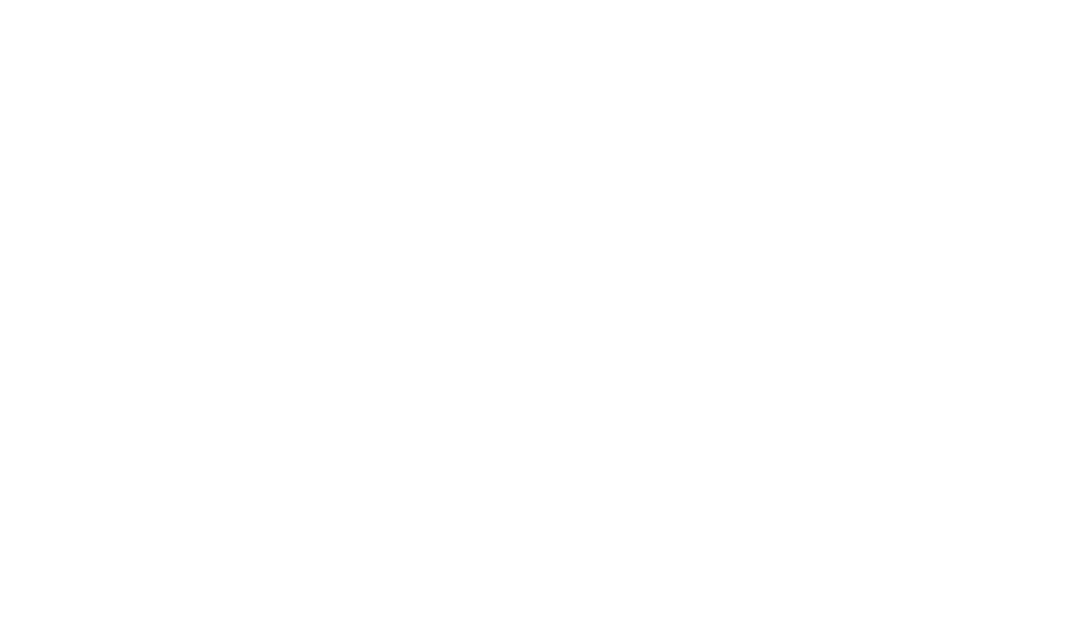 scroll, scrollTop: 0, scrollLeft: 0, axis: both 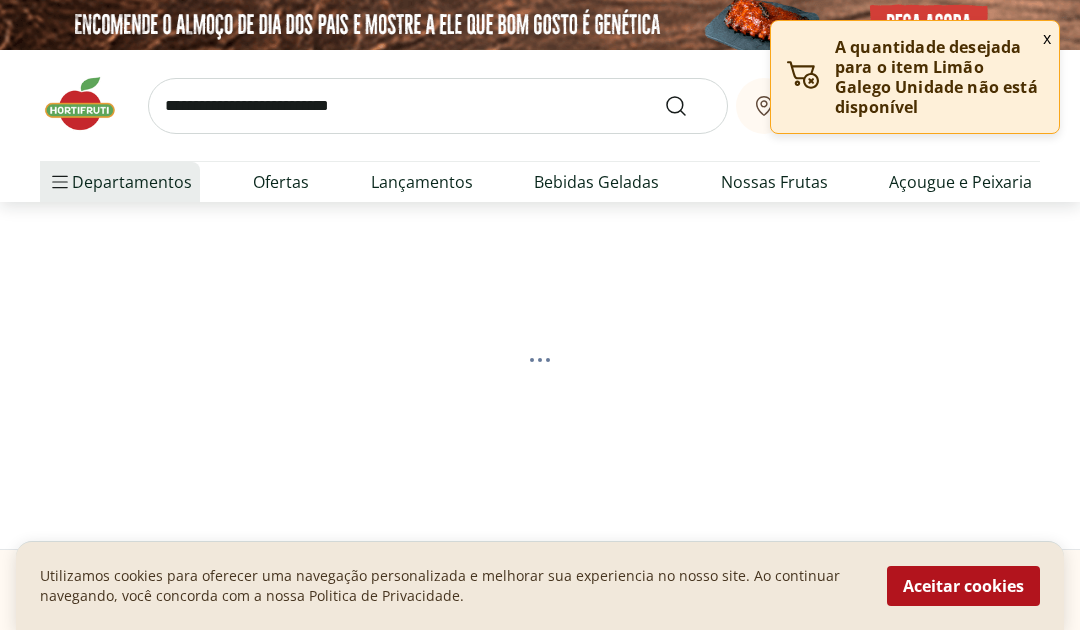 select on "**********" 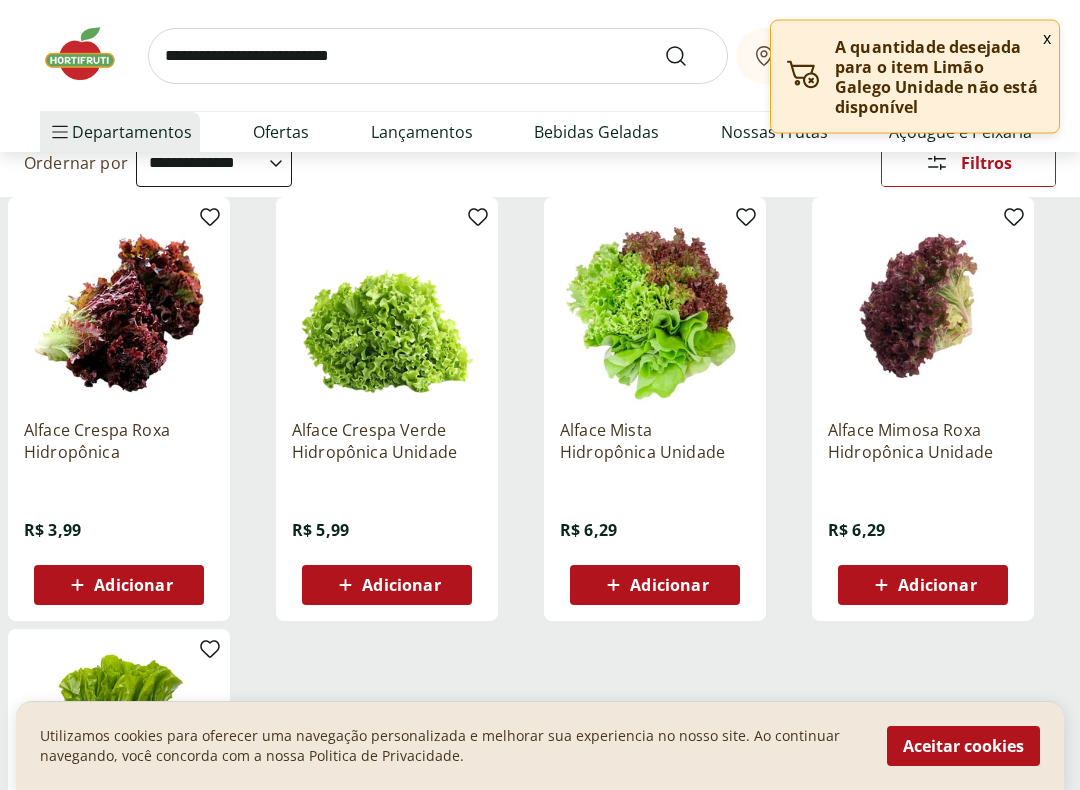 scroll, scrollTop: 204, scrollLeft: 0, axis: vertical 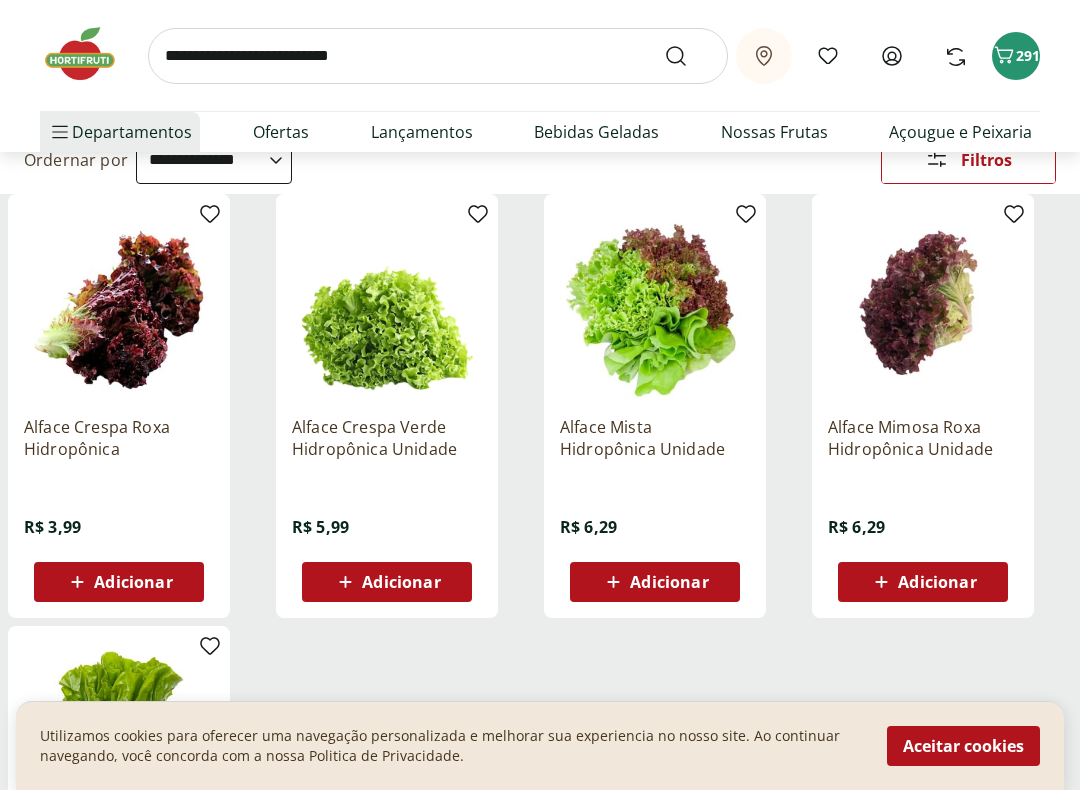 click 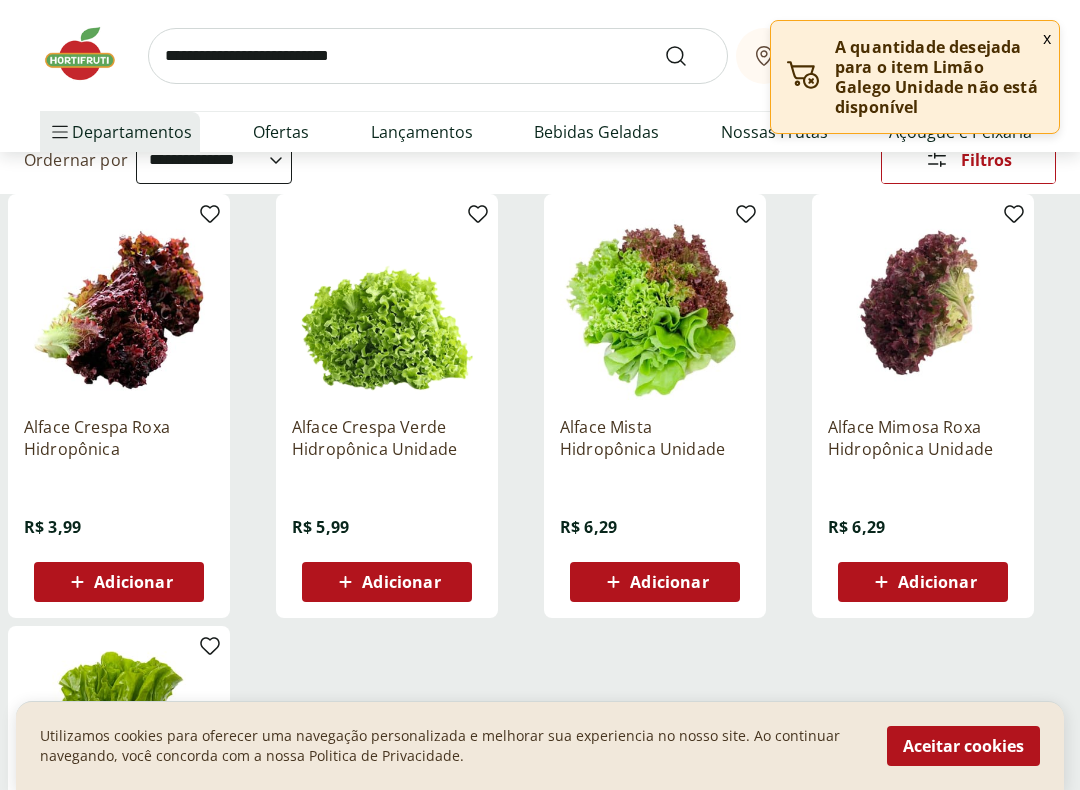 scroll, scrollTop: 206, scrollLeft: 0, axis: vertical 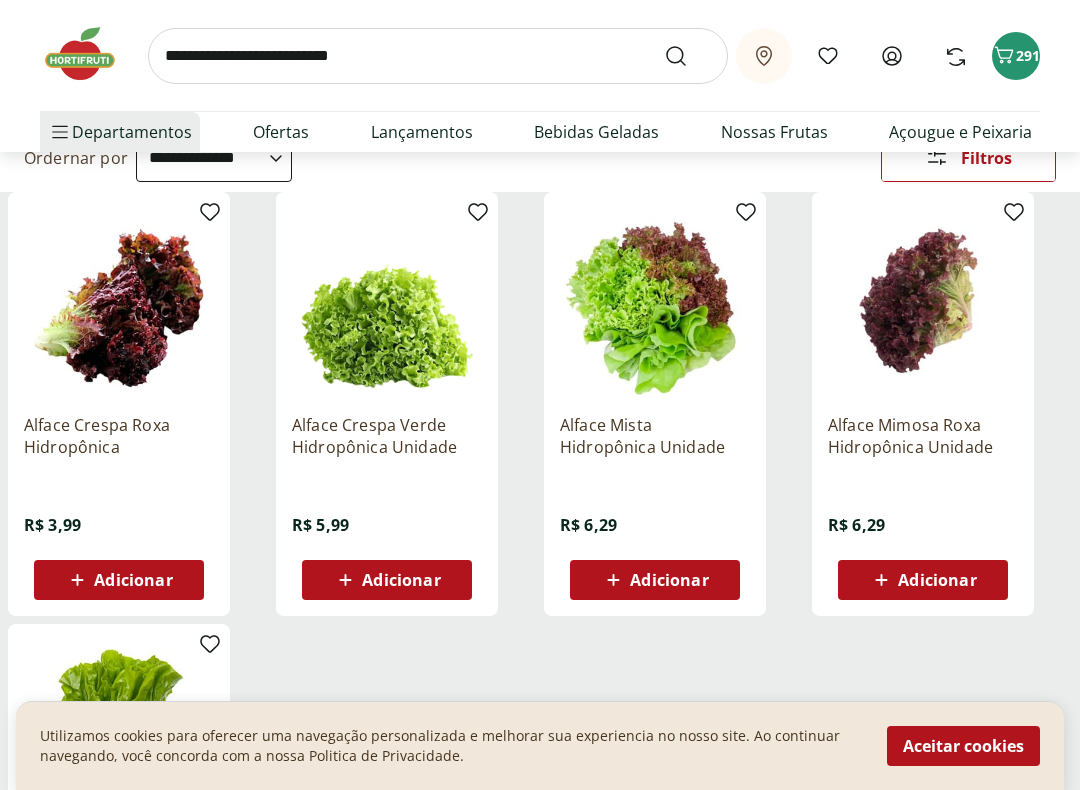 click 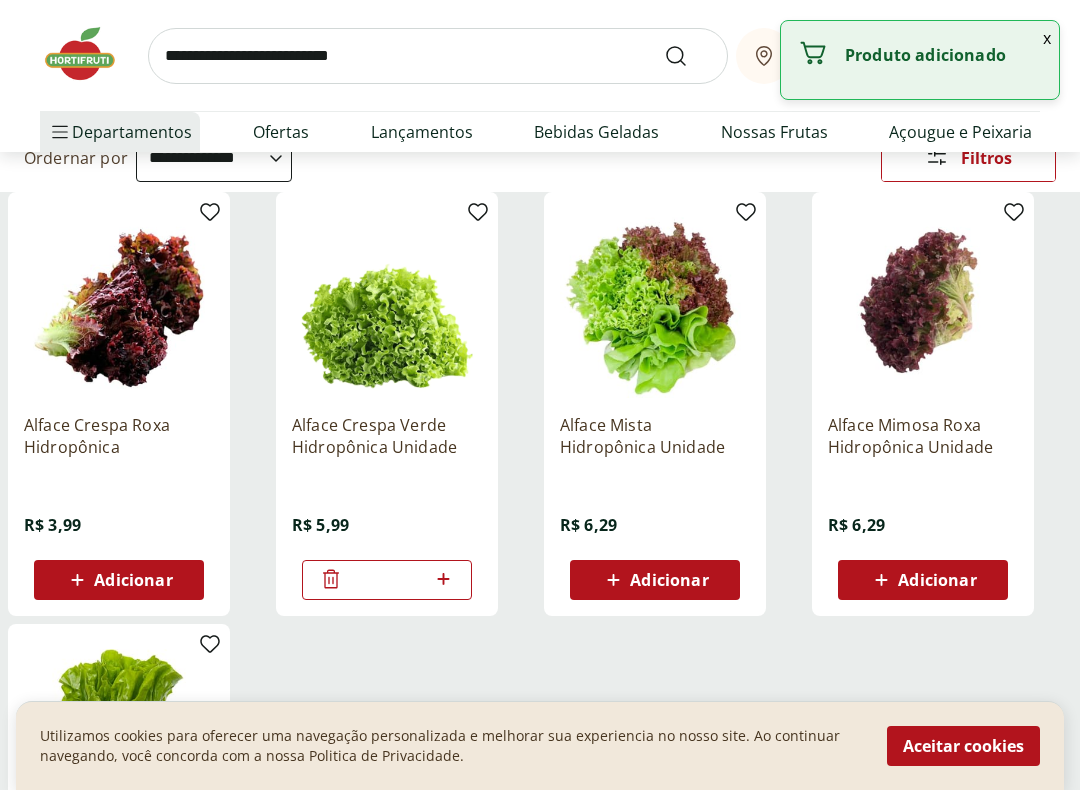 click at bounding box center [387, 303] 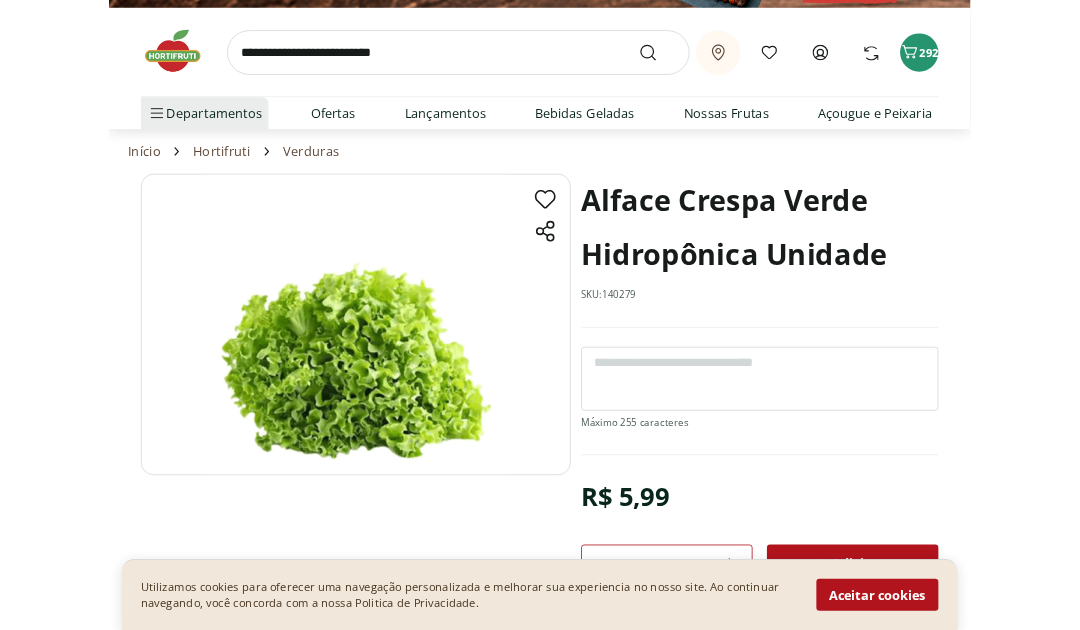 scroll, scrollTop: 0, scrollLeft: 0, axis: both 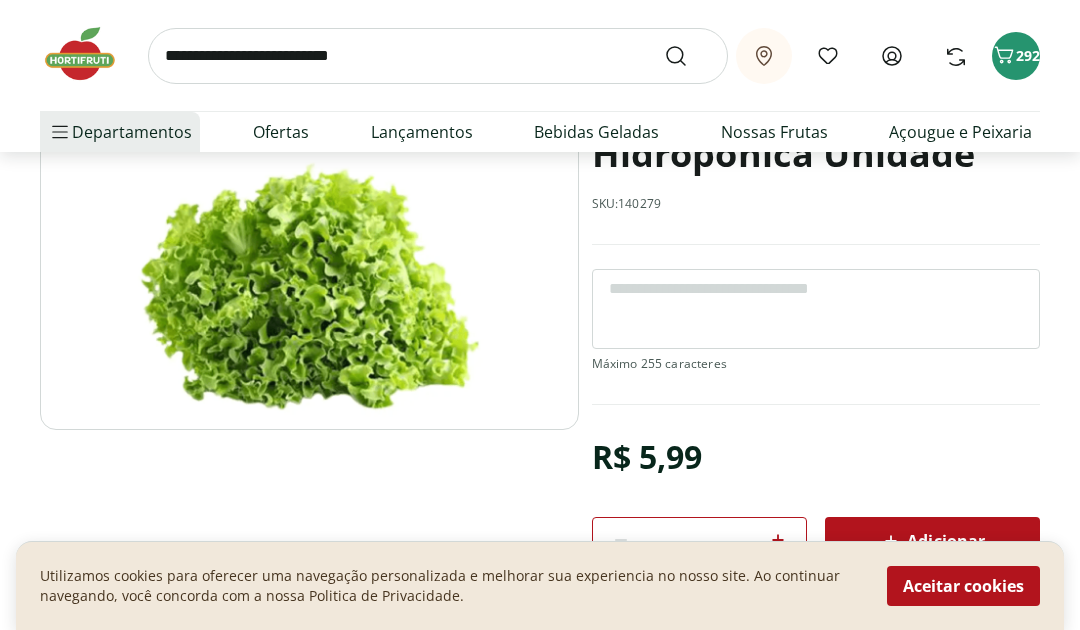 select on "**********" 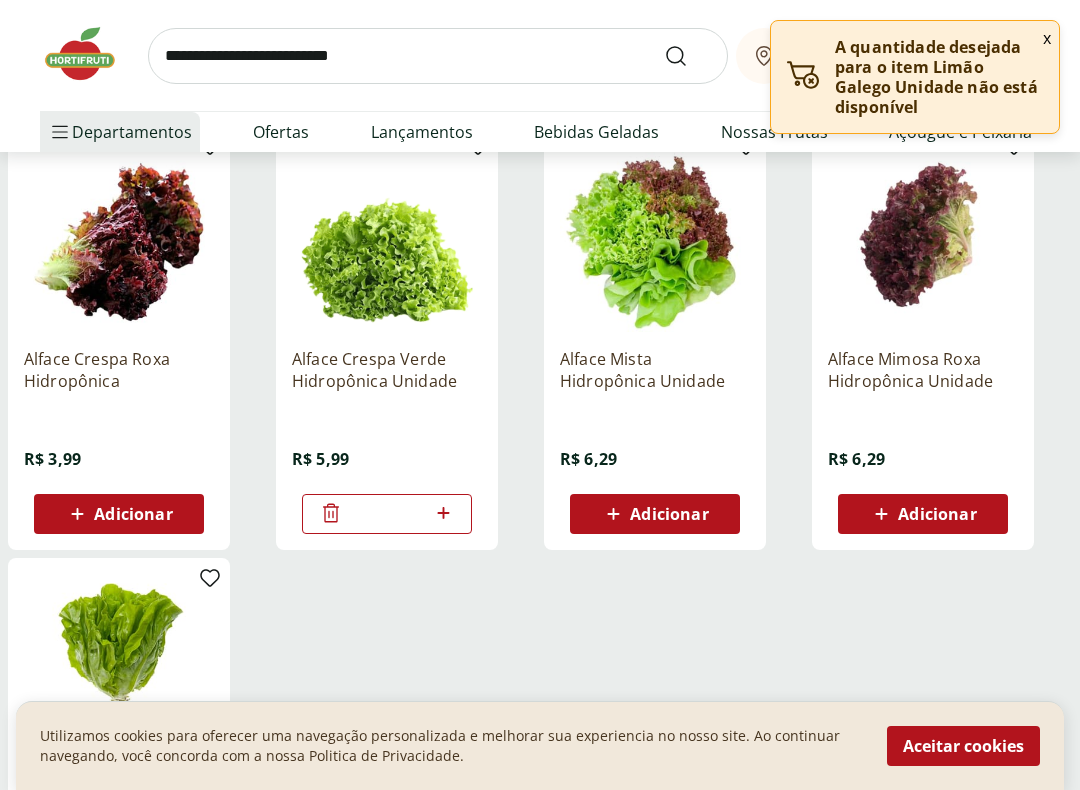 scroll, scrollTop: 273, scrollLeft: 0, axis: vertical 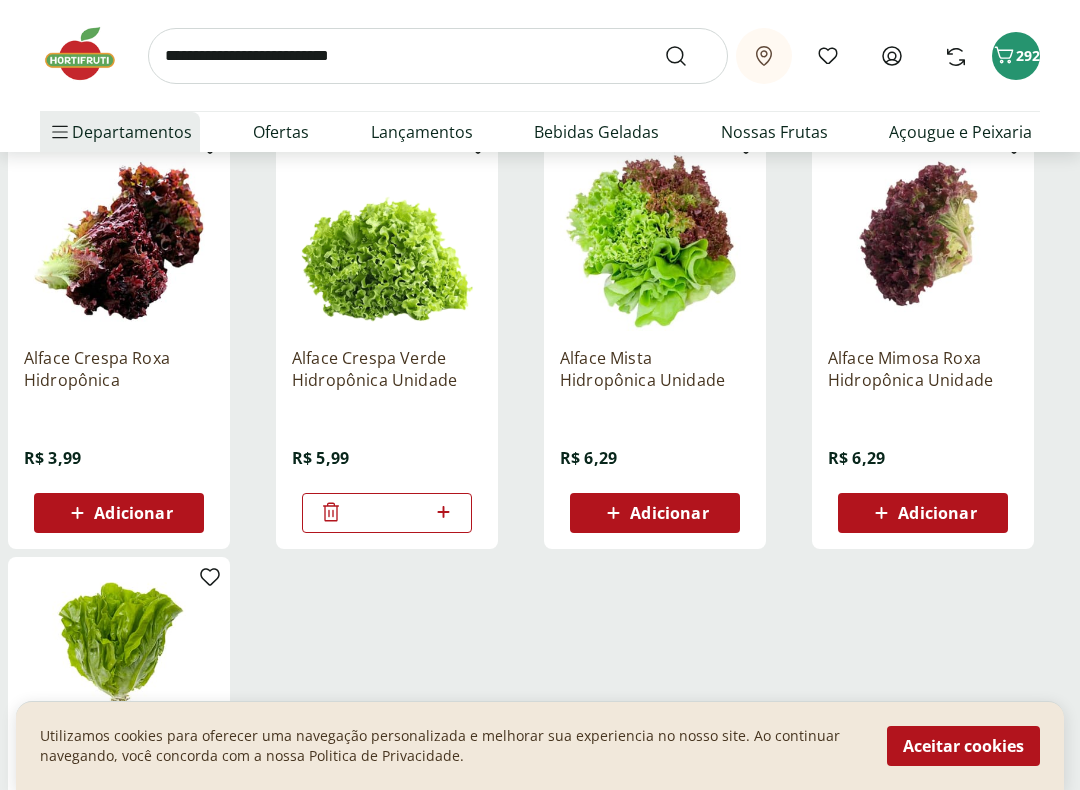 click on "Adicionar" at bounding box center (937, 513) 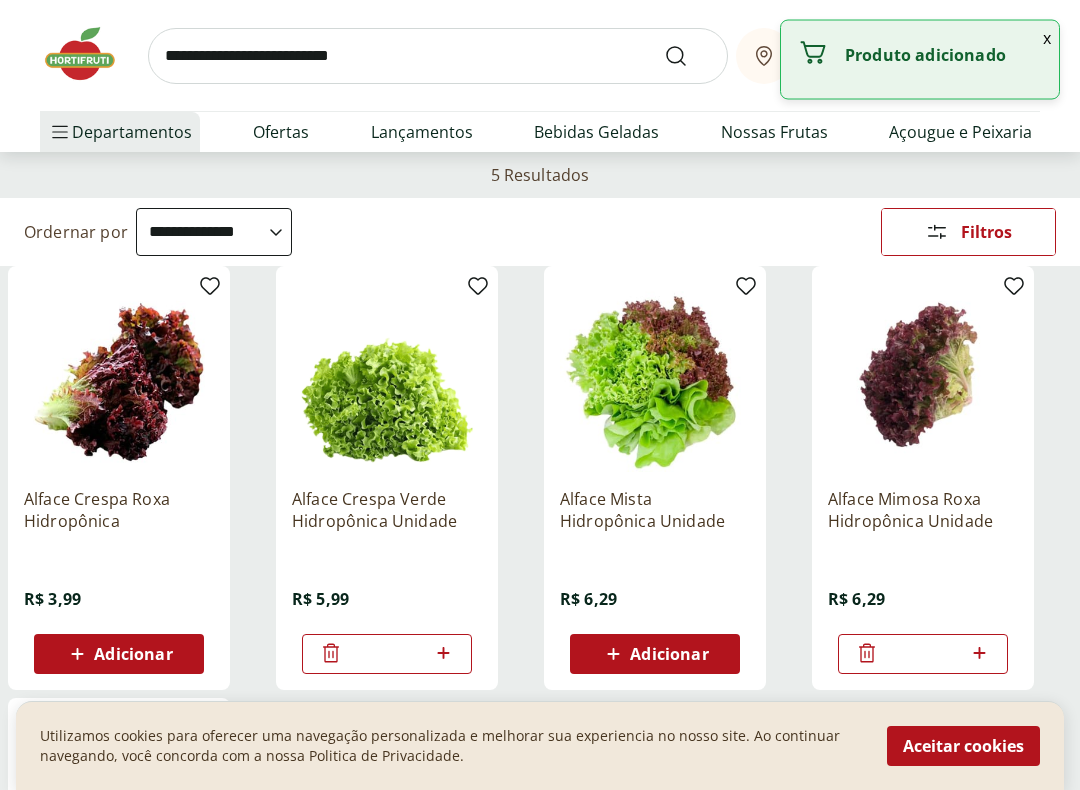 scroll, scrollTop: 131, scrollLeft: 0, axis: vertical 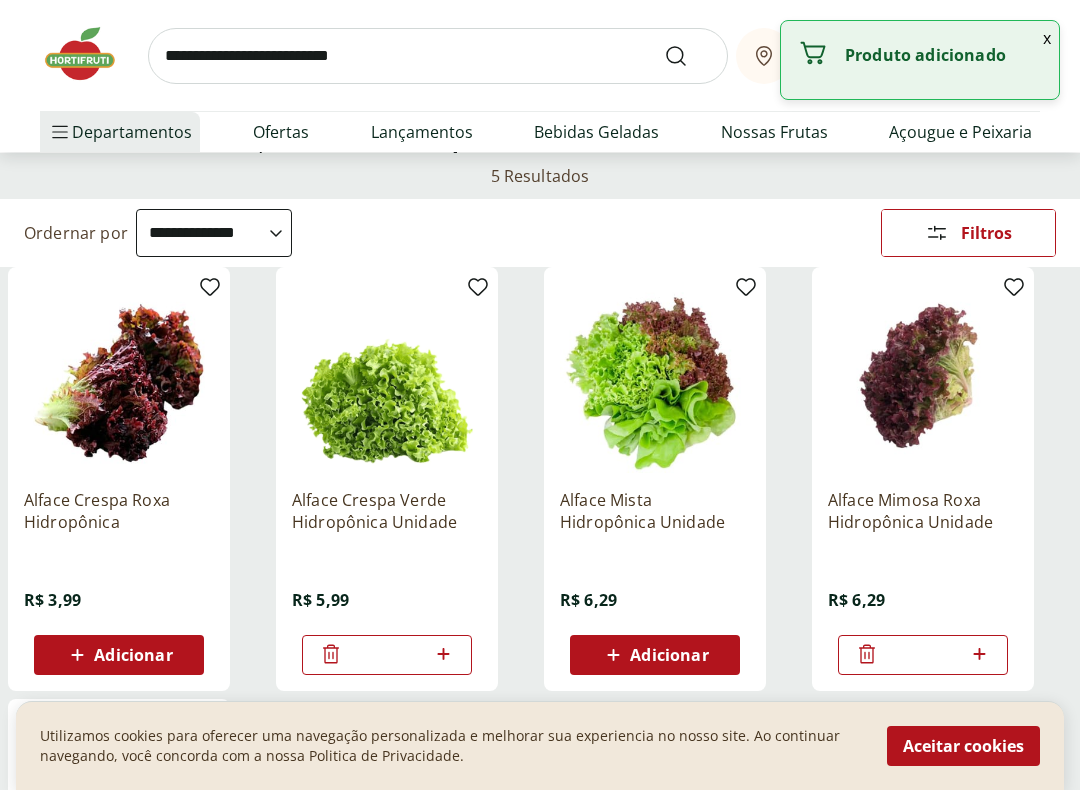click 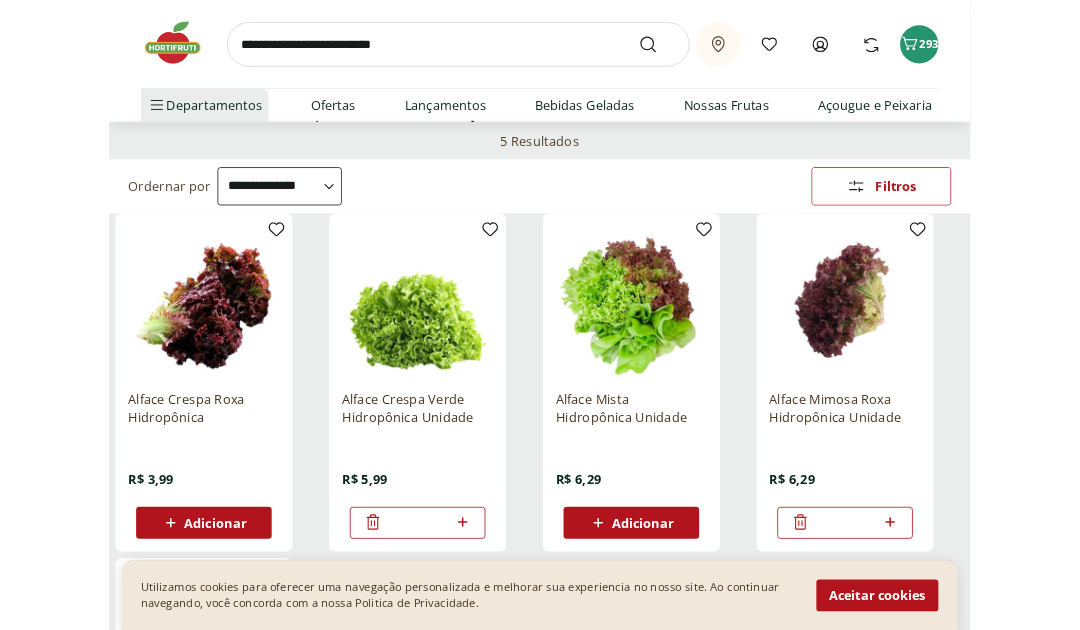 scroll, scrollTop: 0, scrollLeft: 0, axis: both 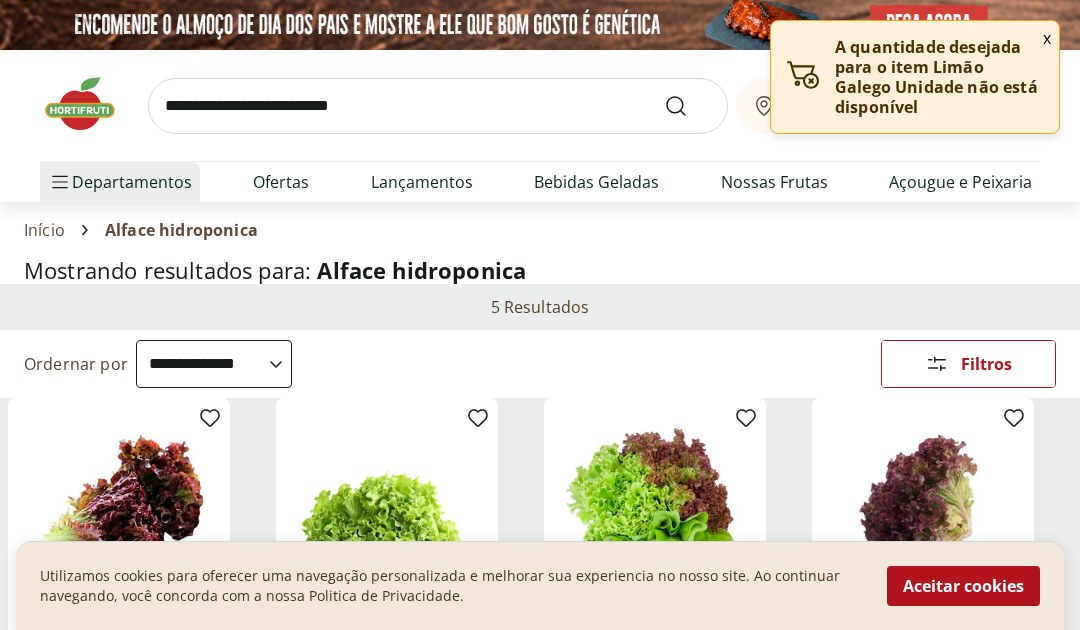 click 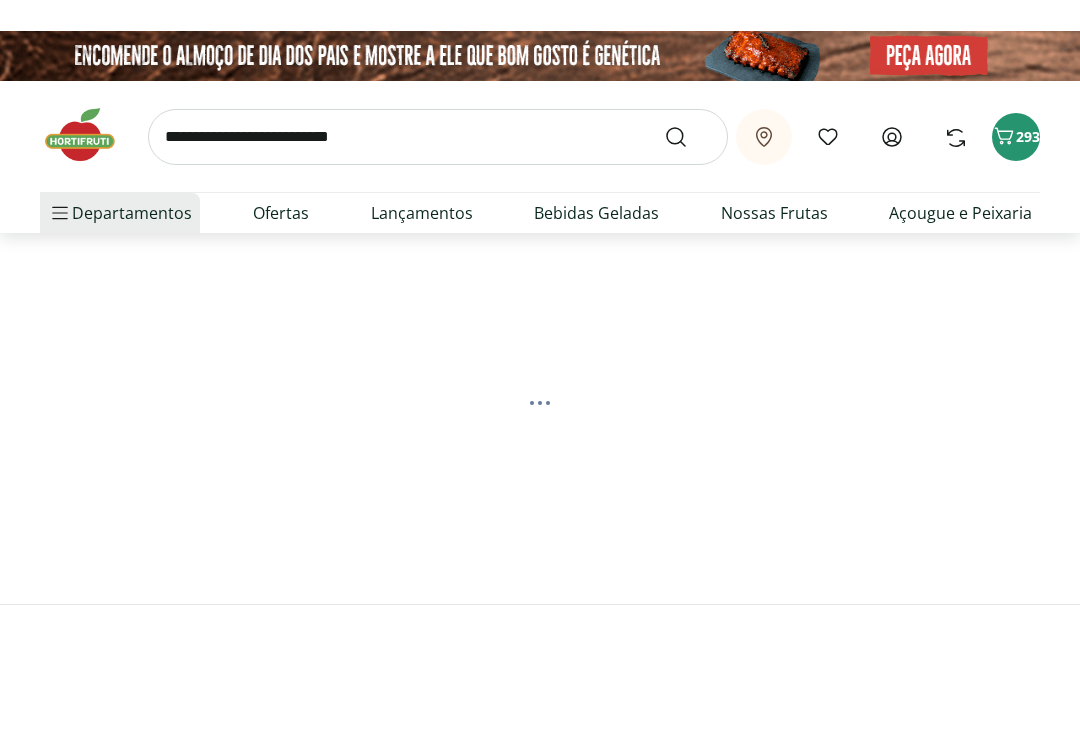 scroll, scrollTop: 0, scrollLeft: 0, axis: both 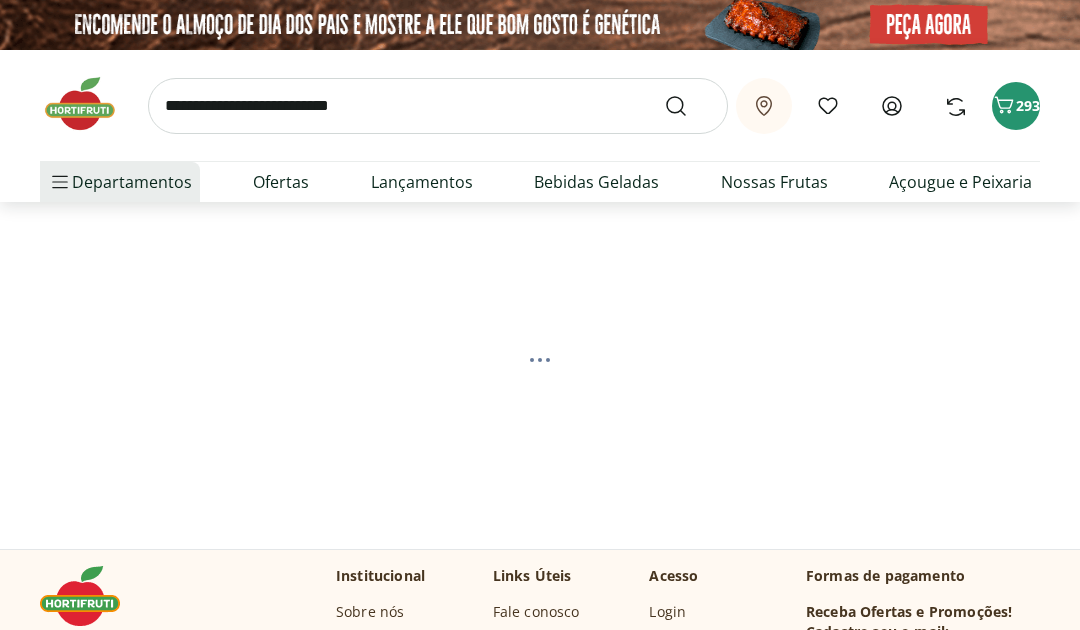 select on "**********" 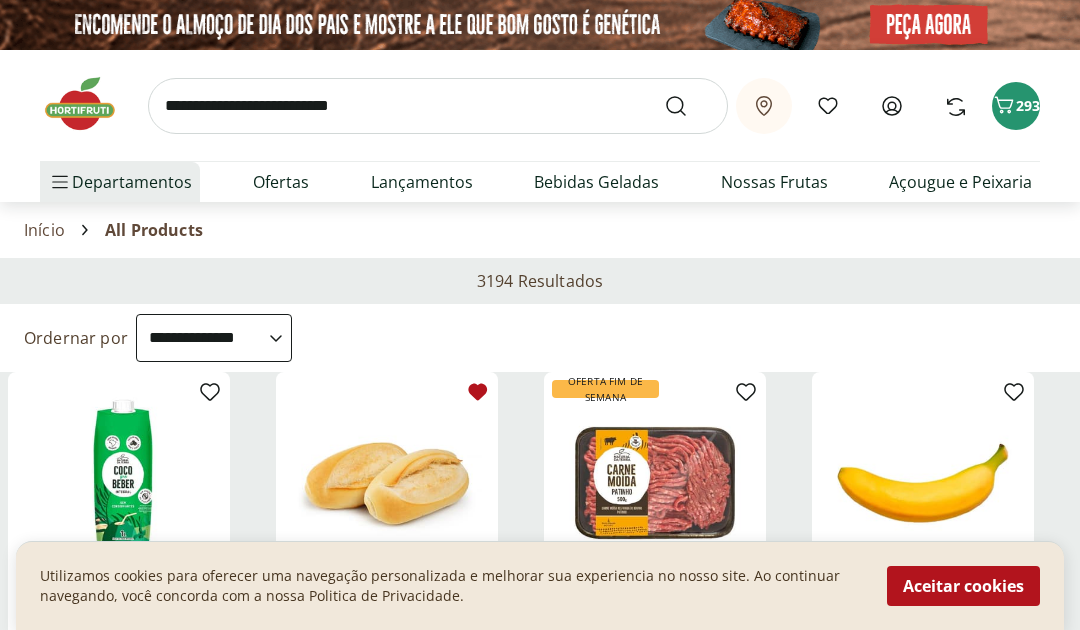 click at bounding box center [438, 106] 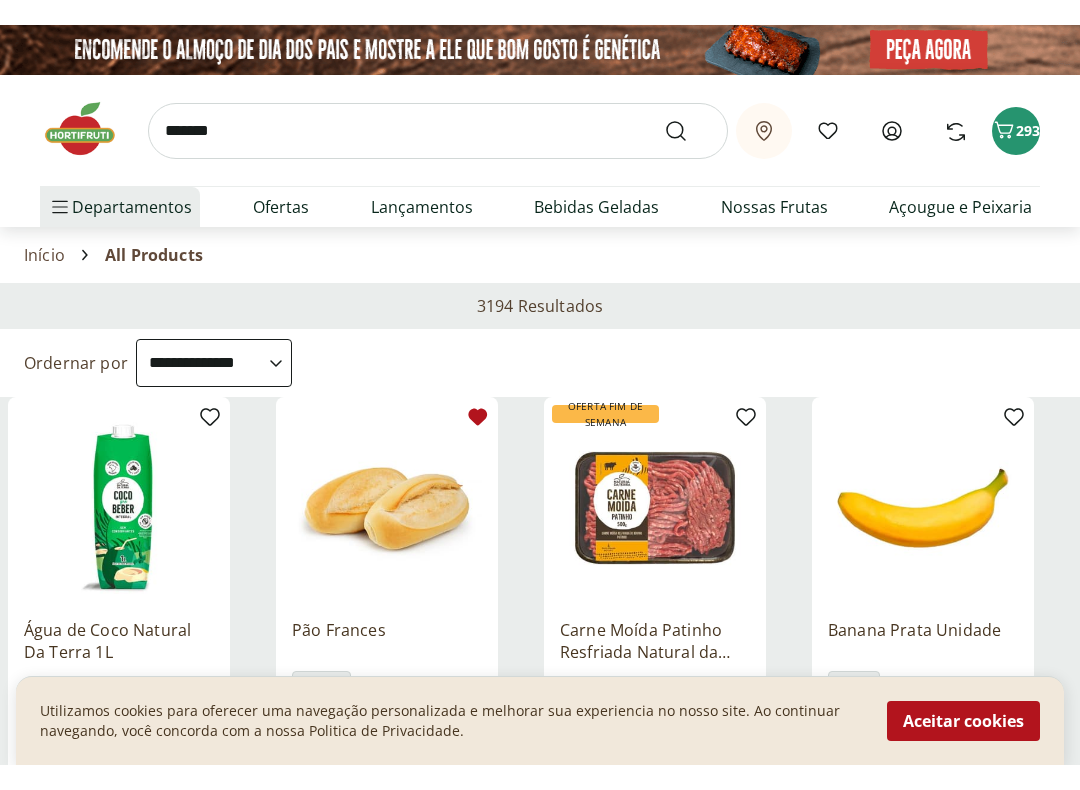 scroll, scrollTop: 21, scrollLeft: 0, axis: vertical 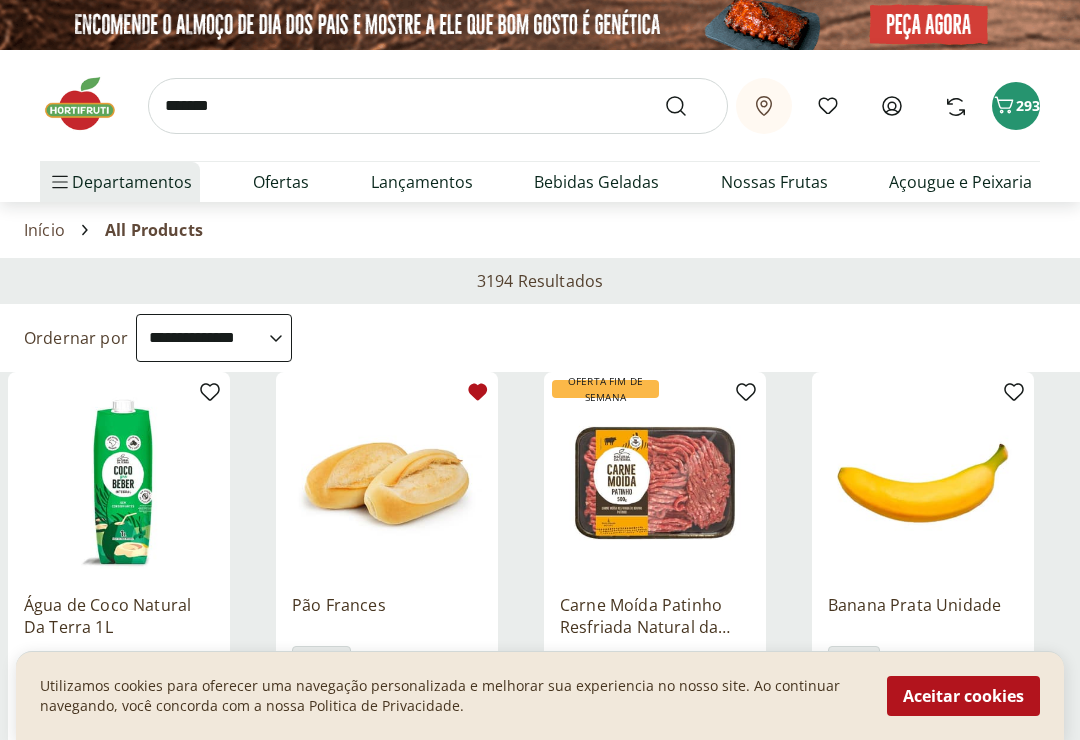 click on "******" at bounding box center (438, 106) 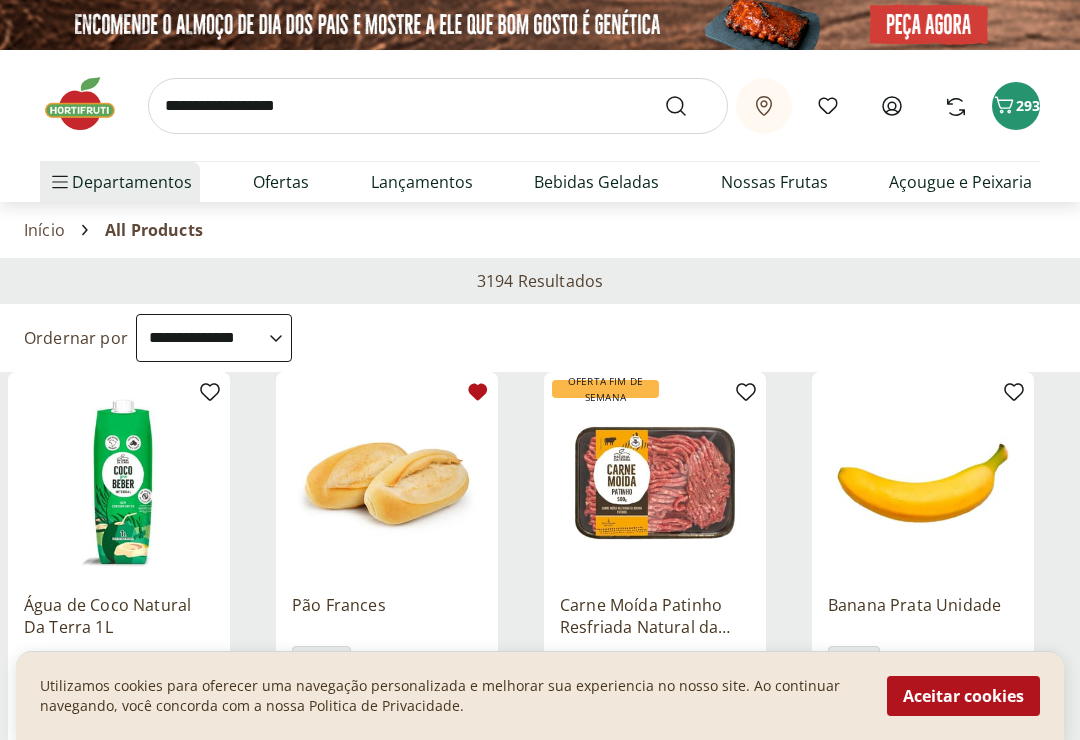 type on "**********" 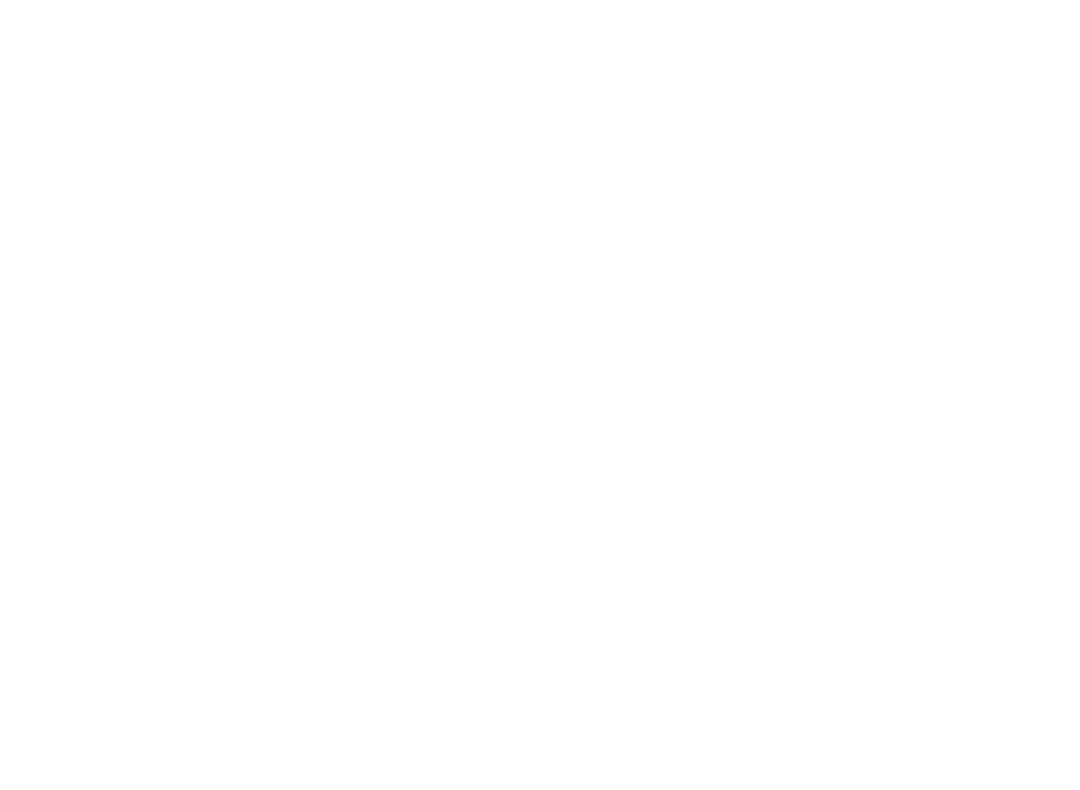 select on "**********" 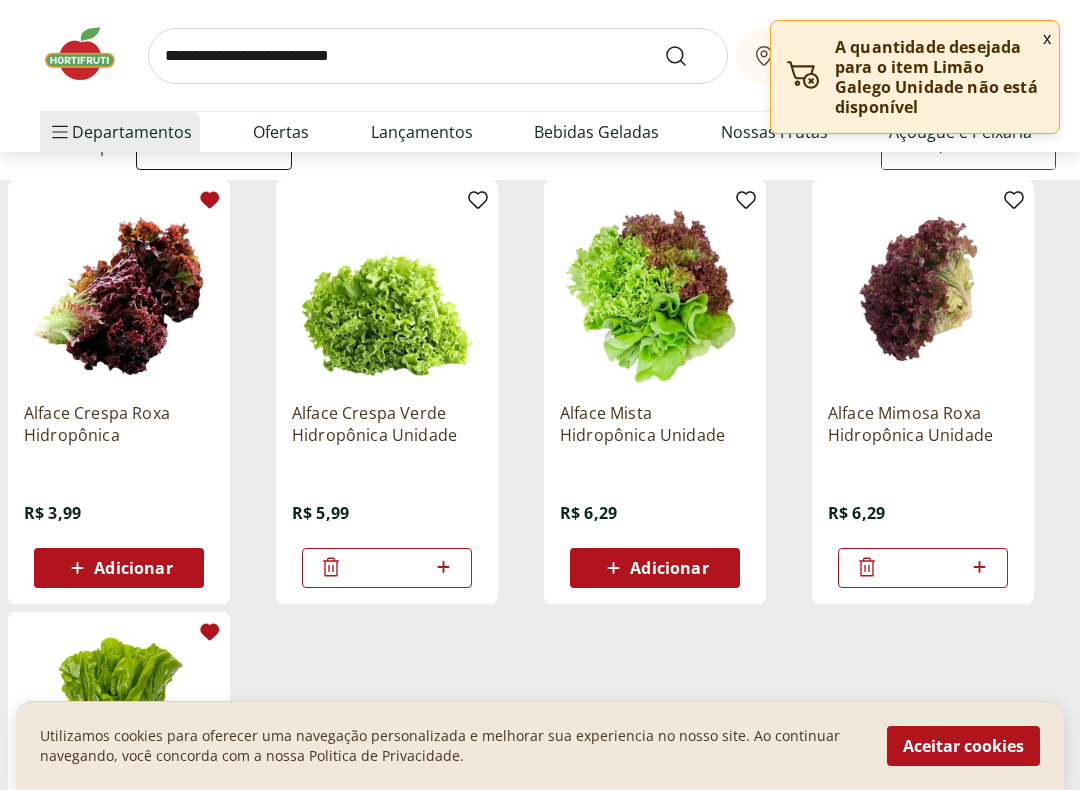 scroll, scrollTop: 216, scrollLeft: 0, axis: vertical 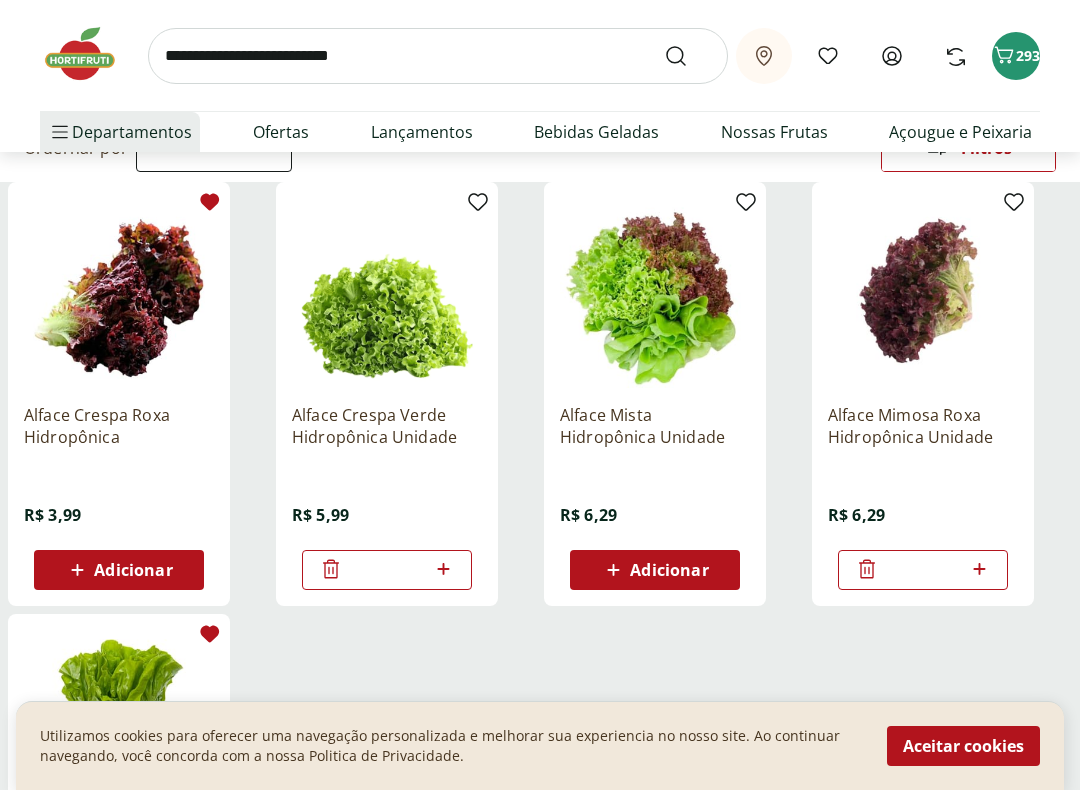 click on "Adicionar" at bounding box center (669, 570) 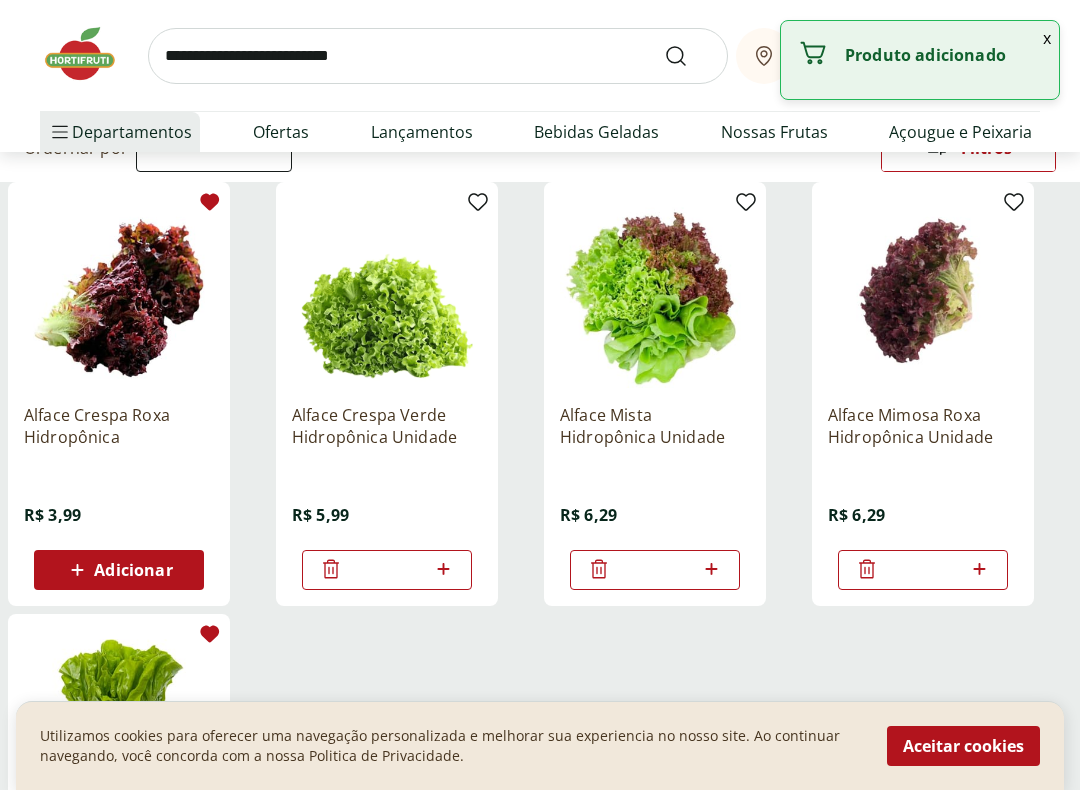 click on "Alface Mista Hidropônica Unidade R$ 6,29 *" at bounding box center (674, 394) 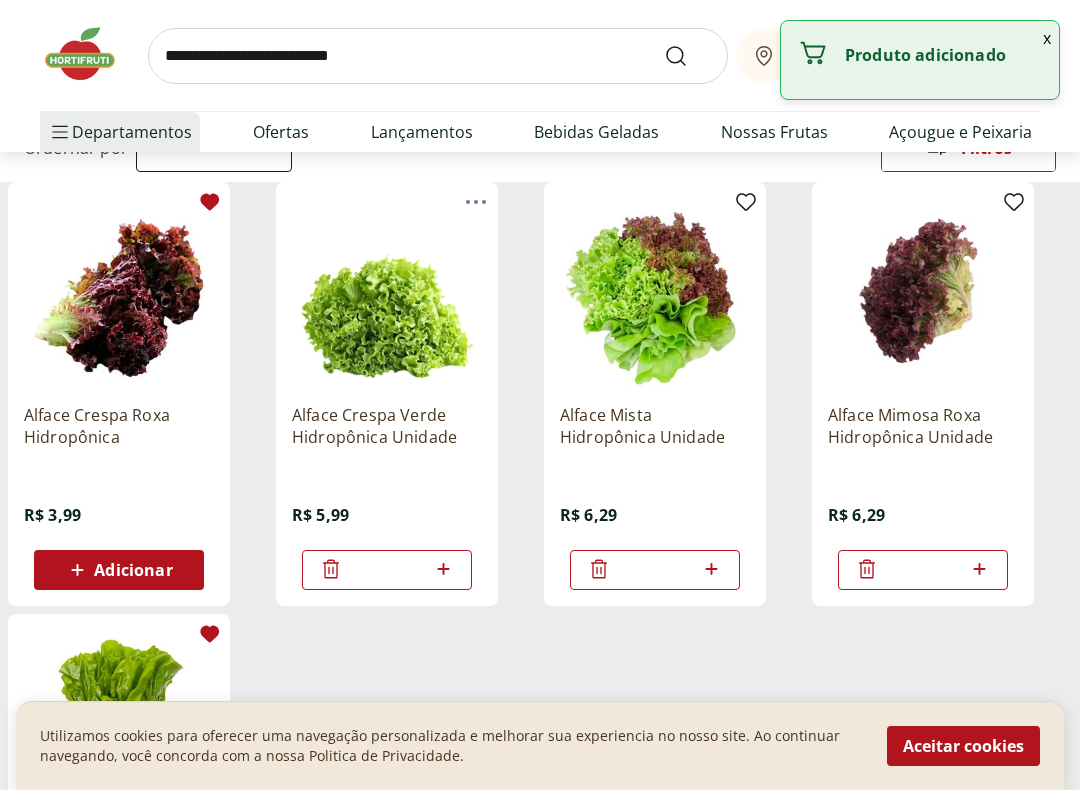 click 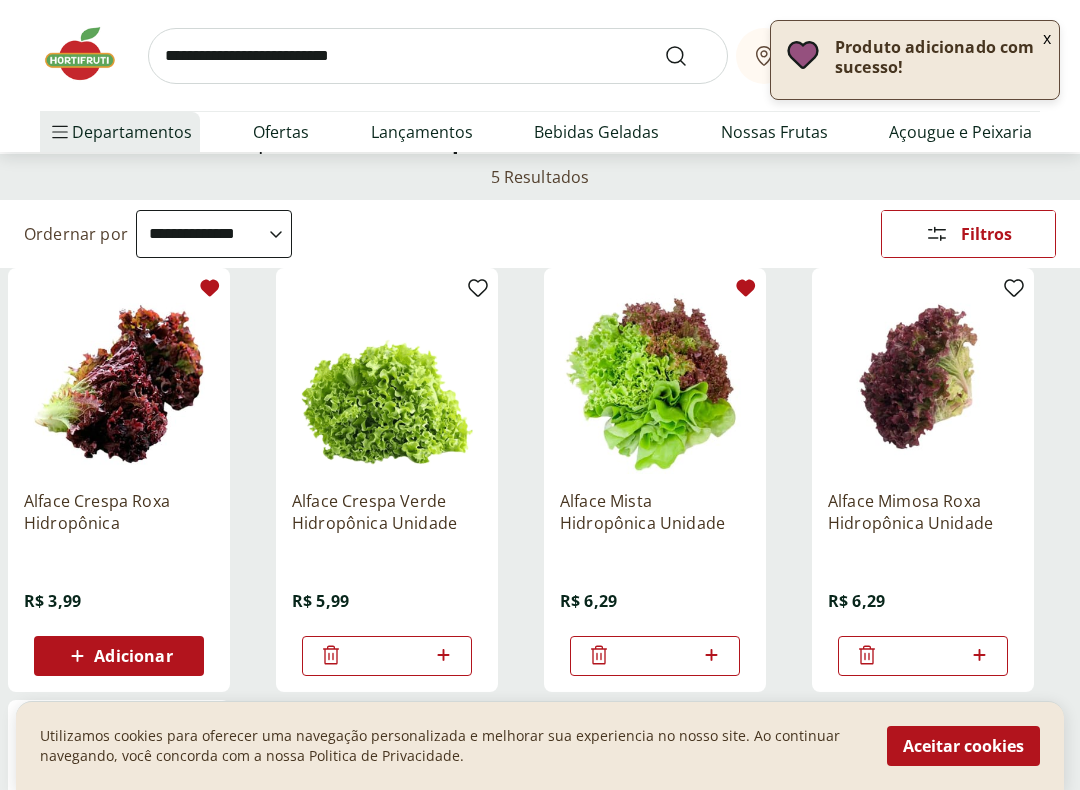 scroll, scrollTop: 148, scrollLeft: 0, axis: vertical 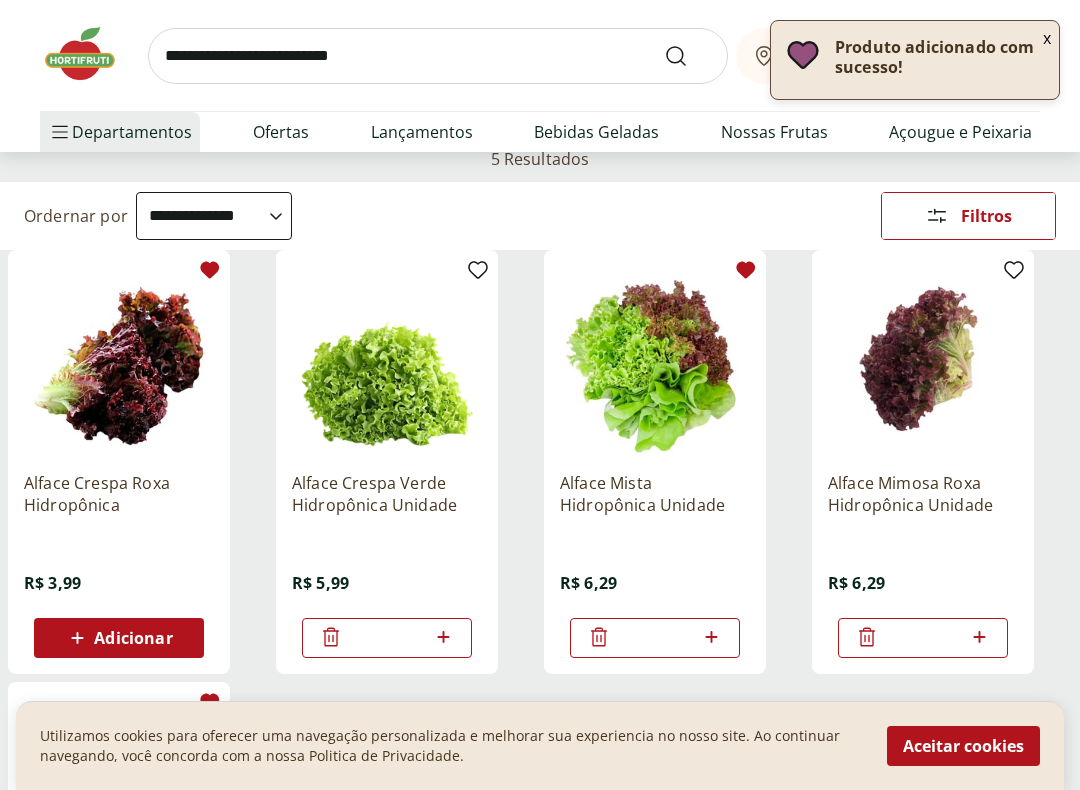 click on "**********" at bounding box center (540, 216) 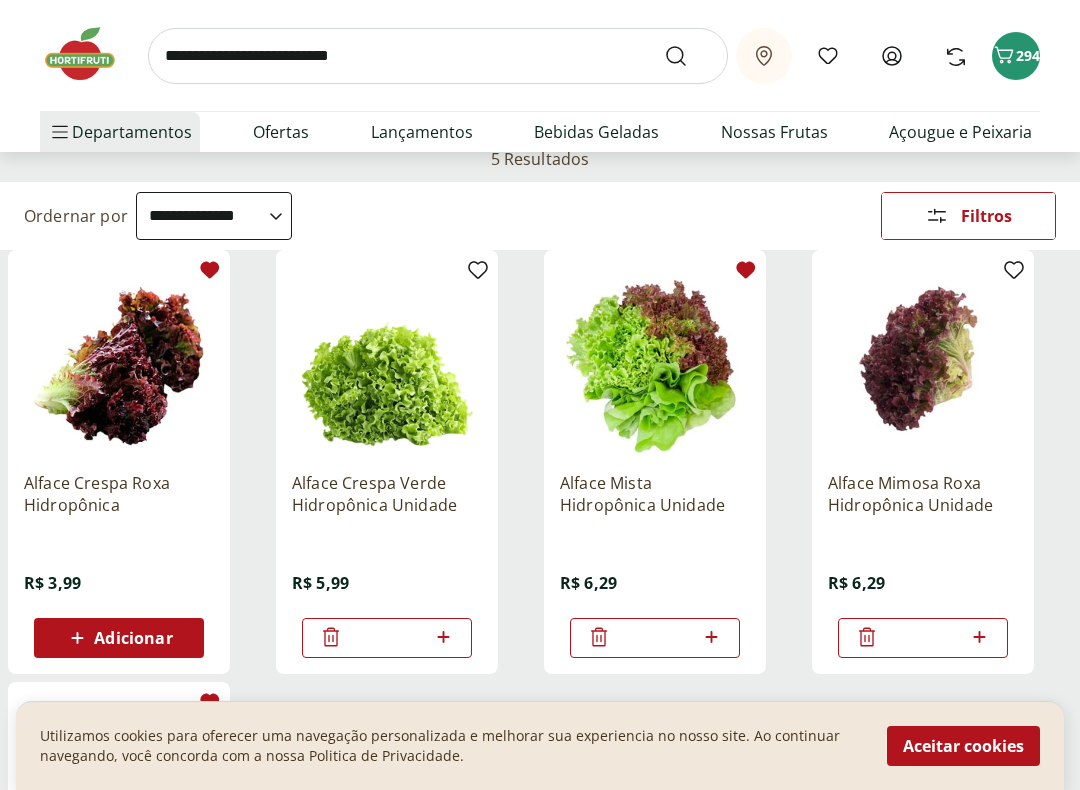 click 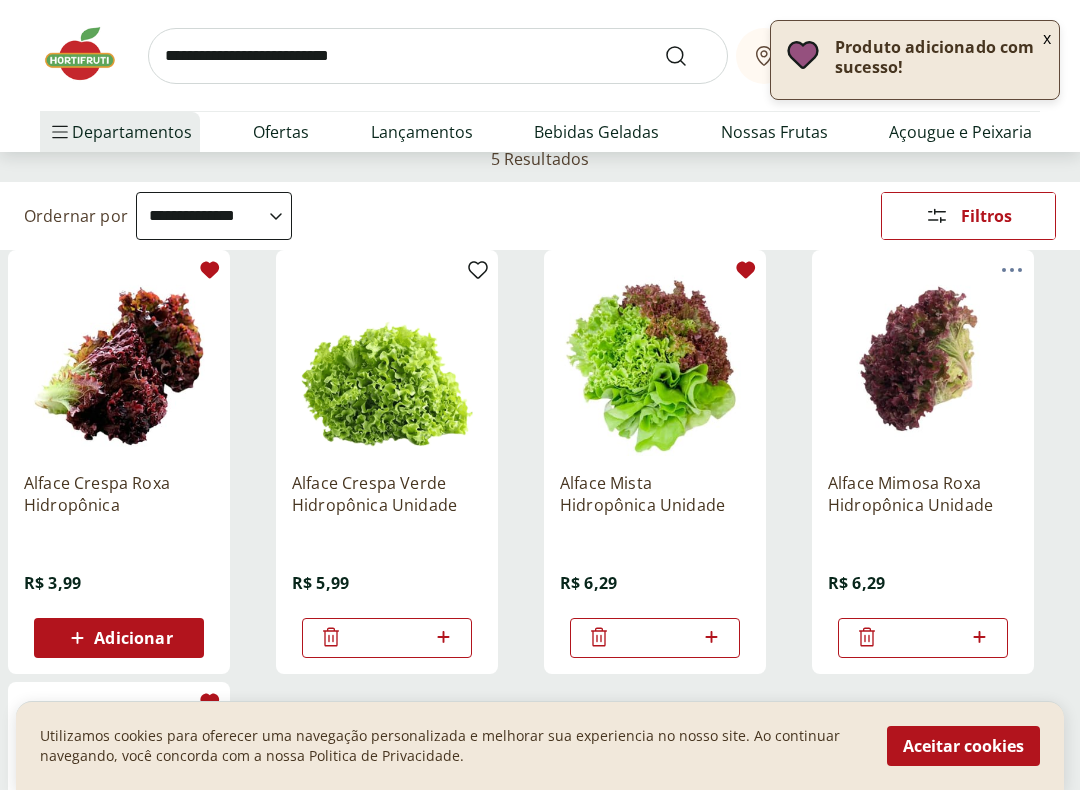 click 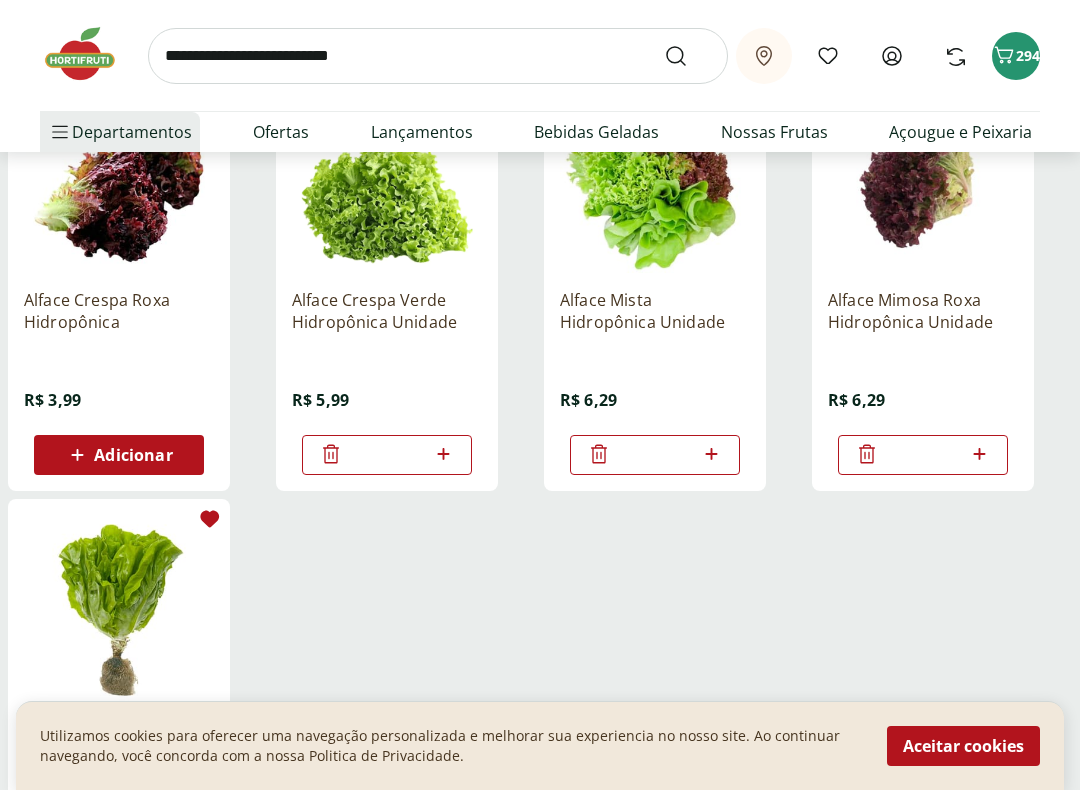 scroll, scrollTop: 291, scrollLeft: 0, axis: vertical 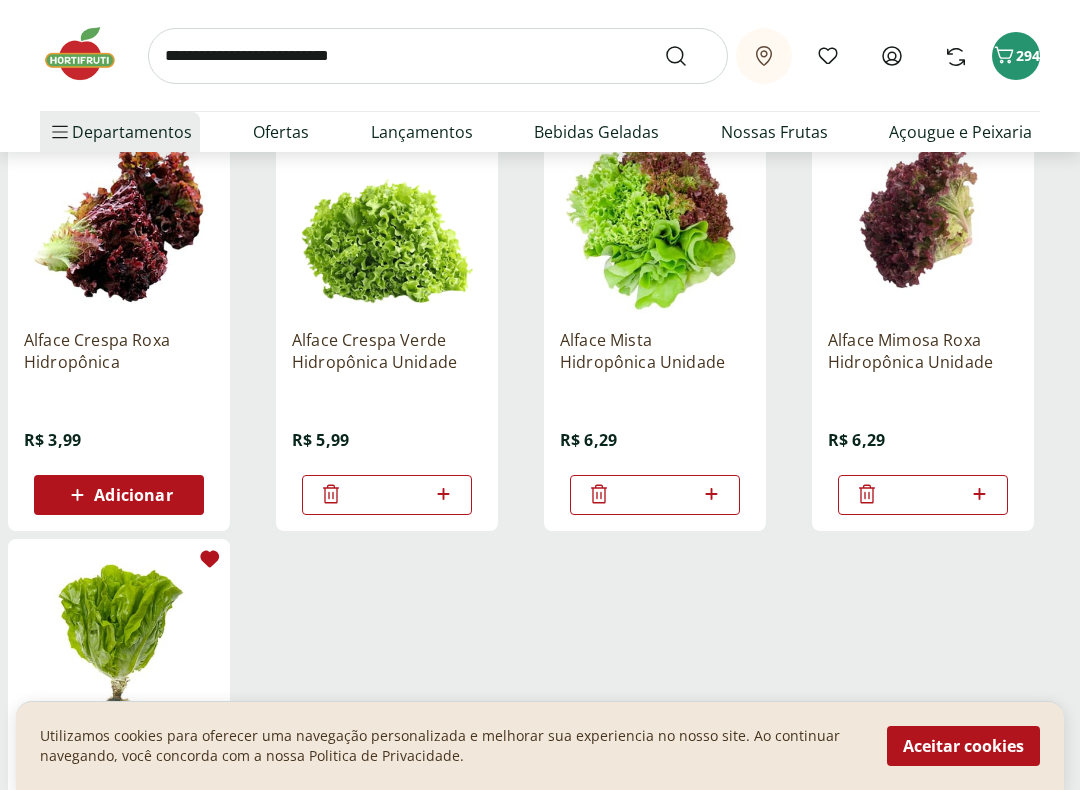 click on "Adicionar" at bounding box center [119, 495] 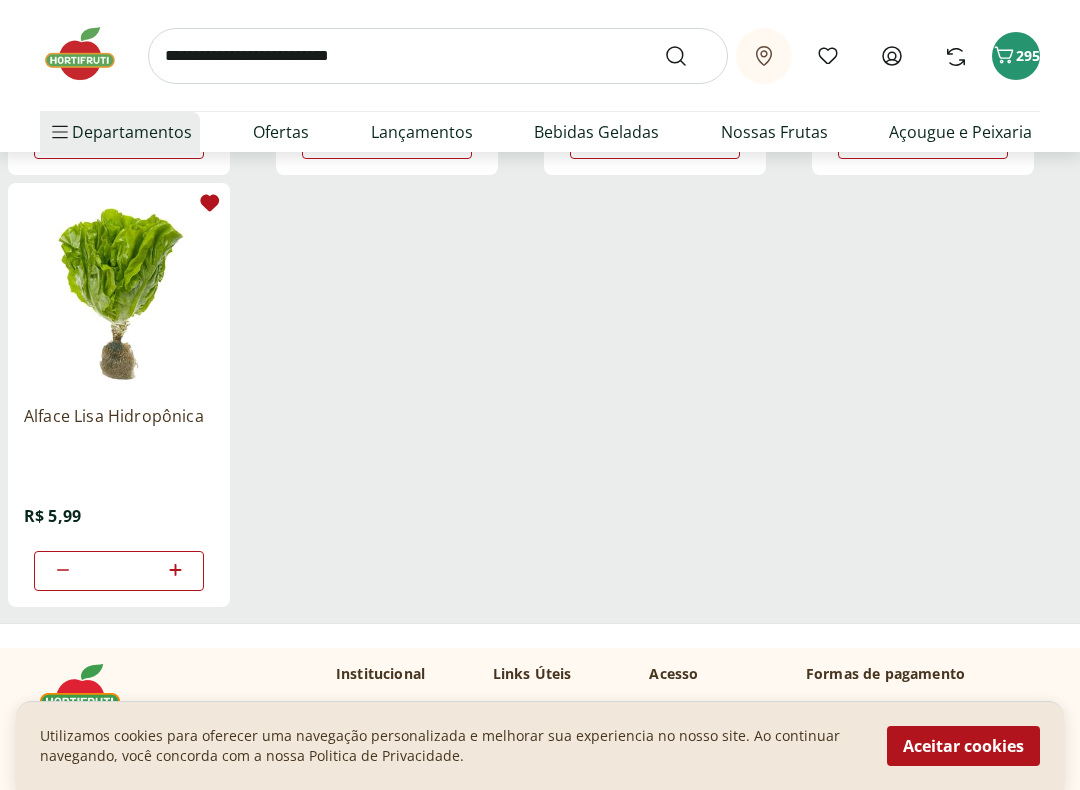 scroll, scrollTop: 648, scrollLeft: 0, axis: vertical 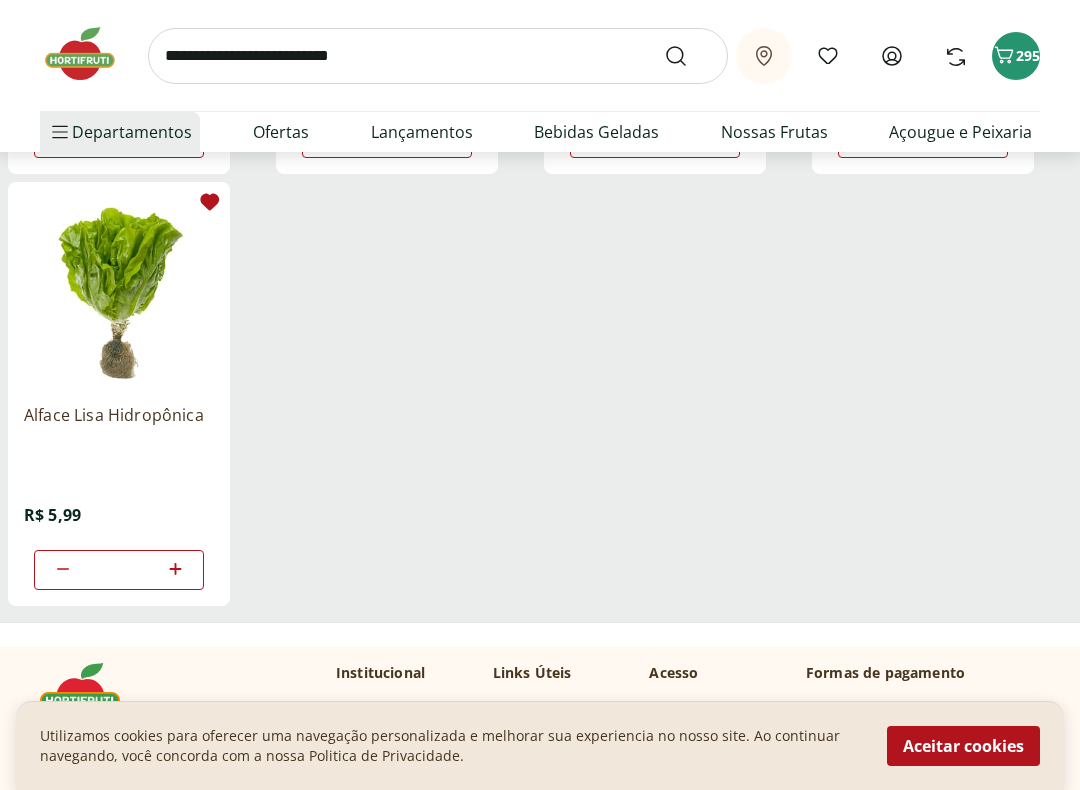 click 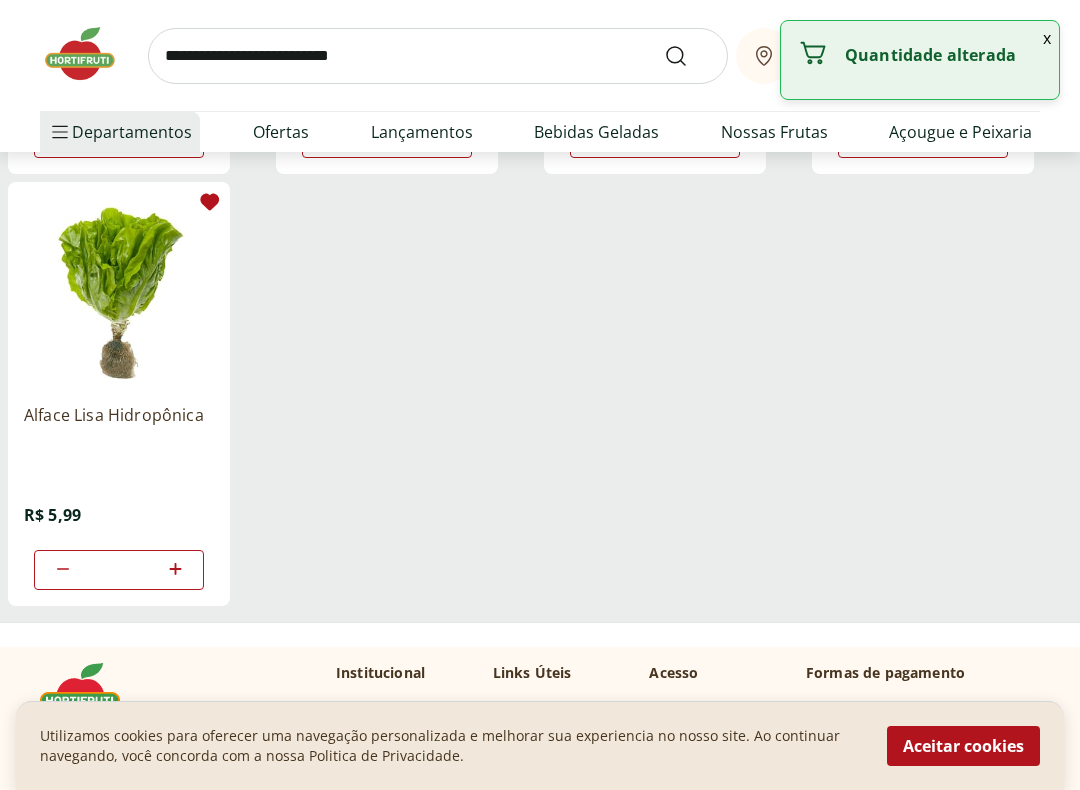 click 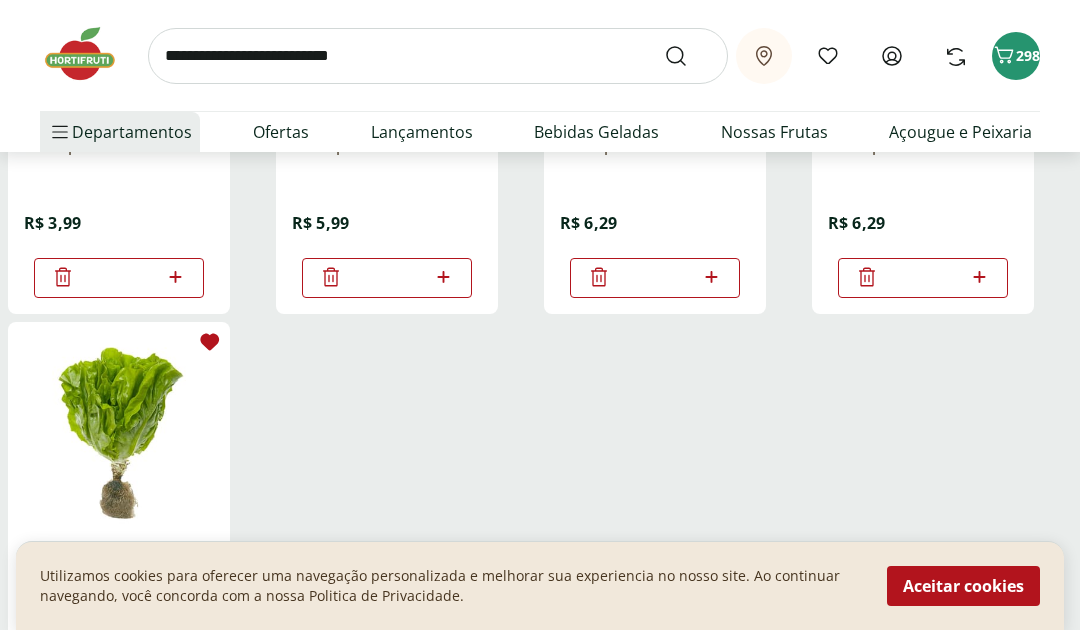 scroll, scrollTop: 507, scrollLeft: 0, axis: vertical 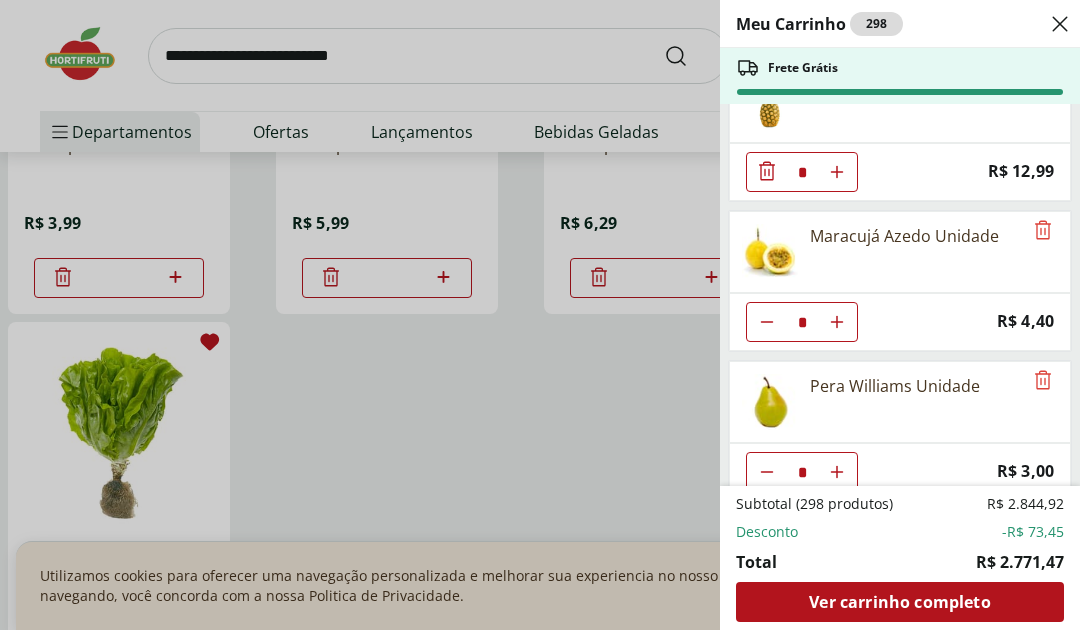 click 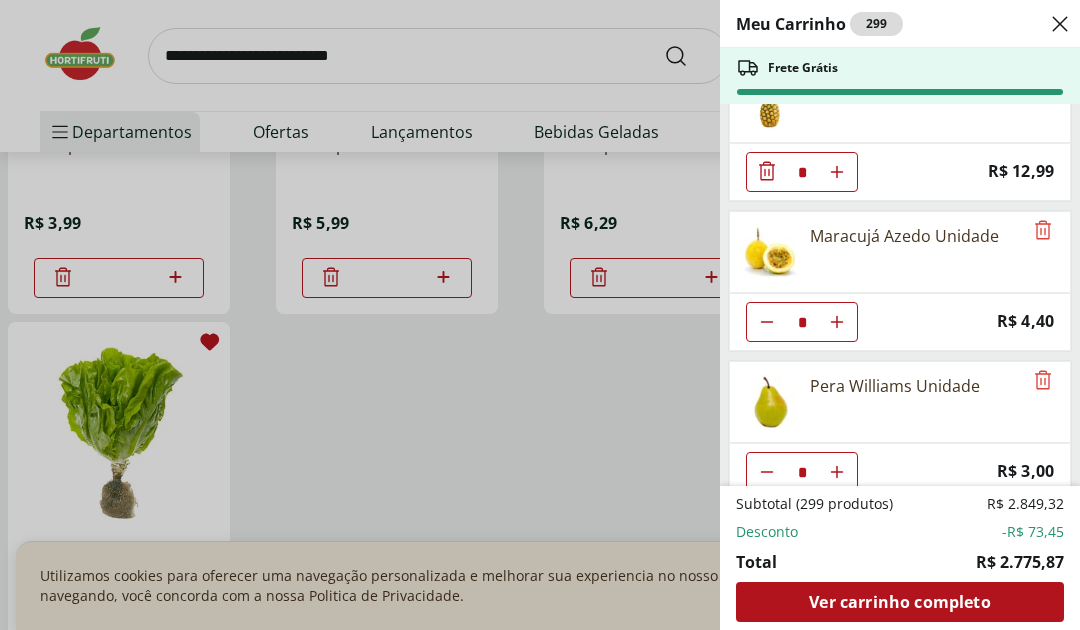 click 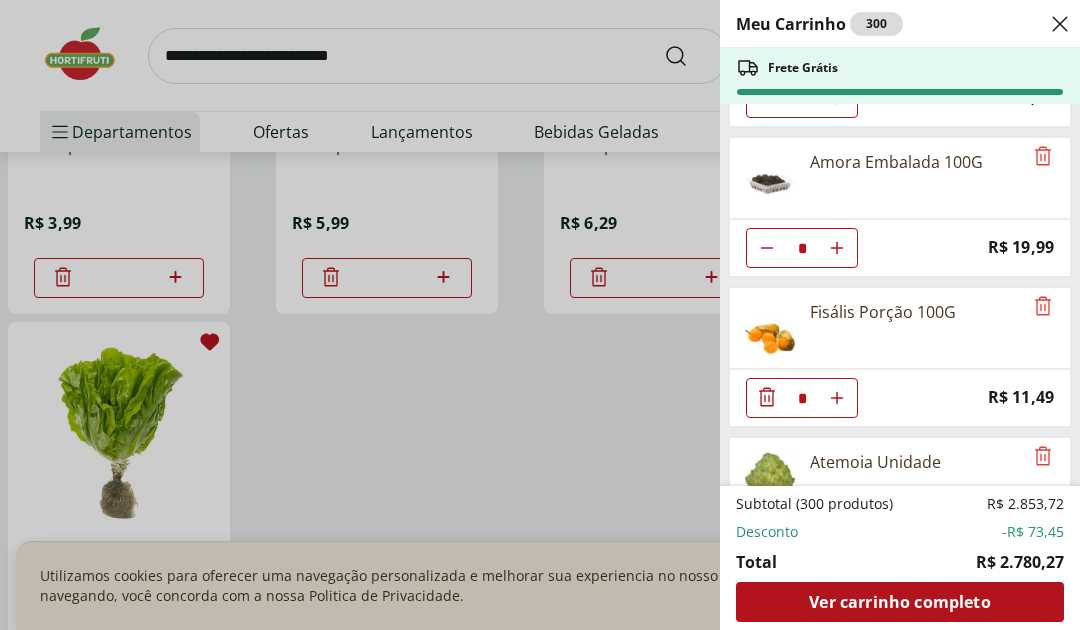 scroll, scrollTop: 2082, scrollLeft: 0, axis: vertical 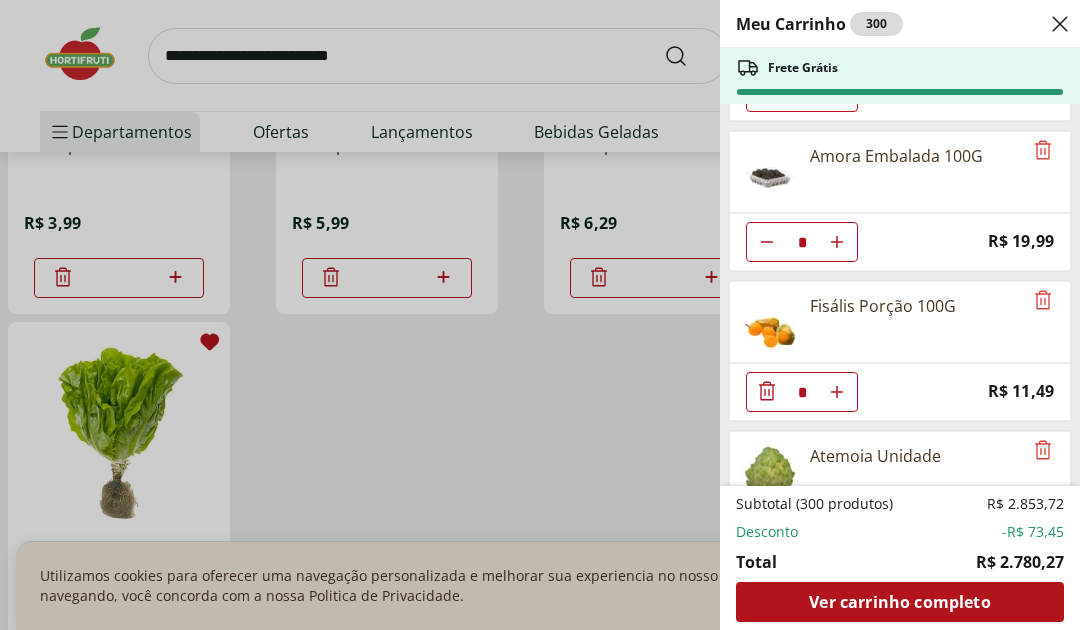 click on "* Price: R$ 19,99" at bounding box center [900, 242] 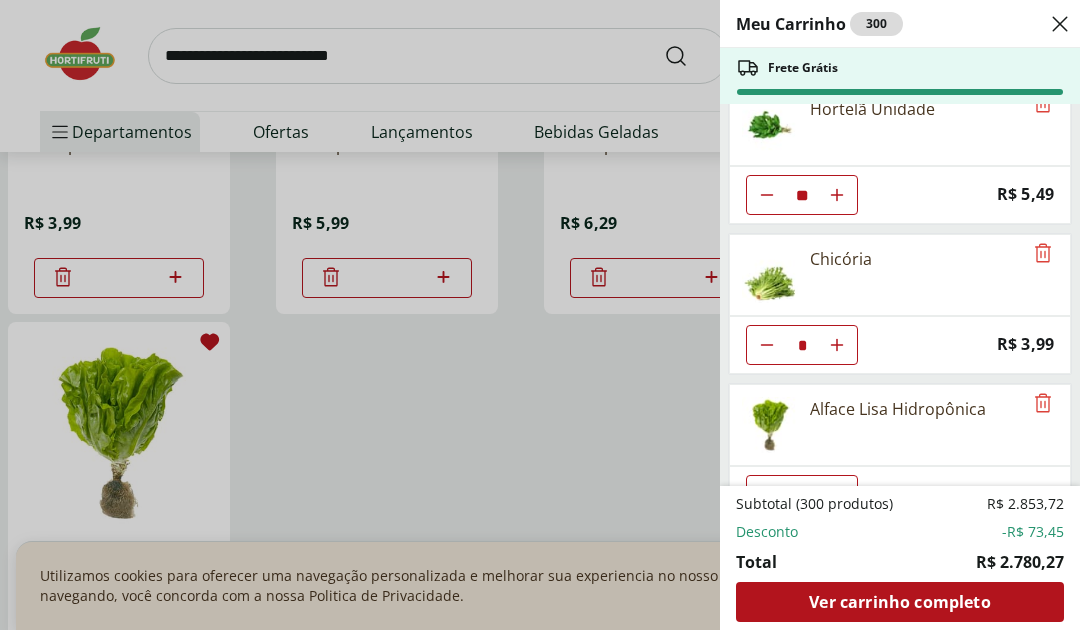 scroll, scrollTop: 5898, scrollLeft: 0, axis: vertical 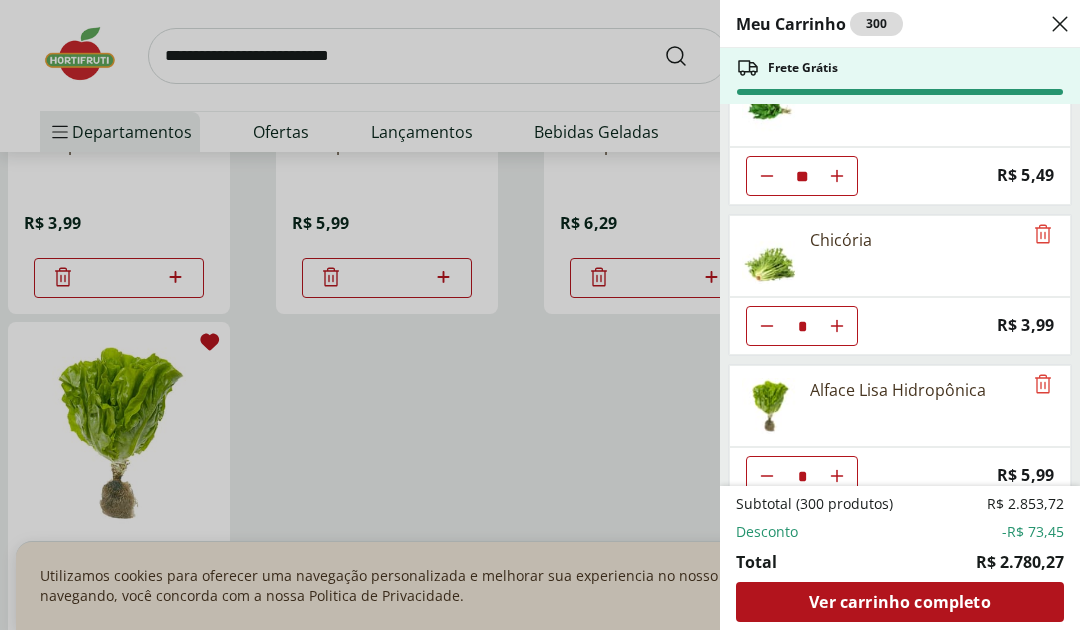 click on "Meu Carrinho 300 Frete Grátis Cogumelo Paris Orgânico 200g Unidade * Original price: R$ 12,99 Price: R$ 9,99 Laranja Pera Natural da Terra 3kg * Price: R$ 23,99 Uva Verde sem Semente Natural da Terra 500g * Price: R$ 8,99 Laranja Lima Natural da Terra 1,5kg * Price: R$ 18,99 Maçã em pacote Natural da Terra 1kg * Price: R$ 12,99 Banan Prata Selecionada * Price: R$ 11,87 Mamão Papaia Unidade * Price: R$ 4,54 Abacaxi Unidade * Price: R$ 12,99 Maracujá Azedo Unidade * Price: R$ 4,40 Pera Williams Unidade * Price: R$ 3,00 Limão Galego Unidade * Price: R$ 3,79 Abacate Unidade * Price: R$ 10,44 Blueberry Embalada 125g * Price: R$ 14,49 PESSEGO DONNUT KG * Price: R$ 3,90 Amora Embalada 100G * Price: R$ 19,99 Fisális Porção 100G * Price: R$ 11,49 Atemoia Unidade * Price: R$ 11,25 Banana Maçã unidade ** Price: R$ 1,69 Banana da Terra Unidade * Price: R$ 3,85 Caqui Fuyu * Price: R$ 4,80 Carambola Unidade * Price: R$ 3,30 Goiaba Vermelha Unidade * Price: R$ 2,30 Lima da Pérsia Unidade" at bounding box center [540, 315] 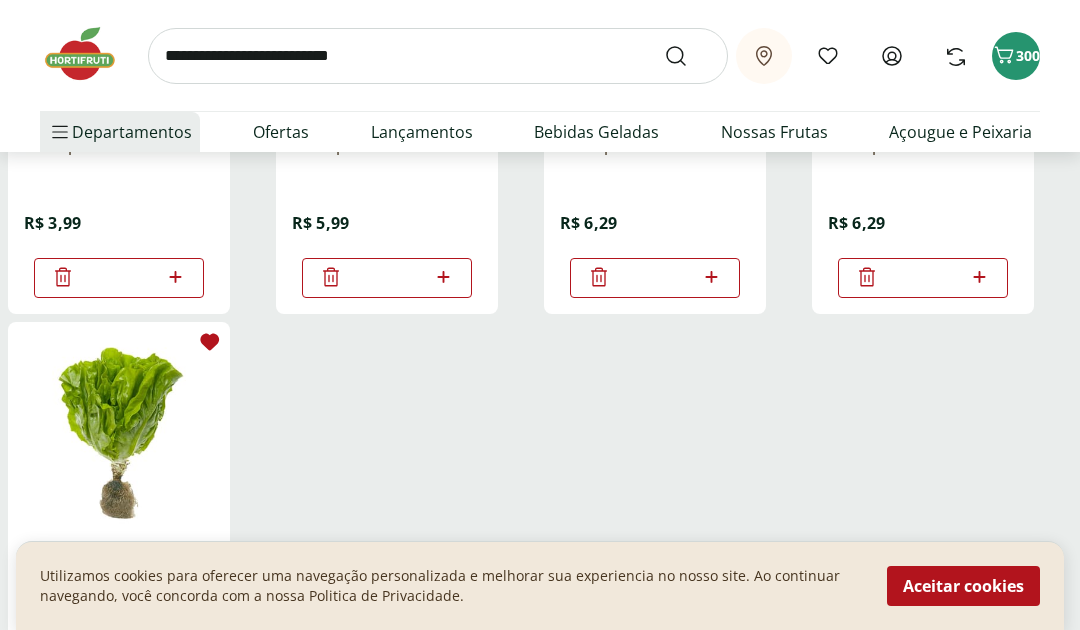 click at bounding box center [438, 56] 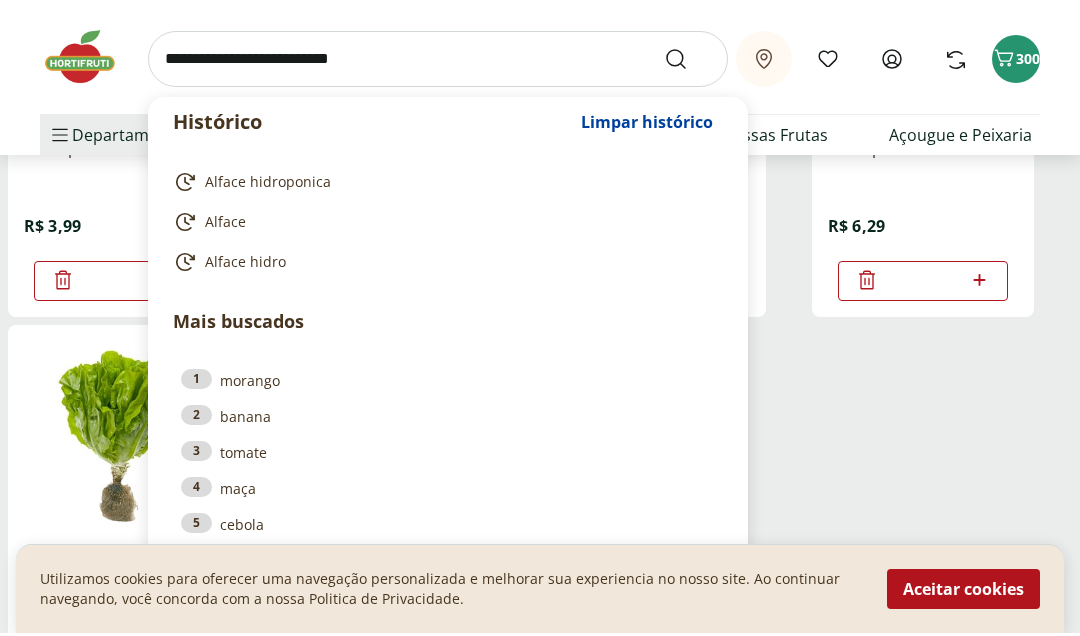 scroll, scrollTop: 507, scrollLeft: 0, axis: vertical 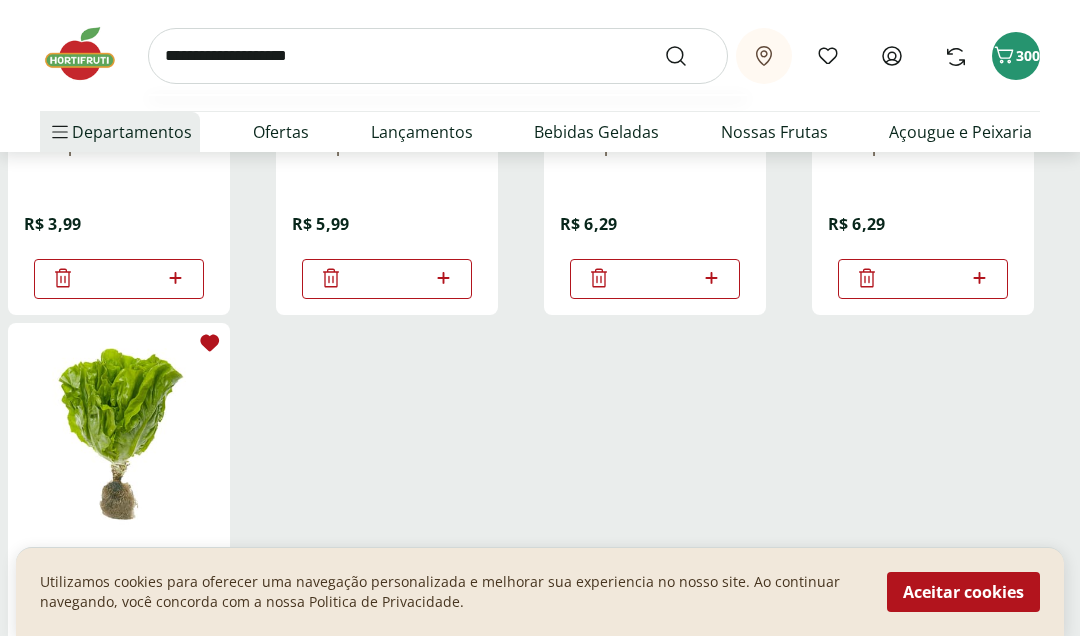 type on "**********" 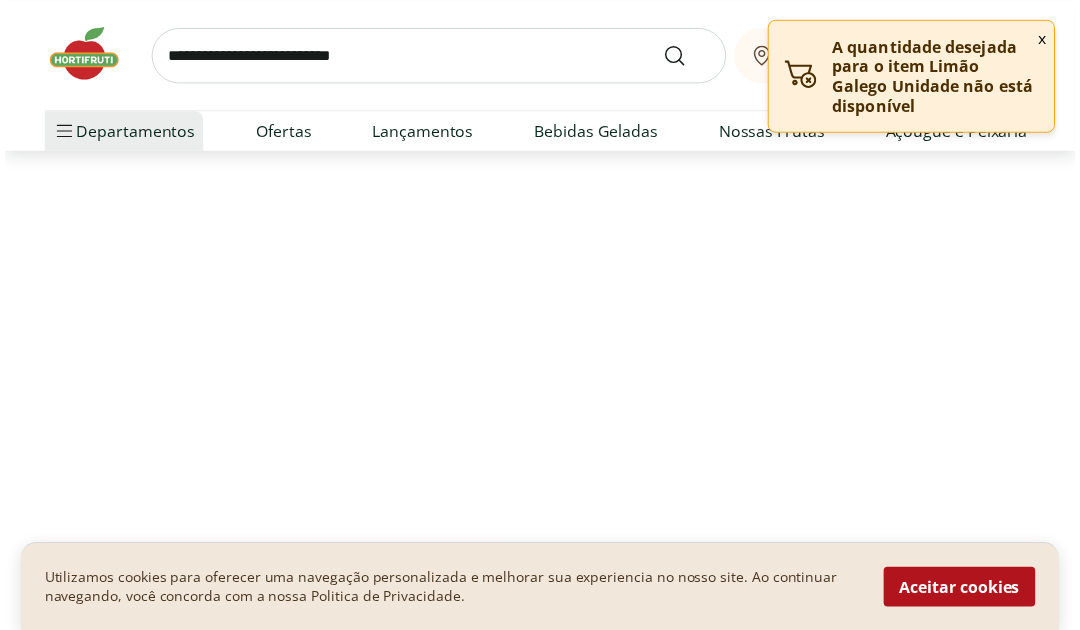 scroll, scrollTop: 0, scrollLeft: 0, axis: both 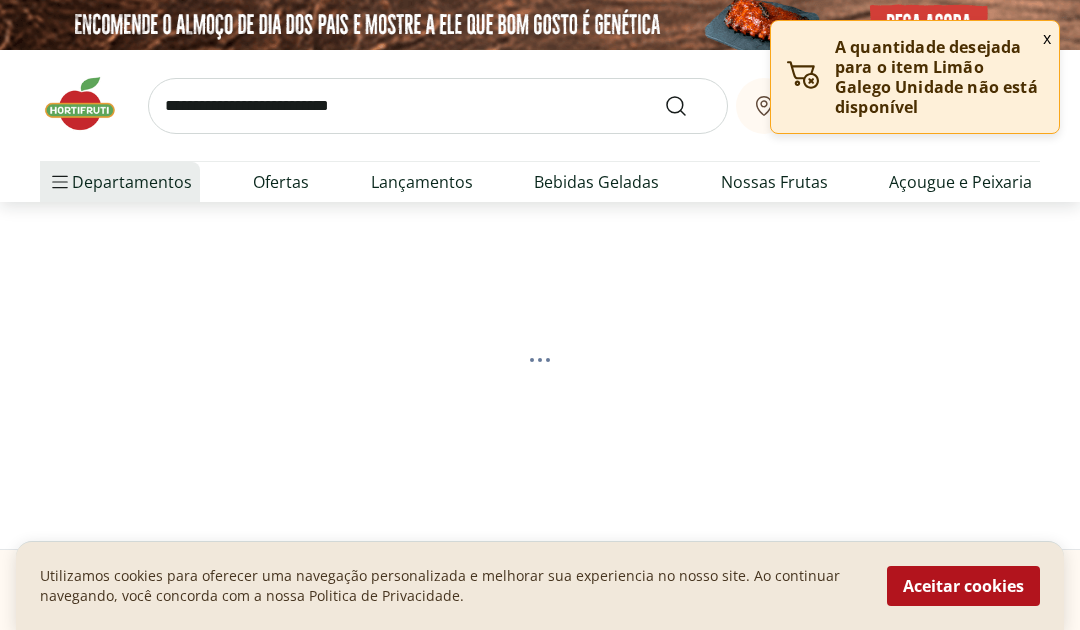 select on "**********" 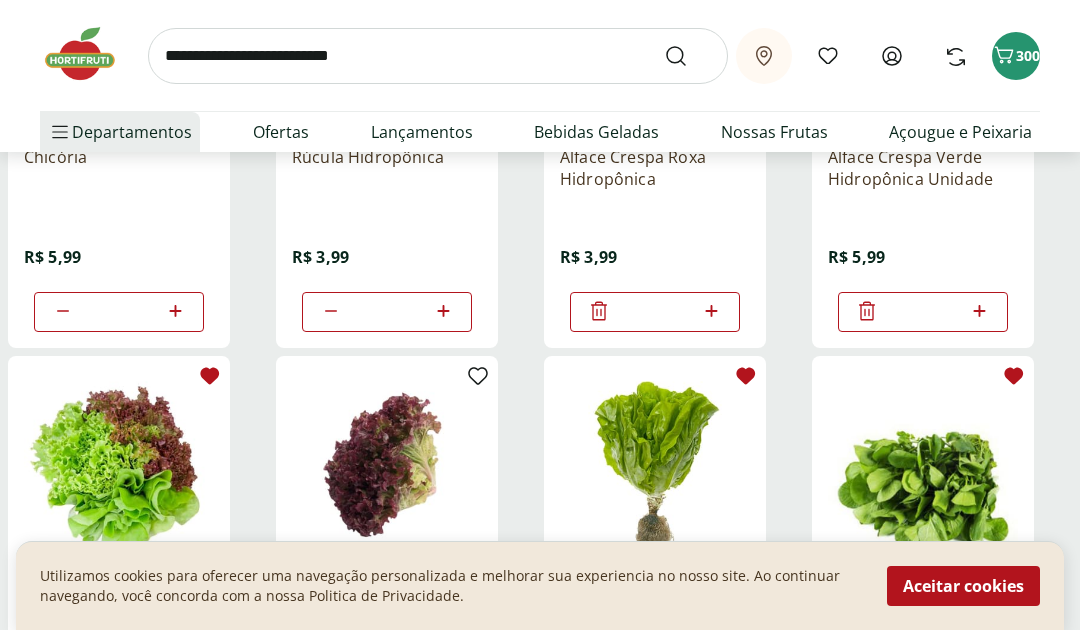 scroll, scrollTop: 473, scrollLeft: 0, axis: vertical 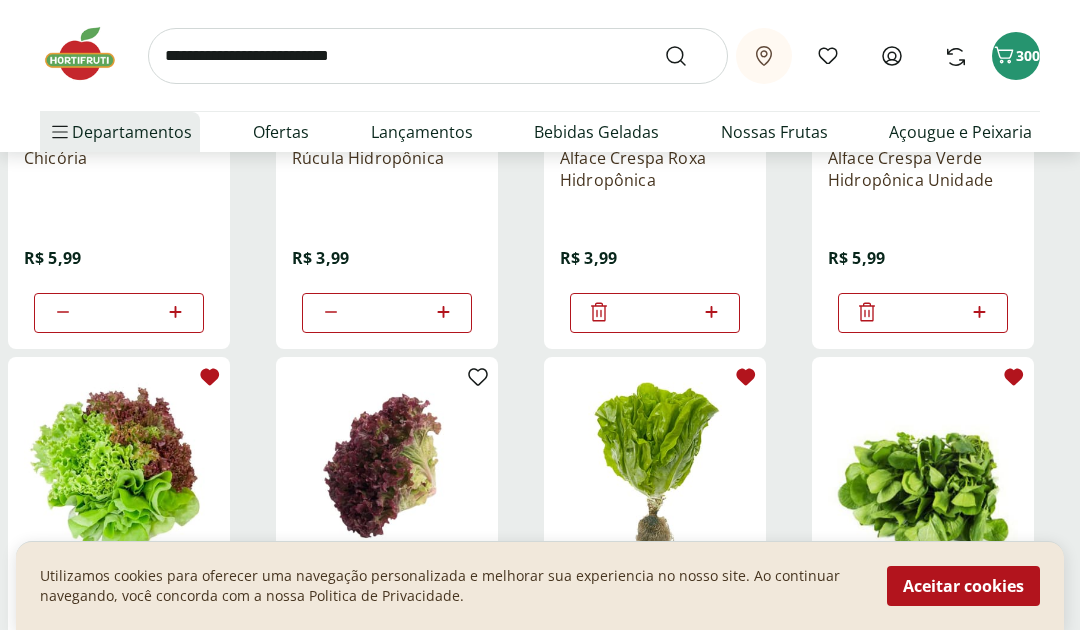 click 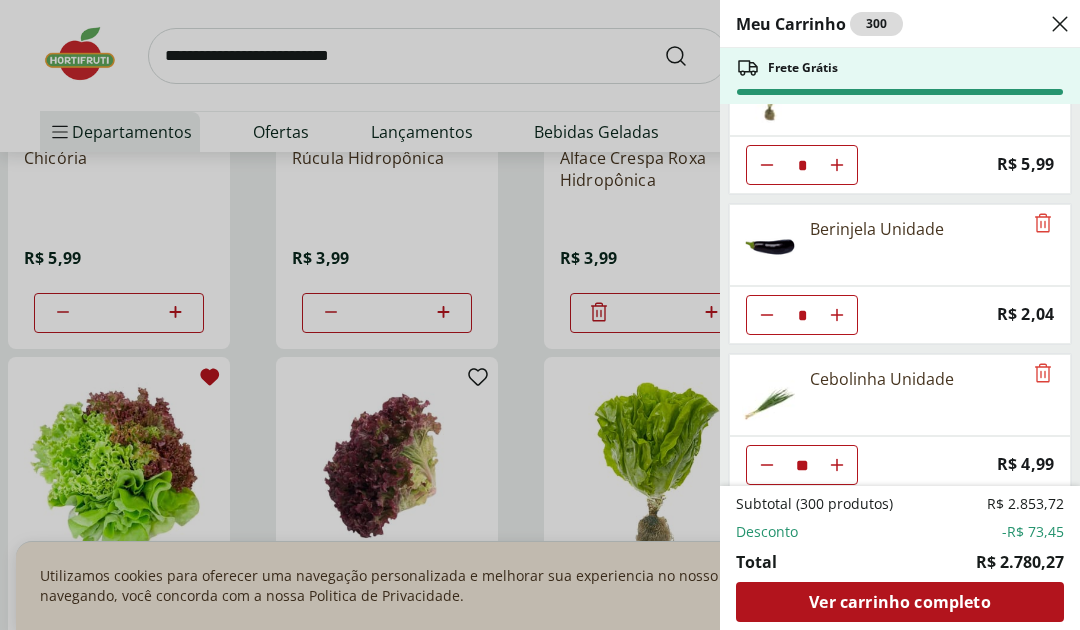 scroll, scrollTop: 6232, scrollLeft: 0, axis: vertical 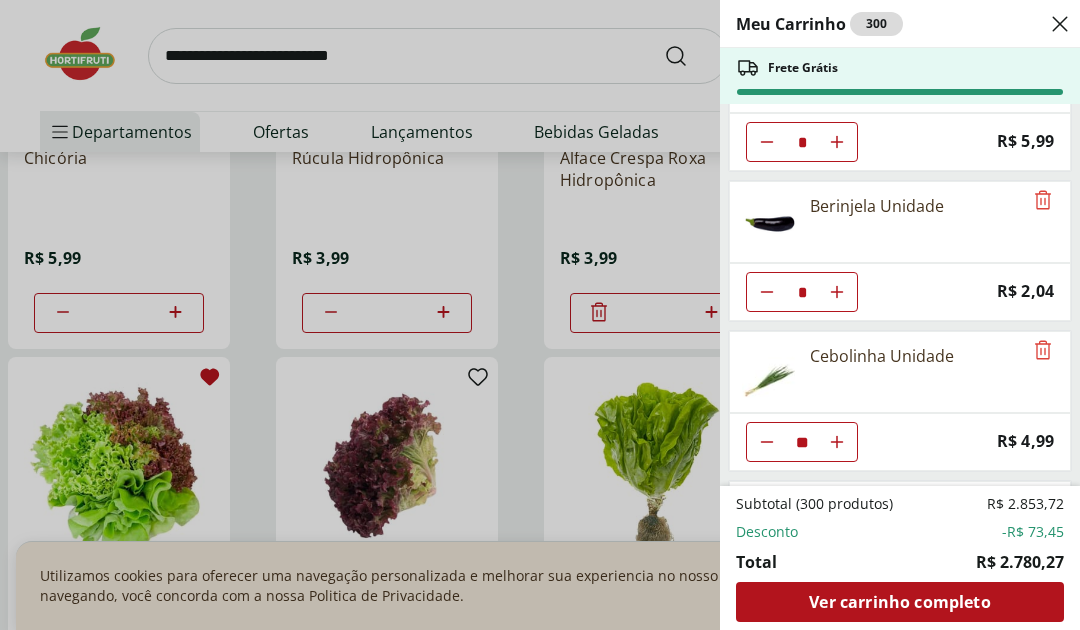 click at bounding box center (767, -6008) 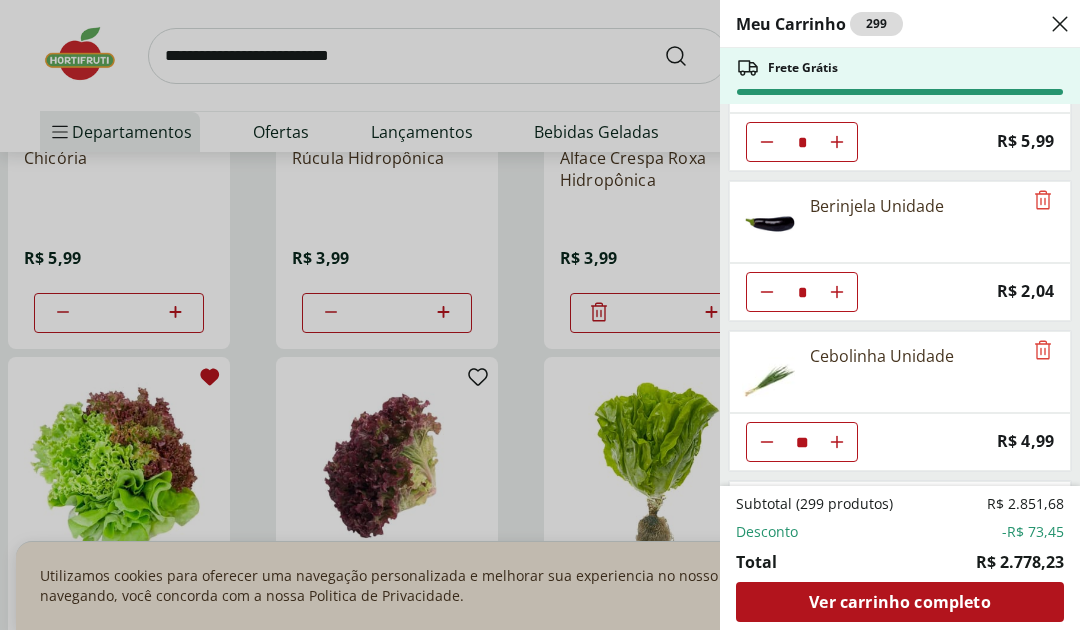 click 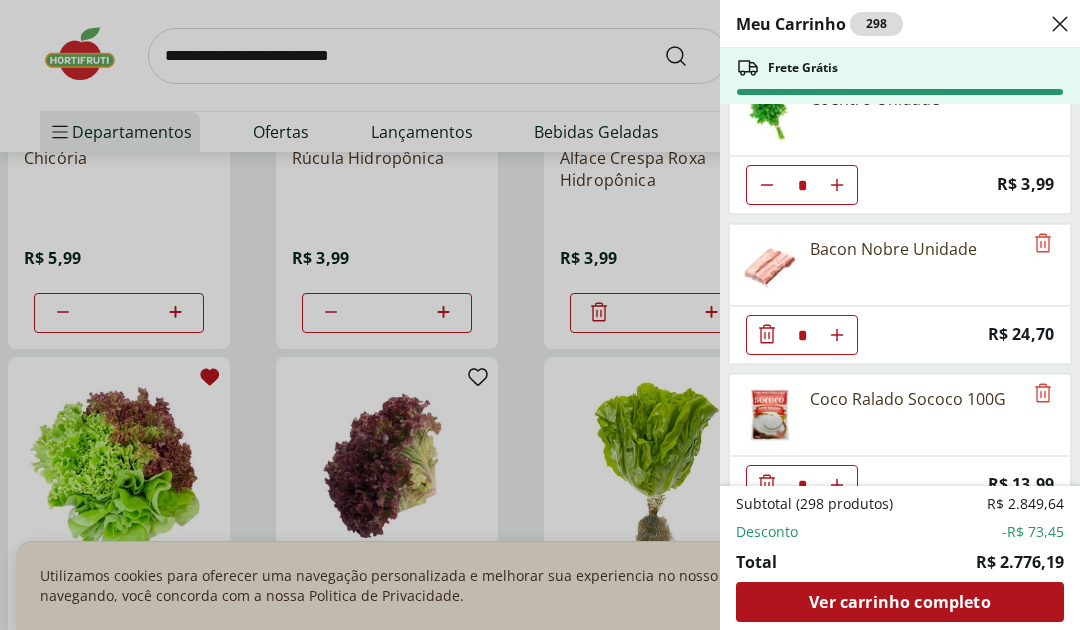 scroll, scrollTop: 6640, scrollLeft: 0, axis: vertical 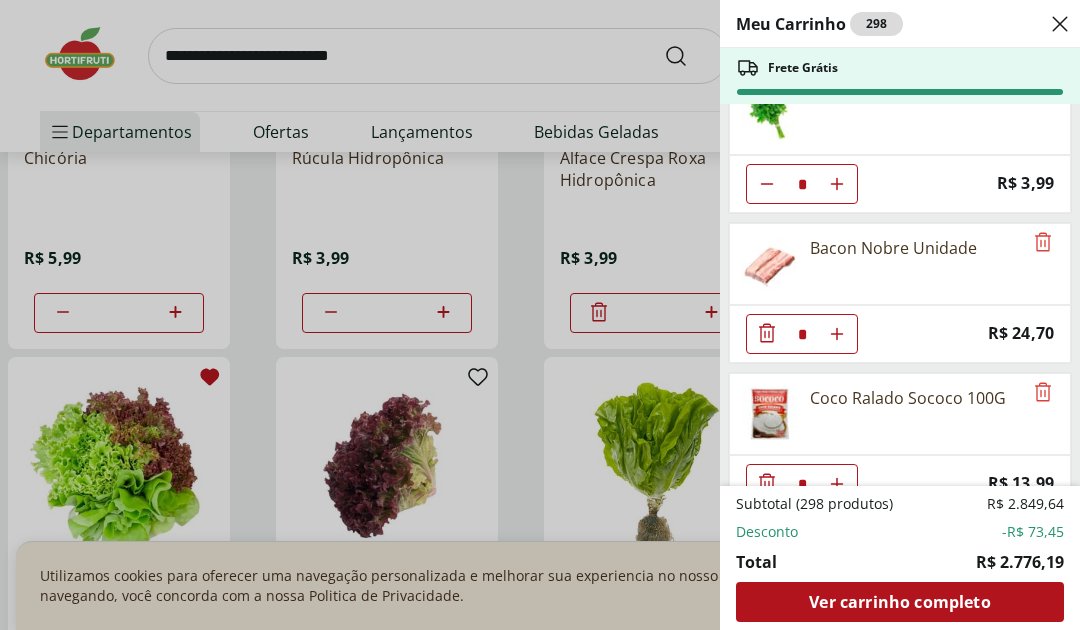 click on "Meu Carrinho 298 Frete Grátis Cogumelo Paris Orgânico 200g Unidade * Original price: R$ 12,99 Price: R$ 9,99 Laranja Pera Natural da Terra 3kg * Price: R$ 23,99 Uva Verde sem Semente Natural da Terra 500g * Price: R$ 8,99 Laranja Lima Natural da Terra 1,5kg * Price: R$ 18,99 Maçã em pacote Natural da Terra 1kg * Price: R$ 12,99 Banan Prata Selecionada * Price: R$ 11,87 Mamão Papaia Unidade * Price: R$ 4,54 Abacaxi Unidade * Price: R$ 12,99 Maracujá Azedo Unidade * Price: R$ 4,40 Pera Williams Unidade * Price: R$ 3,00 Limão Galego Unidade * Price: R$ 3,79 Abacate Unidade * Price: R$ 10,44 Blueberry Embalada 125g * Price: R$ 14,49 PESSEGO DONNUT KG * Price: R$ 3,90 Amora Embalada 100G * Price: R$ 19,99 Fisális Porção 100G * Price: R$ 11,49 Atemoia Unidade * Price: R$ 11,25 Banana Maçã unidade ** Price: R$ 1,69 Banana da Terra Unidade * Price: R$ 3,85 Caqui Fuyu * Price: R$ 4,80 Carambola Unidade * Price: R$ 3,30 Goiaba Vermelha Unidade * Price: R$ 2,30 Lima da Pérsia Unidade" at bounding box center (540, 315) 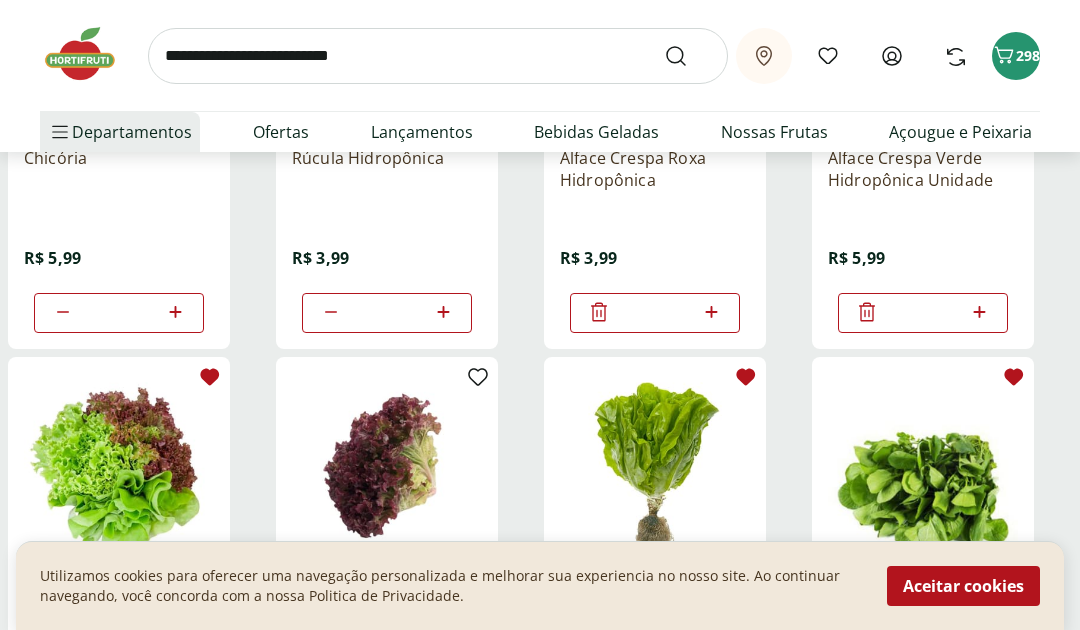 click at bounding box center [438, 56] 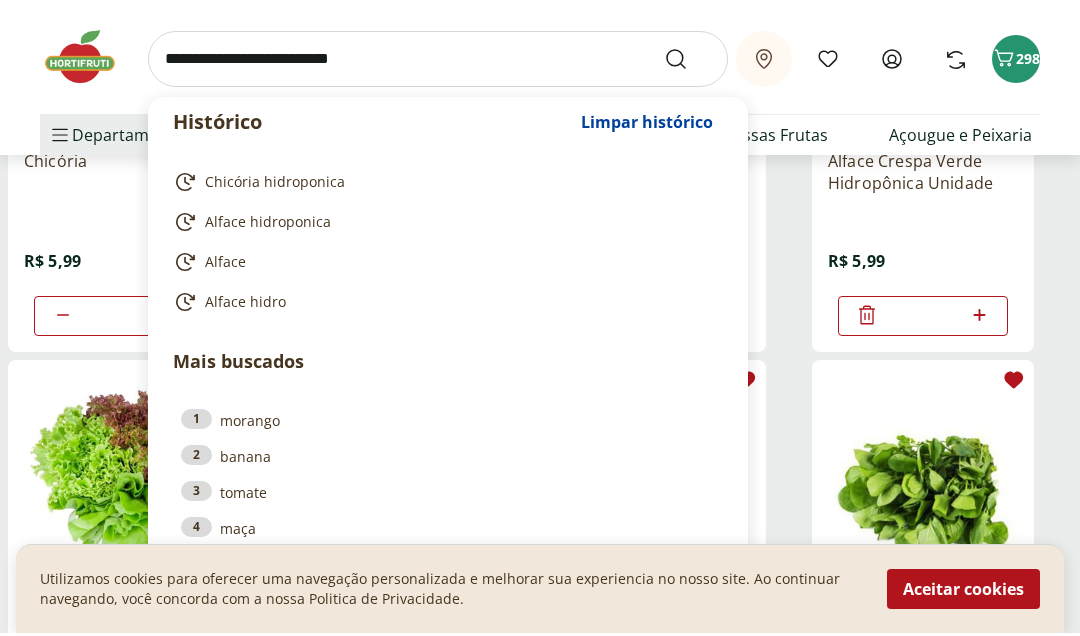 scroll, scrollTop: 472, scrollLeft: 0, axis: vertical 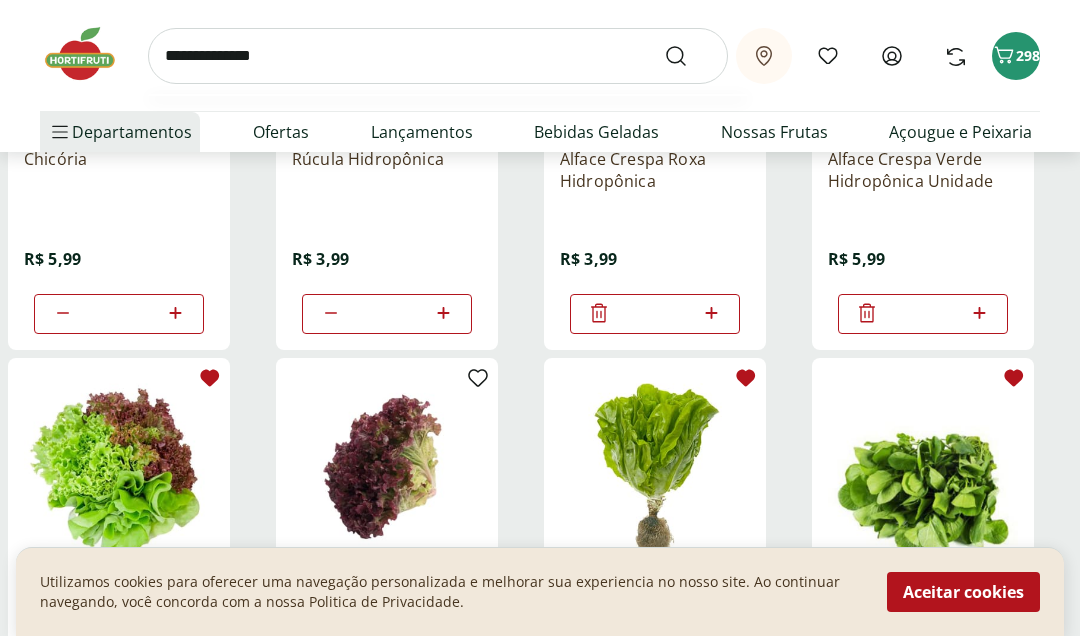 type on "**********" 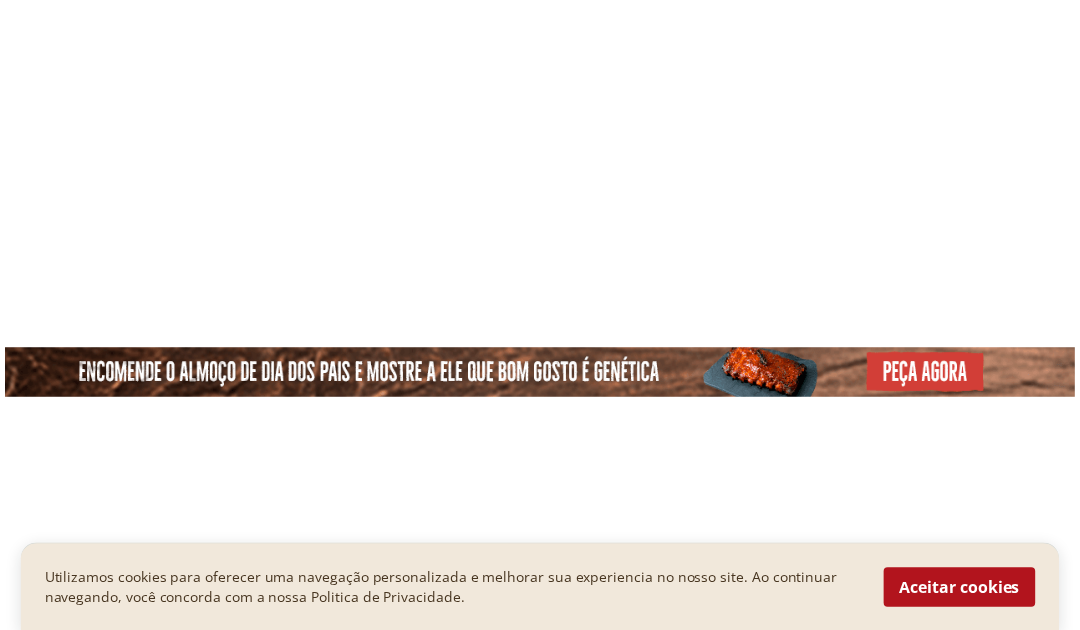 scroll, scrollTop: 0, scrollLeft: 0, axis: both 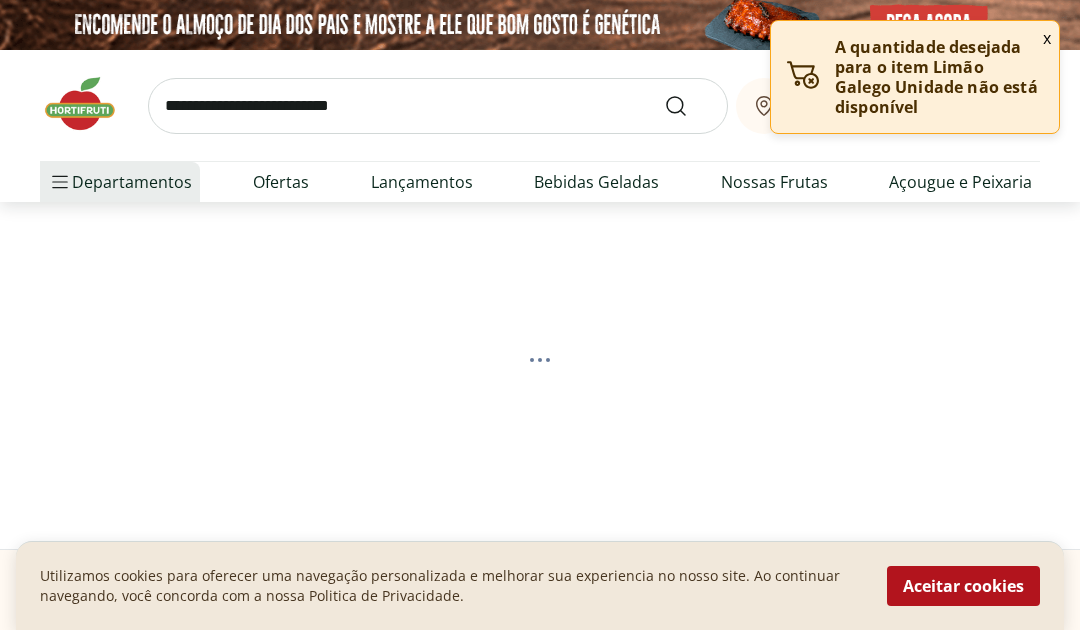 select on "**********" 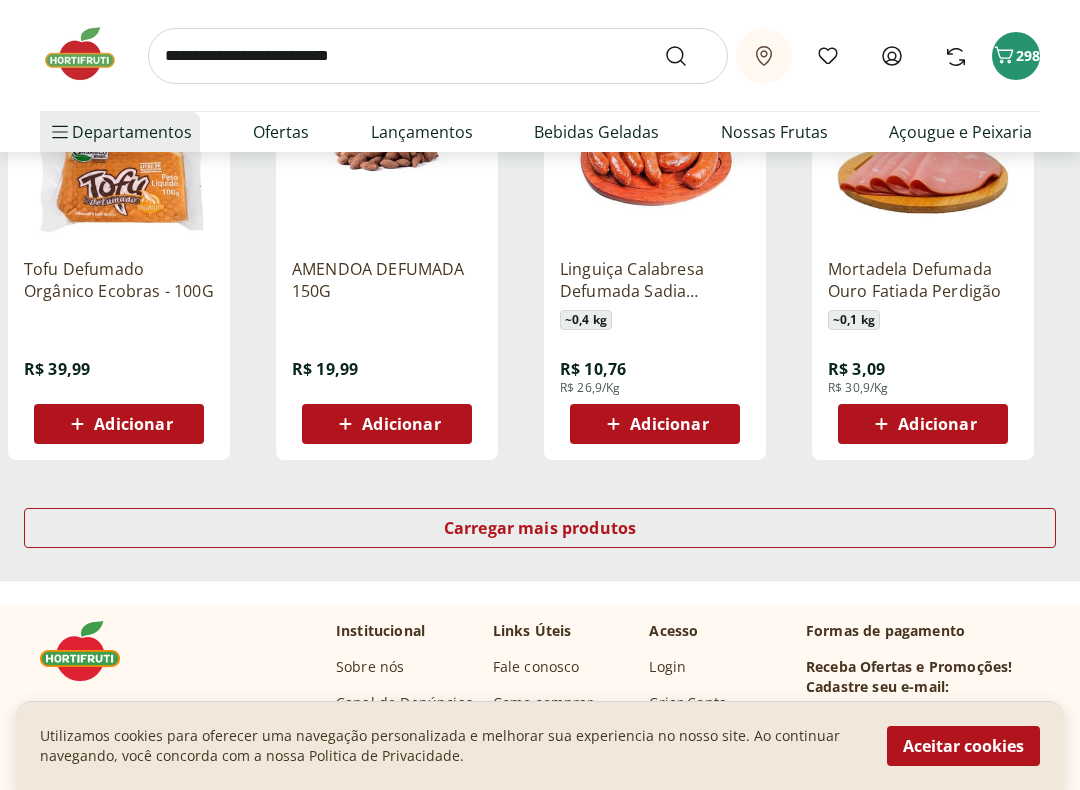 scroll, scrollTop: 1229, scrollLeft: 0, axis: vertical 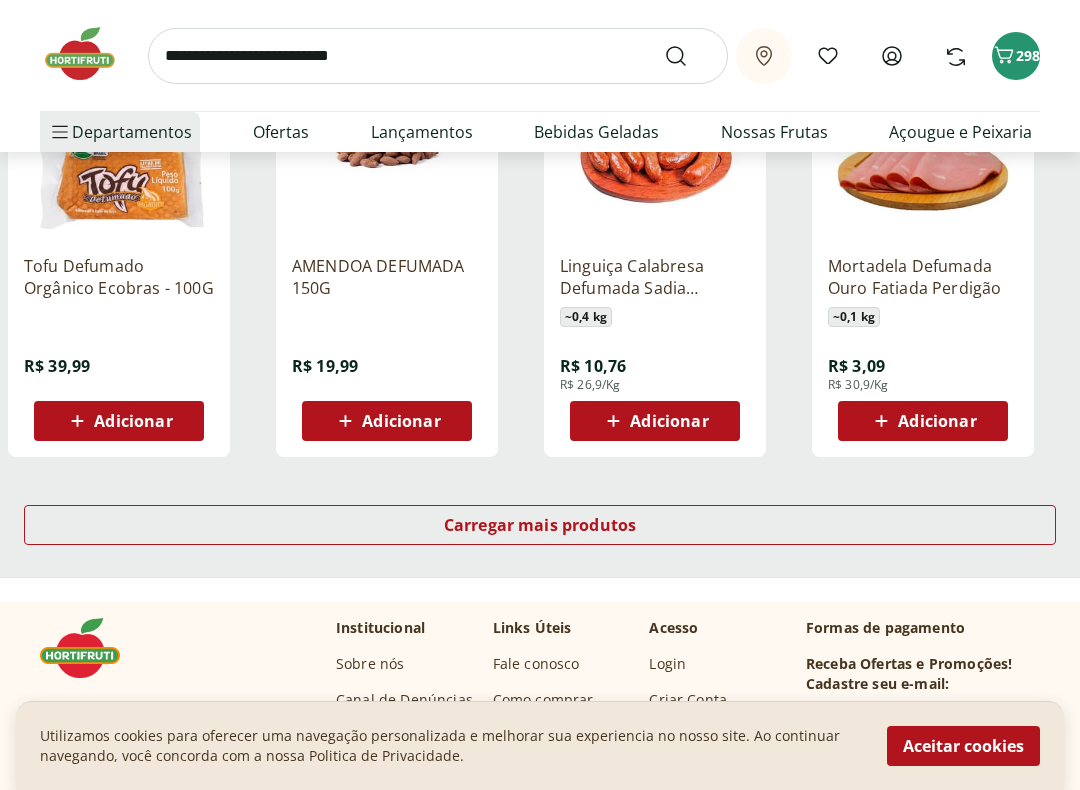 click on "Carregar mais produtos" at bounding box center (540, 525) 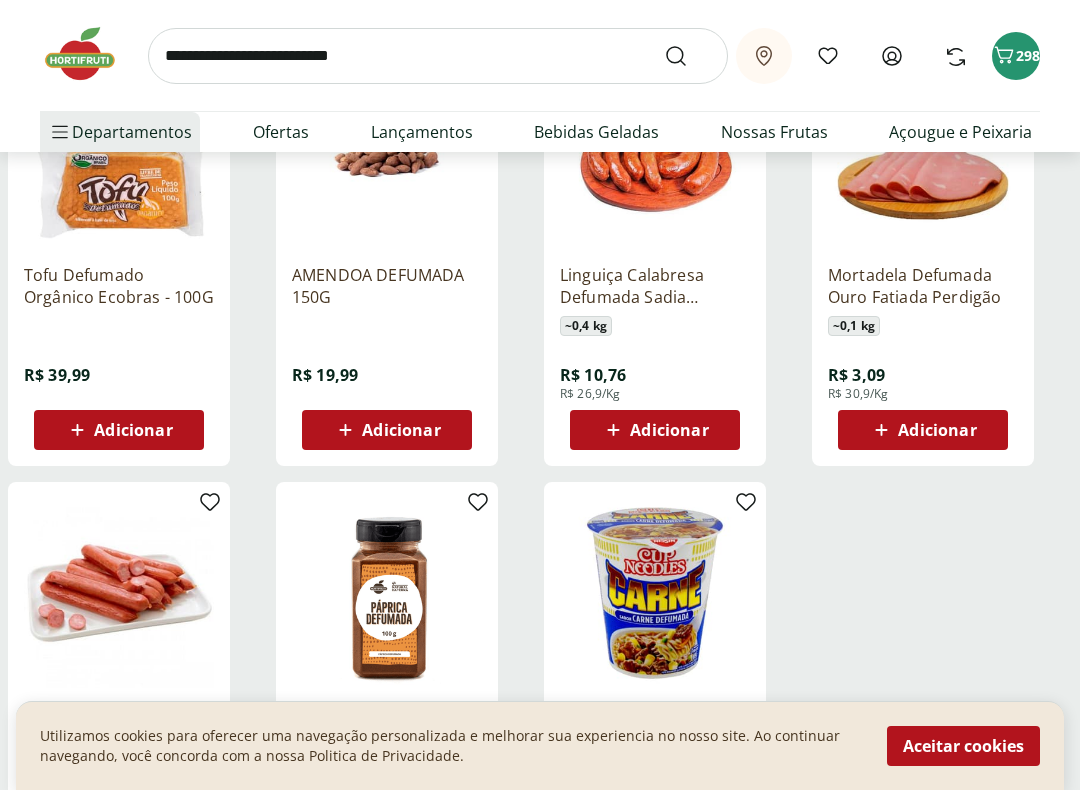 scroll, scrollTop: 1185, scrollLeft: 0, axis: vertical 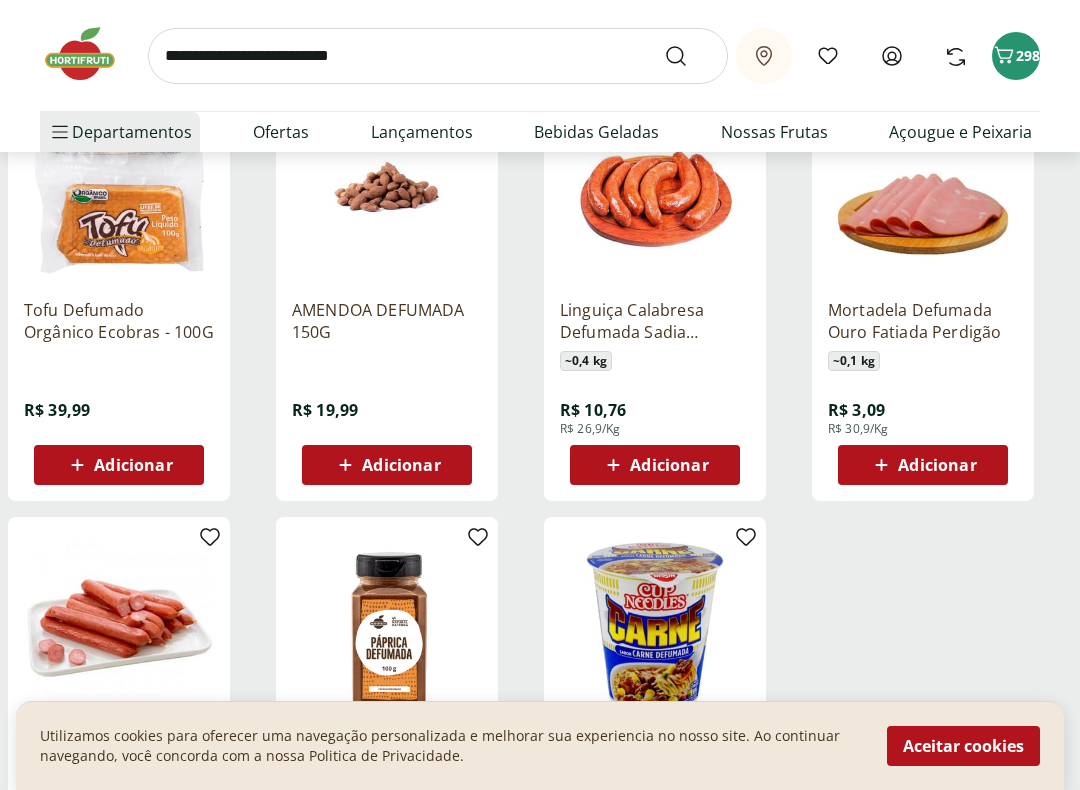 click at bounding box center (438, 56) 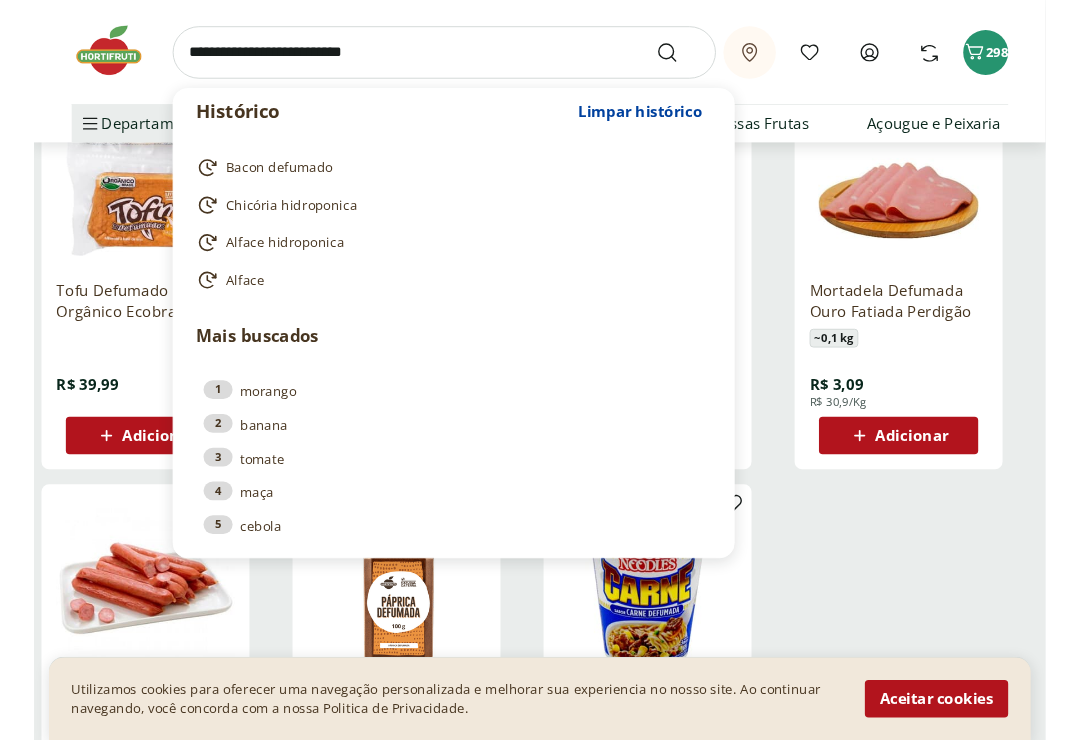 scroll, scrollTop: 1184, scrollLeft: 0, axis: vertical 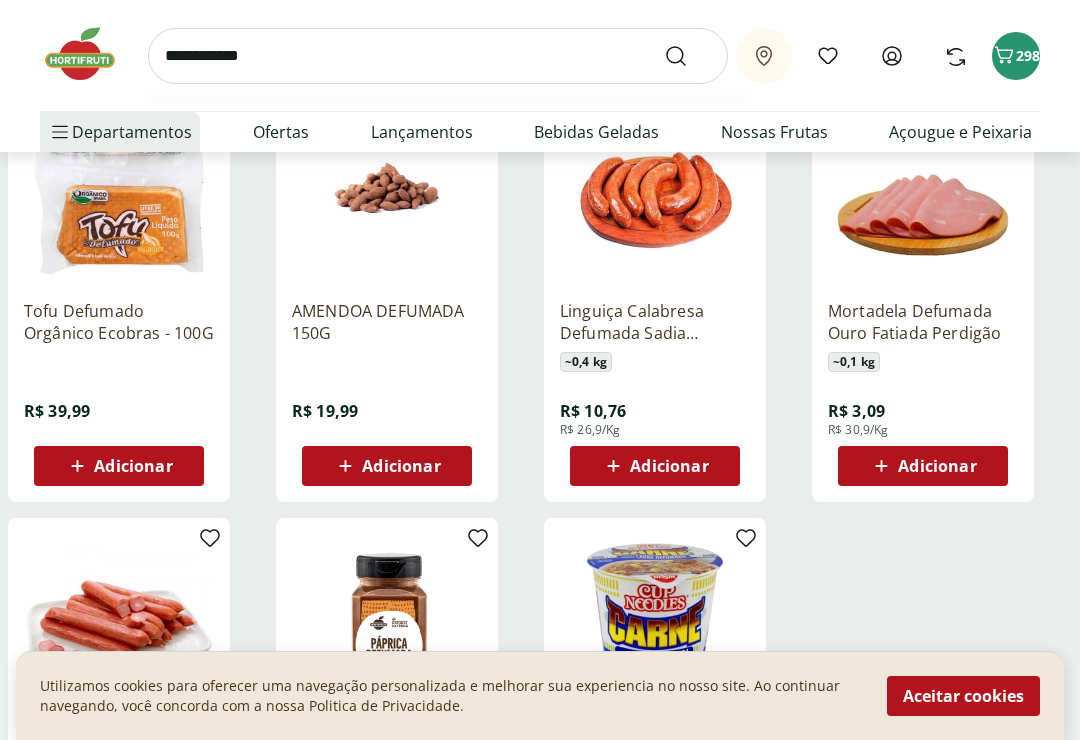 type on "**********" 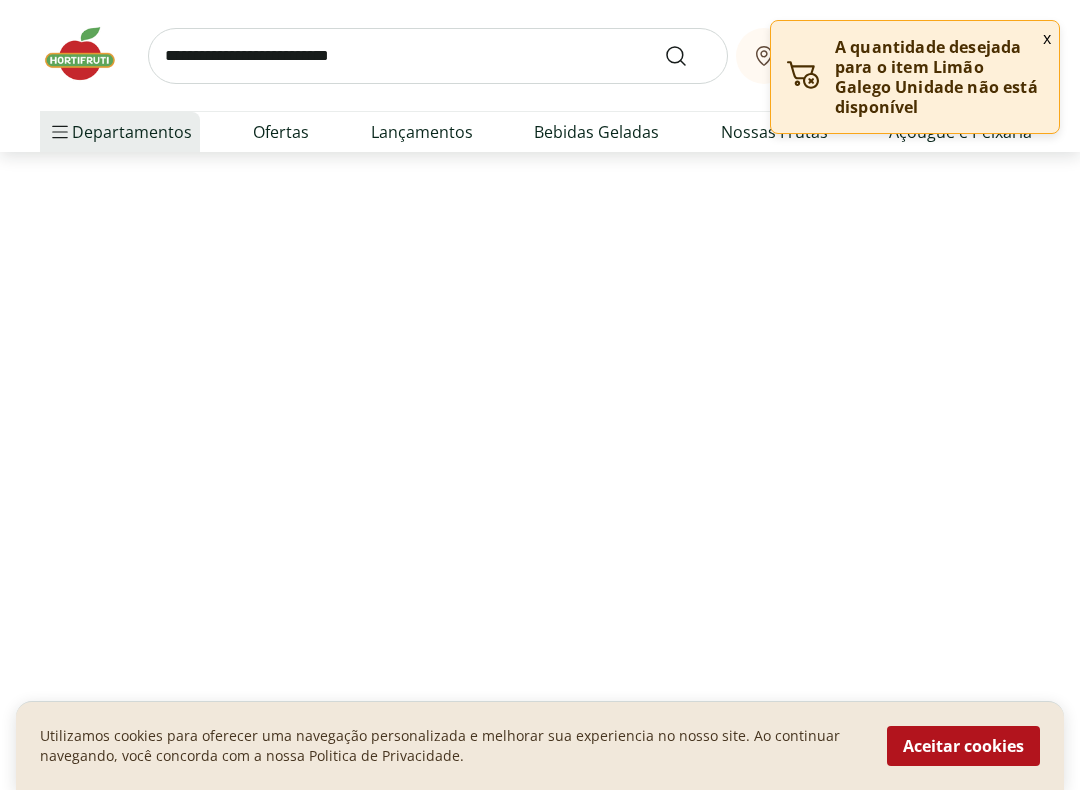 scroll, scrollTop: 0, scrollLeft: 0, axis: both 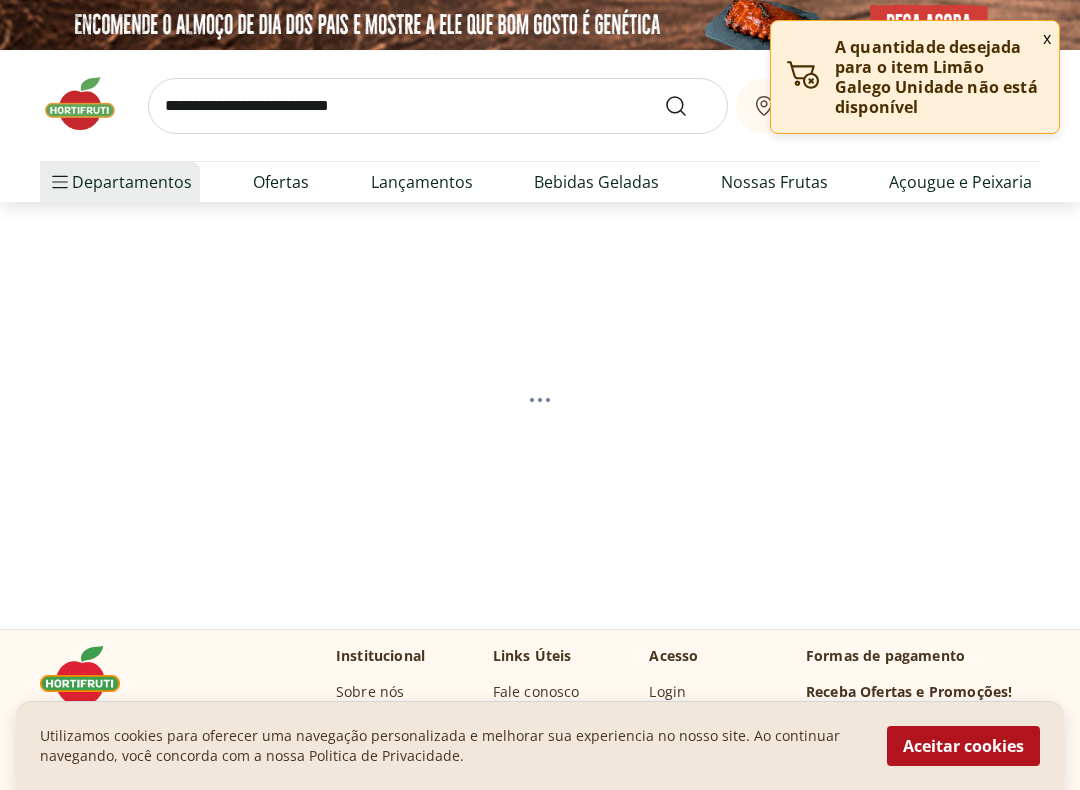 select on "**********" 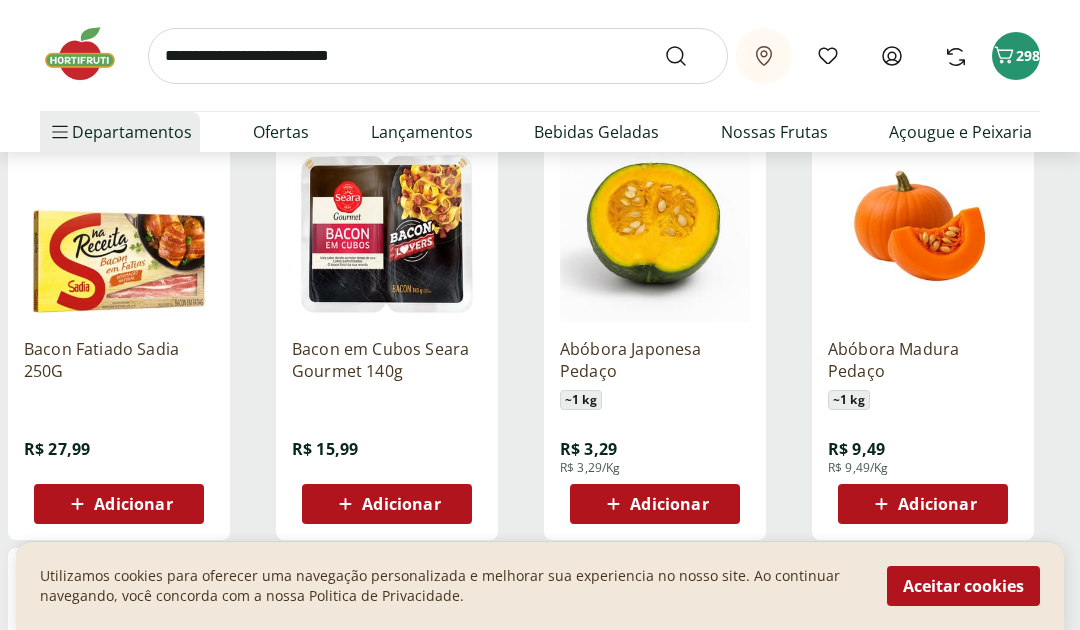 scroll, scrollTop: 271, scrollLeft: 0, axis: vertical 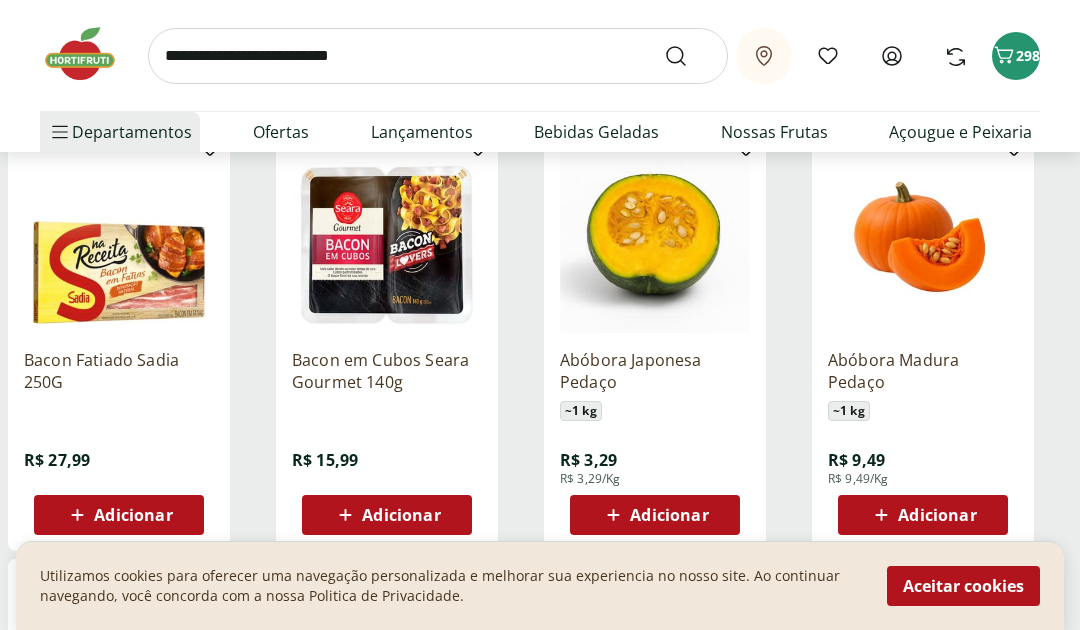 click on "Utilizamos cookies para oferecer uma navegação personalizada e melhorar sua experiencia no nosso site. Ao continuar navegando, você concorda com a nossa Politica de Privacidade. Aceitar cookies" at bounding box center (540, 585) 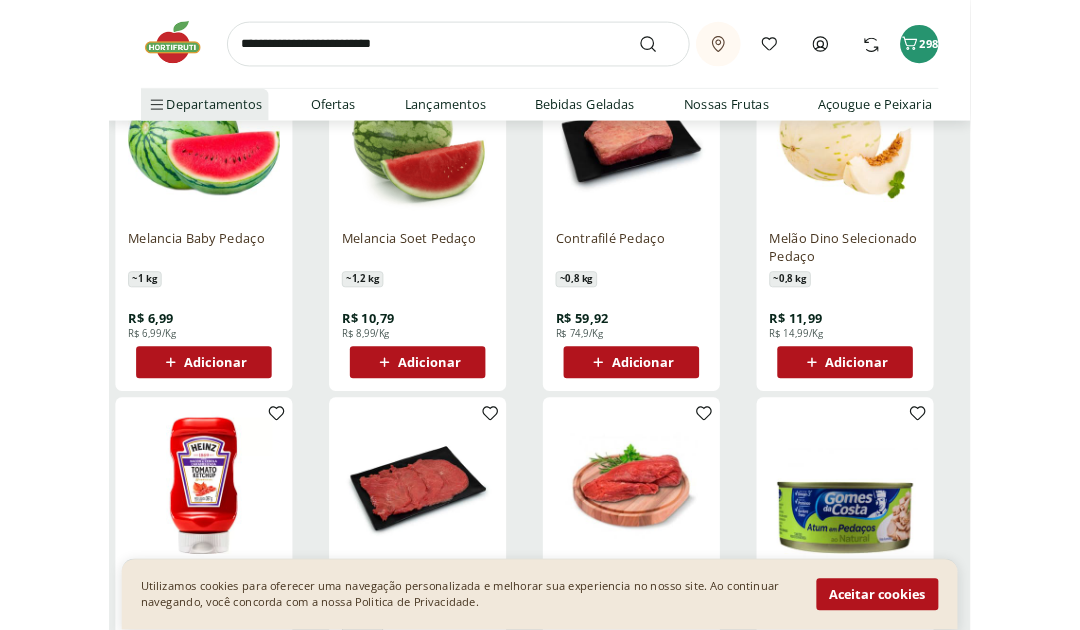 scroll, scrollTop: 2064, scrollLeft: 0, axis: vertical 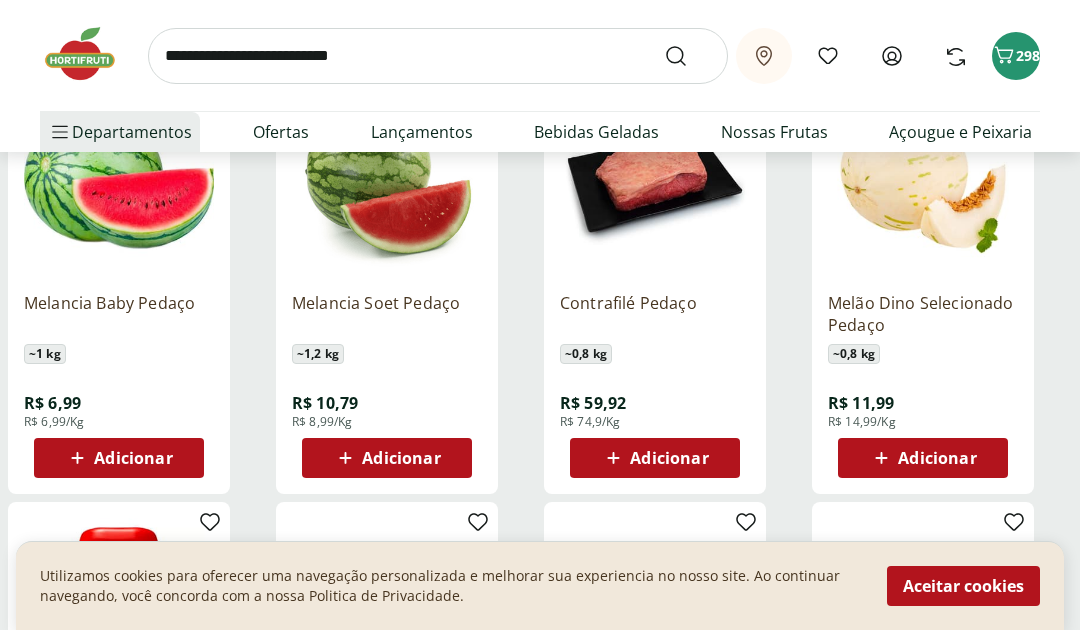 click on "Adicionar" at bounding box center [937, 458] 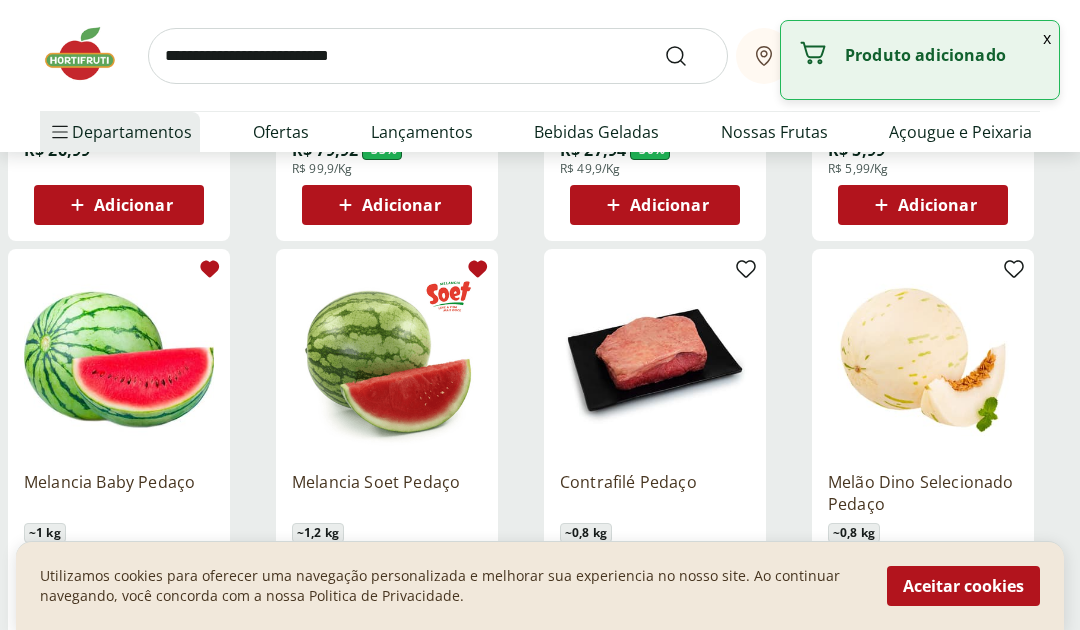 scroll, scrollTop: 1887, scrollLeft: 0, axis: vertical 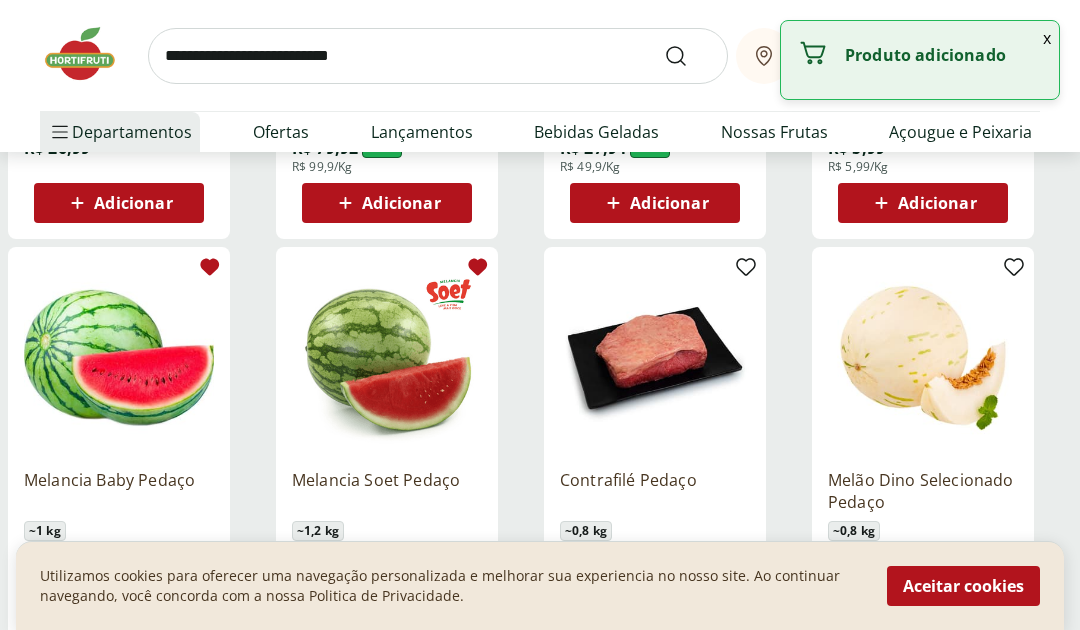 click 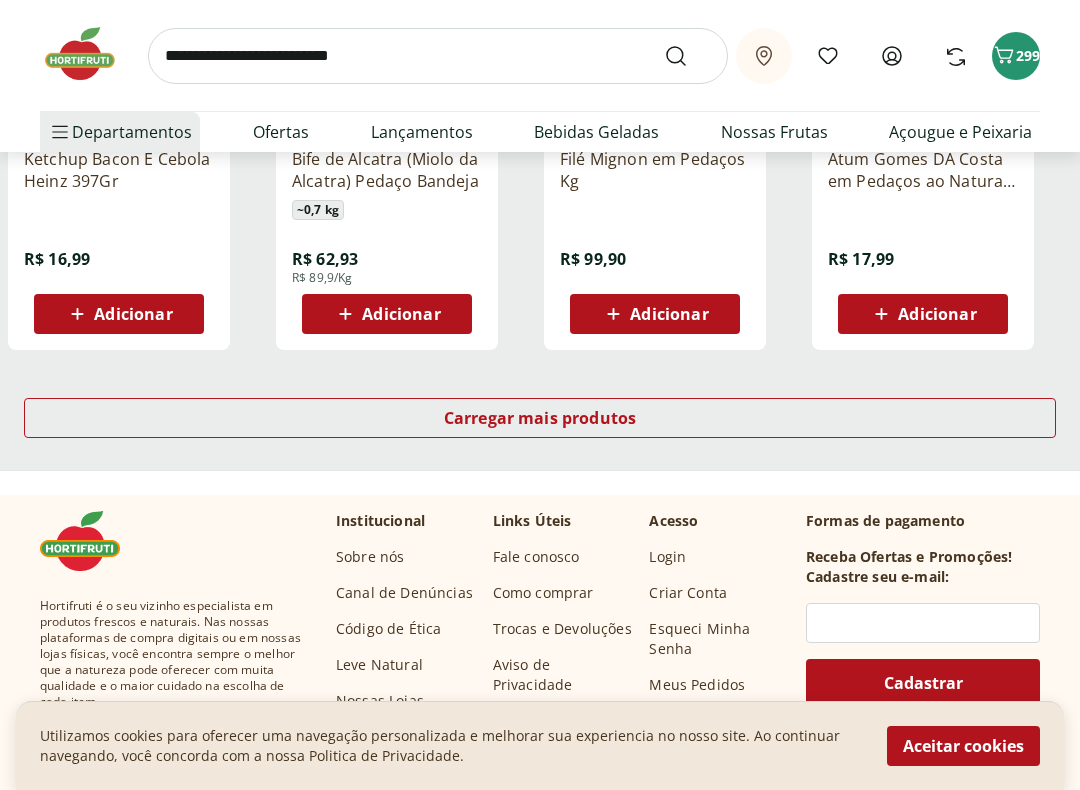 scroll, scrollTop: 2641, scrollLeft: 0, axis: vertical 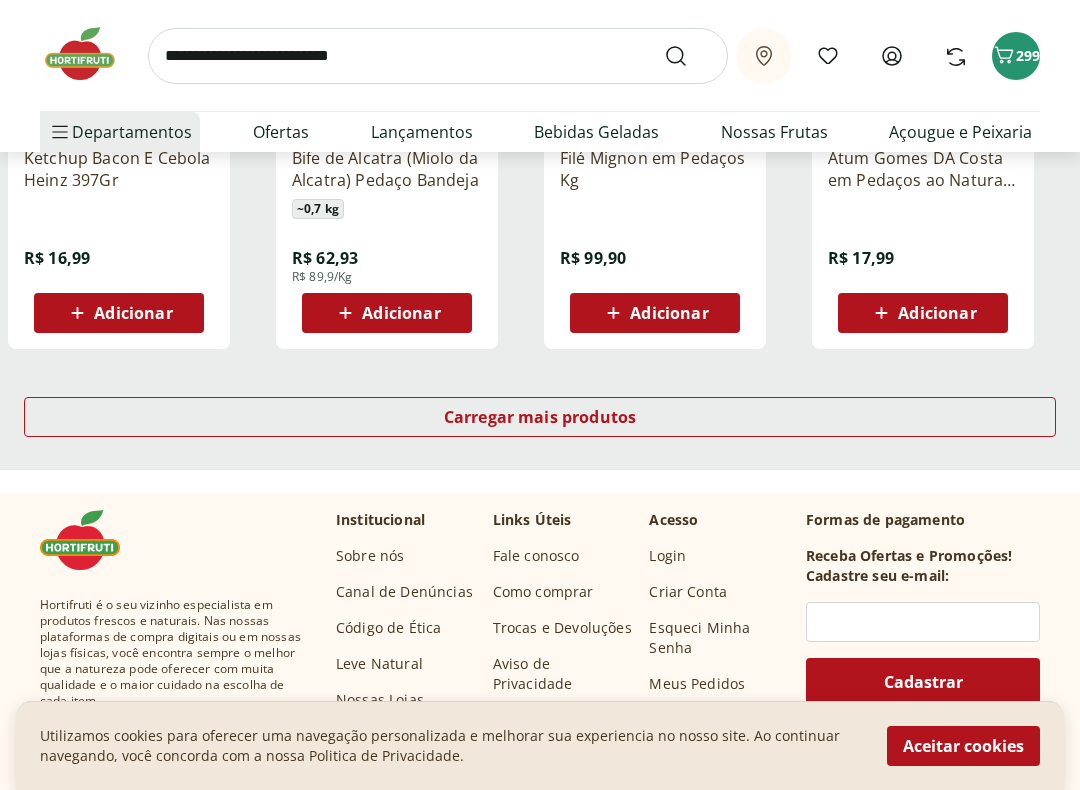 click on "Carregar mais produtos" at bounding box center [540, 417] 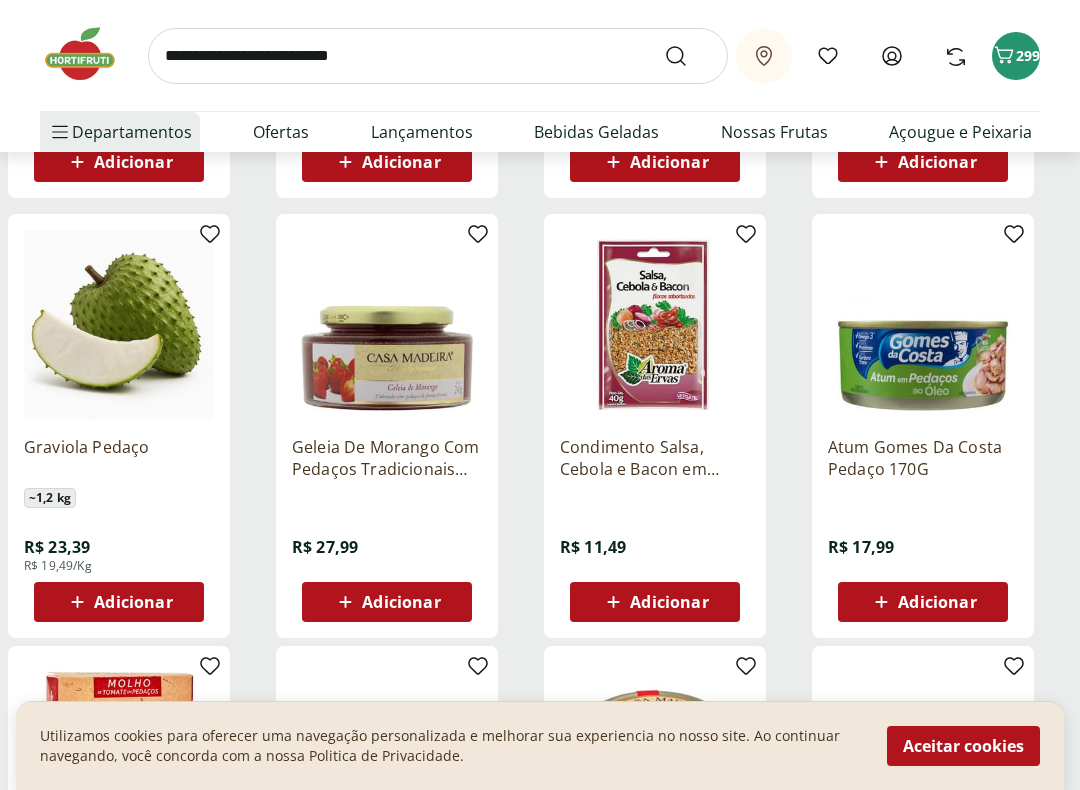 scroll, scrollTop: 2797, scrollLeft: 0, axis: vertical 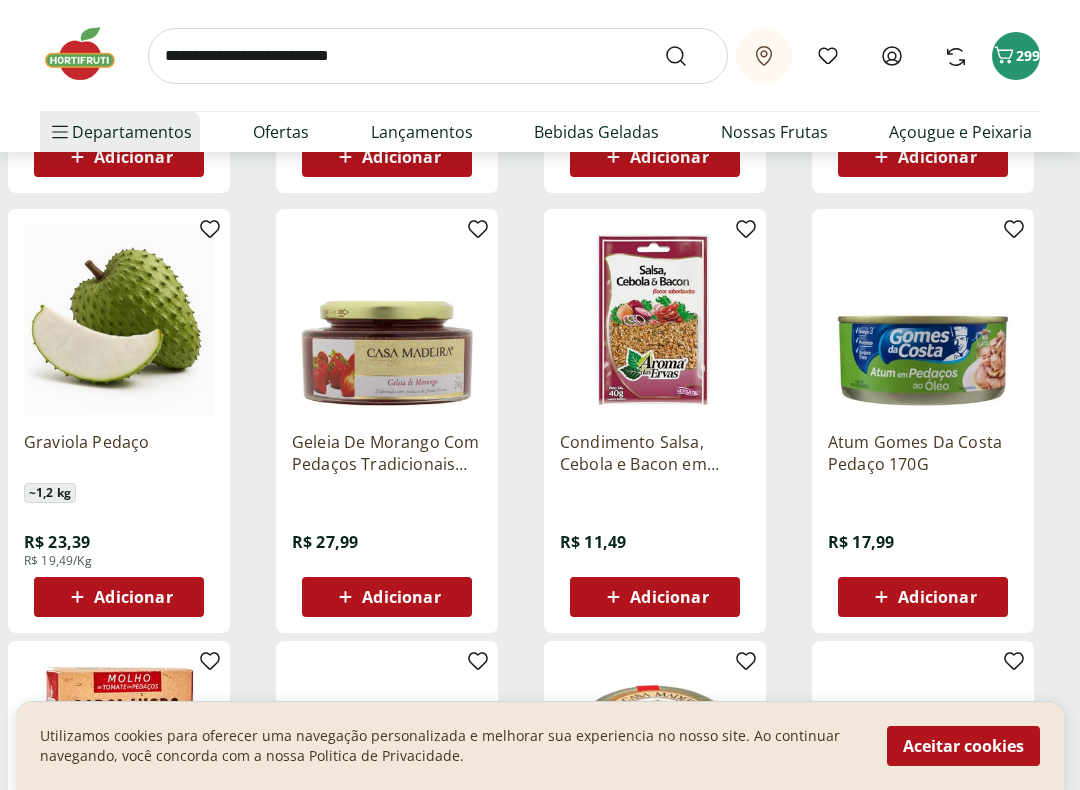 click on "Condimento Salsa, Cebola e Bacon em Flocos Aroma das Ervas 40G R$ 11,49 Adicionar" at bounding box center [655, 421] 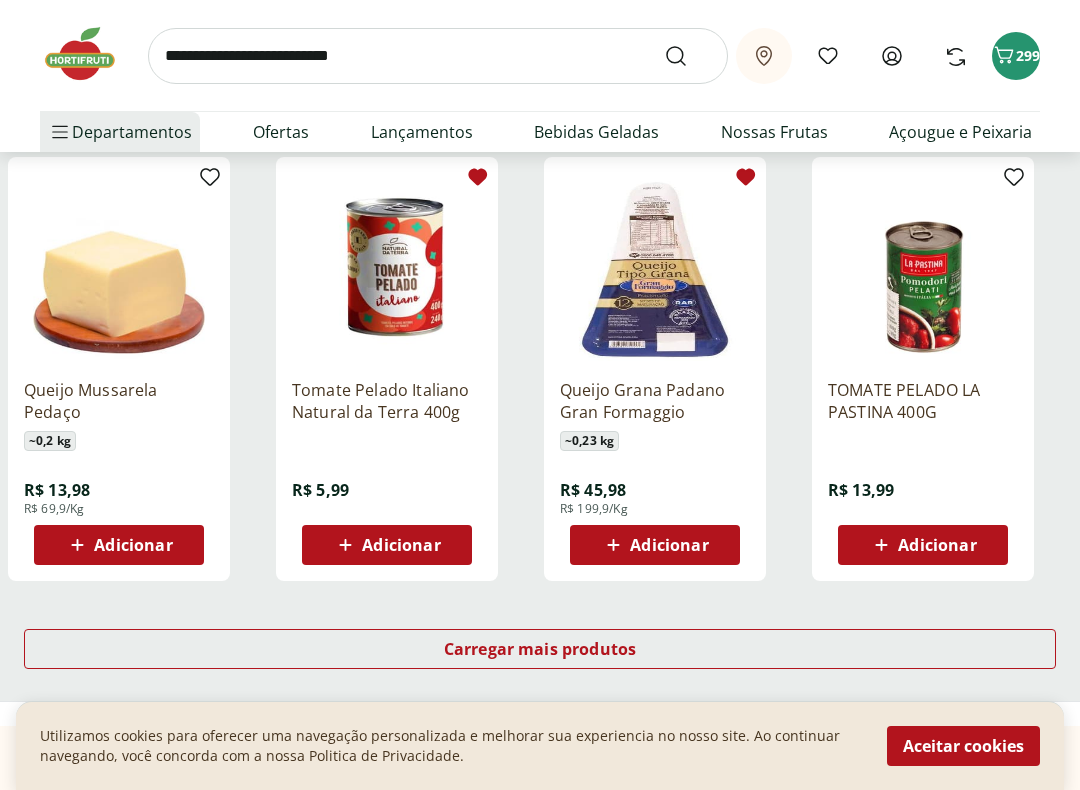 scroll, scrollTop: 3713, scrollLeft: 0, axis: vertical 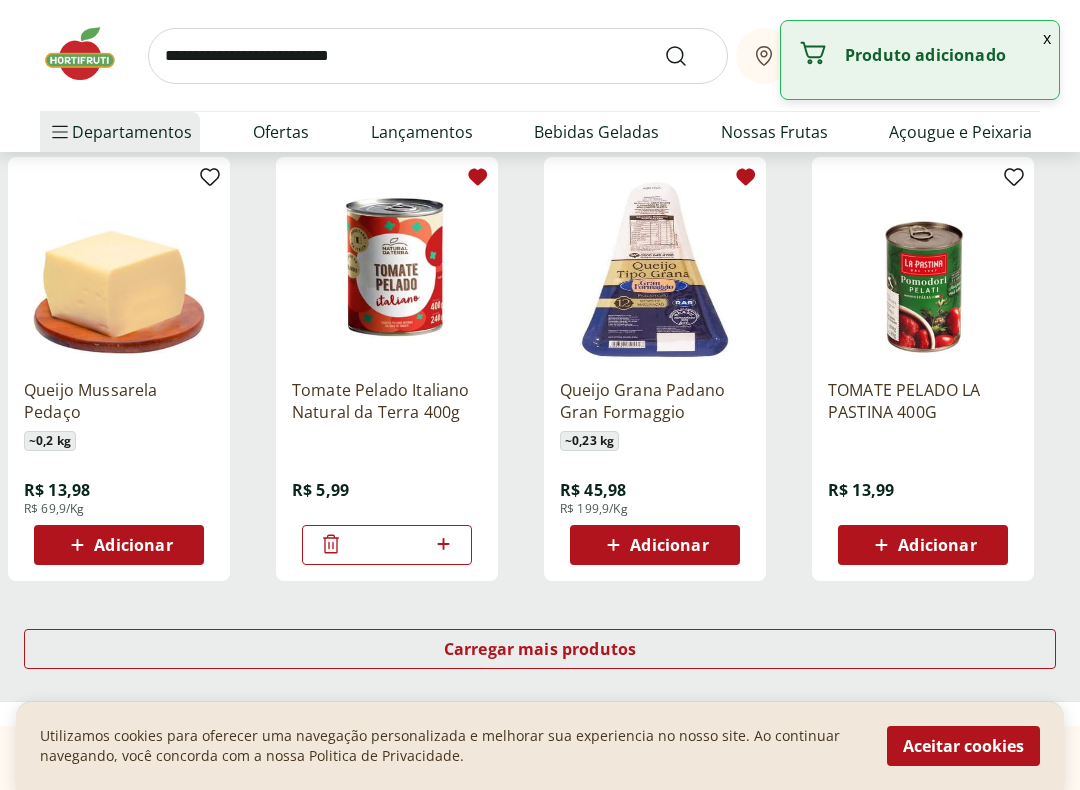 click at bounding box center [443, 545] 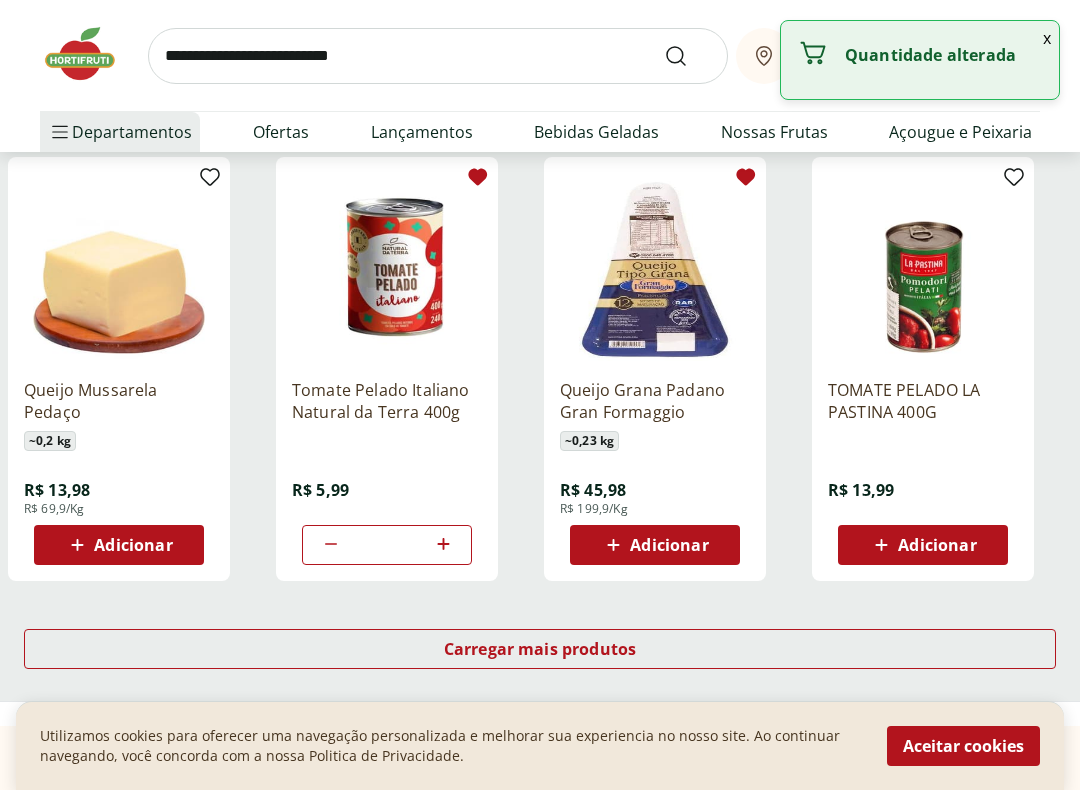 click 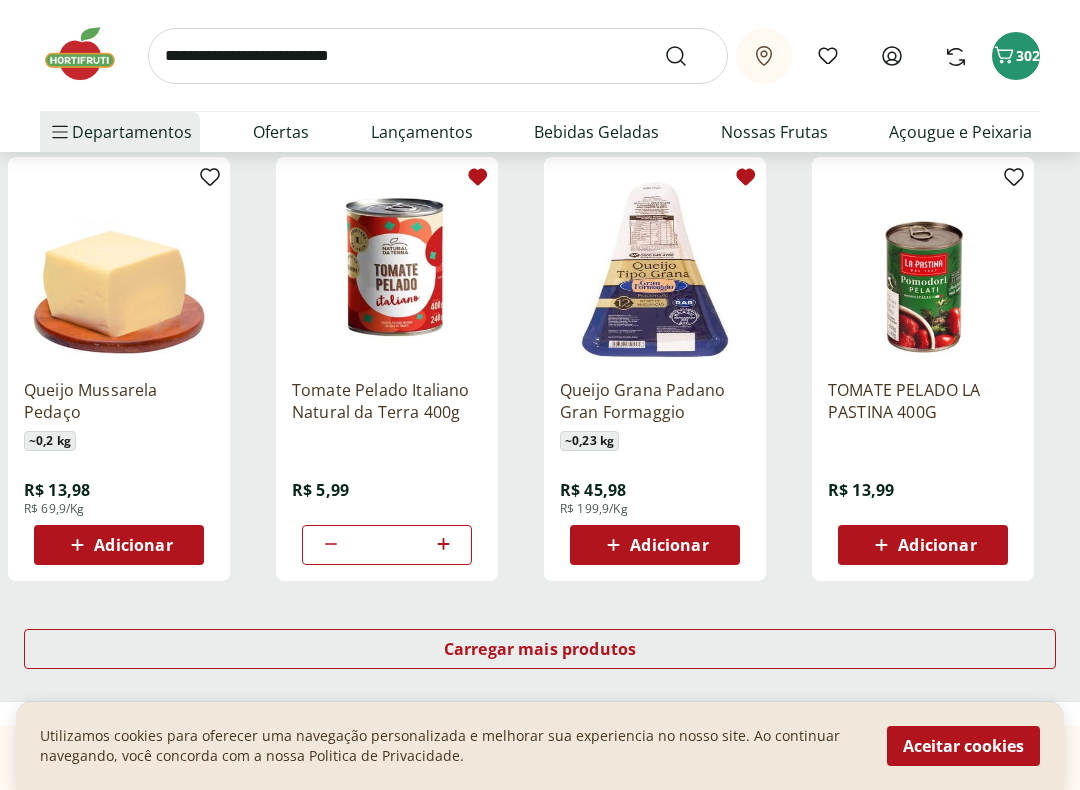 click on "Adicionar" at bounding box center (669, 545) 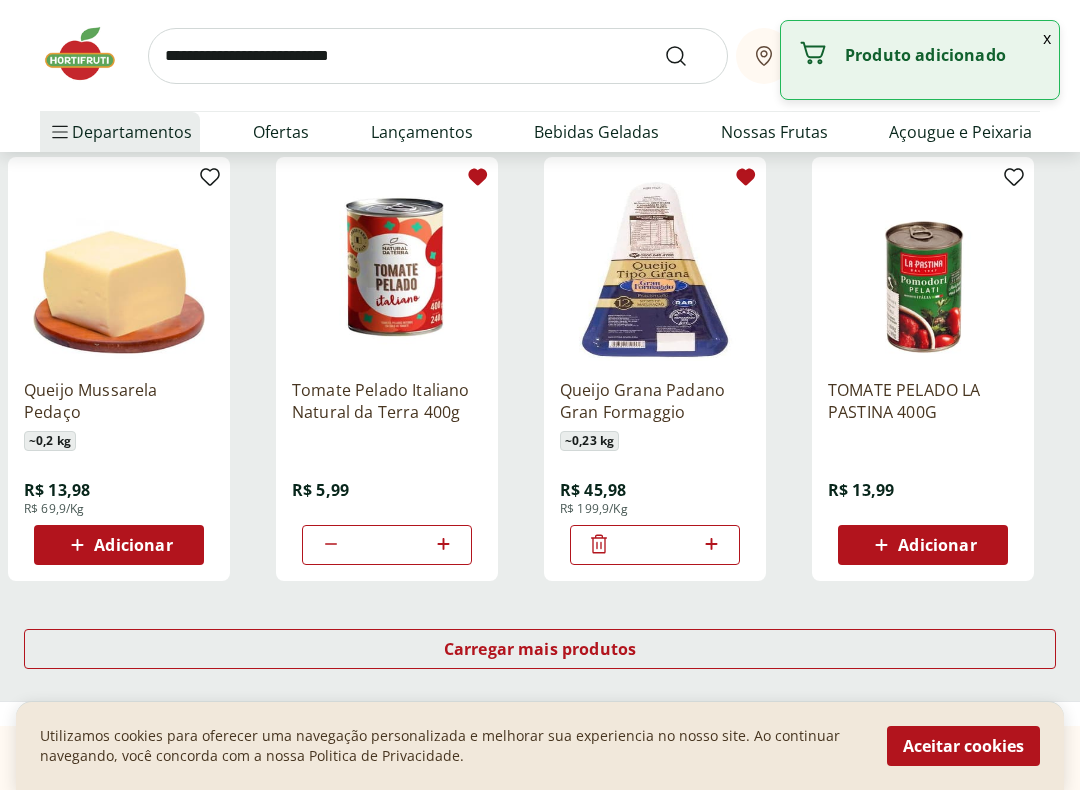 click 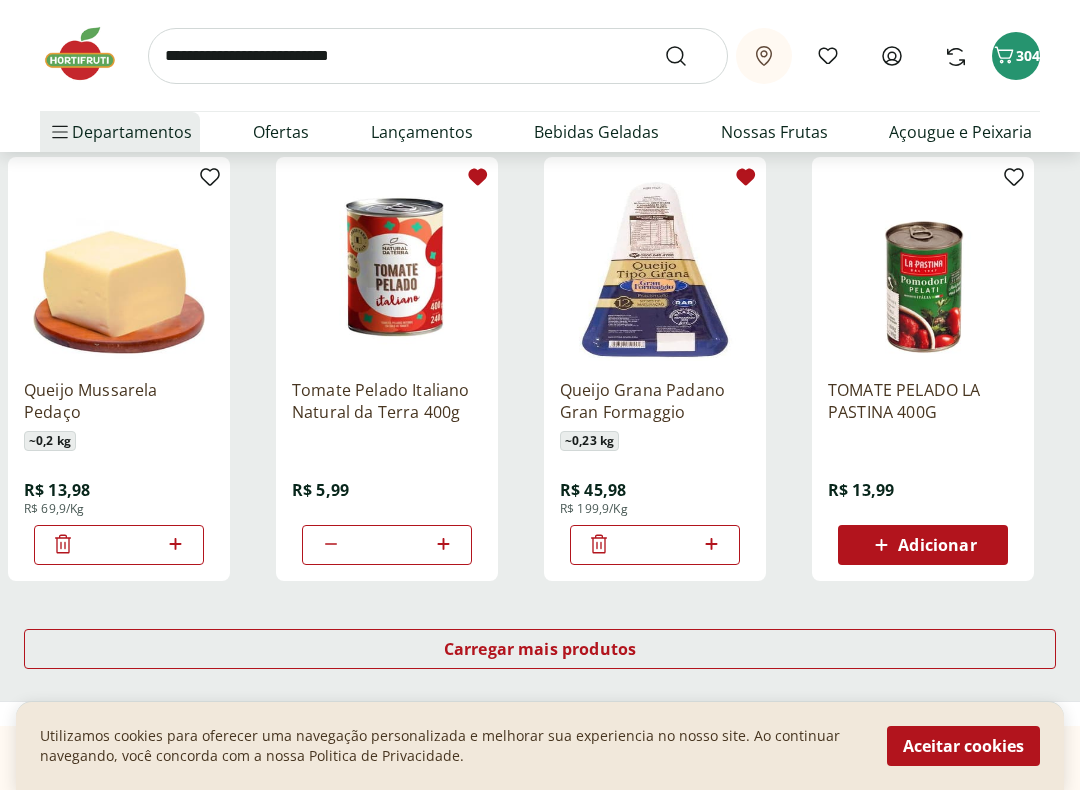 click 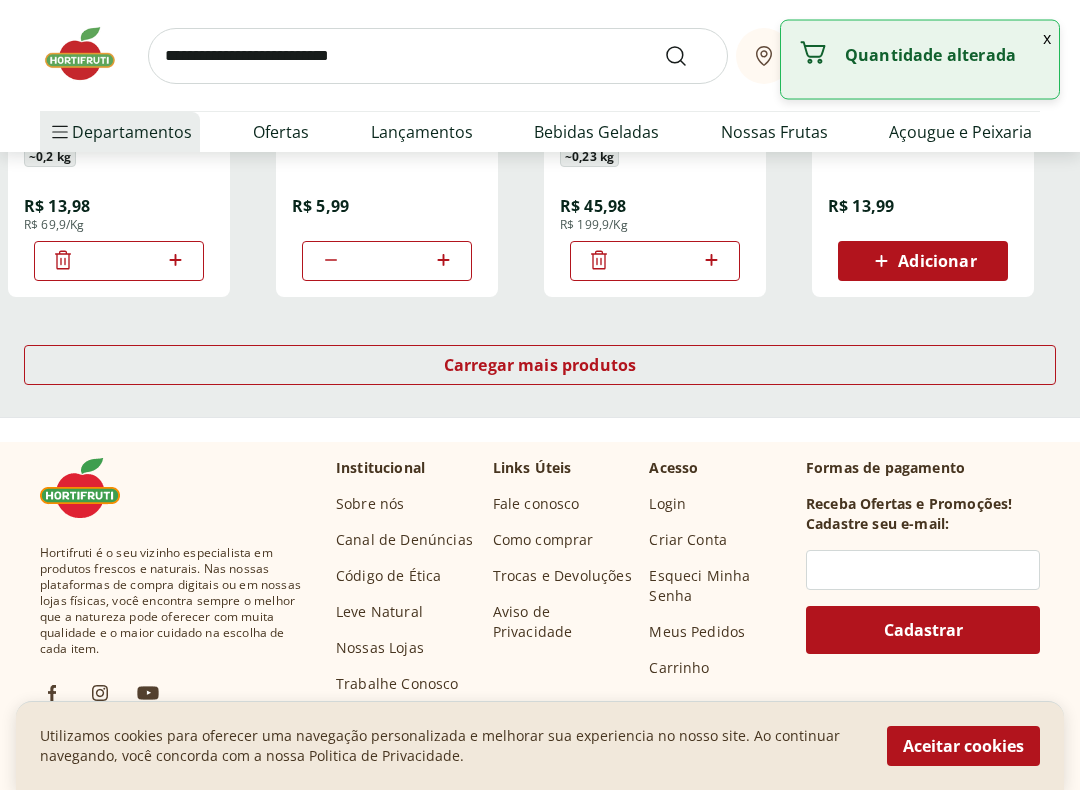 scroll, scrollTop: 4010, scrollLeft: 0, axis: vertical 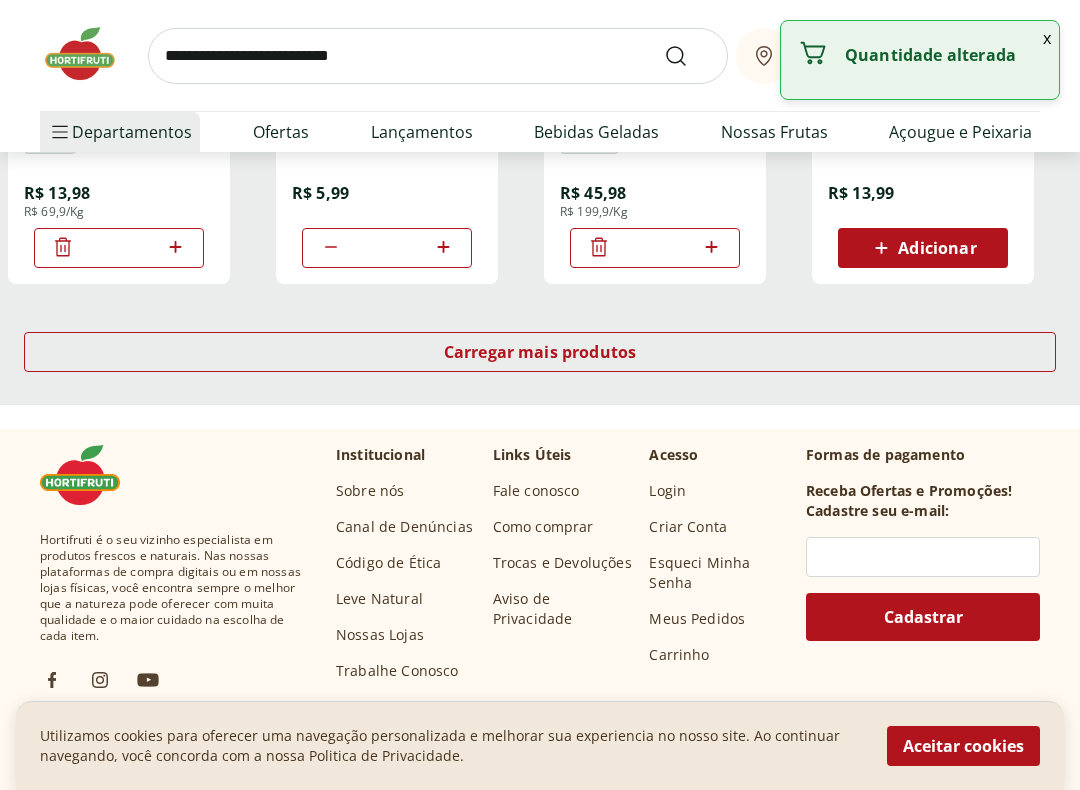 click on "Carregar mais produtos" at bounding box center (540, 352) 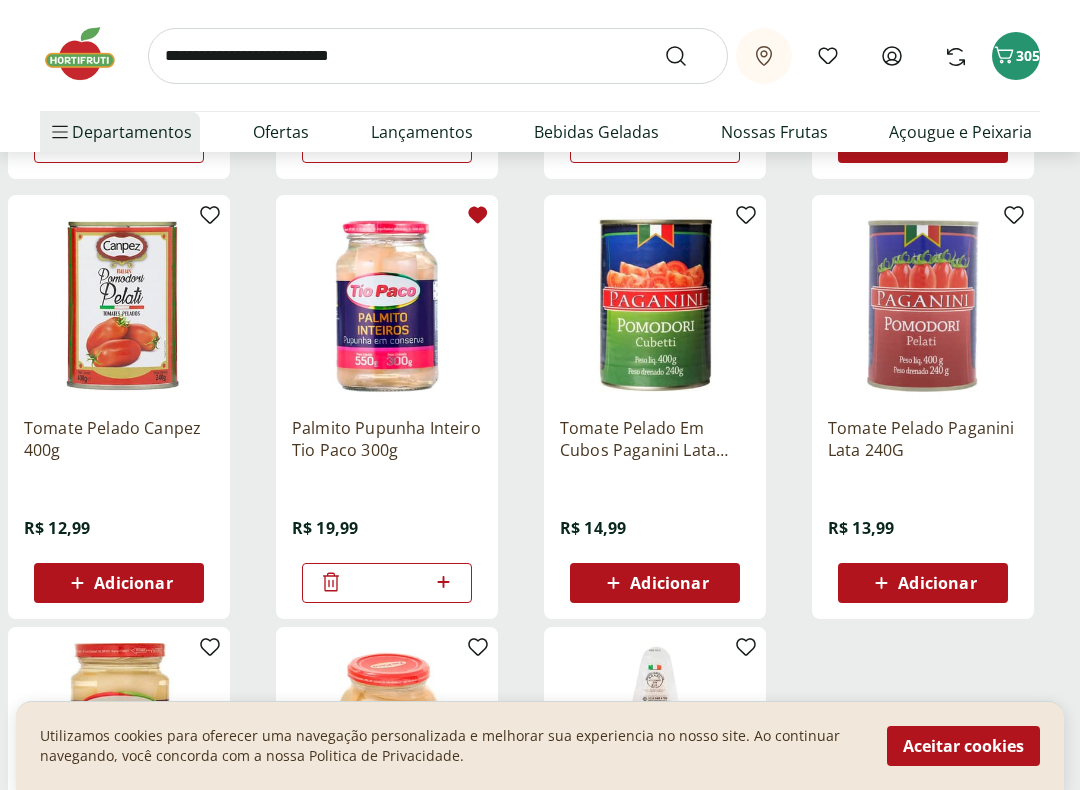 scroll, scrollTop: 4139, scrollLeft: 0, axis: vertical 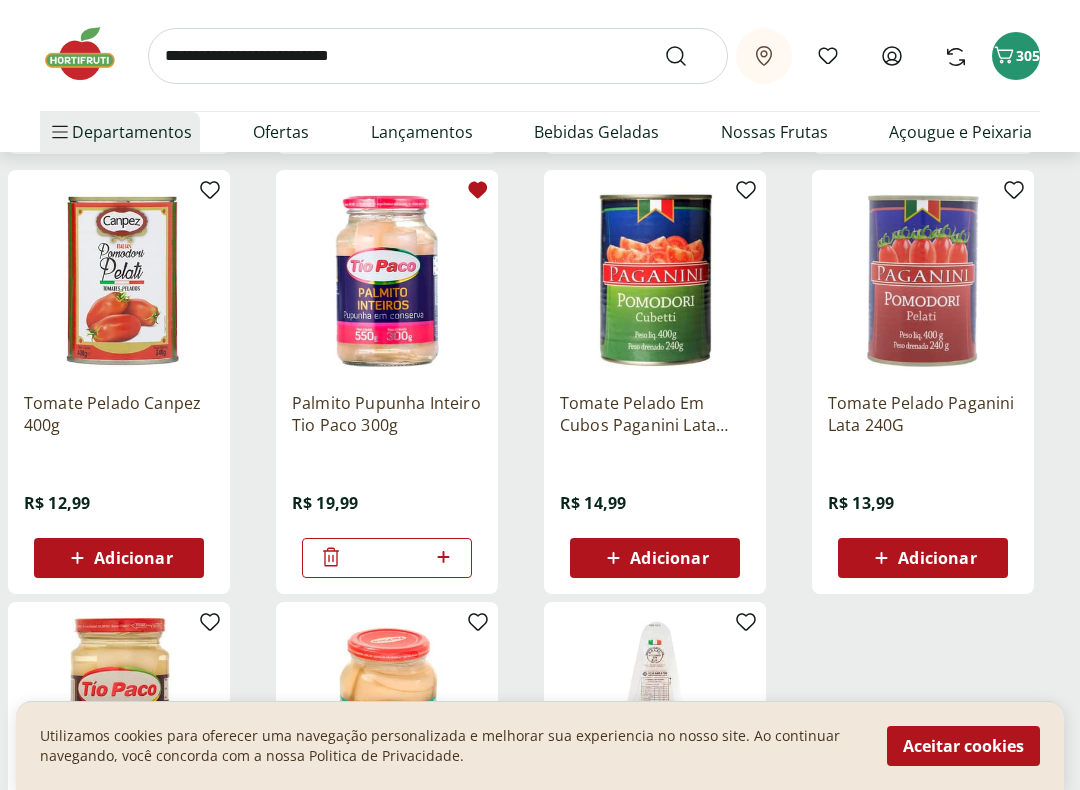 click 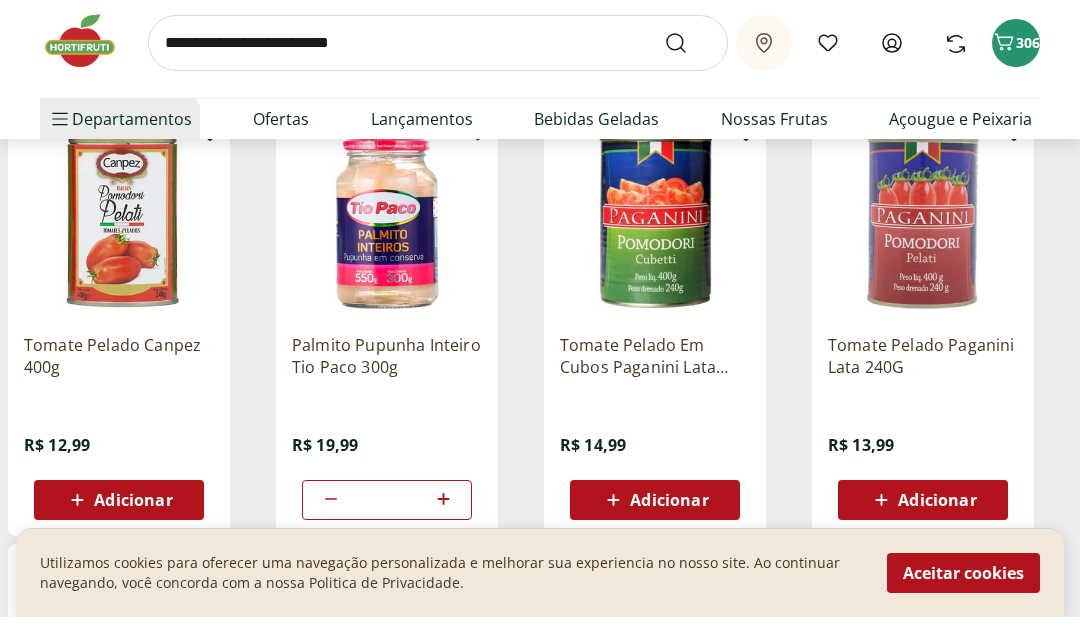 scroll, scrollTop: 4201, scrollLeft: 0, axis: vertical 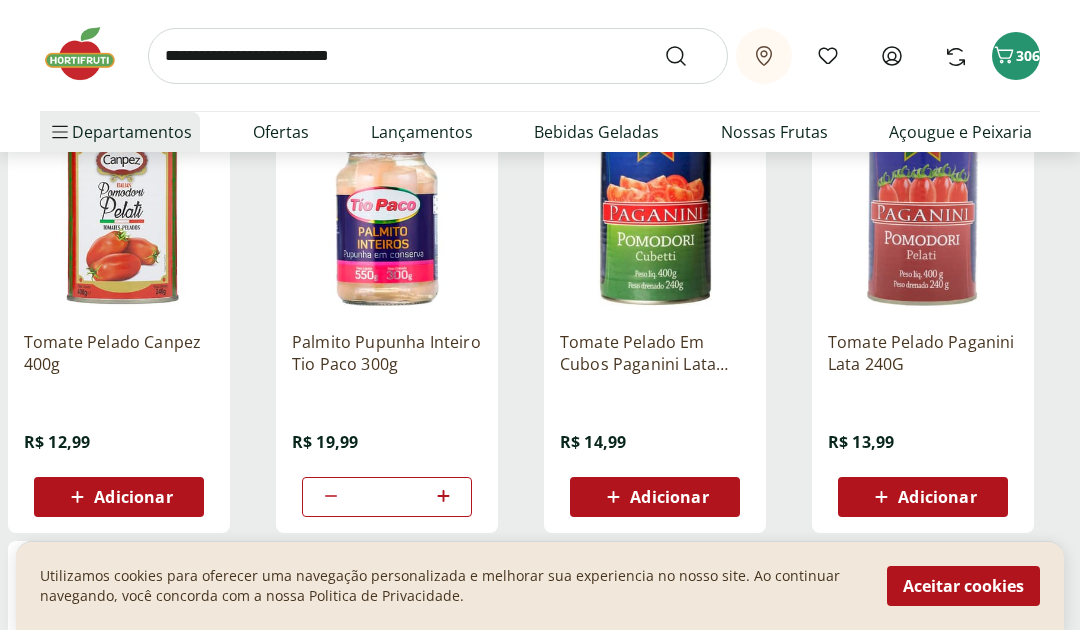click at bounding box center [438, 56] 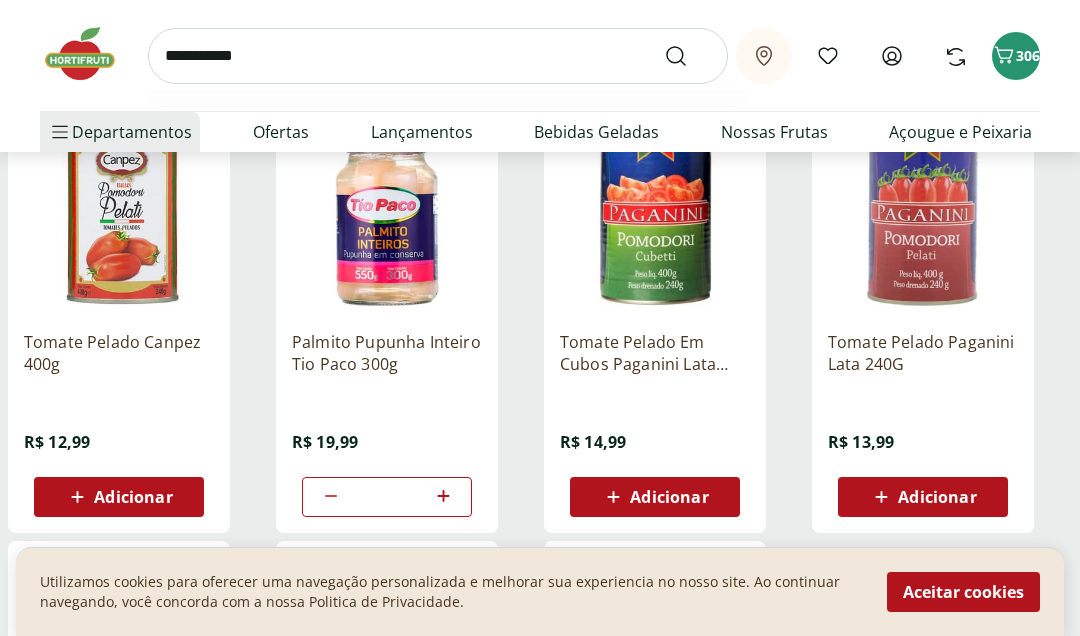 type on "**********" 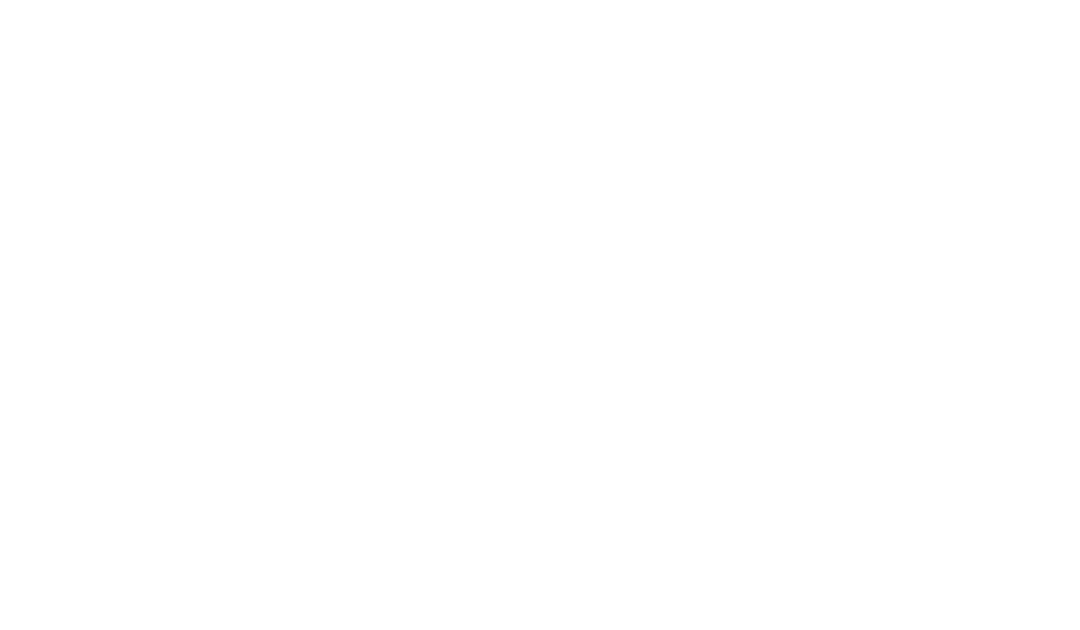 scroll, scrollTop: 3247, scrollLeft: 0, axis: vertical 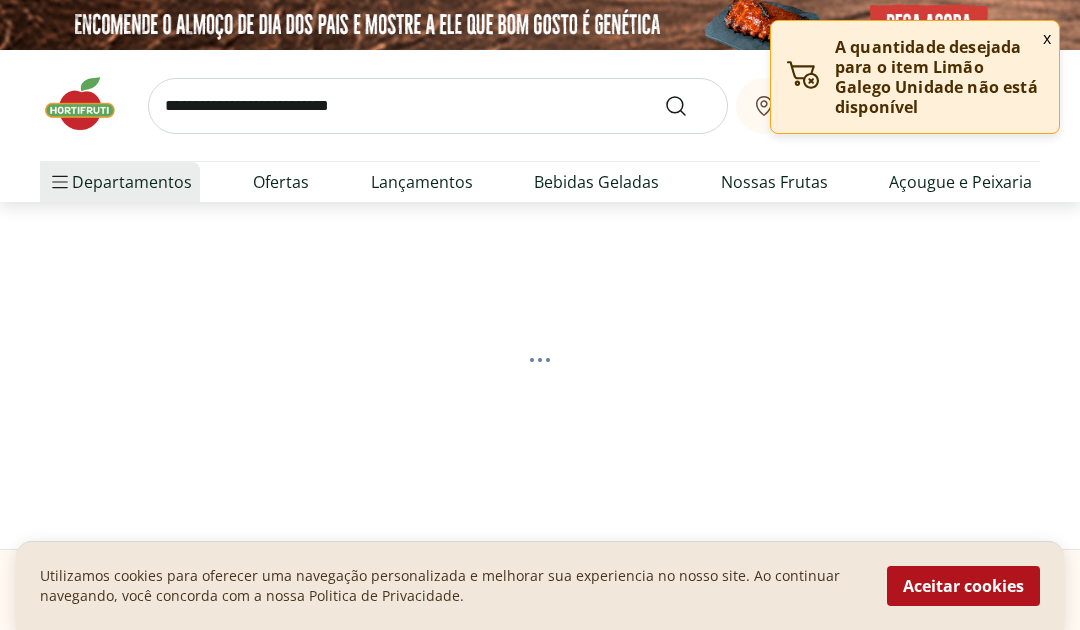 select on "**********" 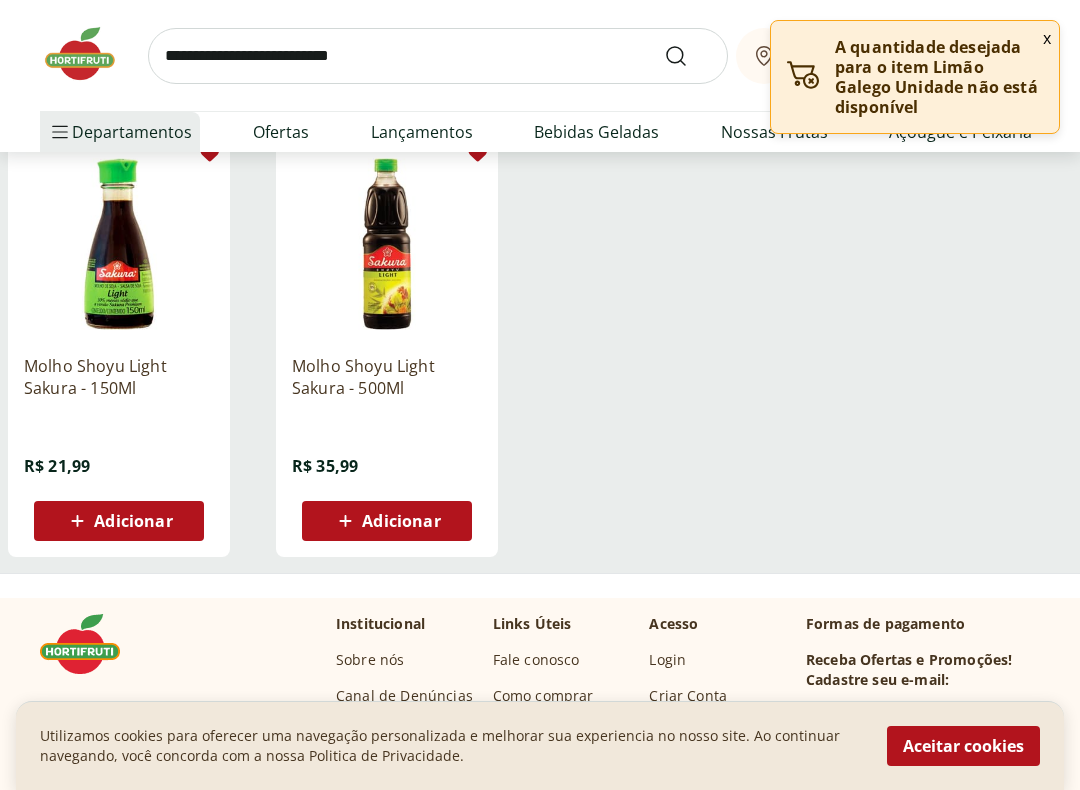 scroll, scrollTop: 269, scrollLeft: 0, axis: vertical 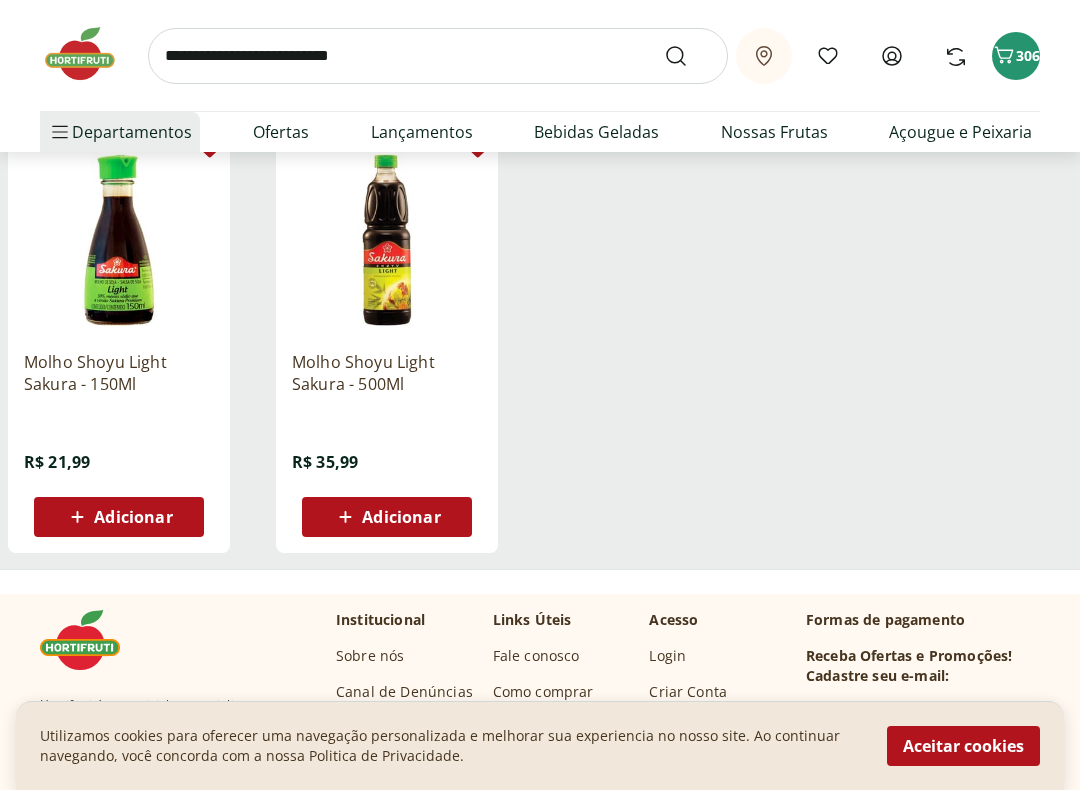 click on "Adicionar" at bounding box center [387, 517] 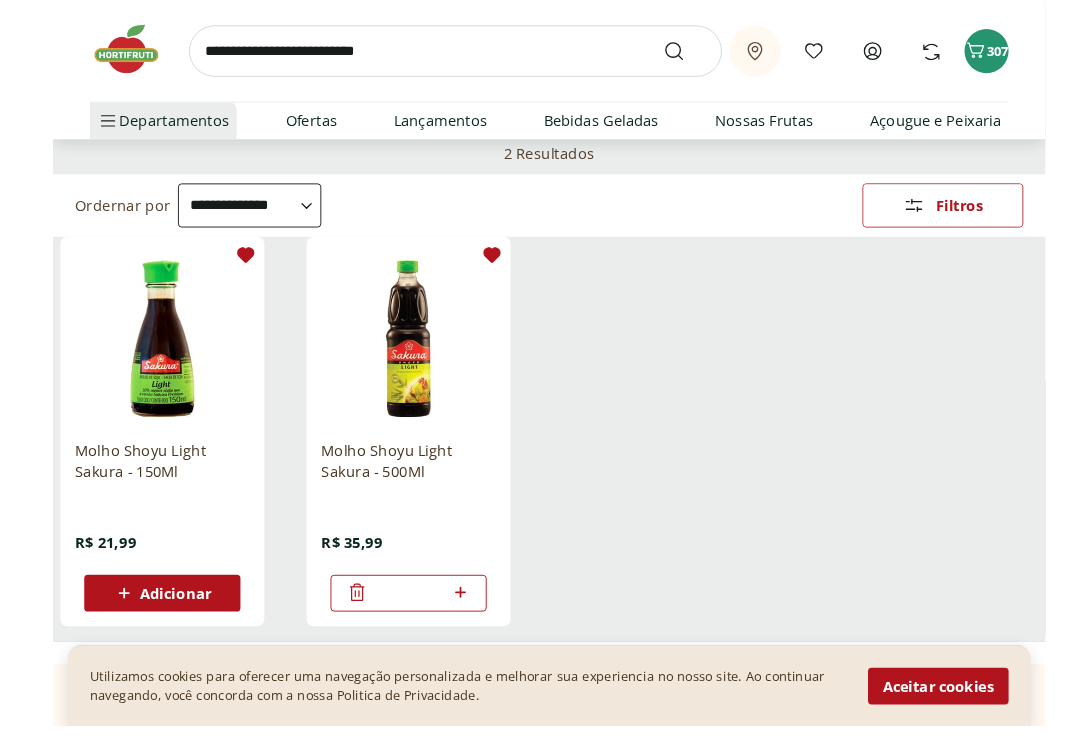 scroll, scrollTop: 154, scrollLeft: 0, axis: vertical 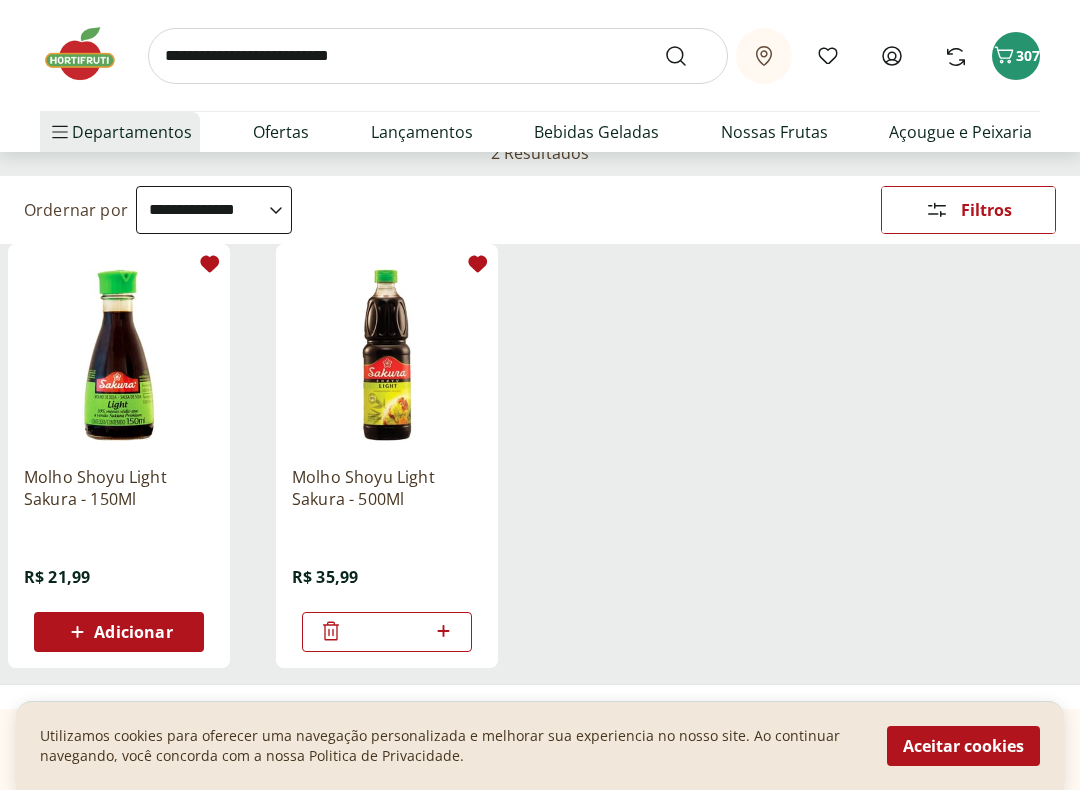 click at bounding box center (438, 56) 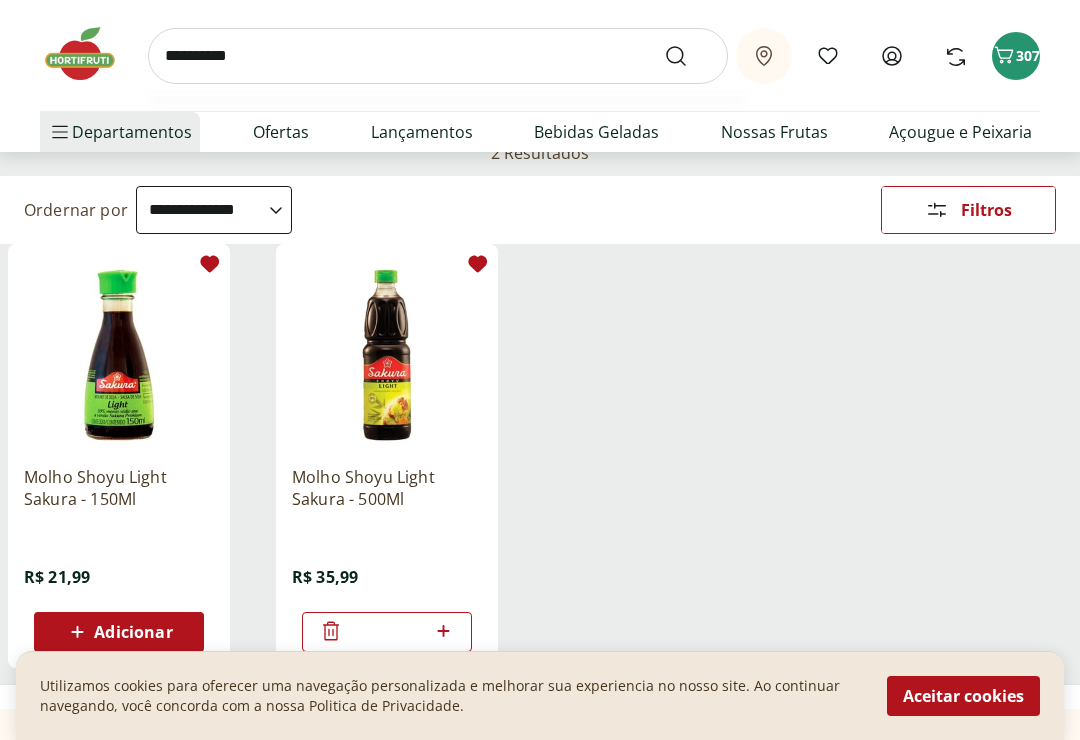 type on "**********" 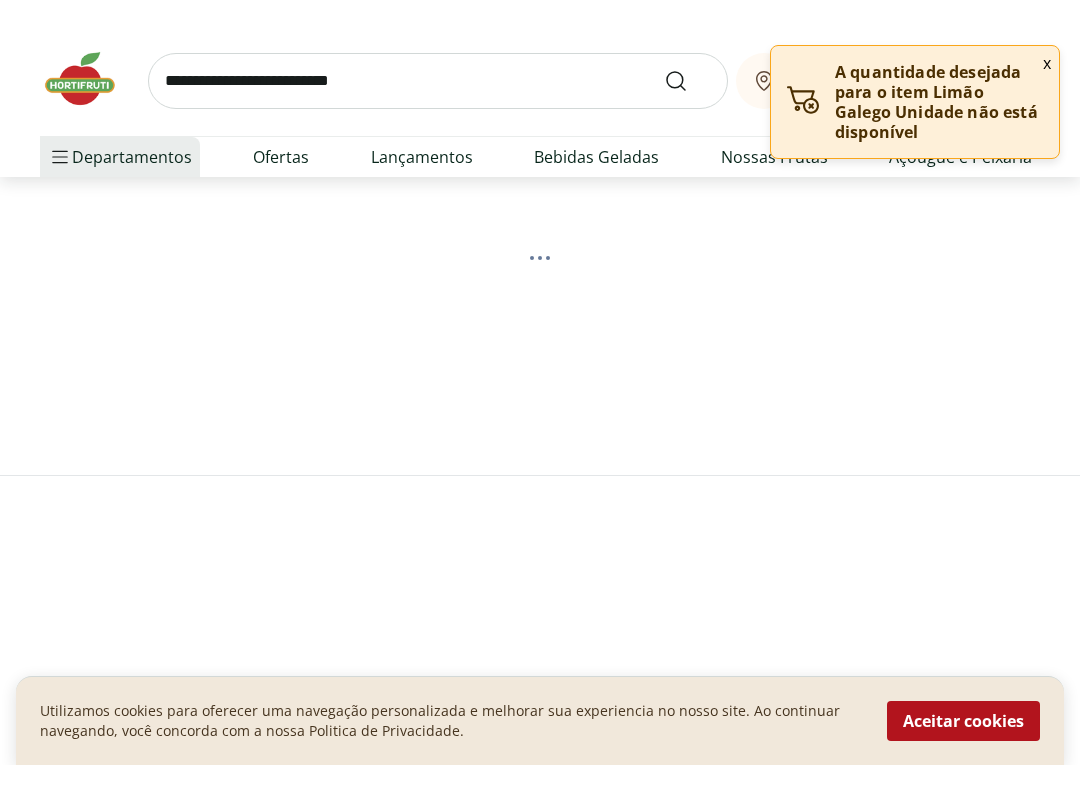scroll, scrollTop: 0, scrollLeft: 0, axis: both 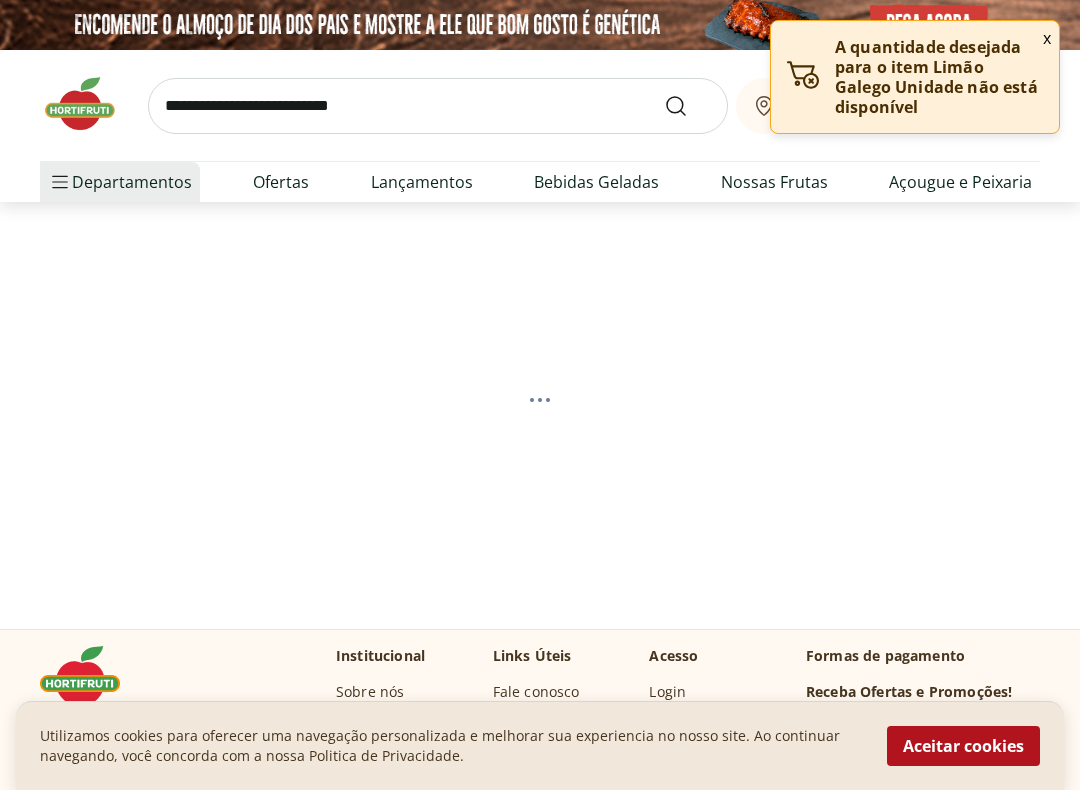 select on "**********" 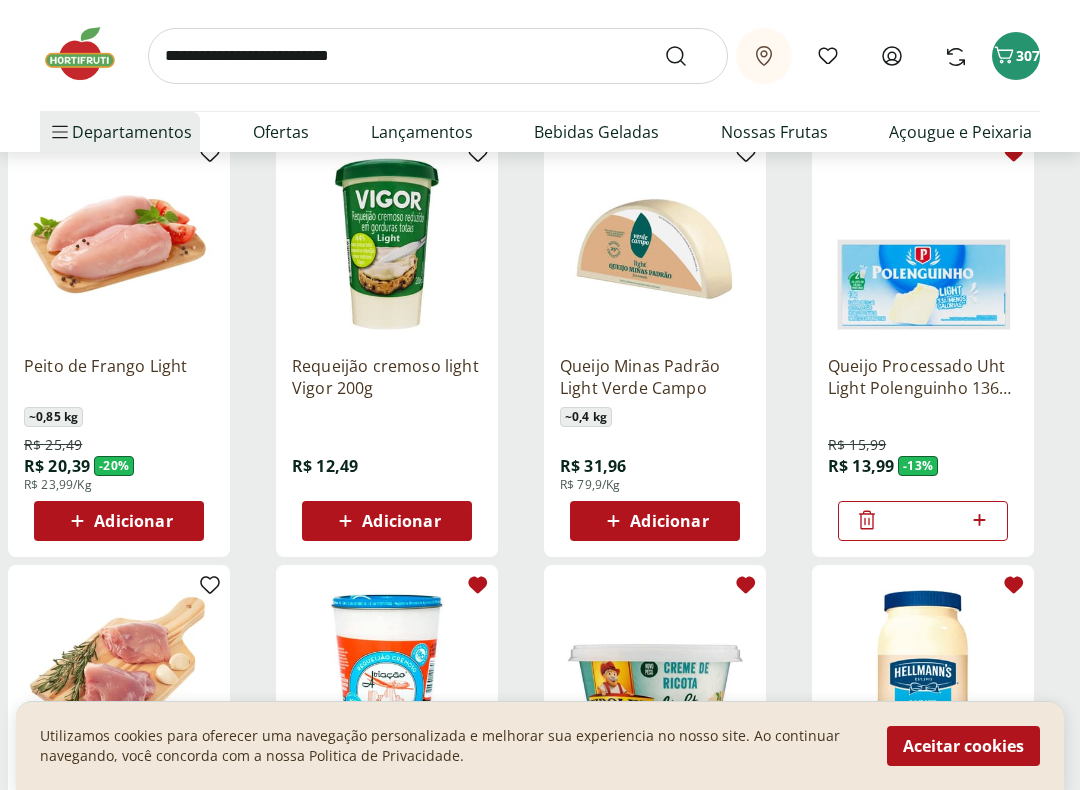 scroll, scrollTop: 277, scrollLeft: 0, axis: vertical 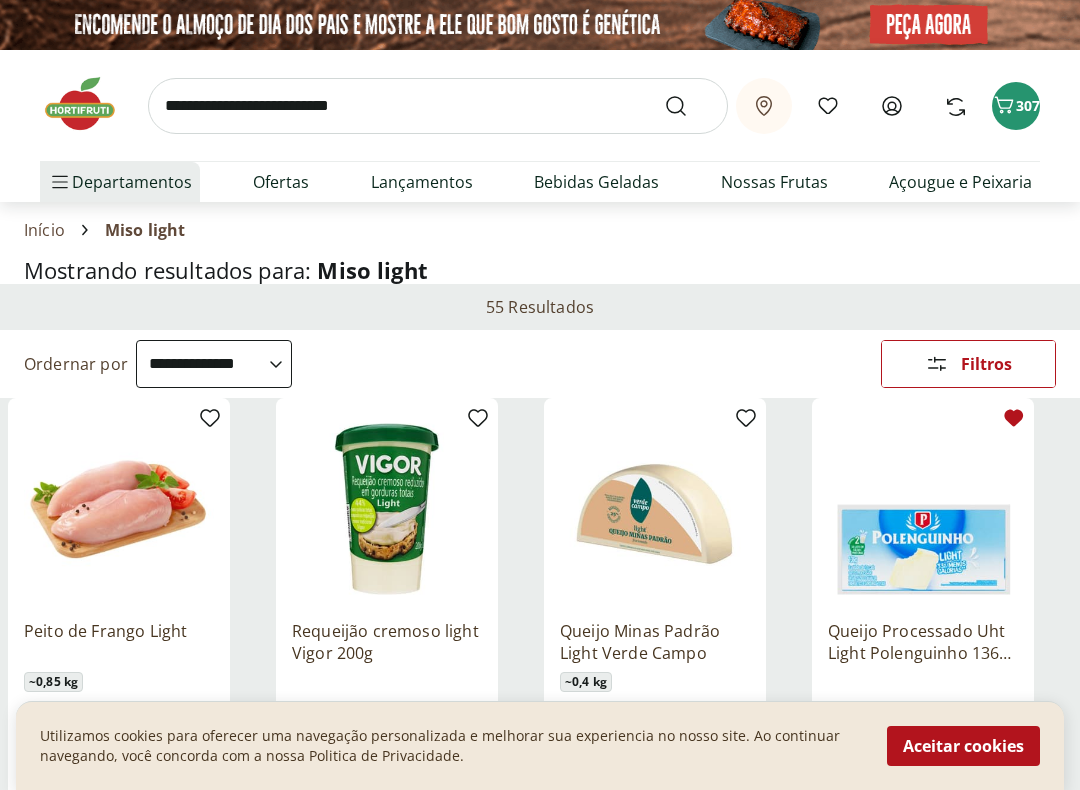 select on "**********" 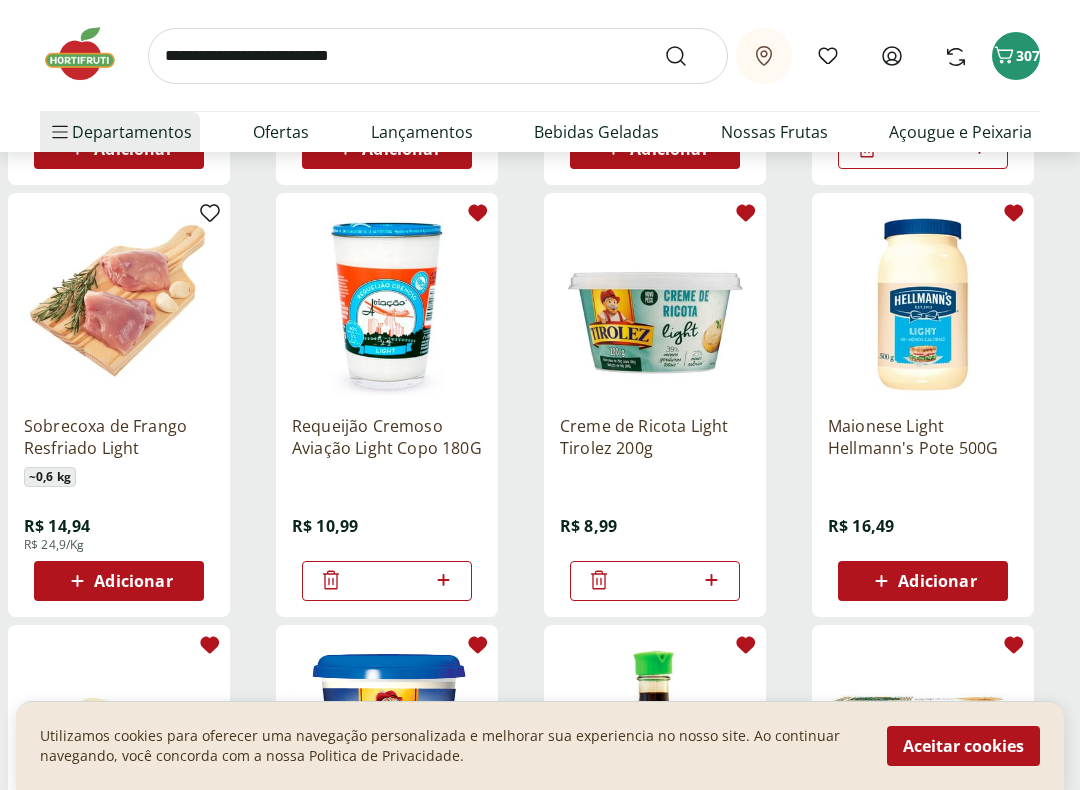 scroll, scrollTop: 637, scrollLeft: 0, axis: vertical 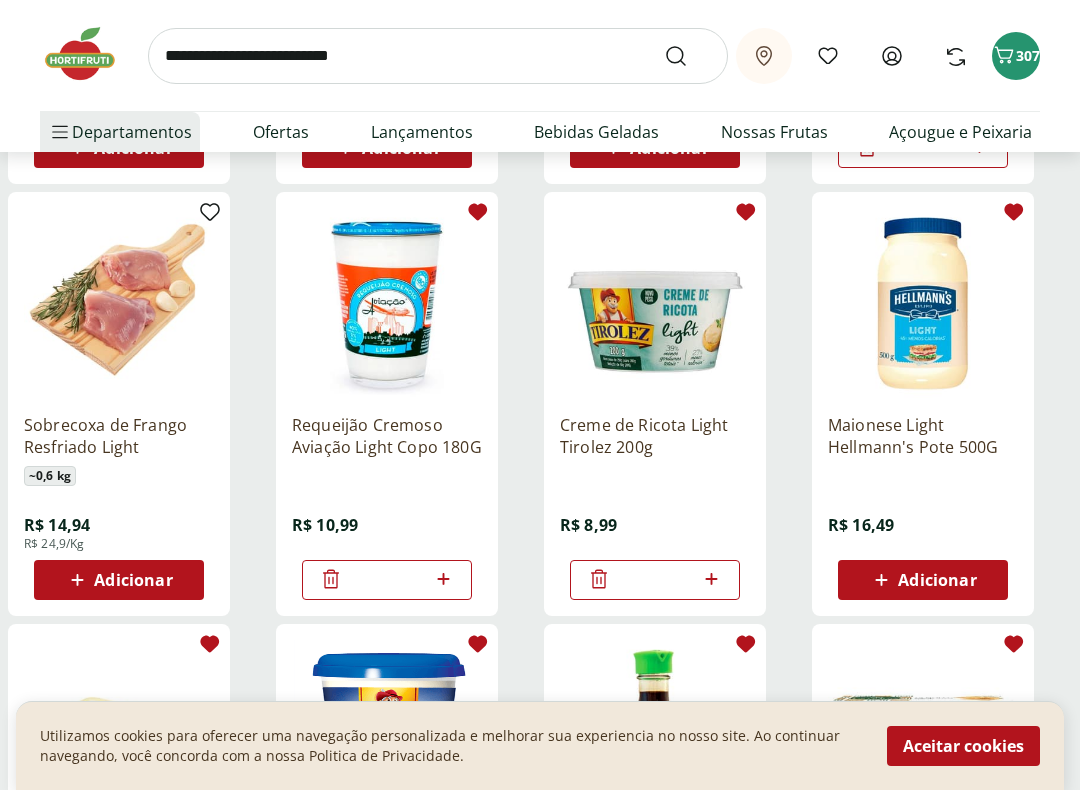 click 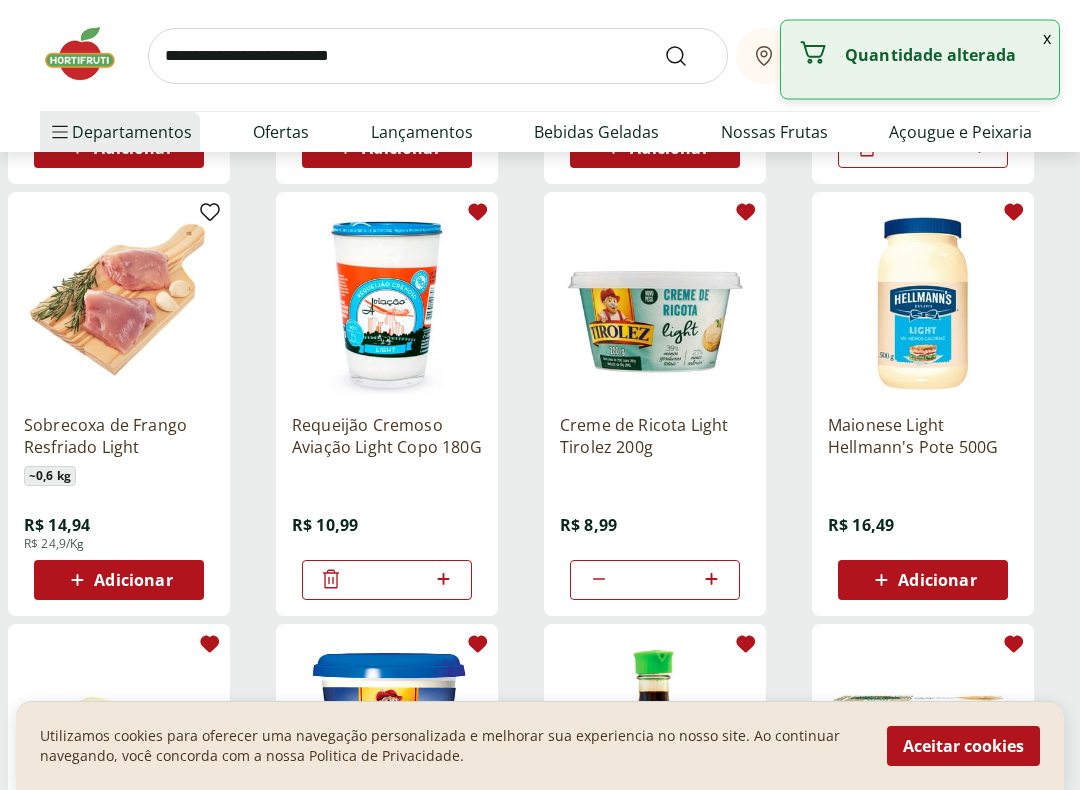scroll, scrollTop: 638, scrollLeft: 0, axis: vertical 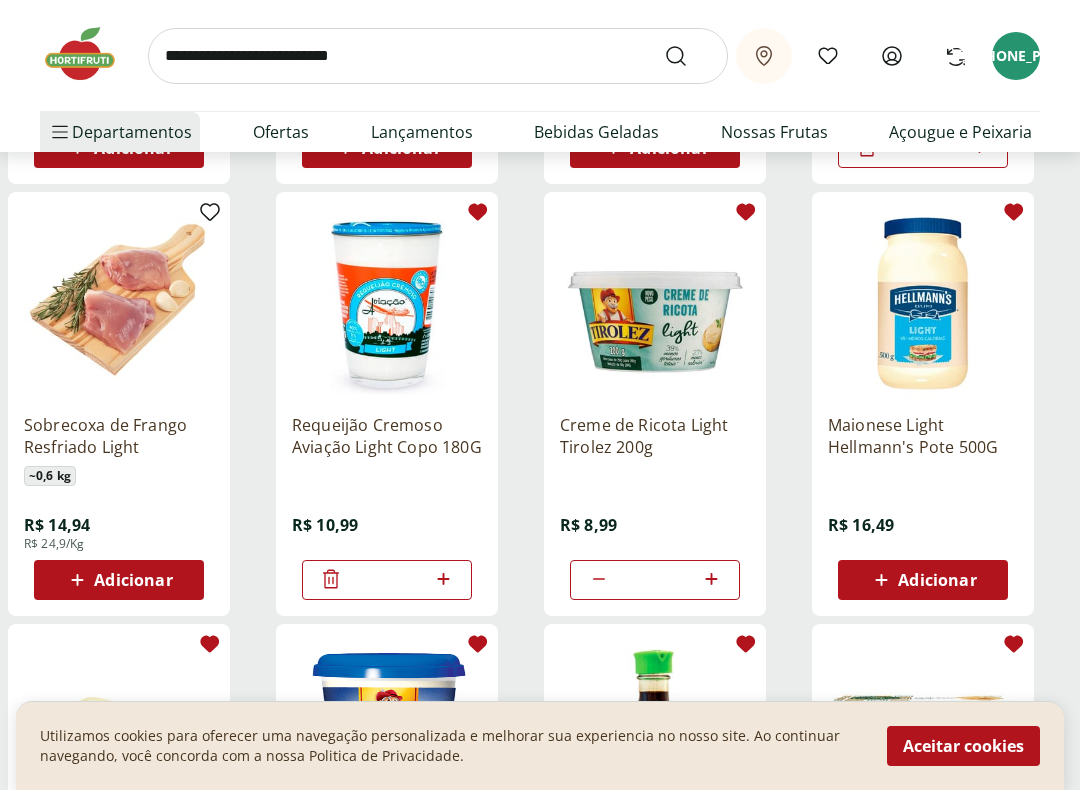 click on "Adicionar" at bounding box center [923, 580] 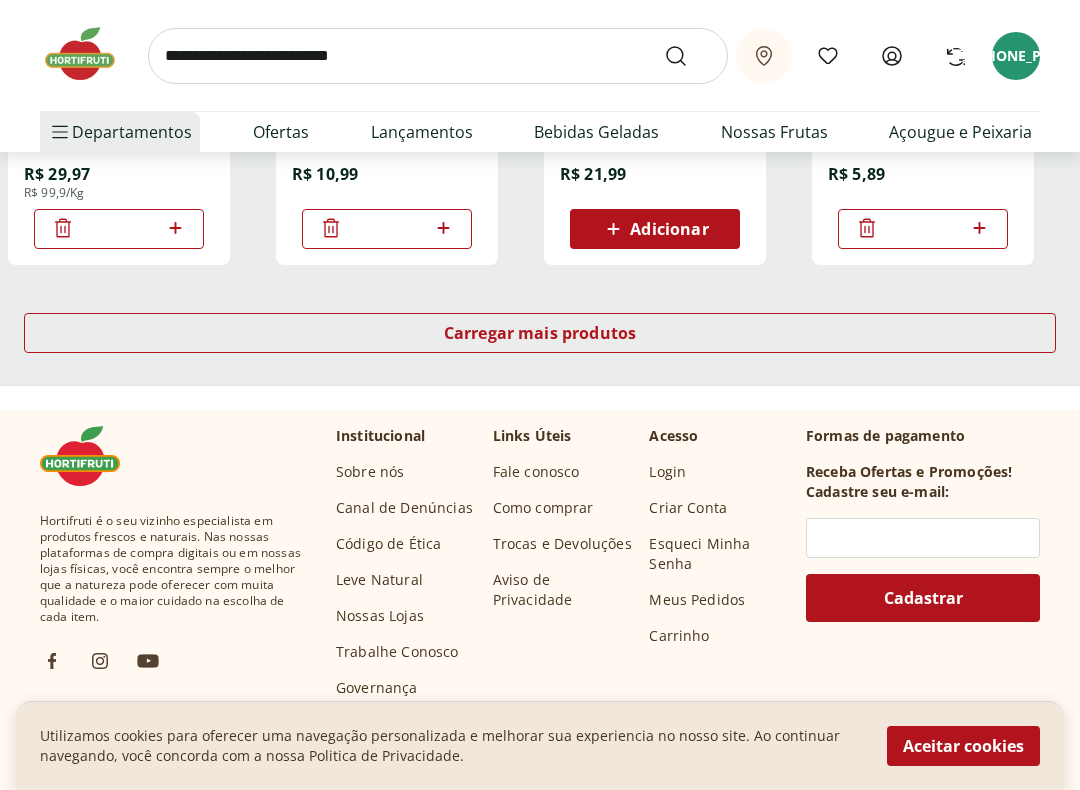 scroll, scrollTop: 1405, scrollLeft: 0, axis: vertical 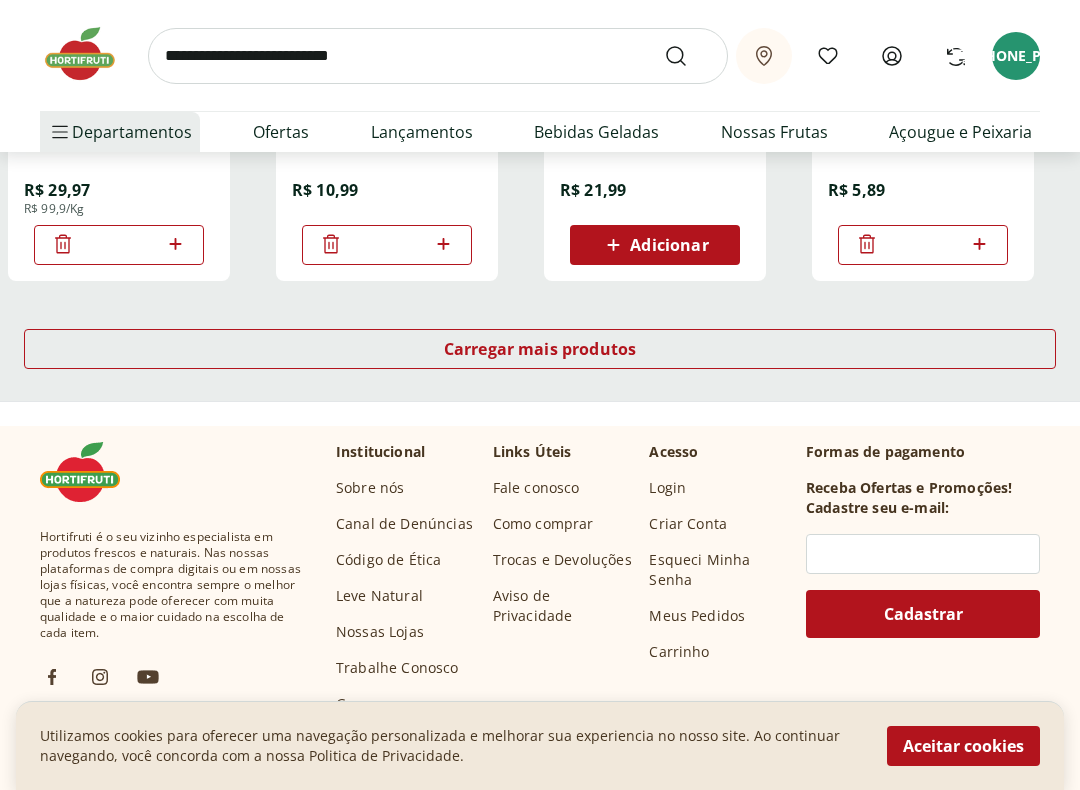 click on "Carregar mais produtos" at bounding box center (540, 349) 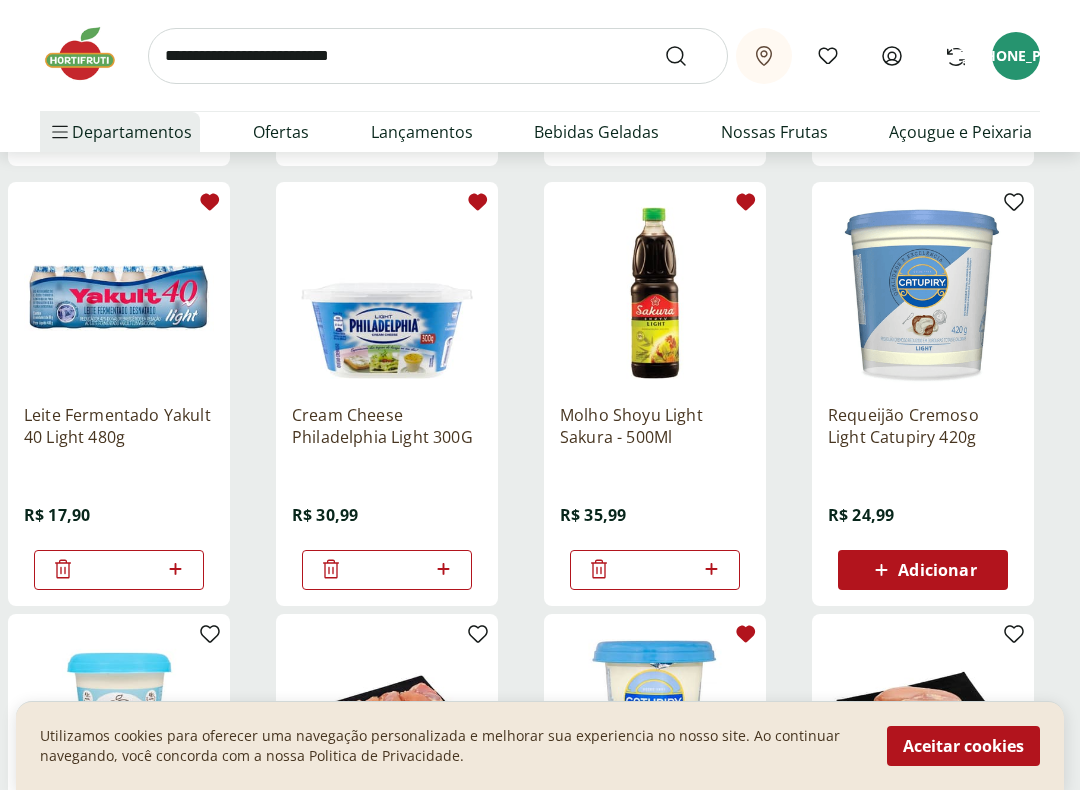scroll, scrollTop: 1521, scrollLeft: 0, axis: vertical 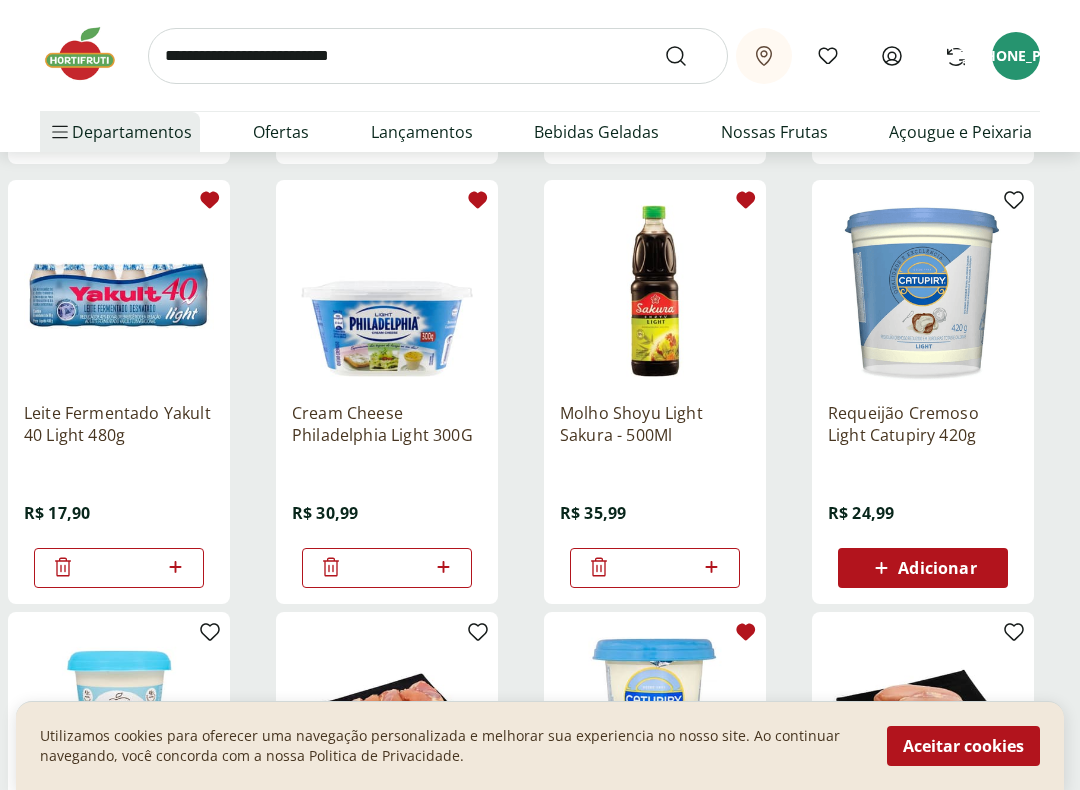 click 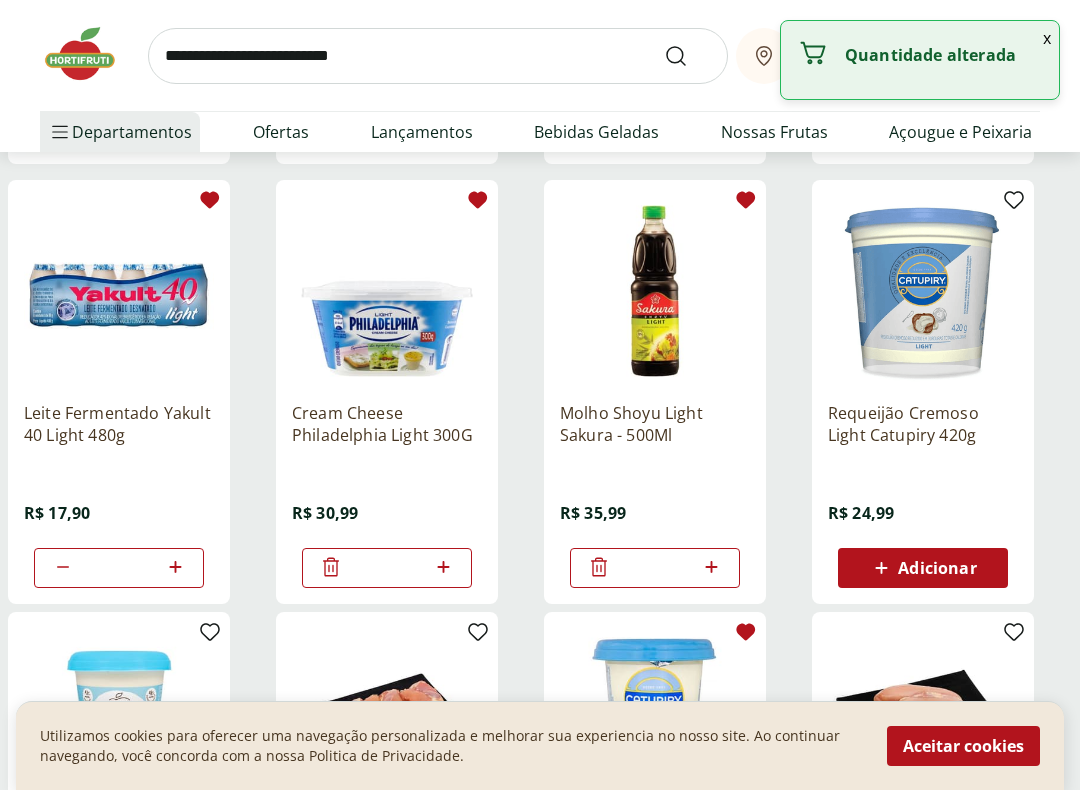click 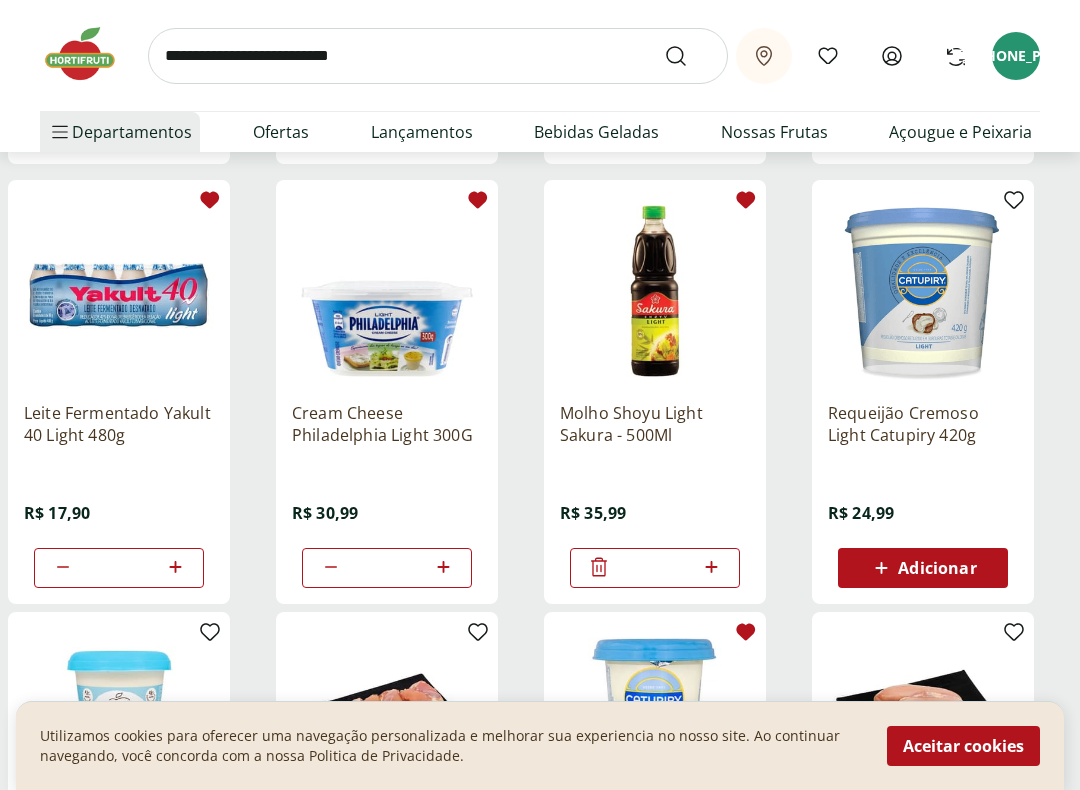 click on "Adicionar" at bounding box center (937, 568) 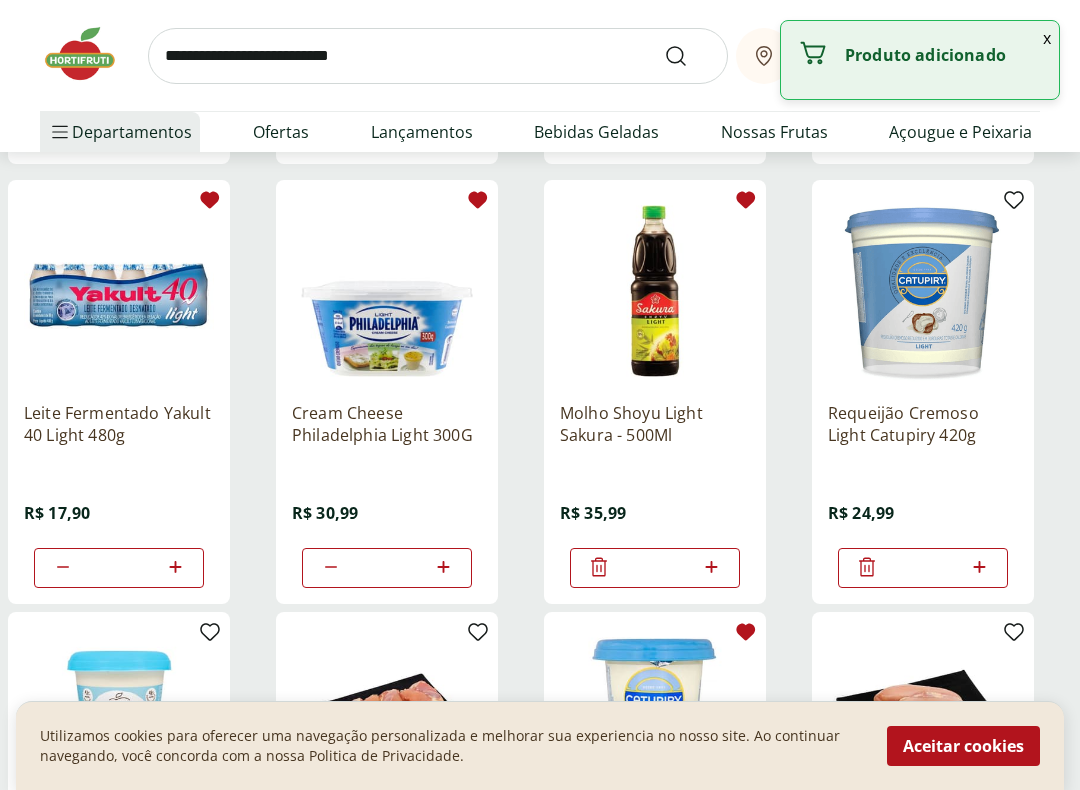 click 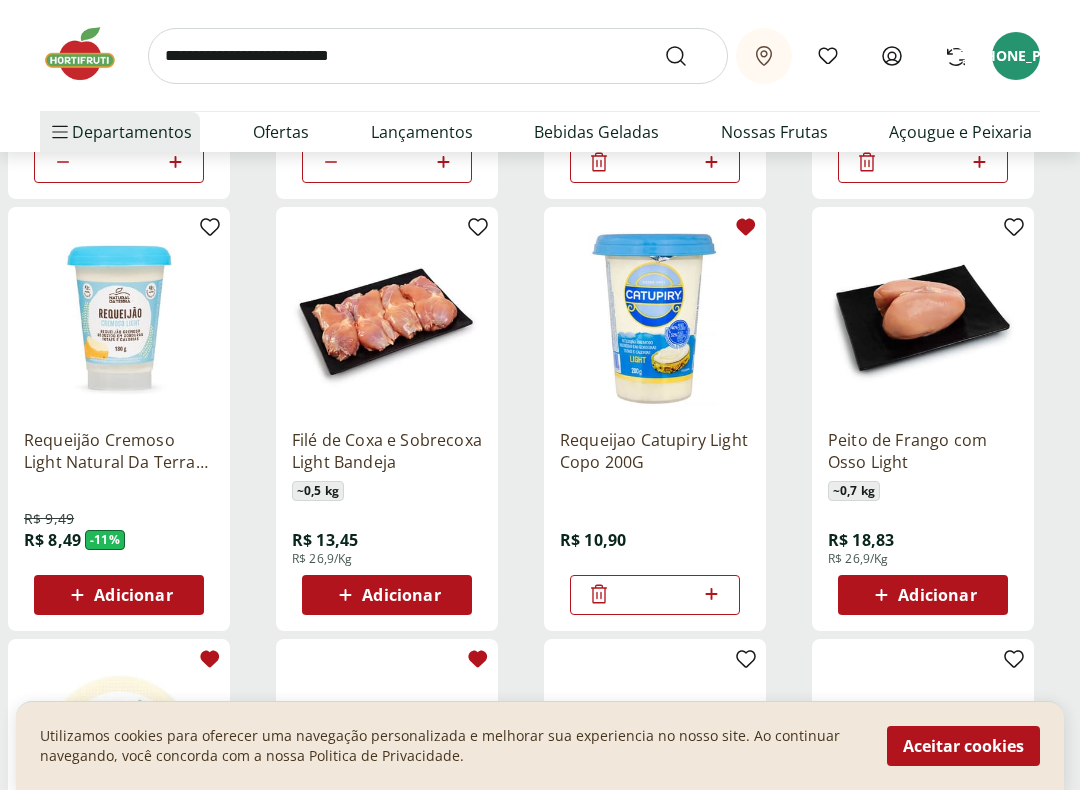scroll, scrollTop: 1930, scrollLeft: 0, axis: vertical 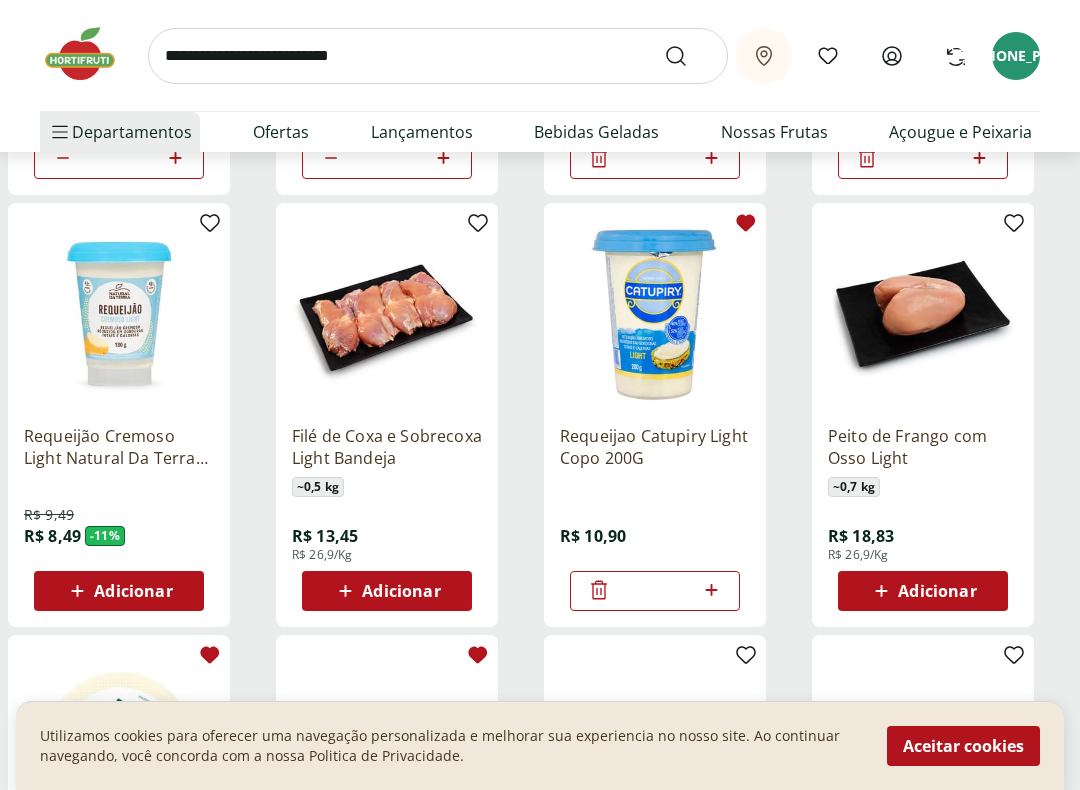 click 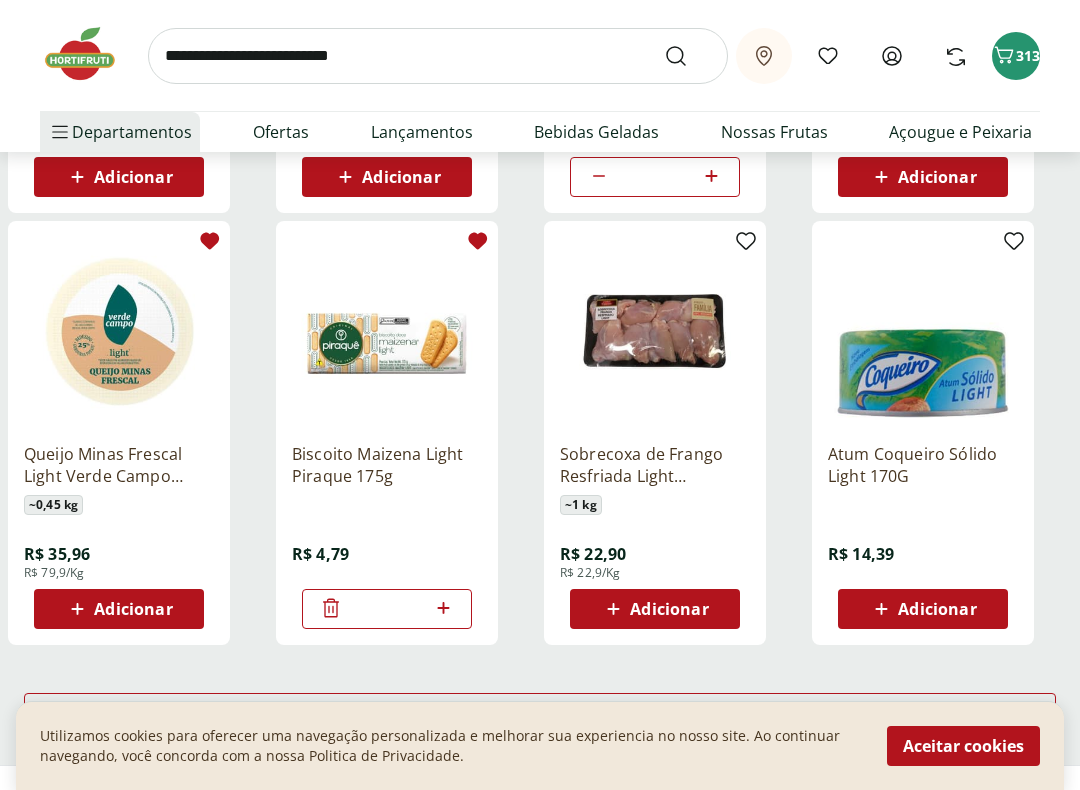 scroll, scrollTop: 2346, scrollLeft: 0, axis: vertical 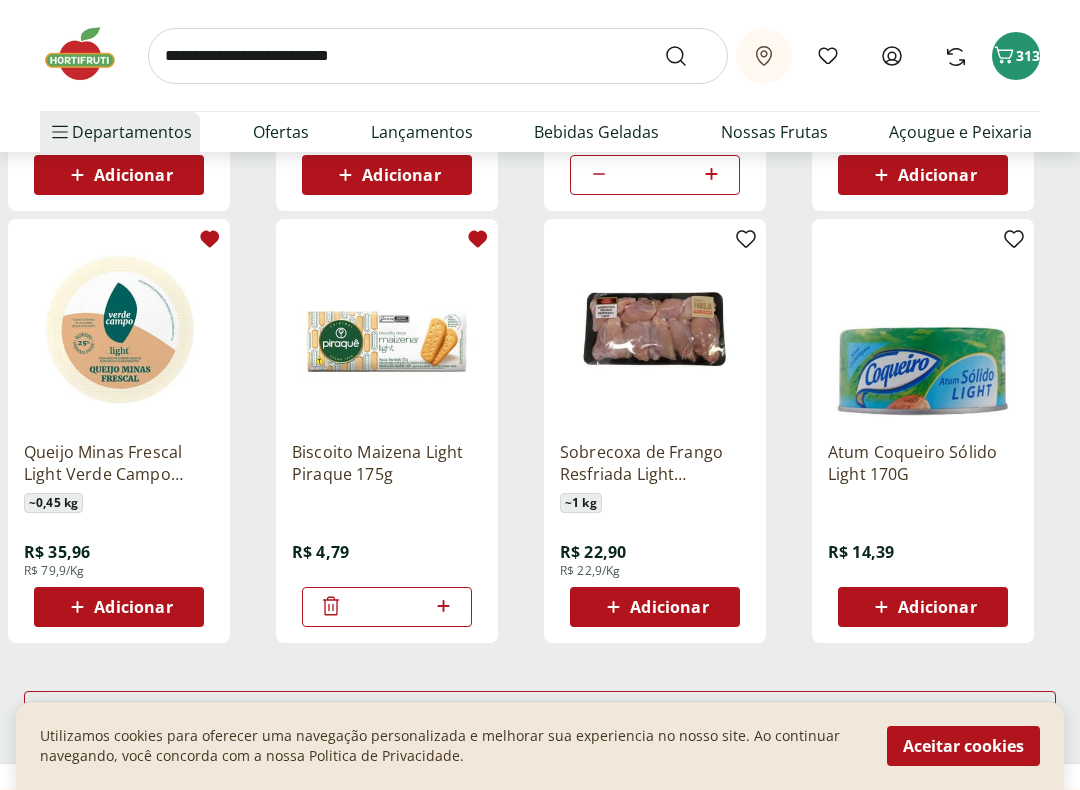 click on "Biscoito Maizena Light Piraque 175g R$ 4,79 *" at bounding box center [387, 432] 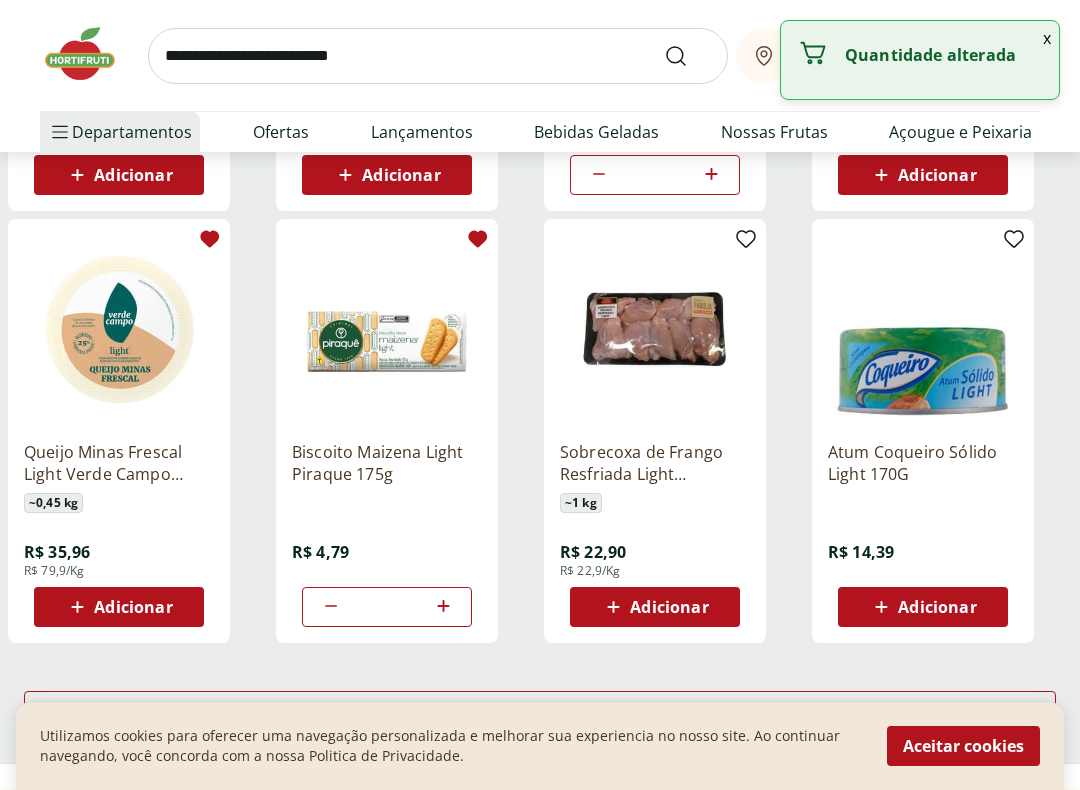 click 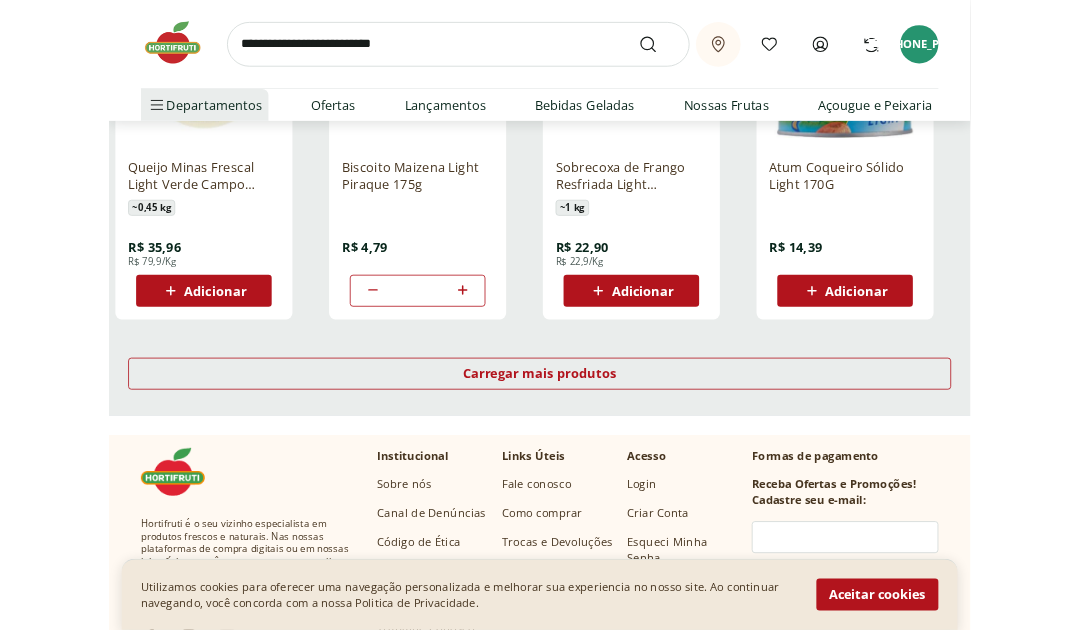 scroll, scrollTop: 2590, scrollLeft: 0, axis: vertical 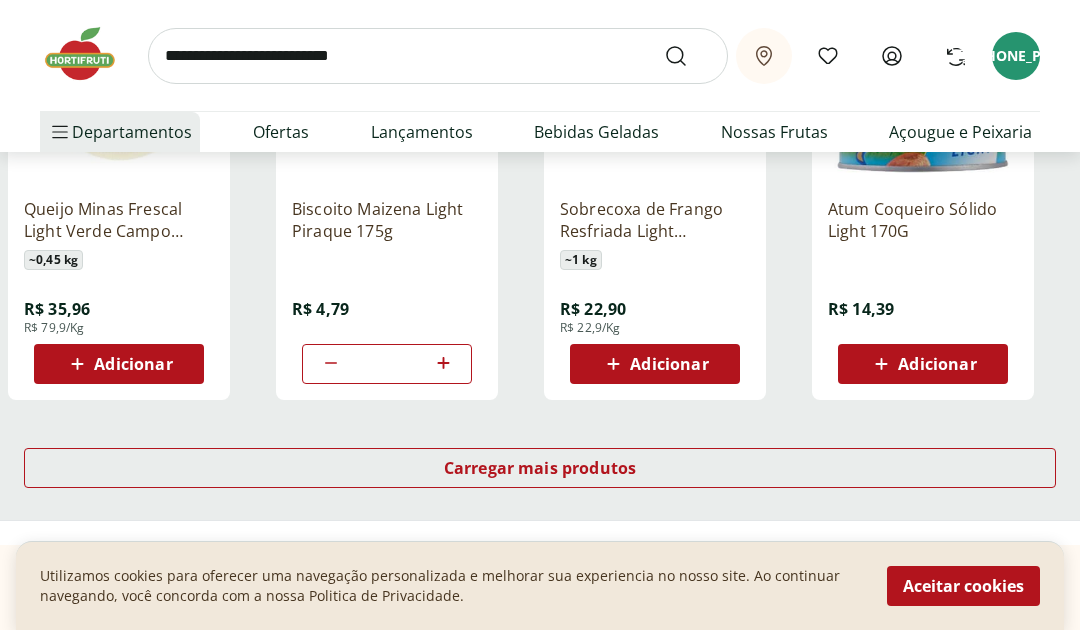 click on "Adicionar" at bounding box center (937, 364) 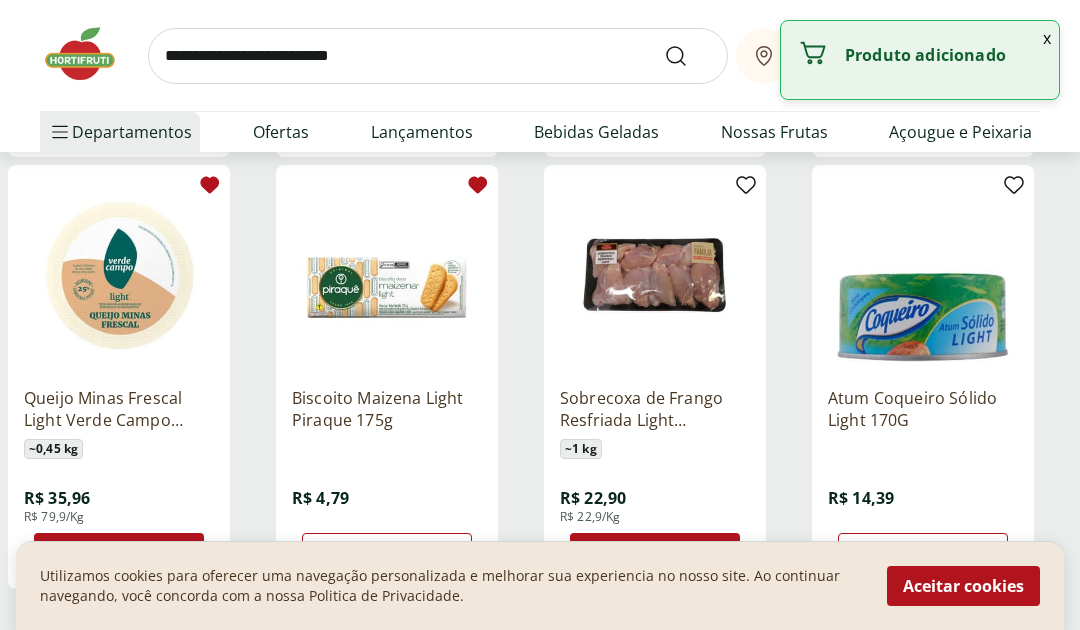 scroll, scrollTop: 2382, scrollLeft: 0, axis: vertical 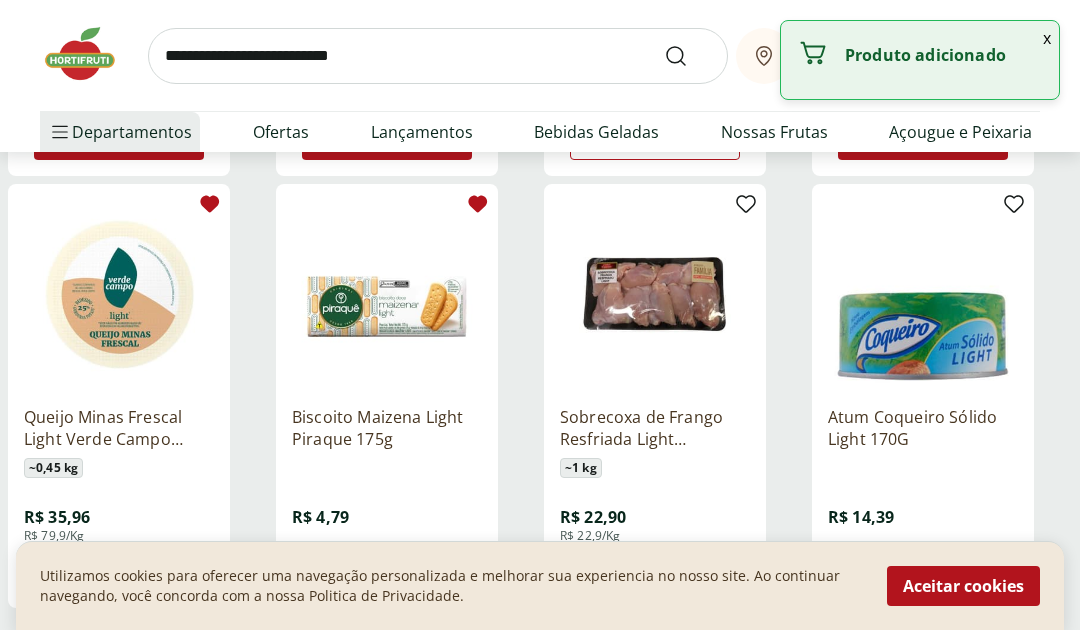 click 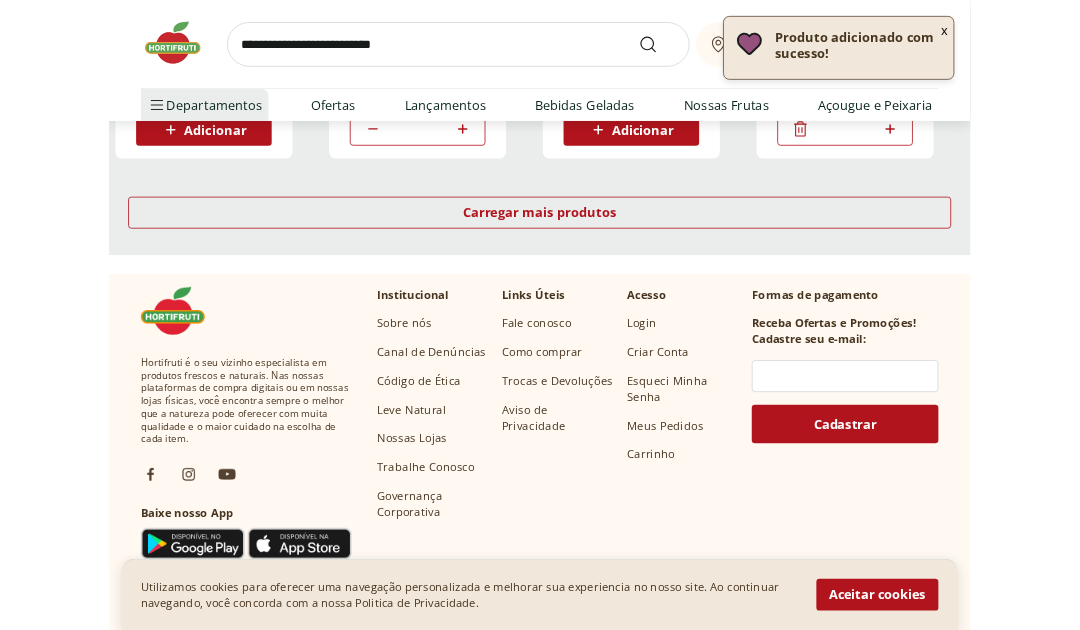 scroll, scrollTop: 2760, scrollLeft: 0, axis: vertical 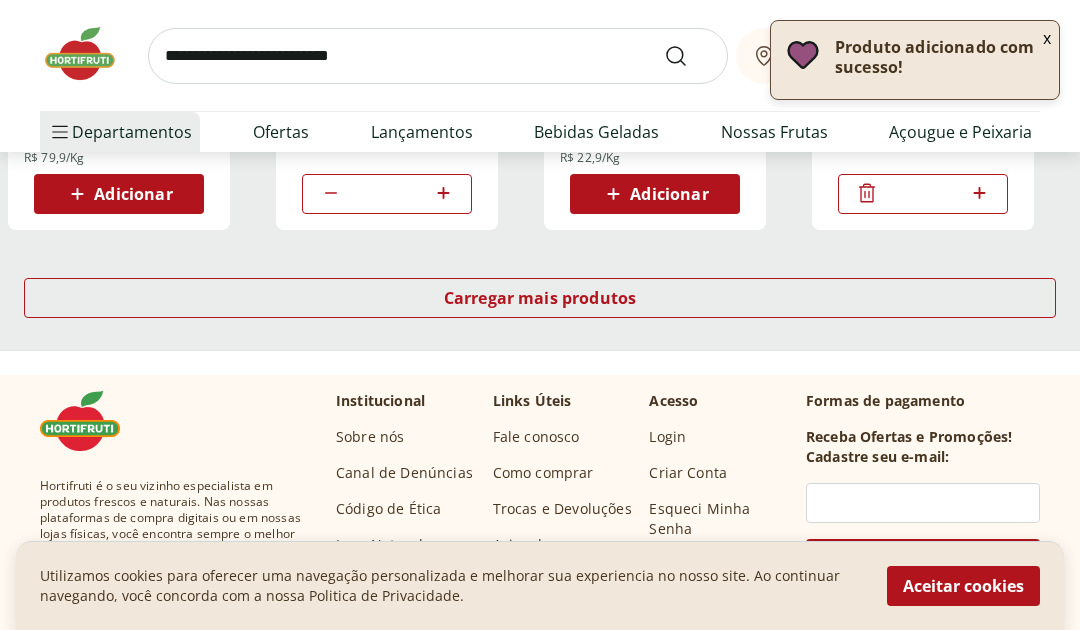 click on "Carregar mais produtos" at bounding box center [540, 298] 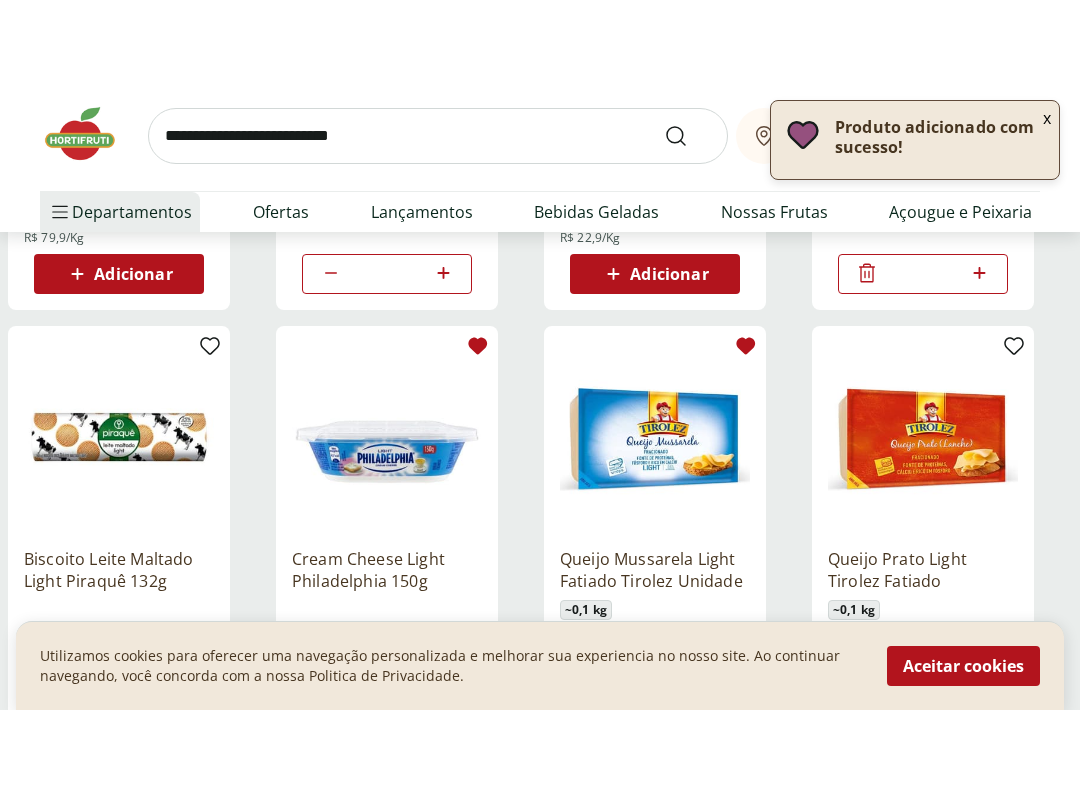 scroll, scrollTop: 2816, scrollLeft: 0, axis: vertical 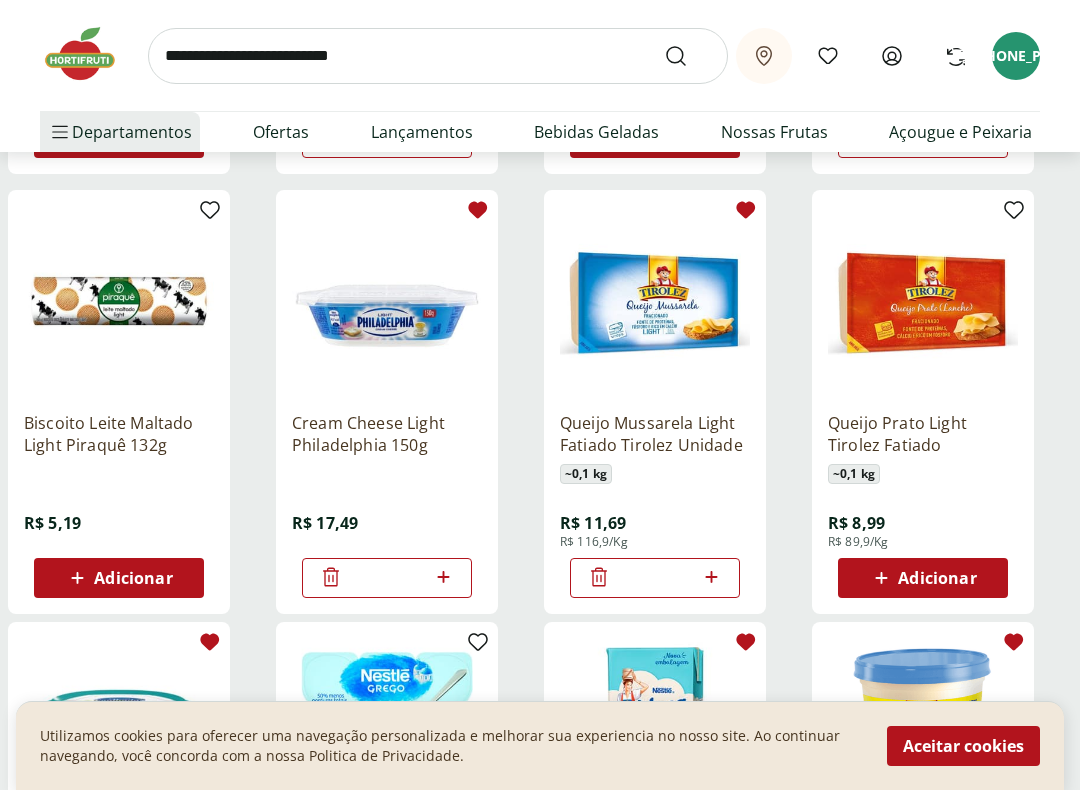 click on "Adicionar" at bounding box center (133, 578) 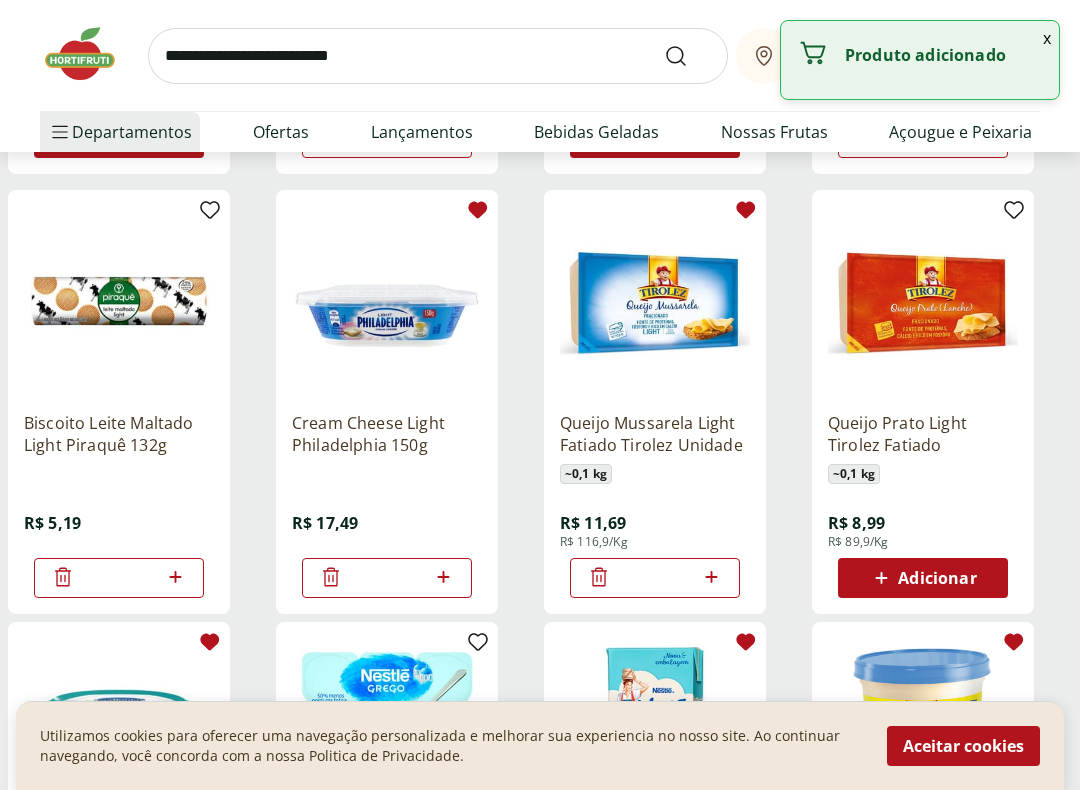 click 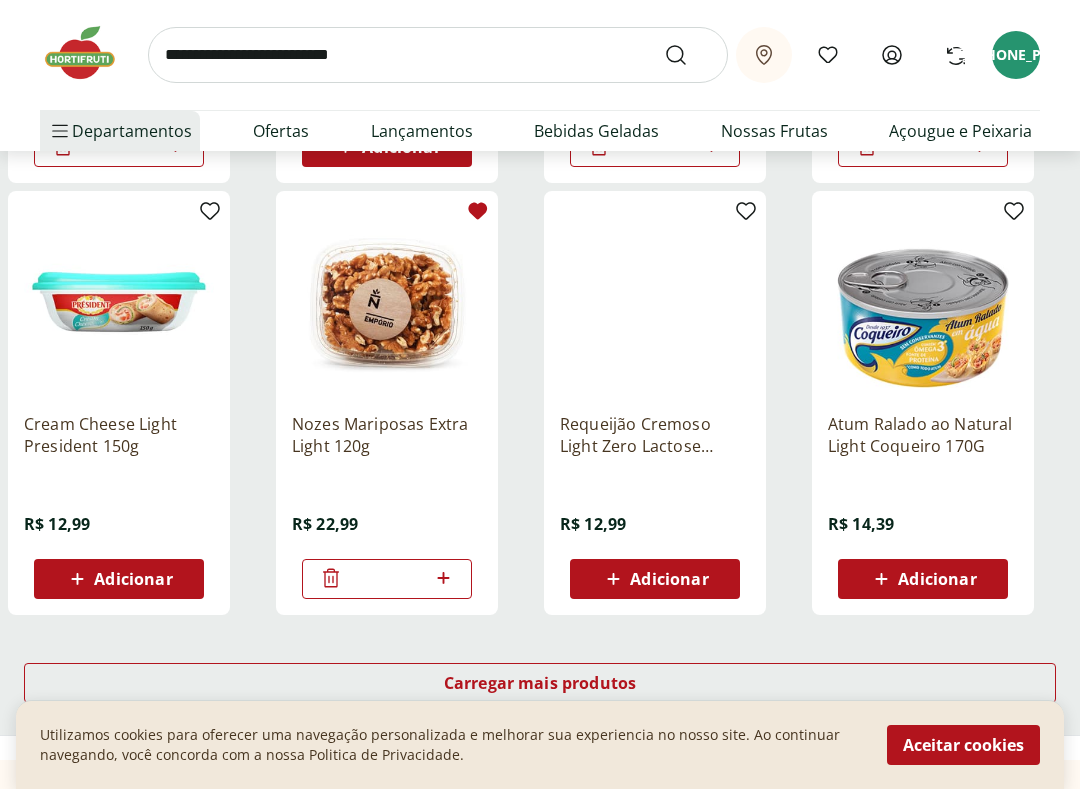 scroll, scrollTop: 3679, scrollLeft: 0, axis: vertical 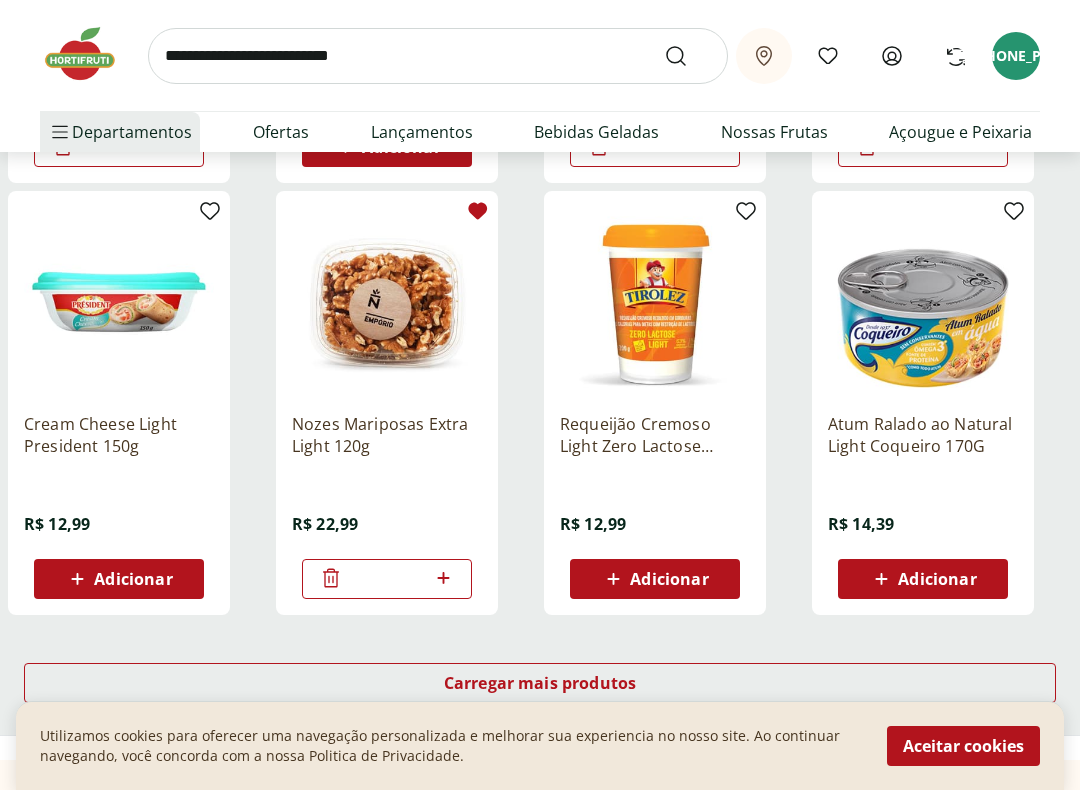 click on "Adicionar" at bounding box center (669, 579) 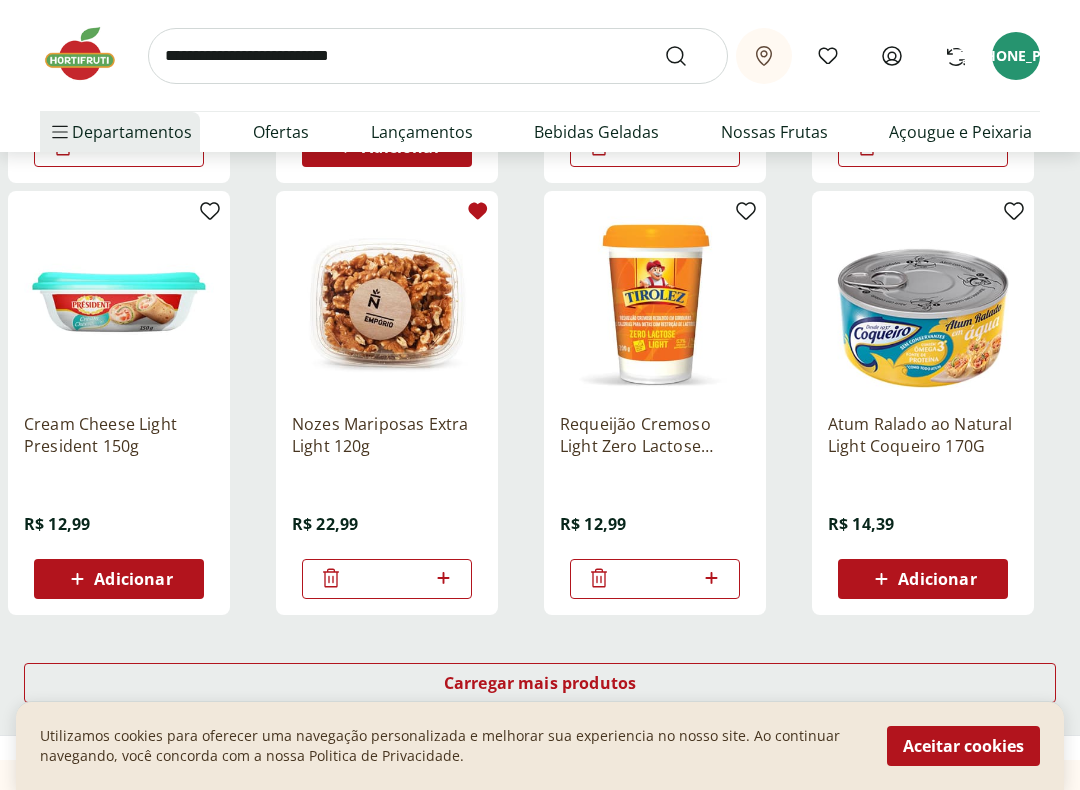 click on "Adicionar" at bounding box center [133, 579] 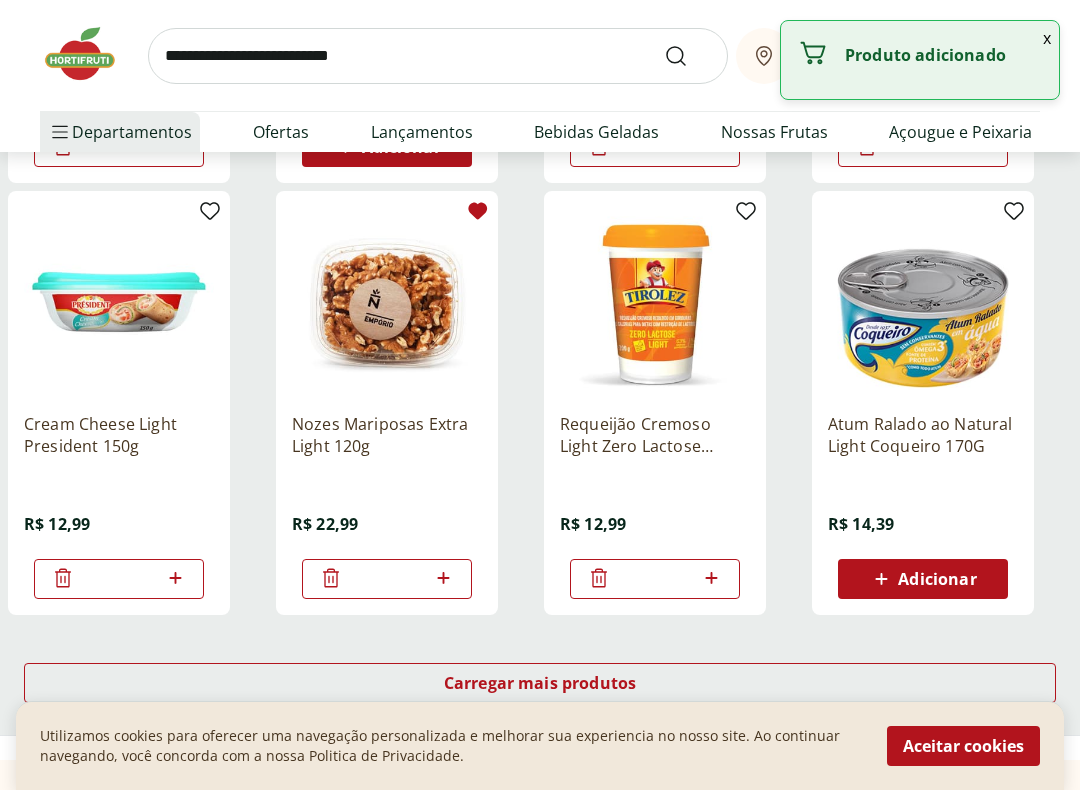 click 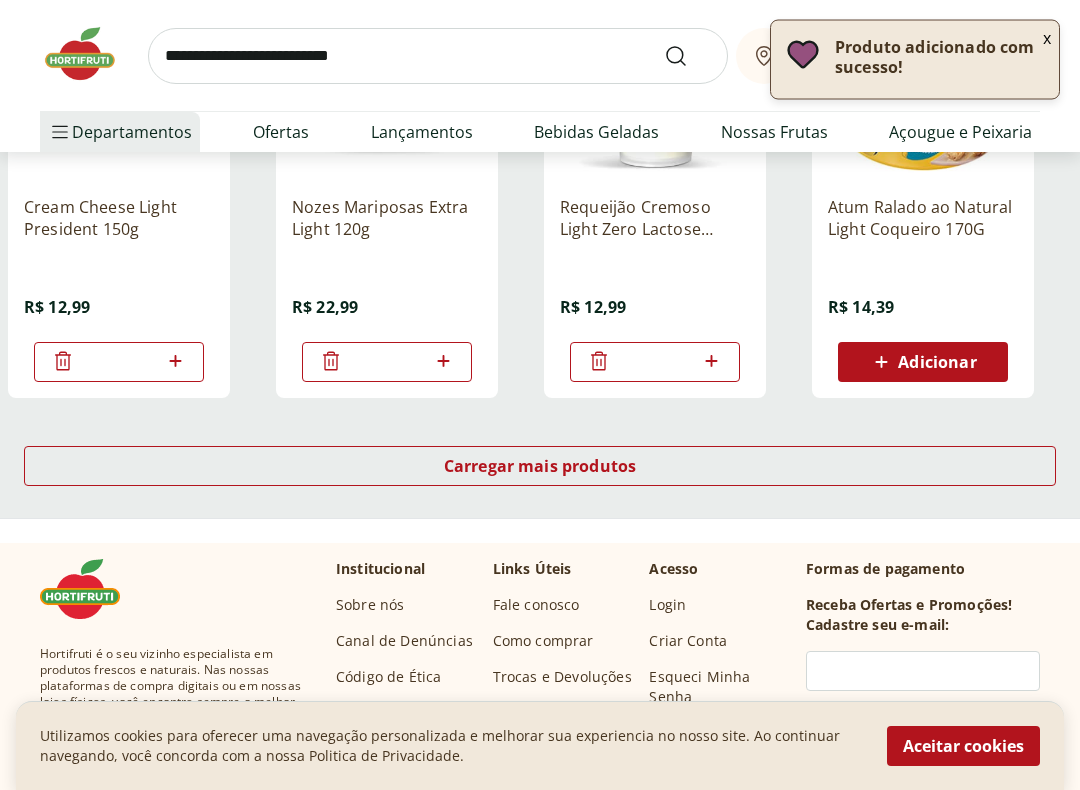 scroll, scrollTop: 3905, scrollLeft: 0, axis: vertical 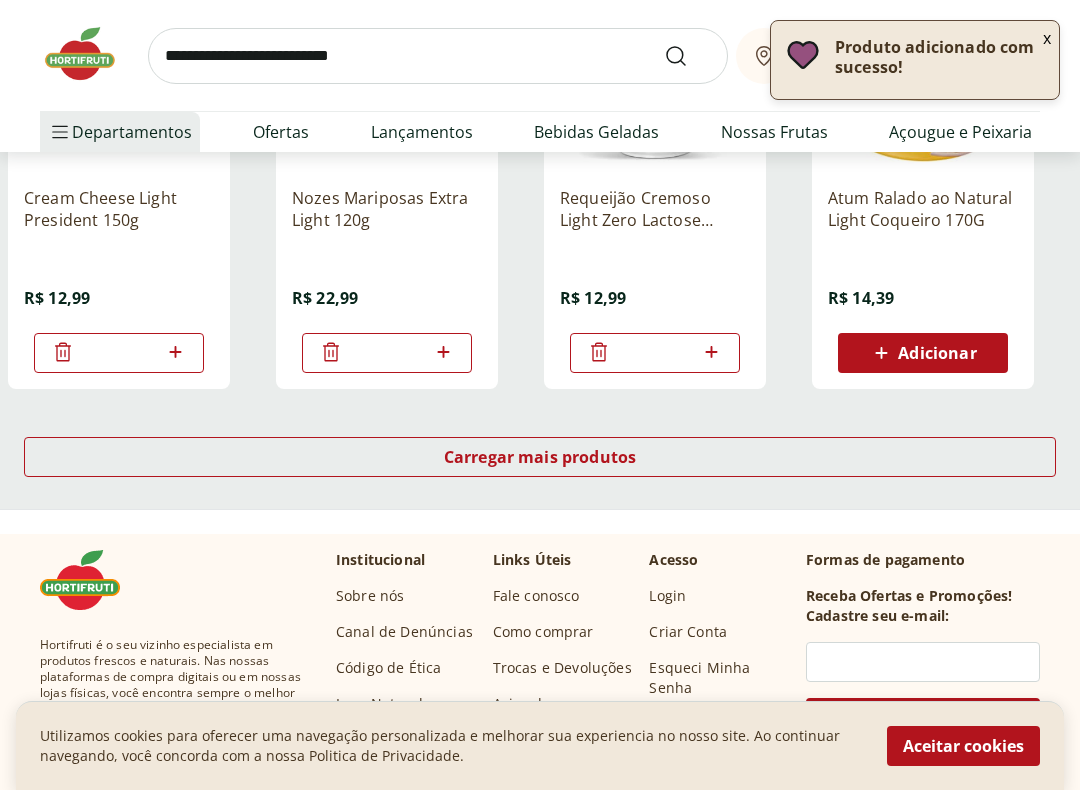 click on "Carregar mais produtos" at bounding box center [540, 457] 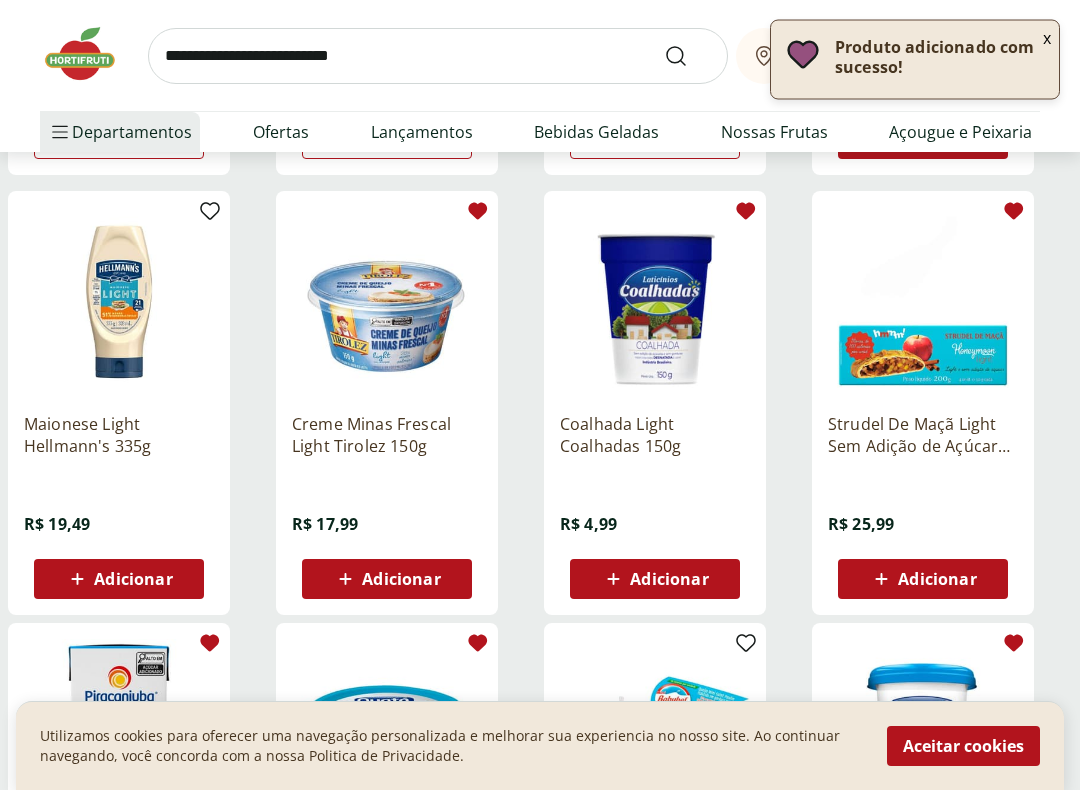 scroll, scrollTop: 4122, scrollLeft: 0, axis: vertical 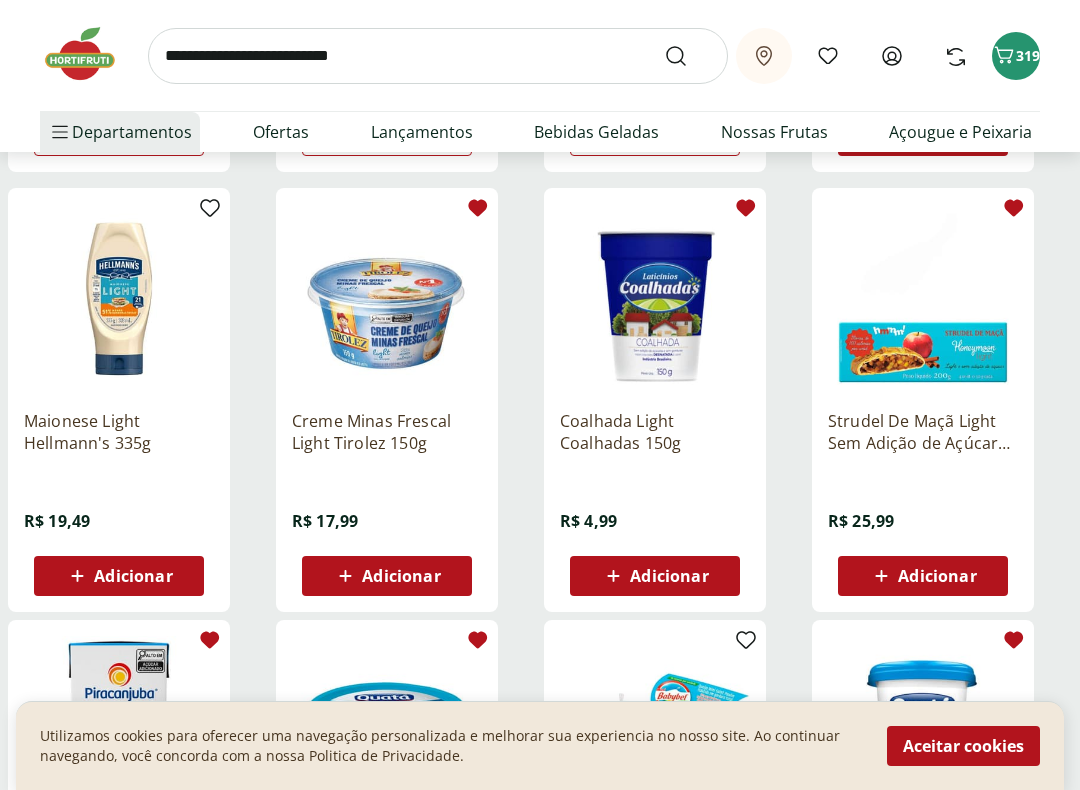 click on "Adicionar" at bounding box center (655, 576) 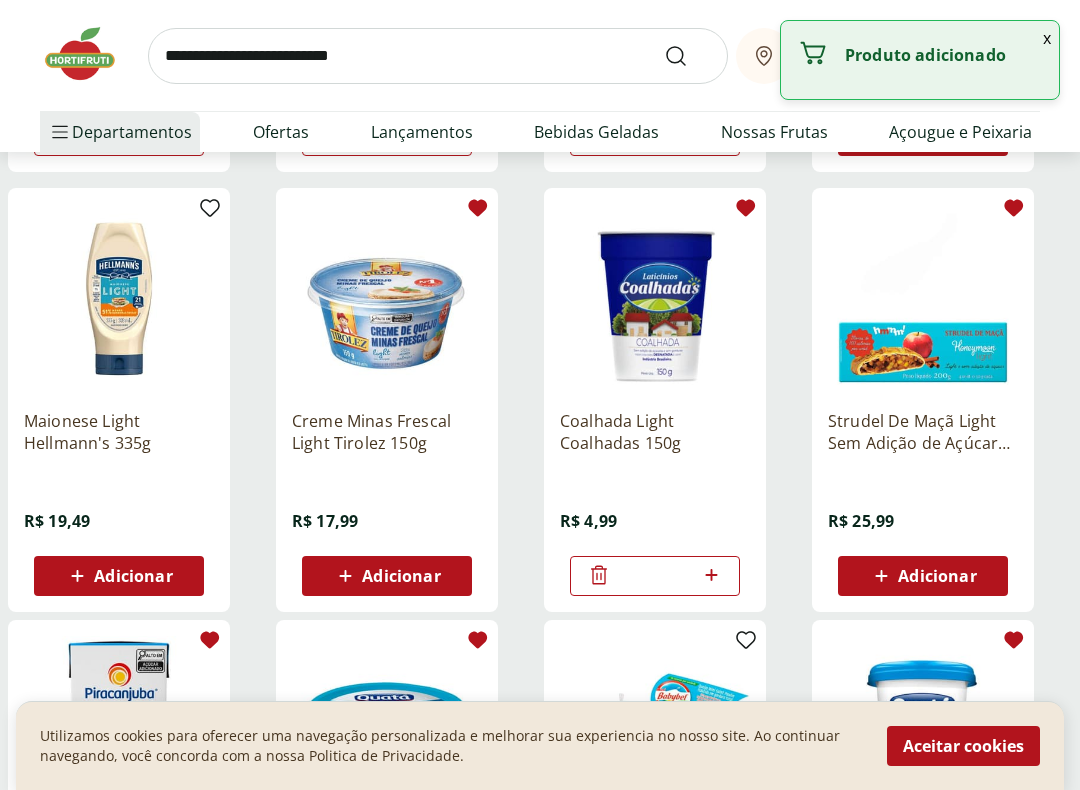 click 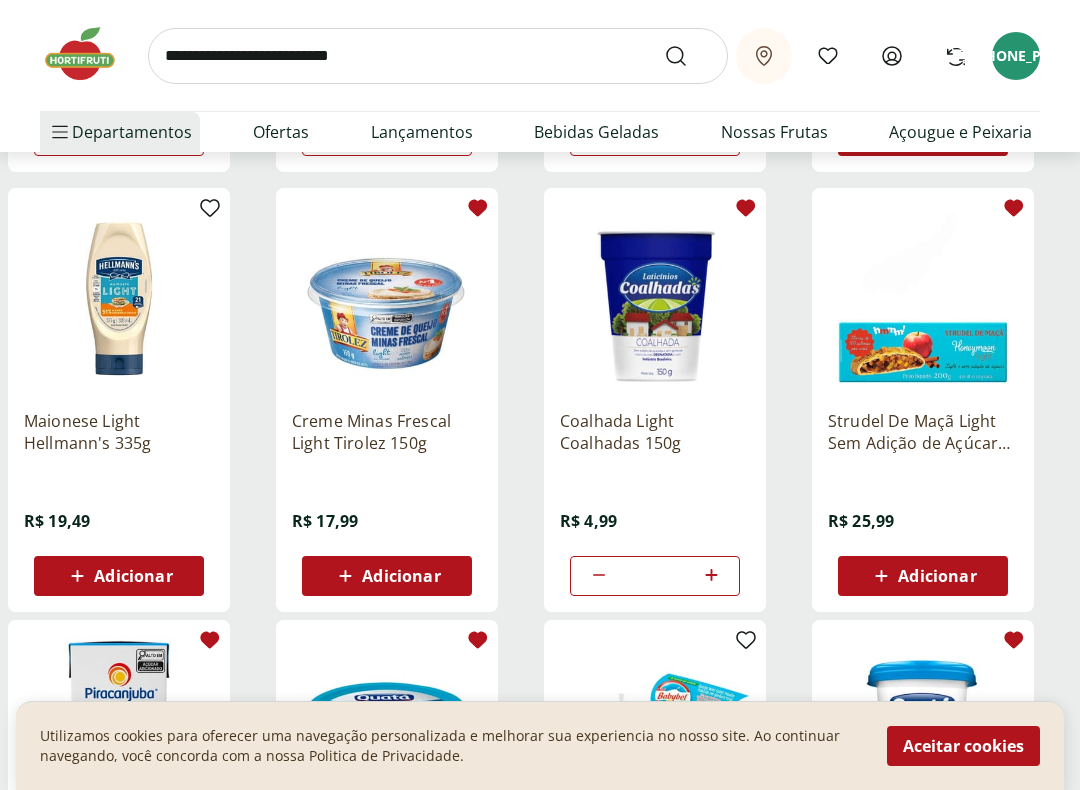 click 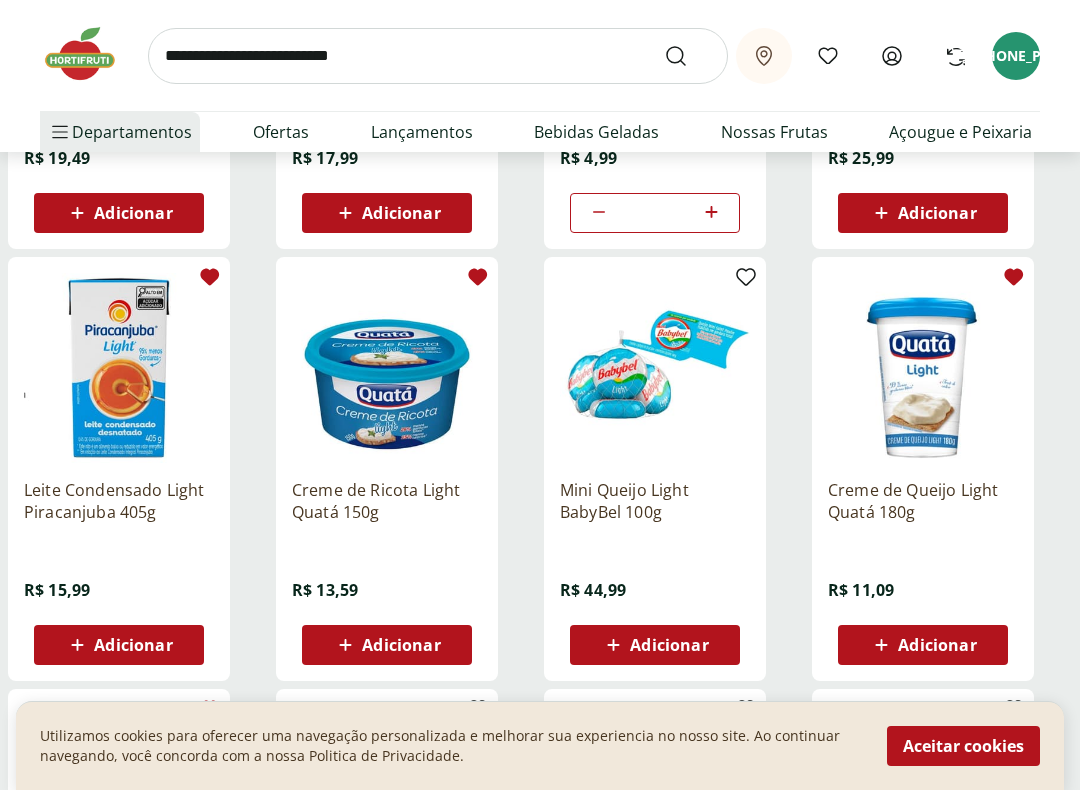 scroll, scrollTop: 4483, scrollLeft: 0, axis: vertical 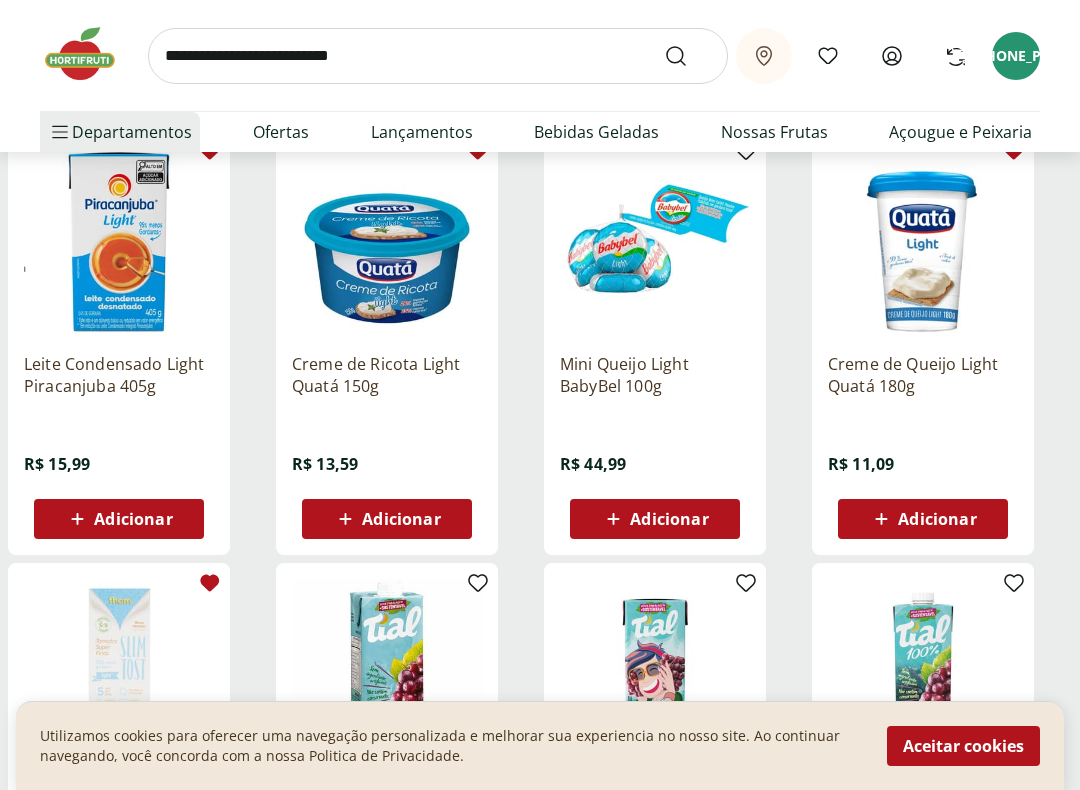 click on "Adicionar" at bounding box center [923, 520] 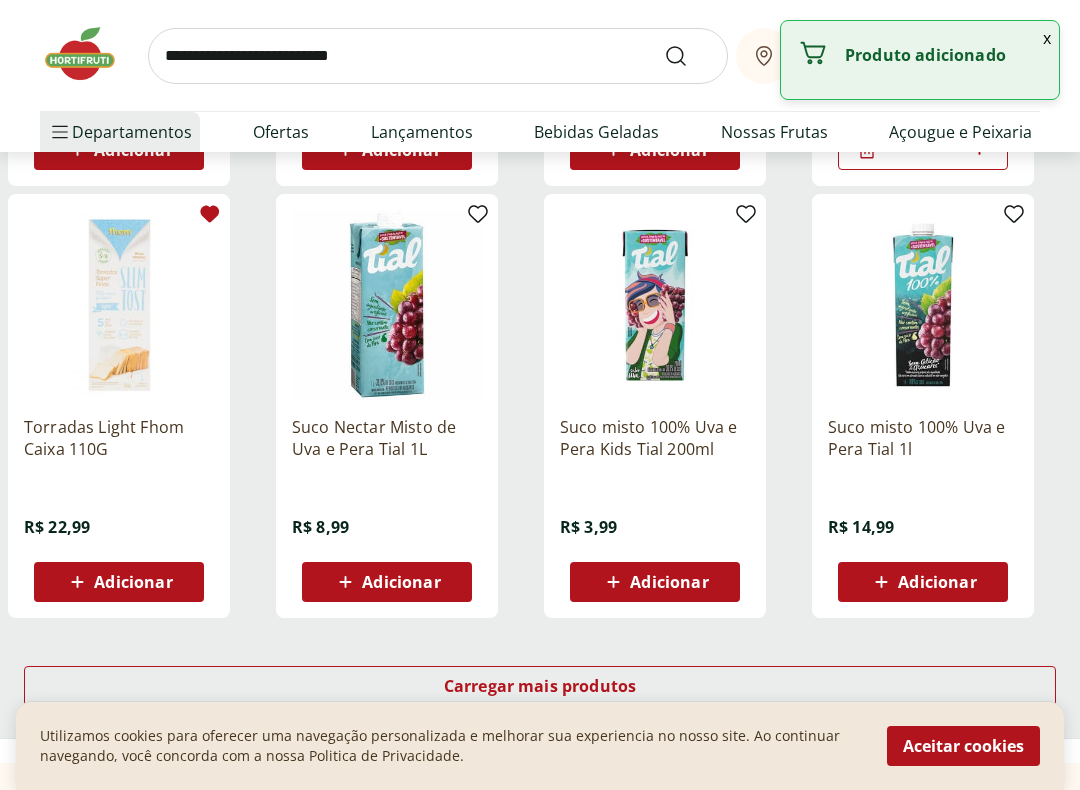 scroll, scrollTop: 4985, scrollLeft: 0, axis: vertical 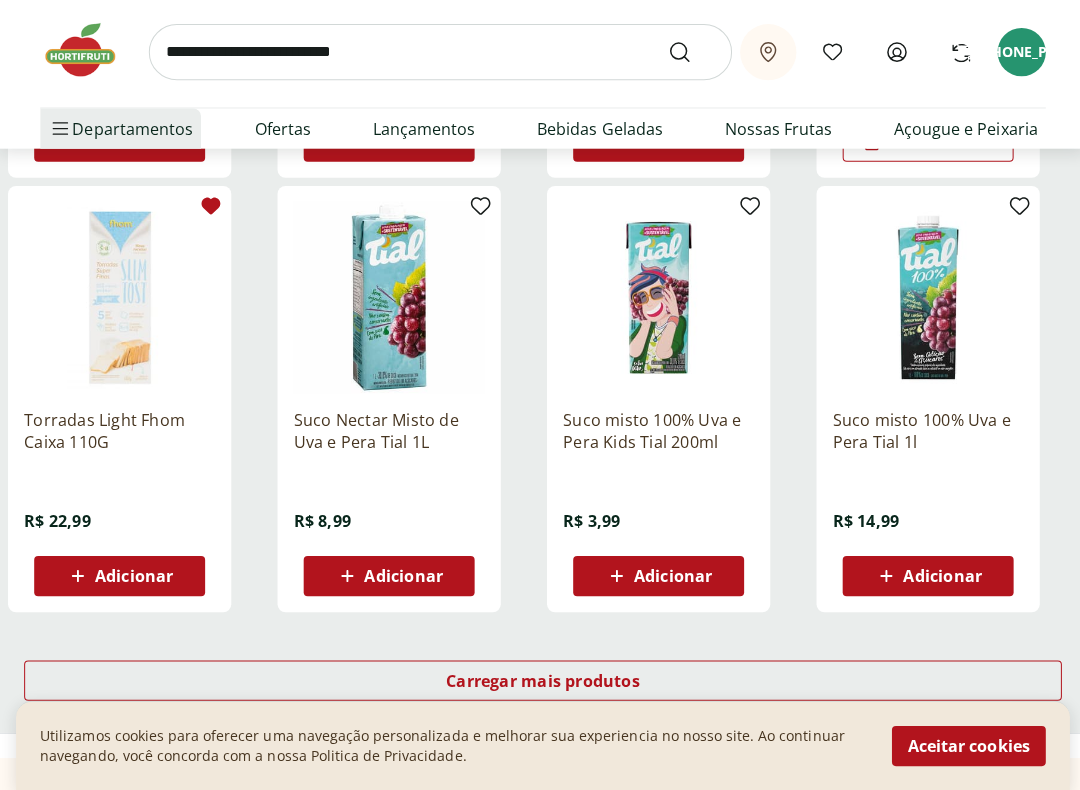 click on "Adicionar" at bounding box center (133, 577) 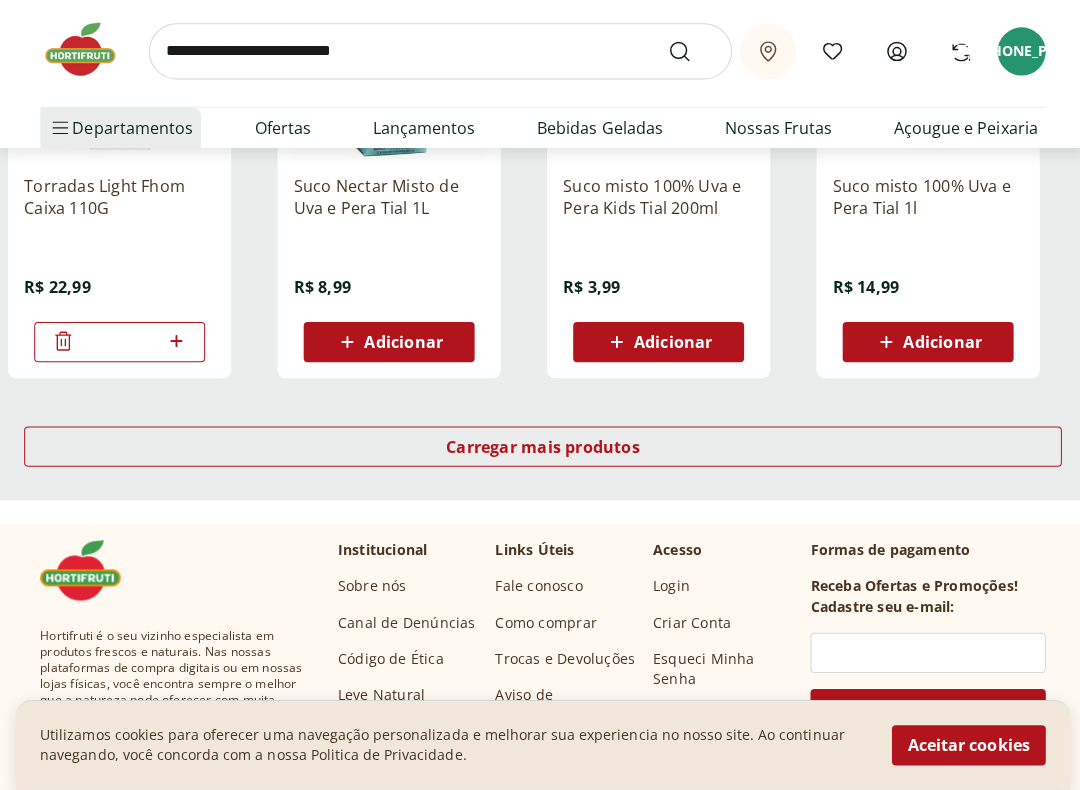 scroll, scrollTop: 5218, scrollLeft: 0, axis: vertical 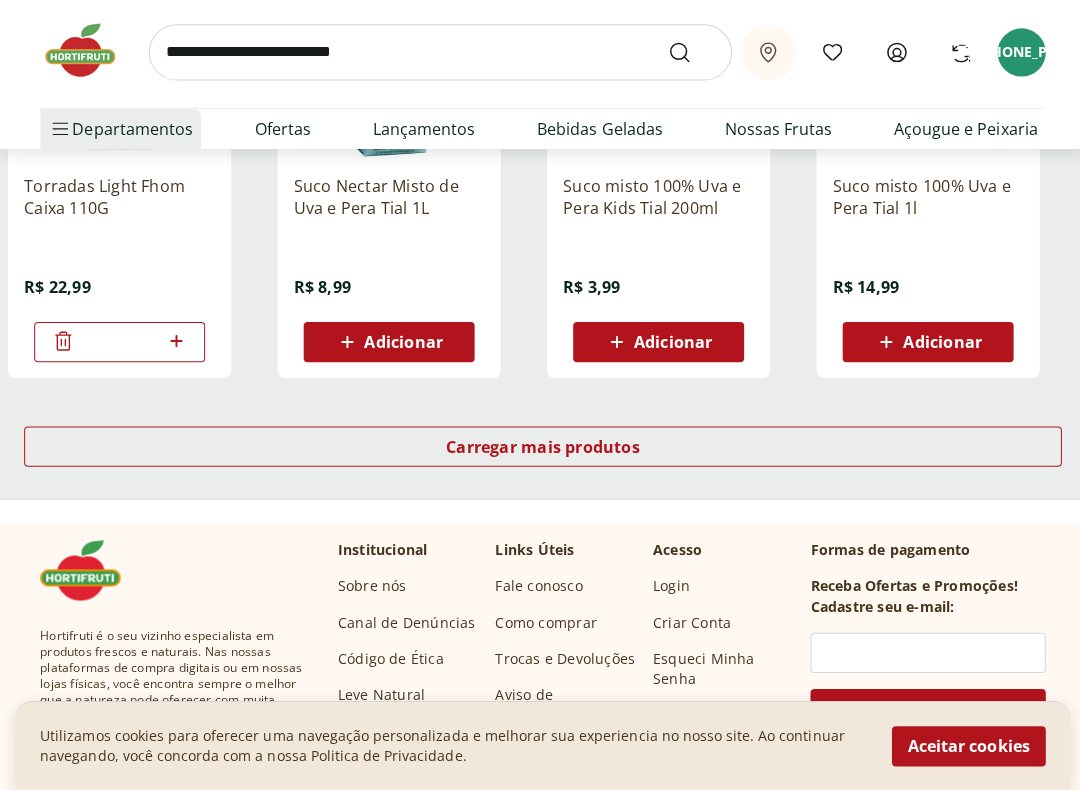 click on "Carregar mais produtos" at bounding box center (540, 448) 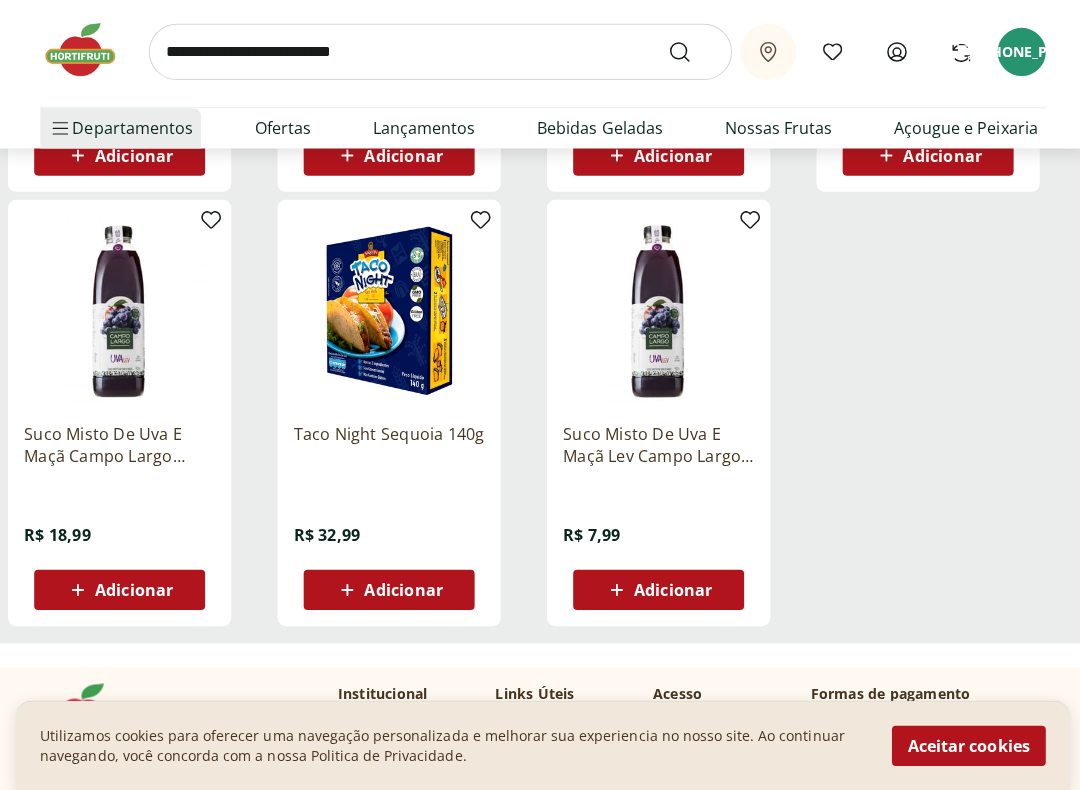 scroll, scrollTop: 5845, scrollLeft: 0, axis: vertical 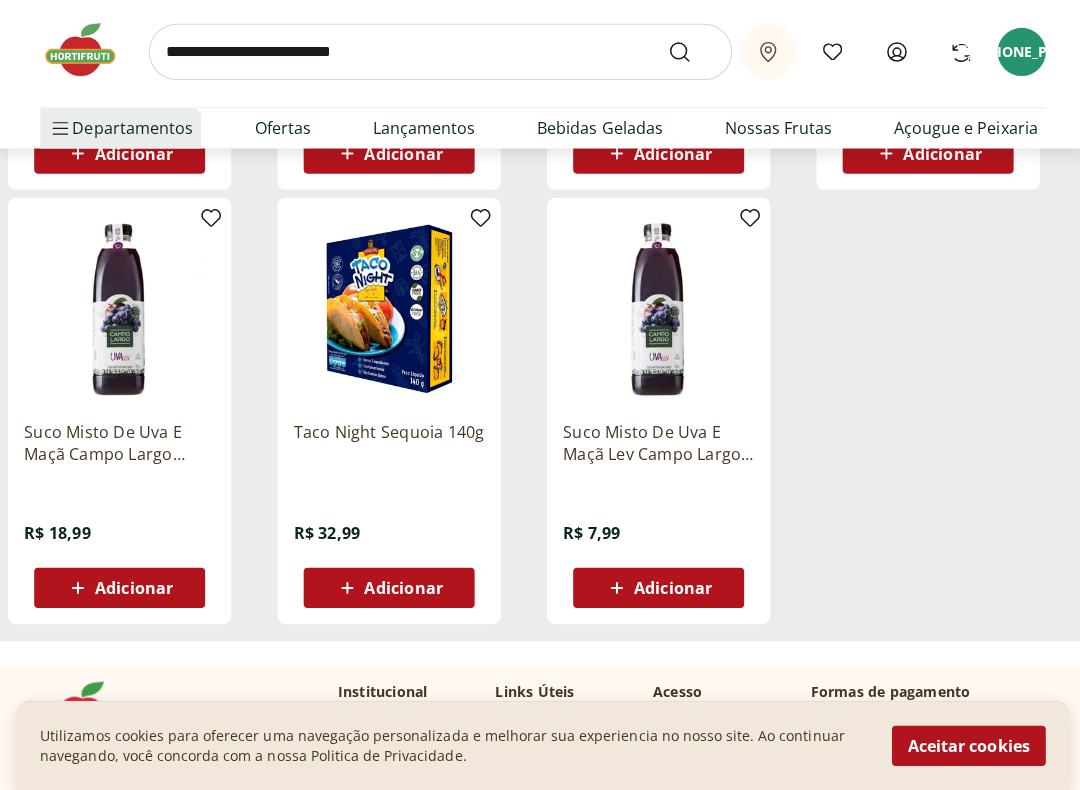 click at bounding box center [387, 312] 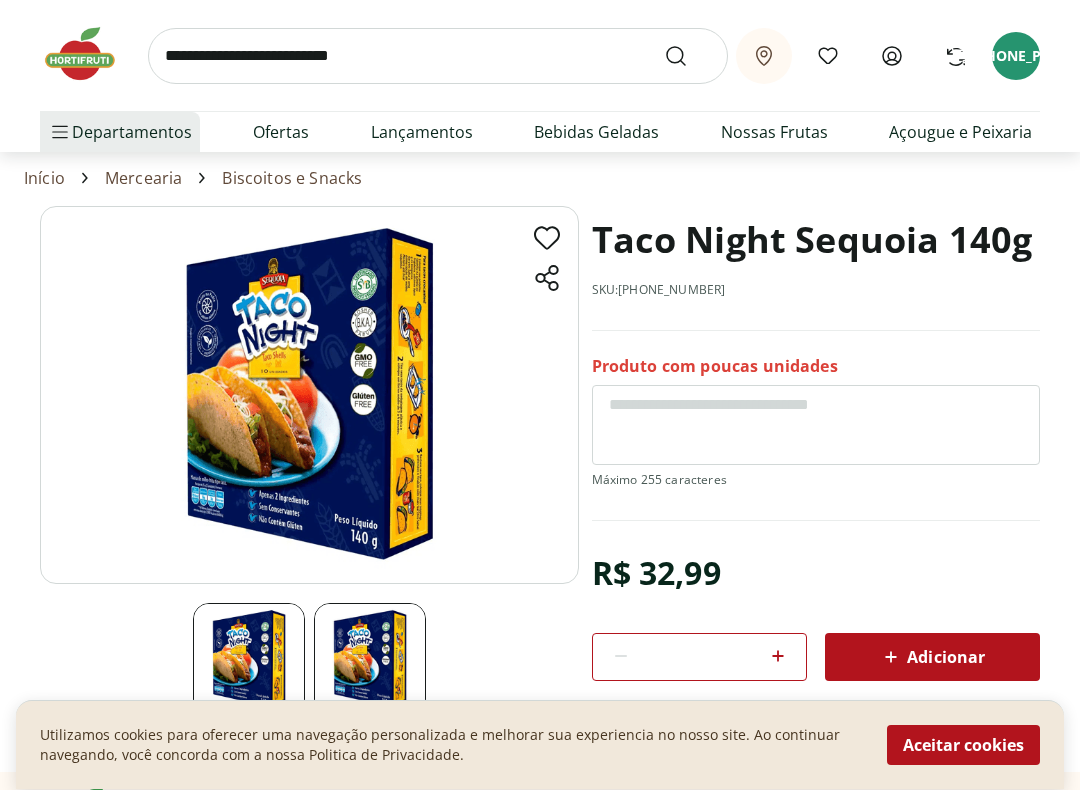 scroll, scrollTop: 52, scrollLeft: 0, axis: vertical 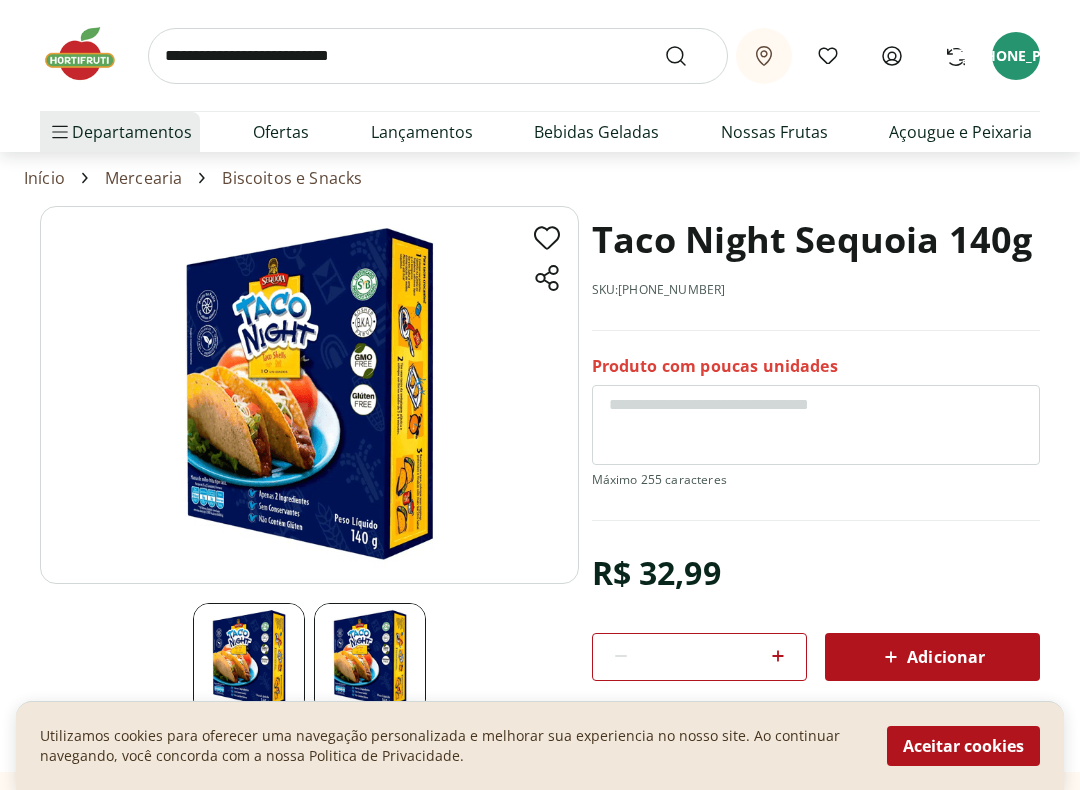 click on "Adicionar" at bounding box center [932, 657] 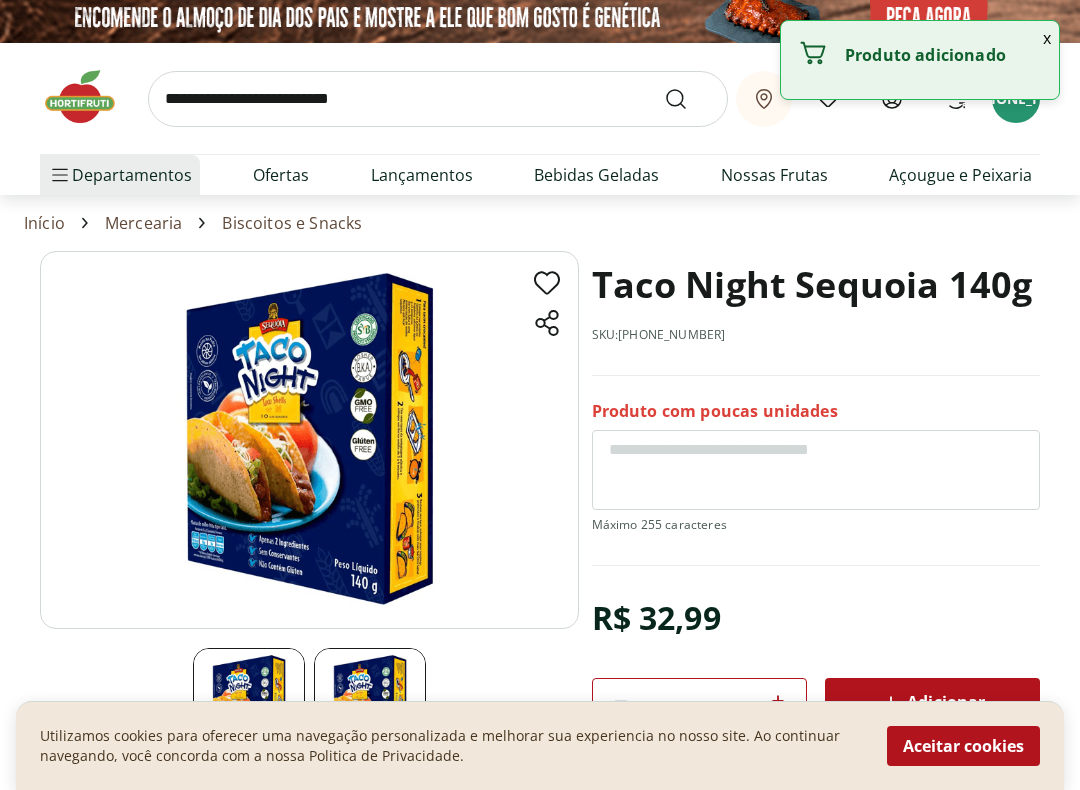 scroll, scrollTop: 18, scrollLeft: 0, axis: vertical 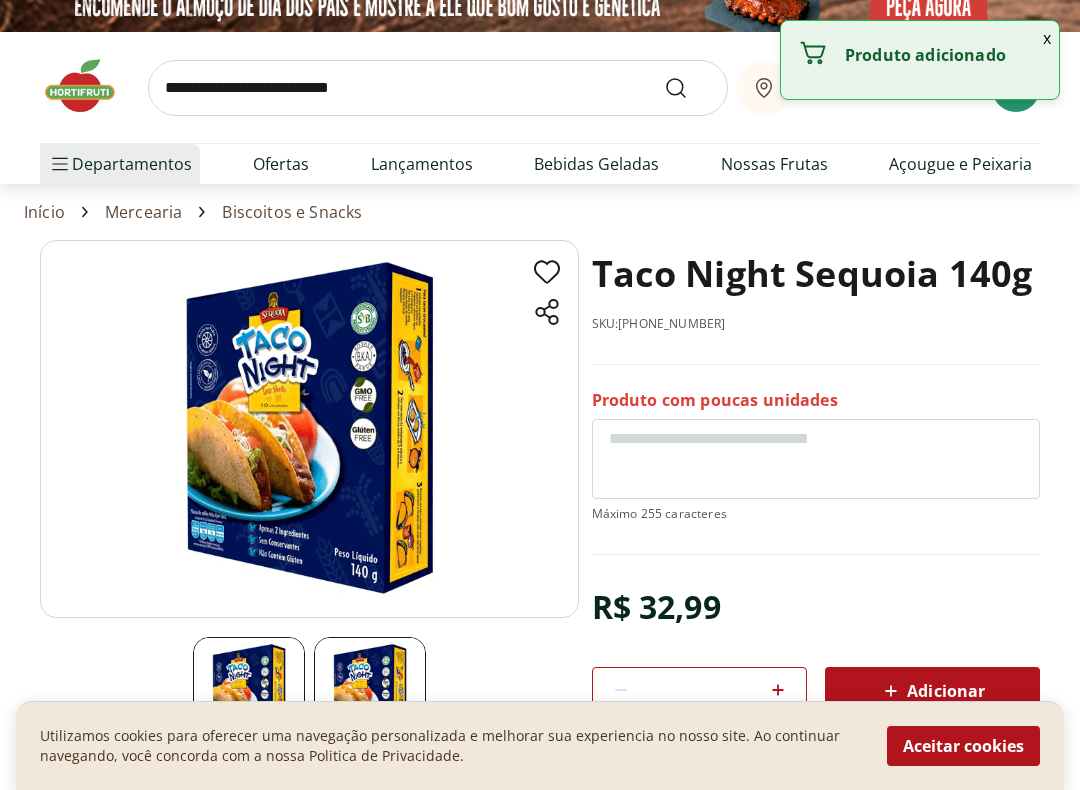 click 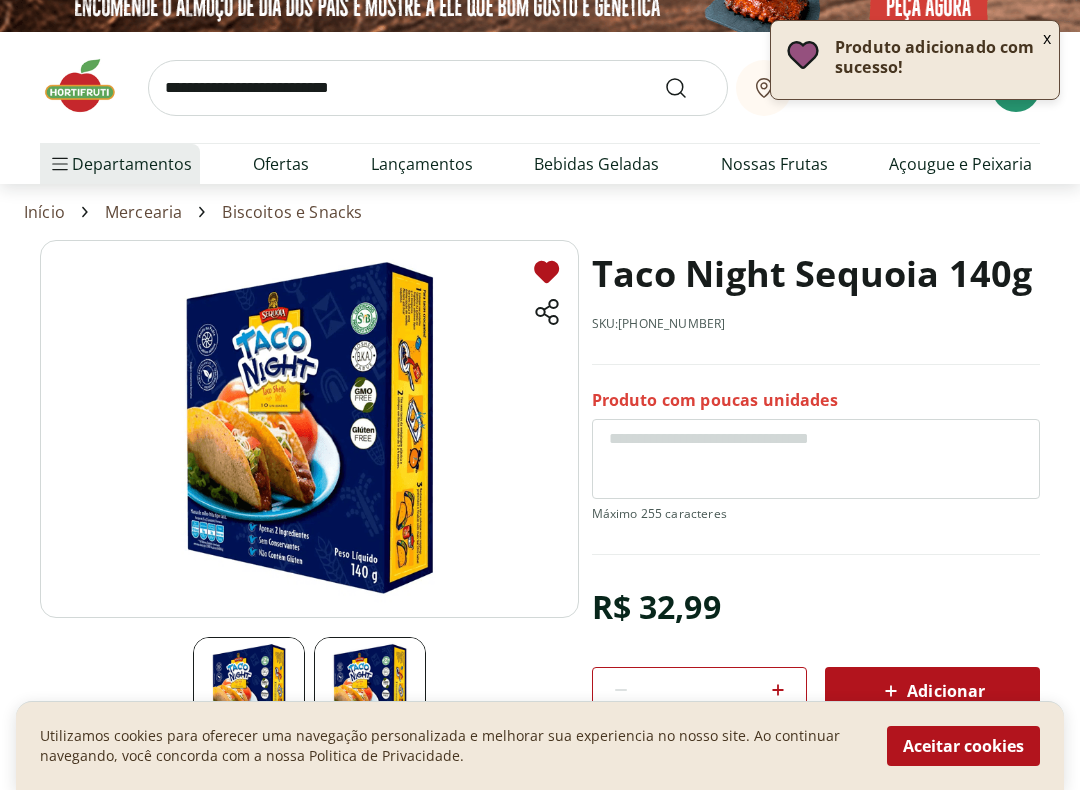 click at bounding box center [438, 88] 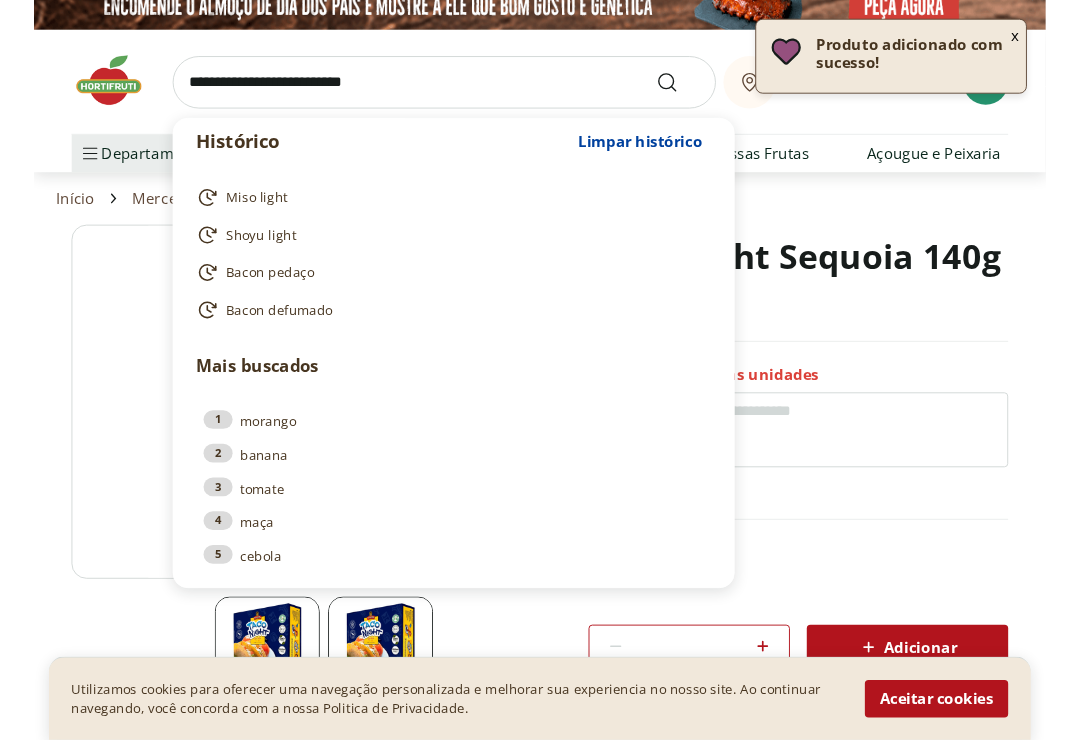 scroll, scrollTop: 17, scrollLeft: 0, axis: vertical 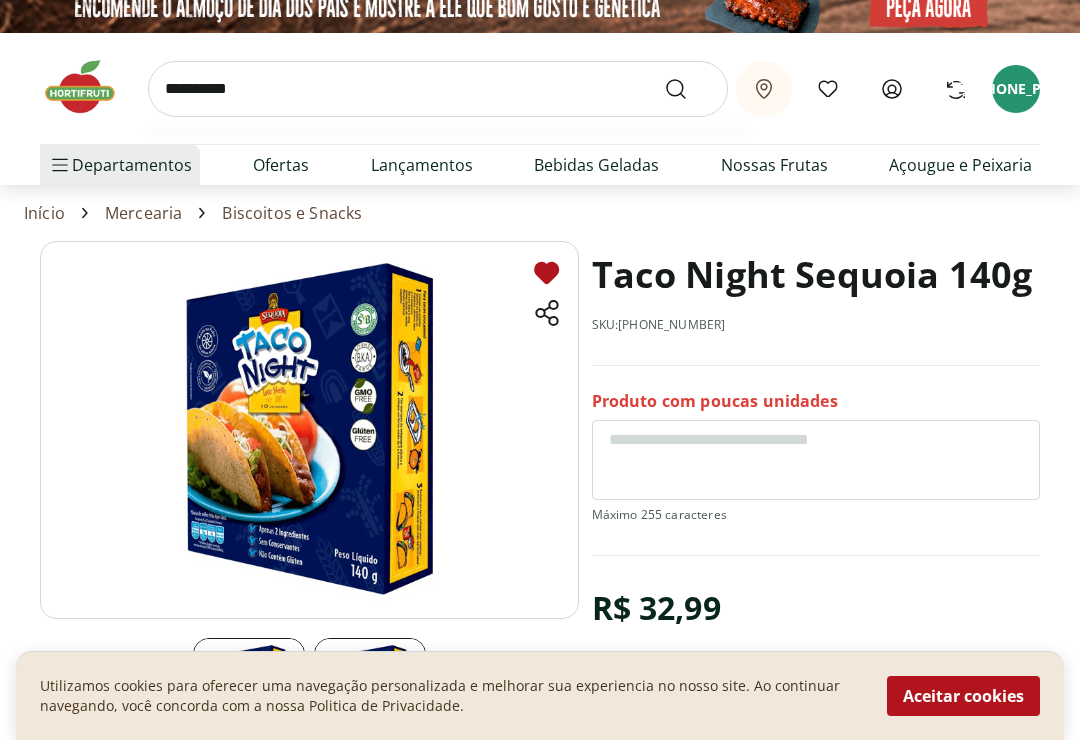 type on "**********" 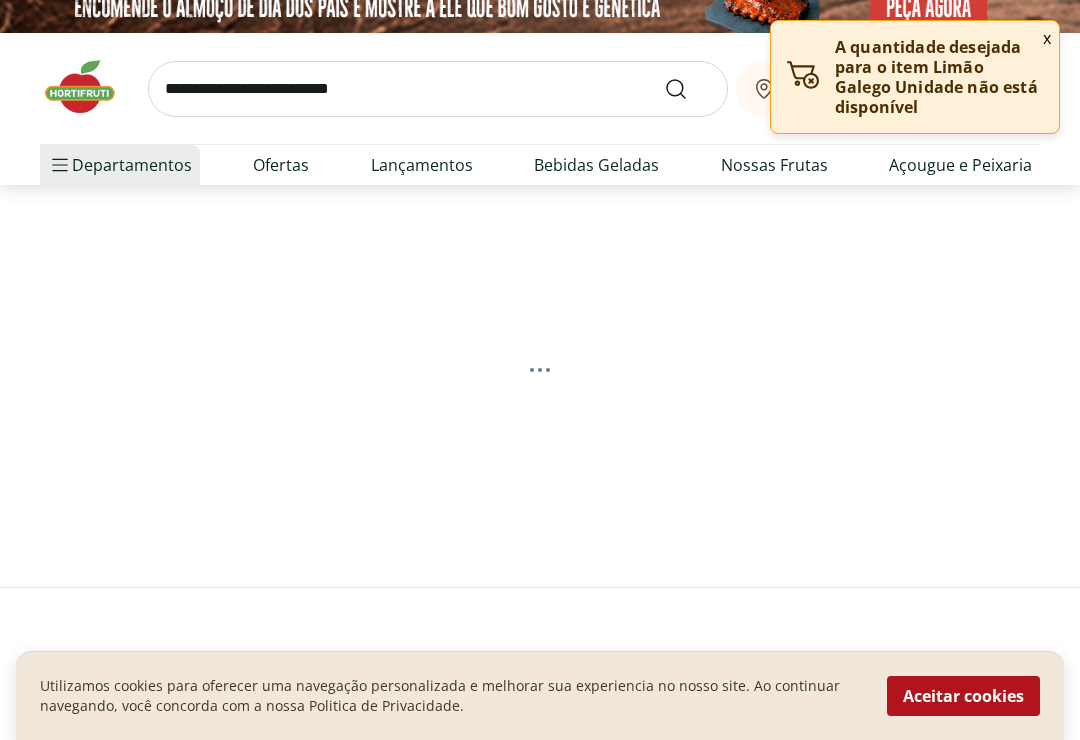 scroll, scrollTop: 0, scrollLeft: 0, axis: both 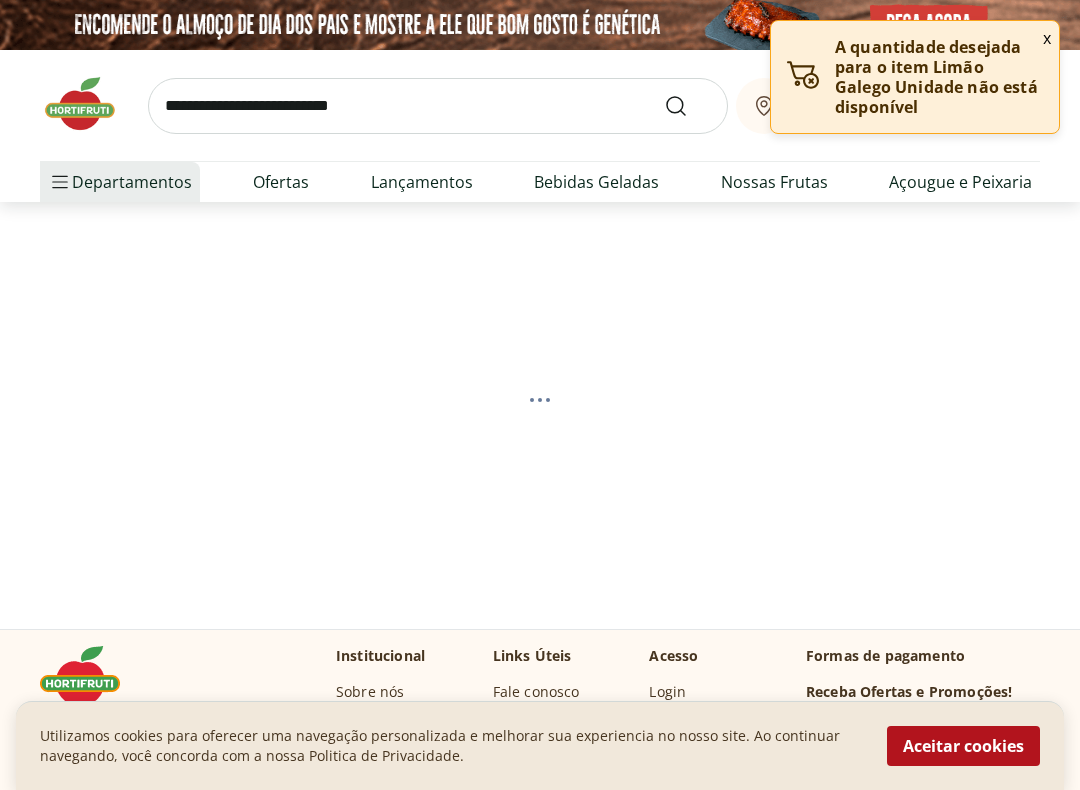 click at bounding box center (438, 106) 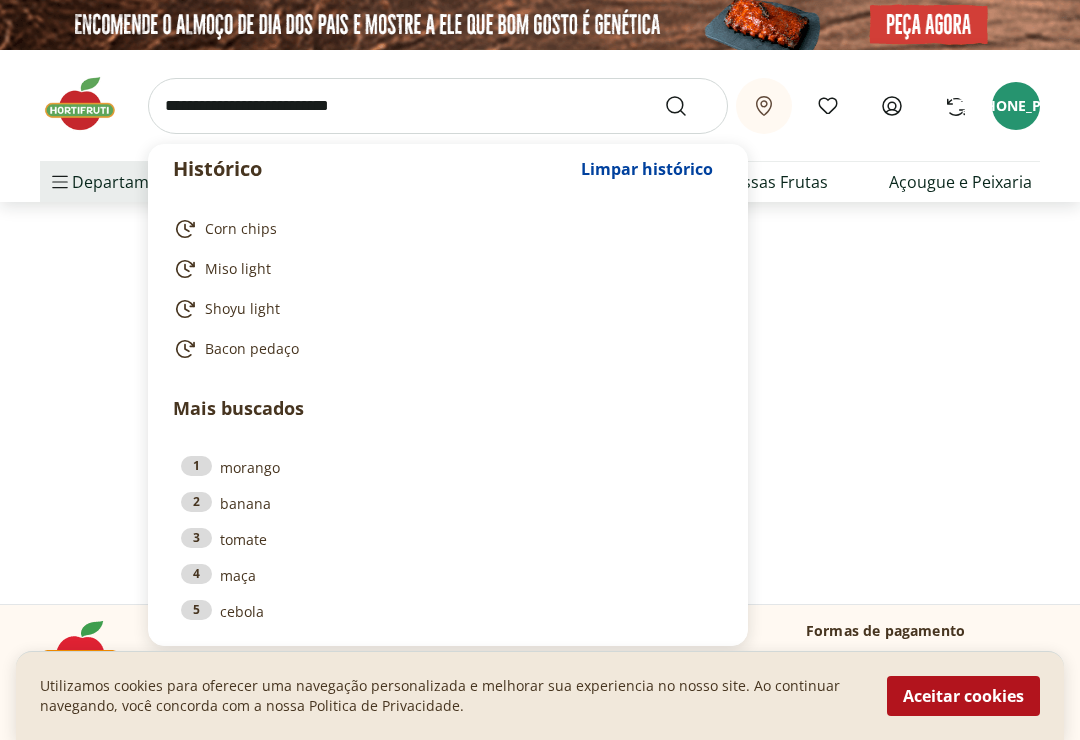 click on "Corn chips" at bounding box center [241, 229] 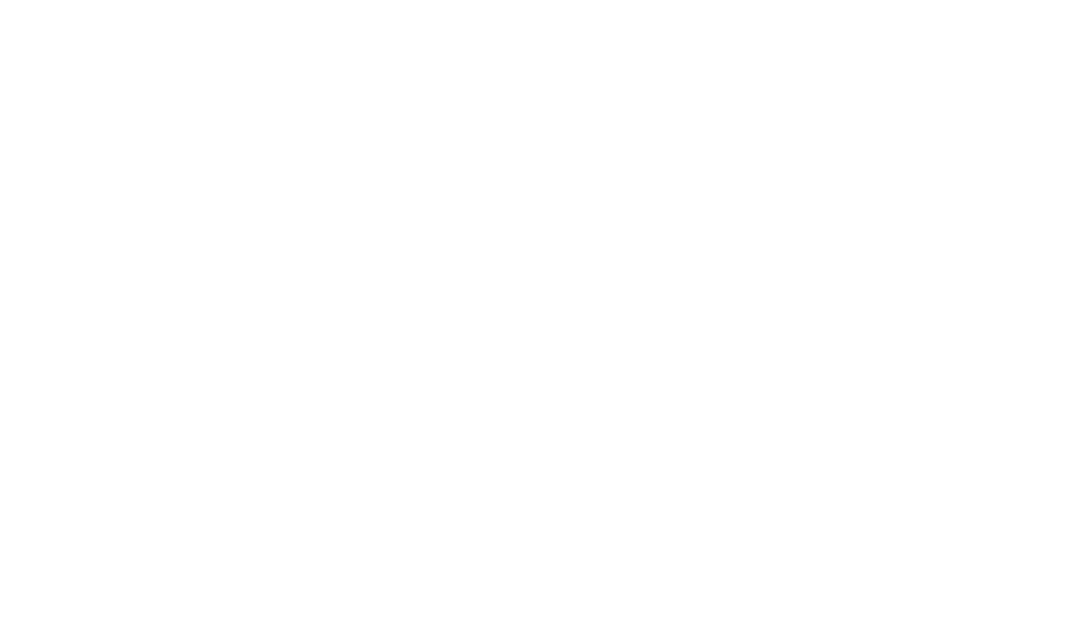 scroll, scrollTop: 0, scrollLeft: 0, axis: both 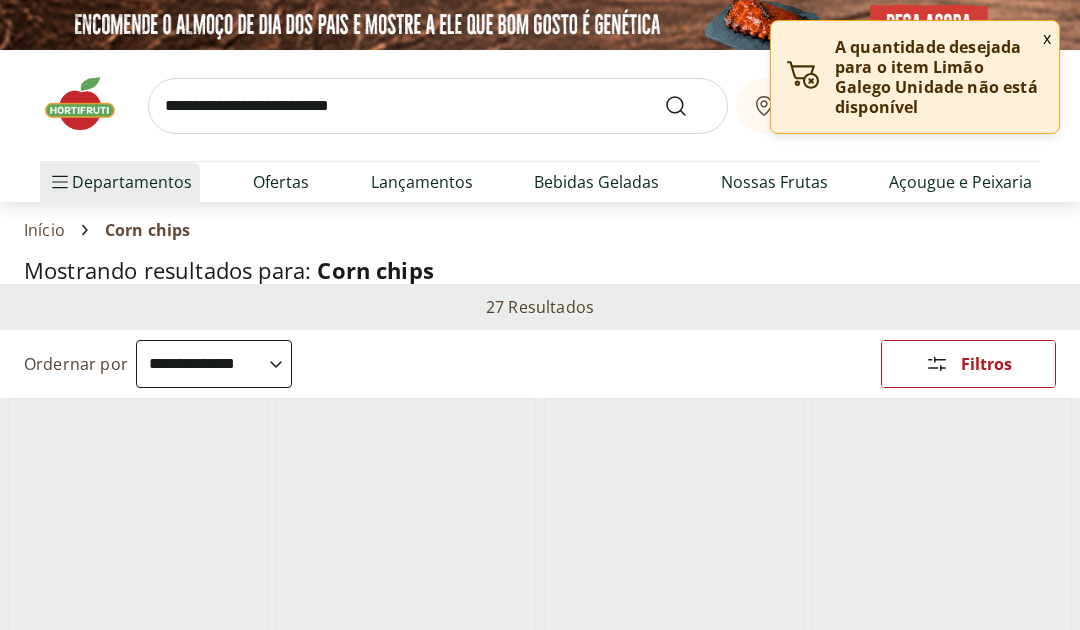 click at bounding box center (1139, 528) 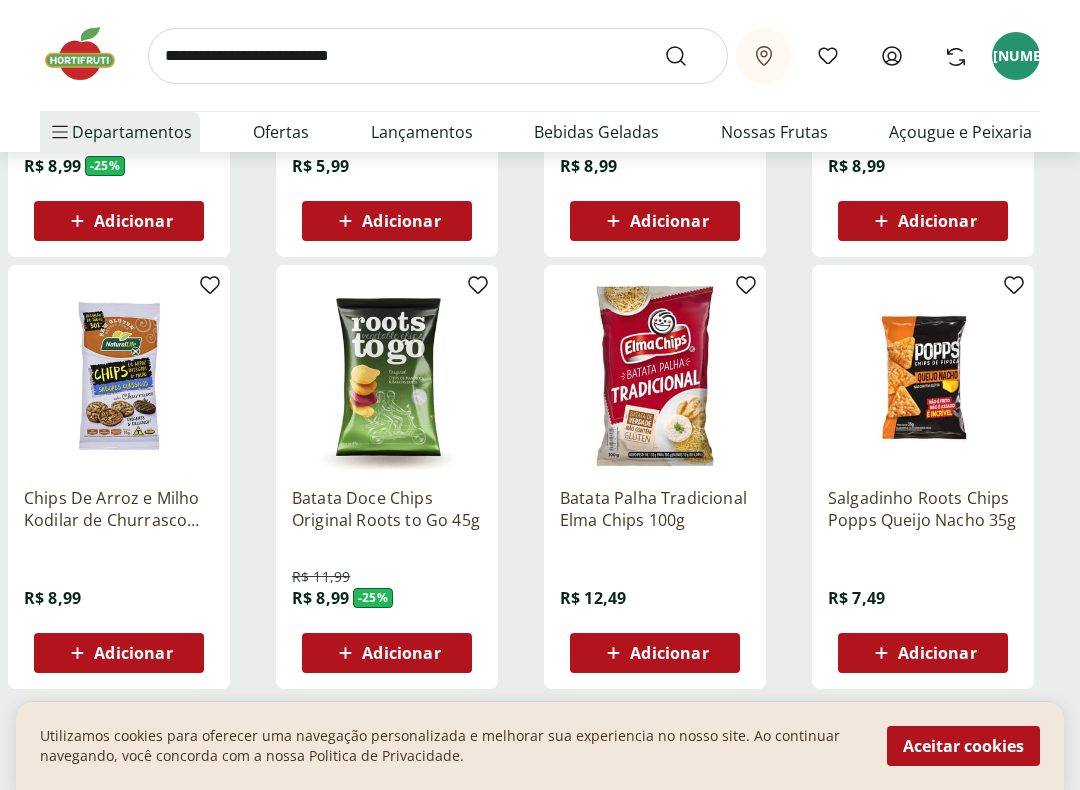 scroll, scrollTop: 999, scrollLeft: 0, axis: vertical 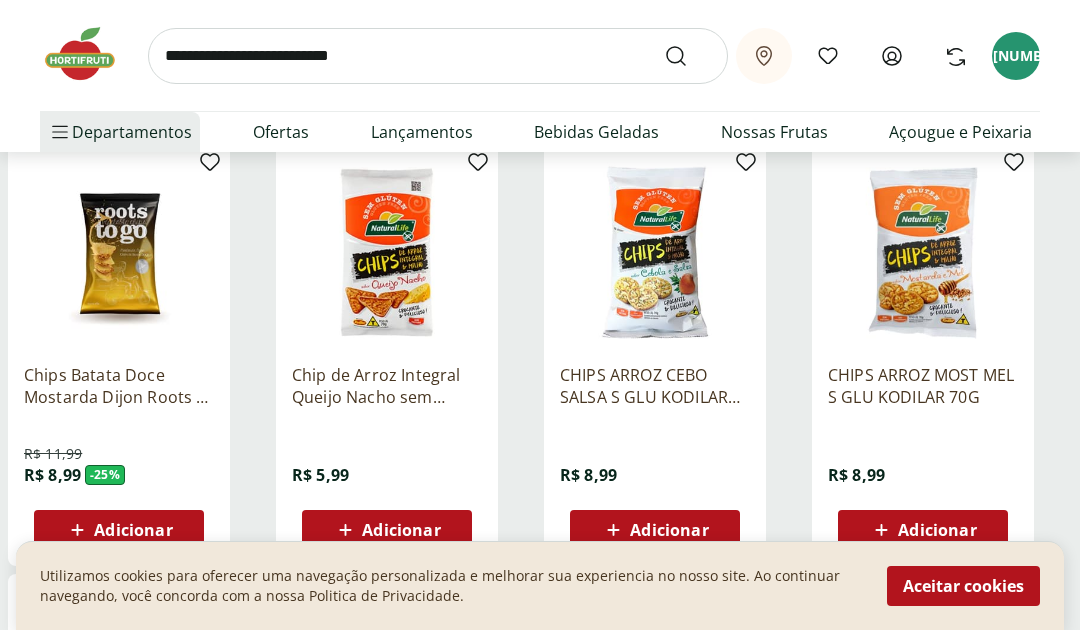 click at bounding box center [438, 56] 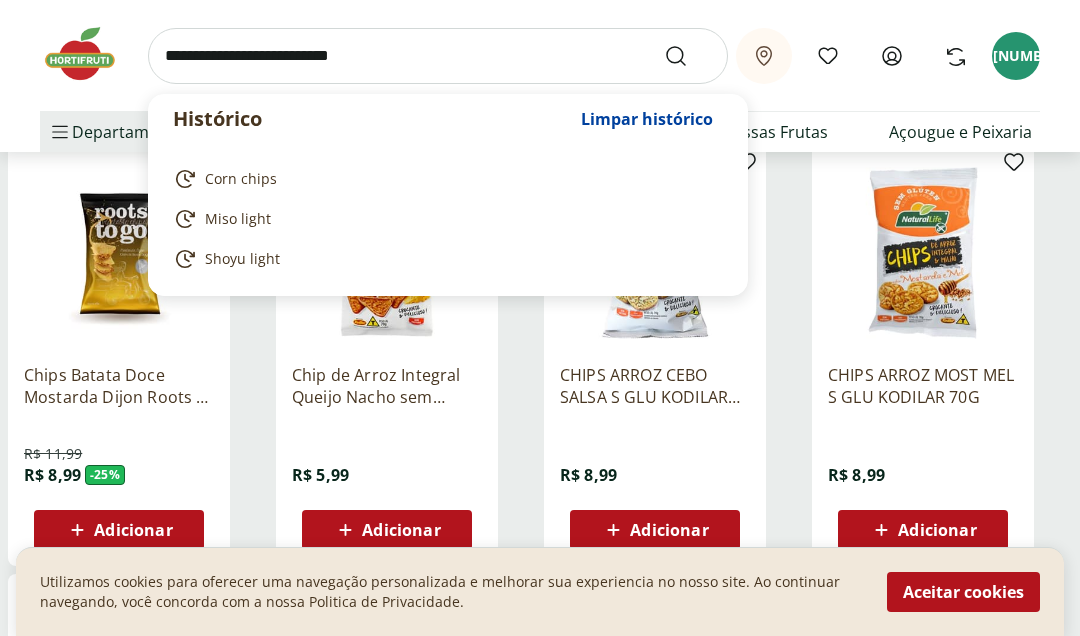 scroll, scrollTop: 687, scrollLeft: 0, axis: vertical 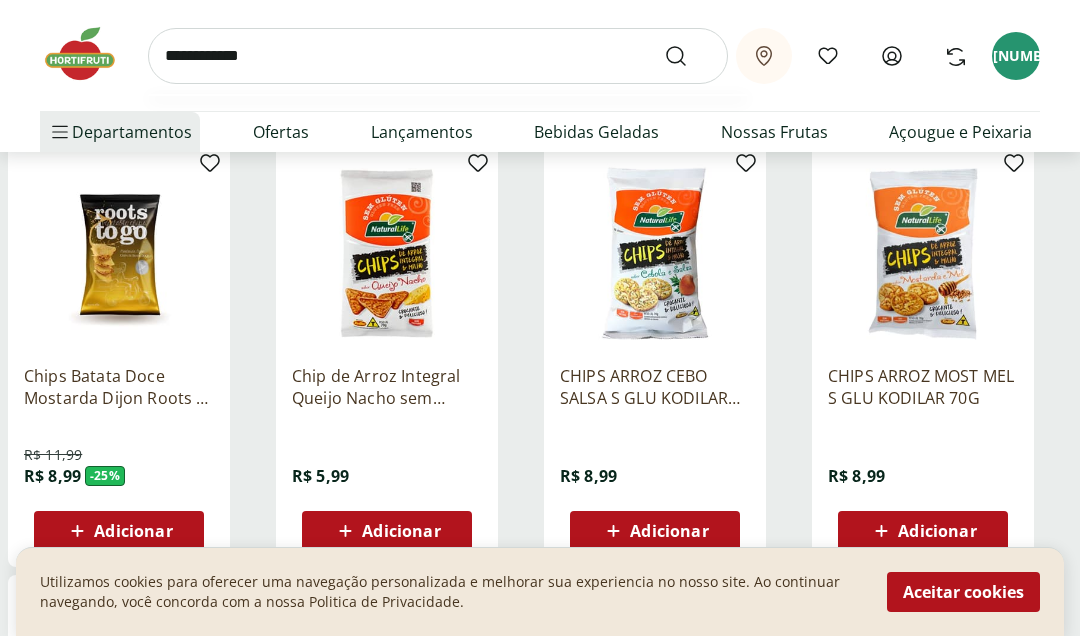 type on "**********" 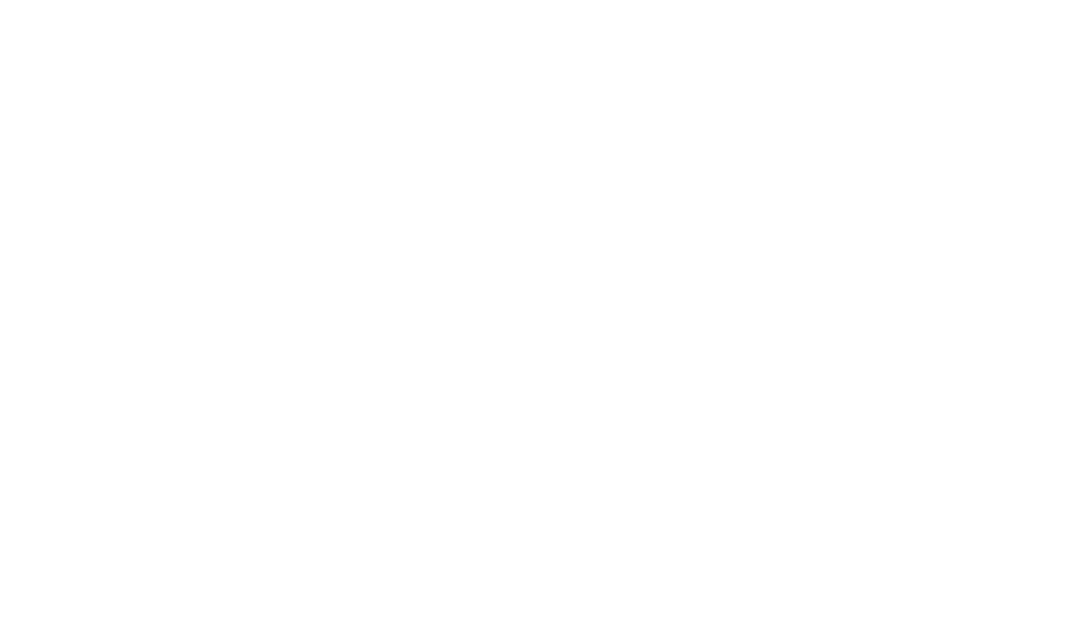 scroll, scrollTop: 0, scrollLeft: 0, axis: both 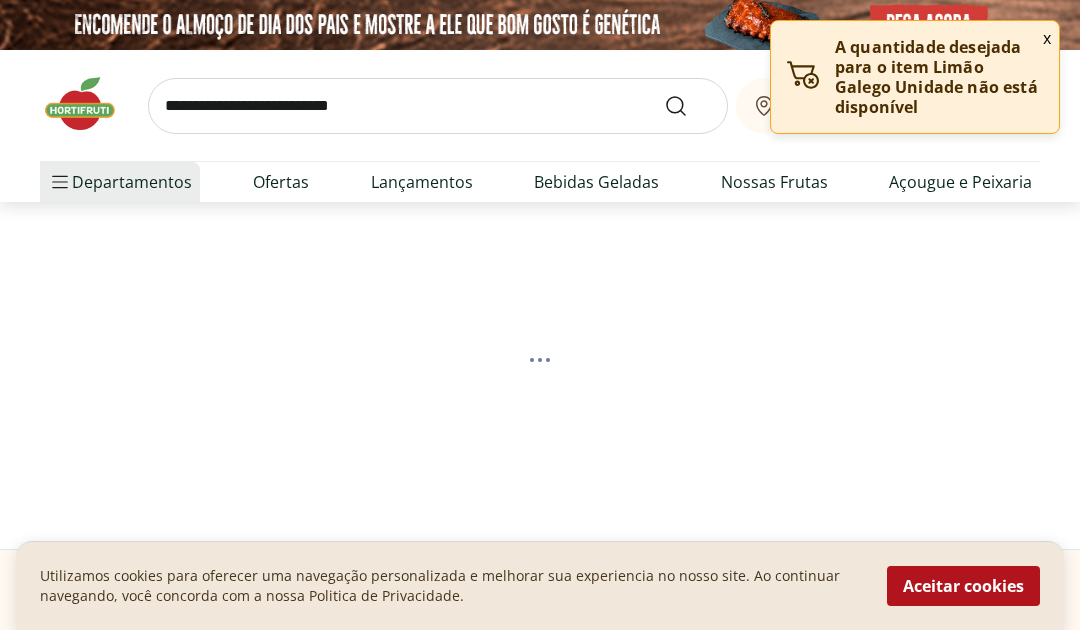 select on "**********" 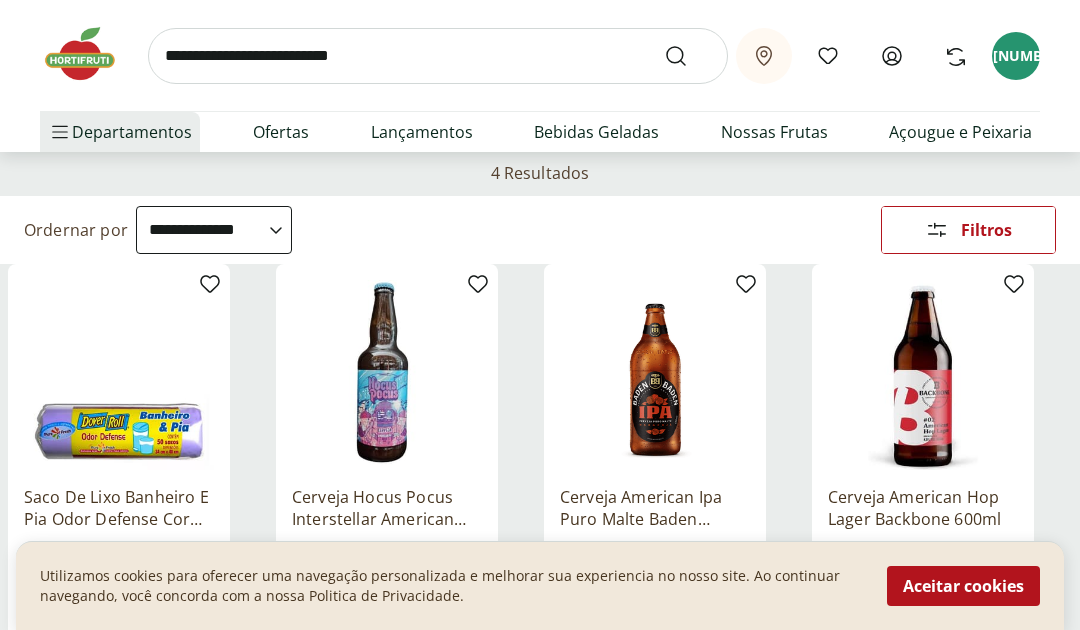 scroll, scrollTop: 0, scrollLeft: 0, axis: both 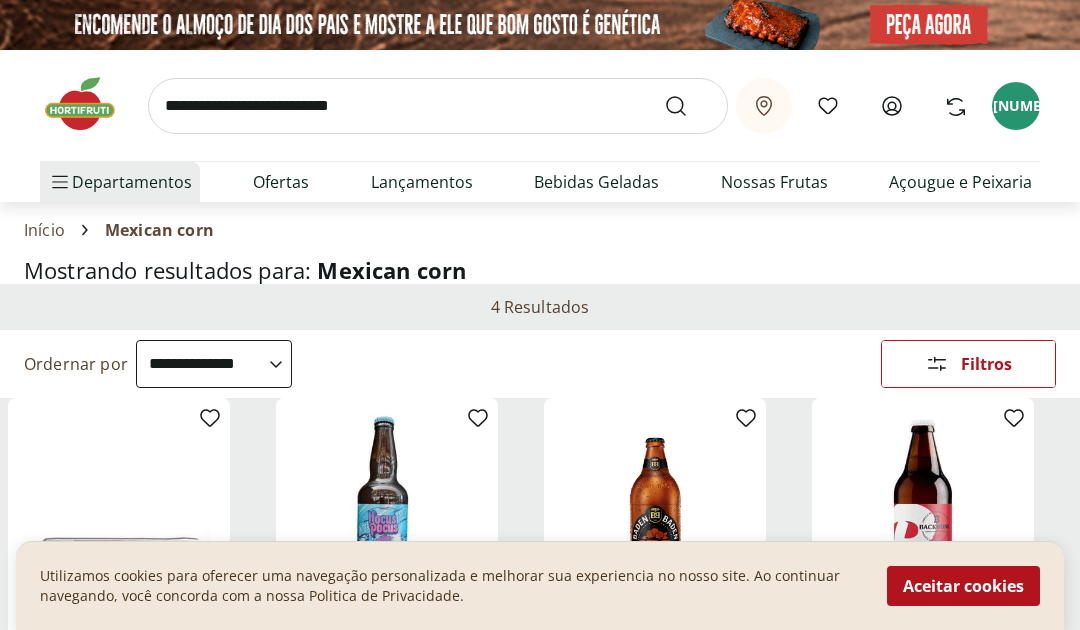 click at bounding box center [438, 106] 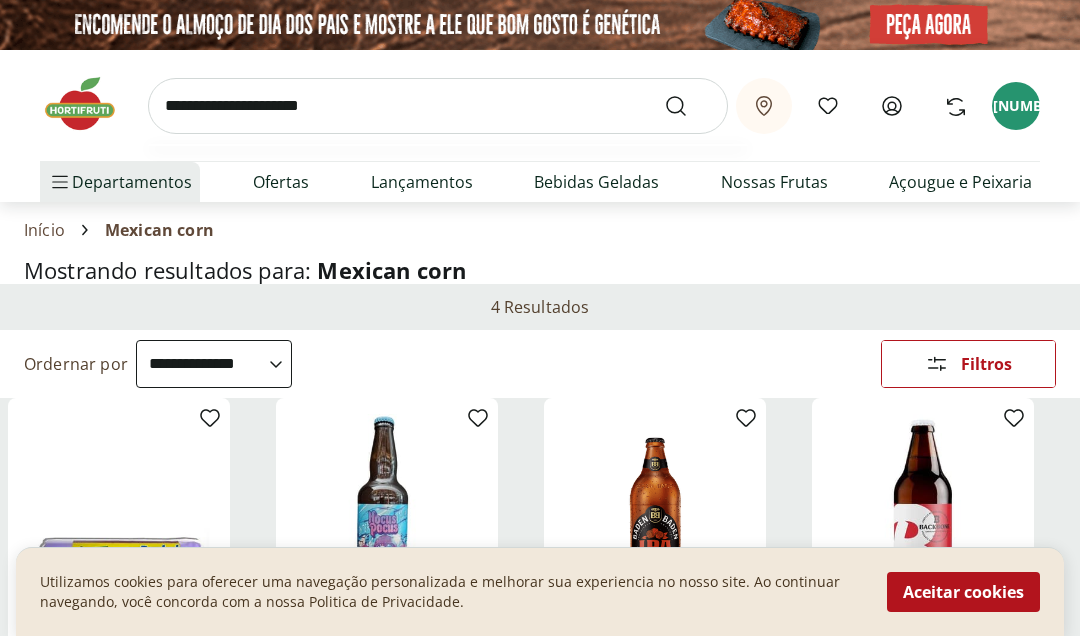 type on "**********" 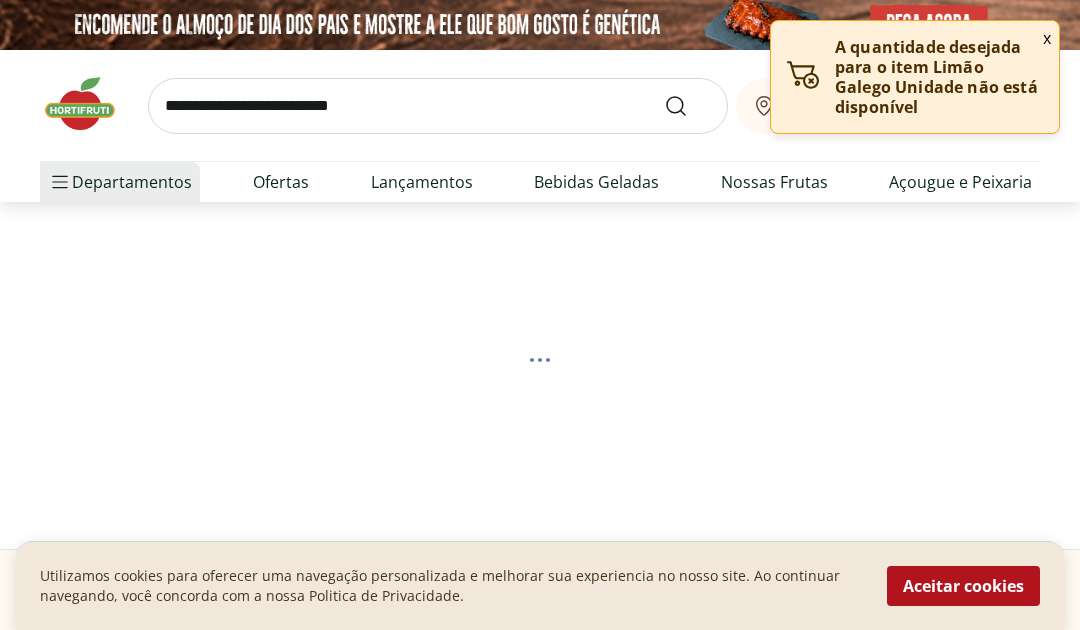 select on "**********" 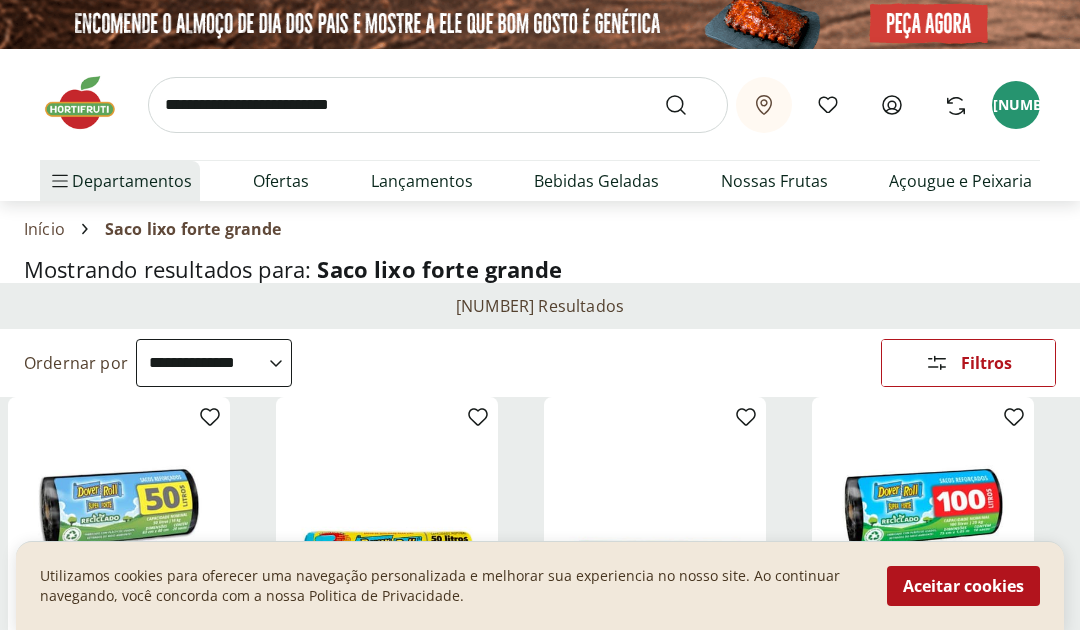 scroll, scrollTop: 0, scrollLeft: 0, axis: both 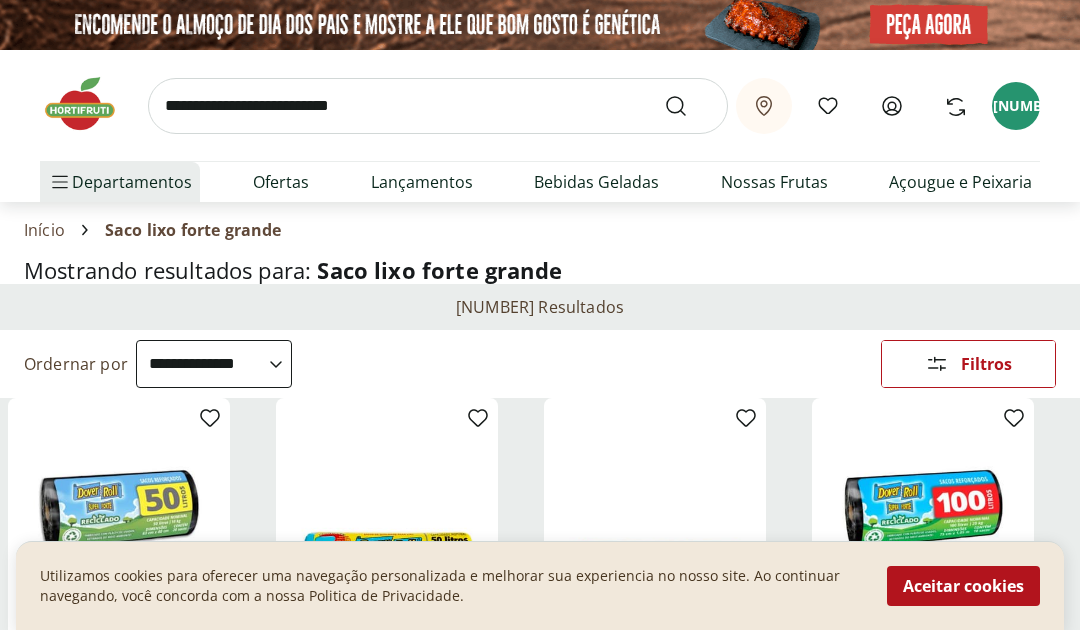 click at bounding box center (438, 106) 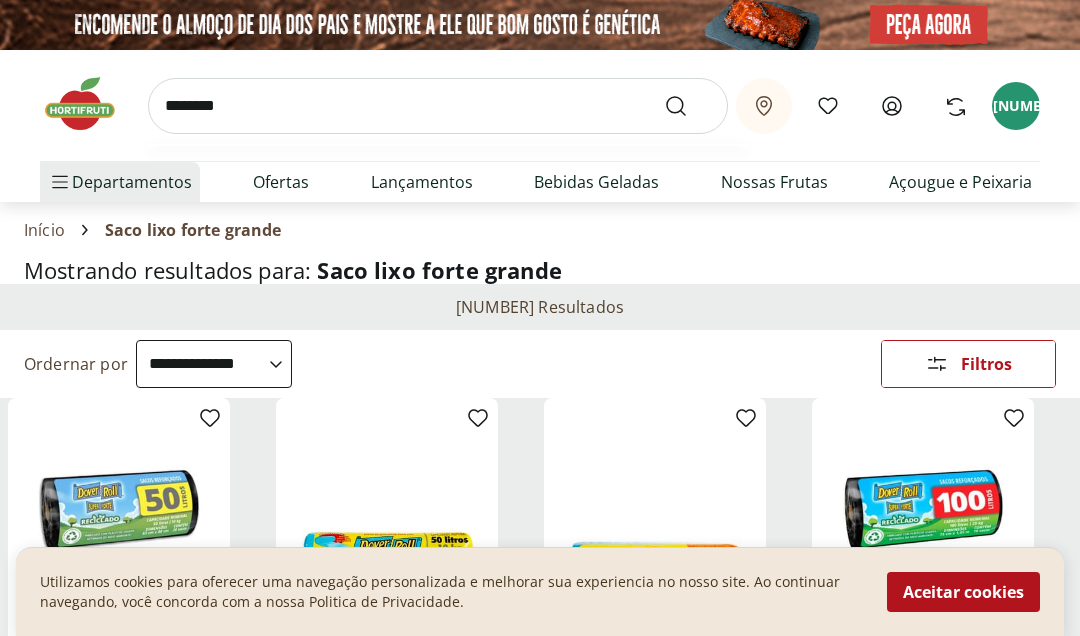 type on "********" 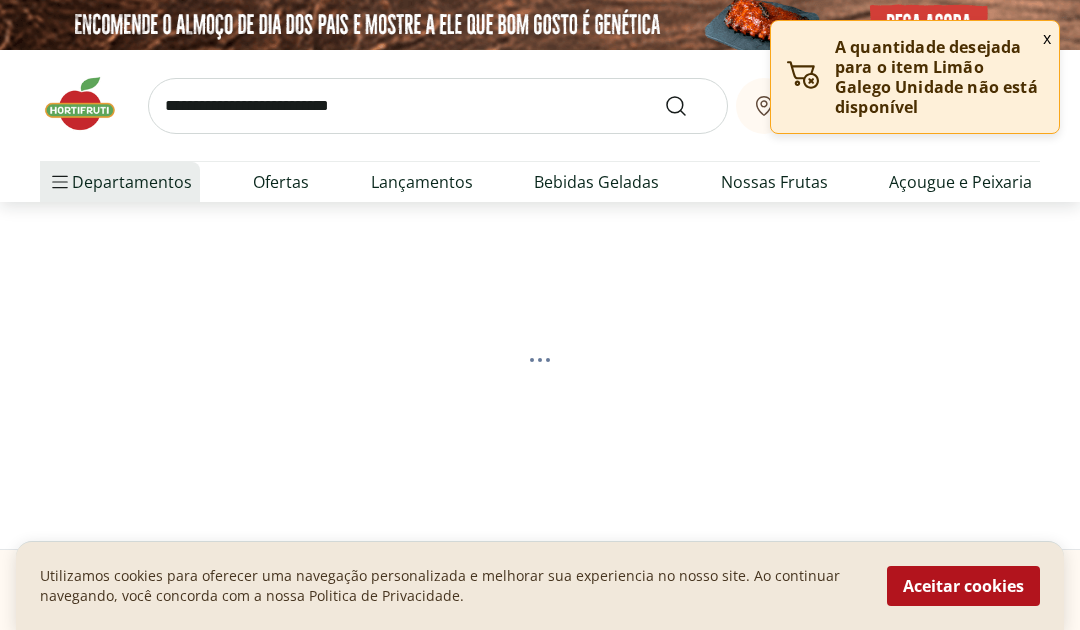 click at bounding box center (438, 106) 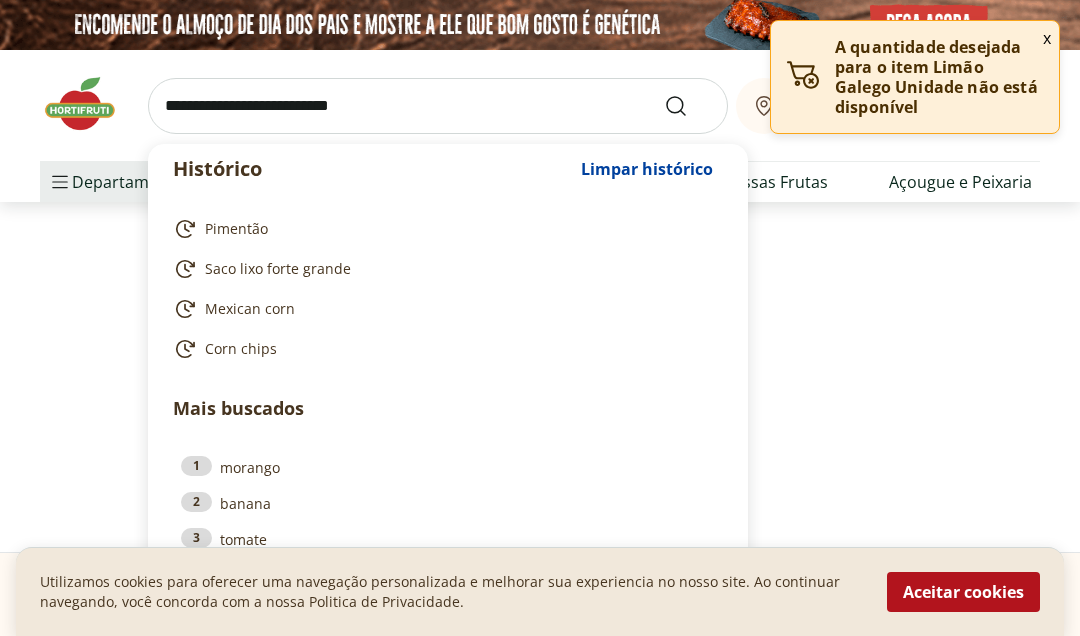 select on "**********" 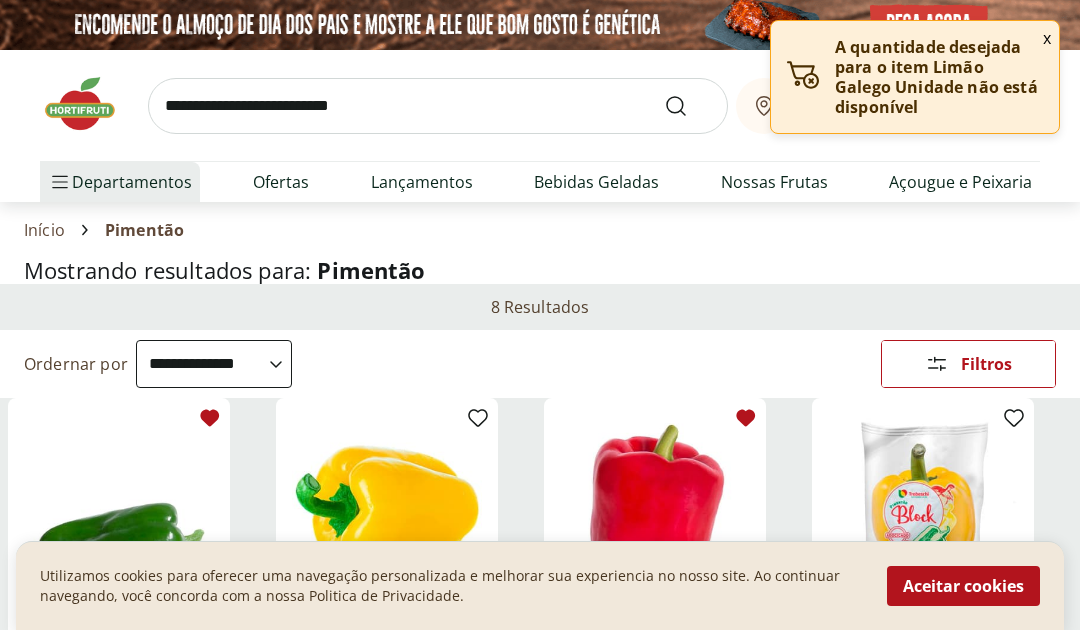click at bounding box center (438, 106) 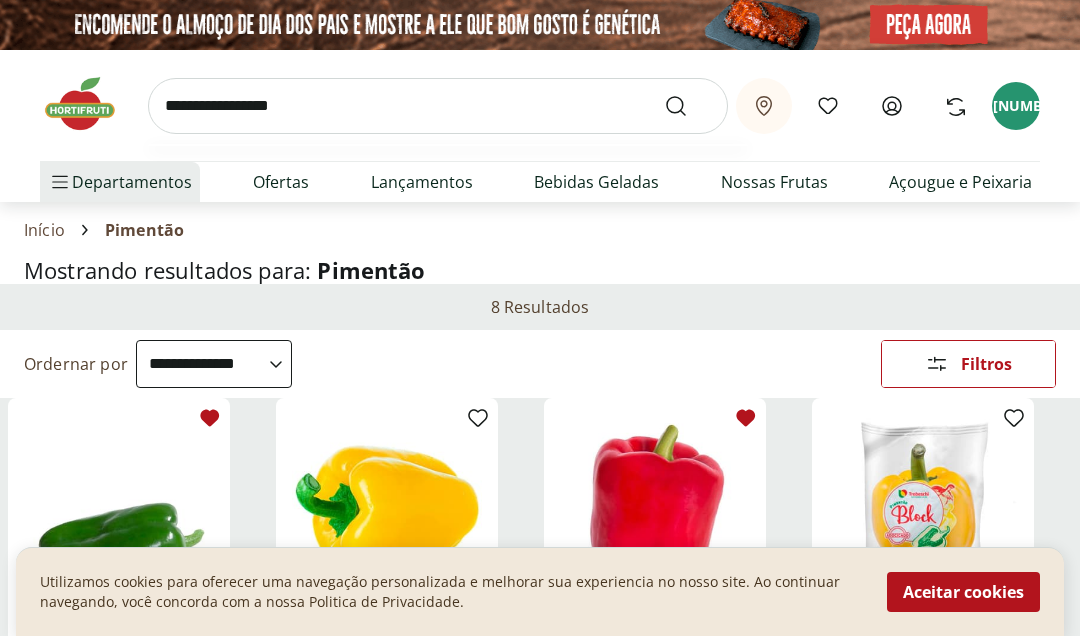 type on "**********" 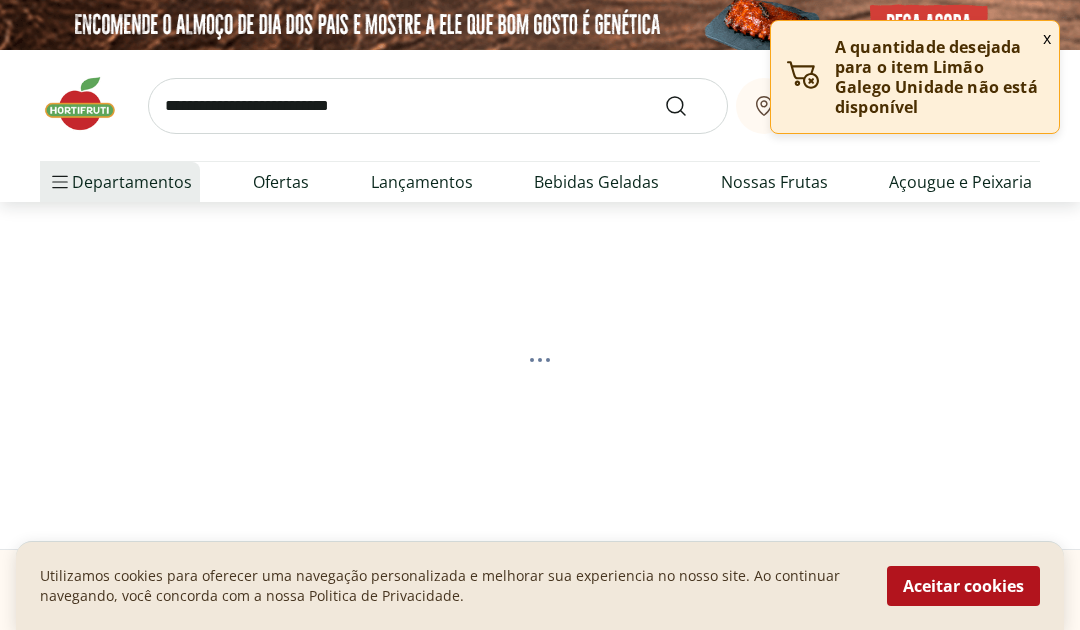 select on "**********" 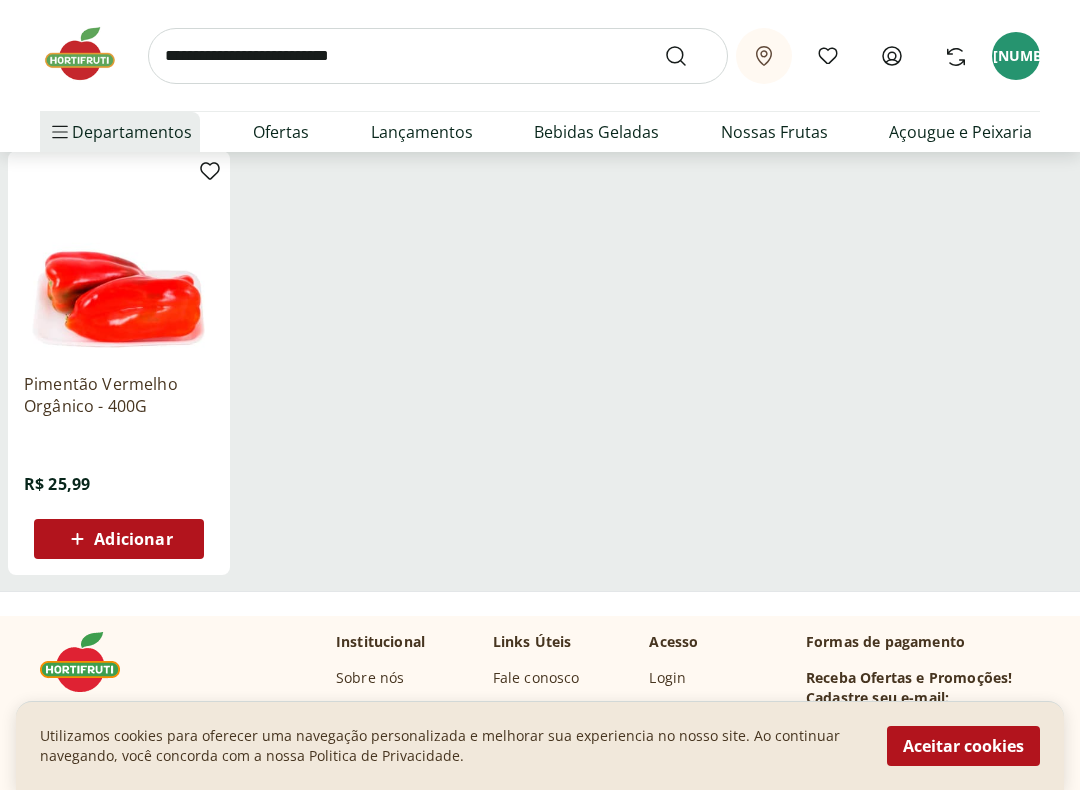 scroll, scrollTop: 254, scrollLeft: 0, axis: vertical 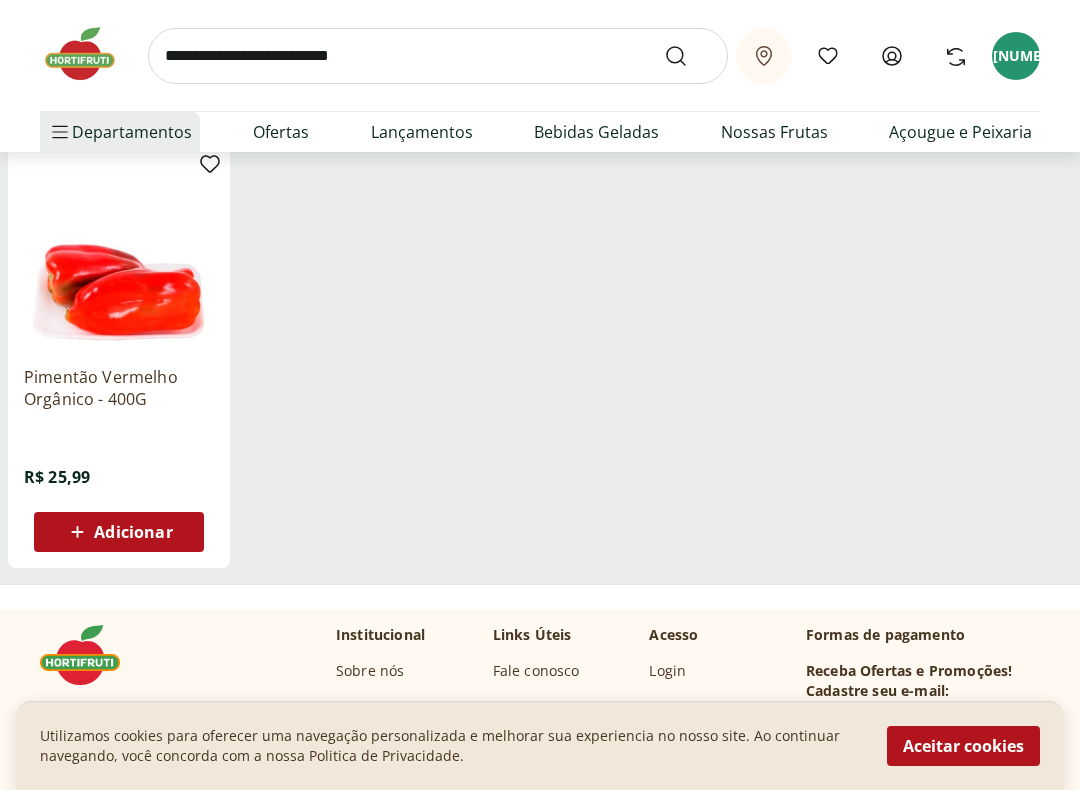 click on "Adicionar" at bounding box center (118, 532) 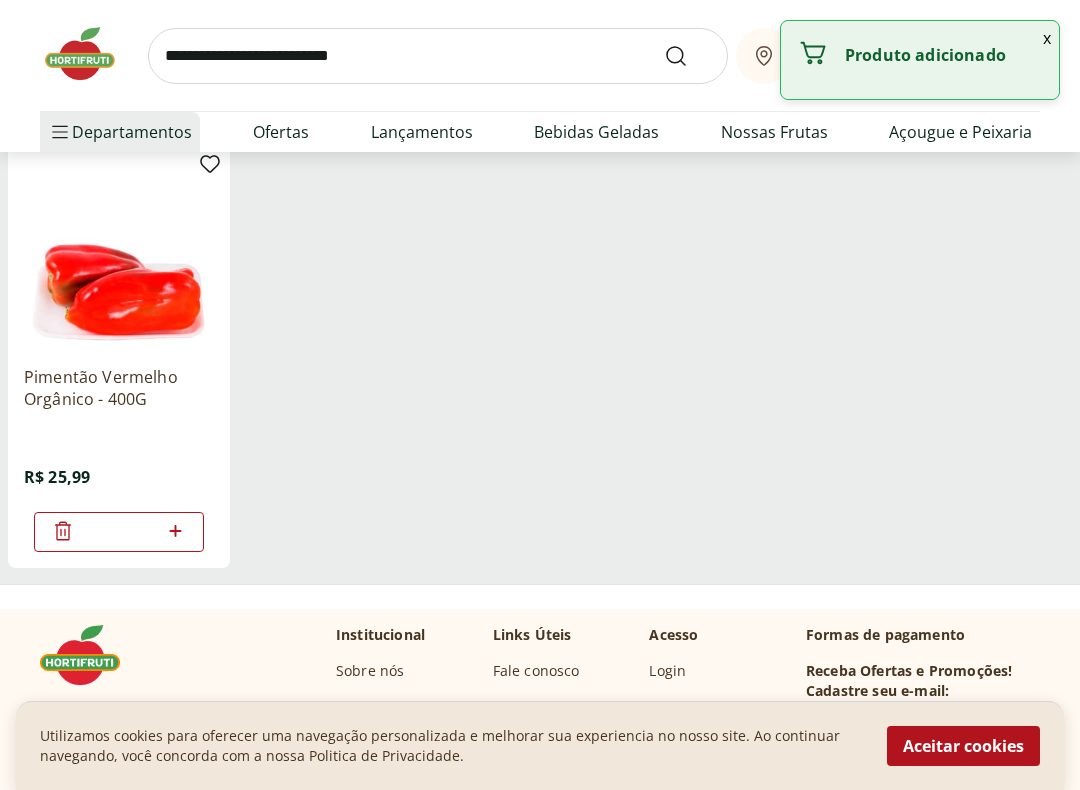 click 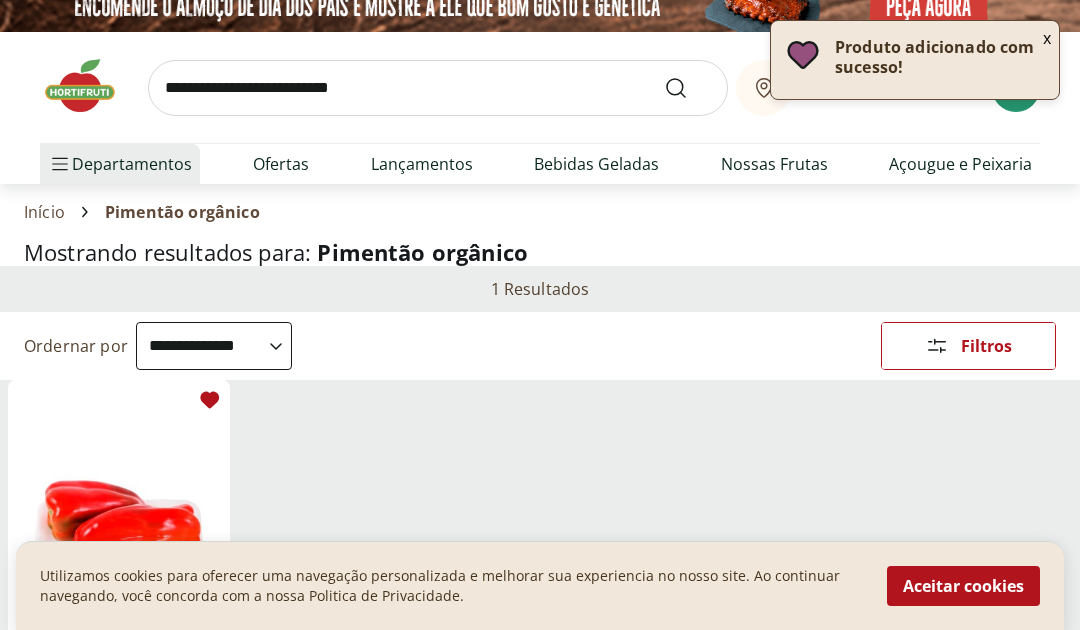 scroll, scrollTop: 0, scrollLeft: 0, axis: both 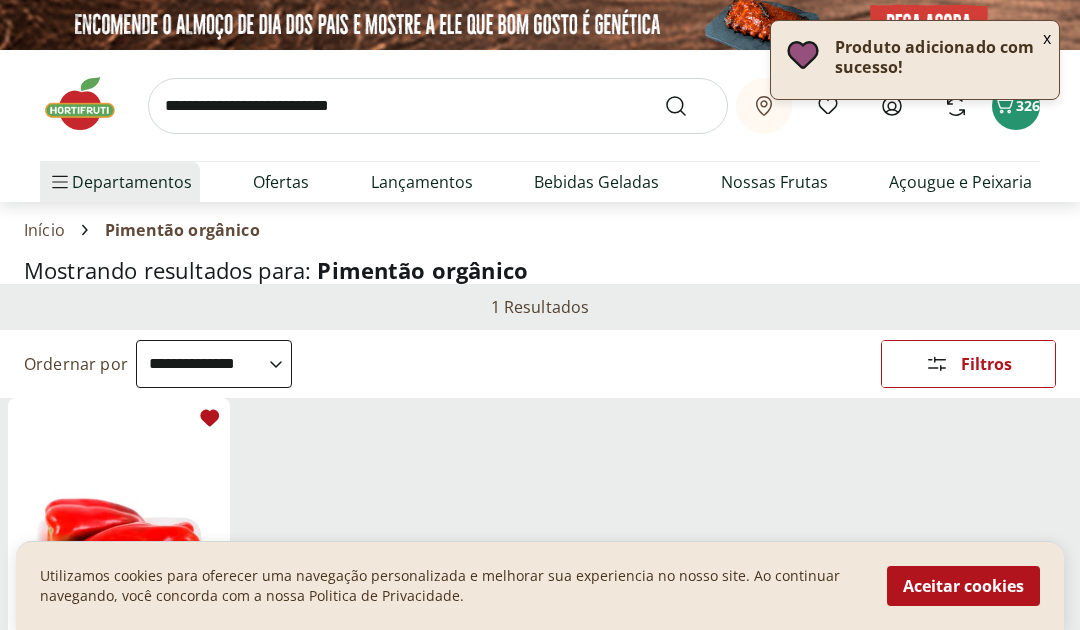click at bounding box center (438, 106) 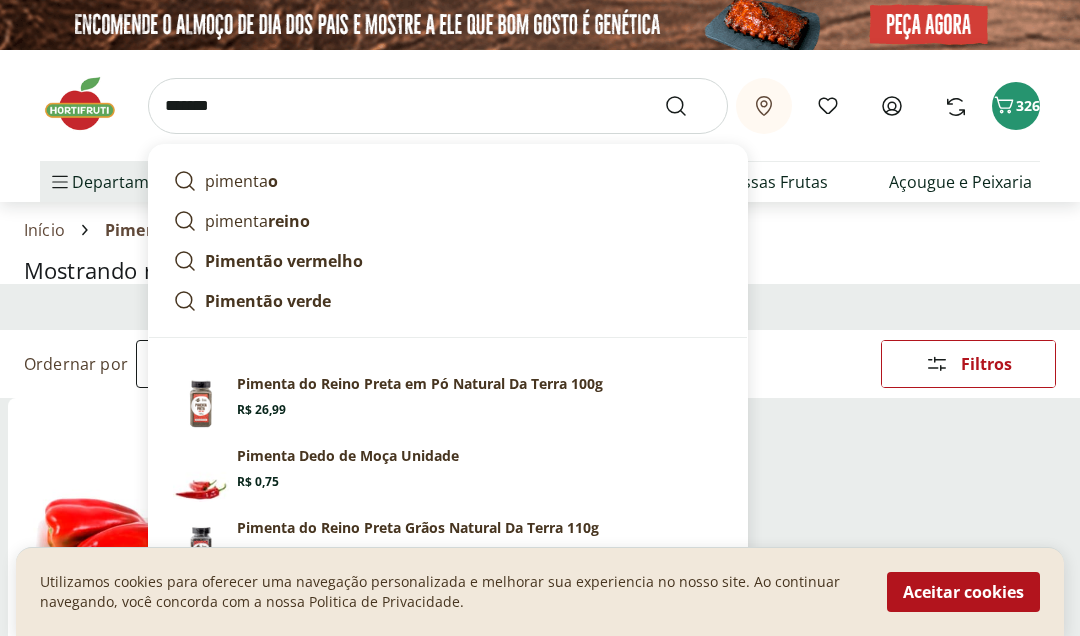 type on "********" 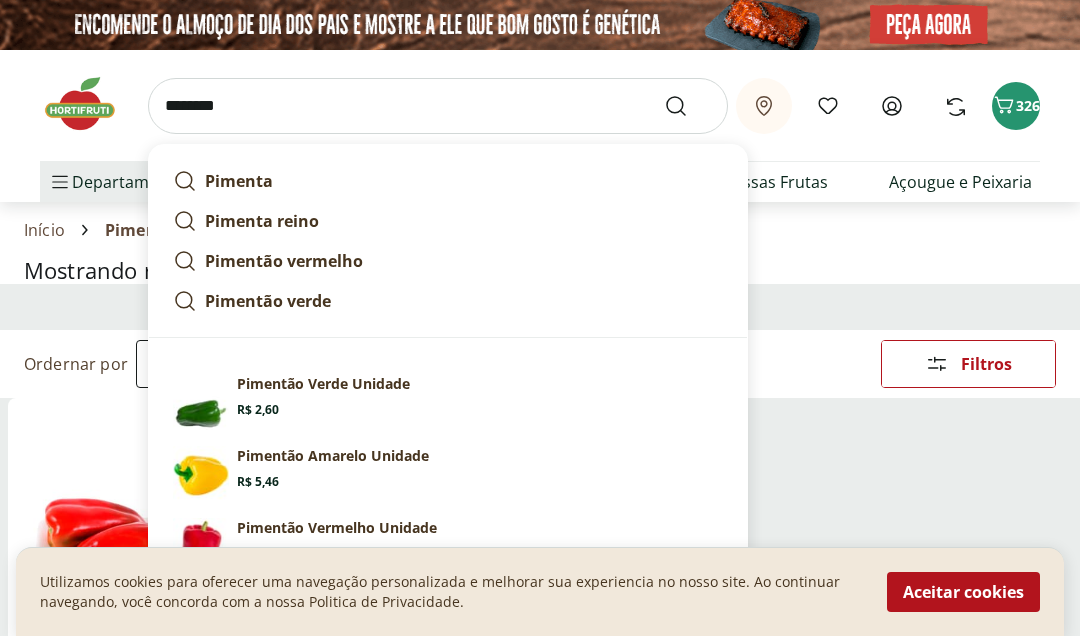 click at bounding box center [688, 106] 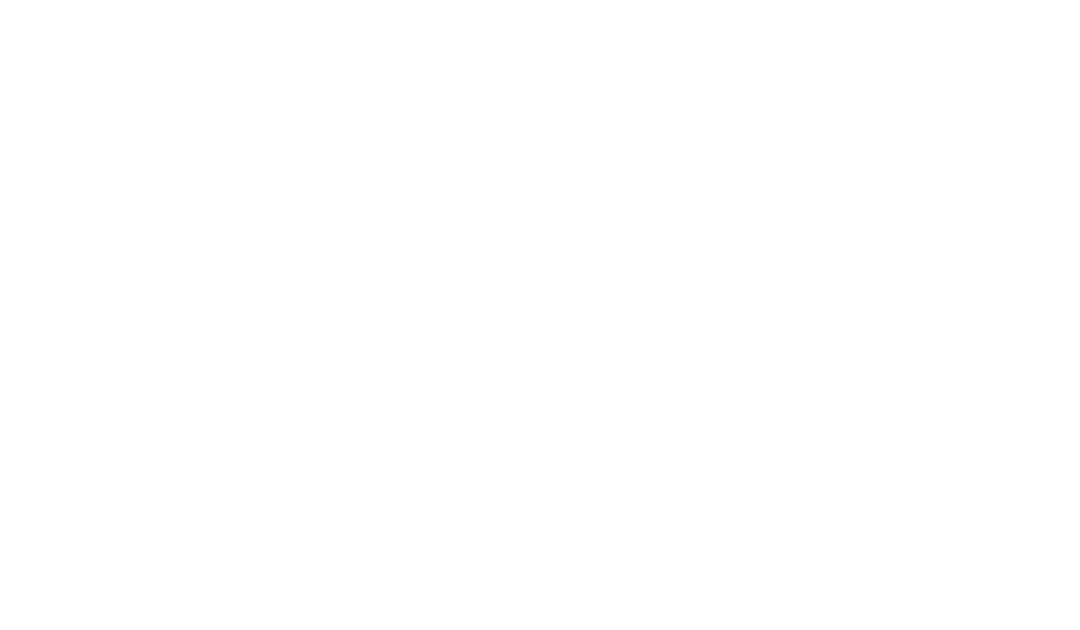select on "**********" 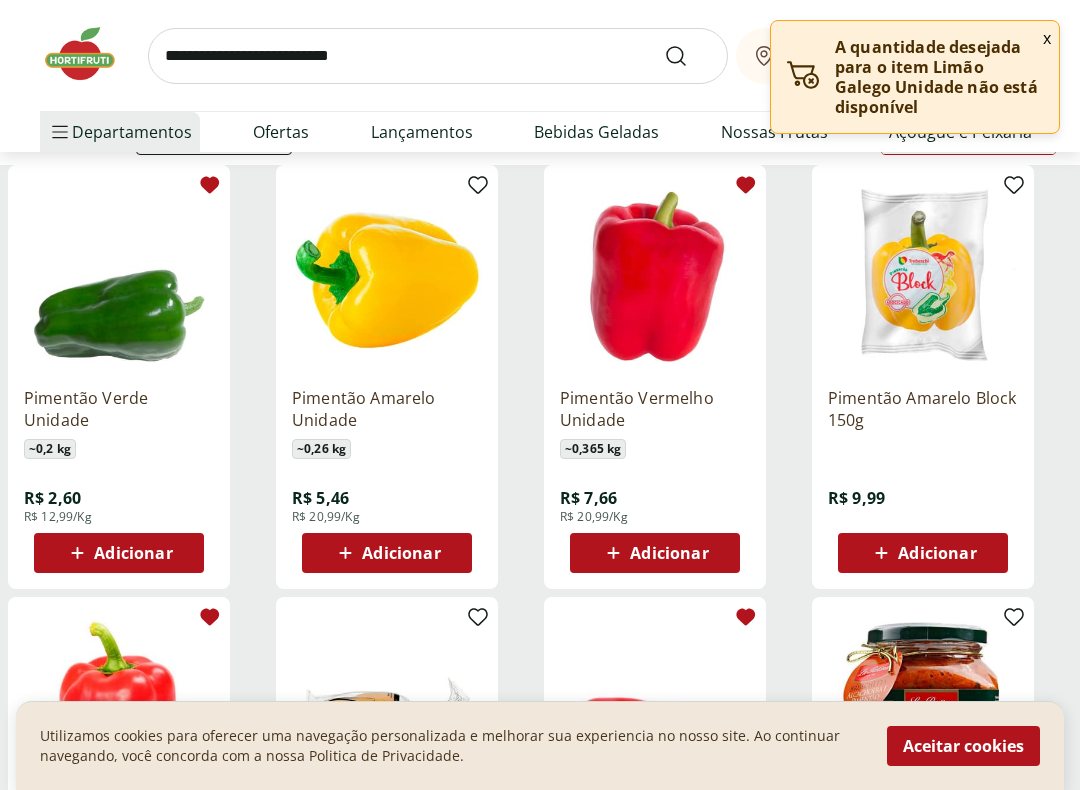 scroll, scrollTop: 239, scrollLeft: 0, axis: vertical 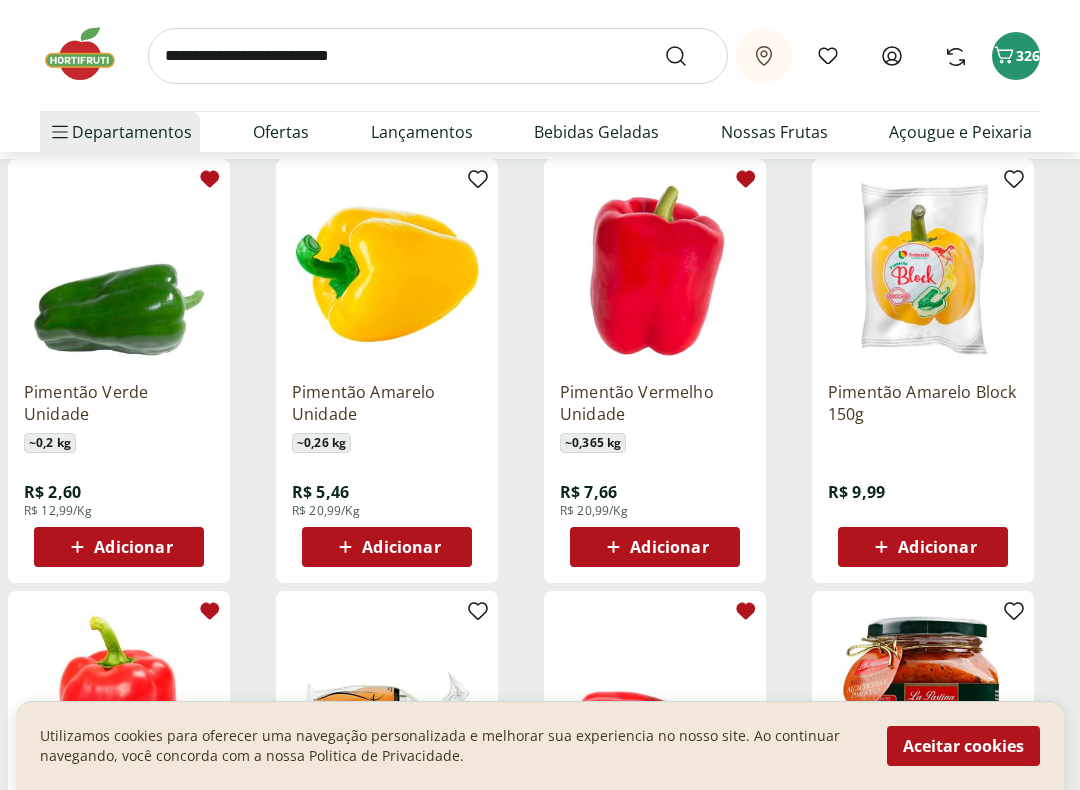 click on "Adicionar" at bounding box center (133, 547) 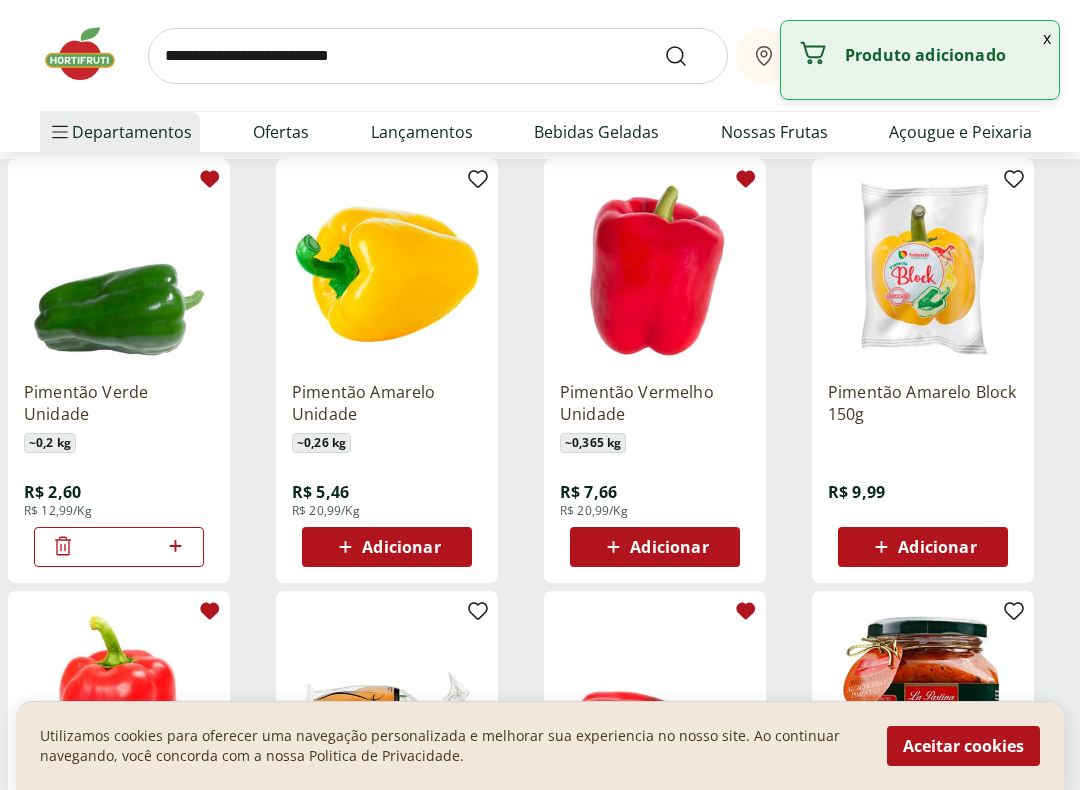 click 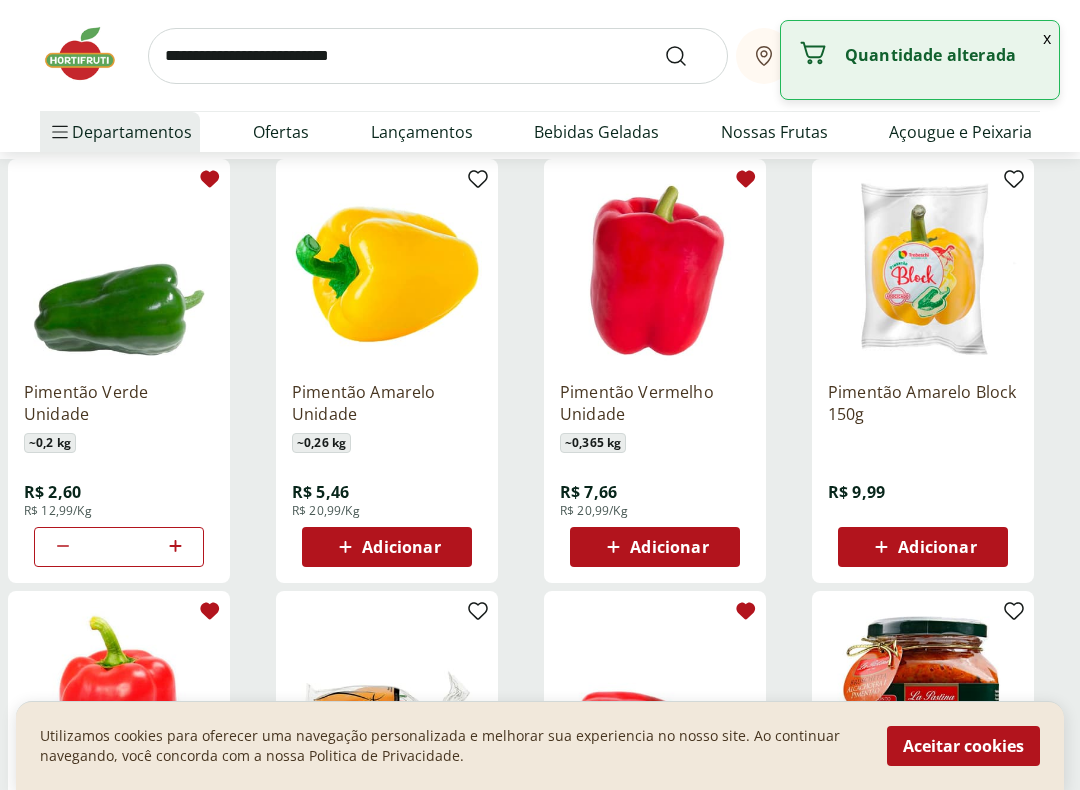 click 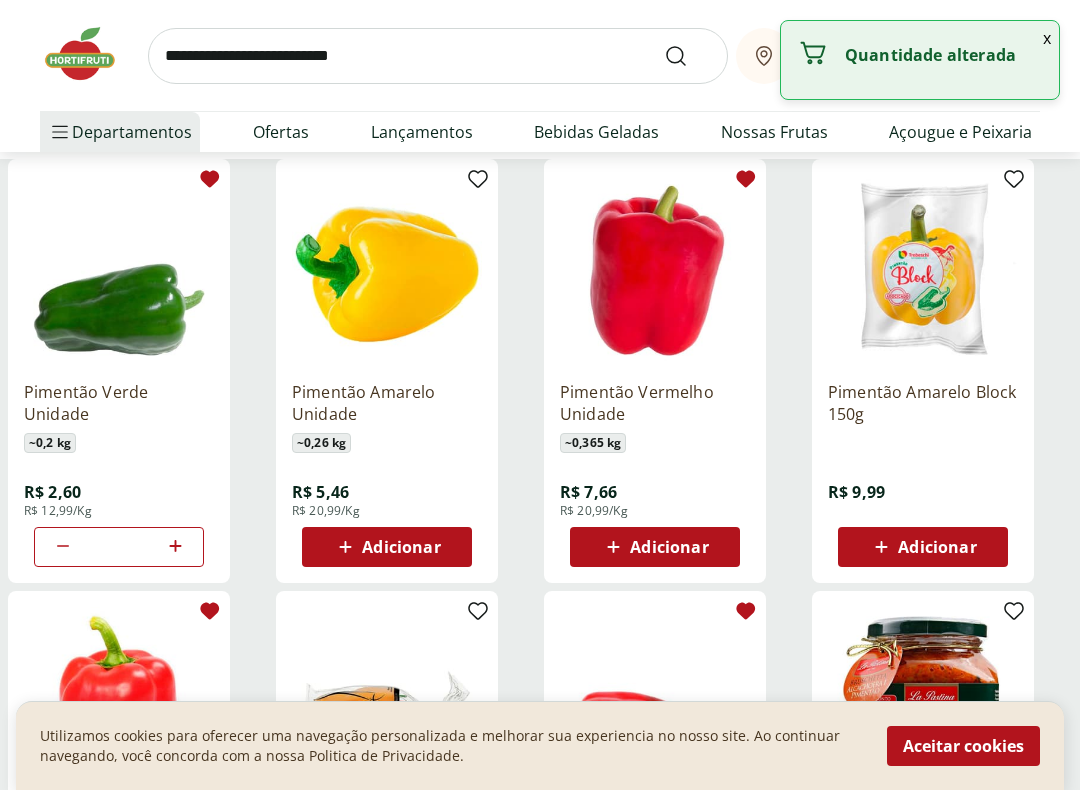 click 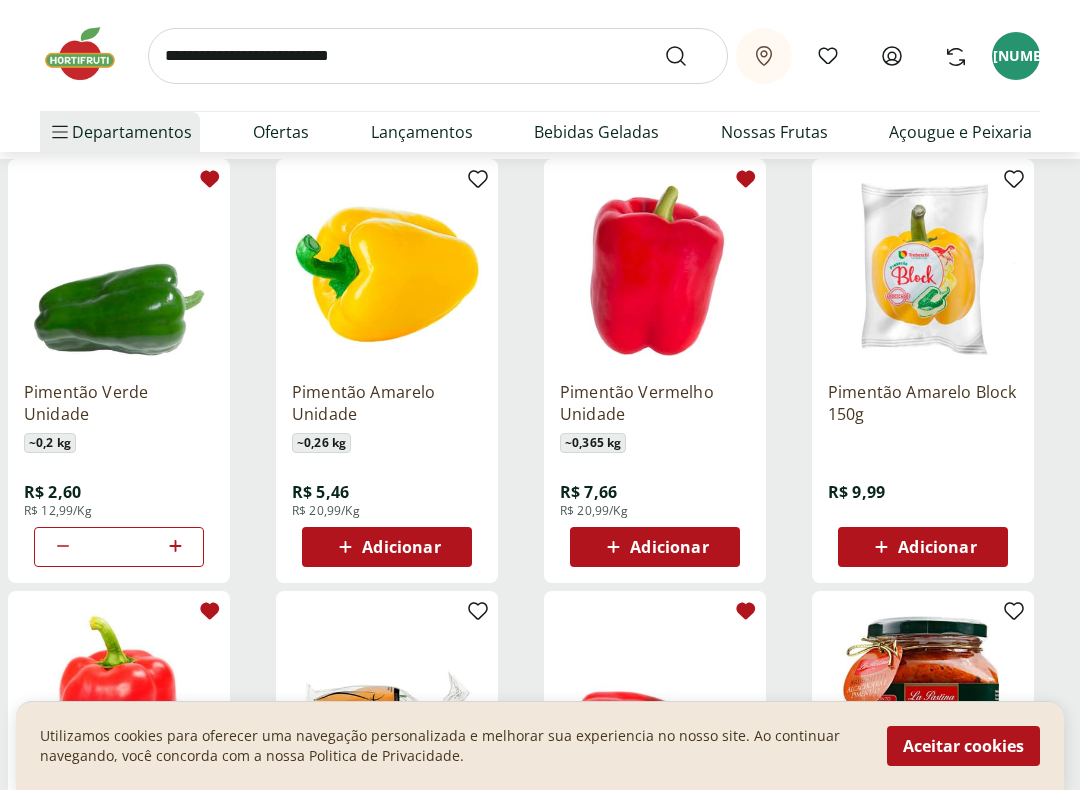 click on "Adicionar" at bounding box center [655, 547] 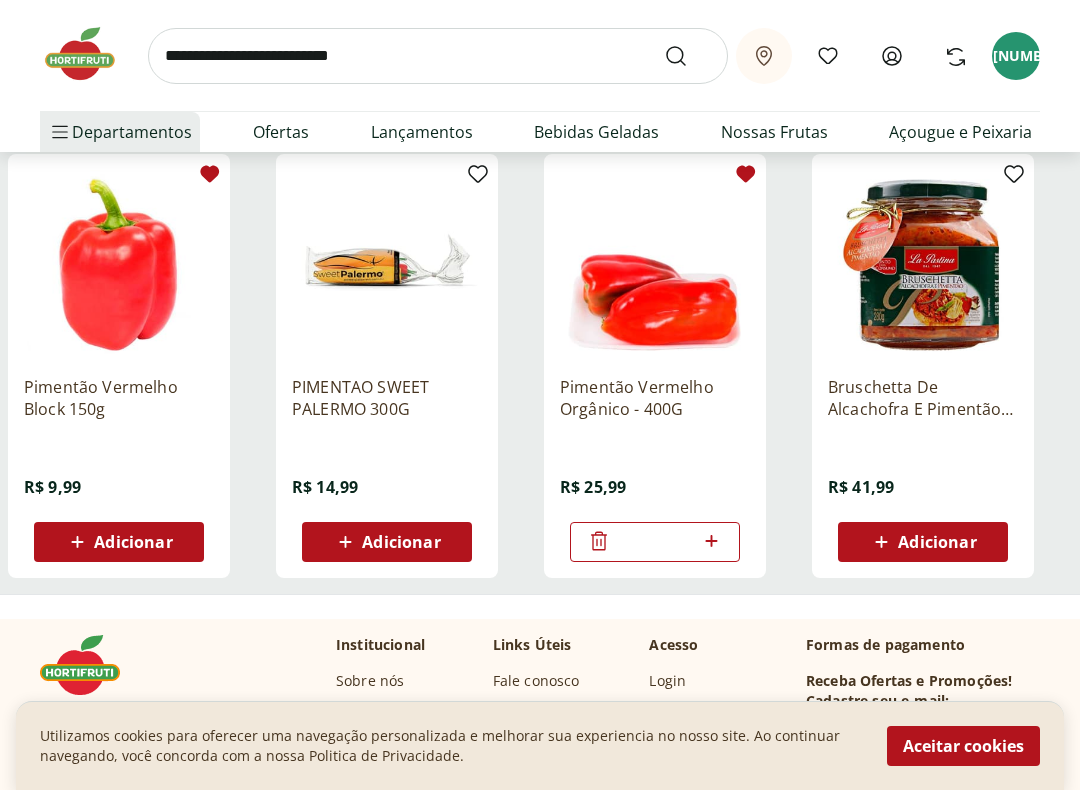 scroll, scrollTop: 674, scrollLeft: 0, axis: vertical 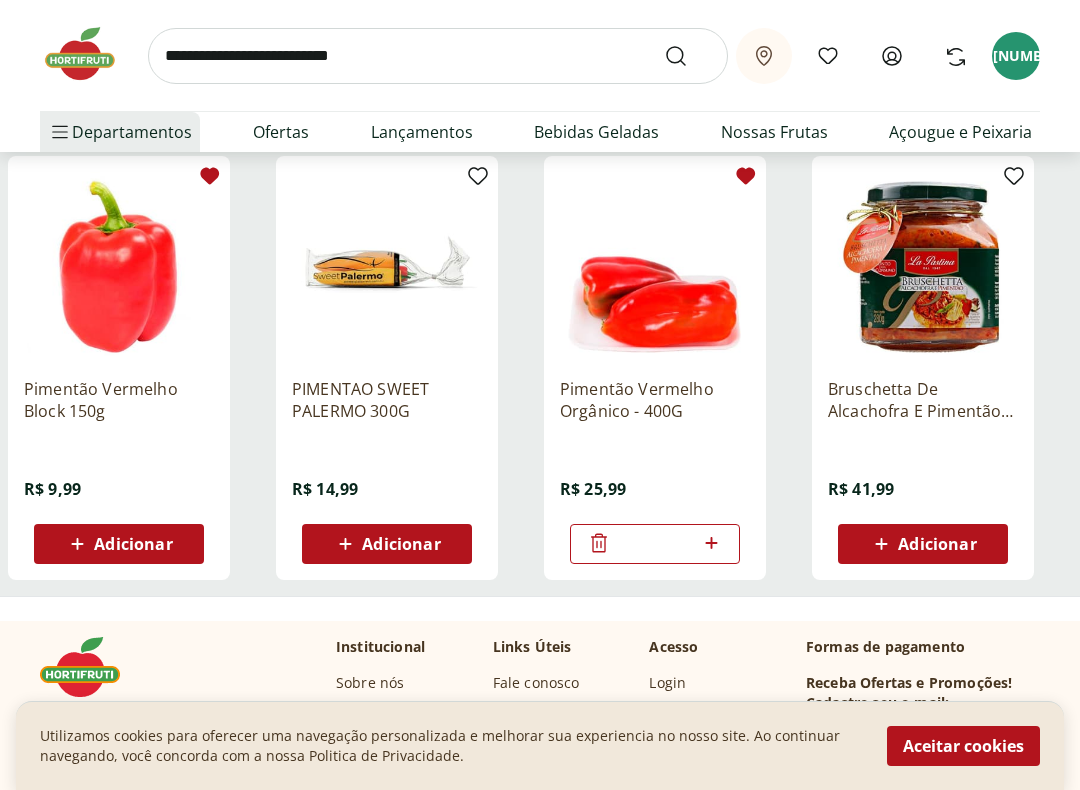 click on "Adicionar" at bounding box center (923, 544) 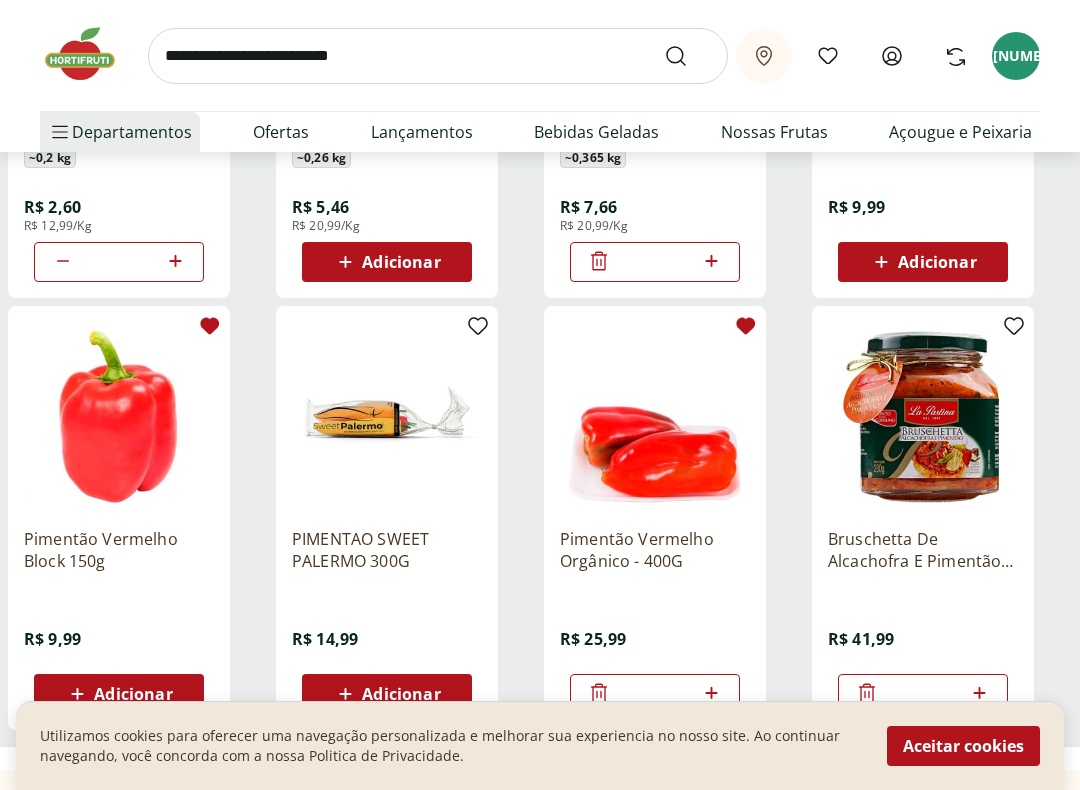 scroll, scrollTop: 521, scrollLeft: 0, axis: vertical 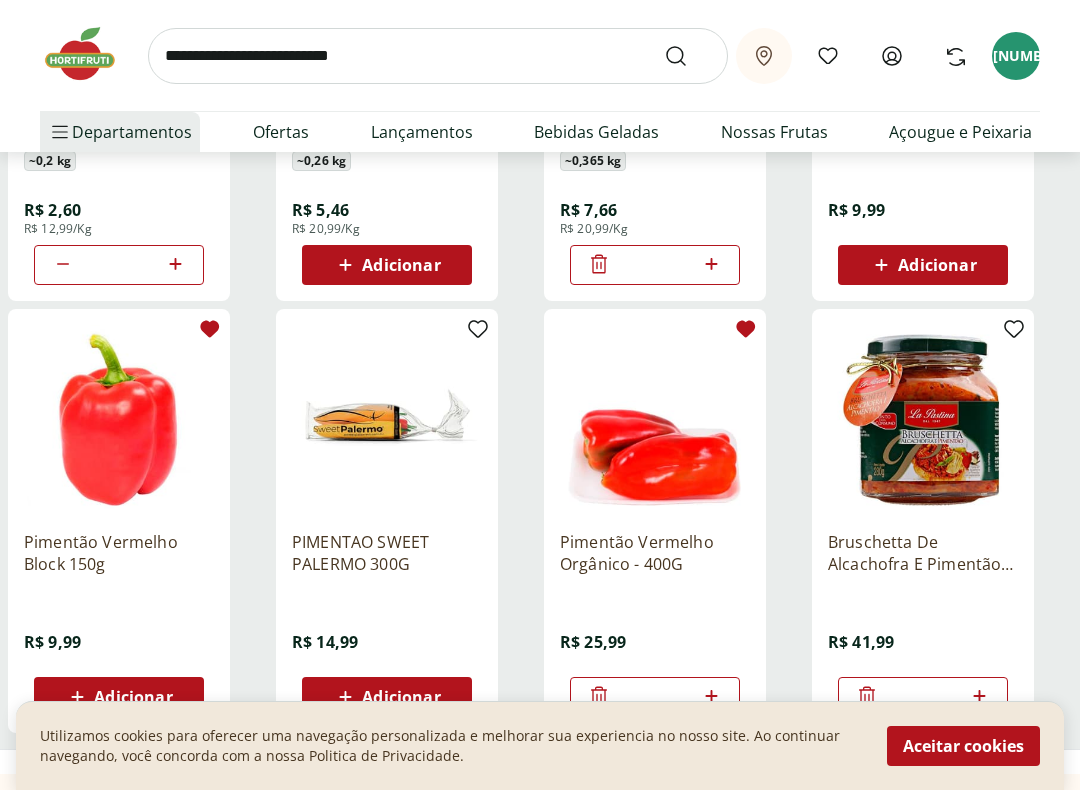 click at bounding box center [923, 420] 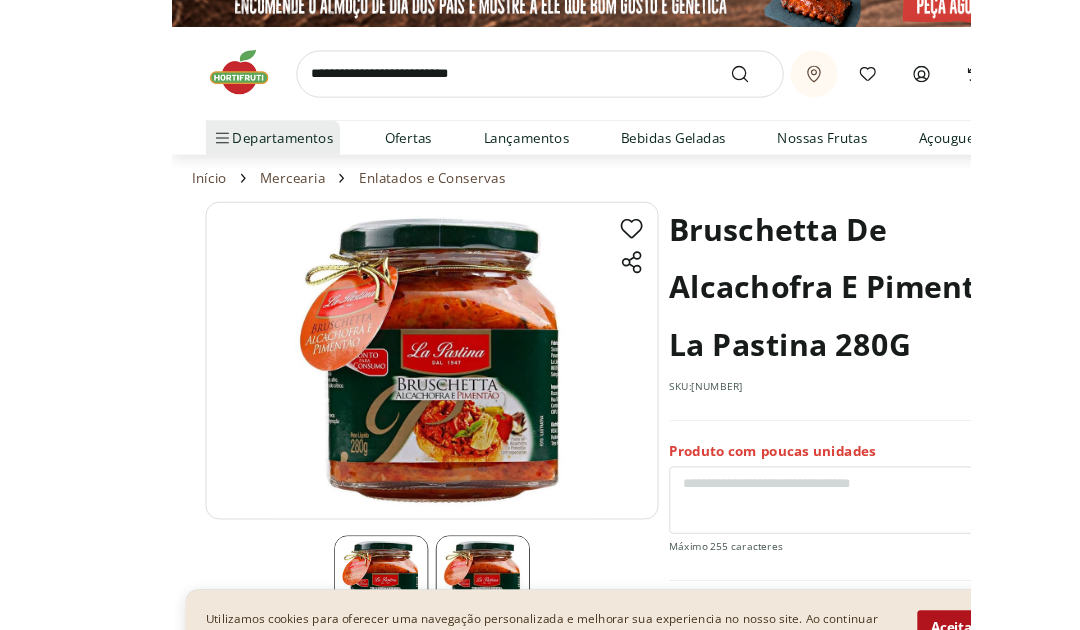scroll, scrollTop: 0, scrollLeft: 0, axis: both 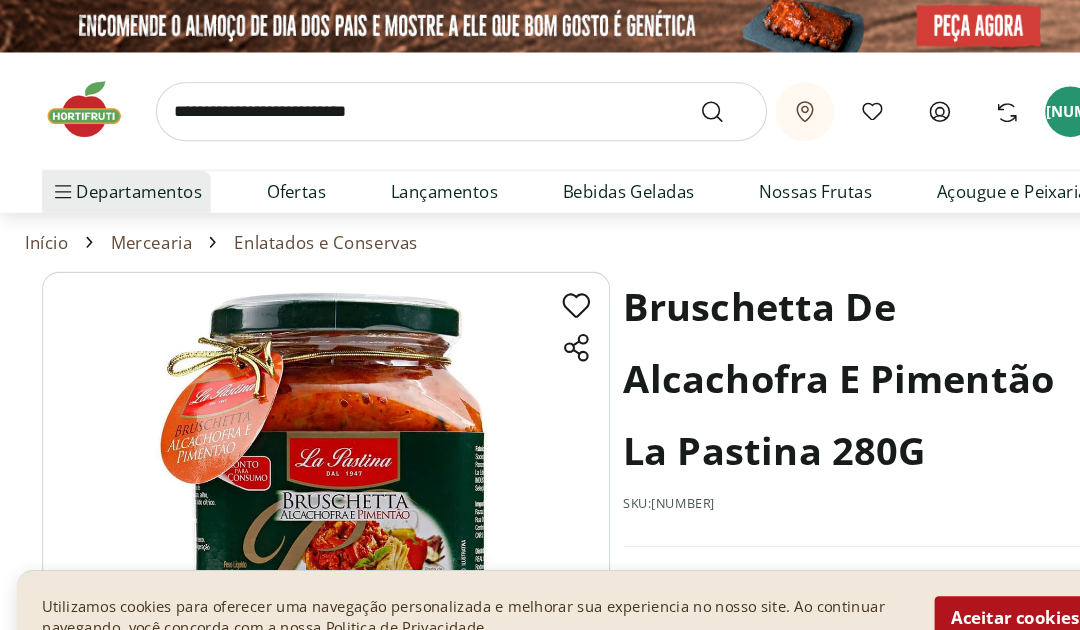 select on "**********" 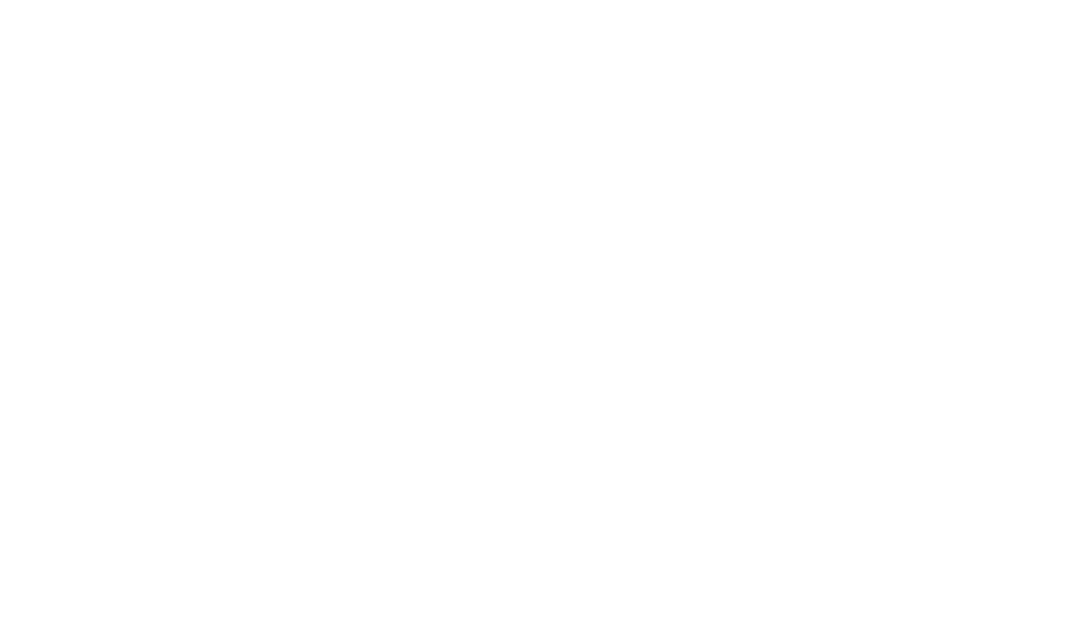 scroll, scrollTop: 521, scrollLeft: 0, axis: vertical 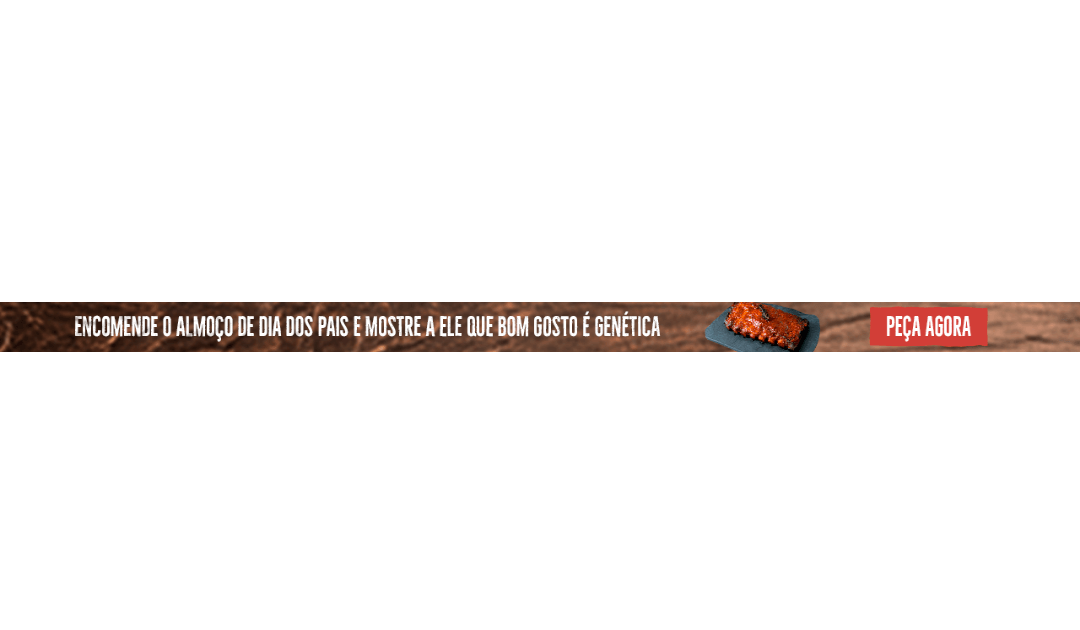type on "*" 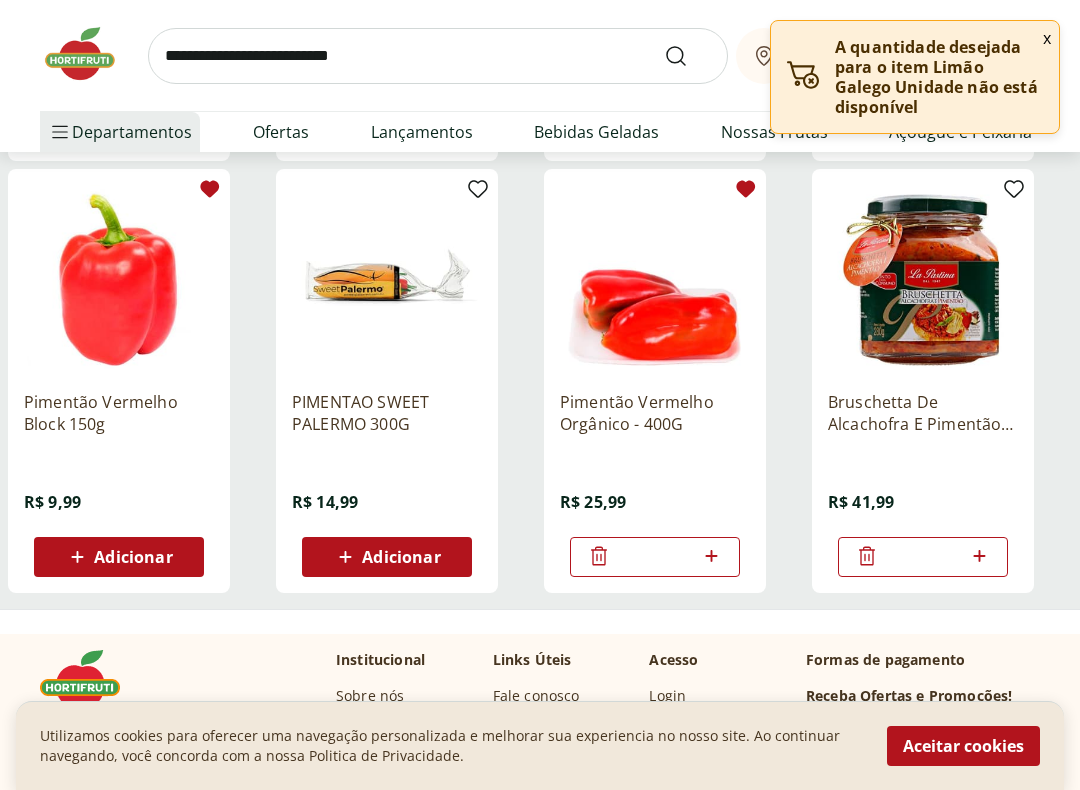 scroll, scrollTop: 662, scrollLeft: 0, axis: vertical 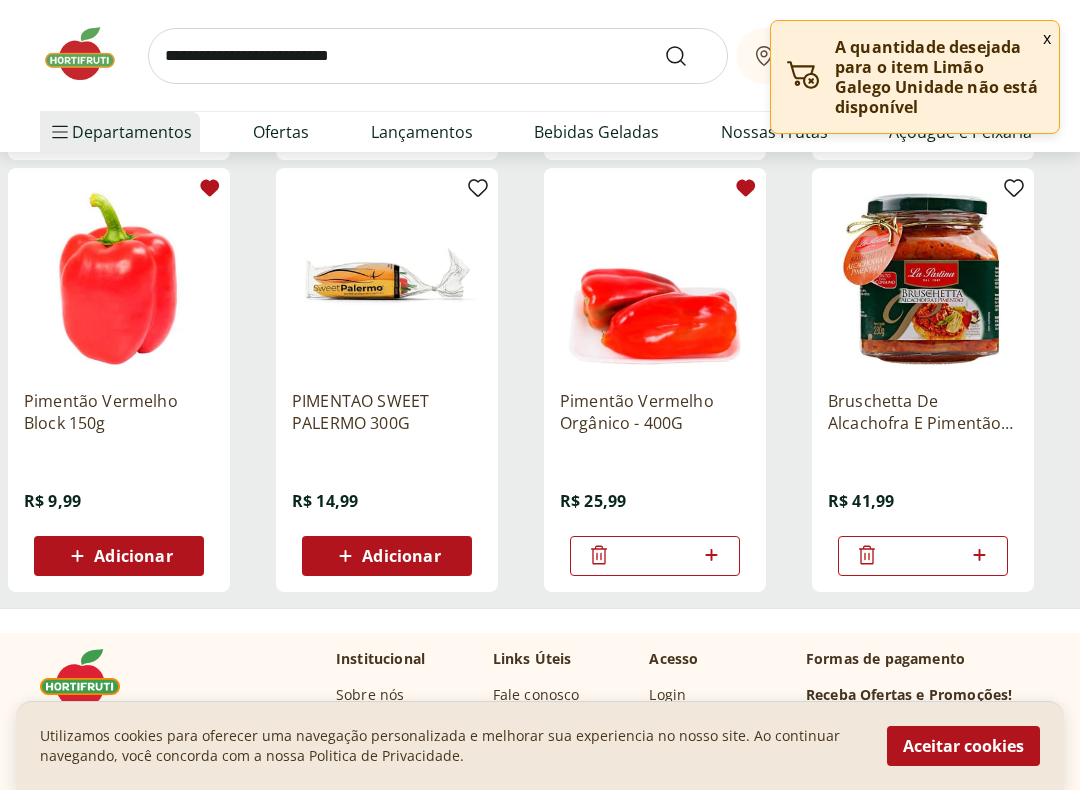 click 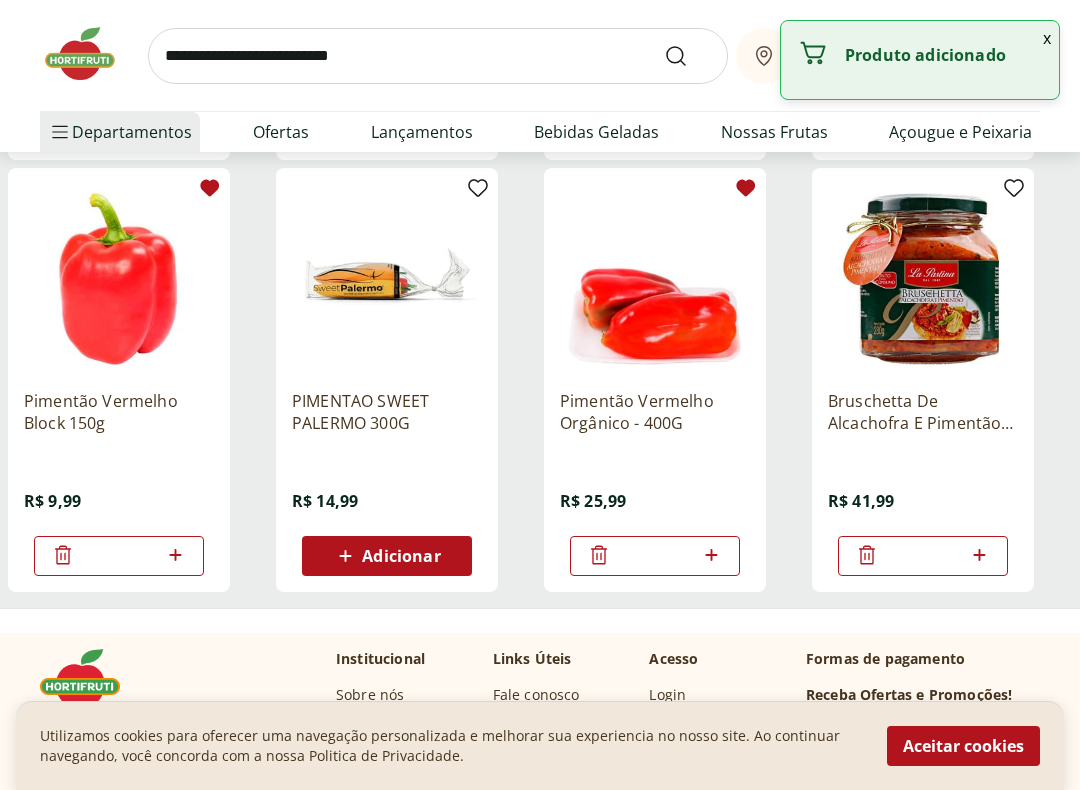 click at bounding box center [175, 556] 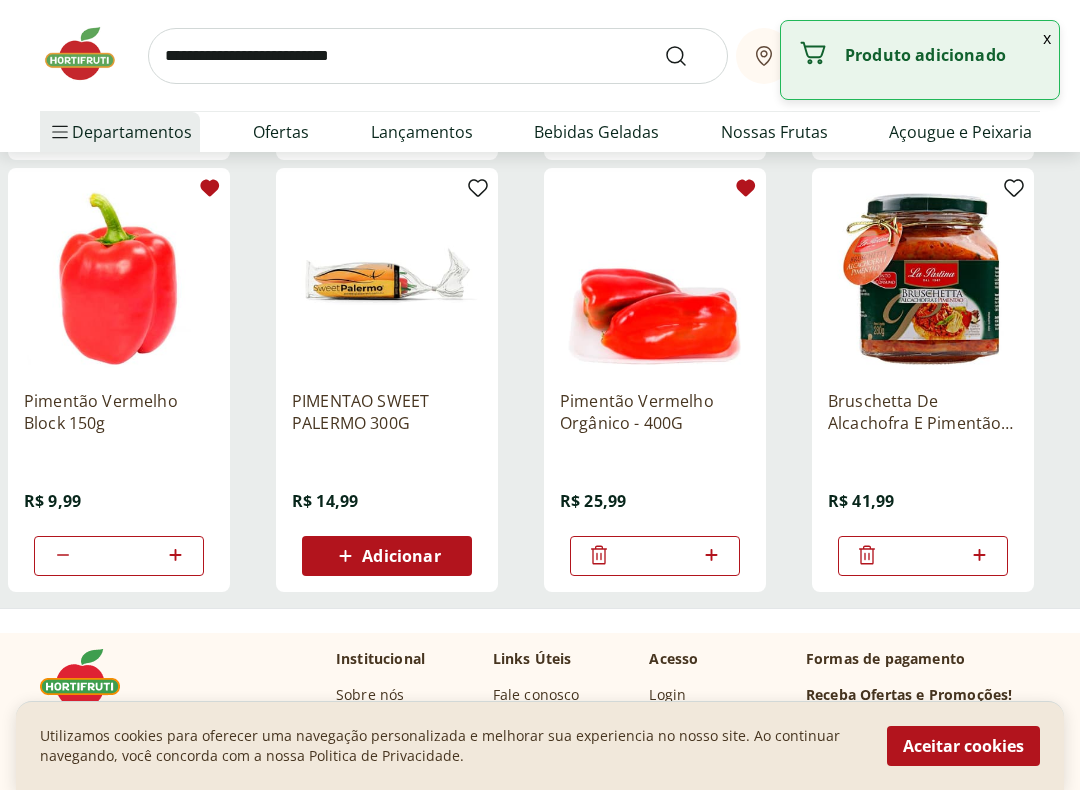 click at bounding box center (175, 556) 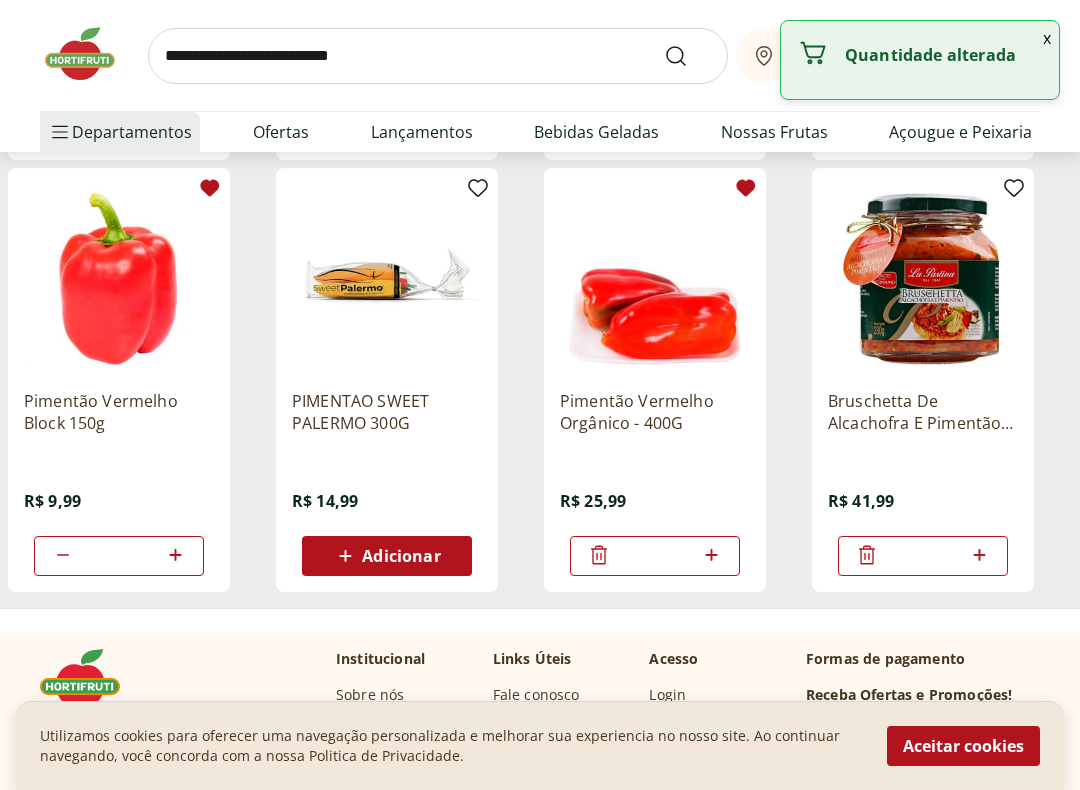 click 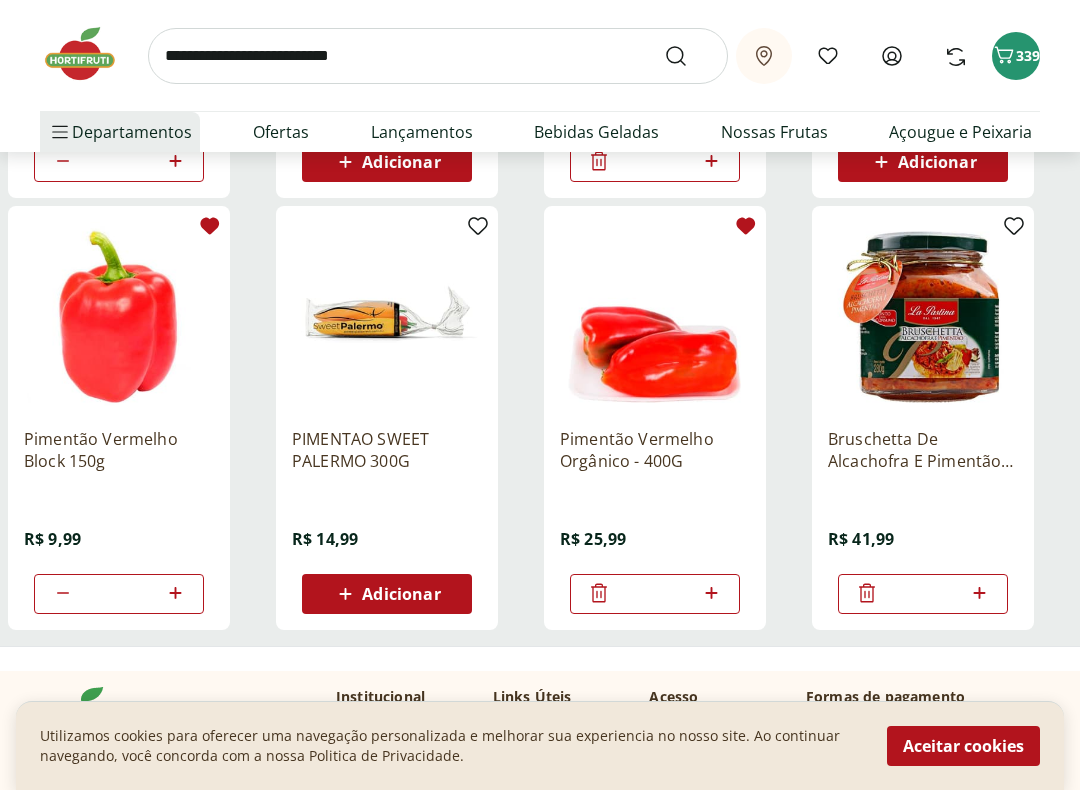 scroll, scrollTop: 622, scrollLeft: 0, axis: vertical 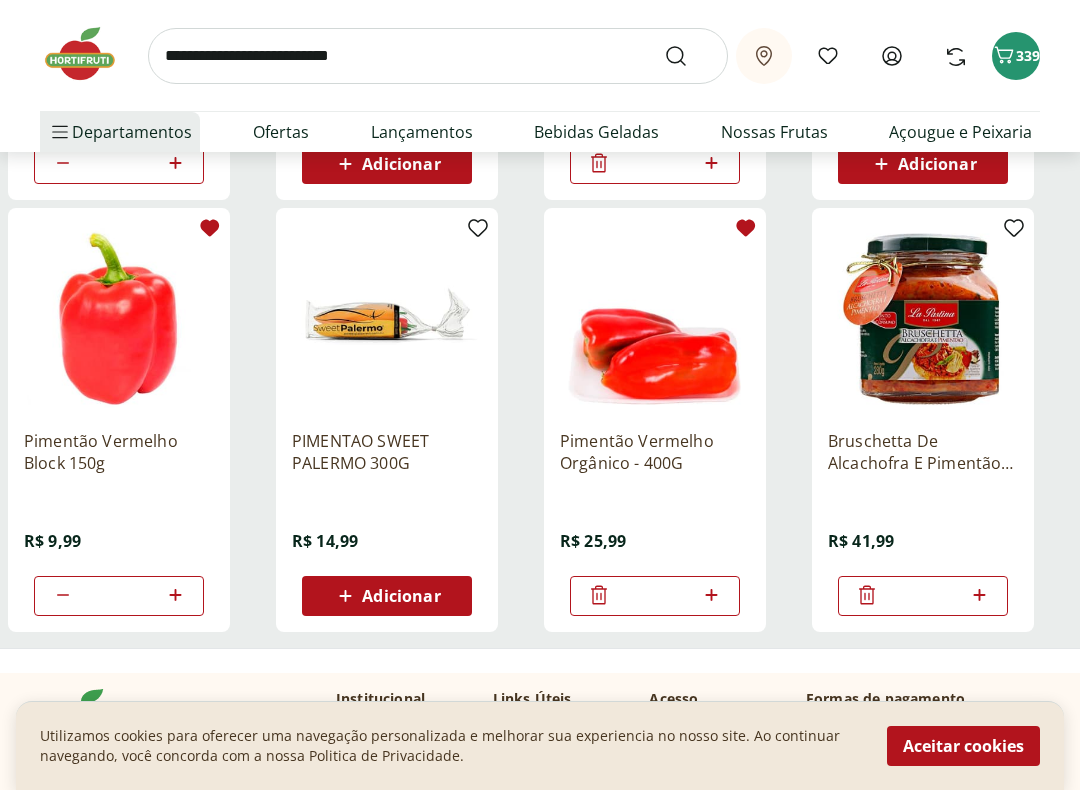 click at bounding box center [387, 319] 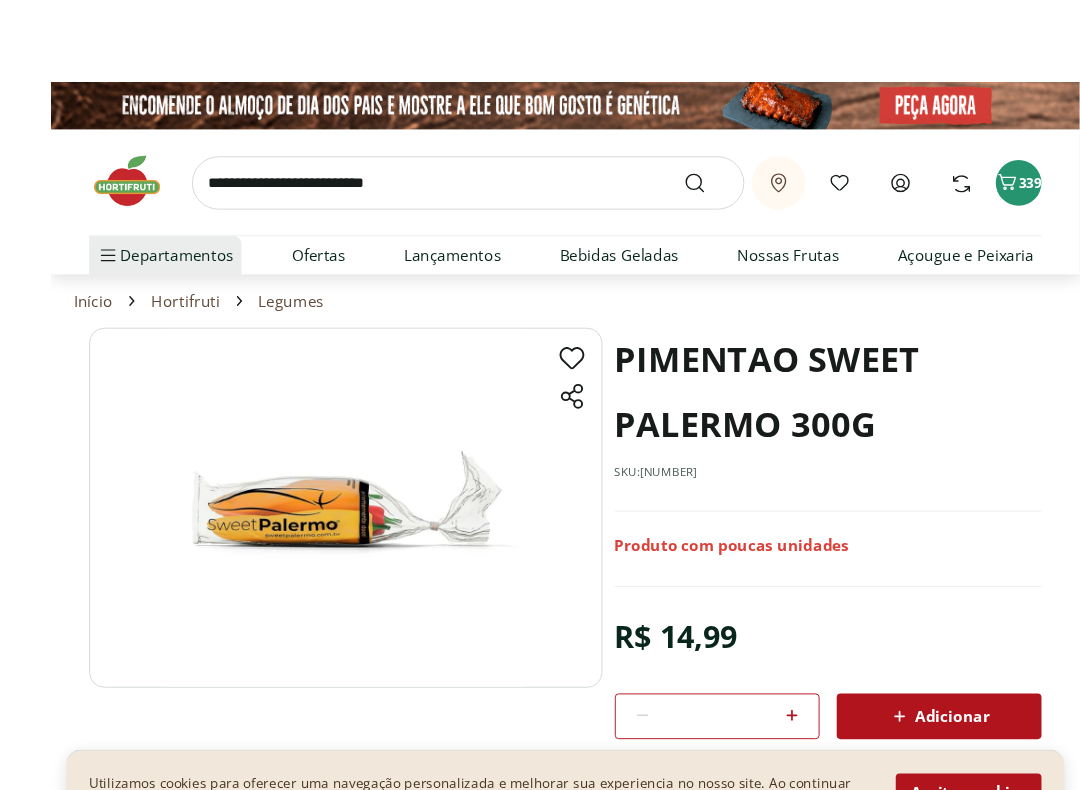 scroll, scrollTop: 33, scrollLeft: 0, axis: vertical 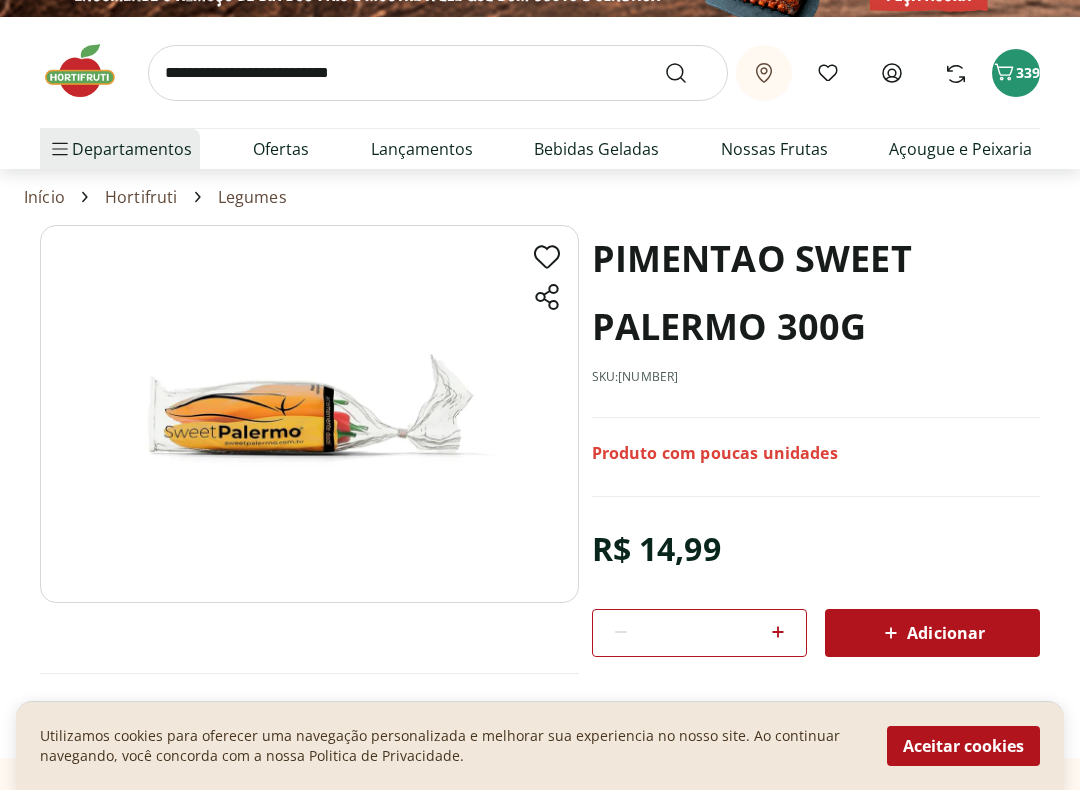 click at bounding box center (438, 73) 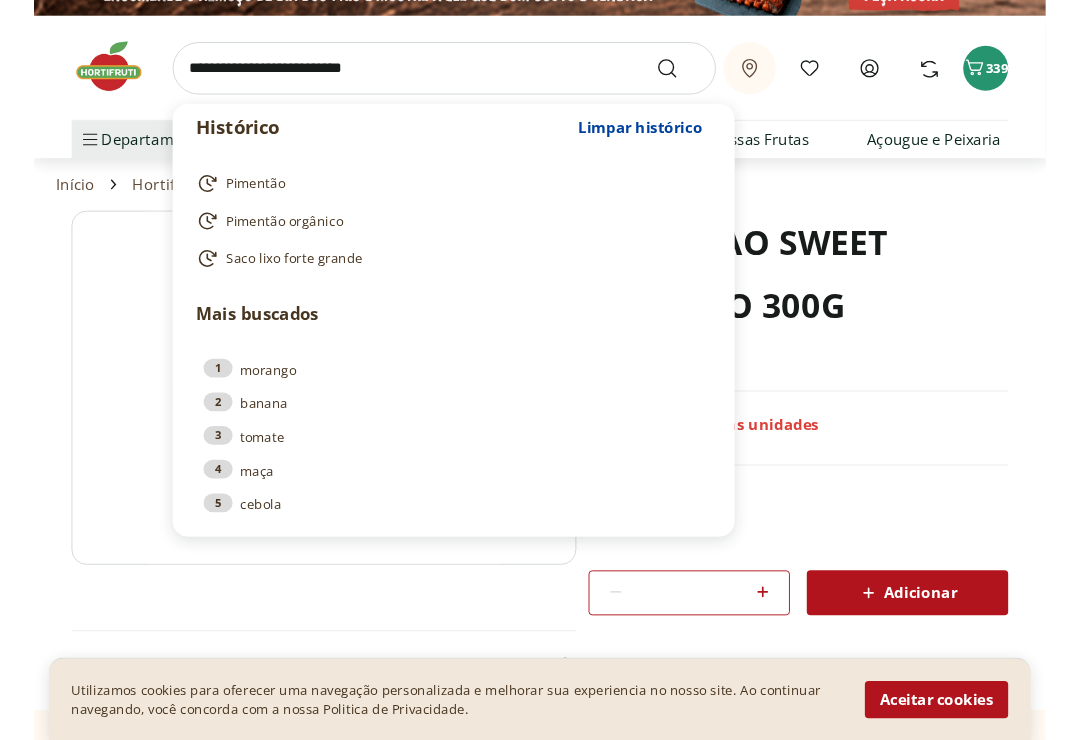 scroll, scrollTop: 32, scrollLeft: 0, axis: vertical 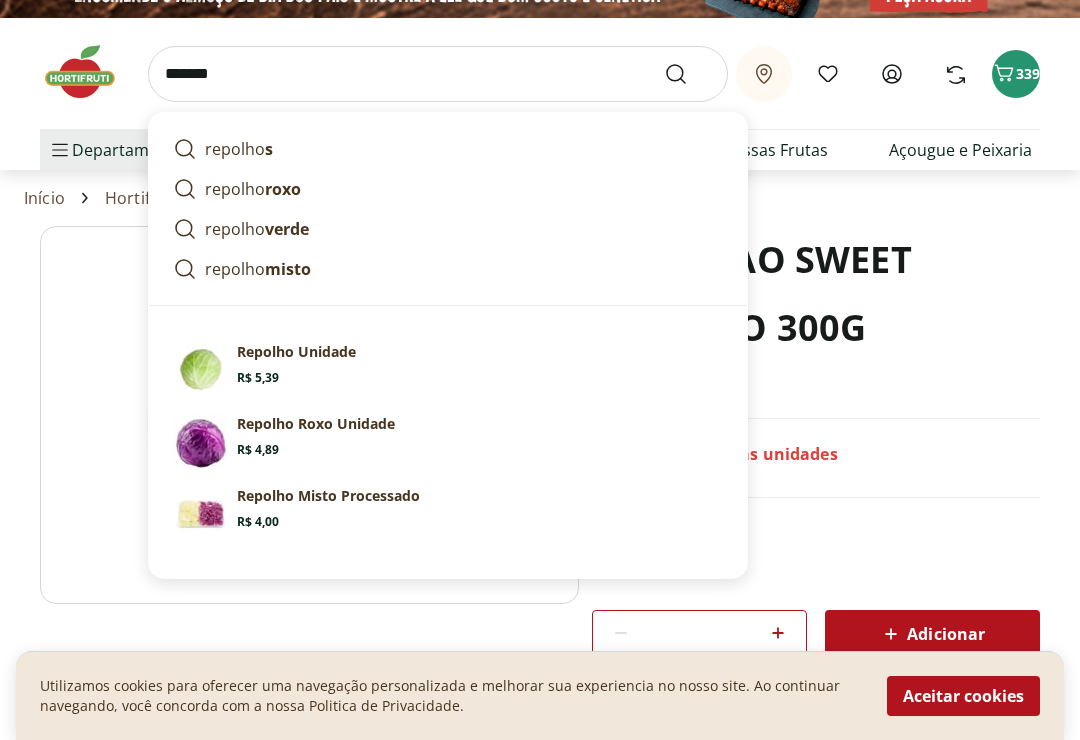 type on "*******" 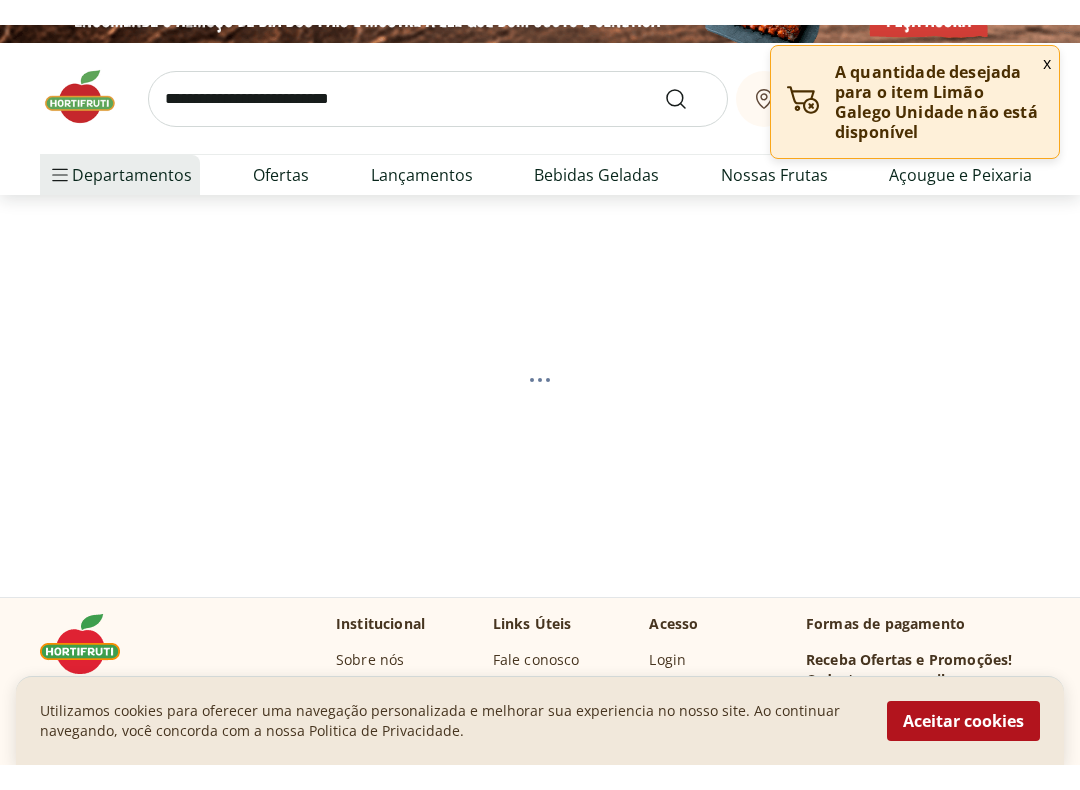 scroll, scrollTop: 0, scrollLeft: 0, axis: both 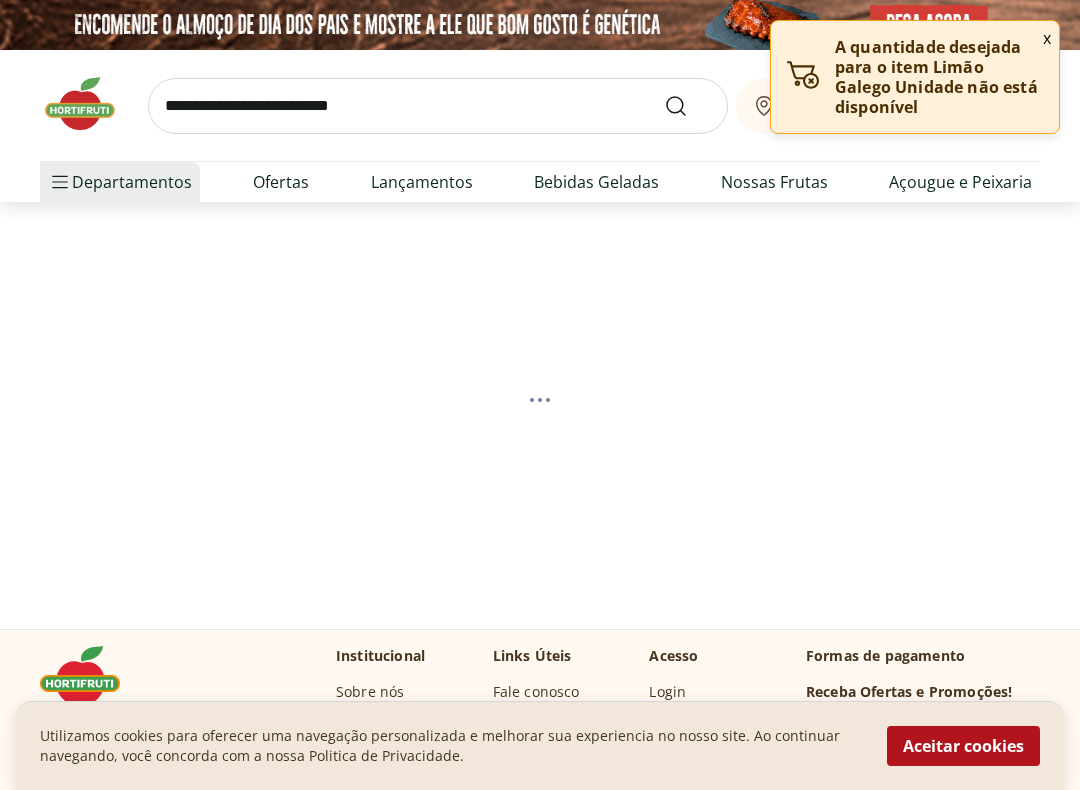 select on "**********" 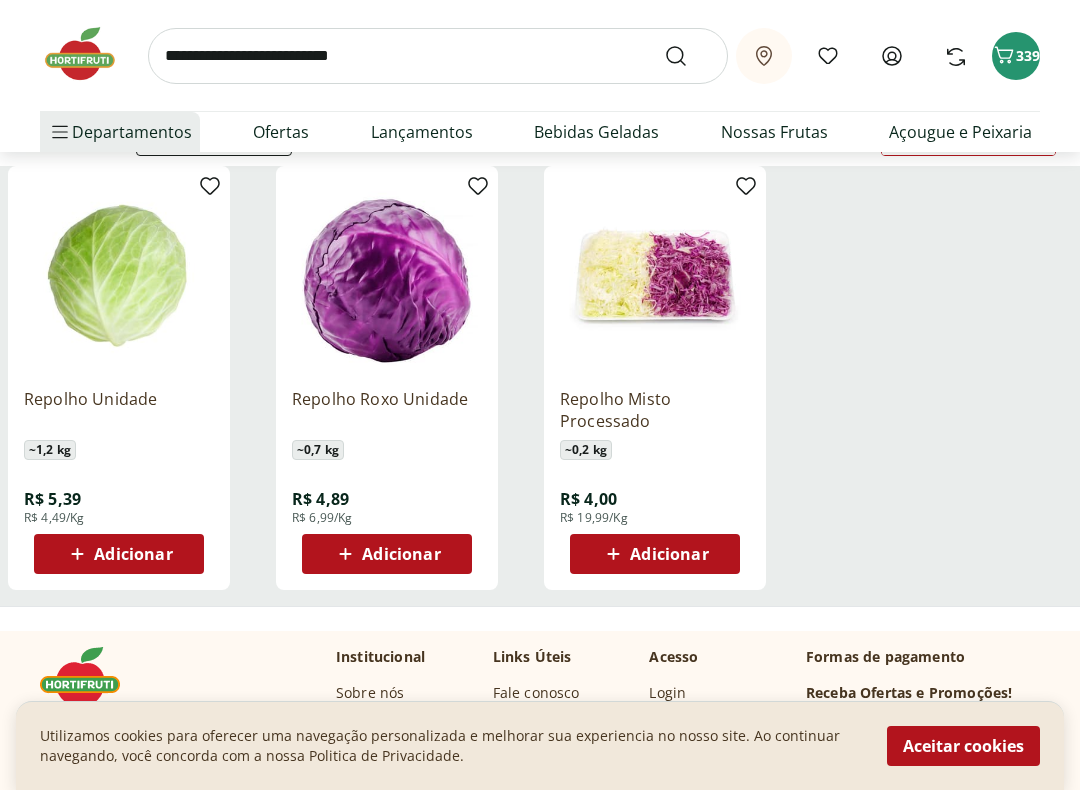 scroll, scrollTop: 233, scrollLeft: 0, axis: vertical 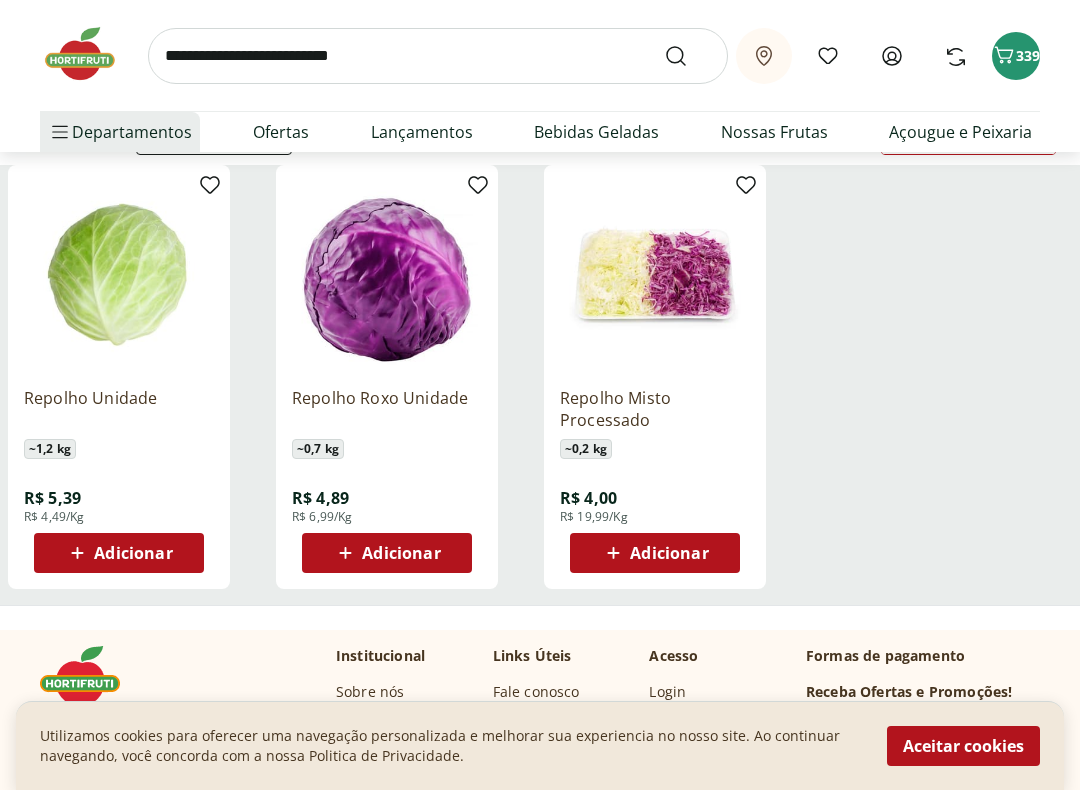 click at bounding box center [119, 276] 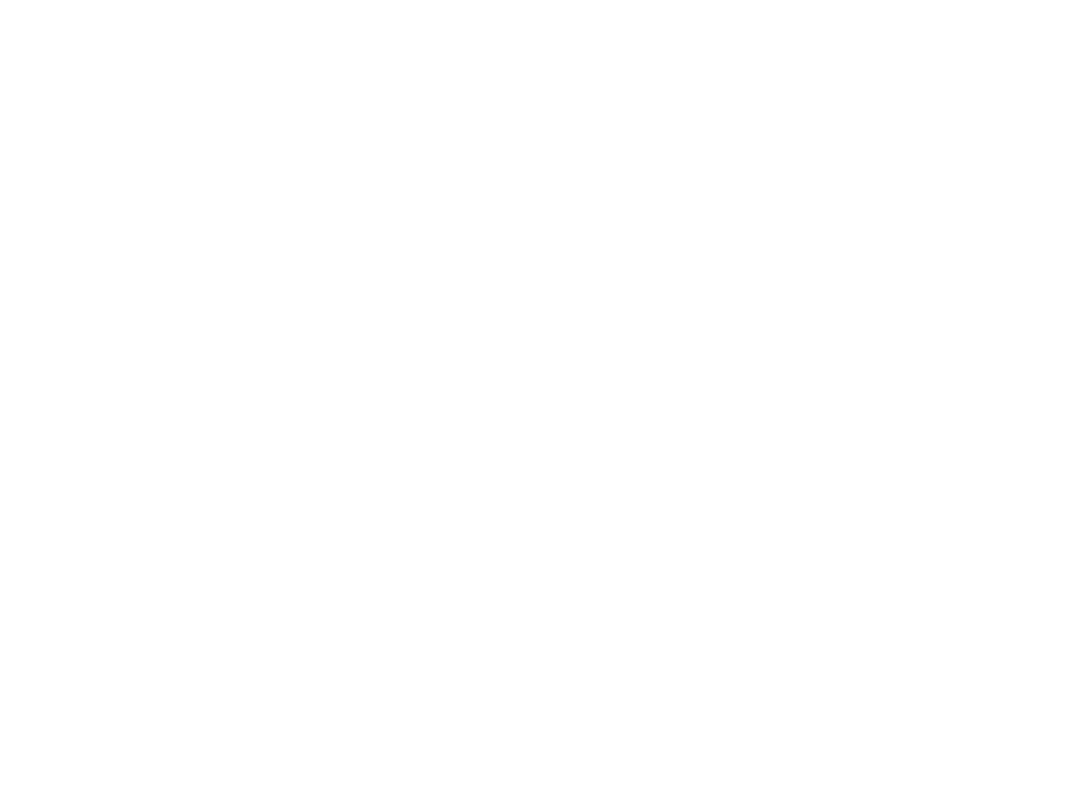 scroll, scrollTop: 0, scrollLeft: 0, axis: both 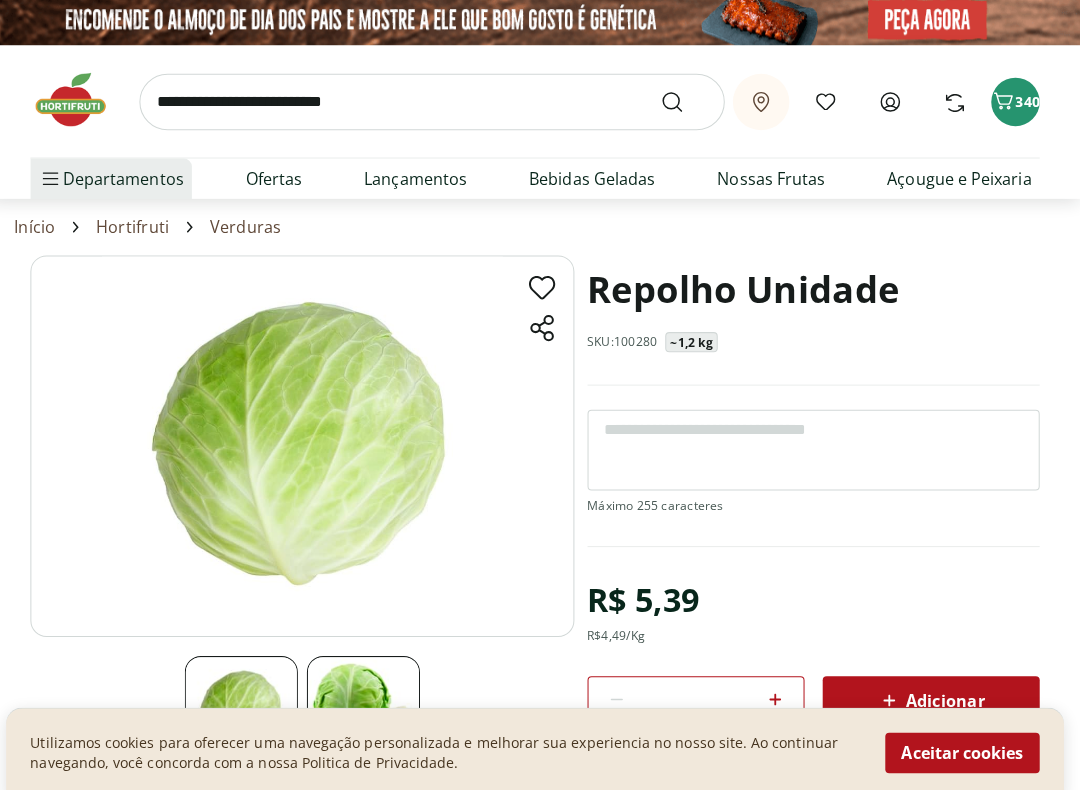 click on "Adicionar" at bounding box center [932, 694] 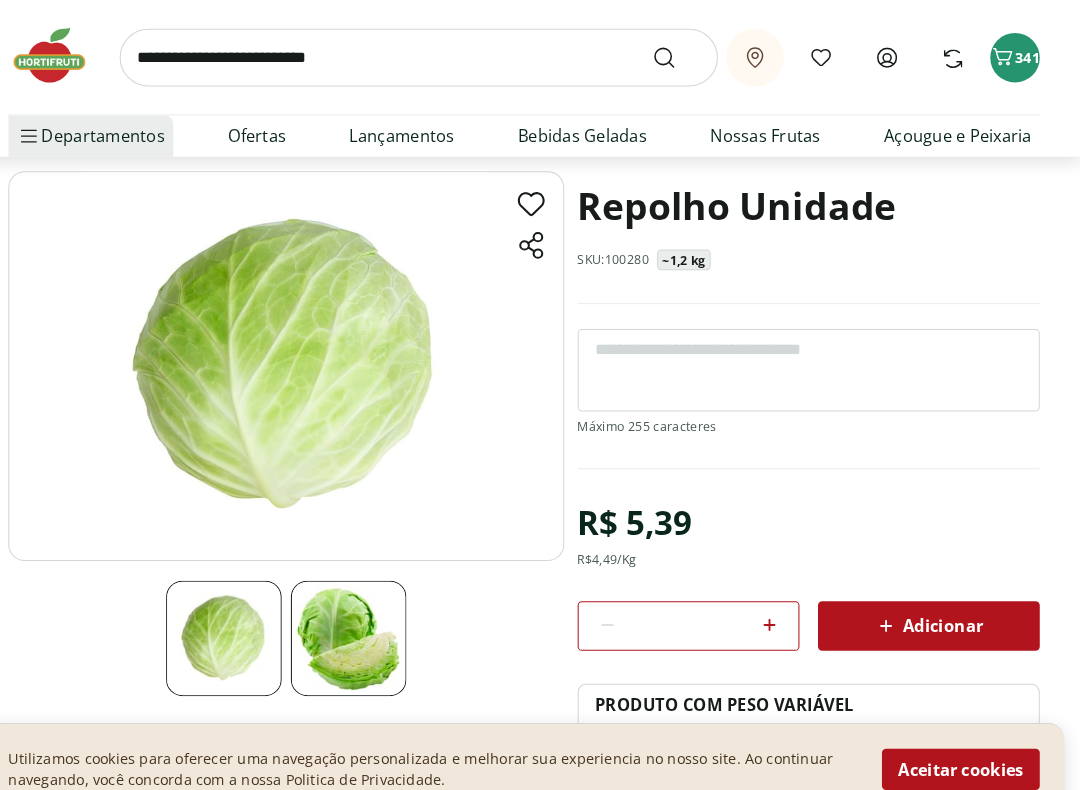 scroll, scrollTop: 92, scrollLeft: 0, axis: vertical 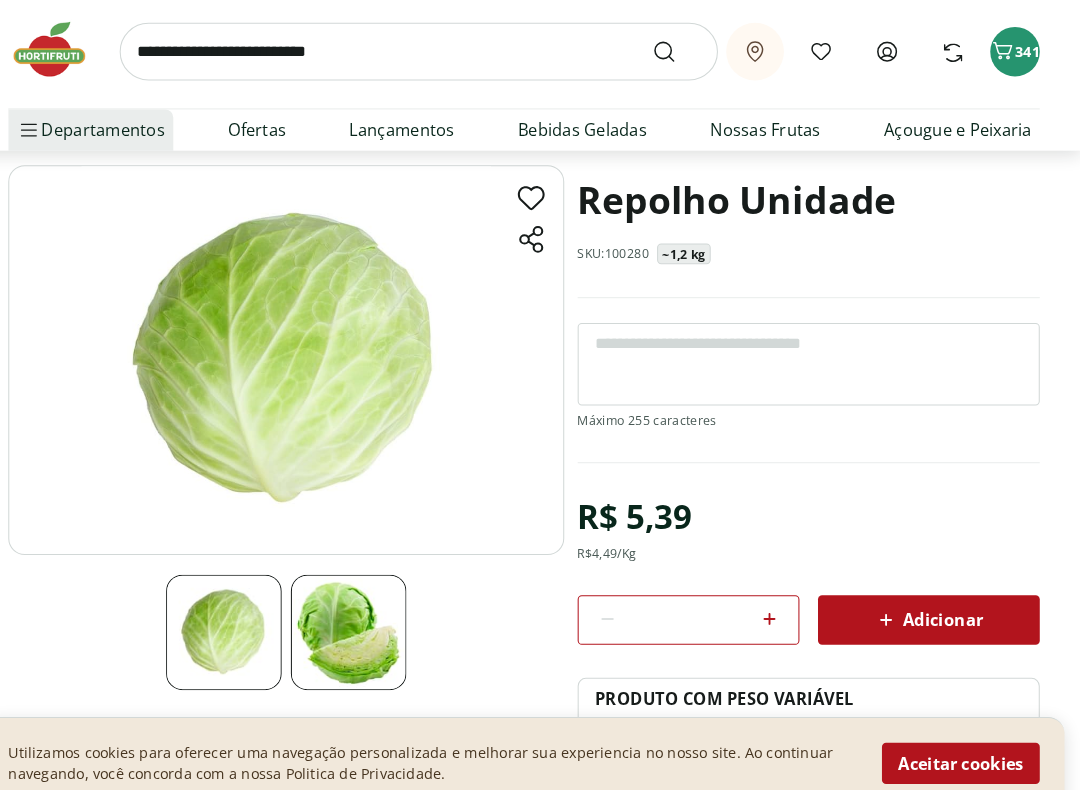 click on "Adicionar" at bounding box center (932, 607) 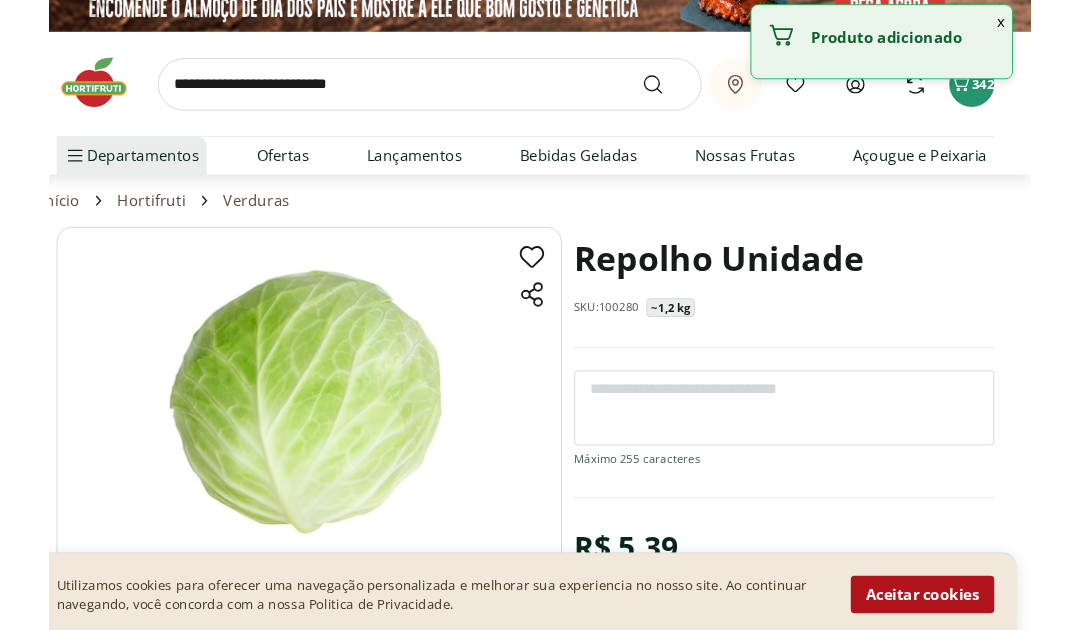 scroll, scrollTop: 30, scrollLeft: 0, axis: vertical 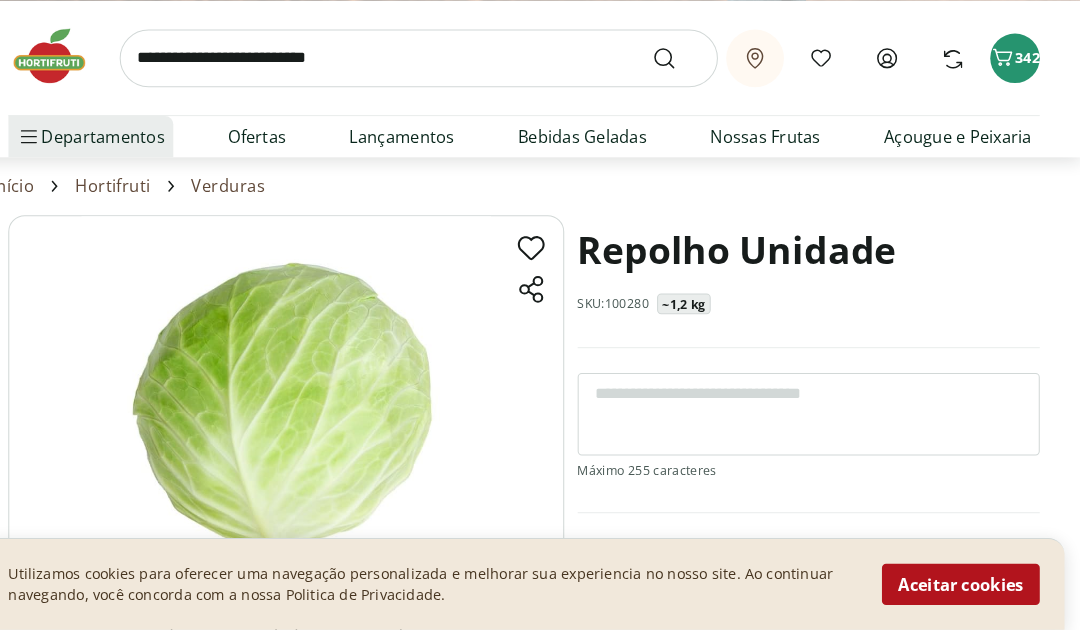 select on "**********" 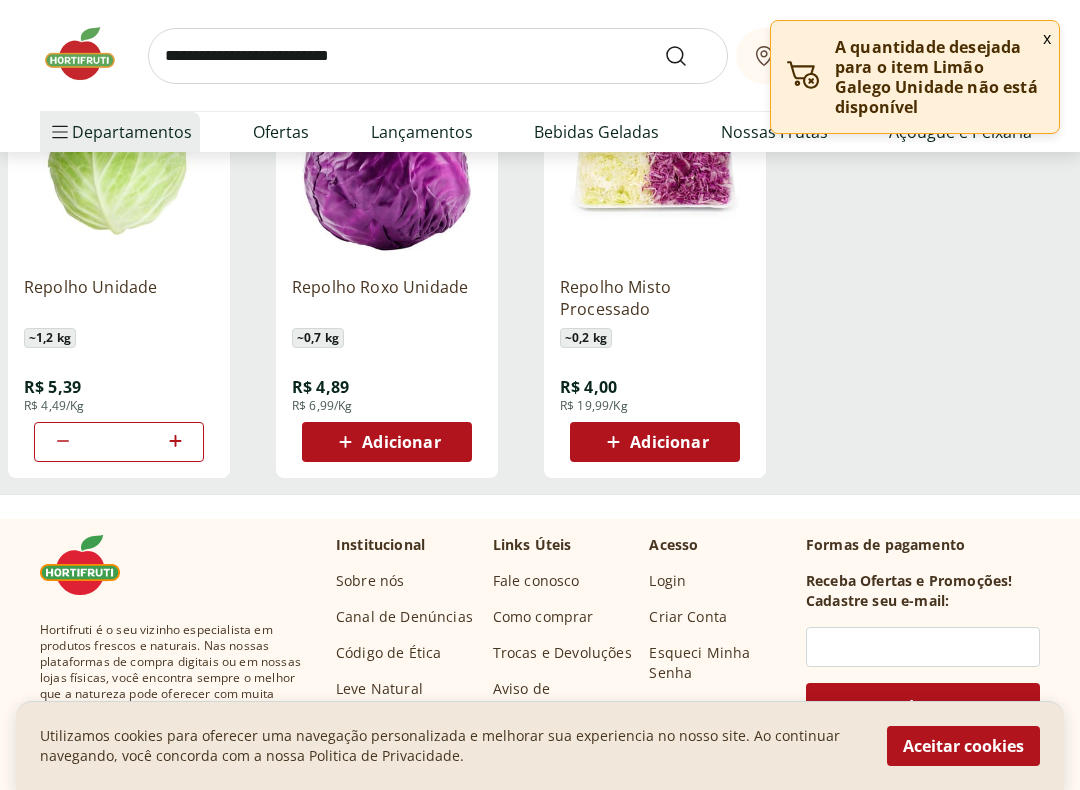 scroll, scrollTop: 346, scrollLeft: 0, axis: vertical 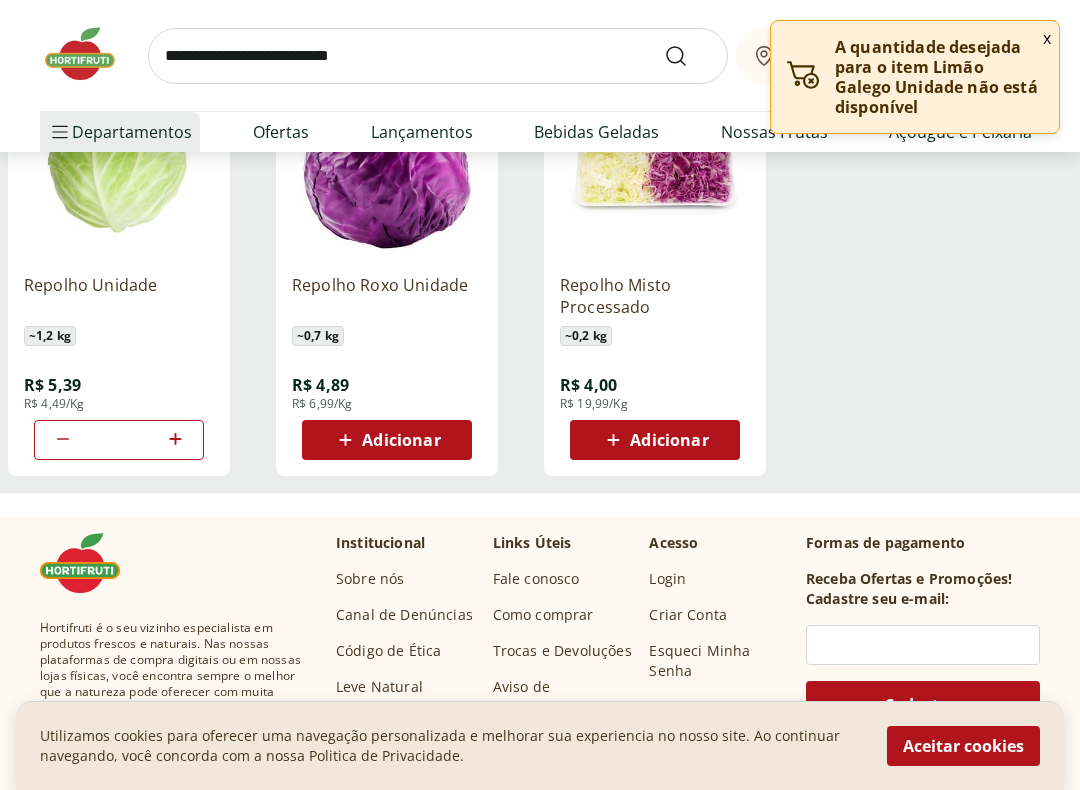click 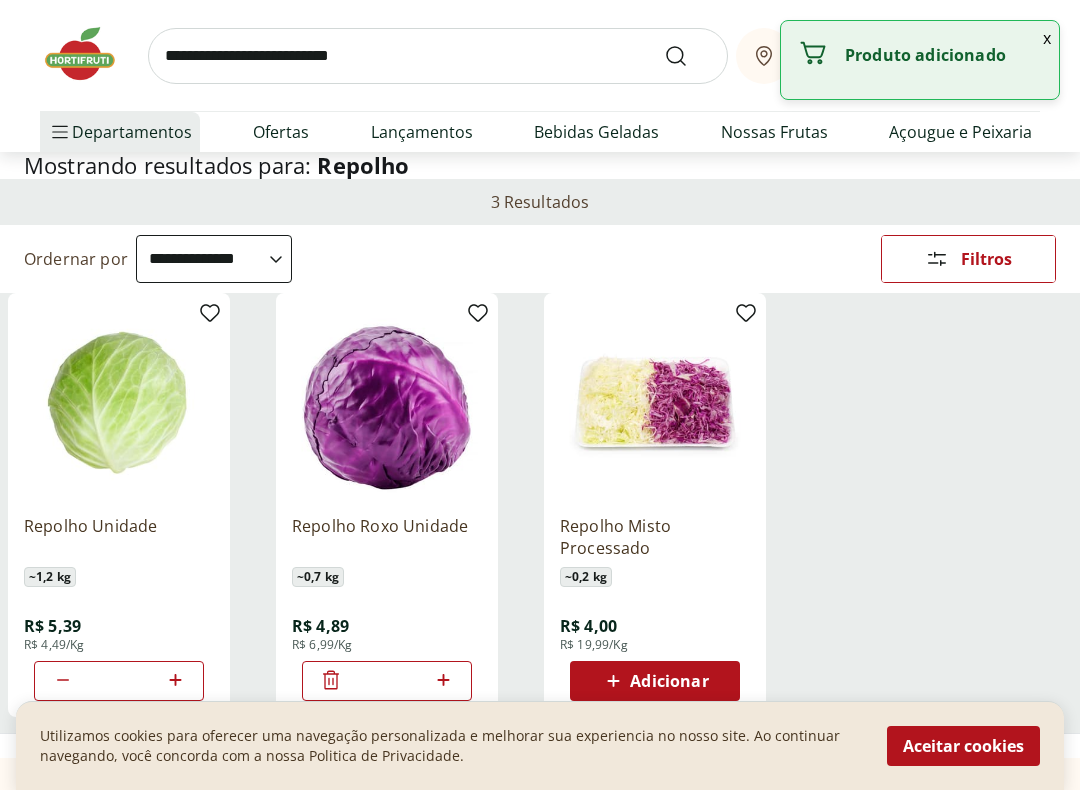 scroll, scrollTop: 114, scrollLeft: 0, axis: vertical 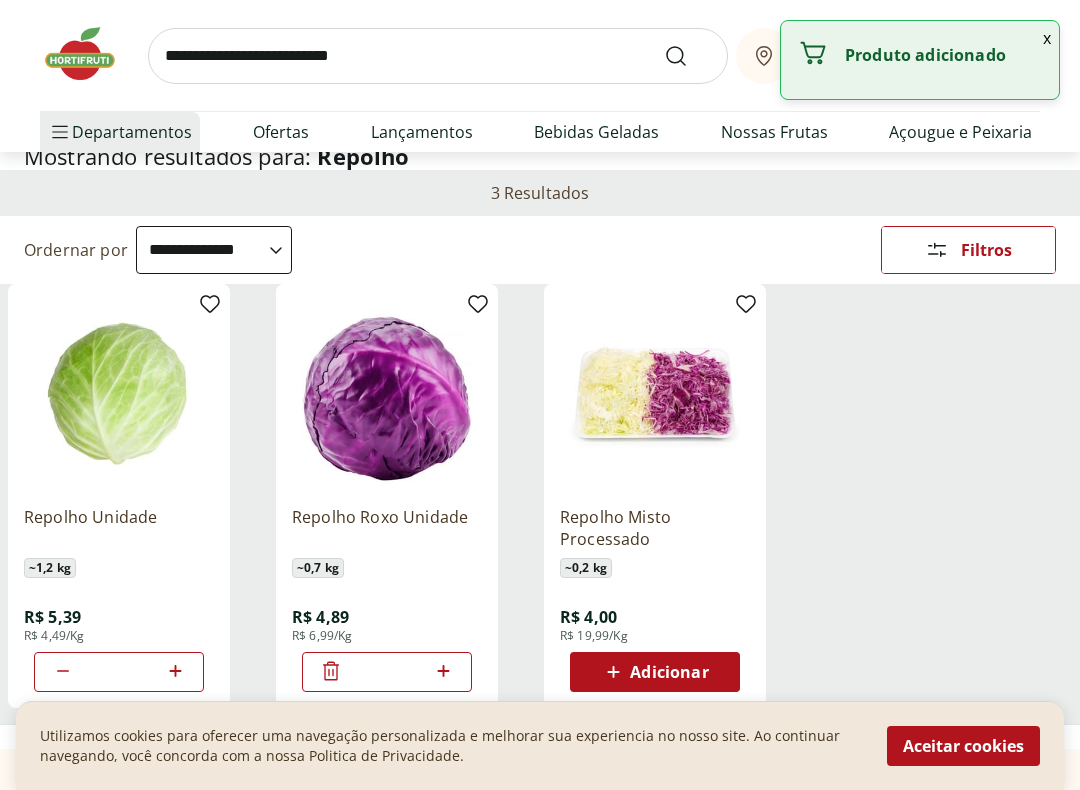 click 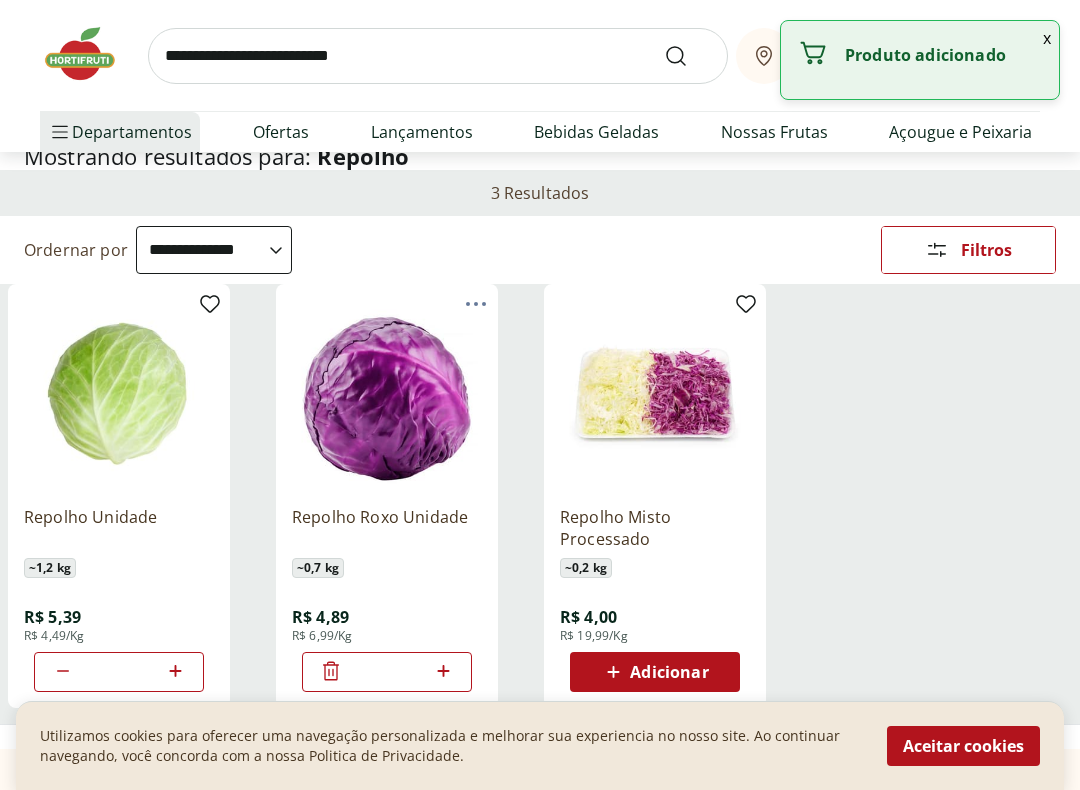 click 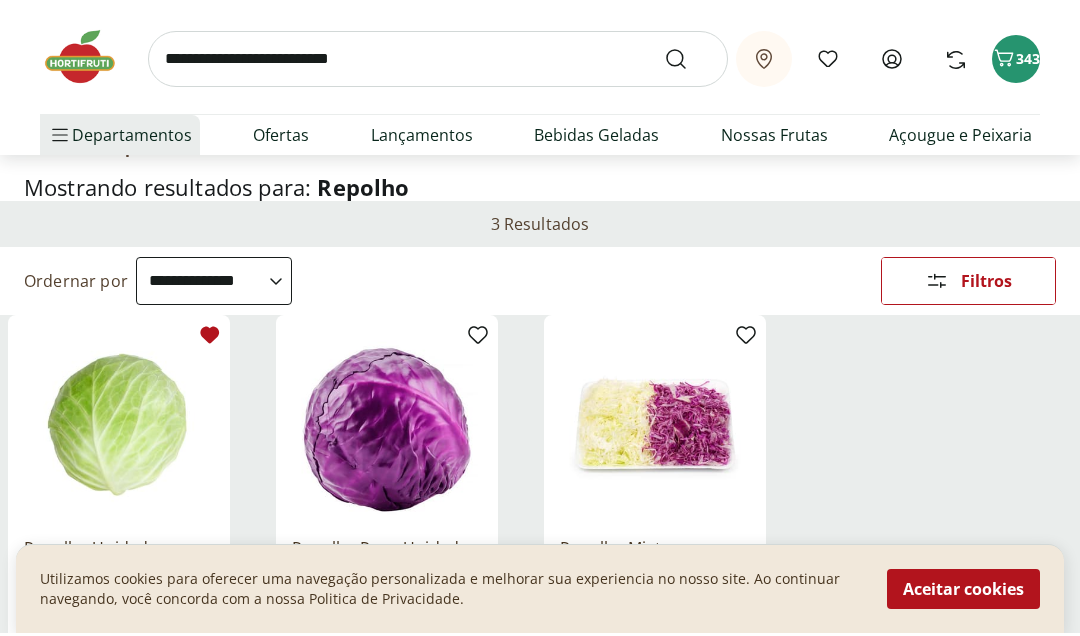 scroll, scrollTop: 84, scrollLeft: 0, axis: vertical 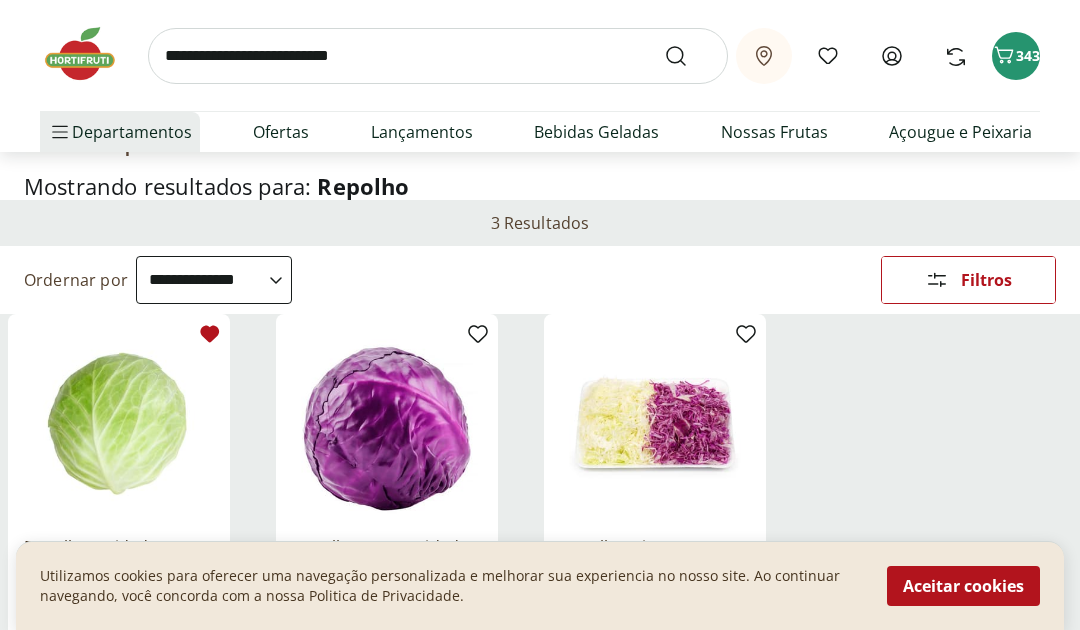 click at bounding box center (438, 56) 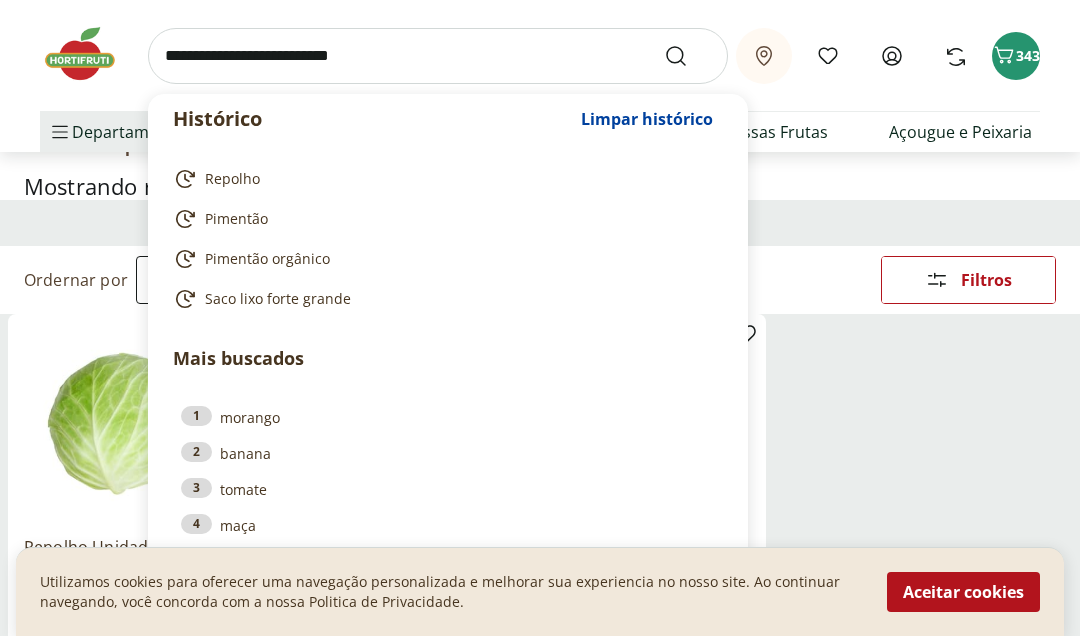 scroll, scrollTop: 83, scrollLeft: 0, axis: vertical 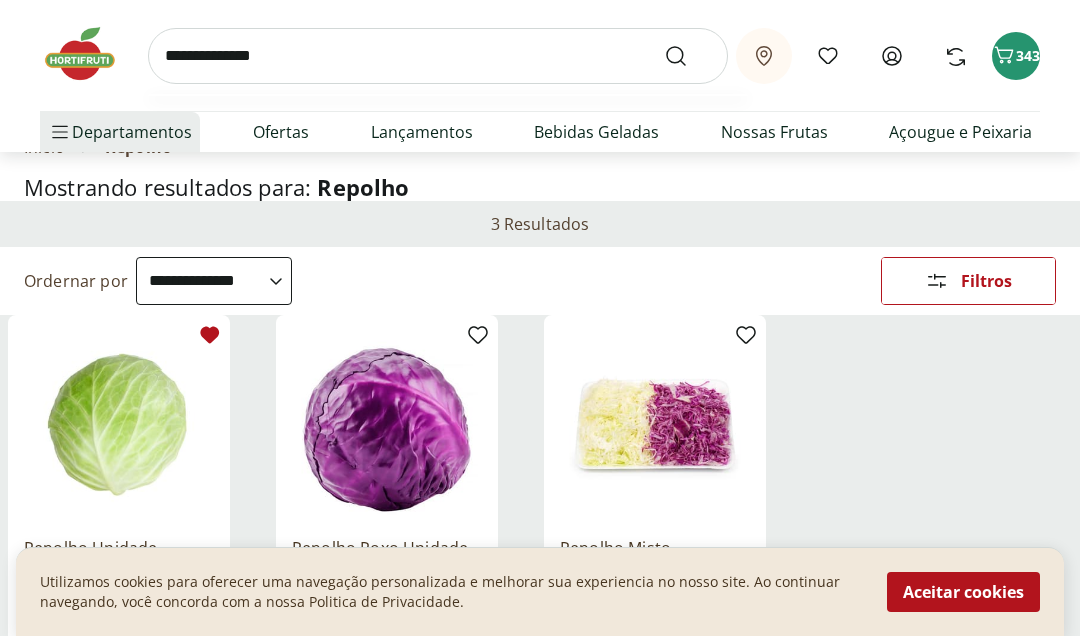 type on "**********" 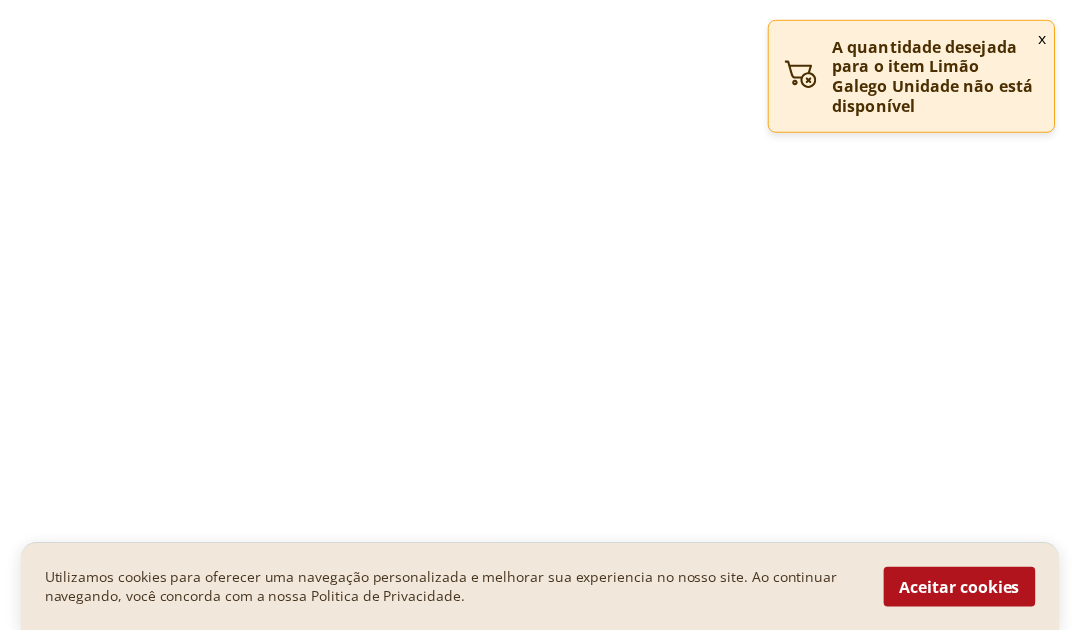 scroll, scrollTop: 0, scrollLeft: 0, axis: both 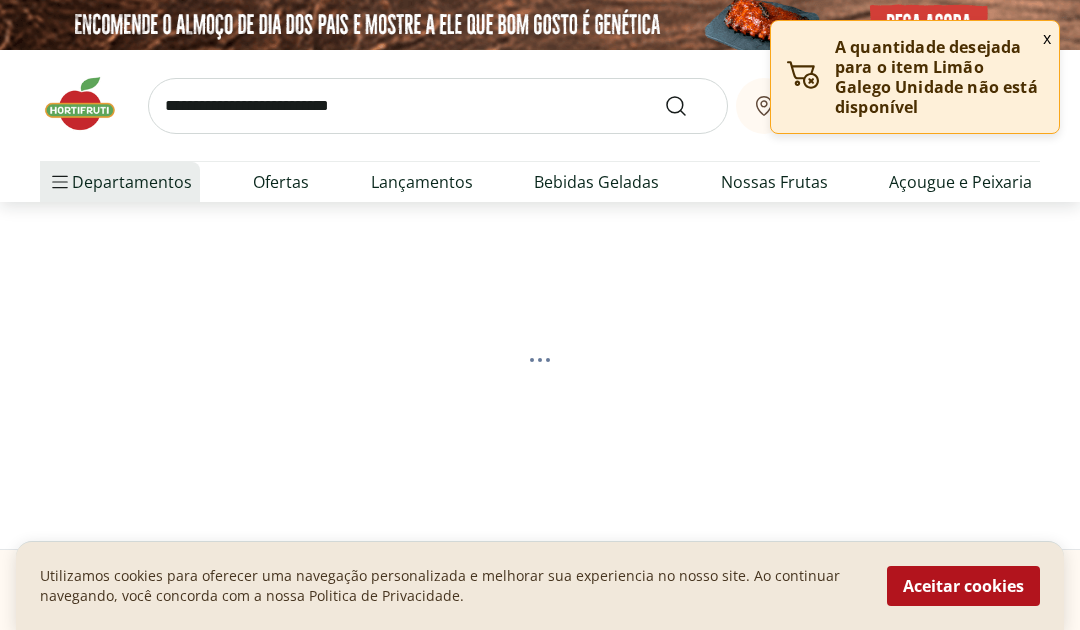 select on "**********" 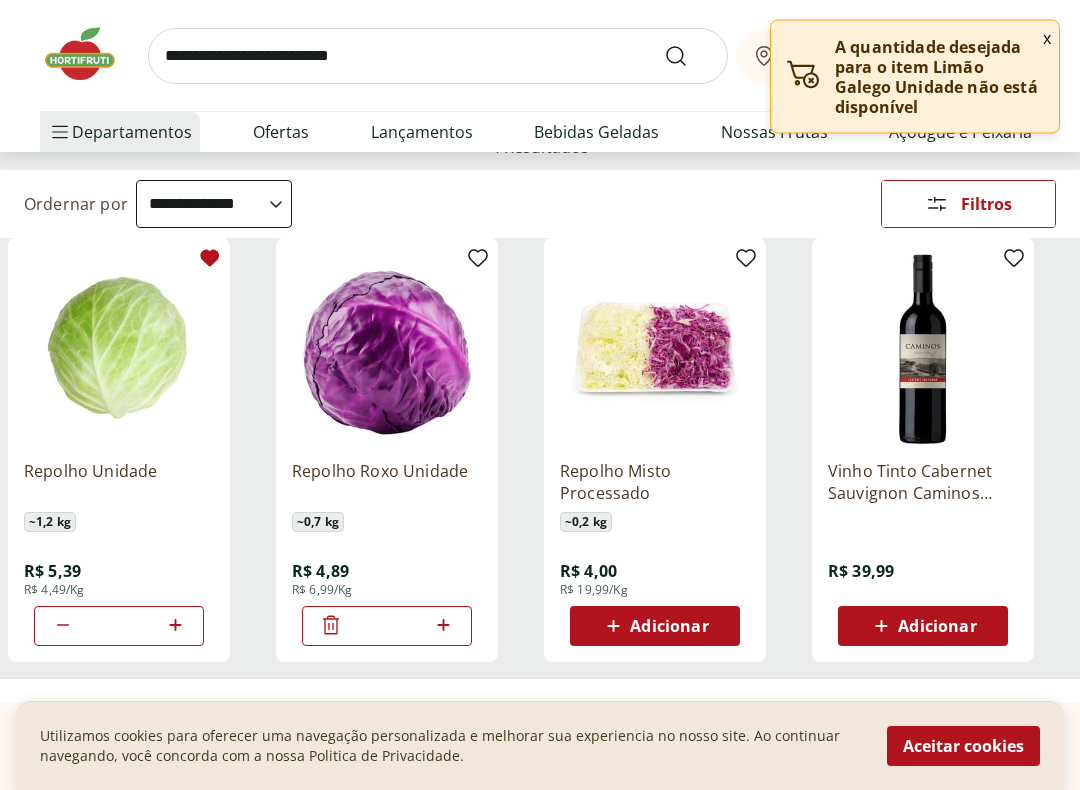 scroll, scrollTop: 194, scrollLeft: 0, axis: vertical 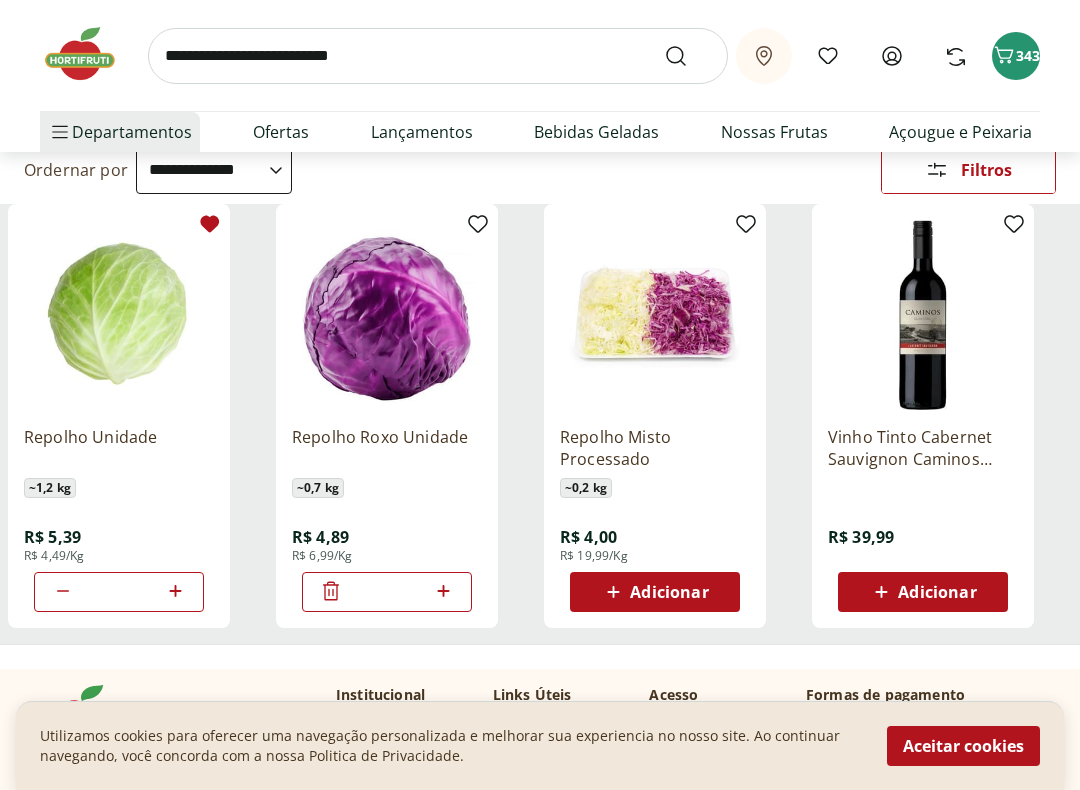 click on "Adicionar" at bounding box center [937, 592] 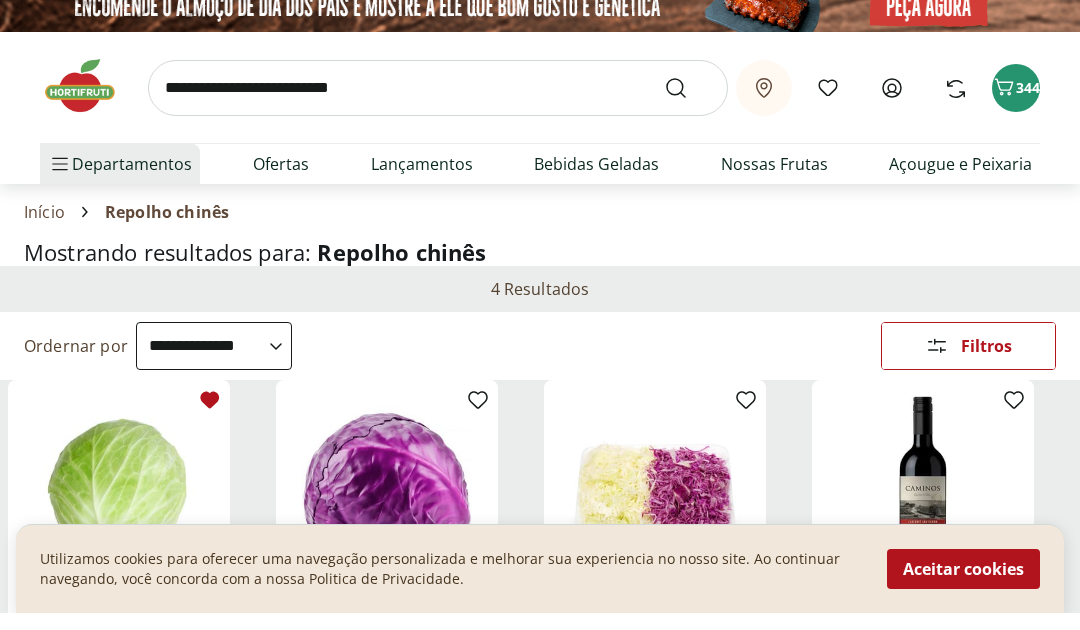 scroll, scrollTop: 0, scrollLeft: 0, axis: both 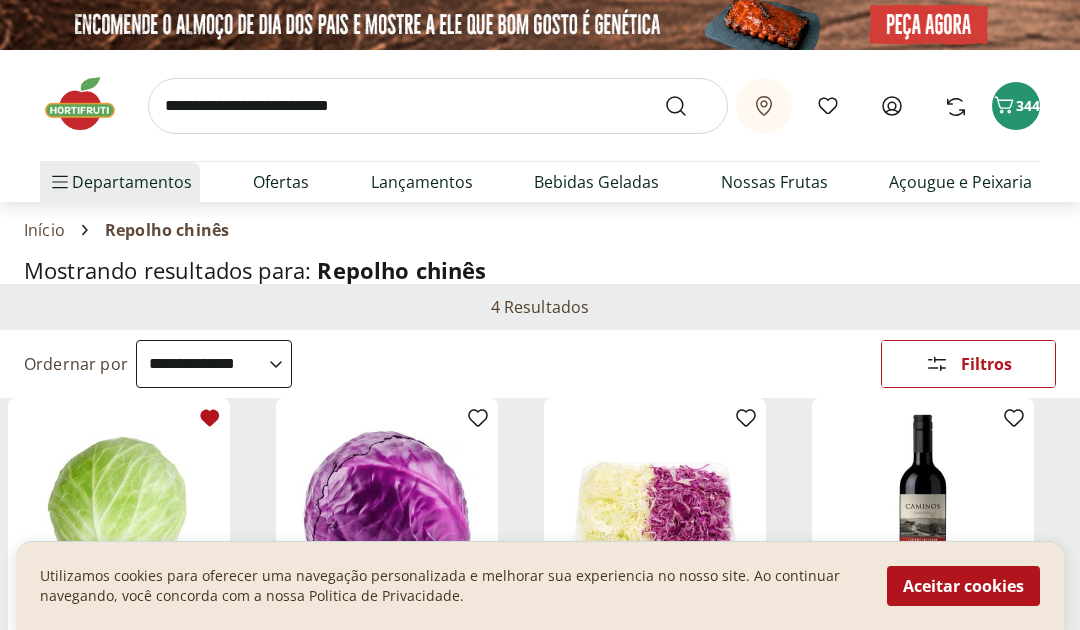 click at bounding box center [438, 106] 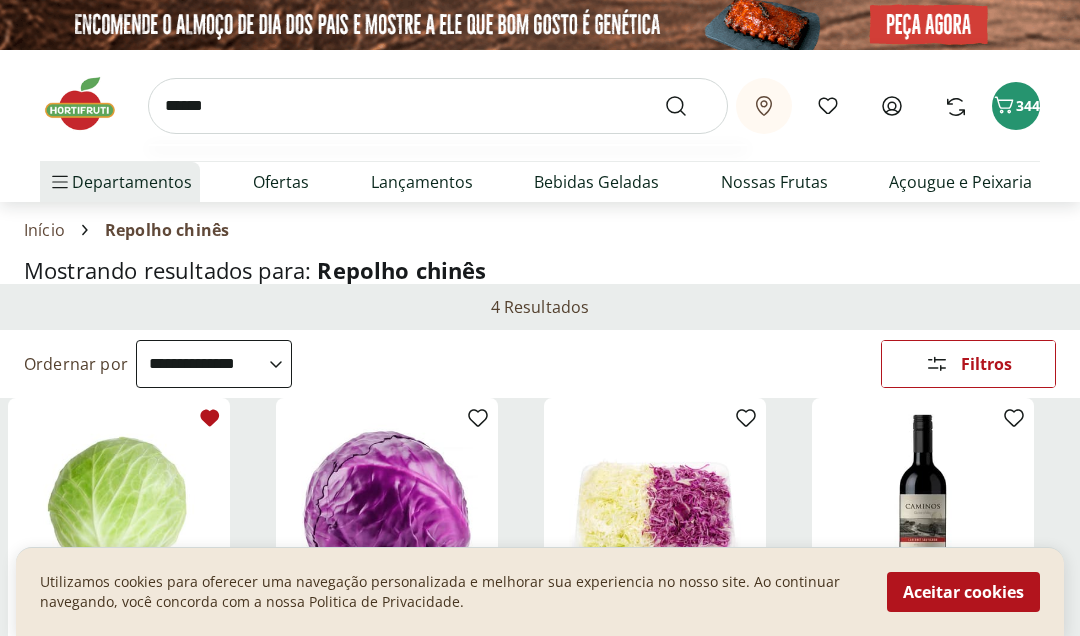 type on "******" 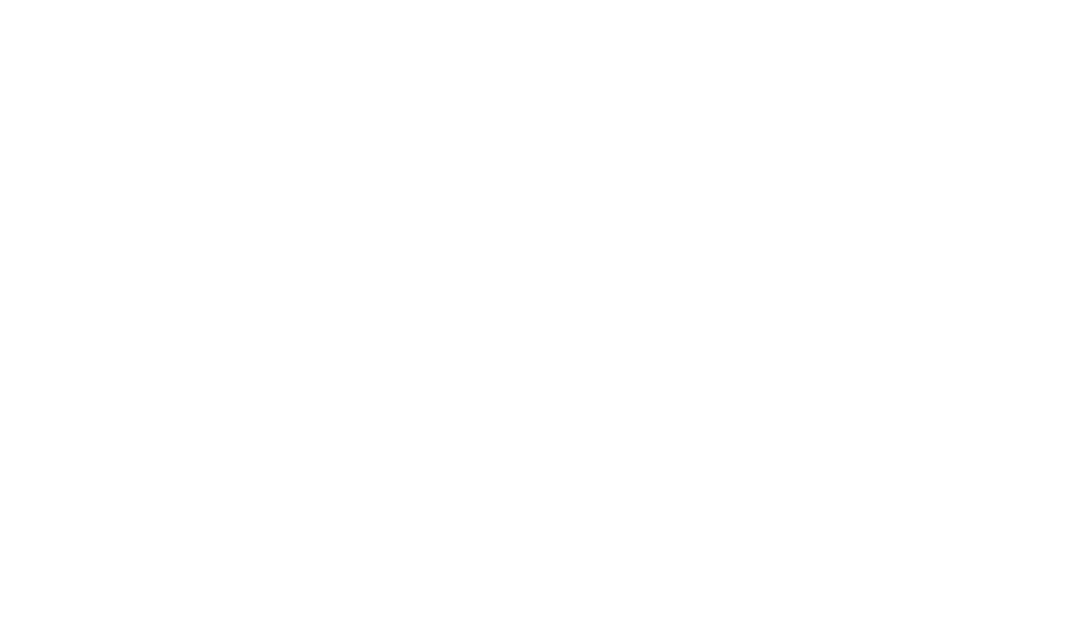 select on "**********" 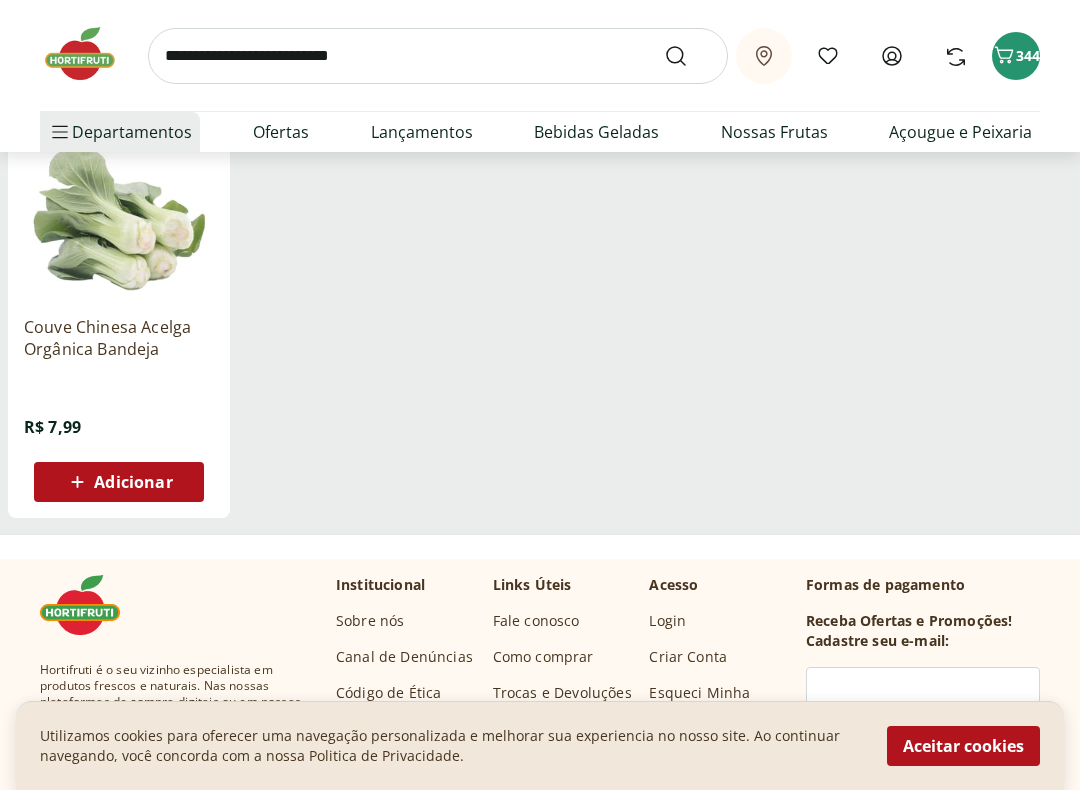 scroll, scrollTop: 304, scrollLeft: 0, axis: vertical 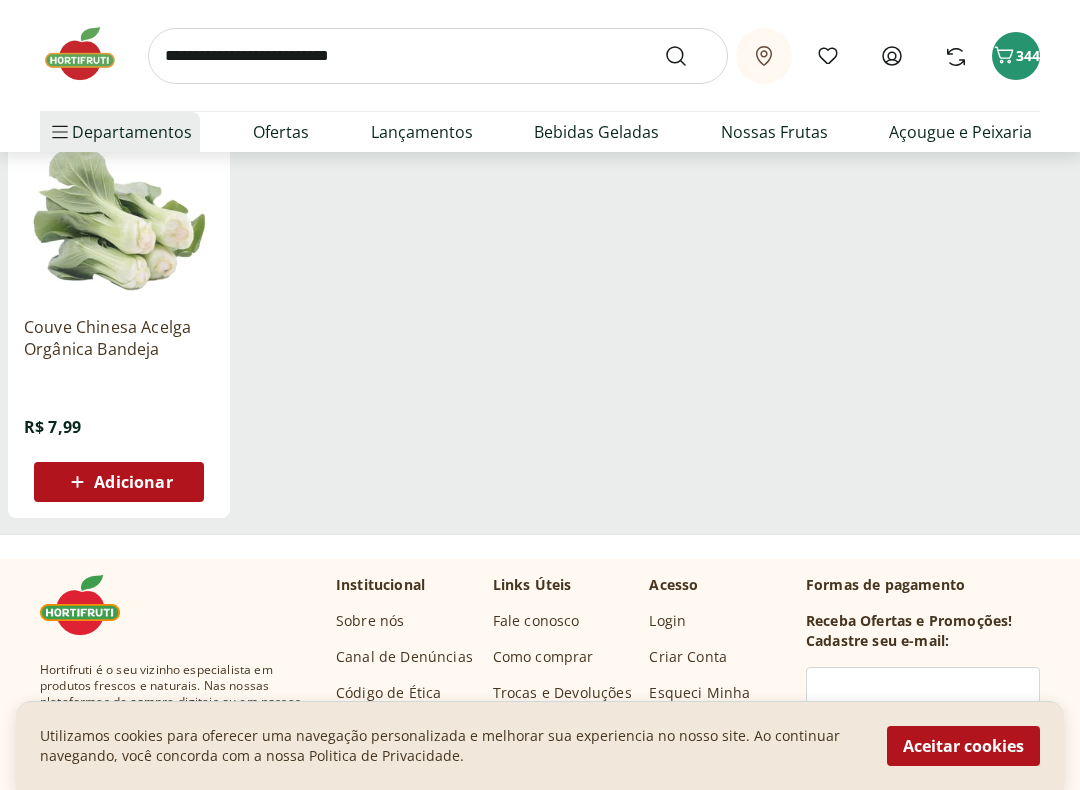 click on "Adicionar" at bounding box center (119, 482) 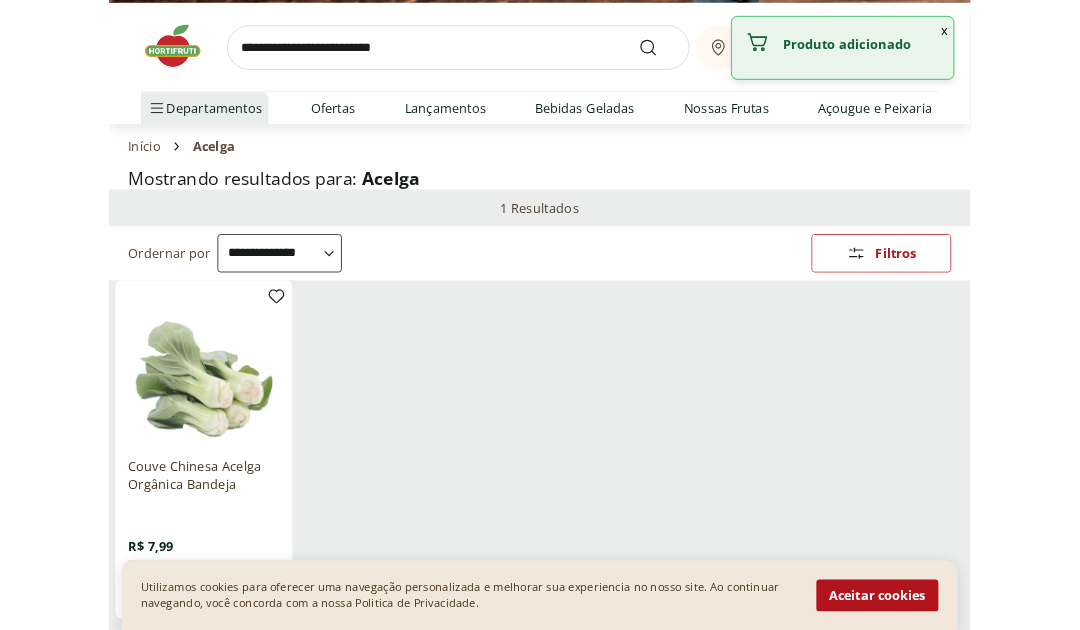 scroll, scrollTop: 0, scrollLeft: 0, axis: both 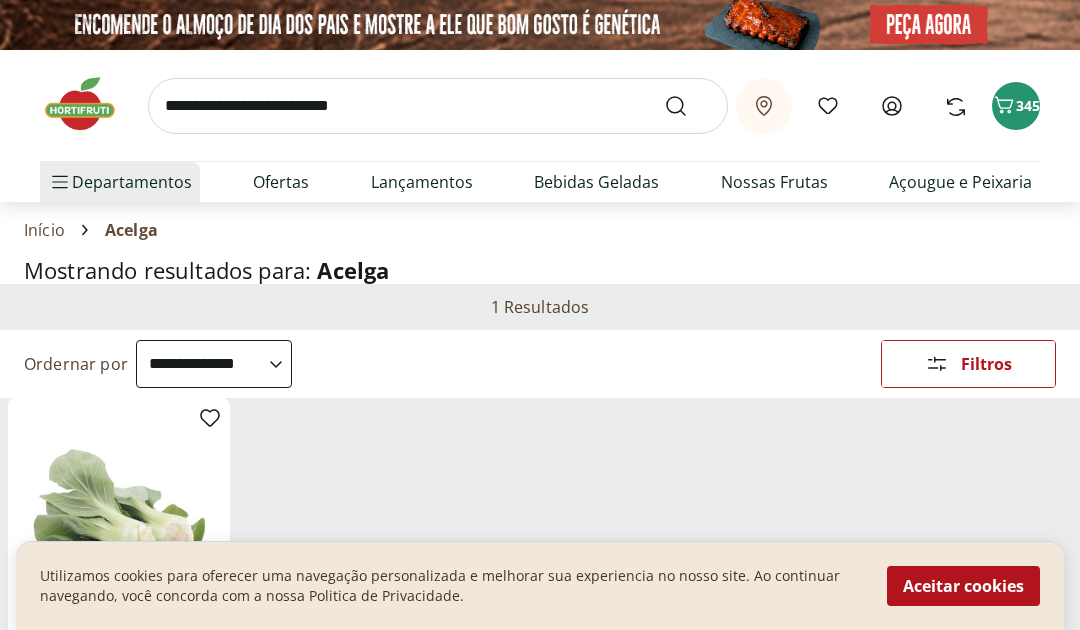 click at bounding box center [438, 106] 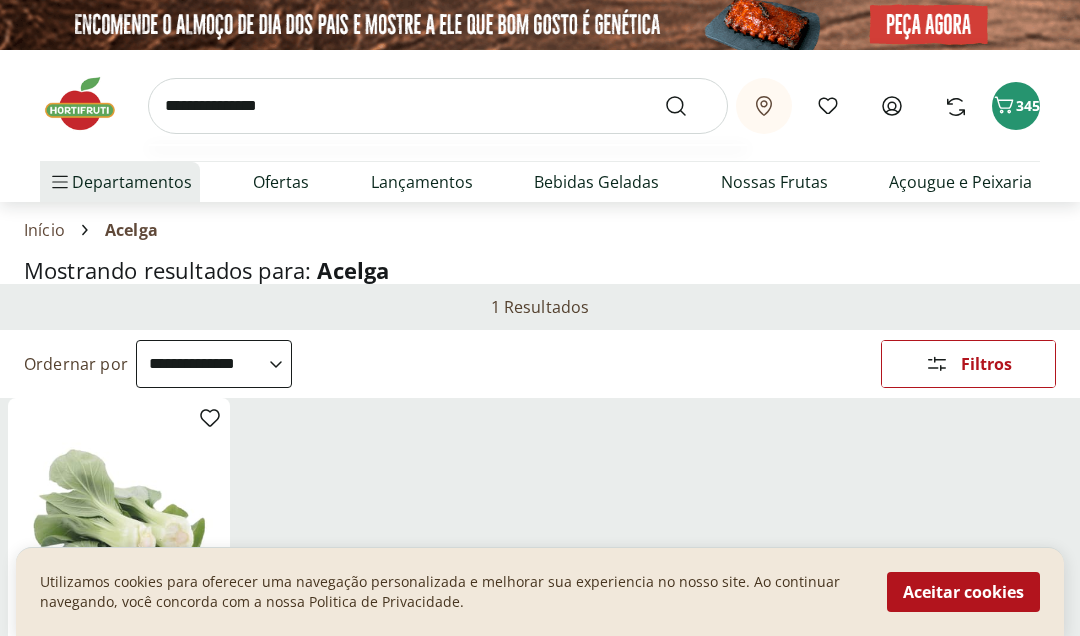 type on "**********" 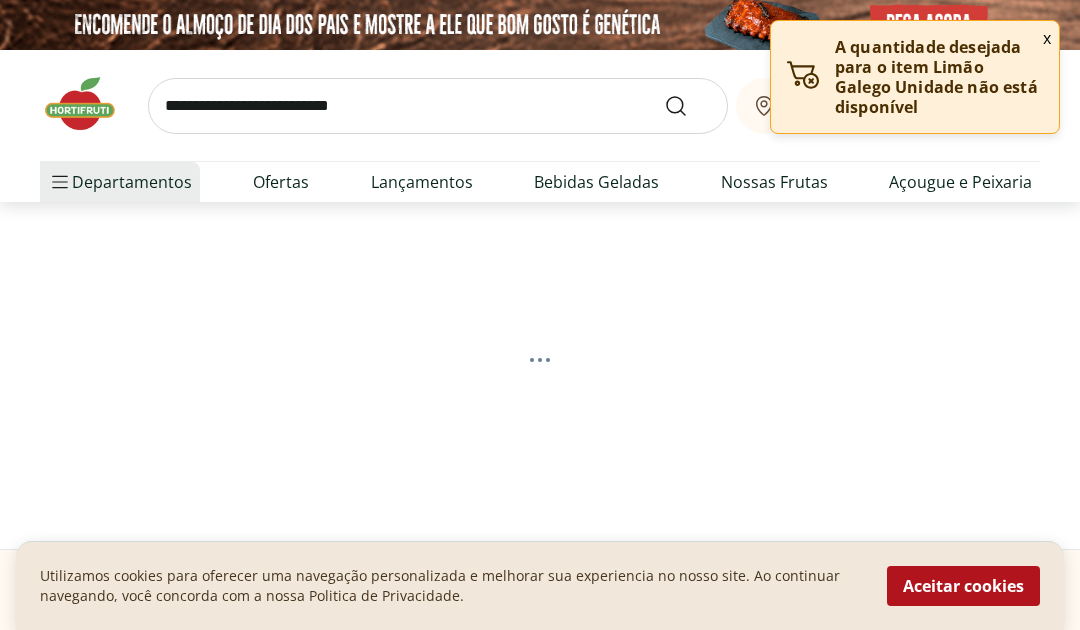 select on "**********" 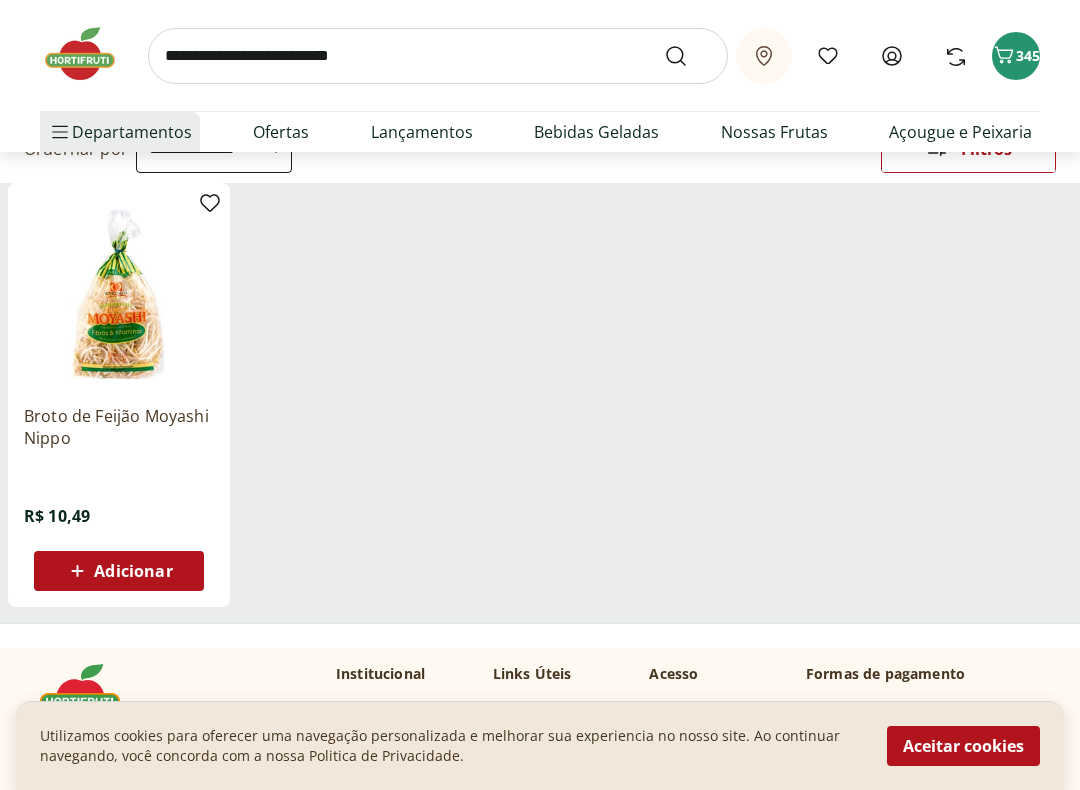 scroll, scrollTop: 220, scrollLeft: 0, axis: vertical 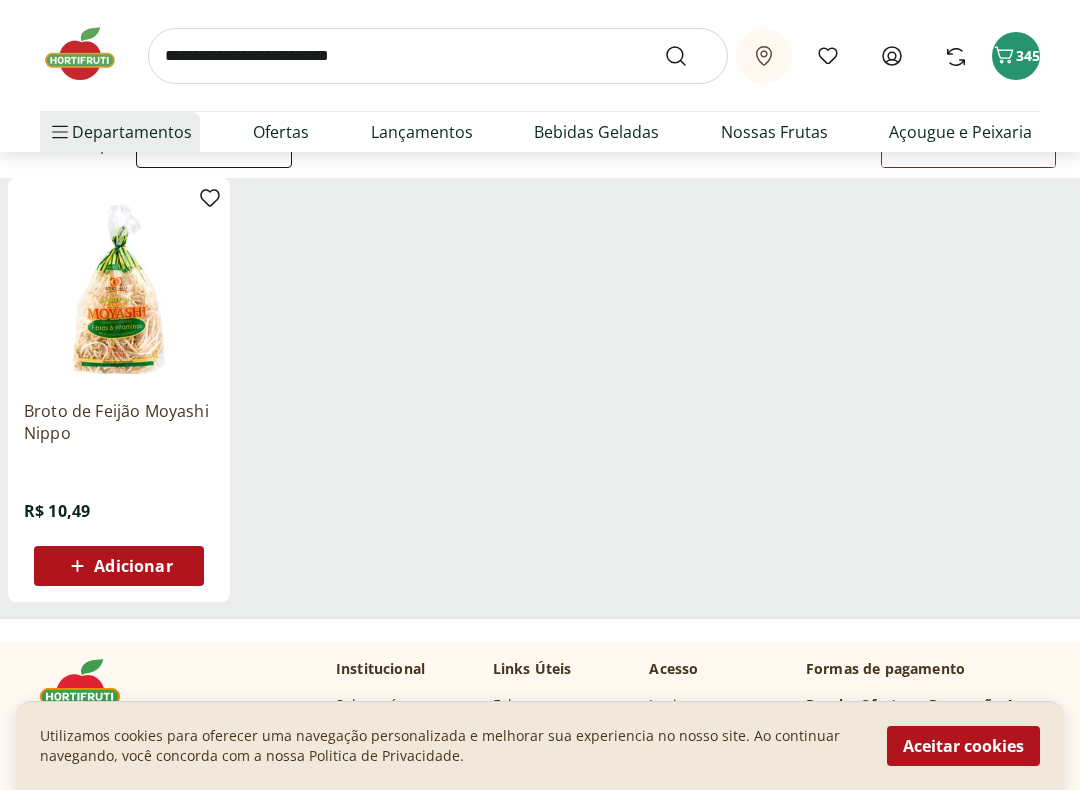 click at bounding box center [119, 289] 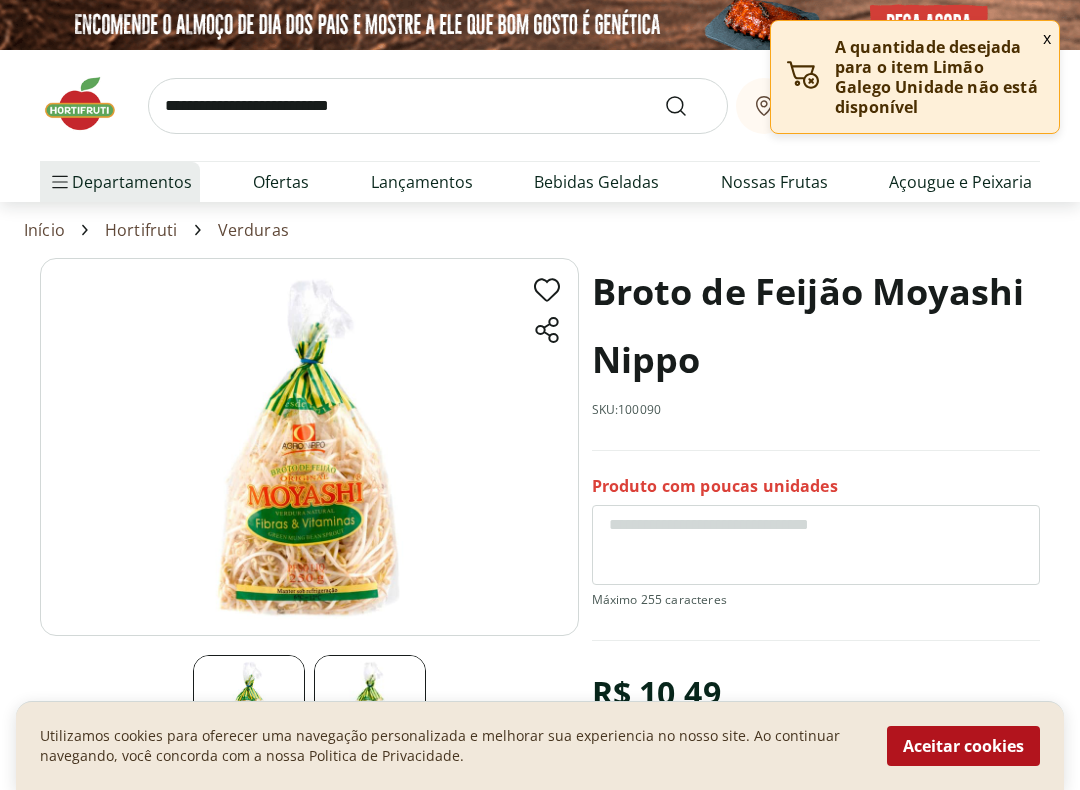 click 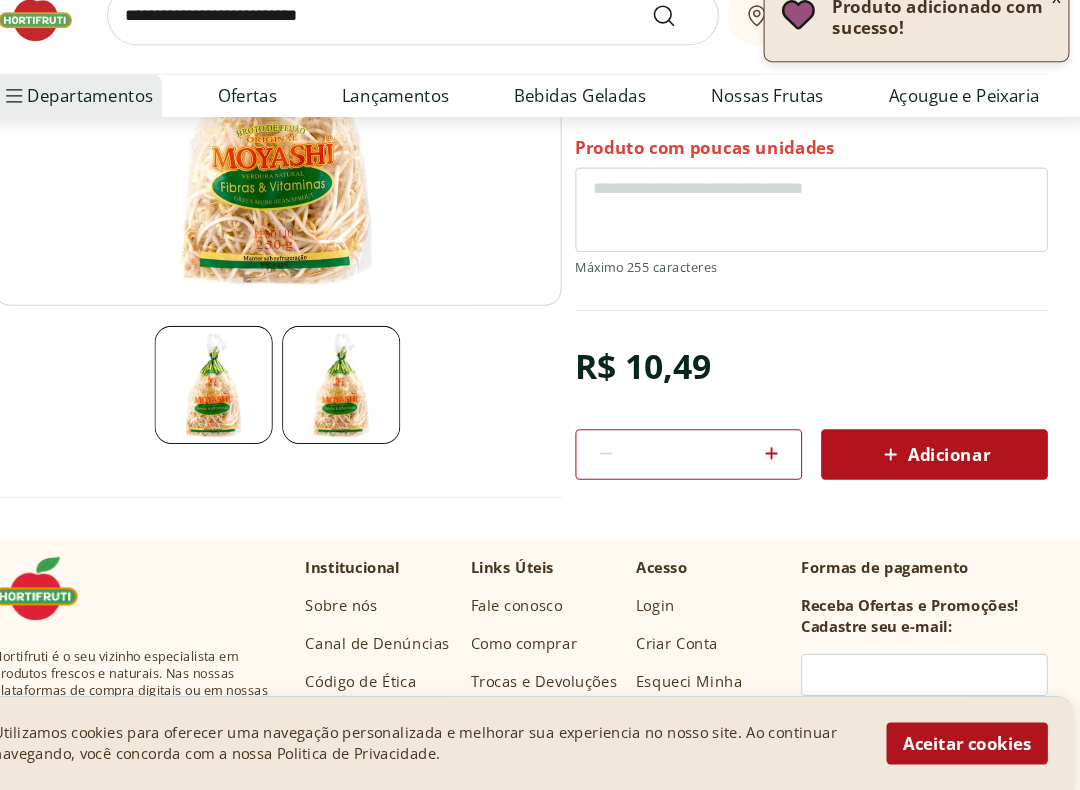 scroll, scrollTop: 344, scrollLeft: 0, axis: vertical 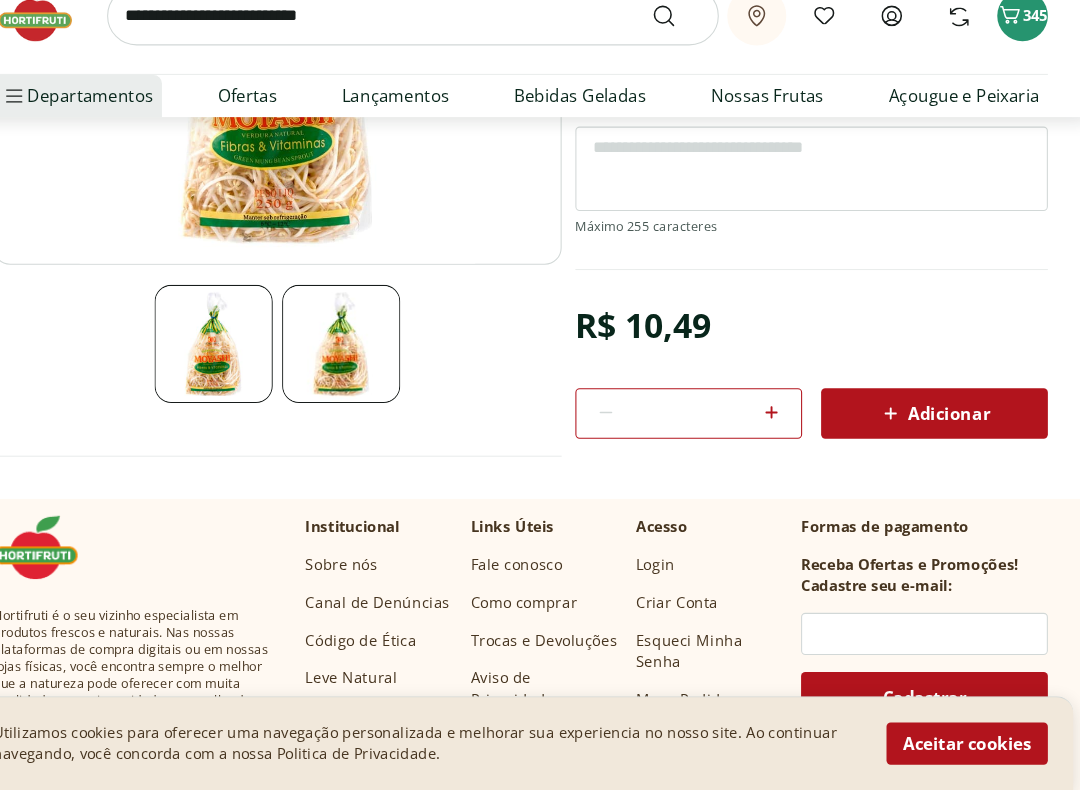 click 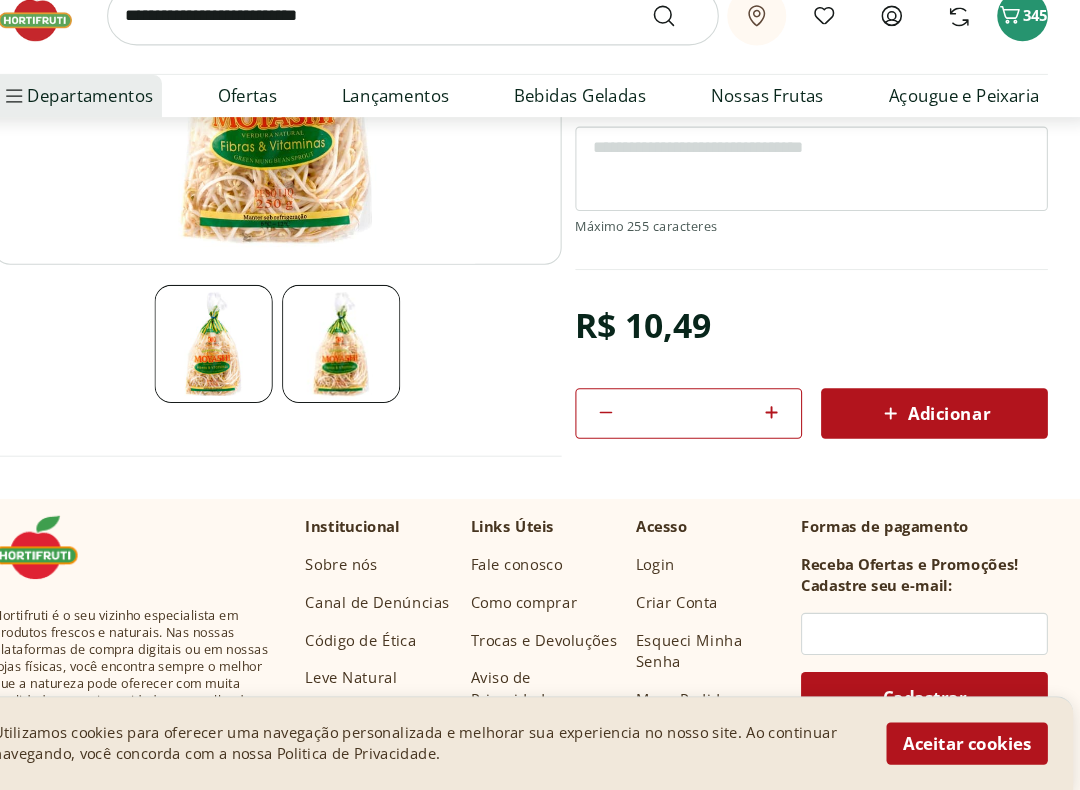 click on "Adicionar" at bounding box center (932, 433) 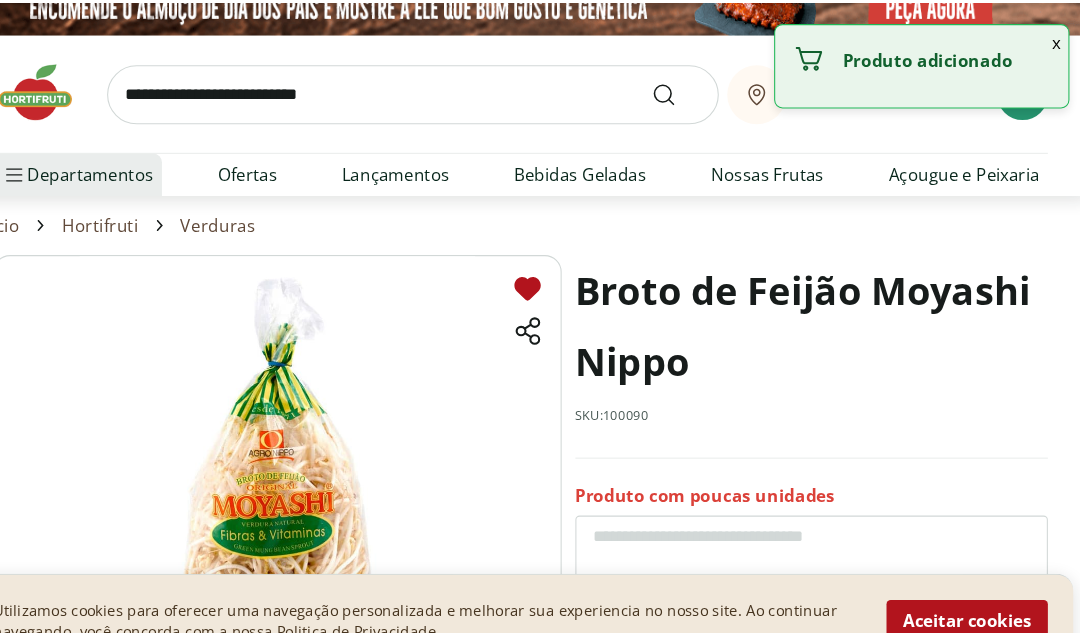 scroll, scrollTop: 0, scrollLeft: 0, axis: both 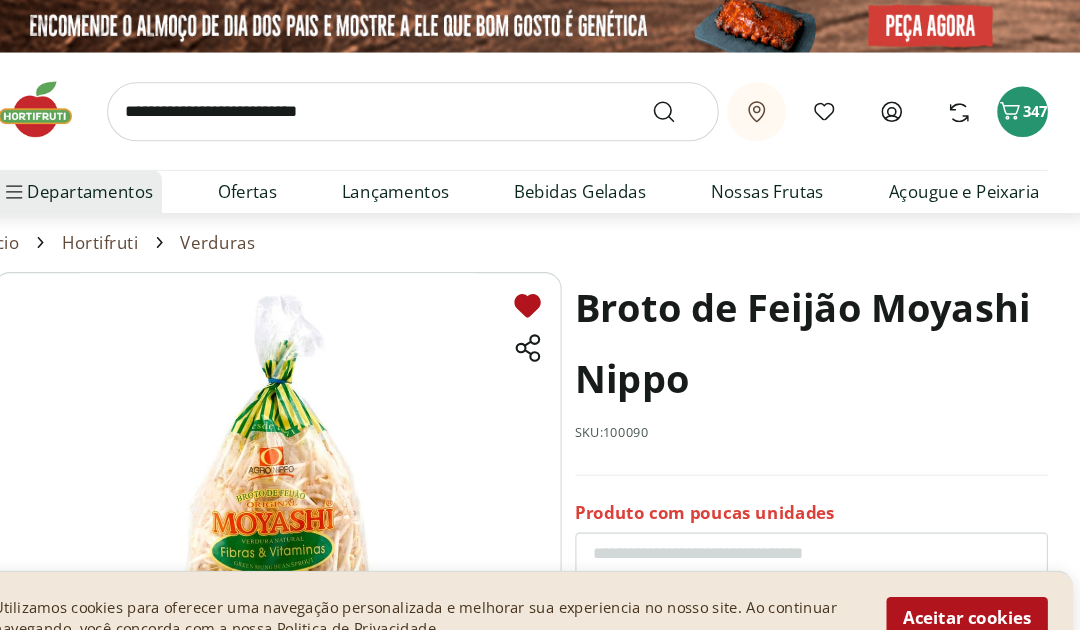 click at bounding box center [438, 106] 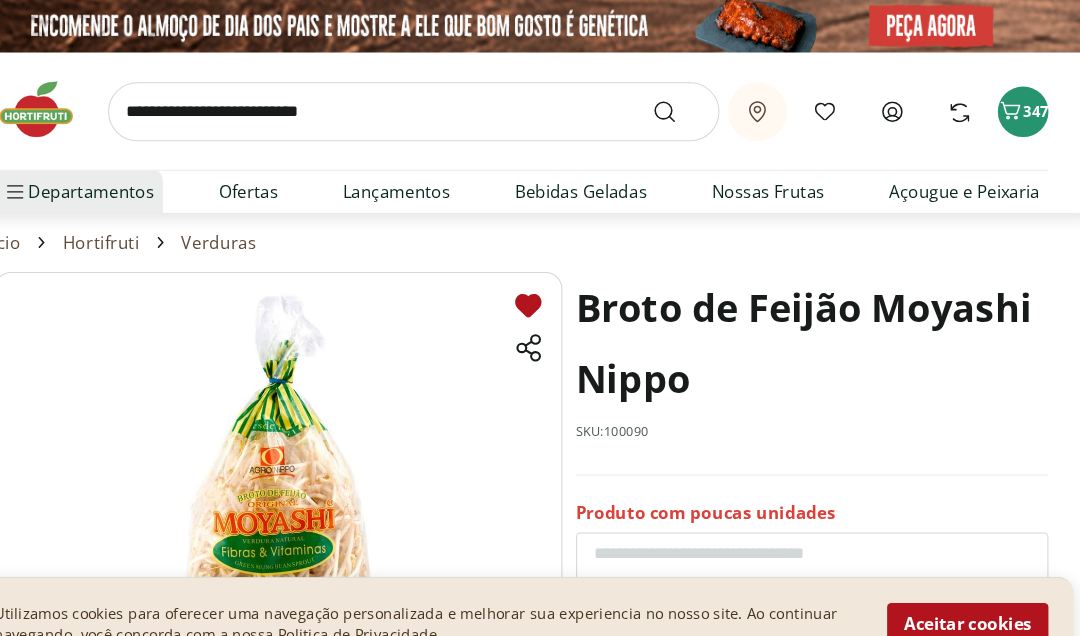 click 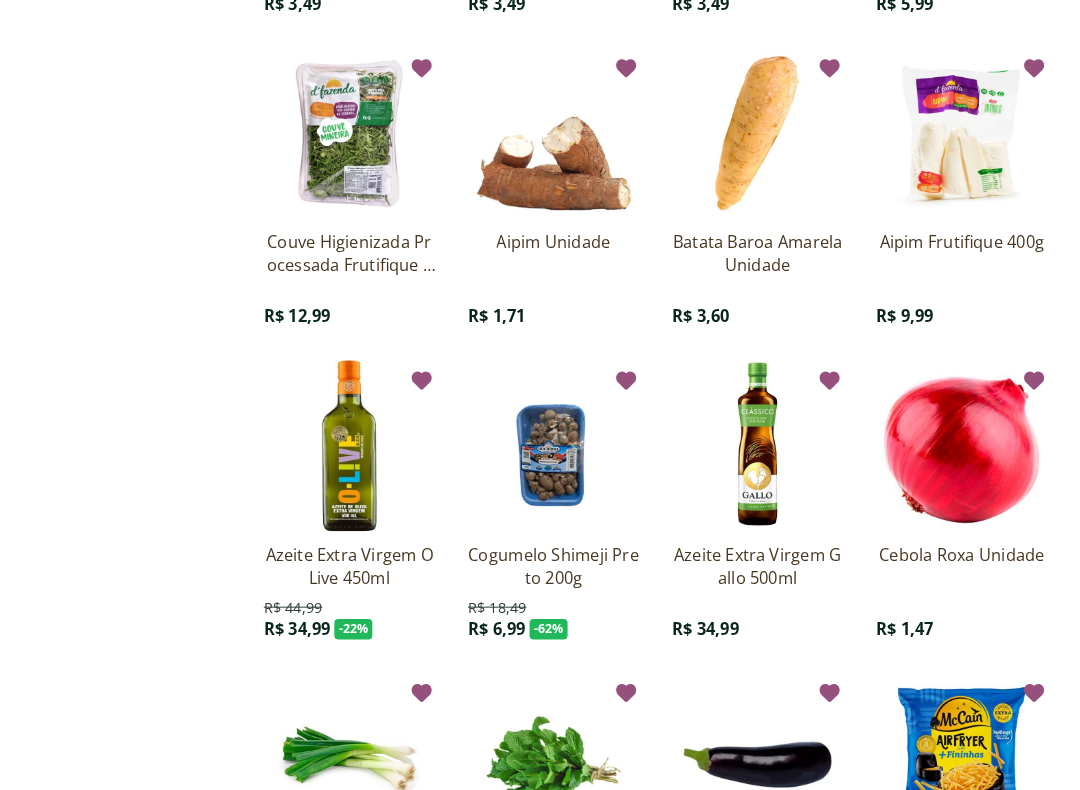 scroll, scrollTop: 686, scrollLeft: 0, axis: vertical 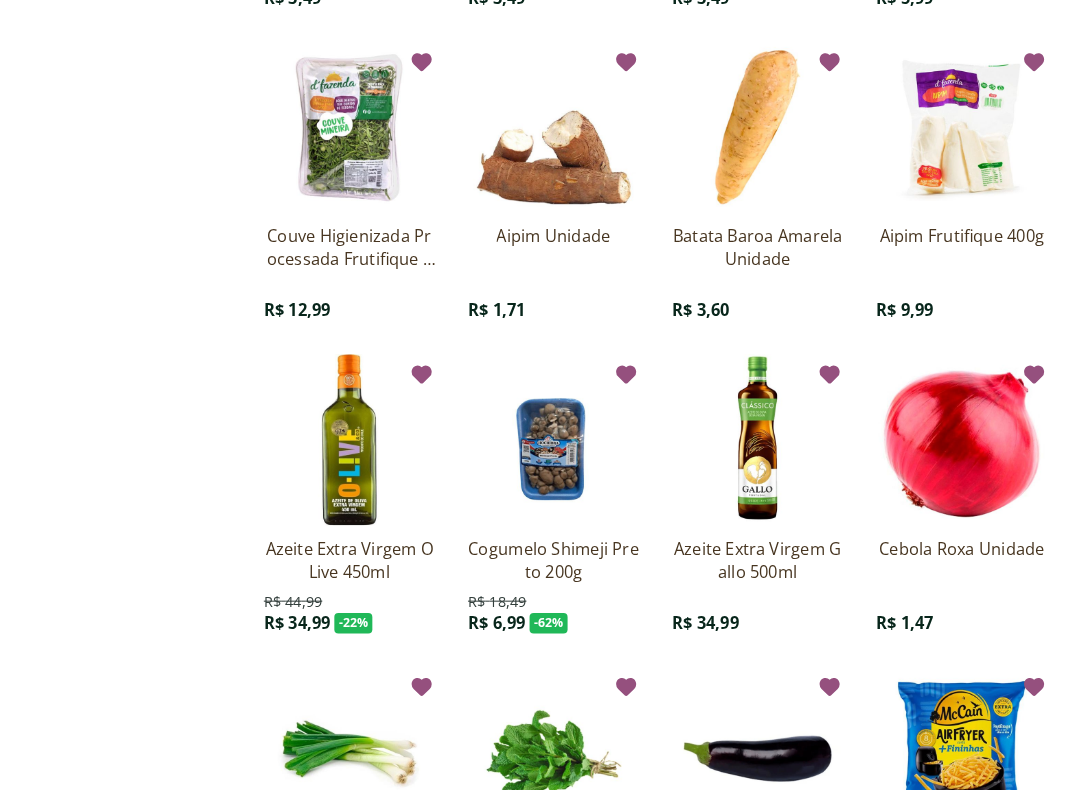 click at bounding box center [352, -2] 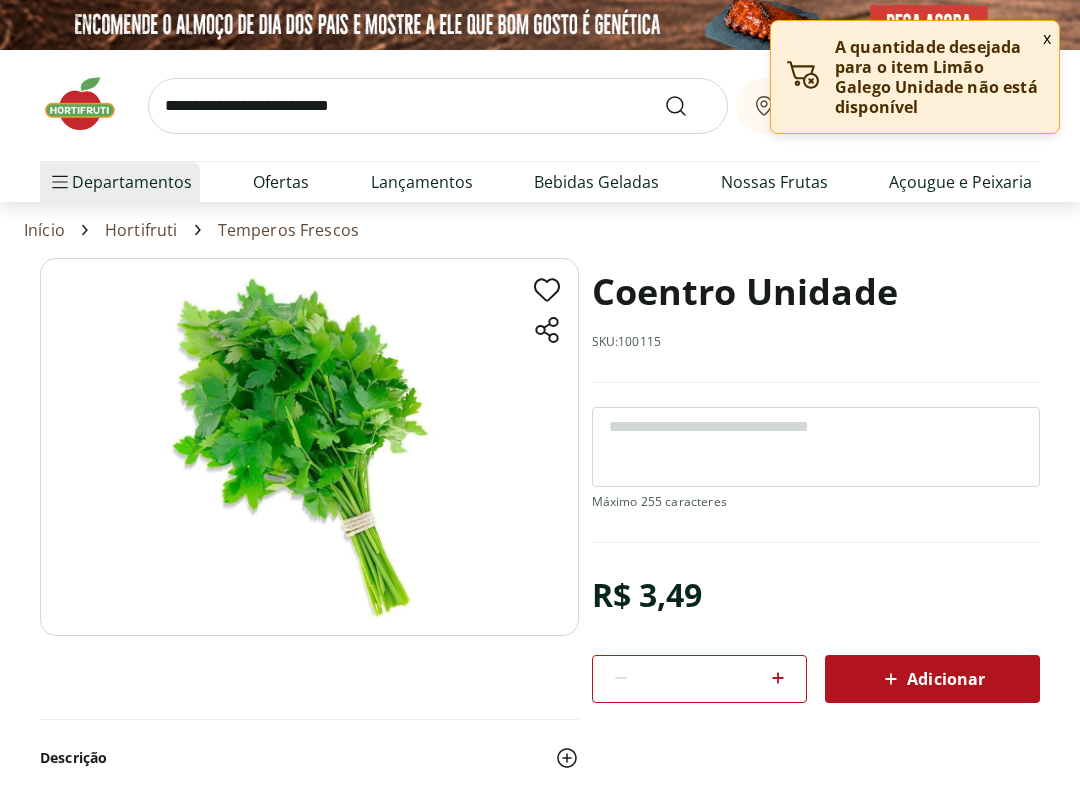 scroll, scrollTop: 0, scrollLeft: 0, axis: both 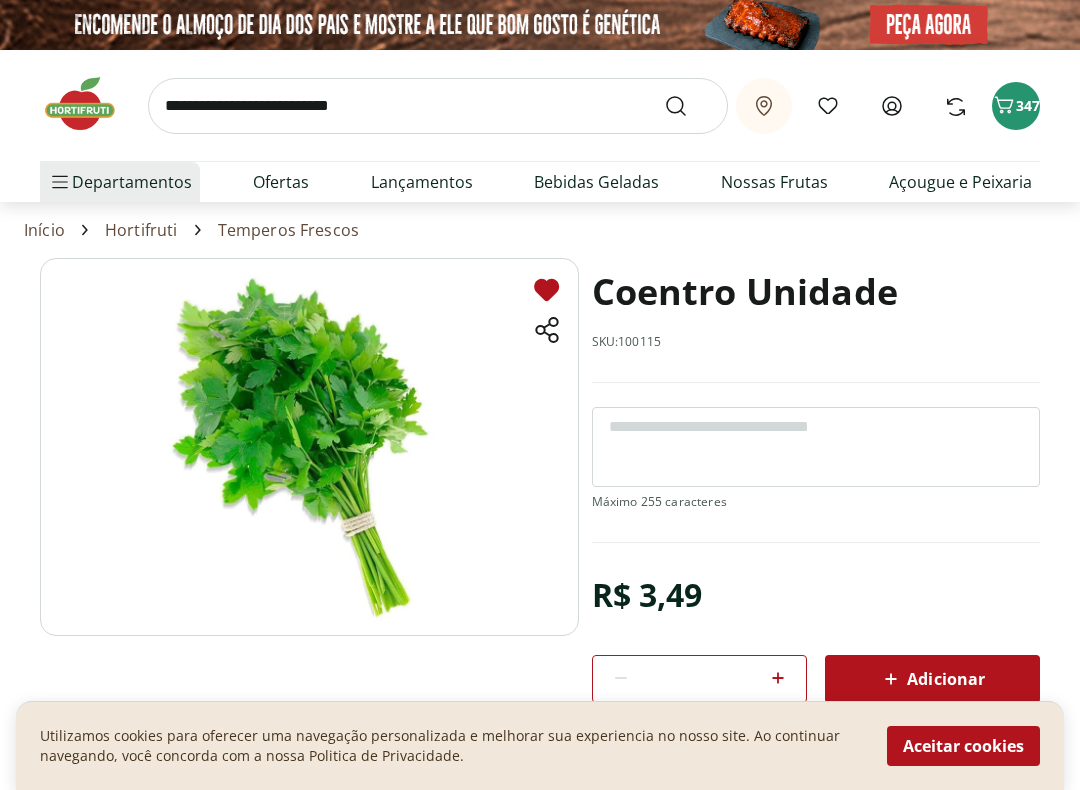 click on "347" at bounding box center (1016, 106) 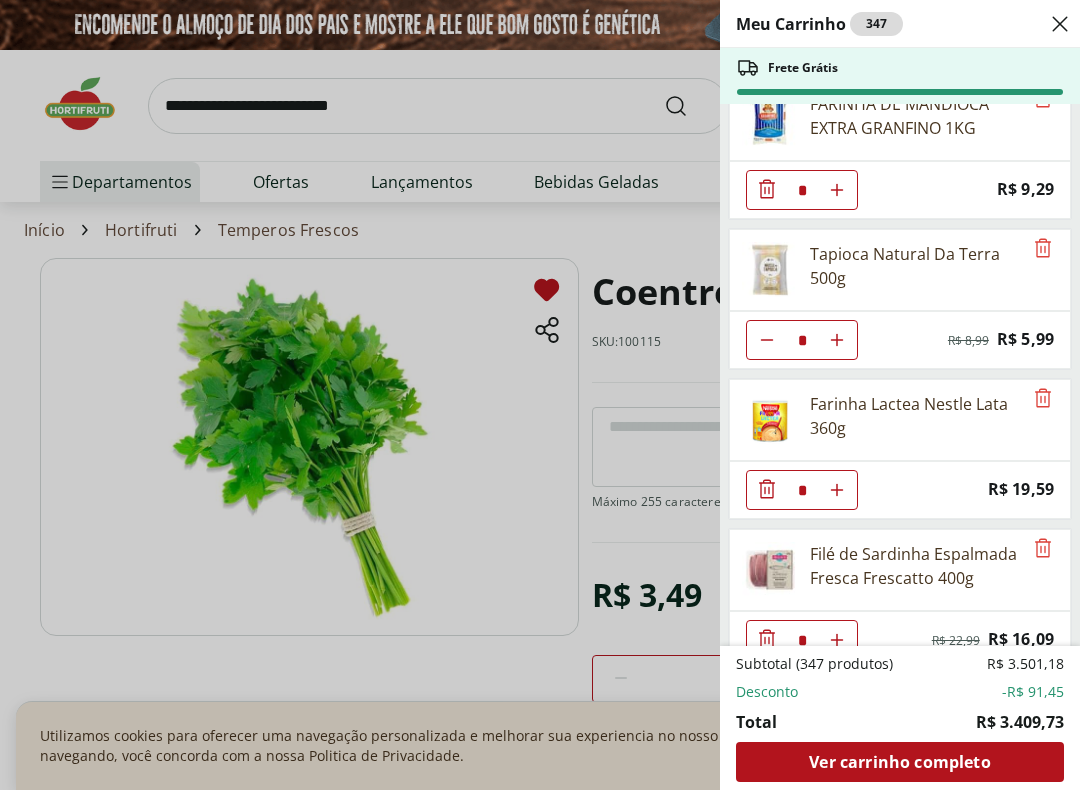 scroll, scrollTop: 3782, scrollLeft: 0, axis: vertical 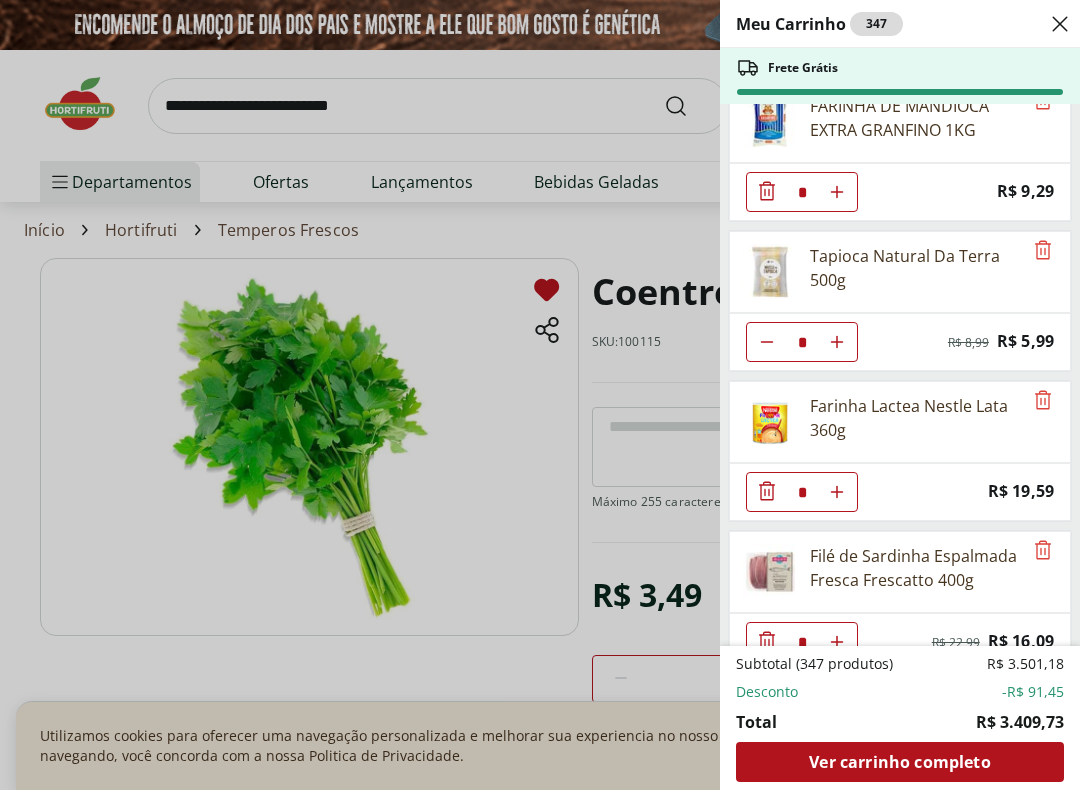 click on "Cogumelo Paris Orgânico 200g Unidade * Original price: R$ [PRICE] Price: R$ [PRICE] Laranja Pera Natural da Terra 3kg * Price: R$ [PRICE] Uva Verde sem Semente Natural da Terra 500g * Price: R$ [PRICE] Laranja Lima Natural da Terra 1,5kg * Price: R$ [PRICE] Maçã em pacote Natural da Terra 1kg * Price: R$ [PRICE] Banan Prata Selecionada * Price: R$ [PRICE] Mamão Papaia Unidade * Price: R$ [PRICE] Abacaxi Unidade * Price: R$ [PRICE] Maracujá Azedo Unidade * Price: R$ [PRICE] Pera Williams Unidade * Price: R$ [PRICE] Limão Galego Unidade * Price: R$ [PRICE] Abacate Unidade * Price: R$ [PRICE] Blueberry Embalada 125g * Price: R$ [PRICE] PESSEGO DONNUT KG * Price: R$ [PRICE] Amora Embalada 100G * Price: R$ [PRICE] Fisális Porção 100G * Price: R$ [PRICE] Atemoia Unidade * Price: R$ [PRICE] Banana Maçã unidade ** Price: R$ [PRICE] Banana da Terra Unidade * Price: R$ [PRICE] Caqui Fuyu * Price: R$ [PRICE] Carambola Unidade * Price: R$ [PRICE] Goiaba Vermelha Unidade * Price: R$ [PRICE] Lima da Pérsia Unidade * Price: R$ [PRICE] * Price: * *" at bounding box center [898, 375] 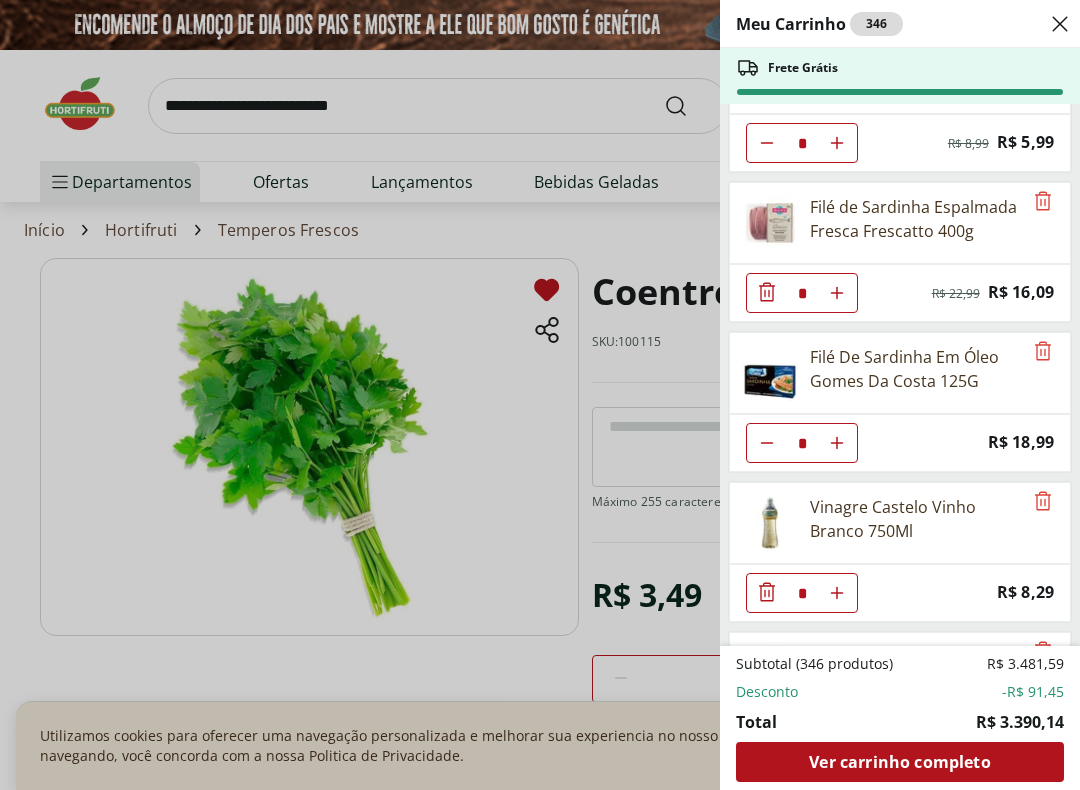 scroll, scrollTop: 3984, scrollLeft: 0, axis: vertical 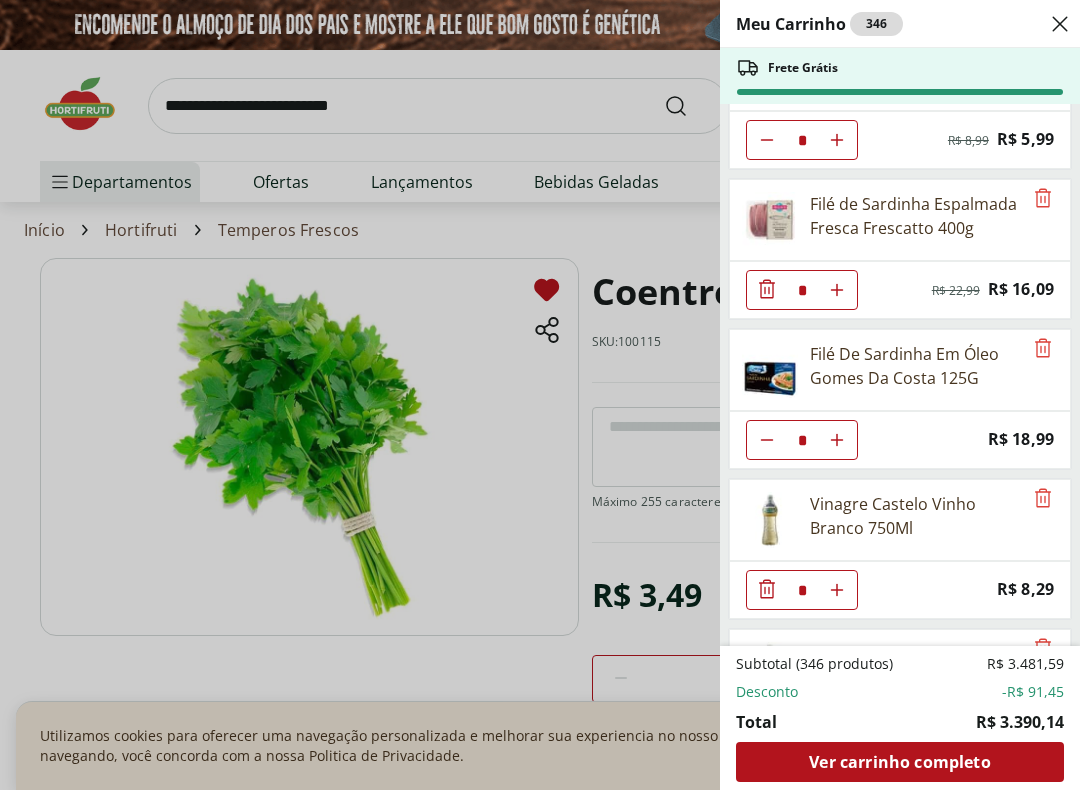 click at bounding box center [767, -3760] 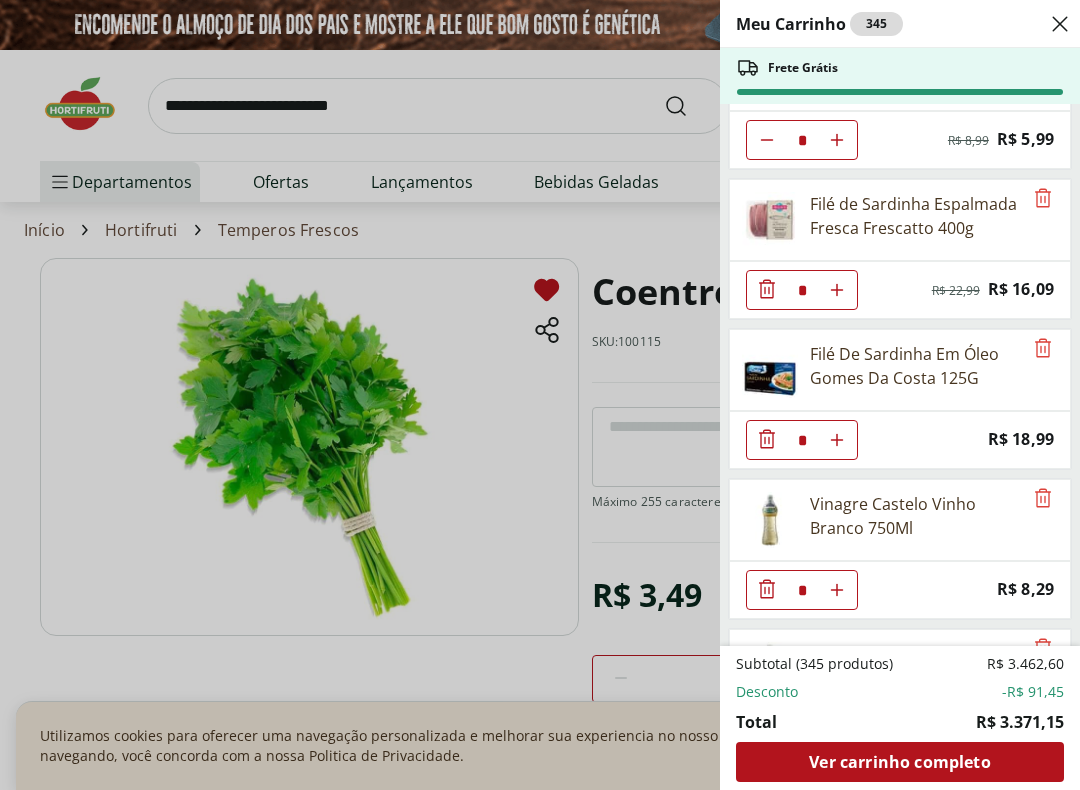 click at bounding box center [767, -3760] 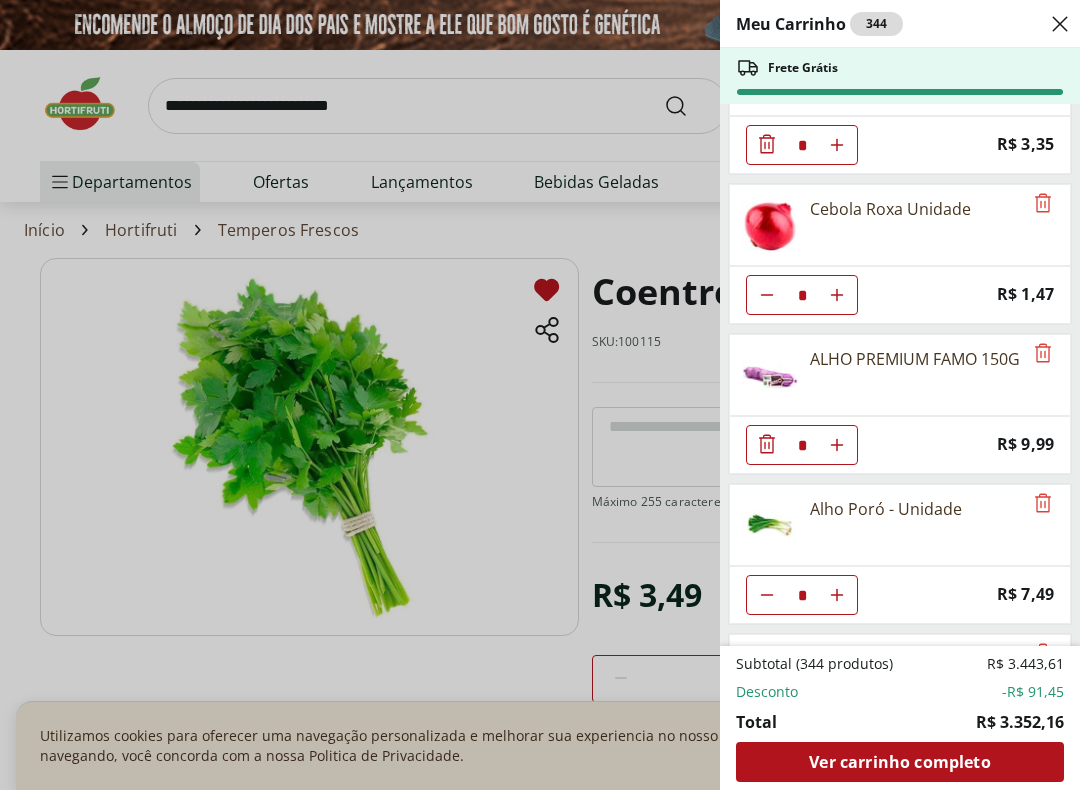 scroll, scrollTop: 4730, scrollLeft: 0, axis: vertical 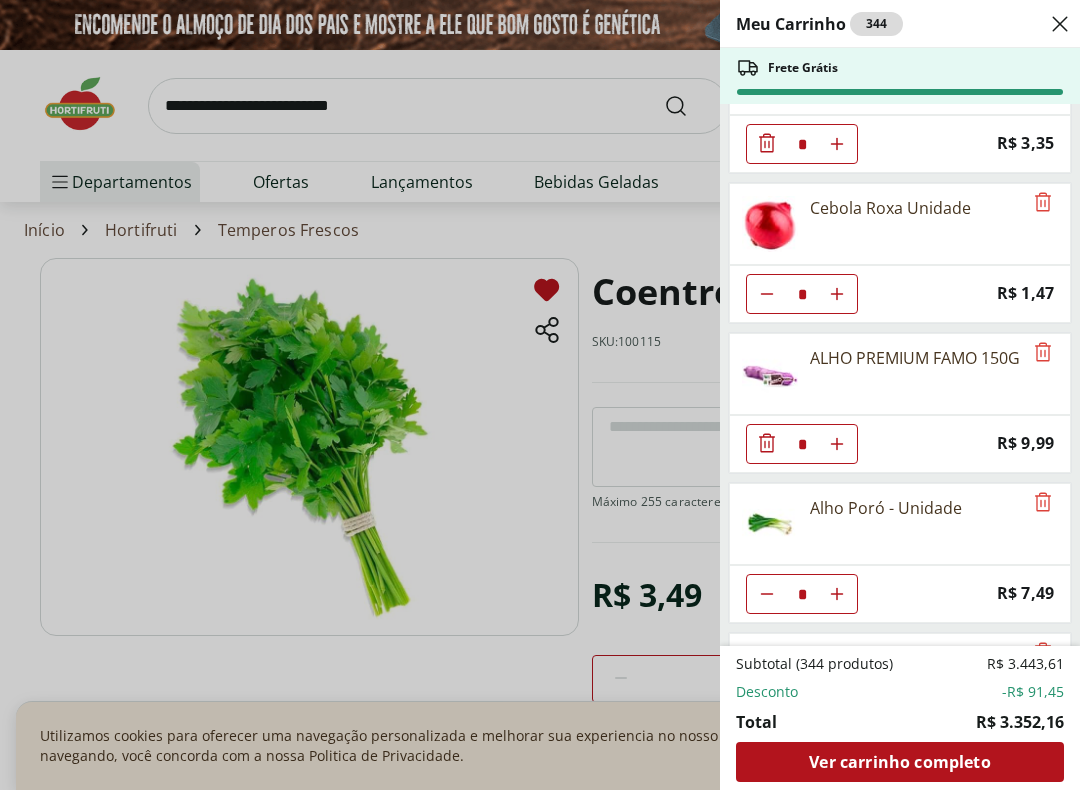 click 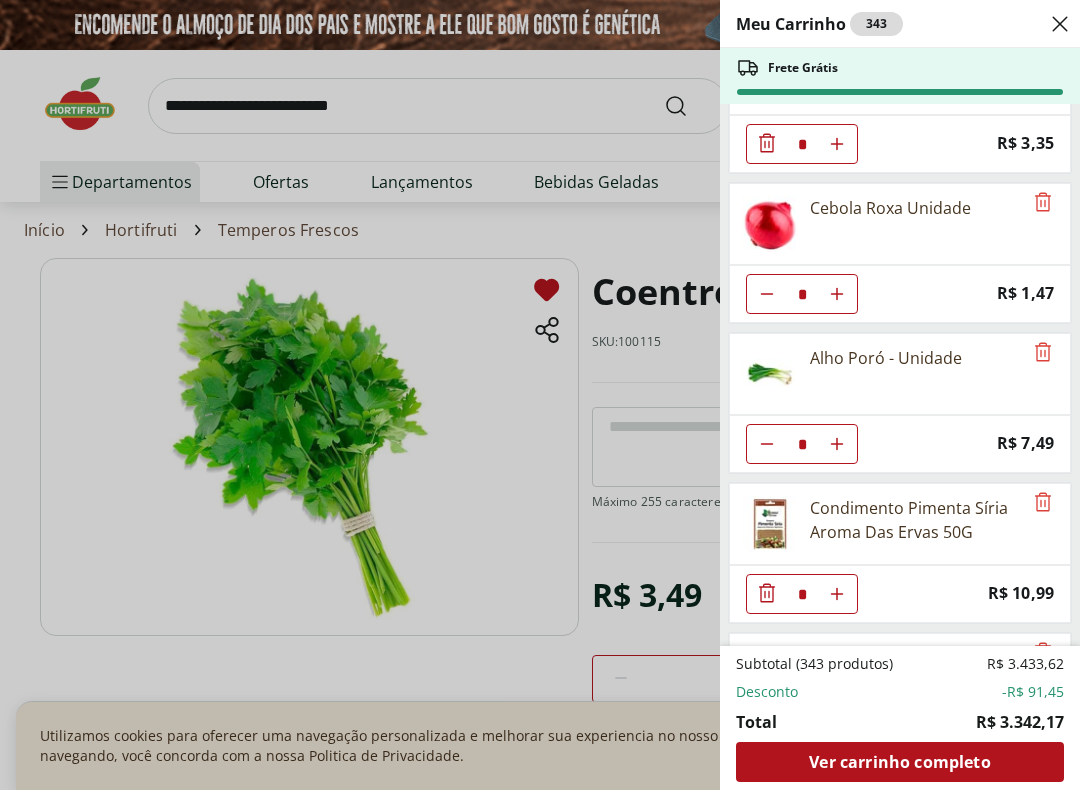 click 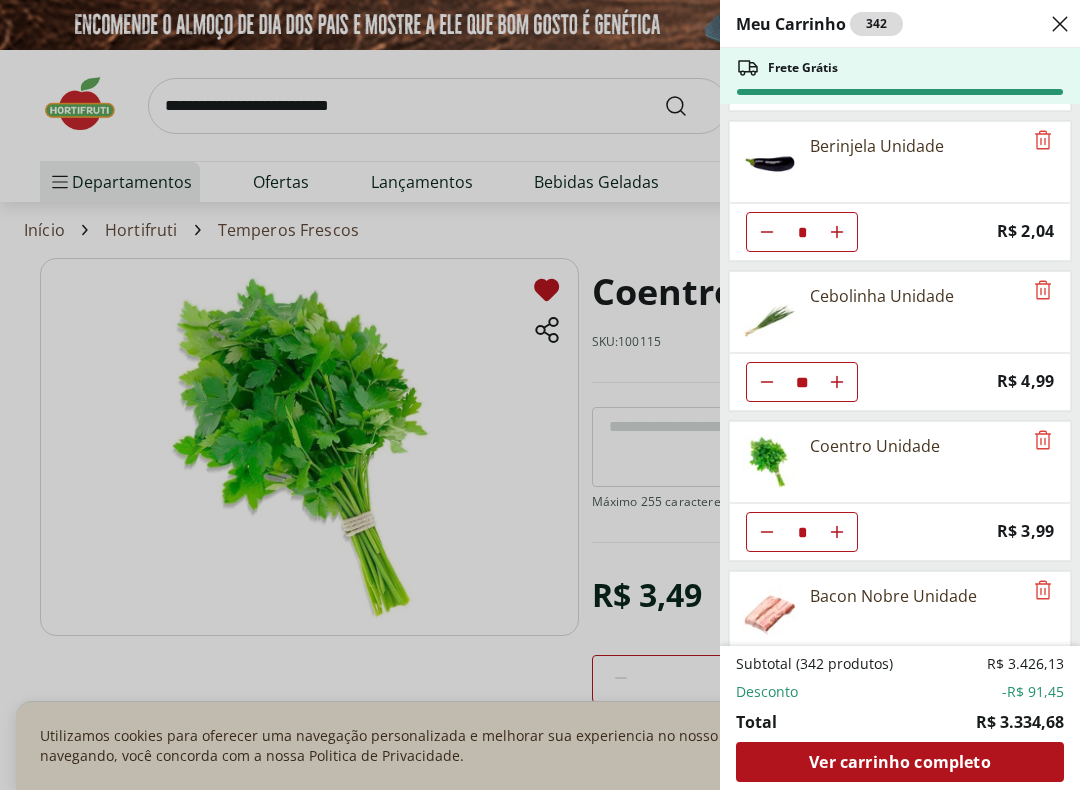 scroll, scrollTop: 5843, scrollLeft: 0, axis: vertical 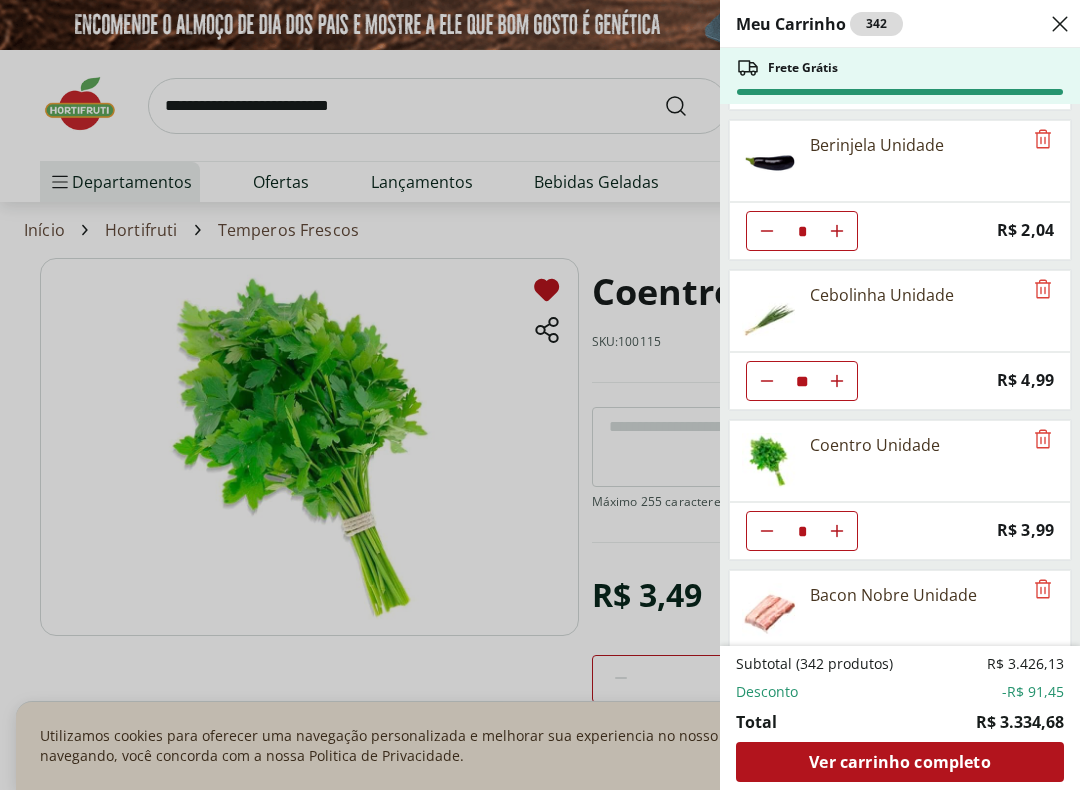 click 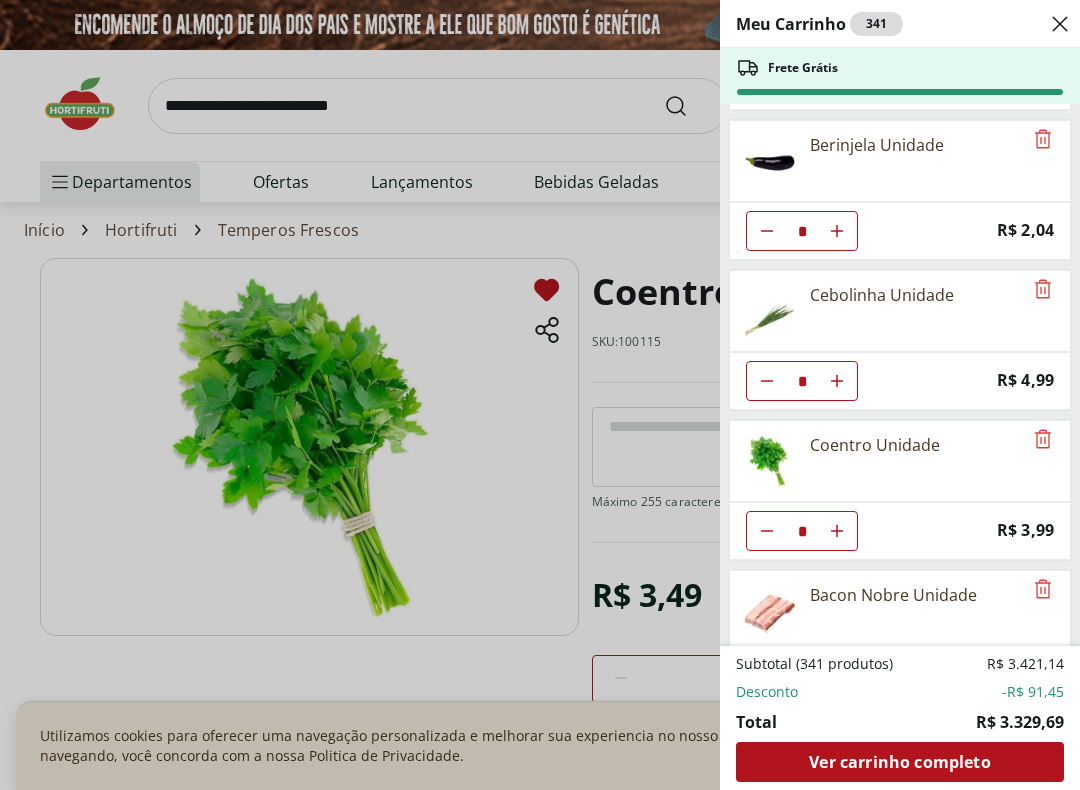 click 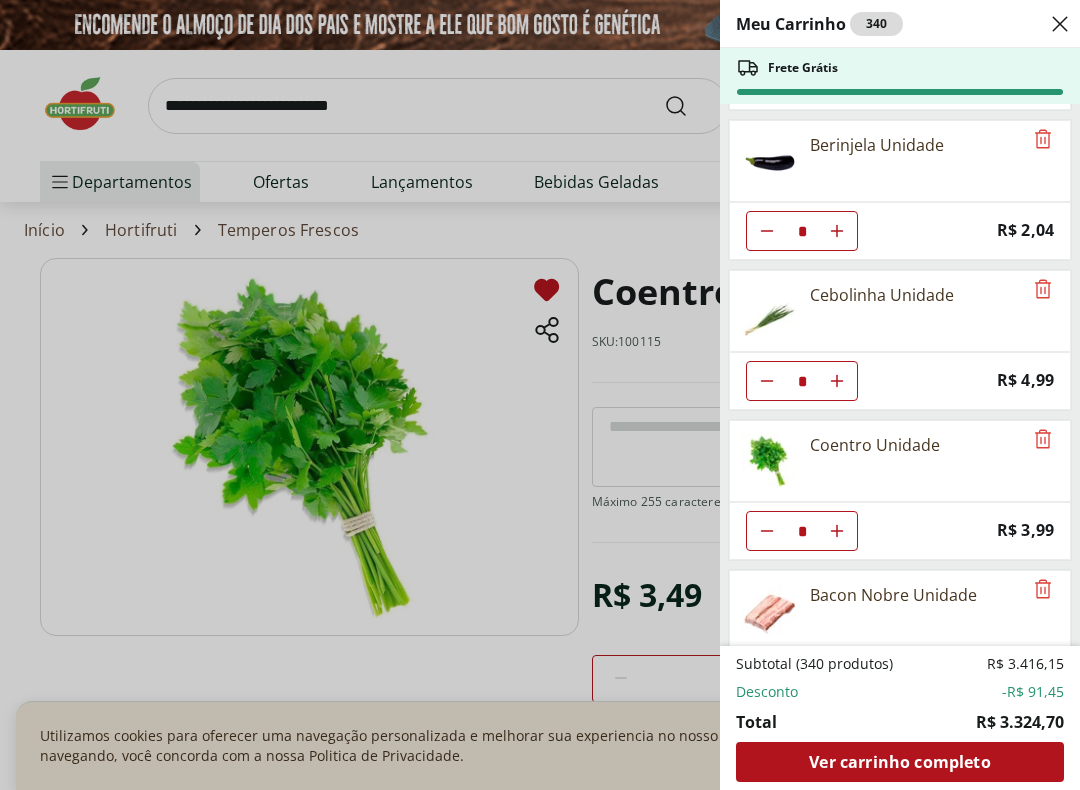 click 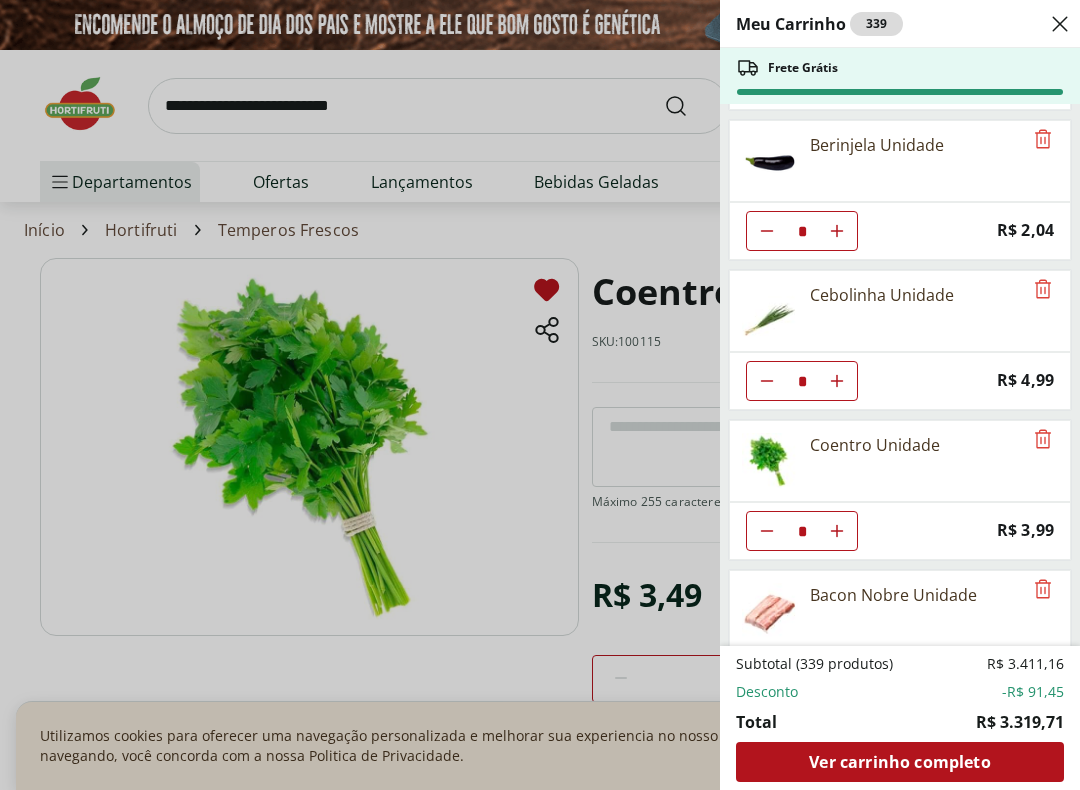 click at bounding box center [767, -5619] 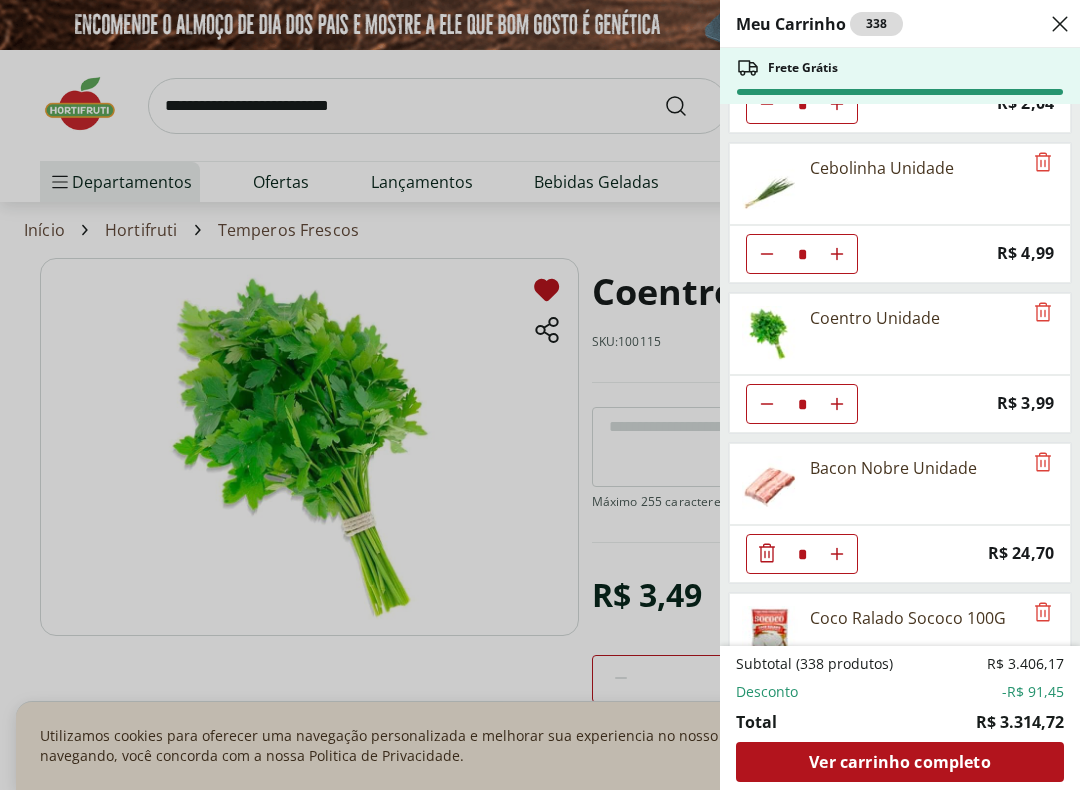 scroll, scrollTop: 5984, scrollLeft: 0, axis: vertical 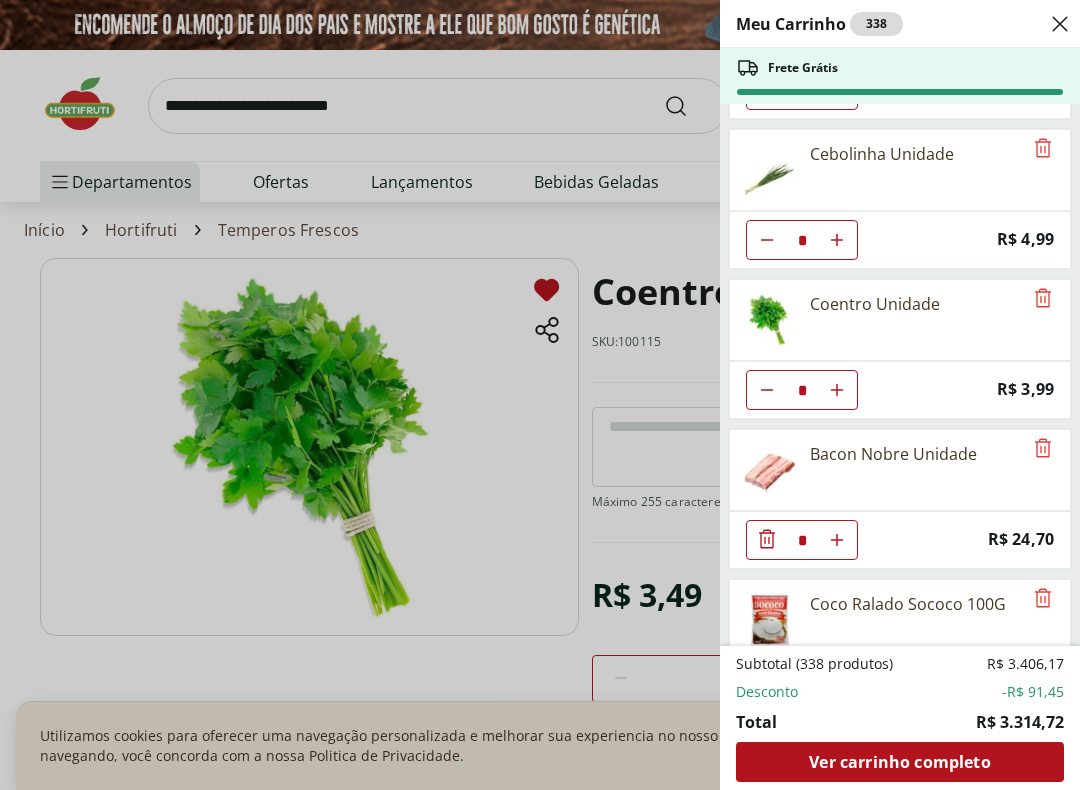 click 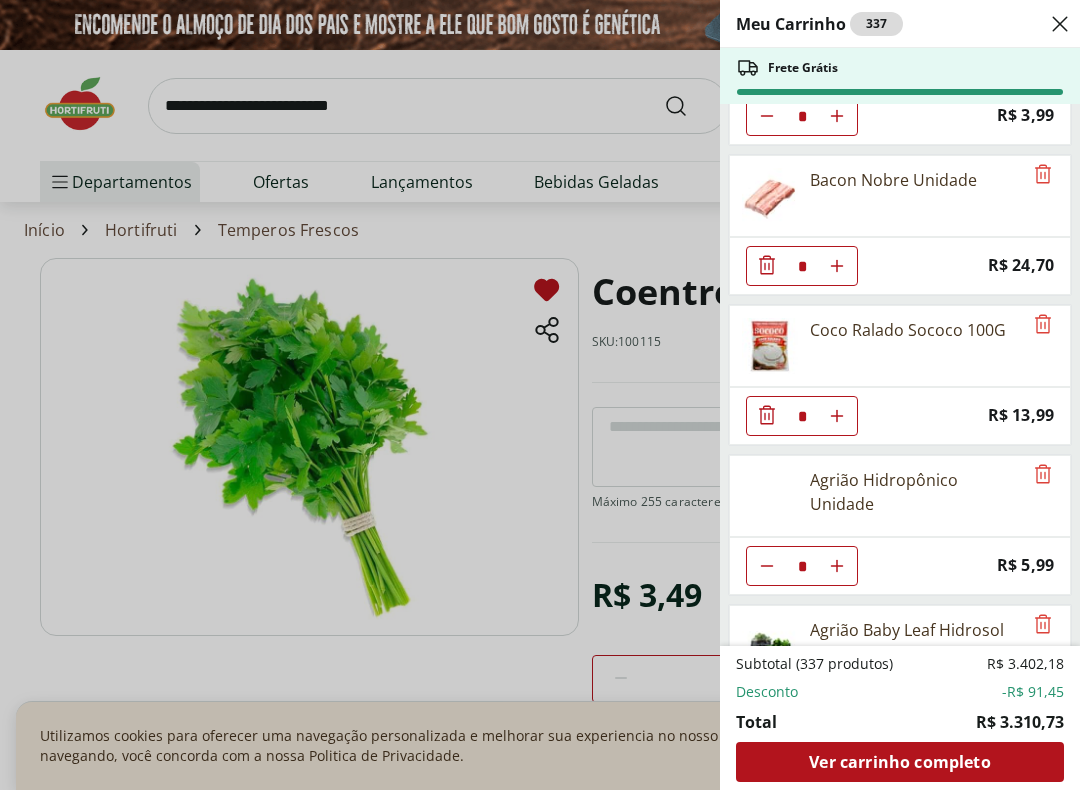 scroll, scrollTop: 6276, scrollLeft: 0, axis: vertical 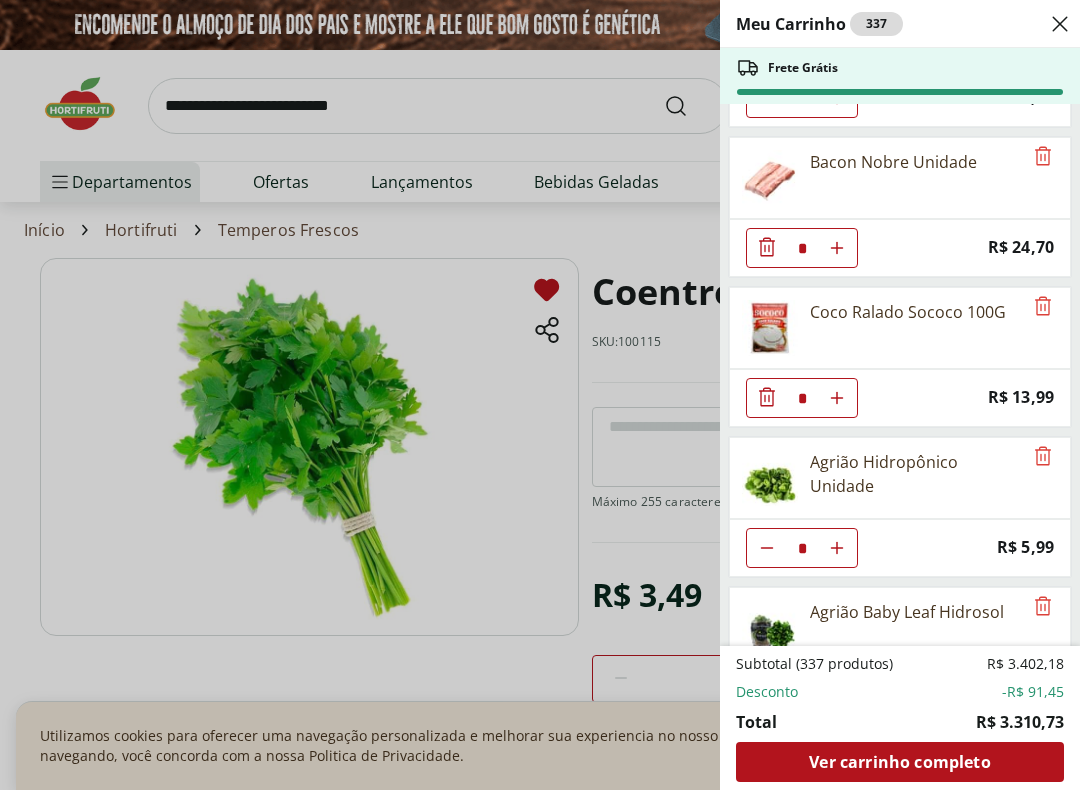 click 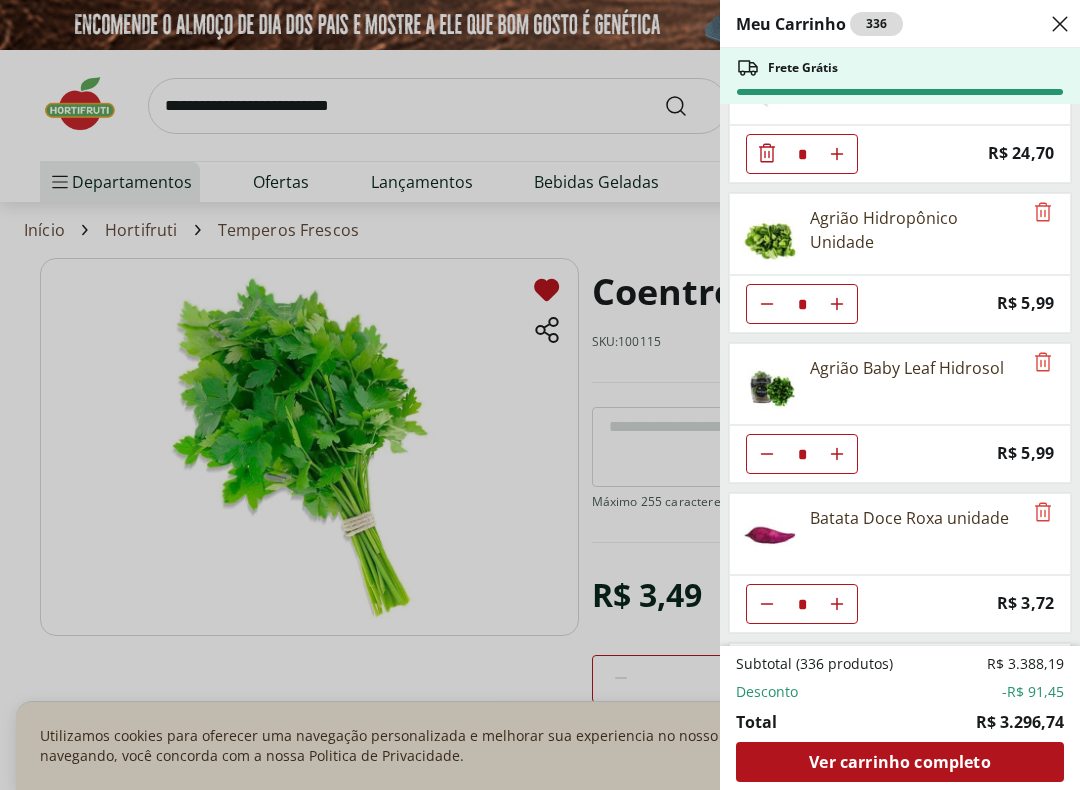 scroll, scrollTop: 6372, scrollLeft: 0, axis: vertical 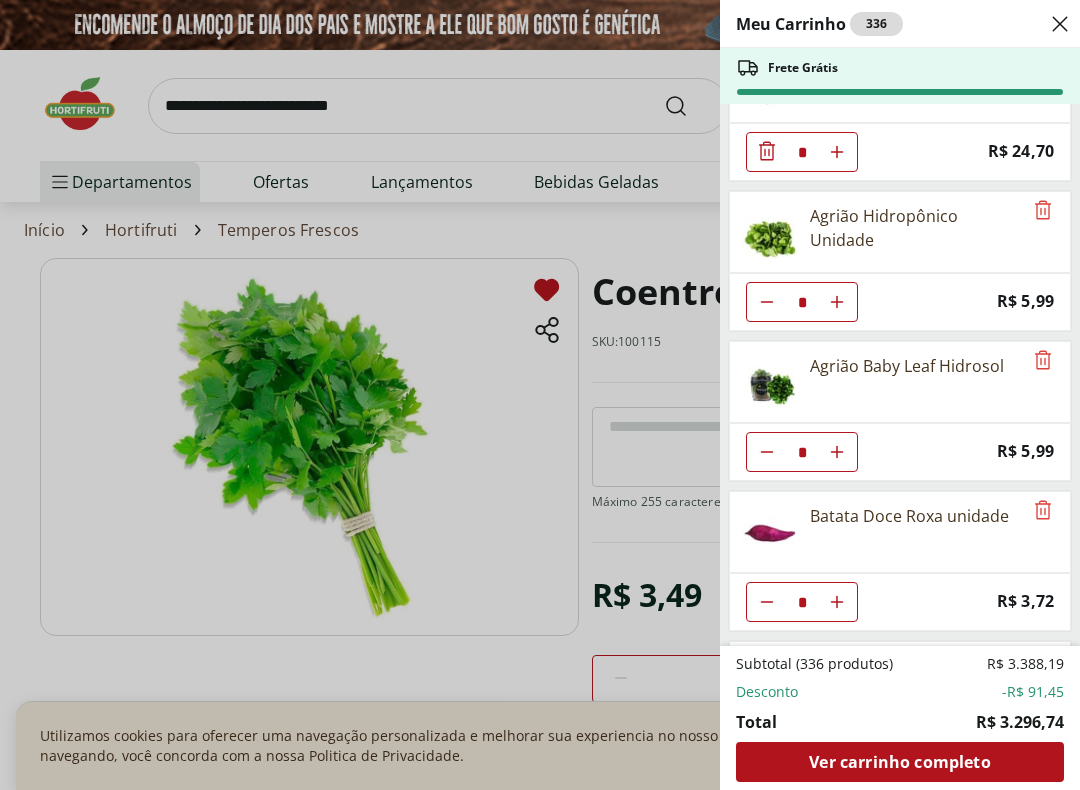 click at bounding box center (767, -6148) 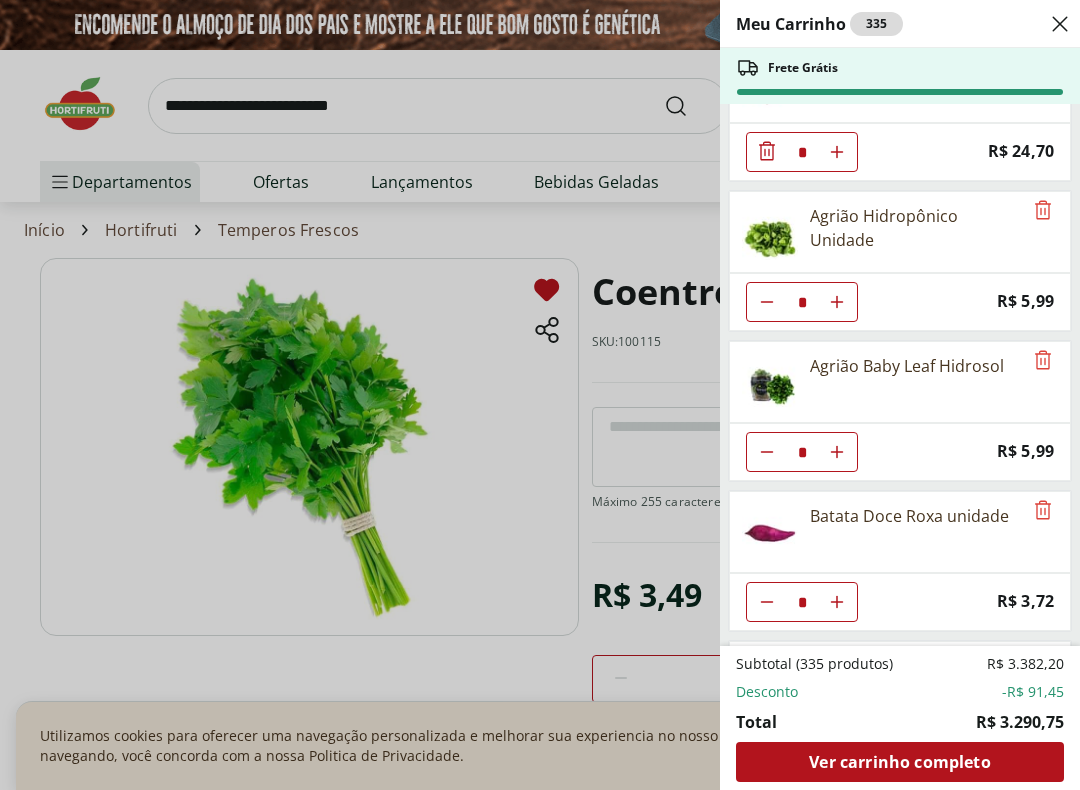 click 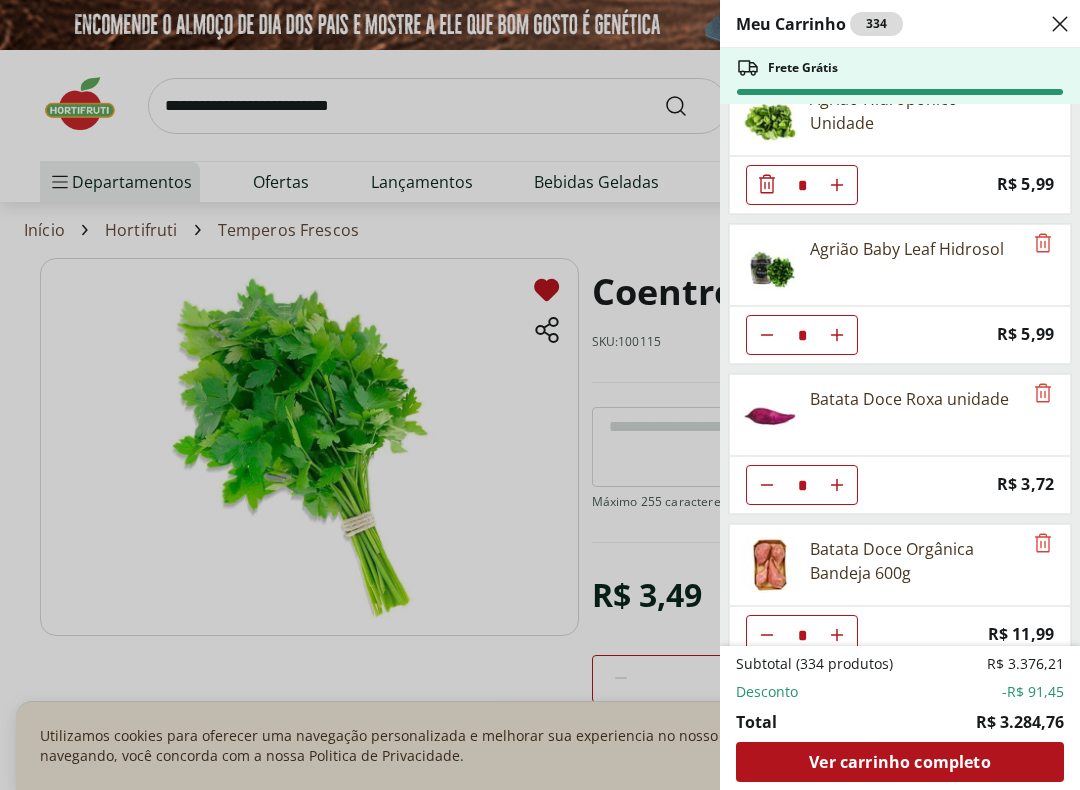 scroll, scrollTop: 6517, scrollLeft: 0, axis: vertical 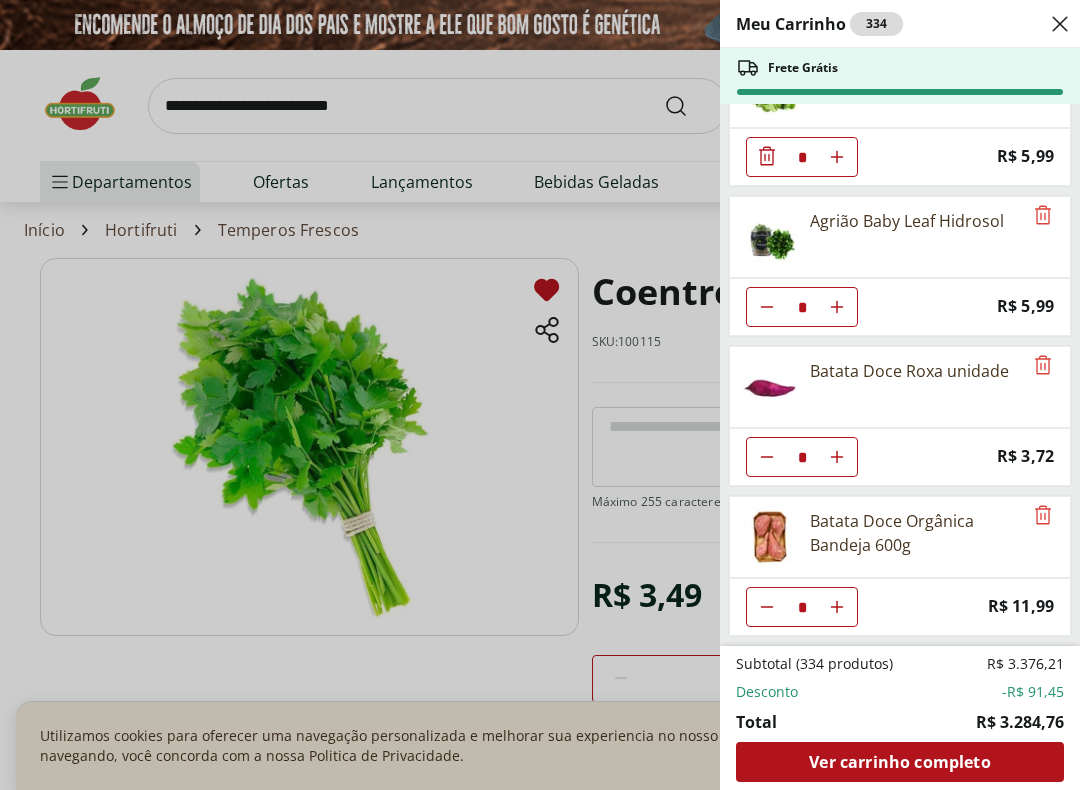 click 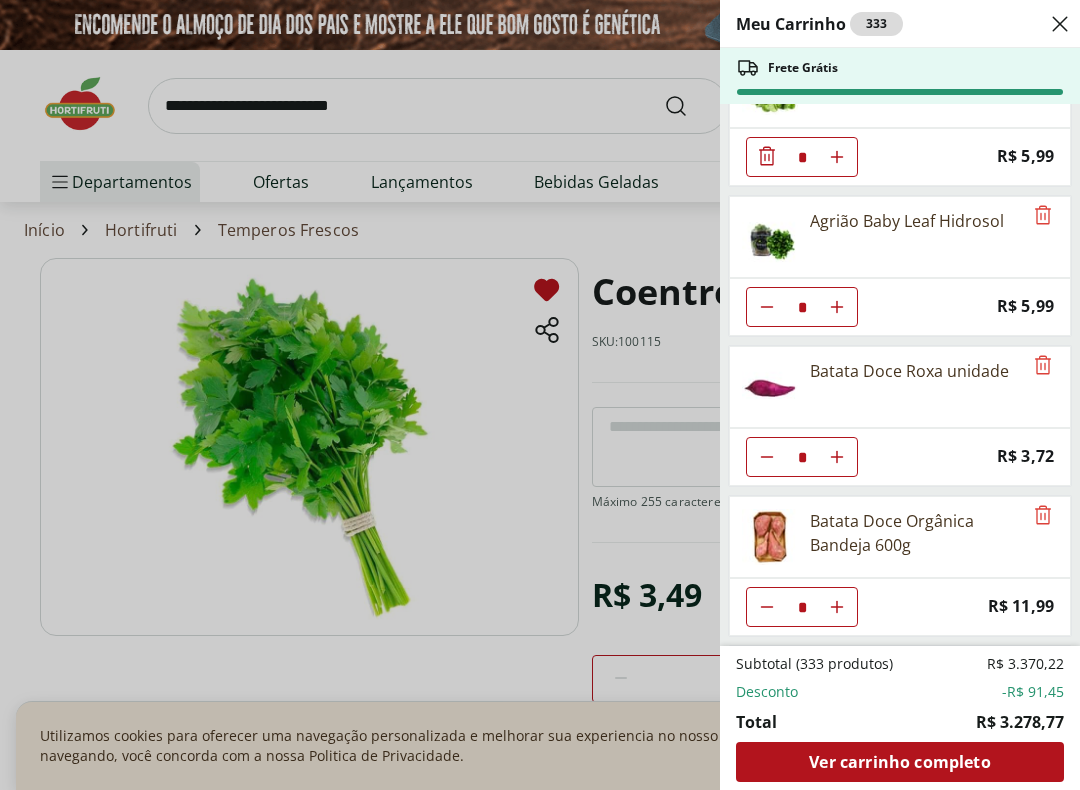 click 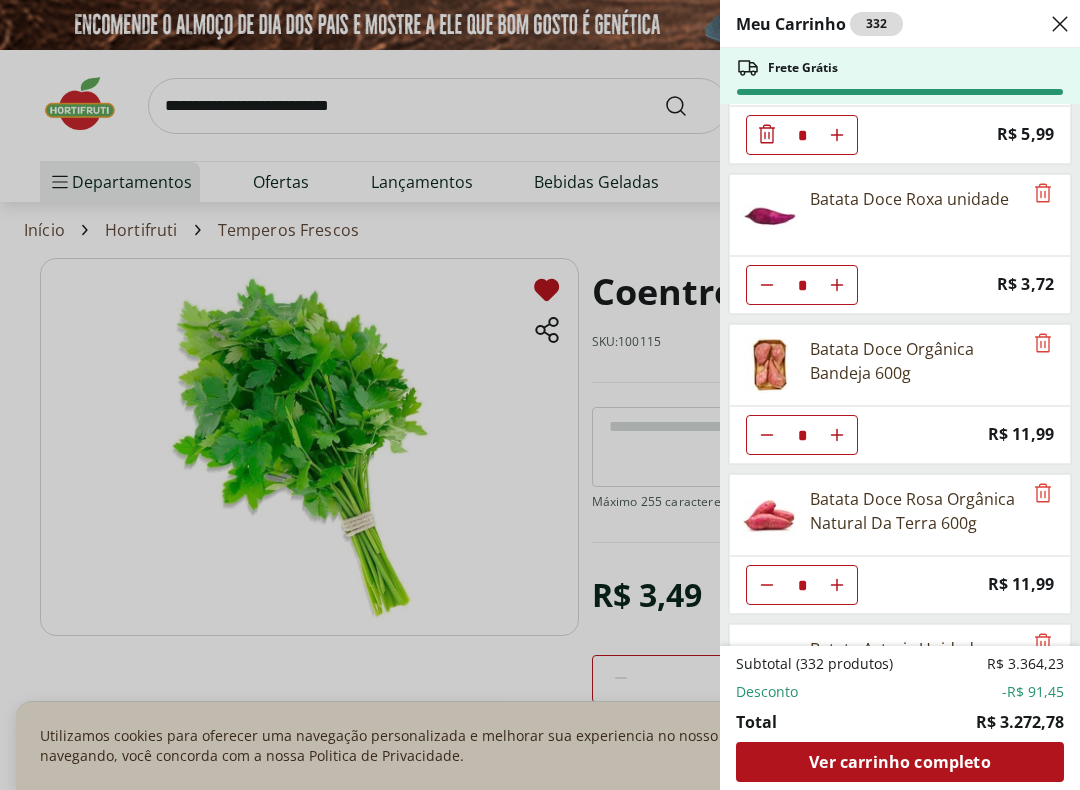scroll, scrollTop: 6690, scrollLeft: 0, axis: vertical 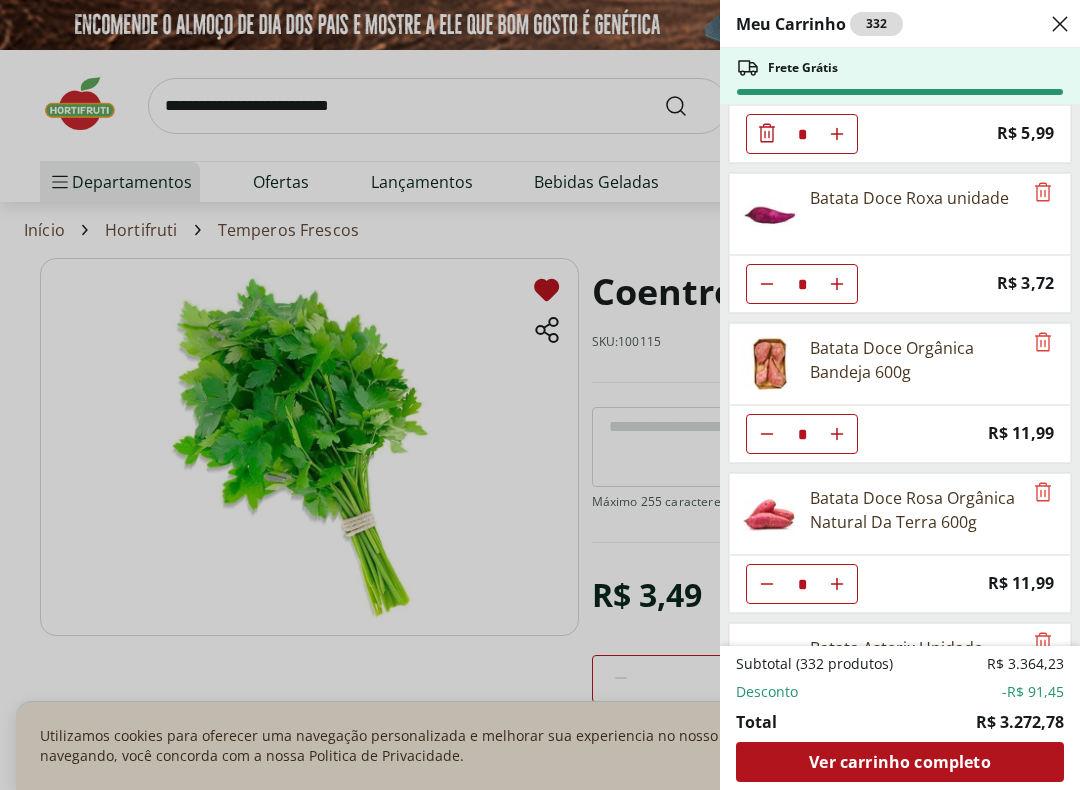 click at bounding box center (767, -6466) 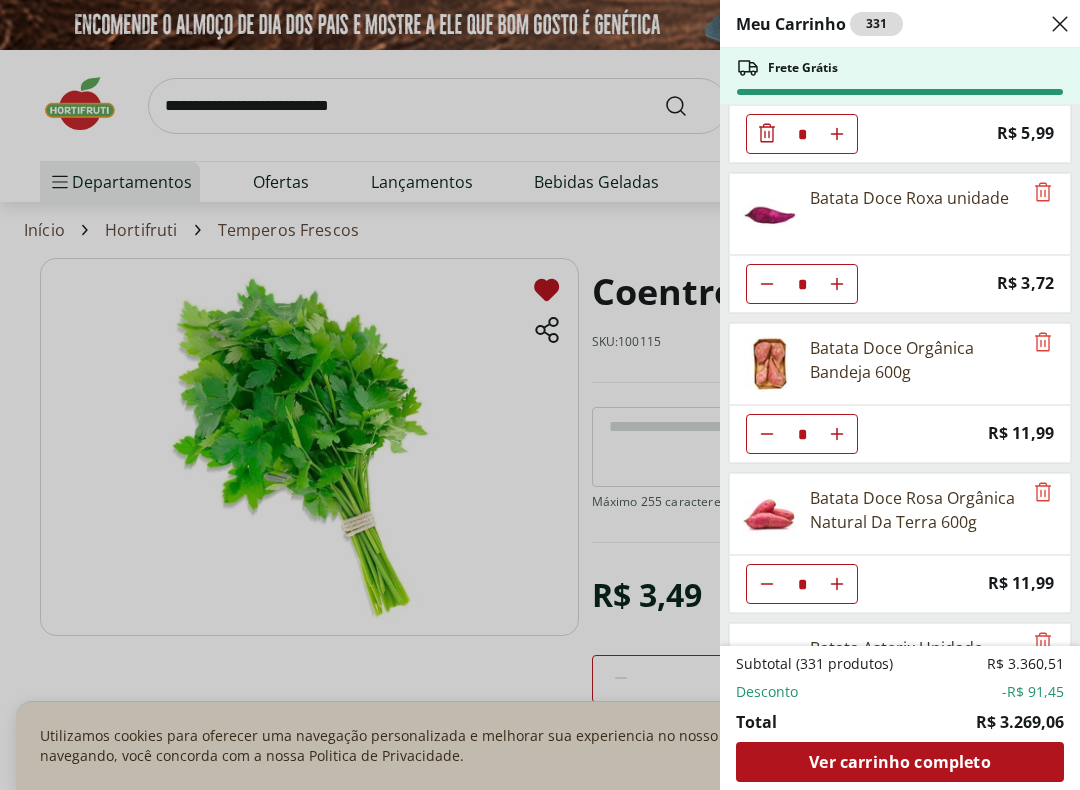 click at bounding box center (767, -6466) 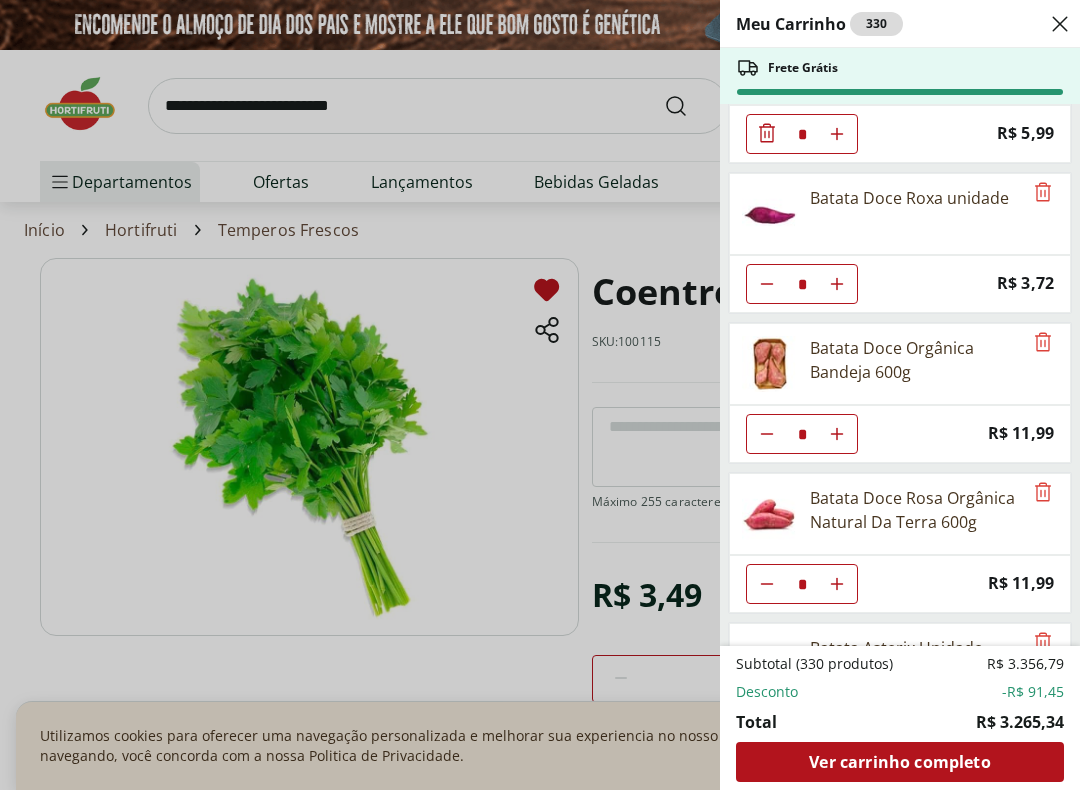 click at bounding box center [767, -6466] 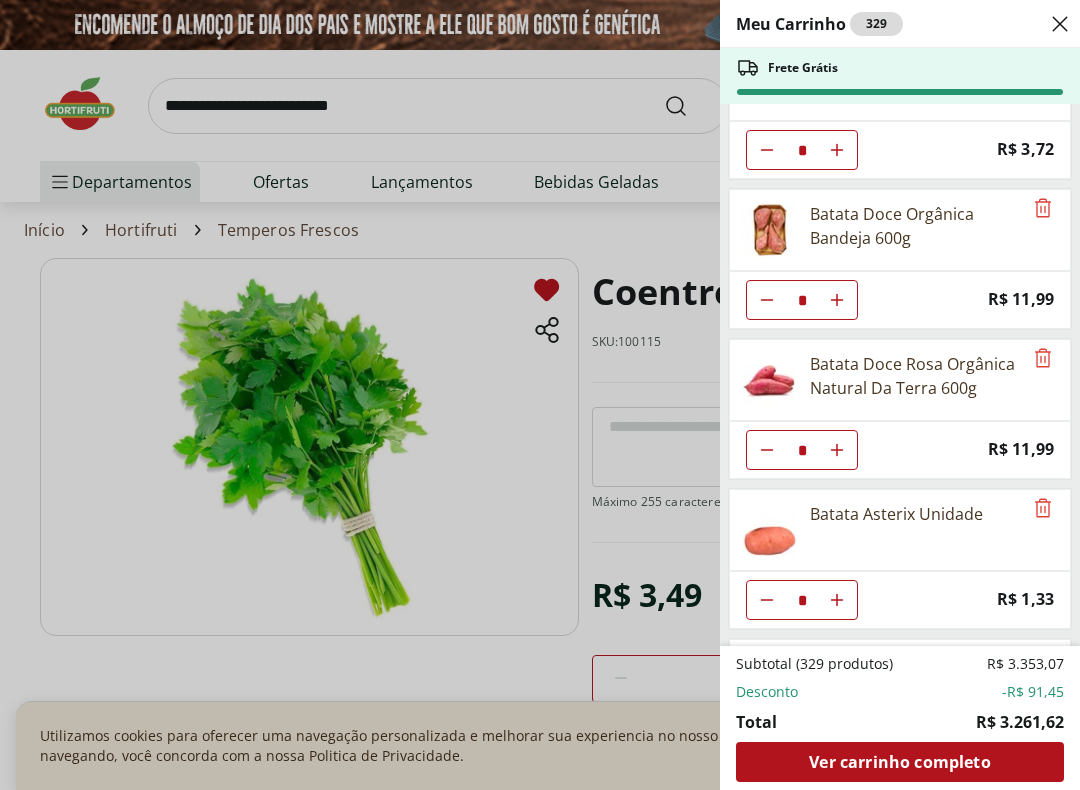 scroll, scrollTop: 6821, scrollLeft: 0, axis: vertical 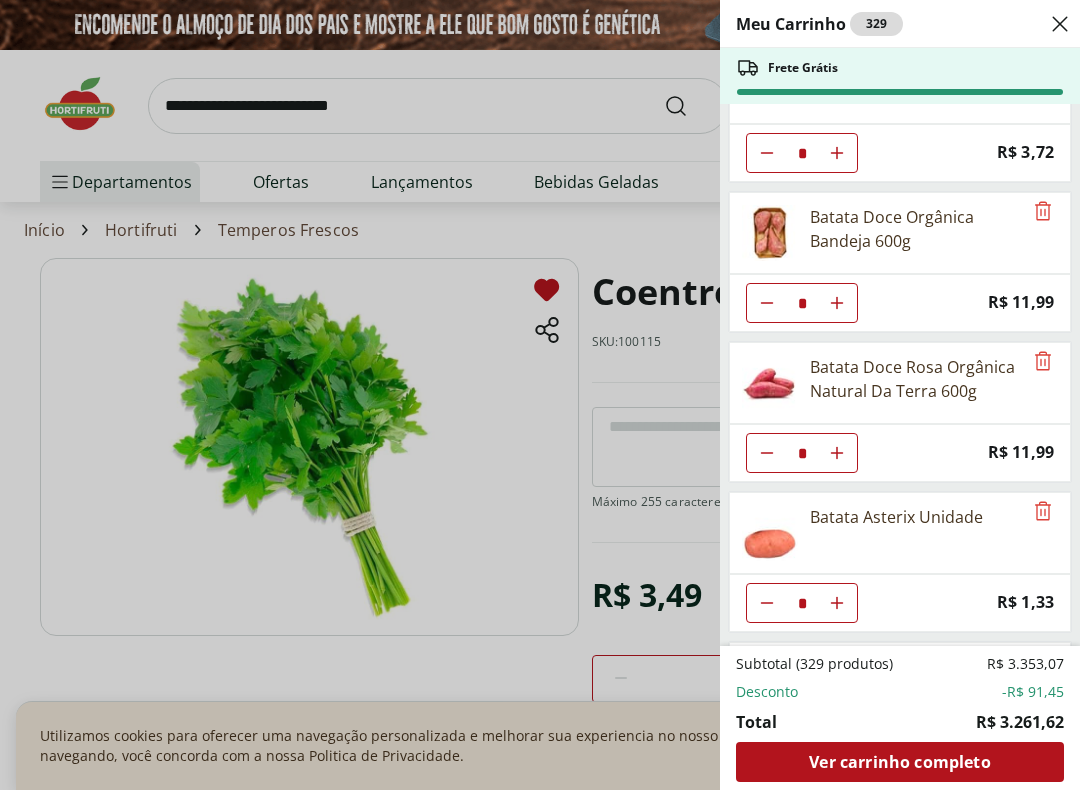 click 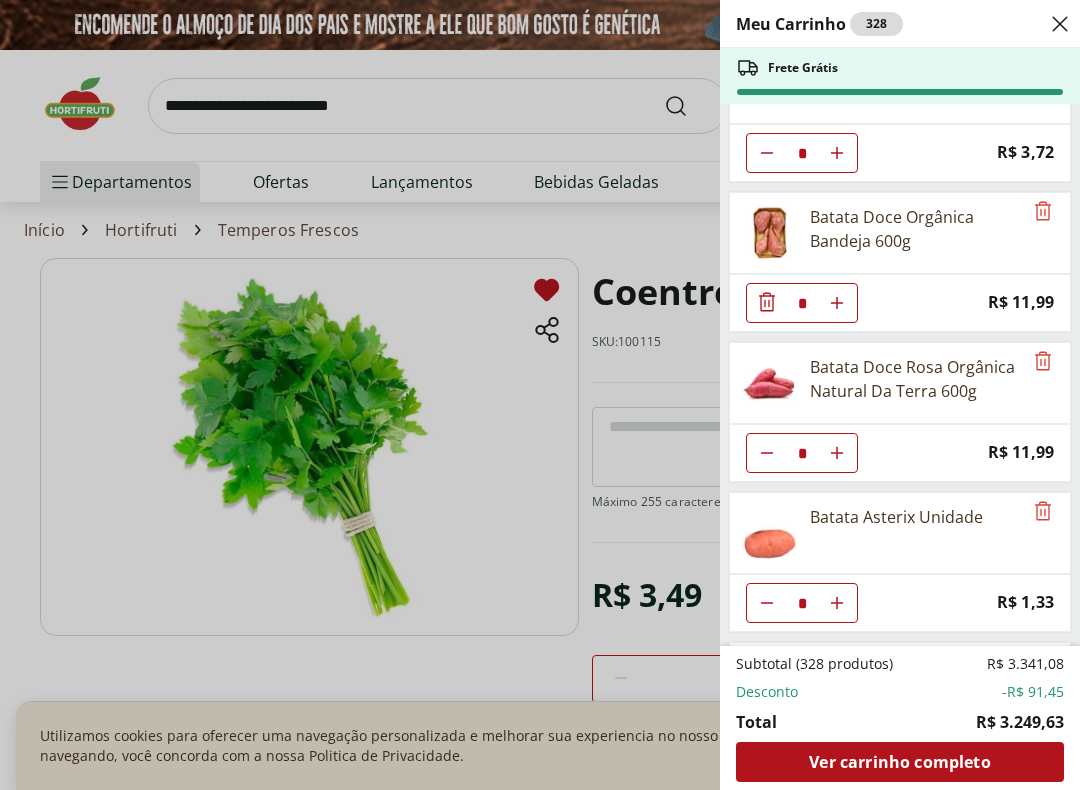 type on "*" 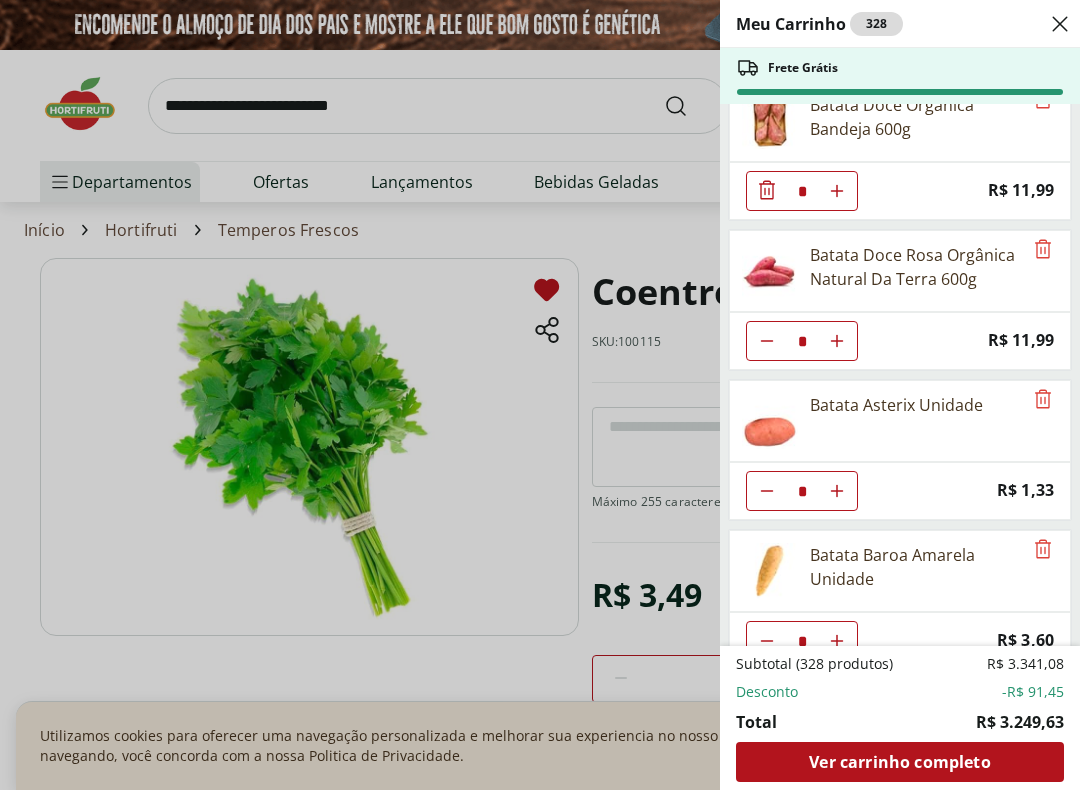 scroll, scrollTop: 6936, scrollLeft: 0, axis: vertical 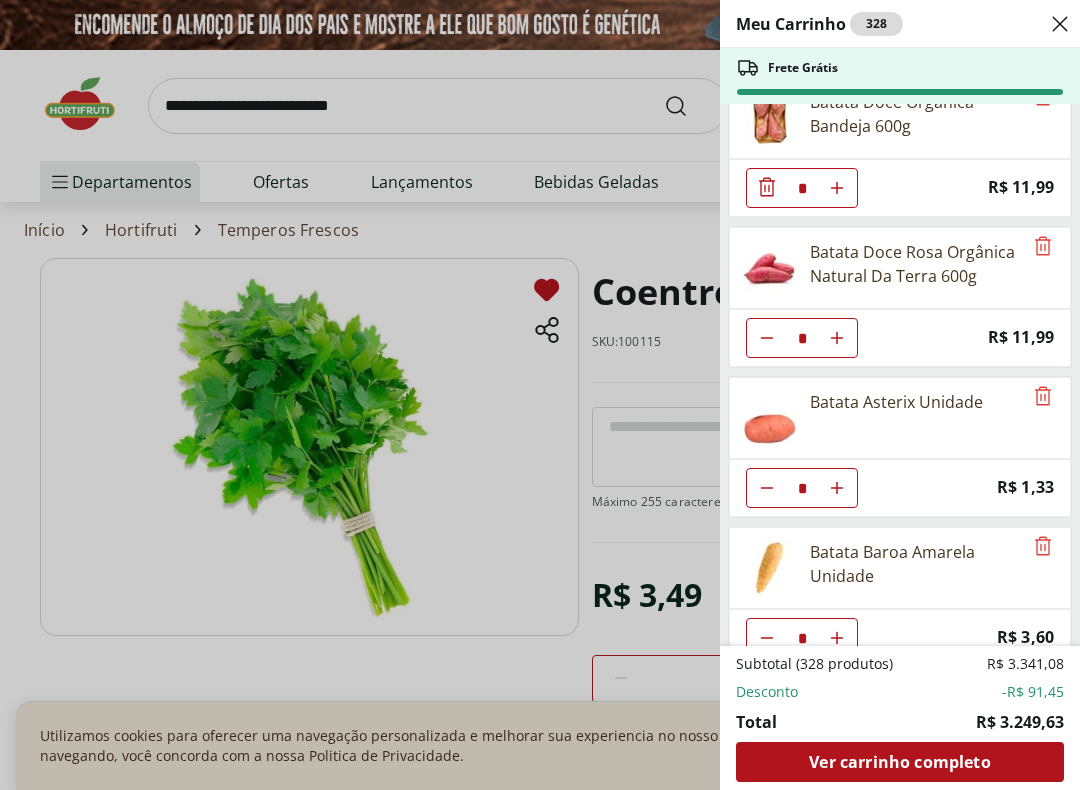 click at bounding box center (767, -6712) 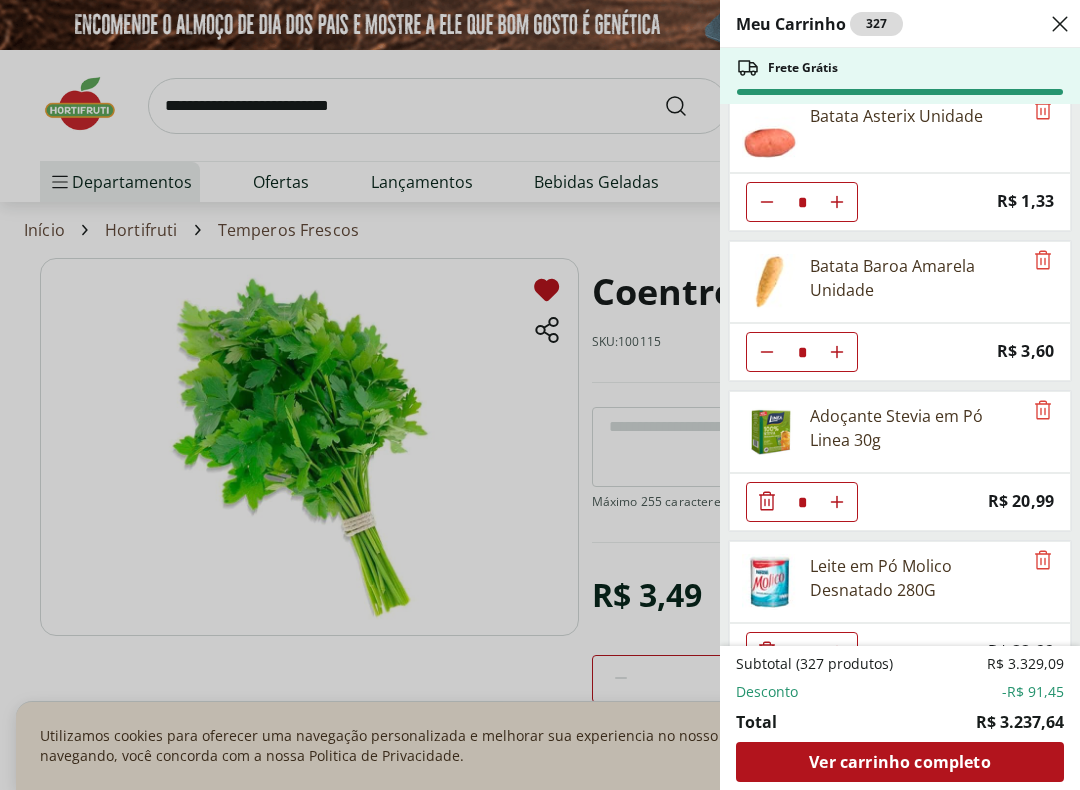 scroll, scrollTop: 7266, scrollLeft: 0, axis: vertical 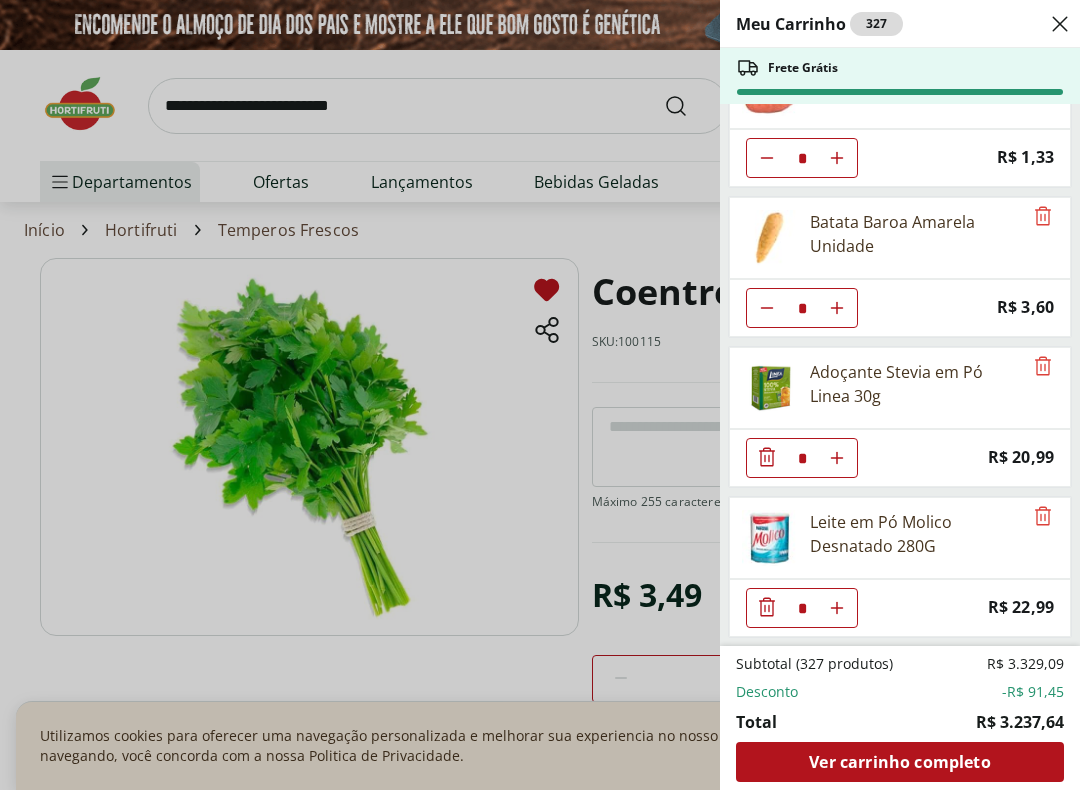 click 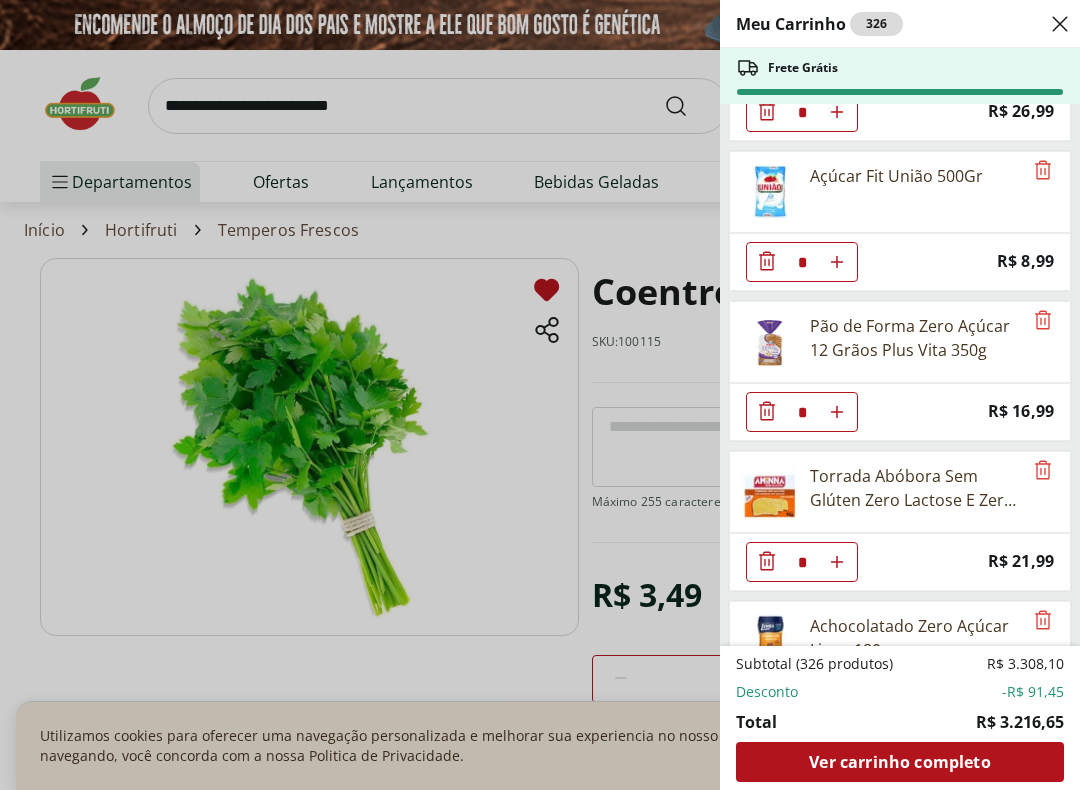 scroll, scrollTop: 7763, scrollLeft: 0, axis: vertical 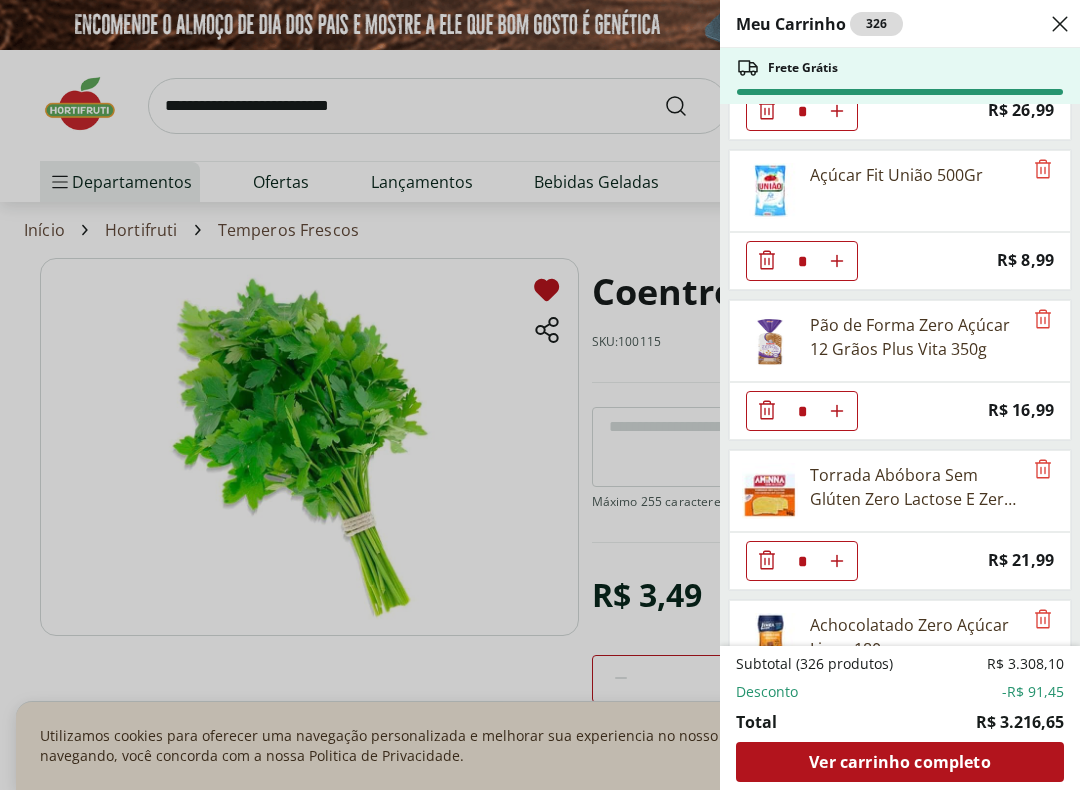 click 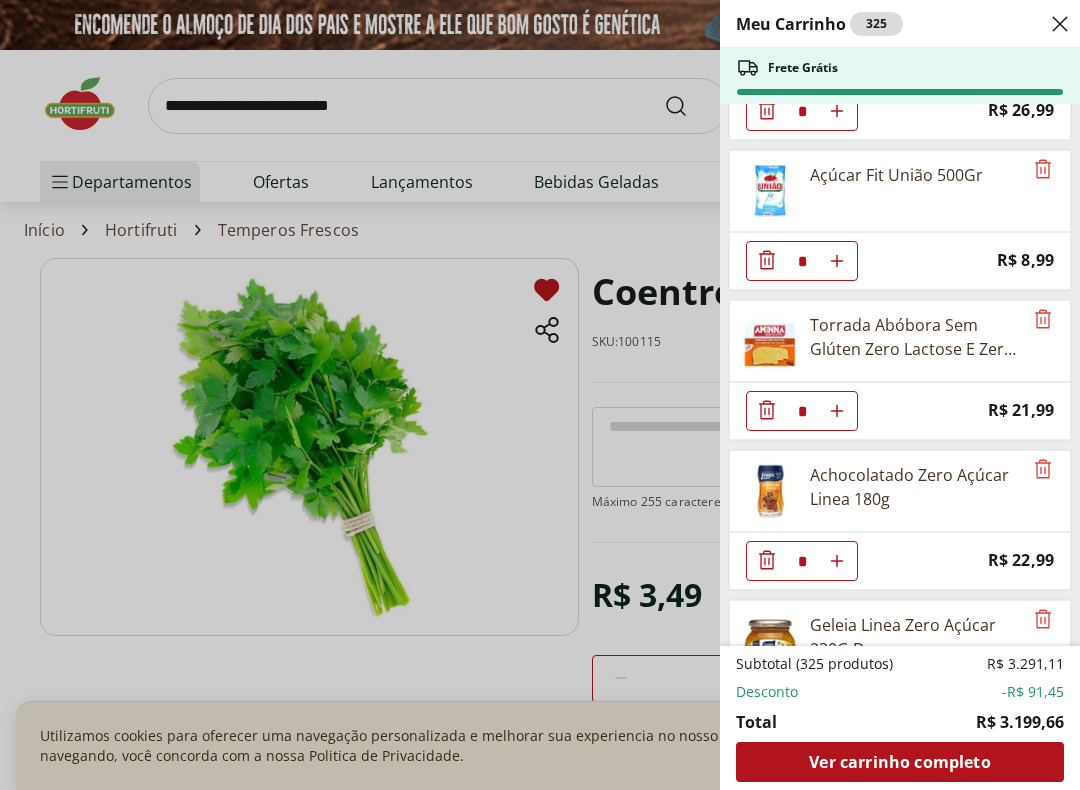 click 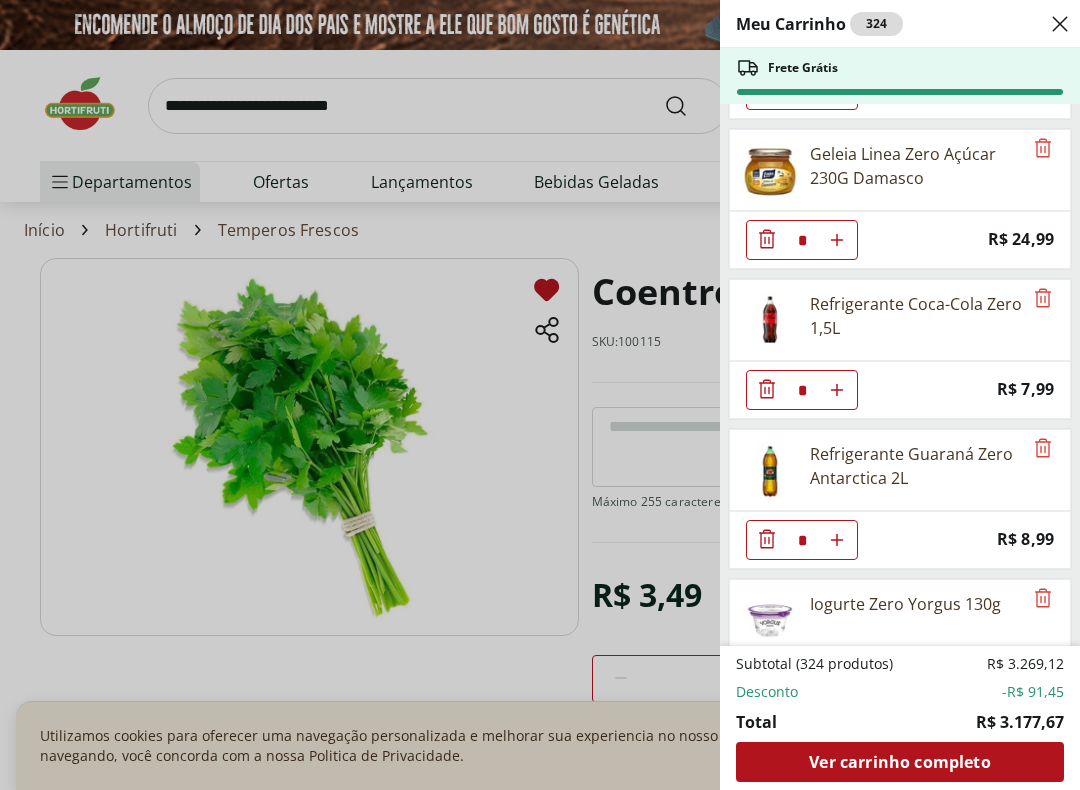 scroll, scrollTop: 8085, scrollLeft: 0, axis: vertical 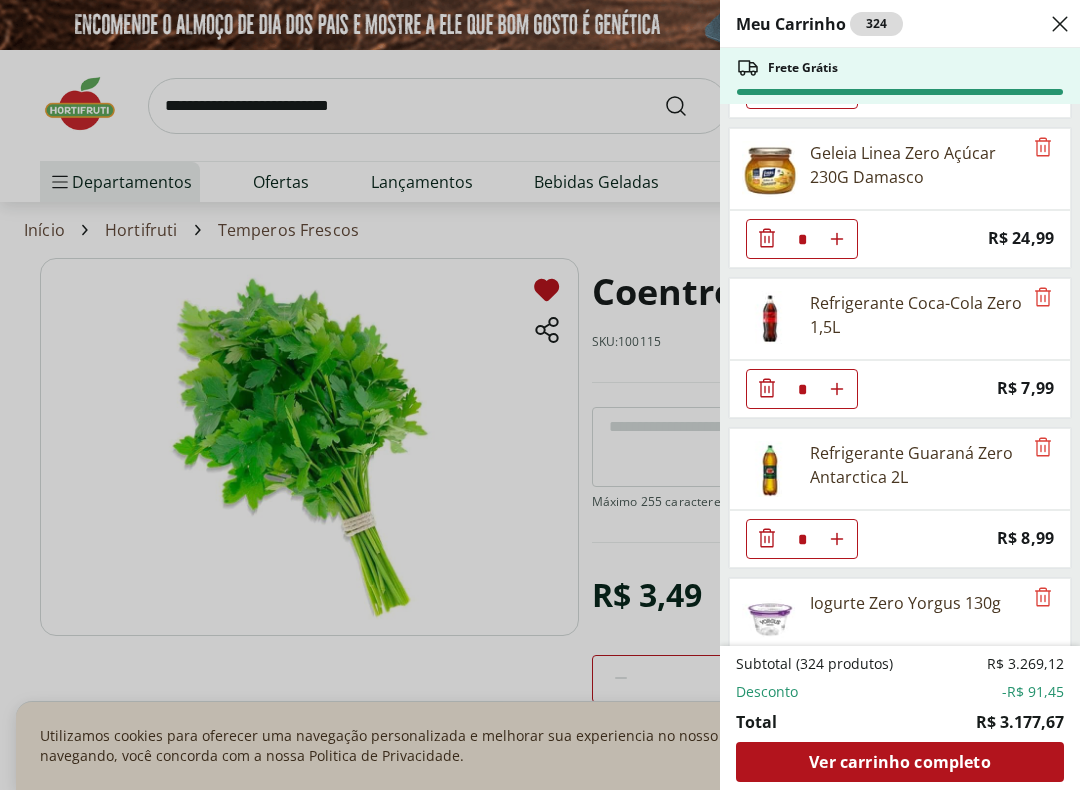 click at bounding box center [767, -7861] 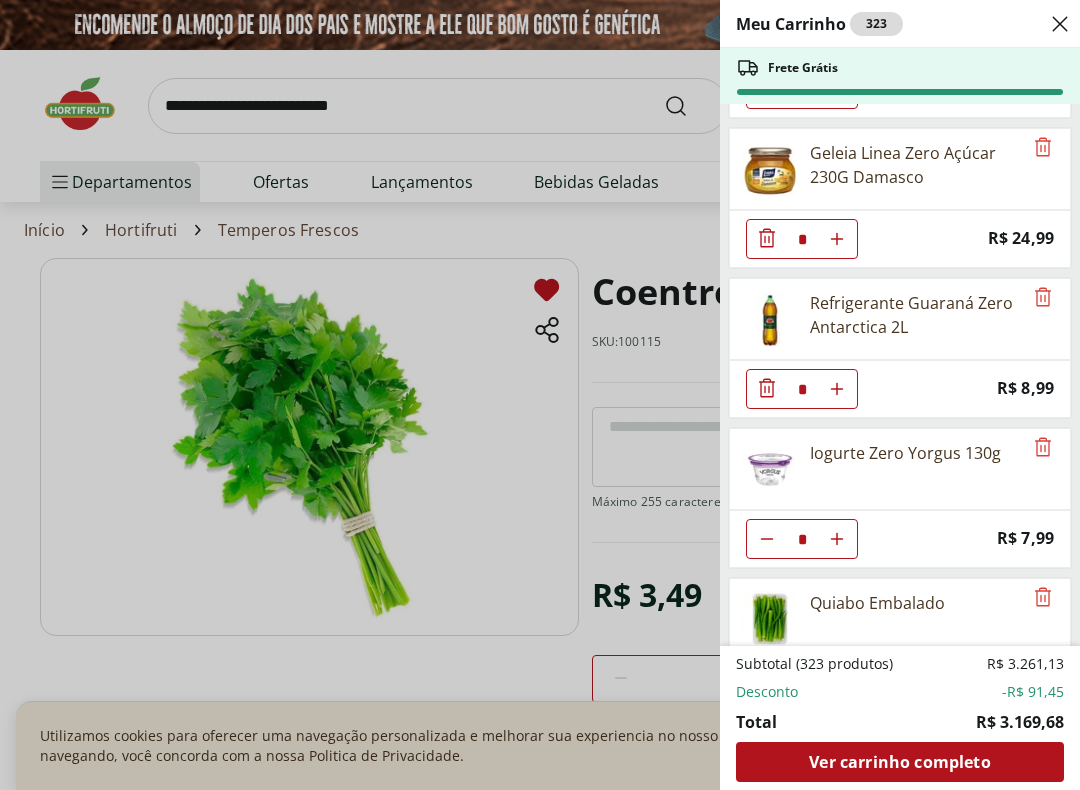 click 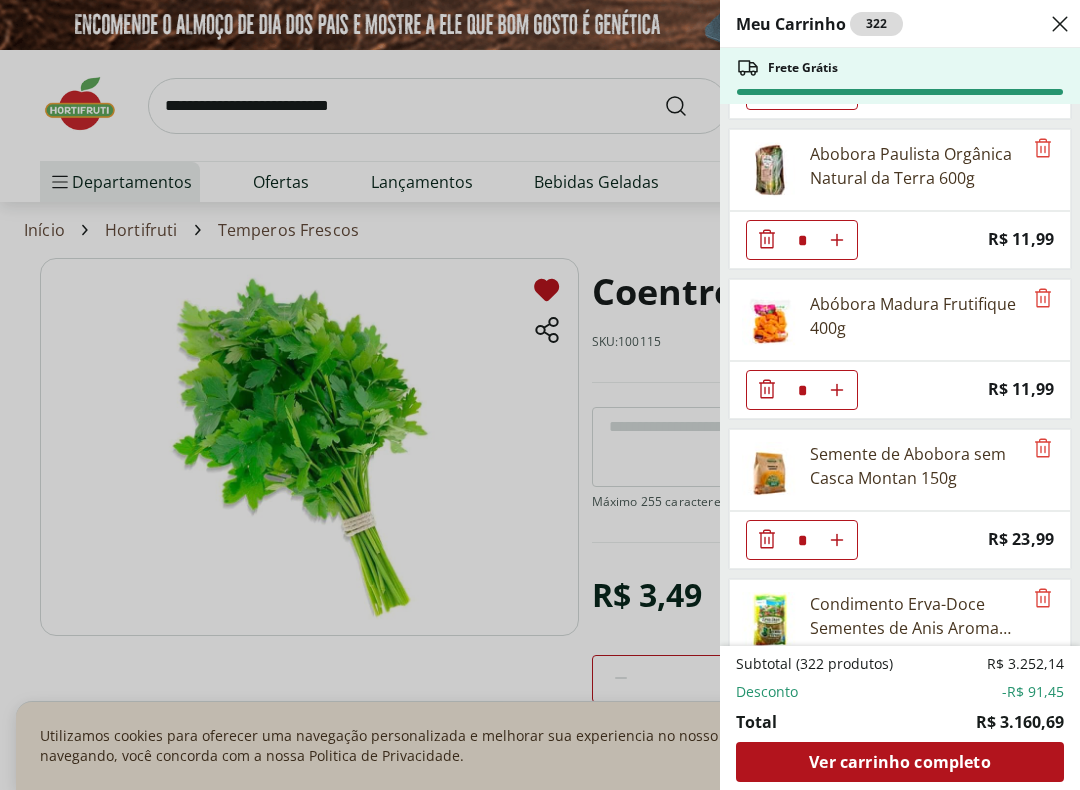 scroll, scrollTop: 8542, scrollLeft: 0, axis: vertical 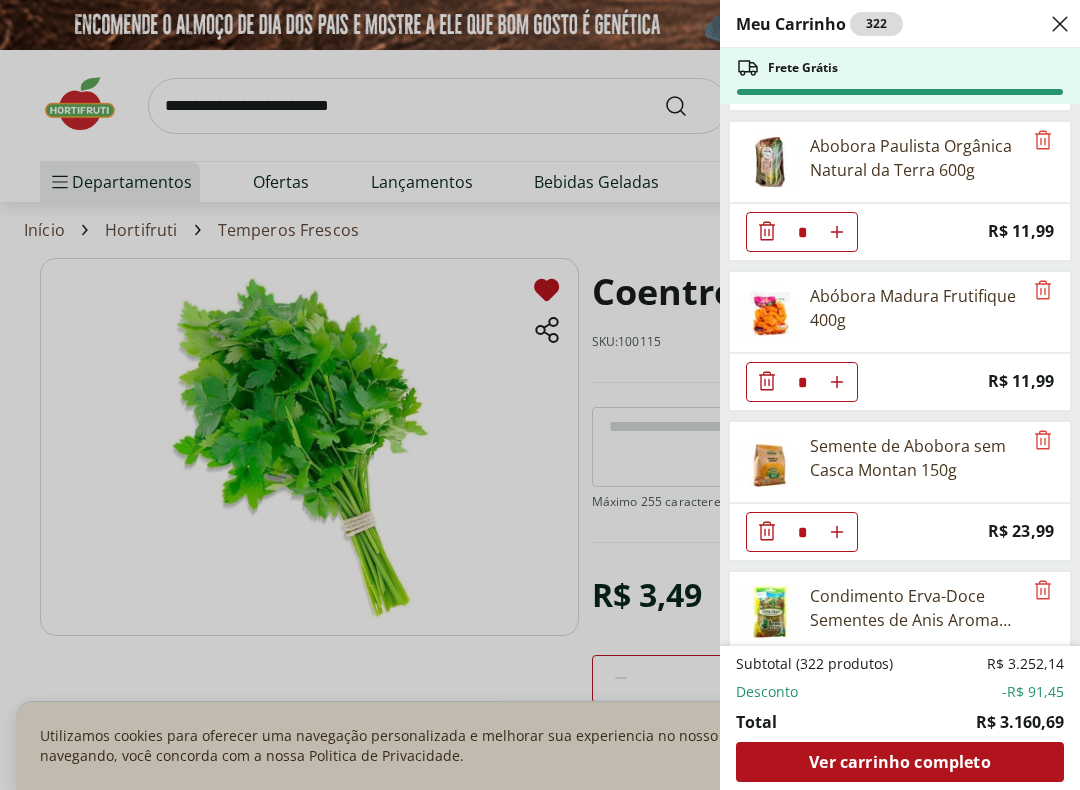 click 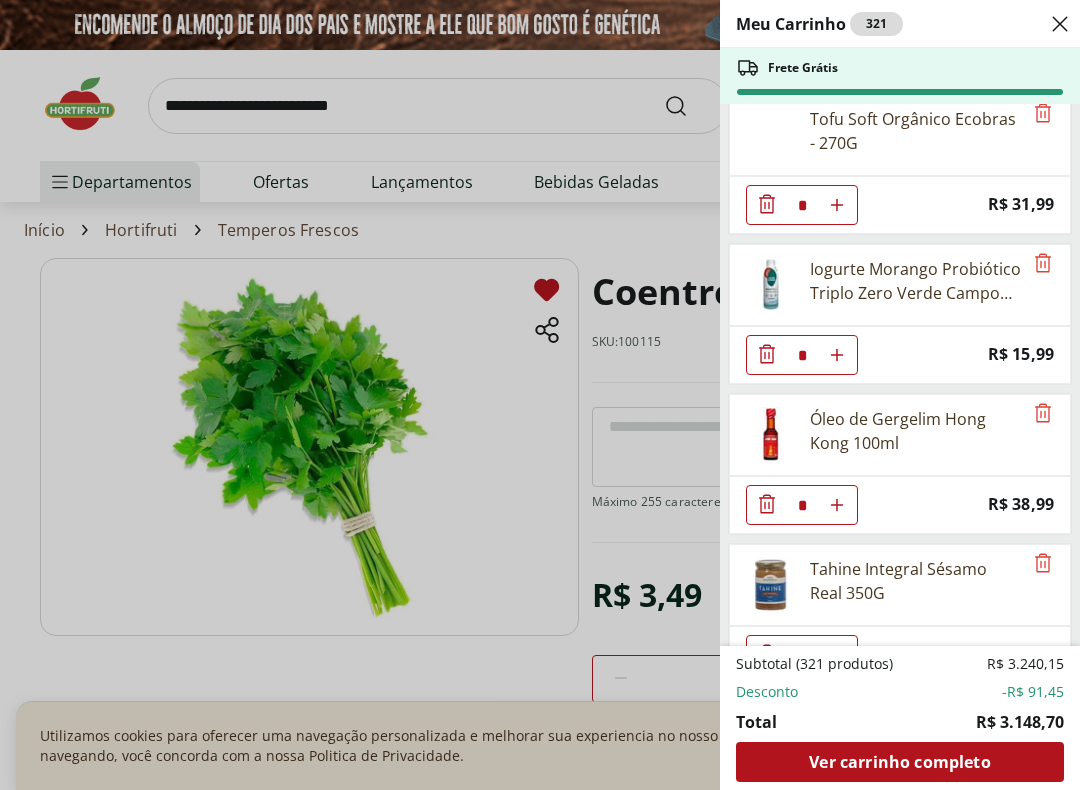 scroll, scrollTop: 9471, scrollLeft: 0, axis: vertical 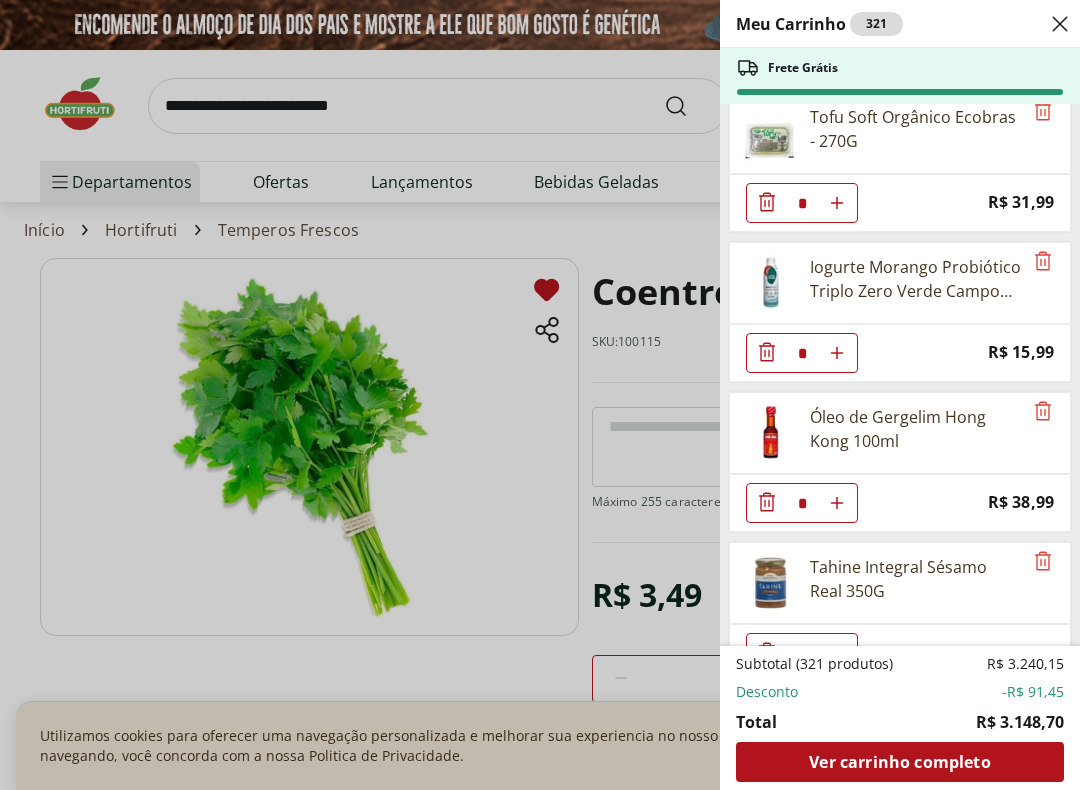 click 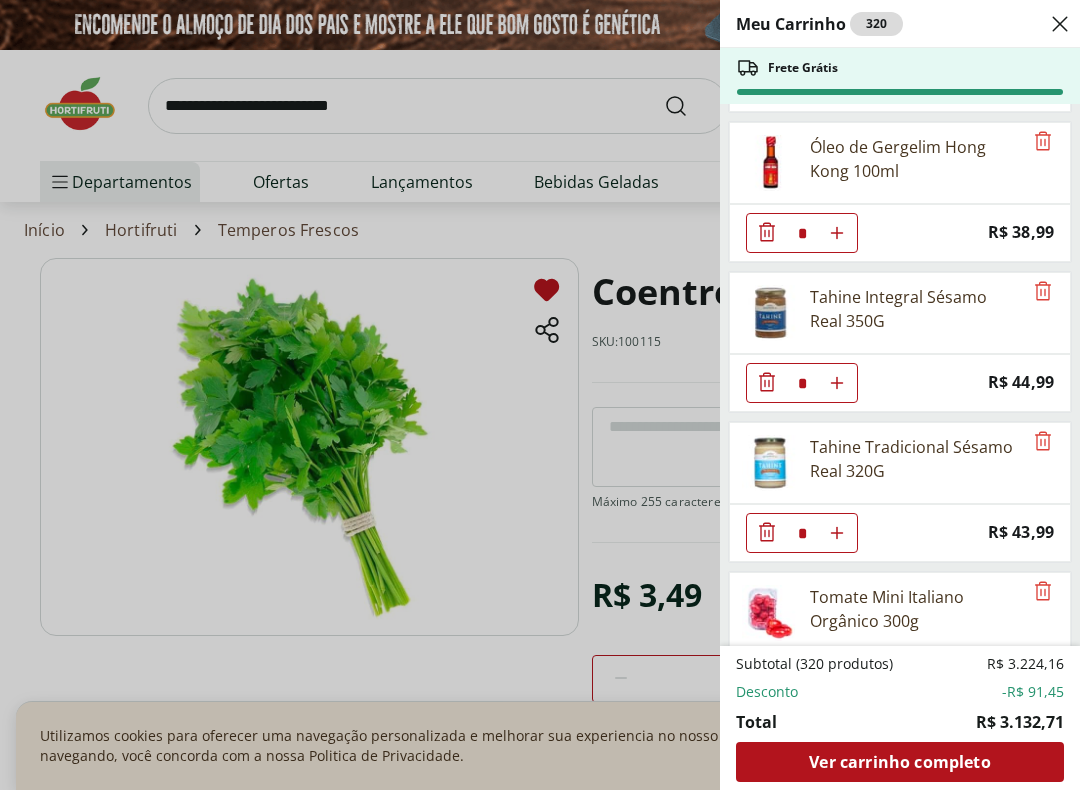 scroll, scrollTop: 9592, scrollLeft: 0, axis: vertical 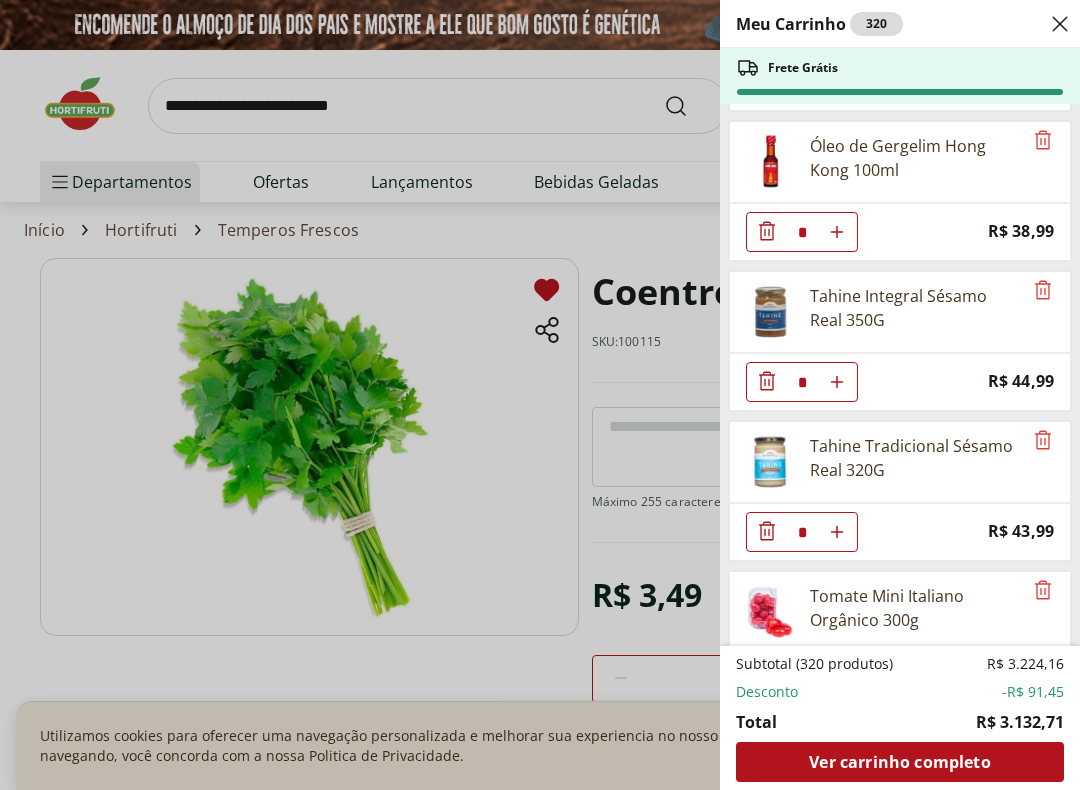 click at bounding box center [767, -9368] 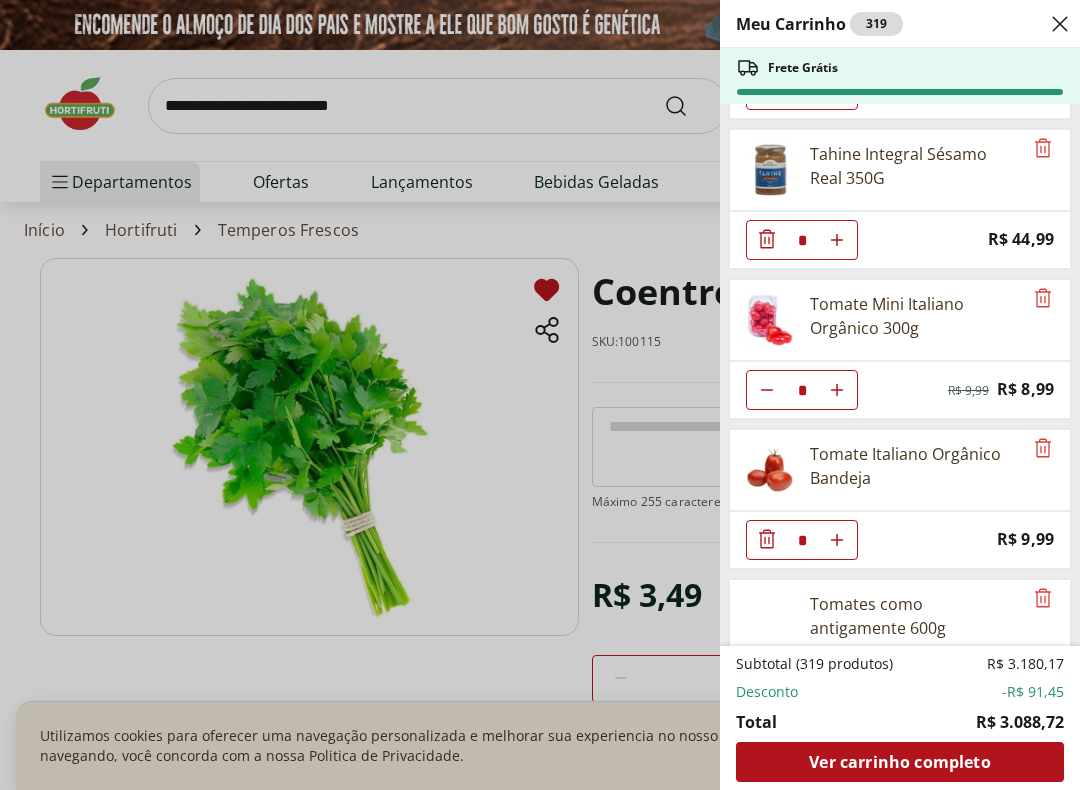 scroll, scrollTop: 9735, scrollLeft: 0, axis: vertical 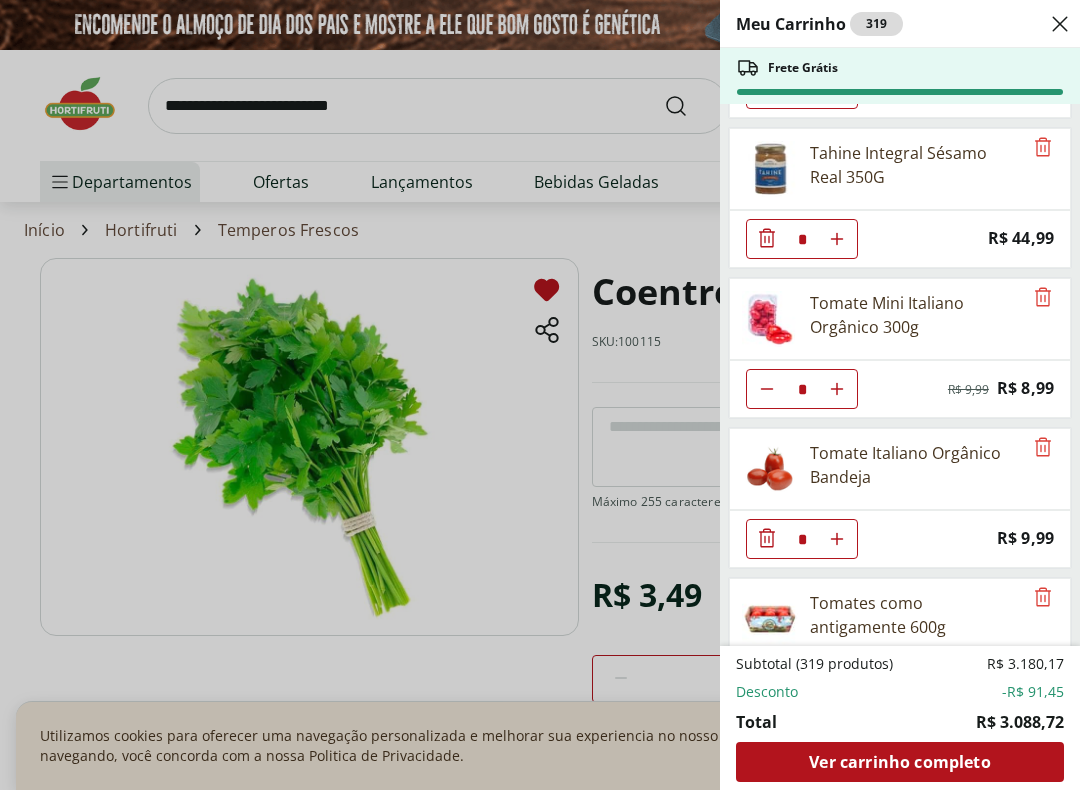 click at bounding box center [767, -9511] 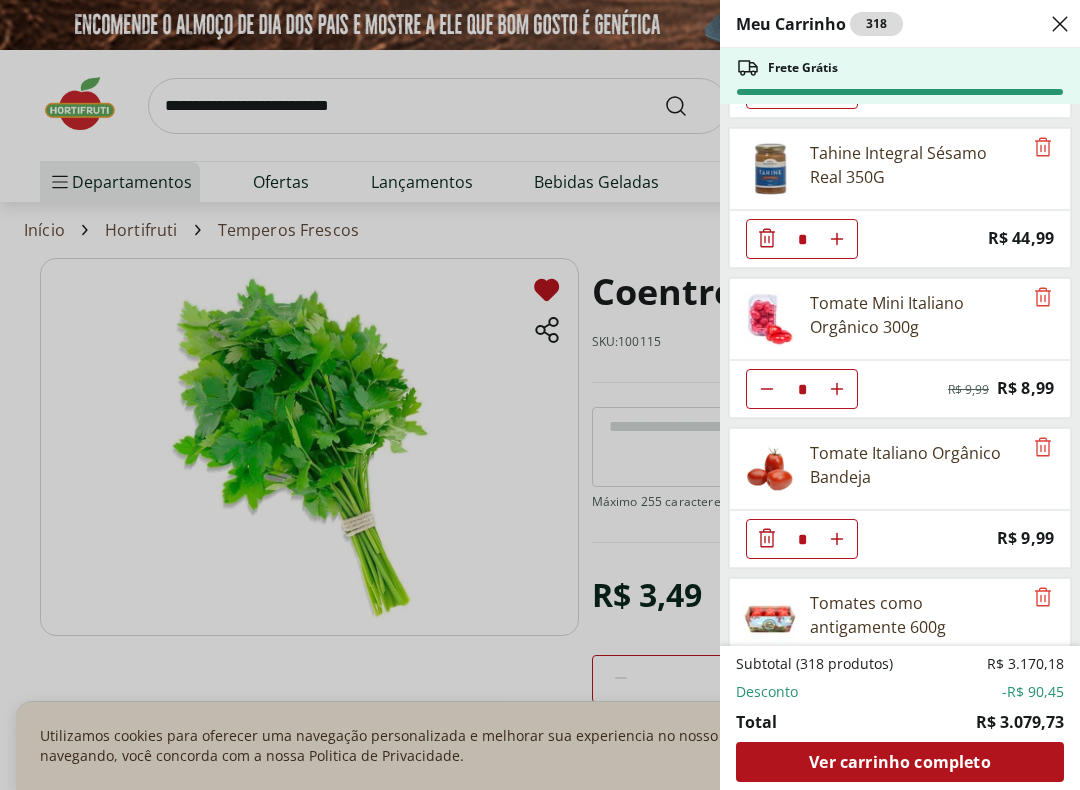 click at bounding box center (767, -9511) 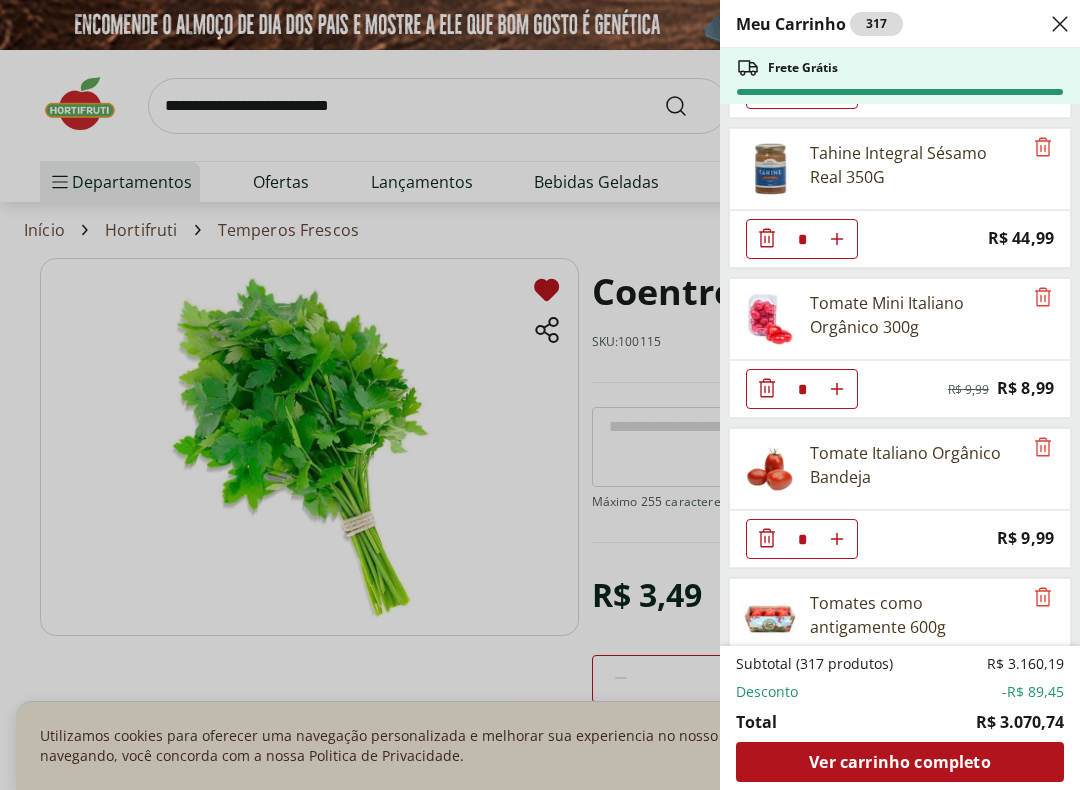 type on "*" 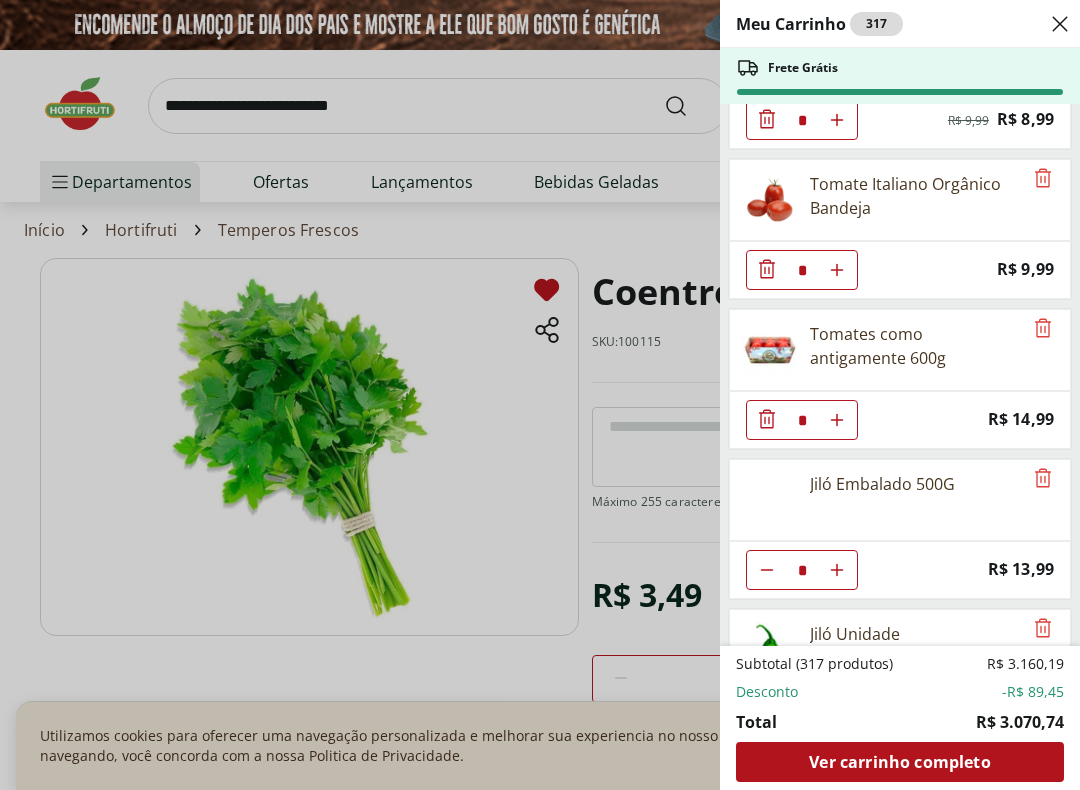 scroll, scrollTop: 10005, scrollLeft: 0, axis: vertical 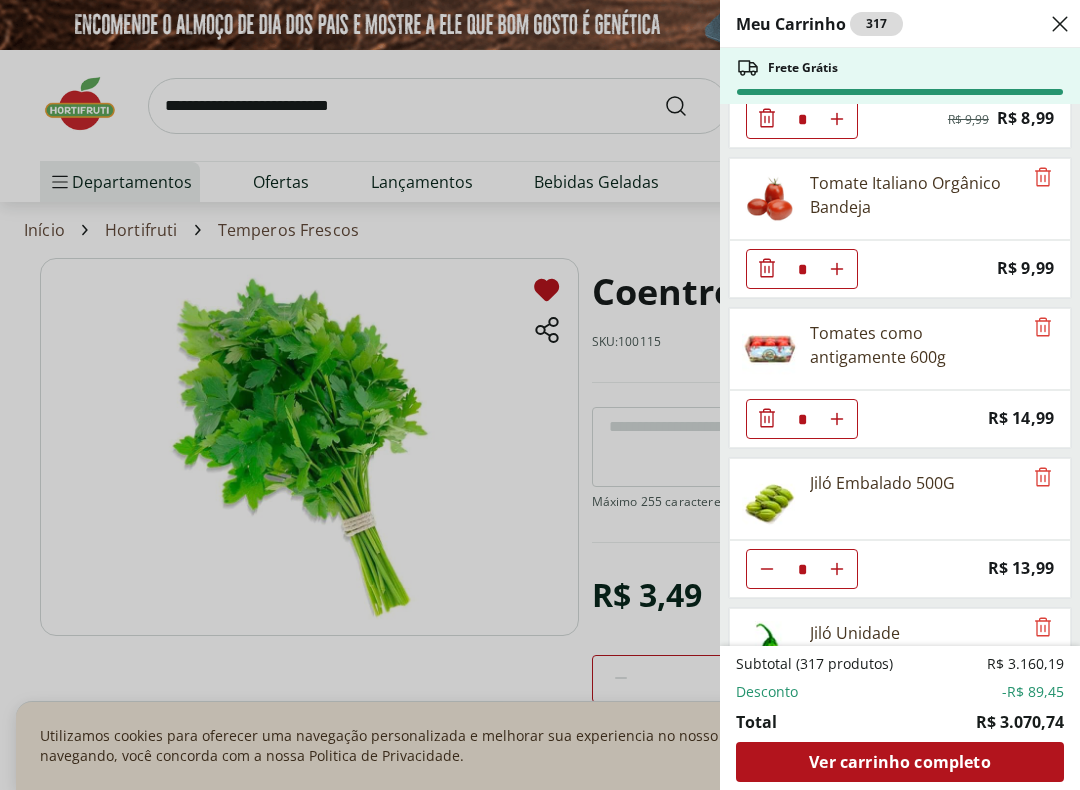 click at bounding box center (767, -9781) 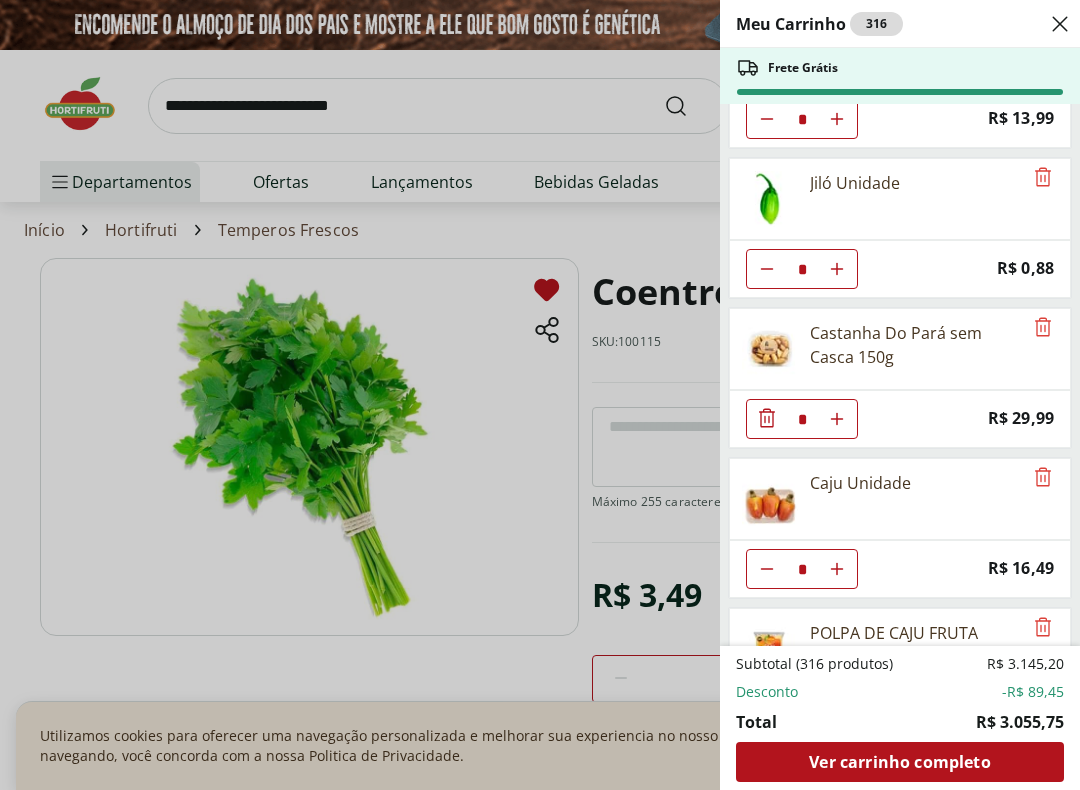 scroll, scrollTop: 10326, scrollLeft: 0, axis: vertical 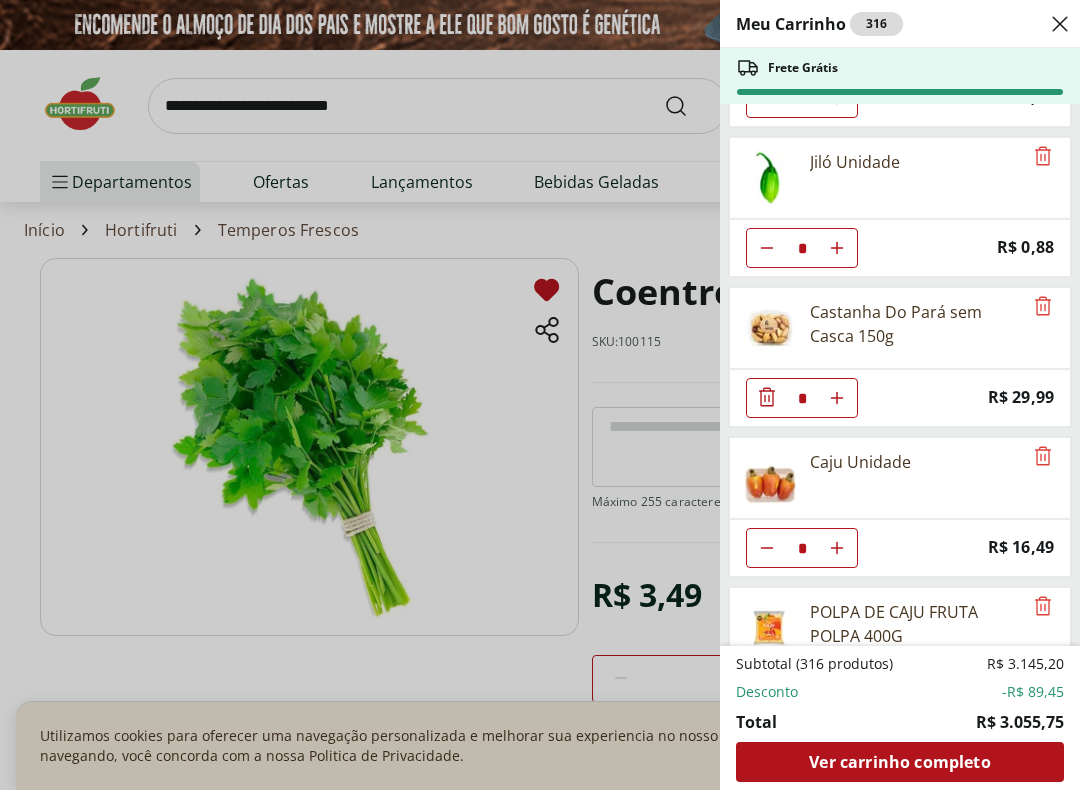 click 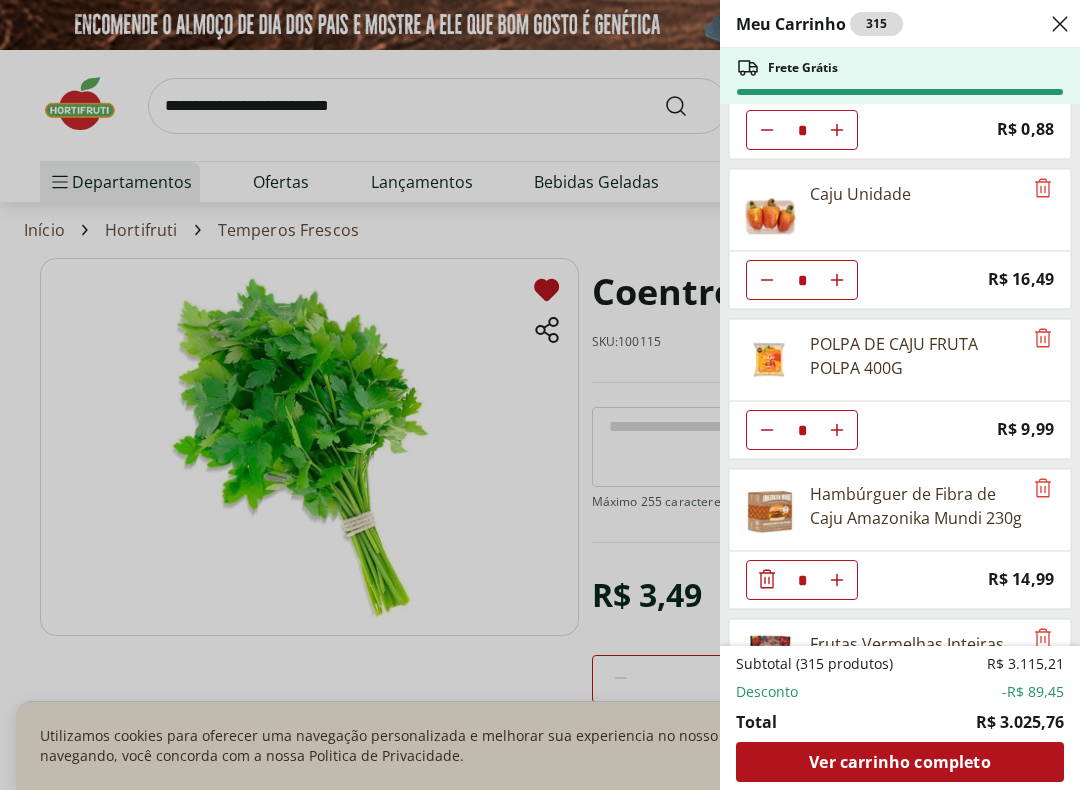 scroll, scrollTop: 10445, scrollLeft: 0, axis: vertical 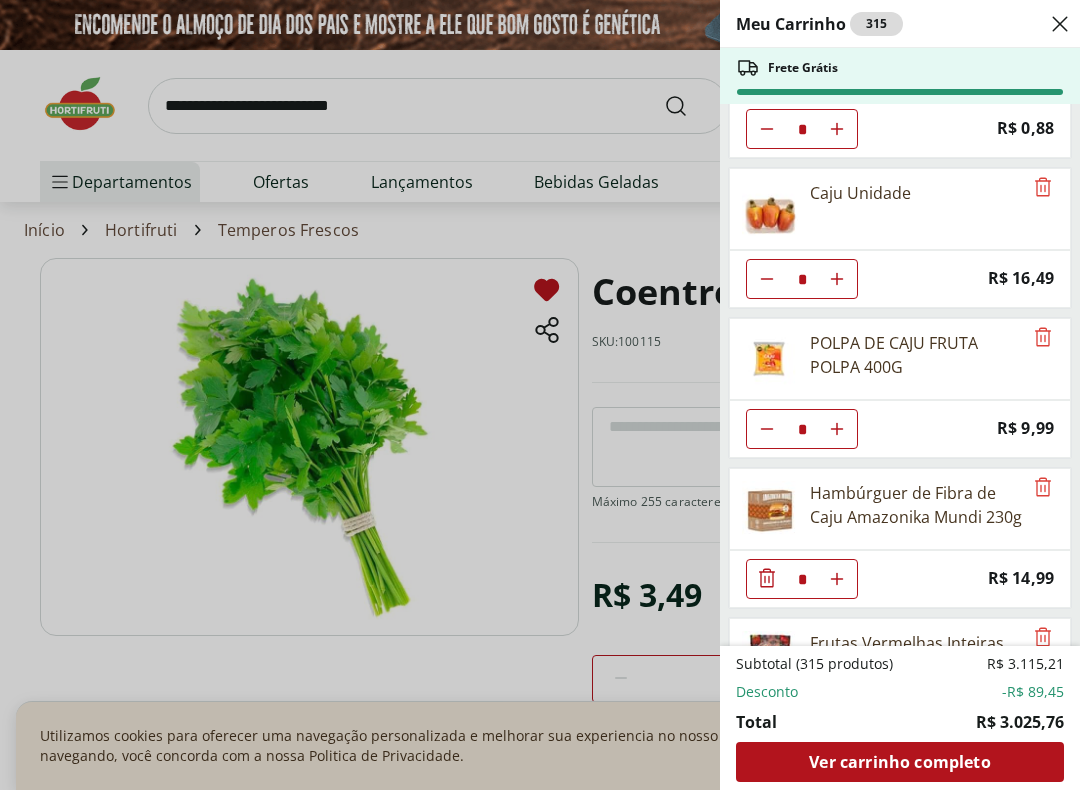 click at bounding box center (767, -10221) 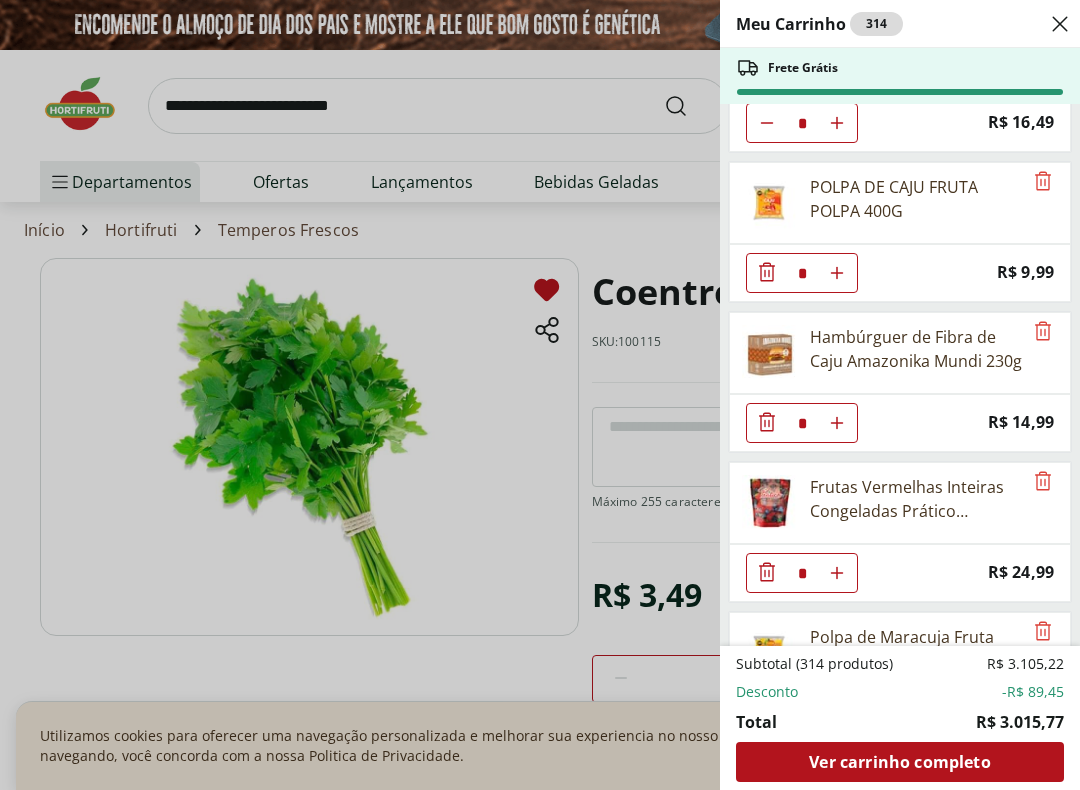 scroll, scrollTop: 10600, scrollLeft: 0, axis: vertical 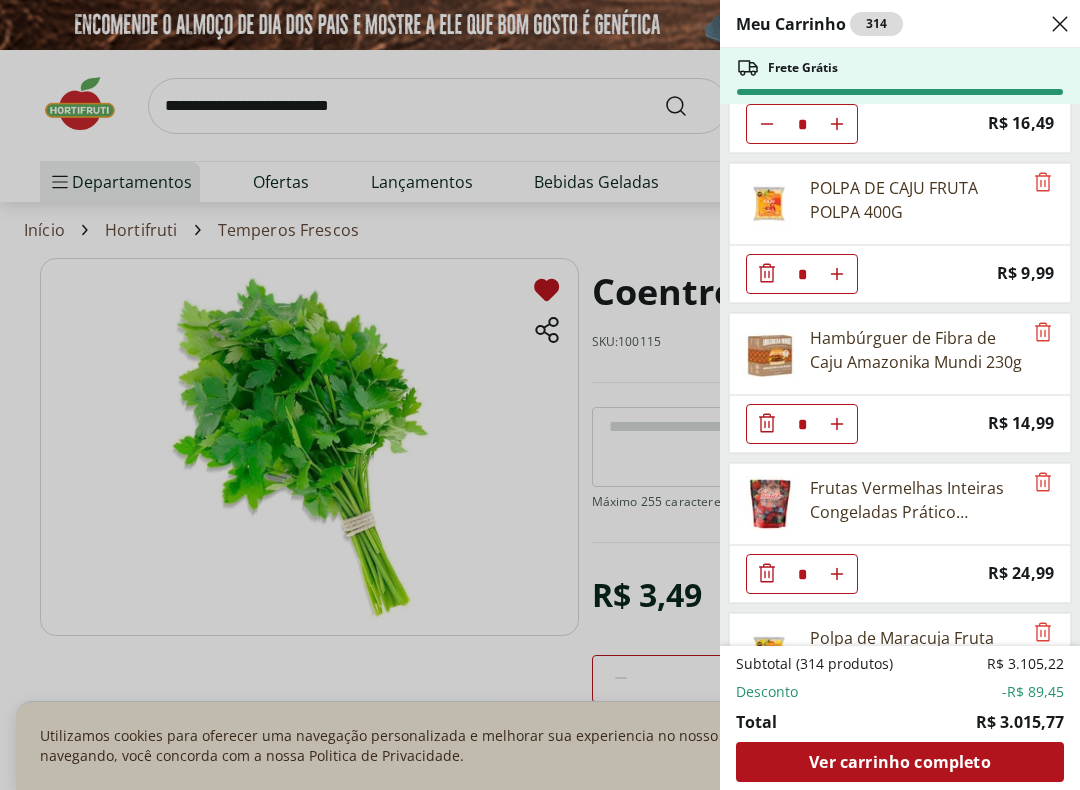 click at bounding box center [767, -10376] 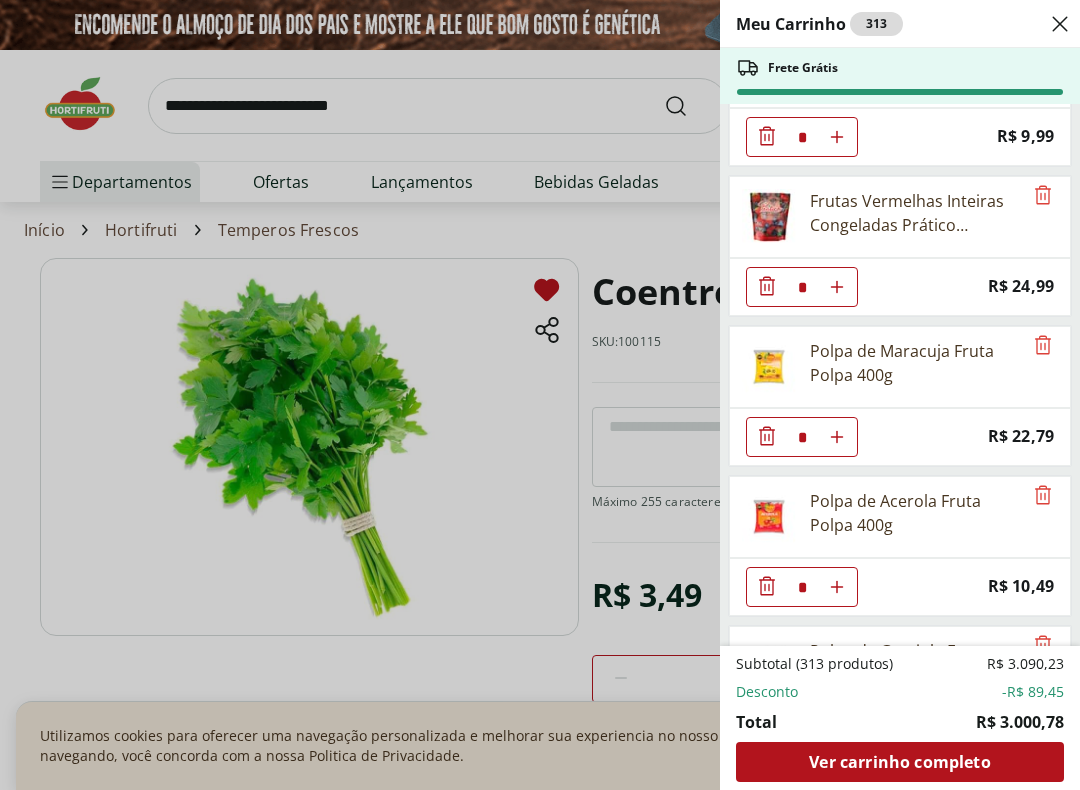 scroll, scrollTop: 10734, scrollLeft: 0, axis: vertical 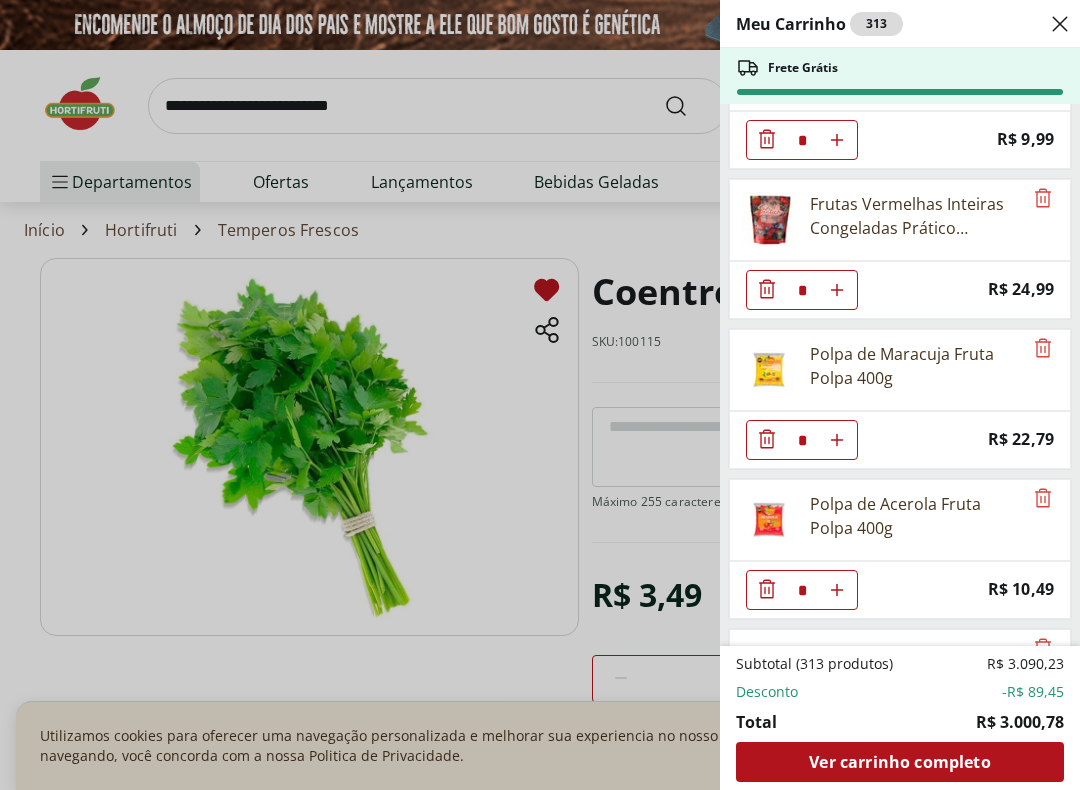 click at bounding box center (767, -10510) 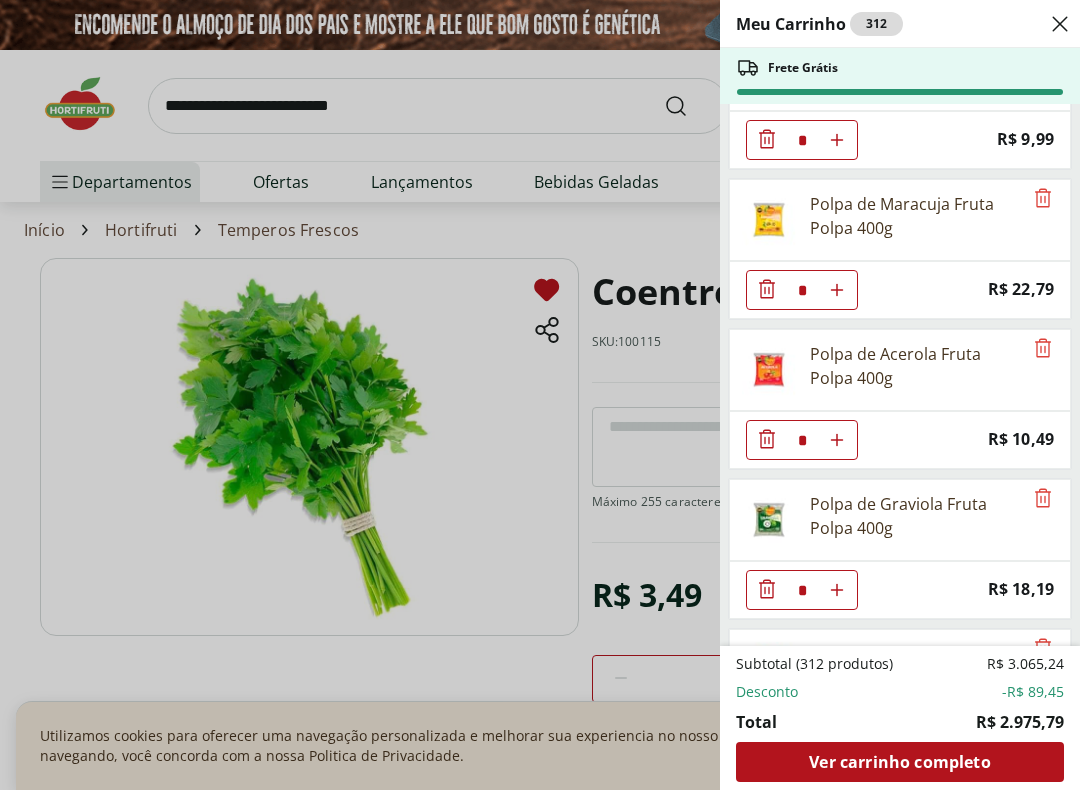 click at bounding box center [767, -10510] 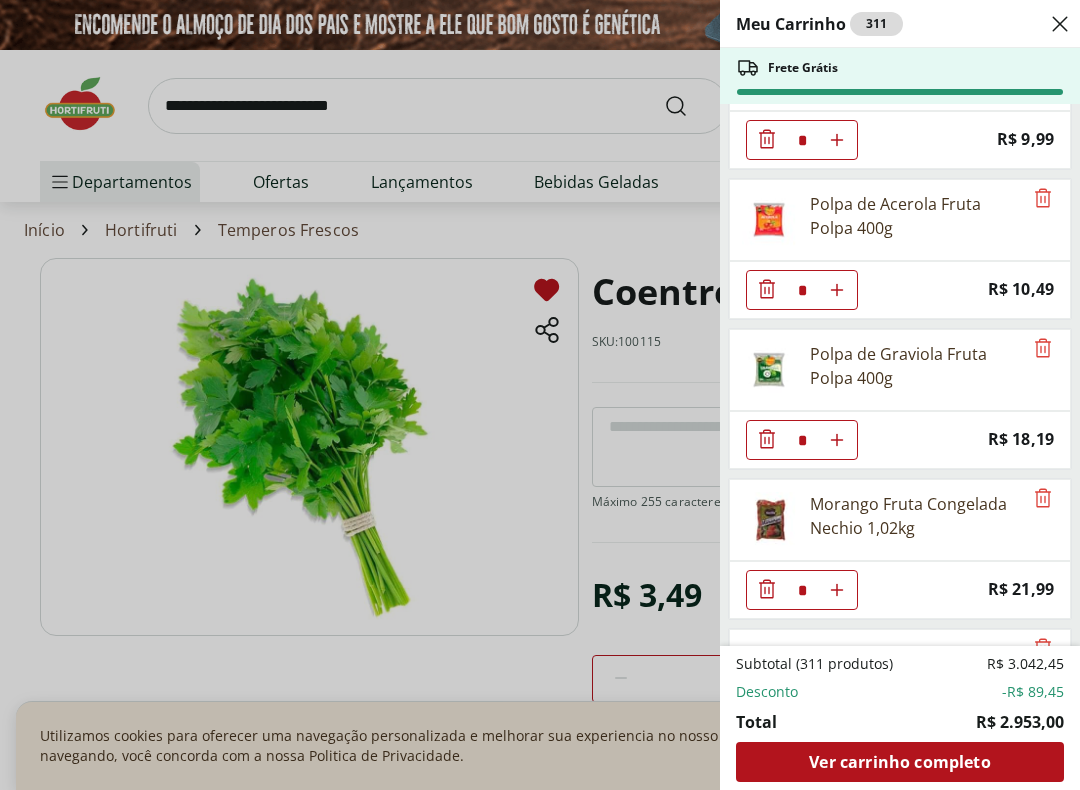 click 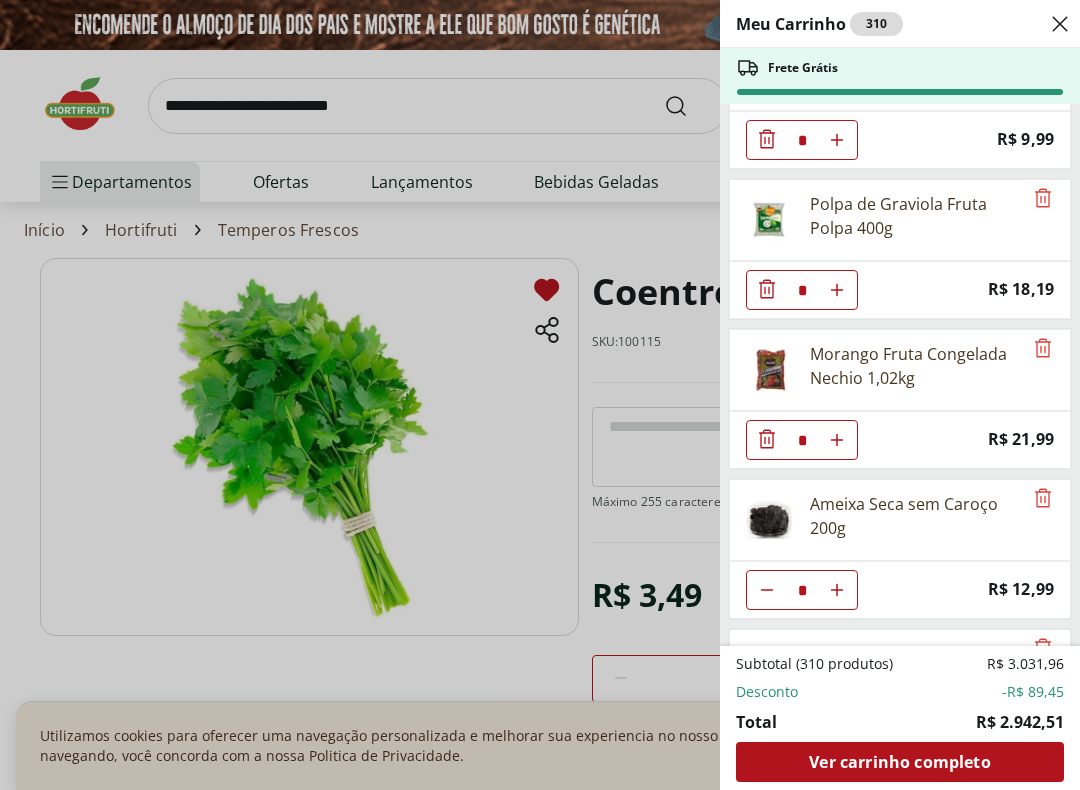 click 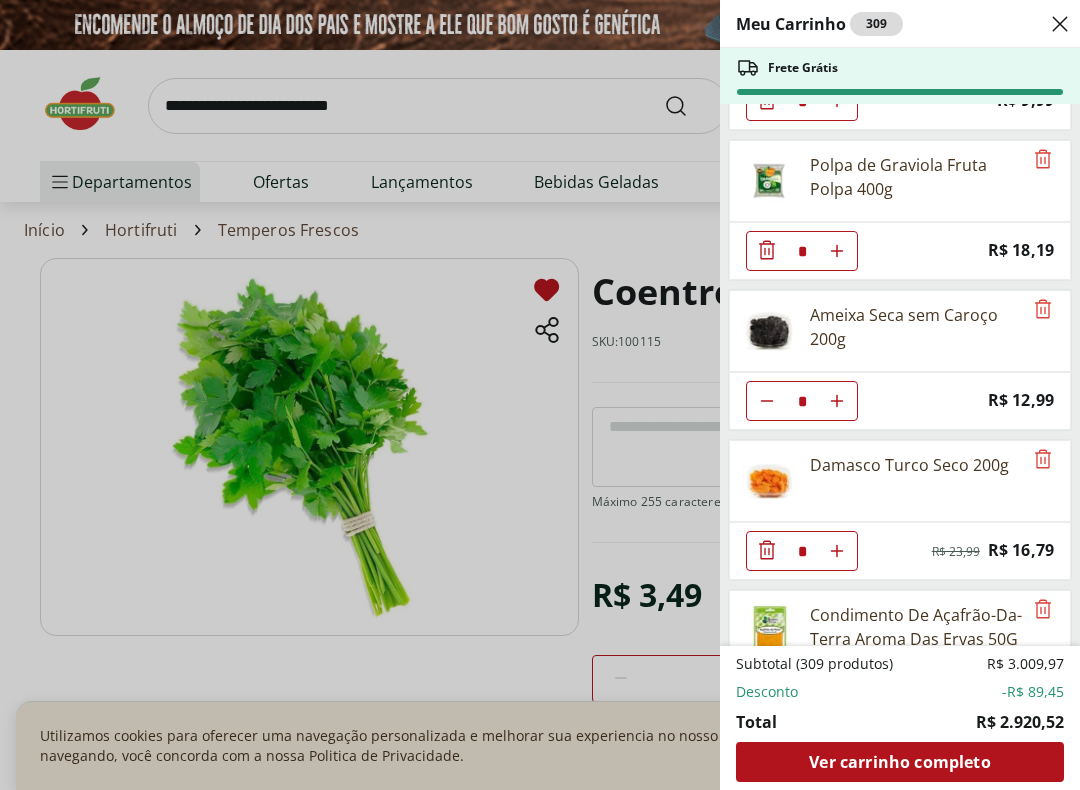 scroll, scrollTop: 10778, scrollLeft: 0, axis: vertical 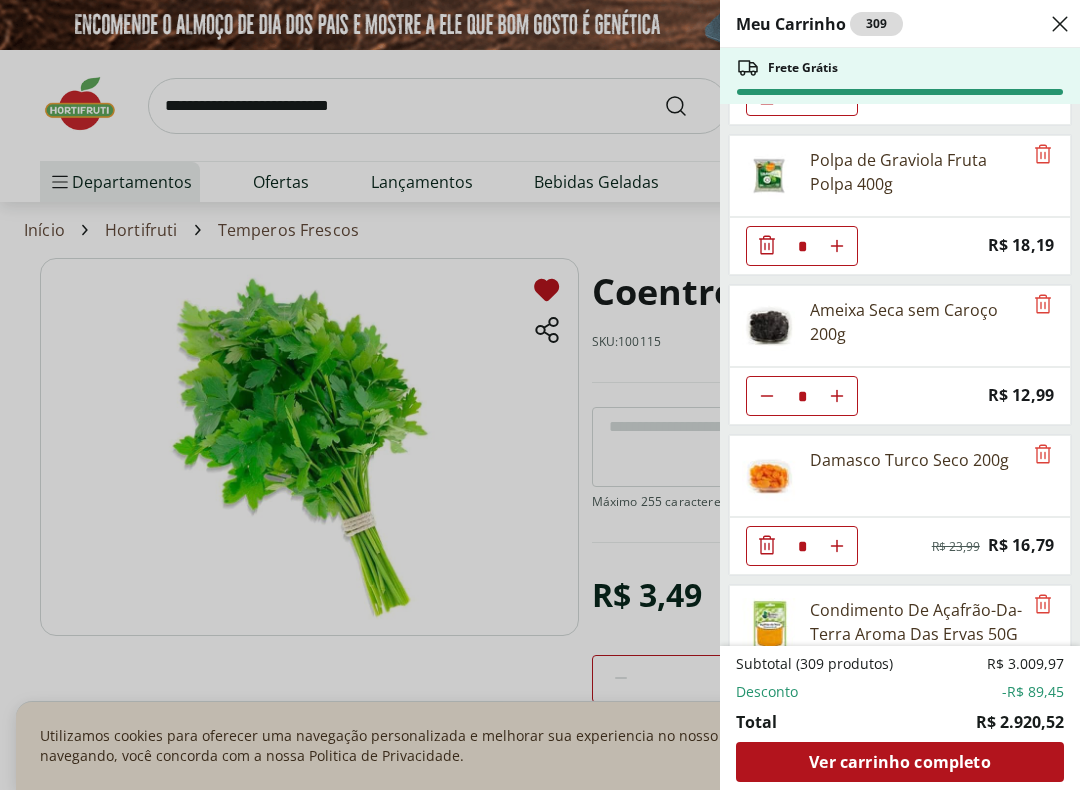 click 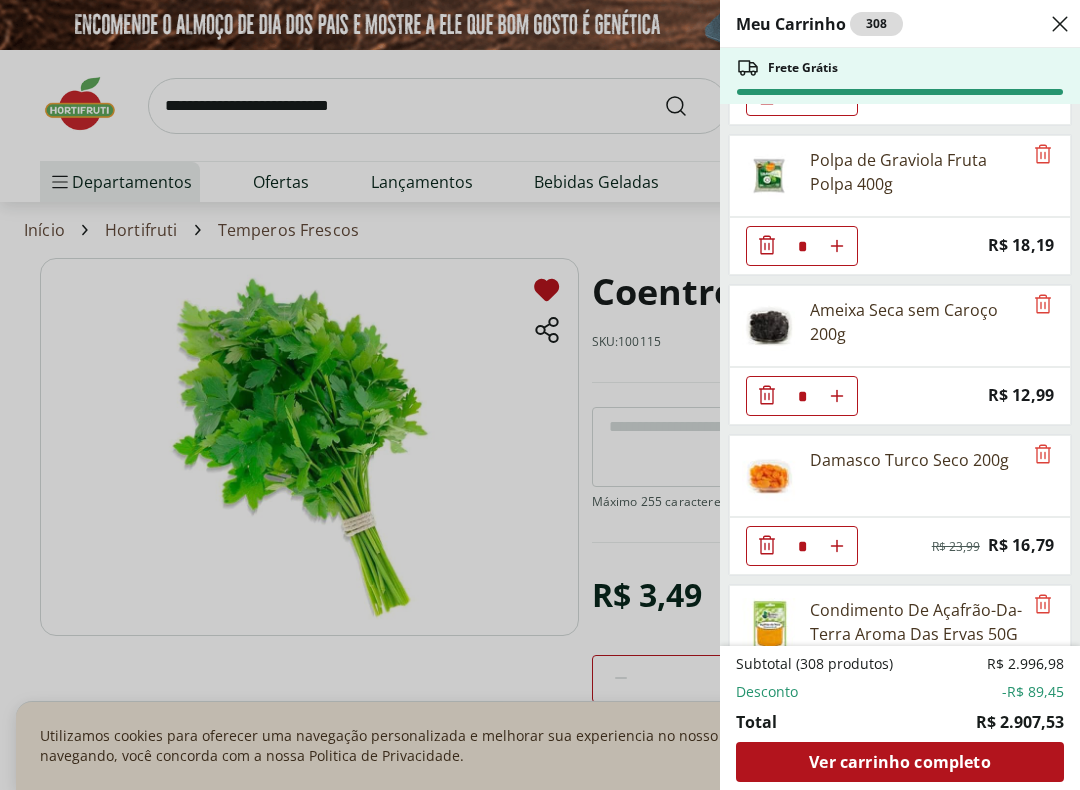 type on "*" 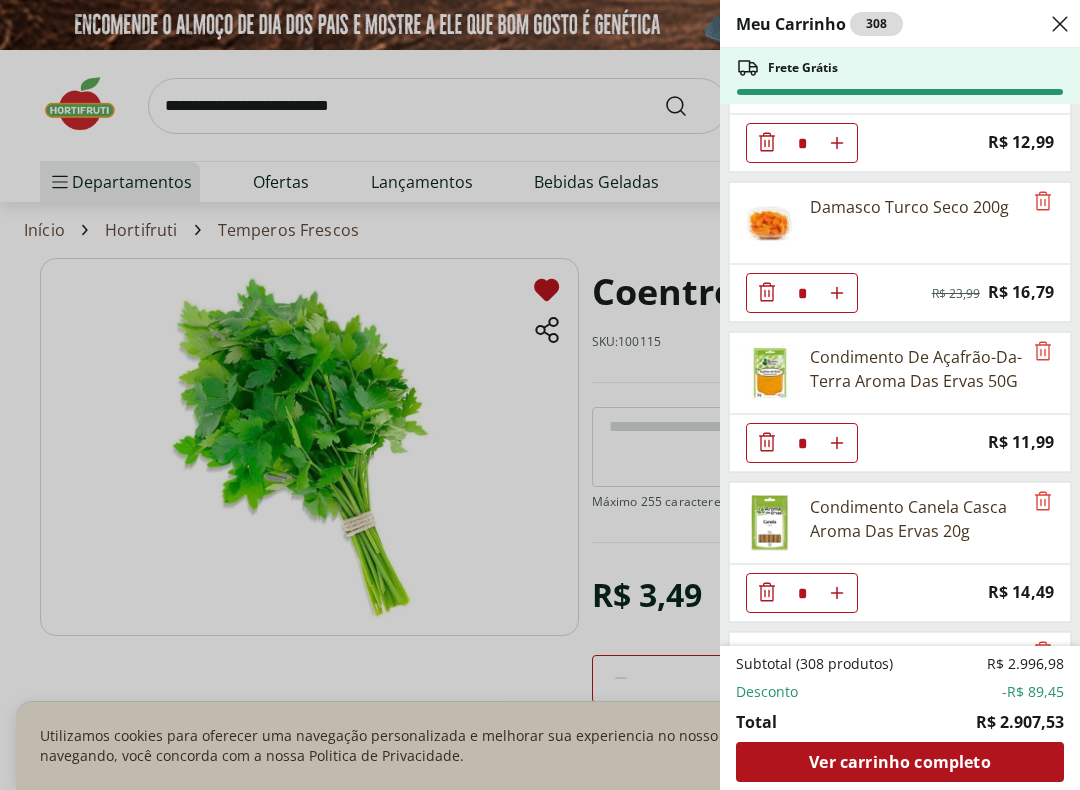 scroll, scrollTop: 11032, scrollLeft: 0, axis: vertical 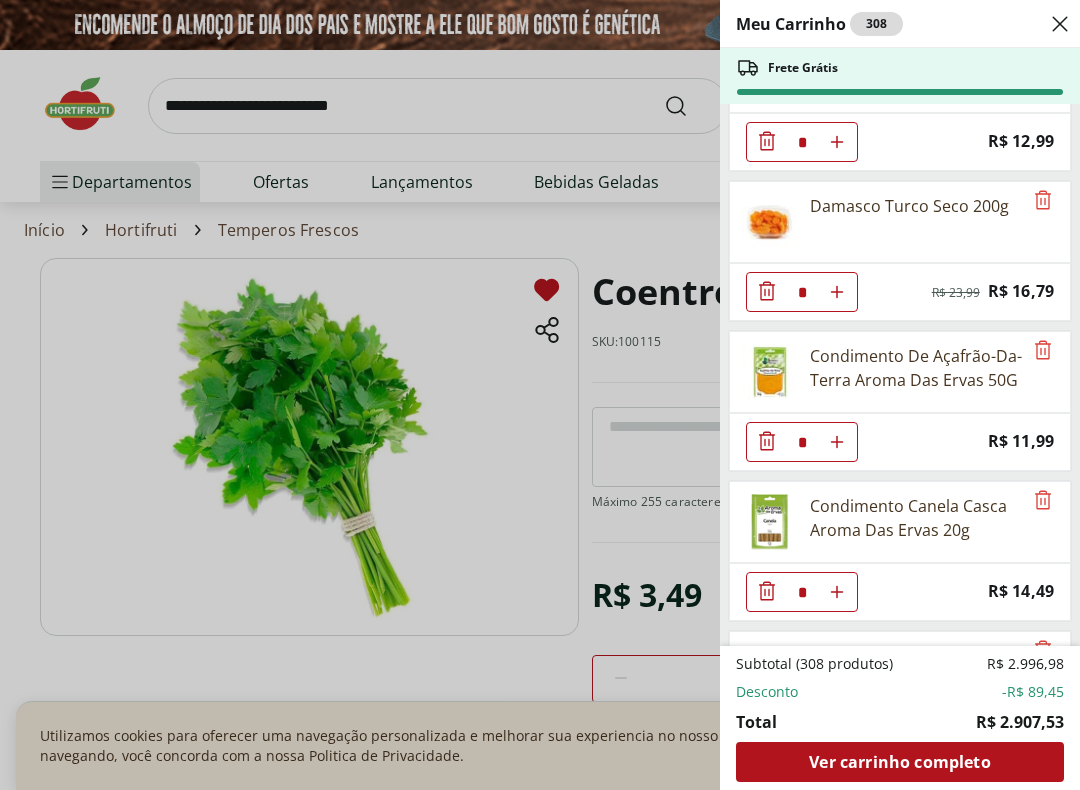 click at bounding box center (767, -10808) 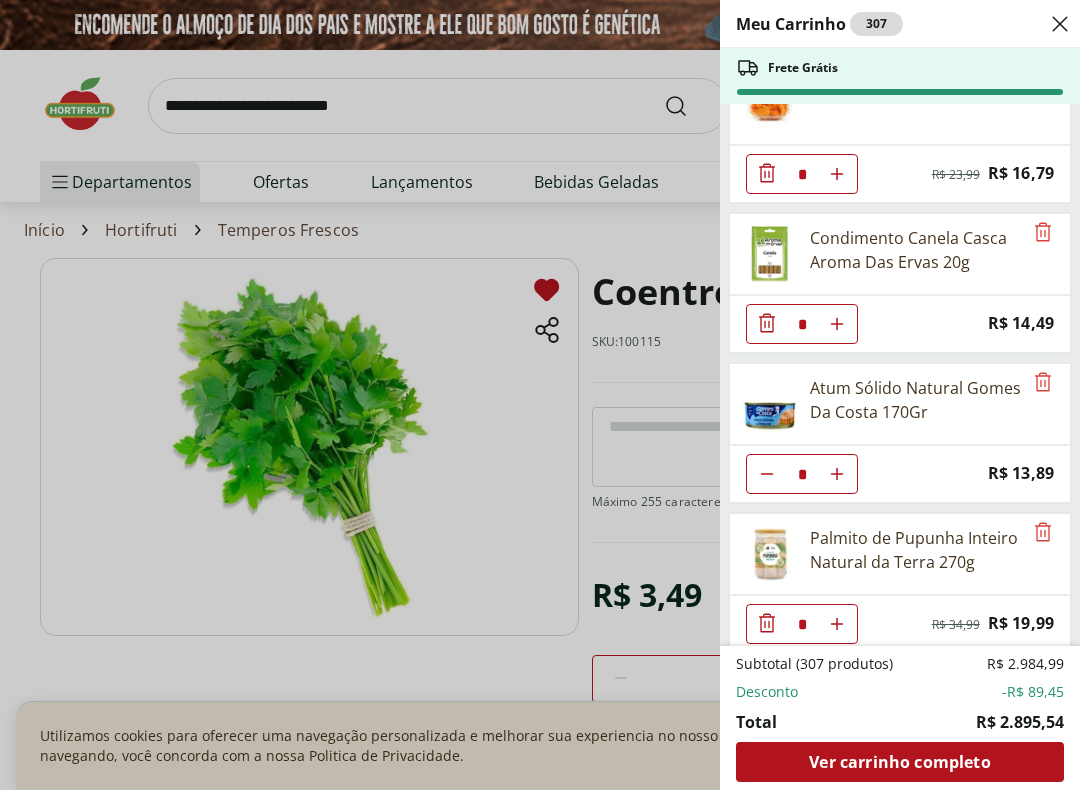scroll, scrollTop: 11151, scrollLeft: 0, axis: vertical 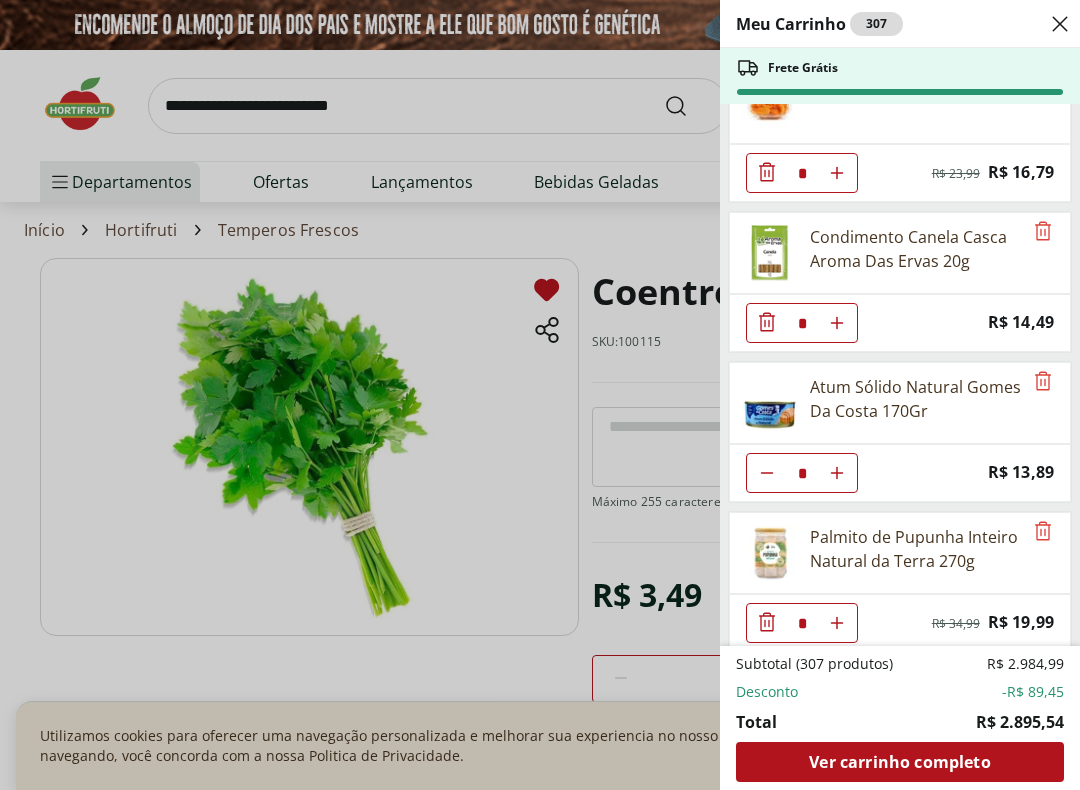 click at bounding box center (767, -10927) 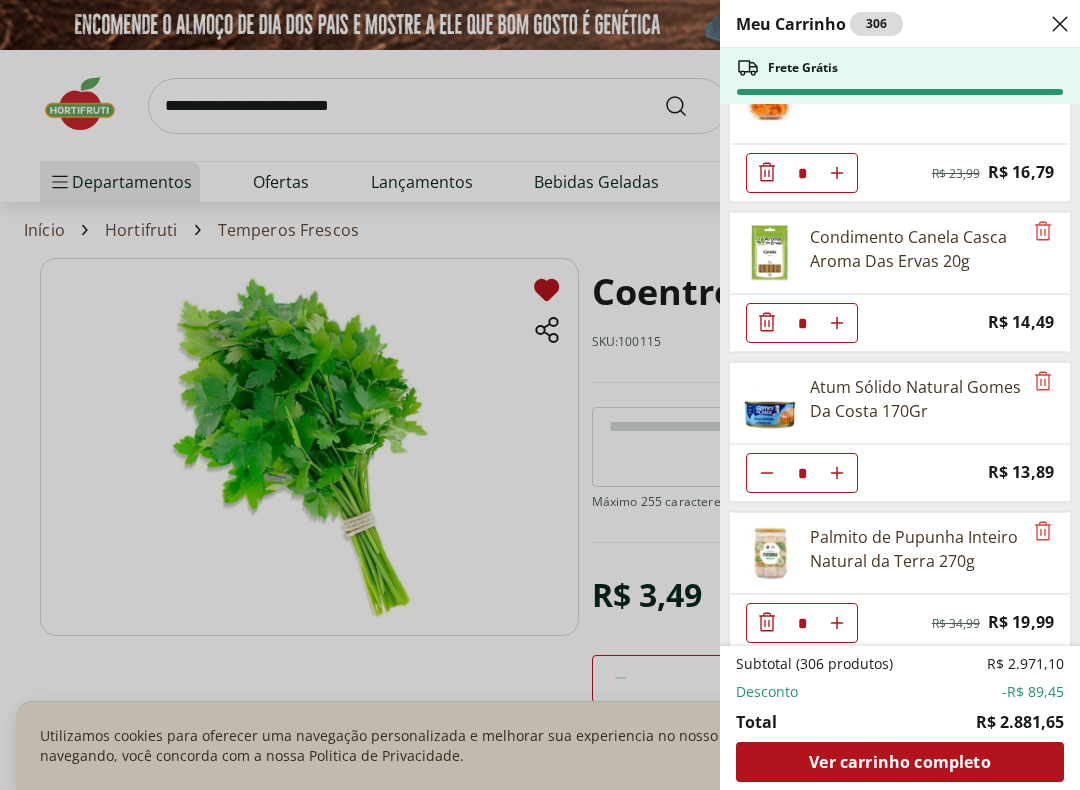 click 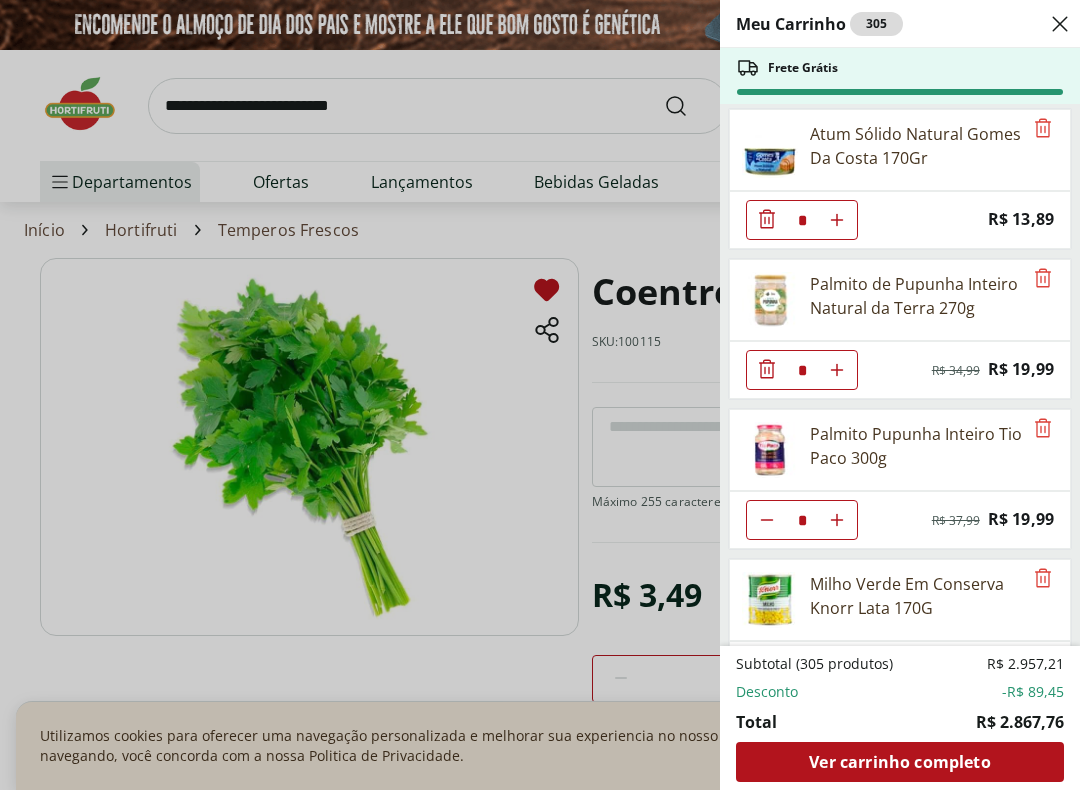 scroll, scrollTop: 11406, scrollLeft: 0, axis: vertical 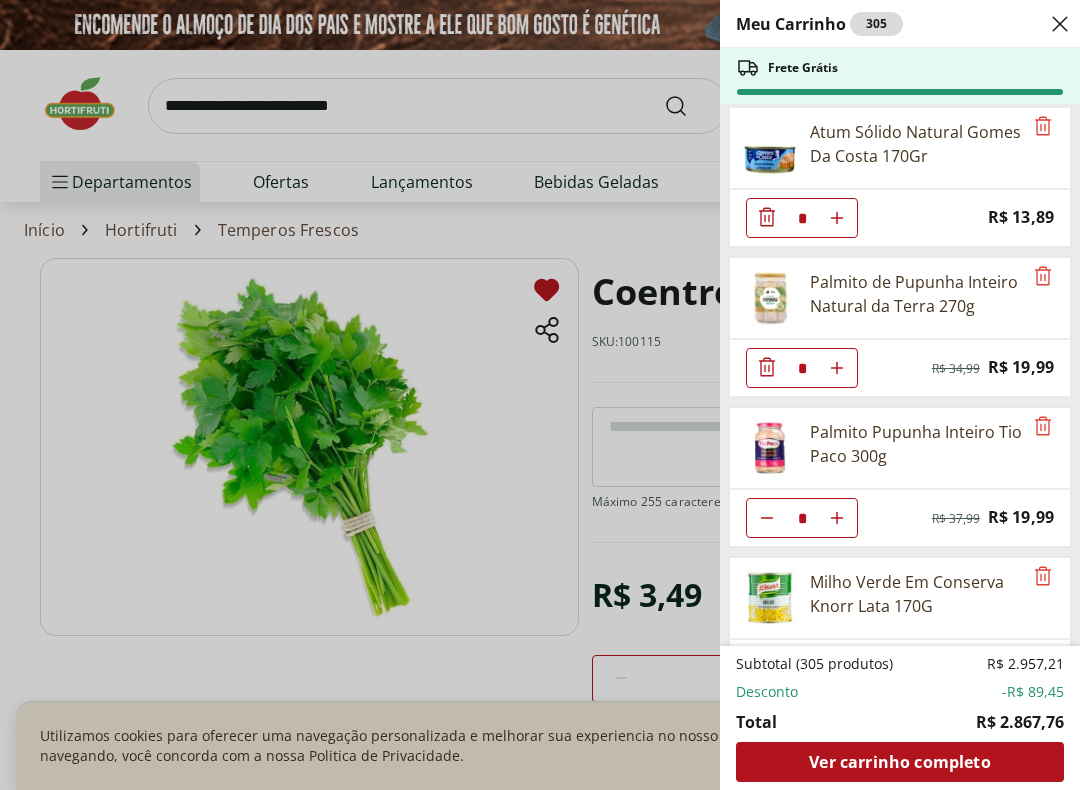 click 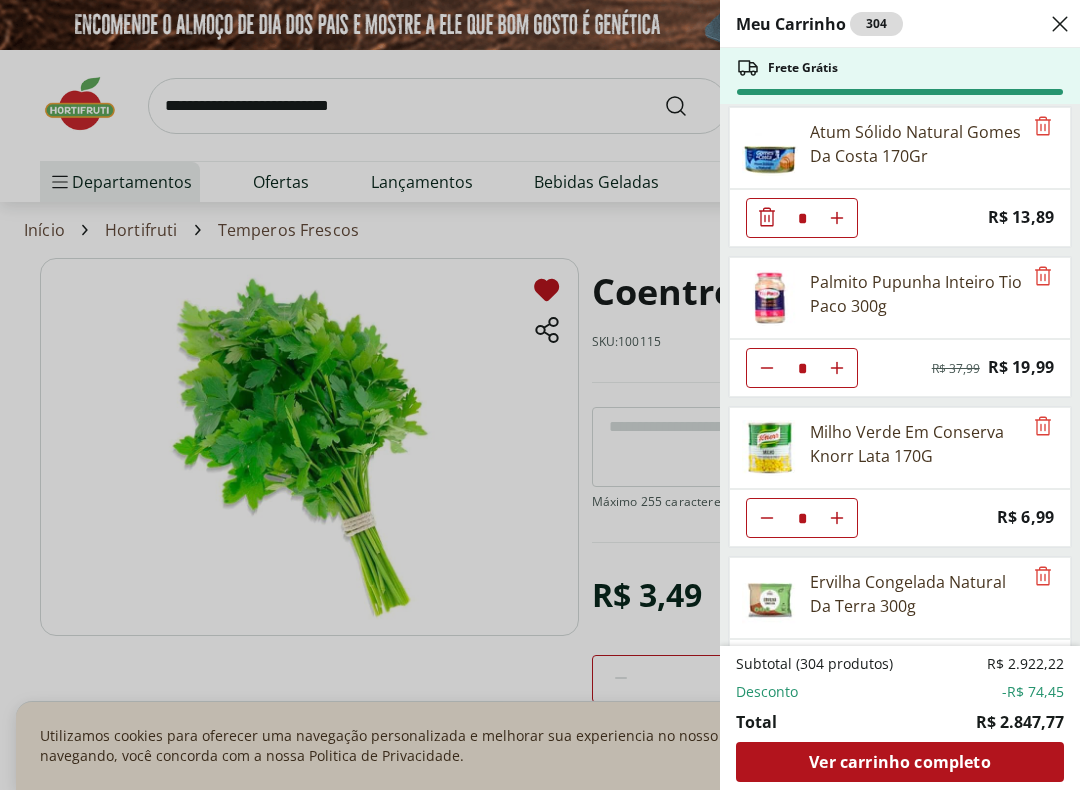 click at bounding box center [767, -11182] 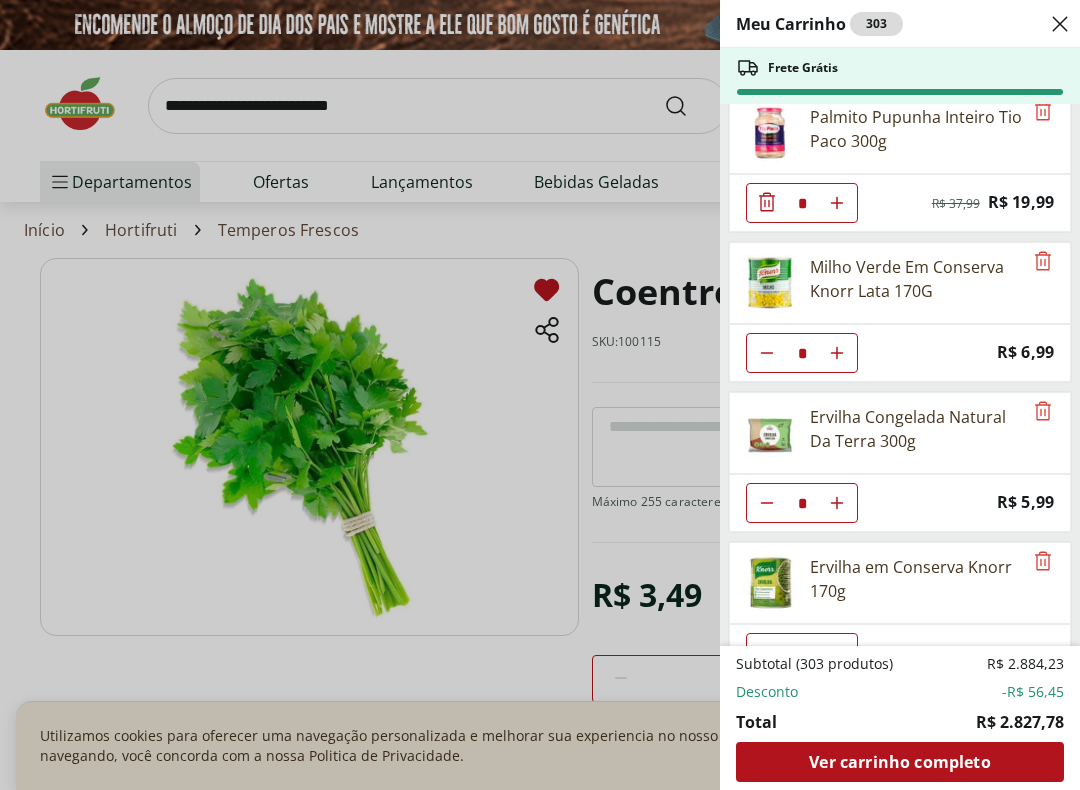 scroll, scrollTop: 11572, scrollLeft: 0, axis: vertical 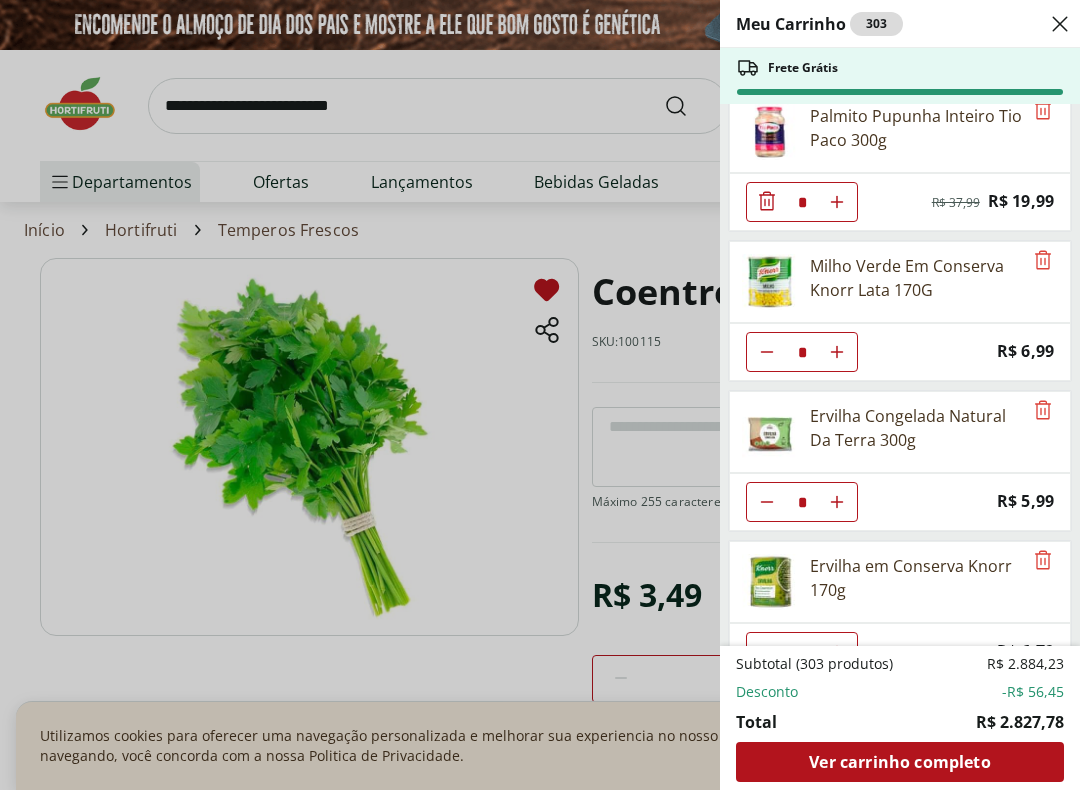 click at bounding box center (767, -11348) 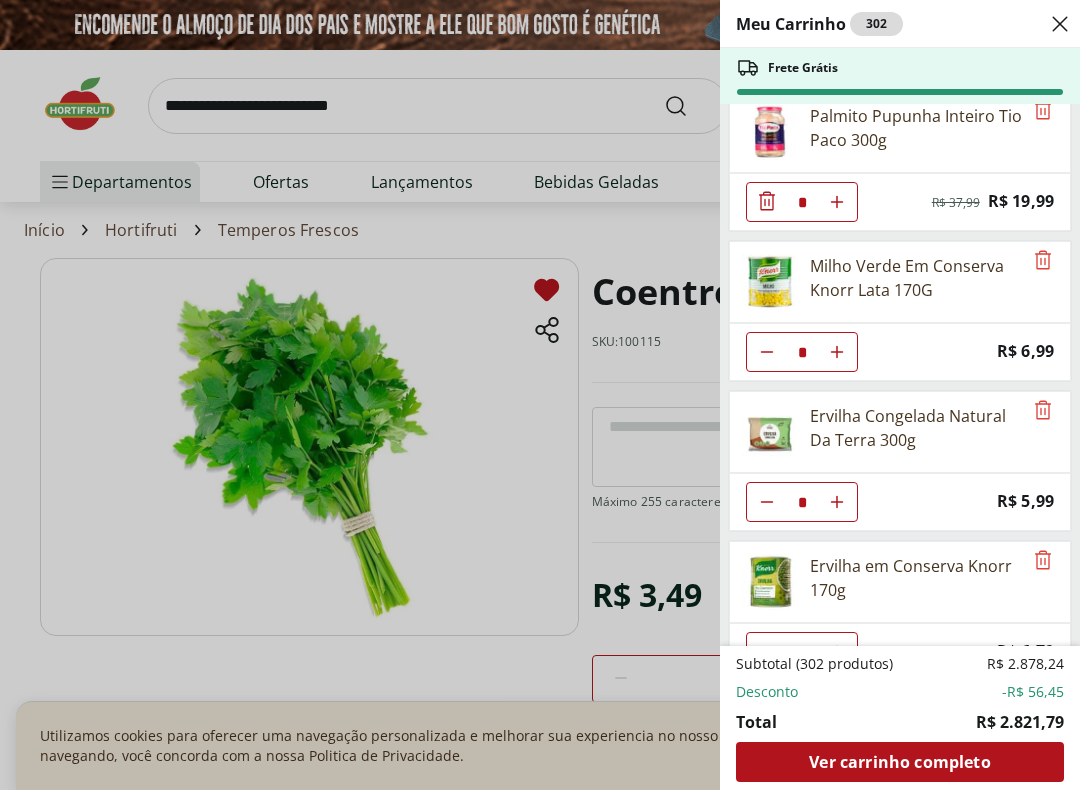 click 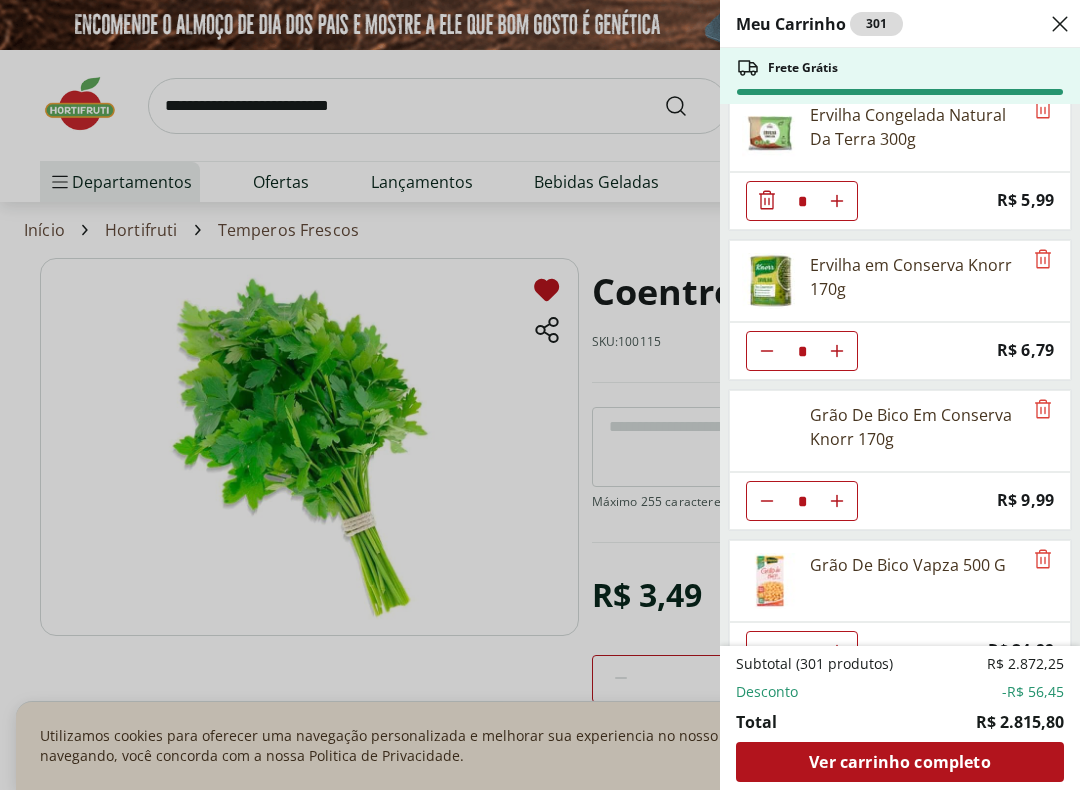 scroll, scrollTop: 11877, scrollLeft: 0, axis: vertical 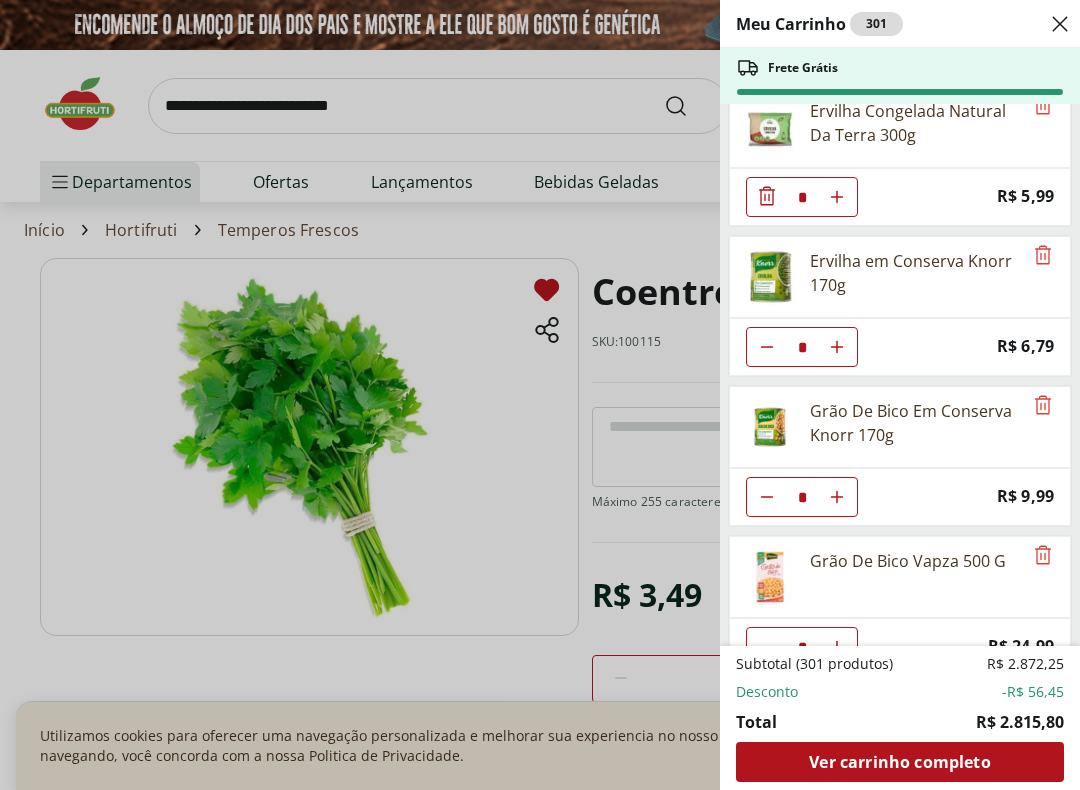 click at bounding box center (767, -11653) 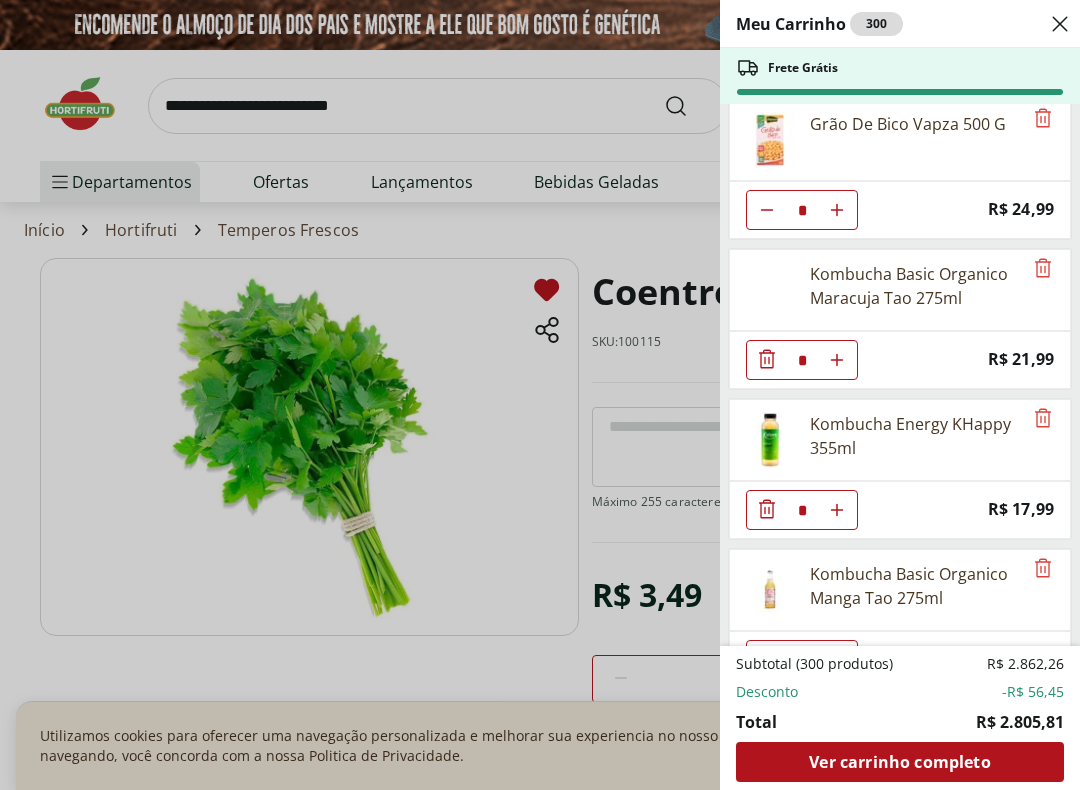 scroll, scrollTop: 12317, scrollLeft: 0, axis: vertical 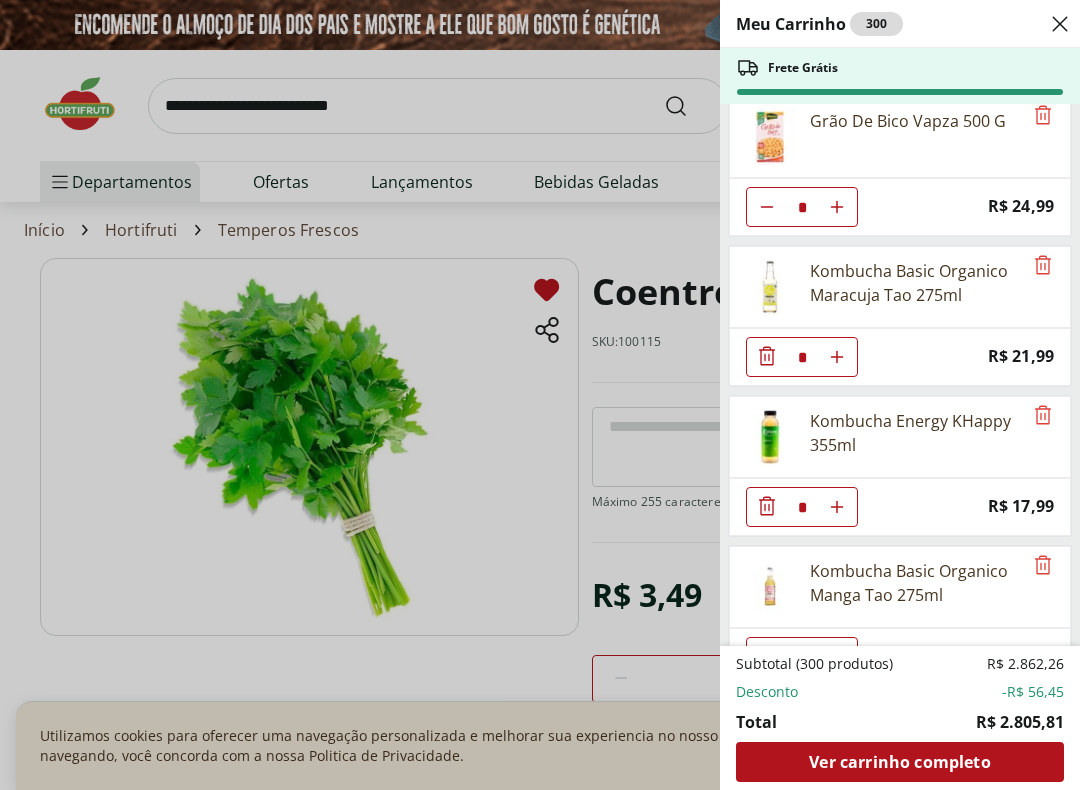 click 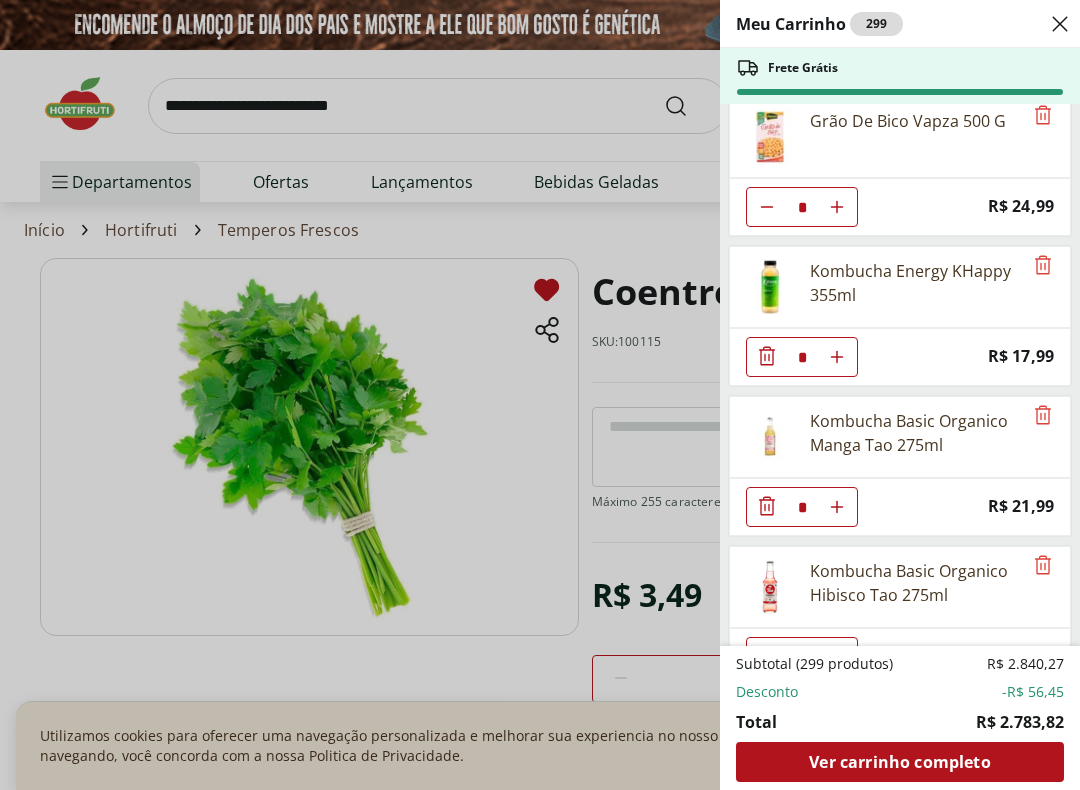 click 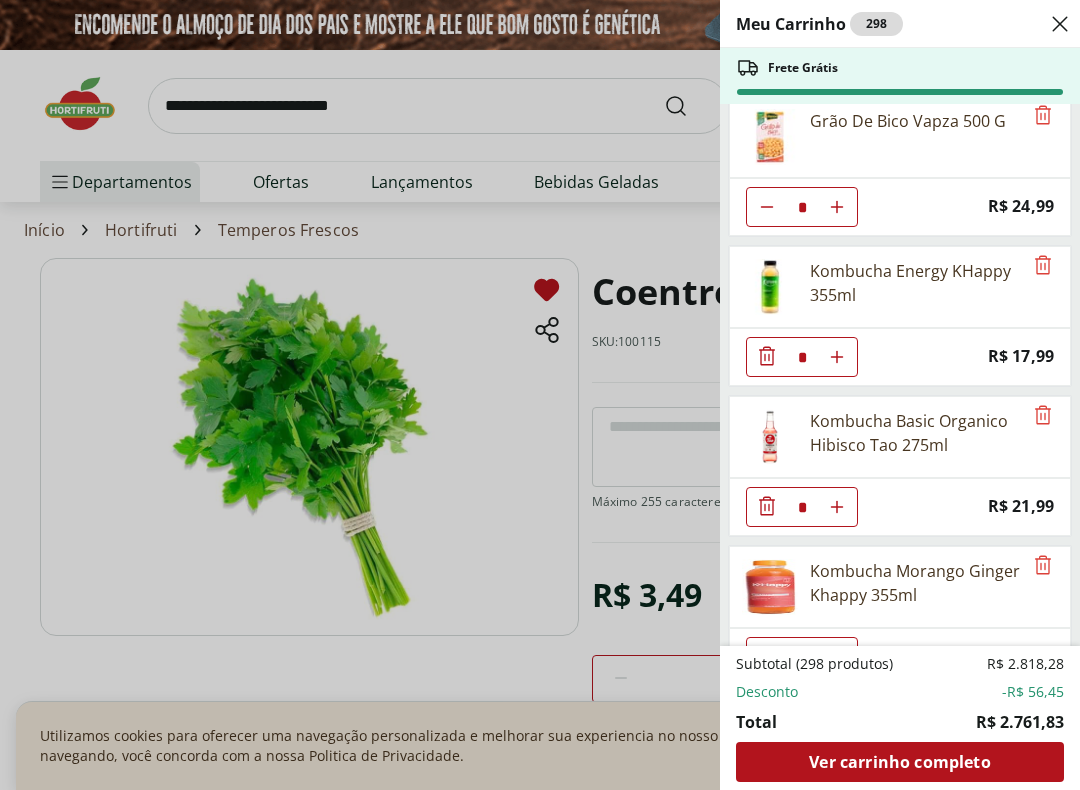 click at bounding box center (837, -12093) 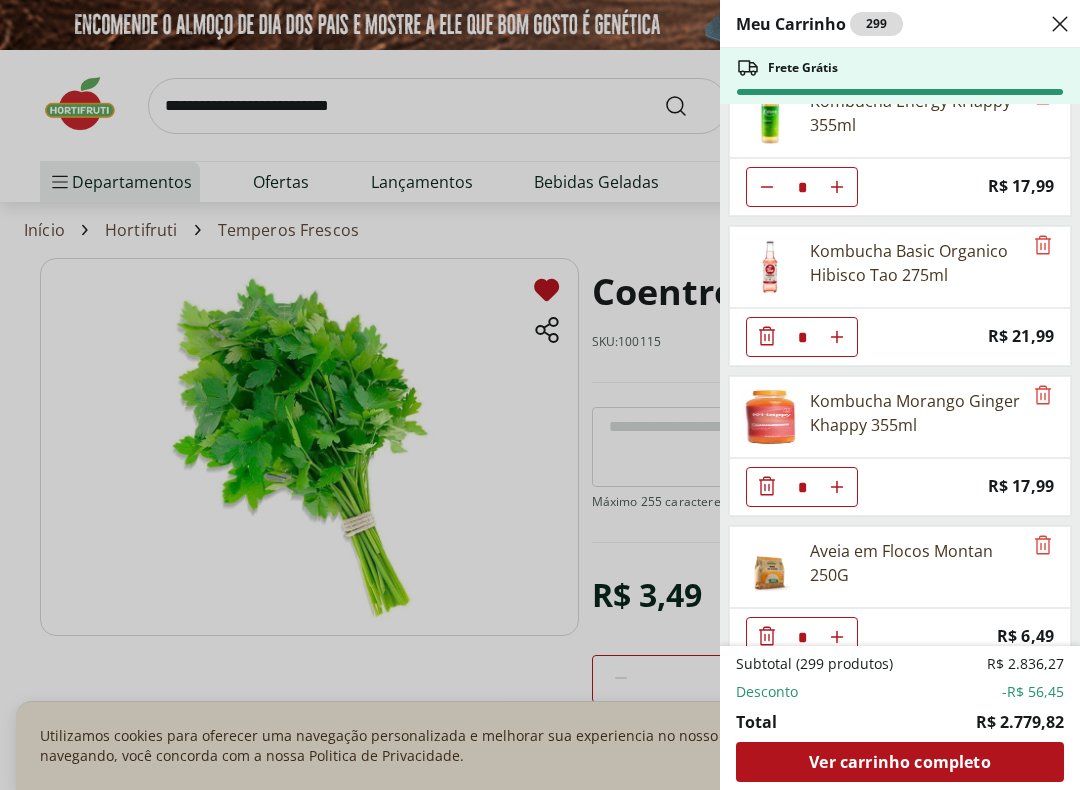 scroll, scrollTop: 12488, scrollLeft: 0, axis: vertical 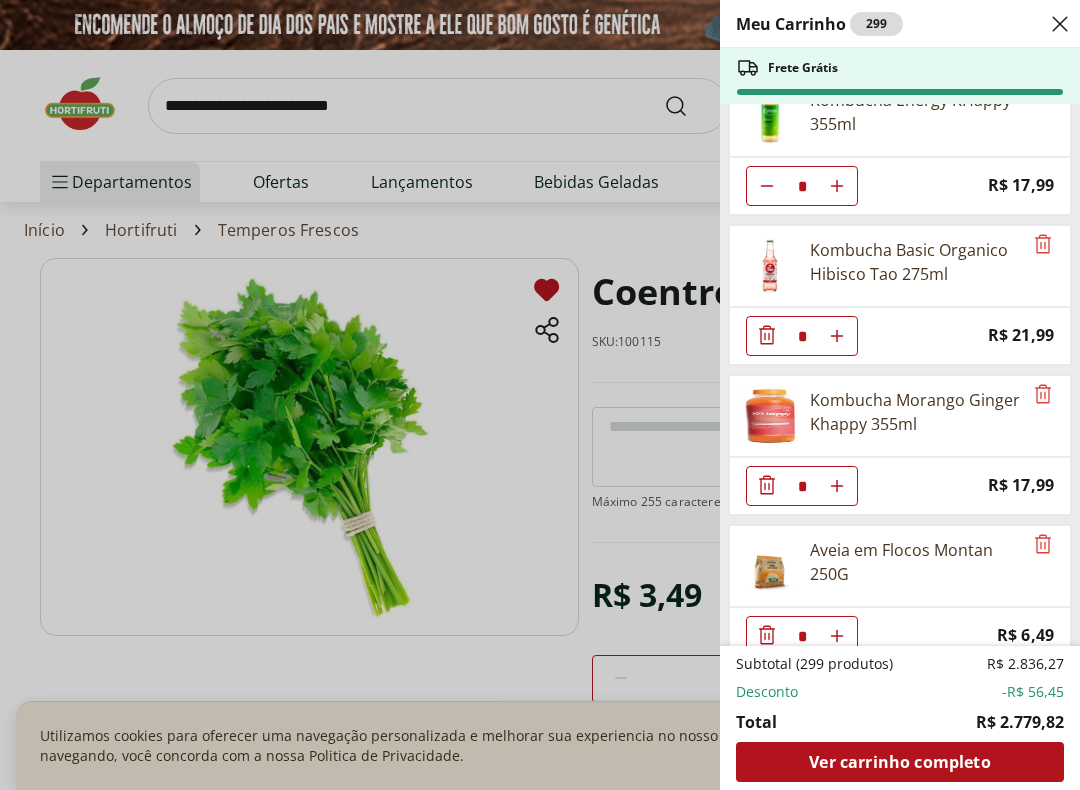 click 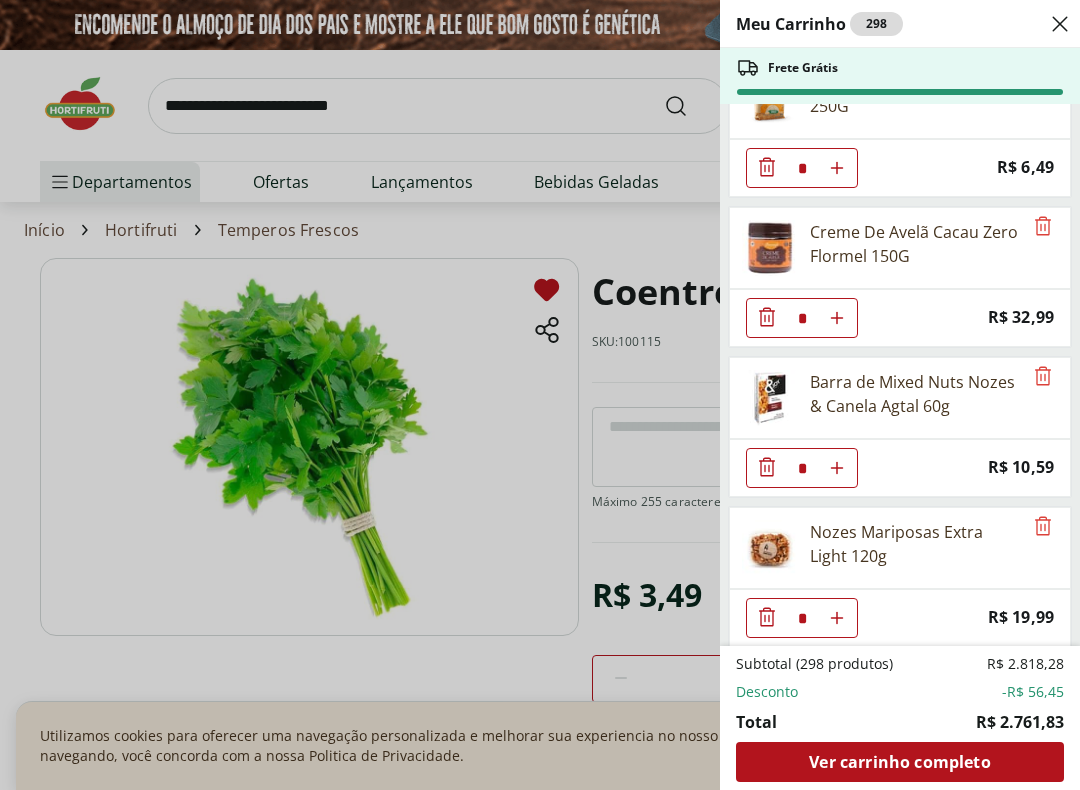 scroll, scrollTop: 12807, scrollLeft: 0, axis: vertical 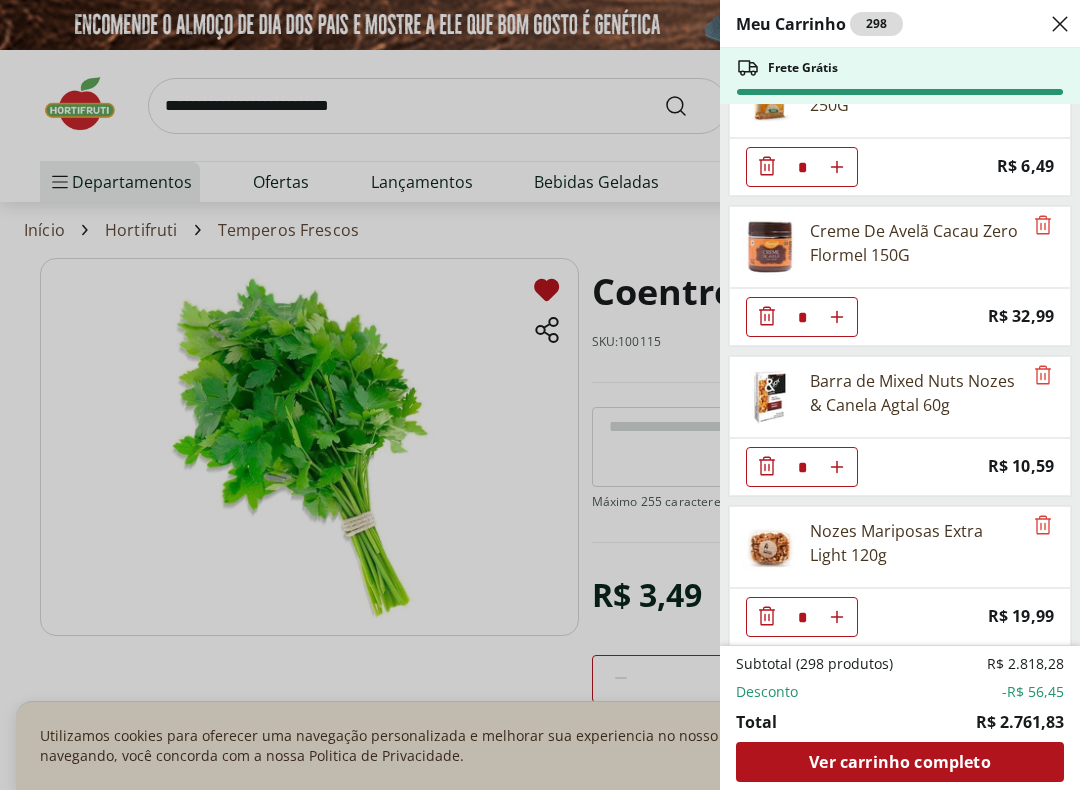 click 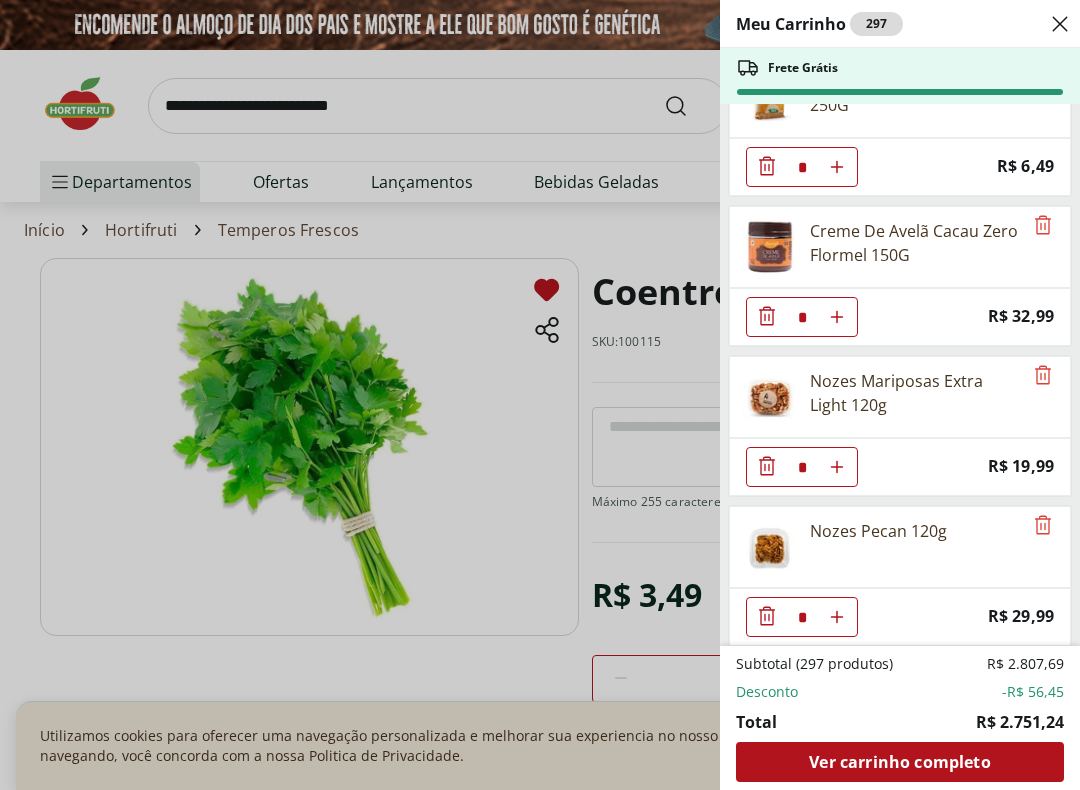 click at bounding box center (767, -12583) 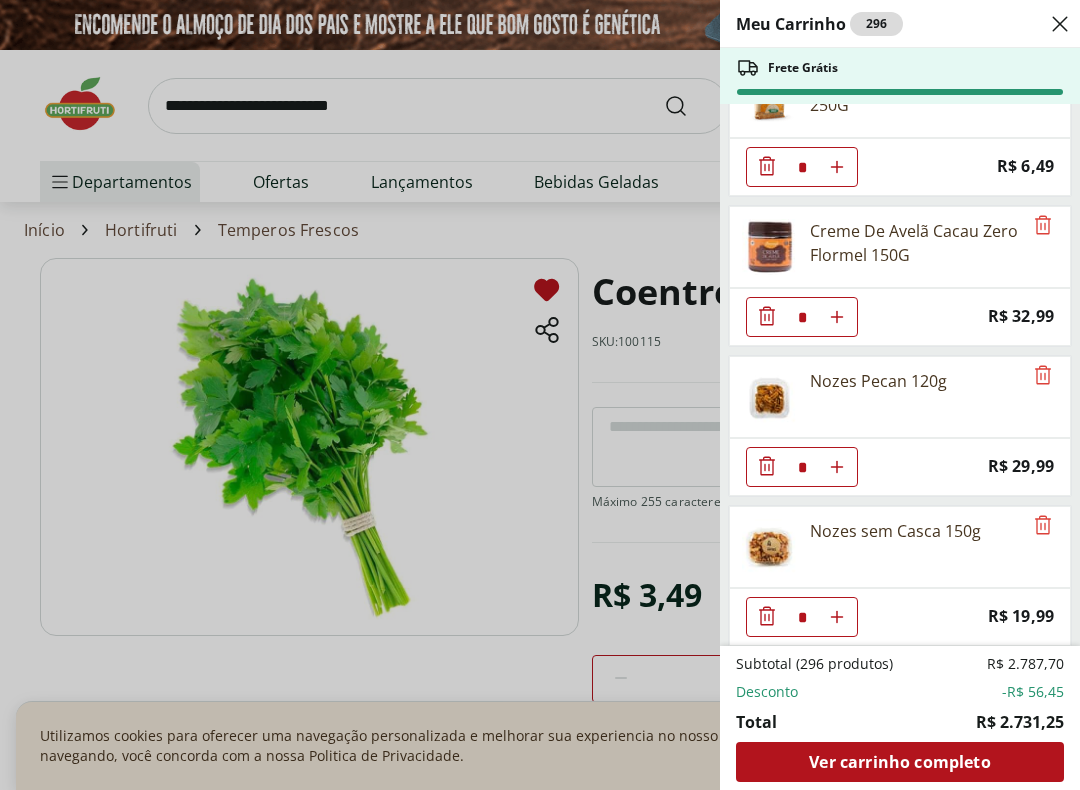 click at bounding box center [767, -12583] 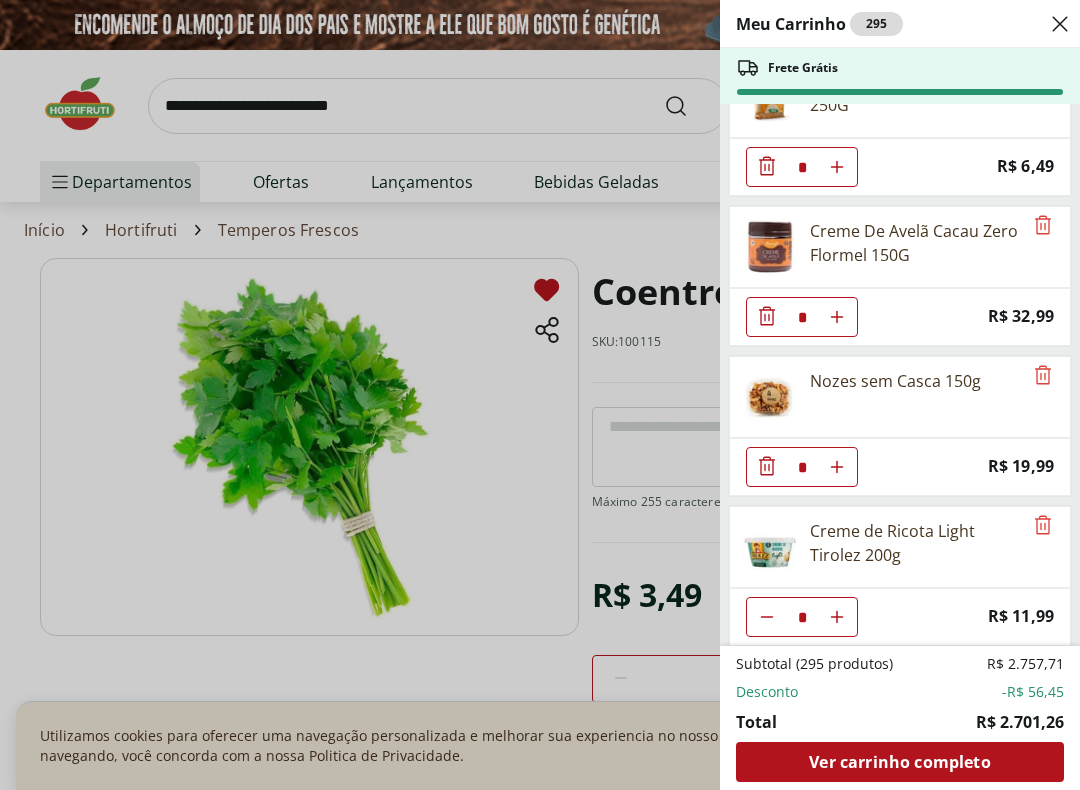 click 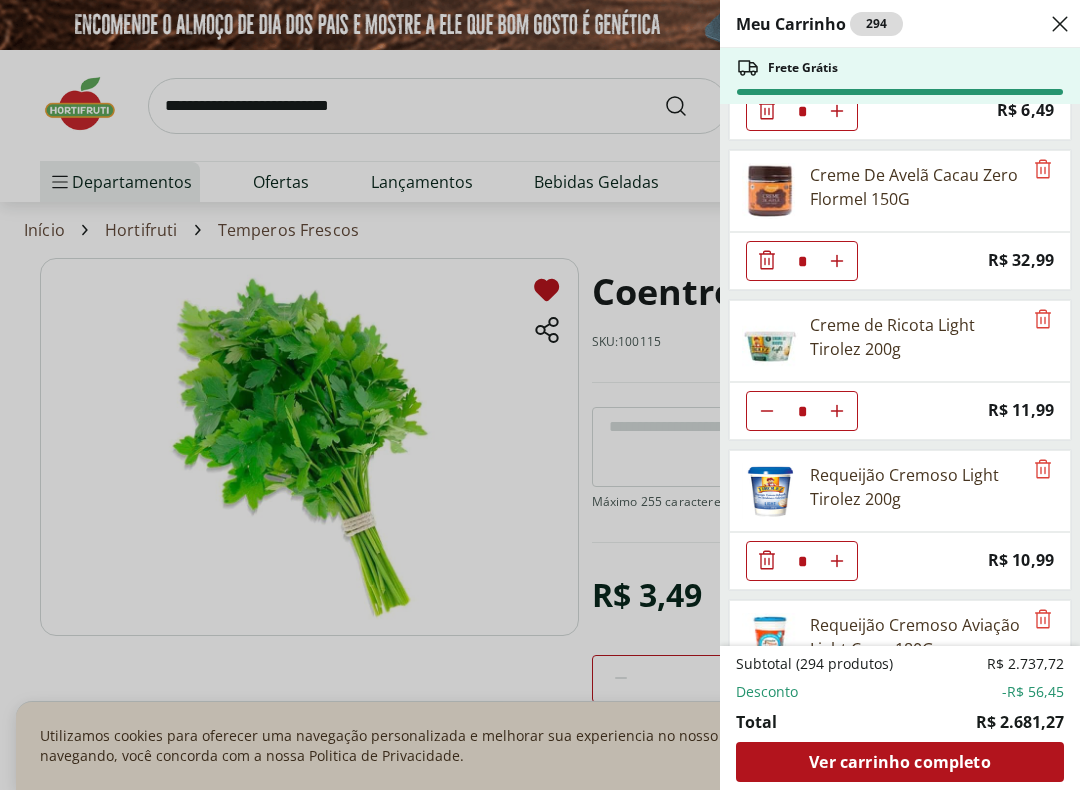 scroll, scrollTop: 12871, scrollLeft: 0, axis: vertical 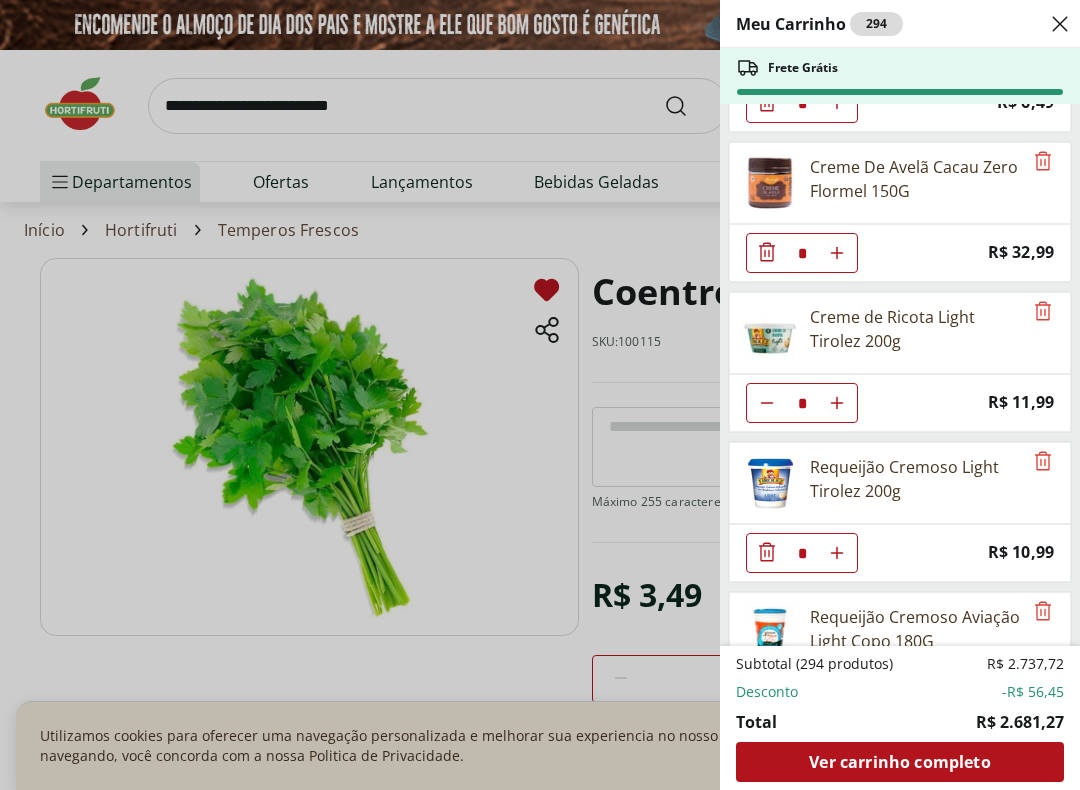 click at bounding box center [767, -12647] 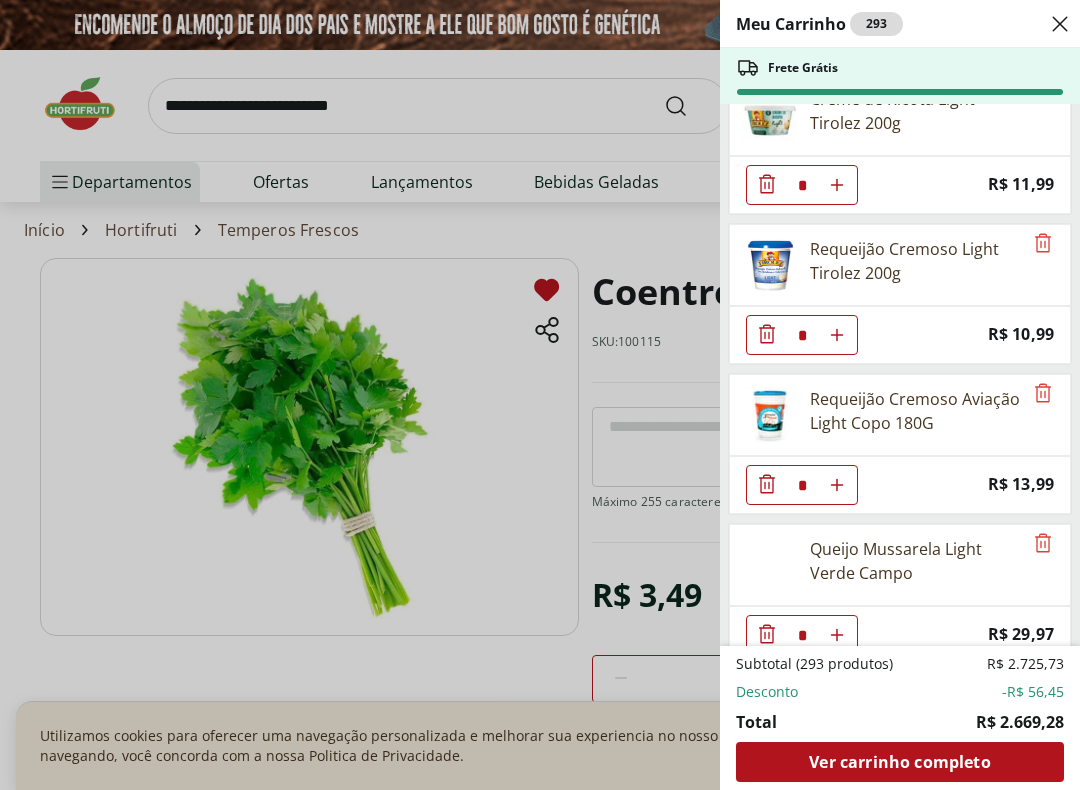 scroll, scrollTop: 13088, scrollLeft: 0, axis: vertical 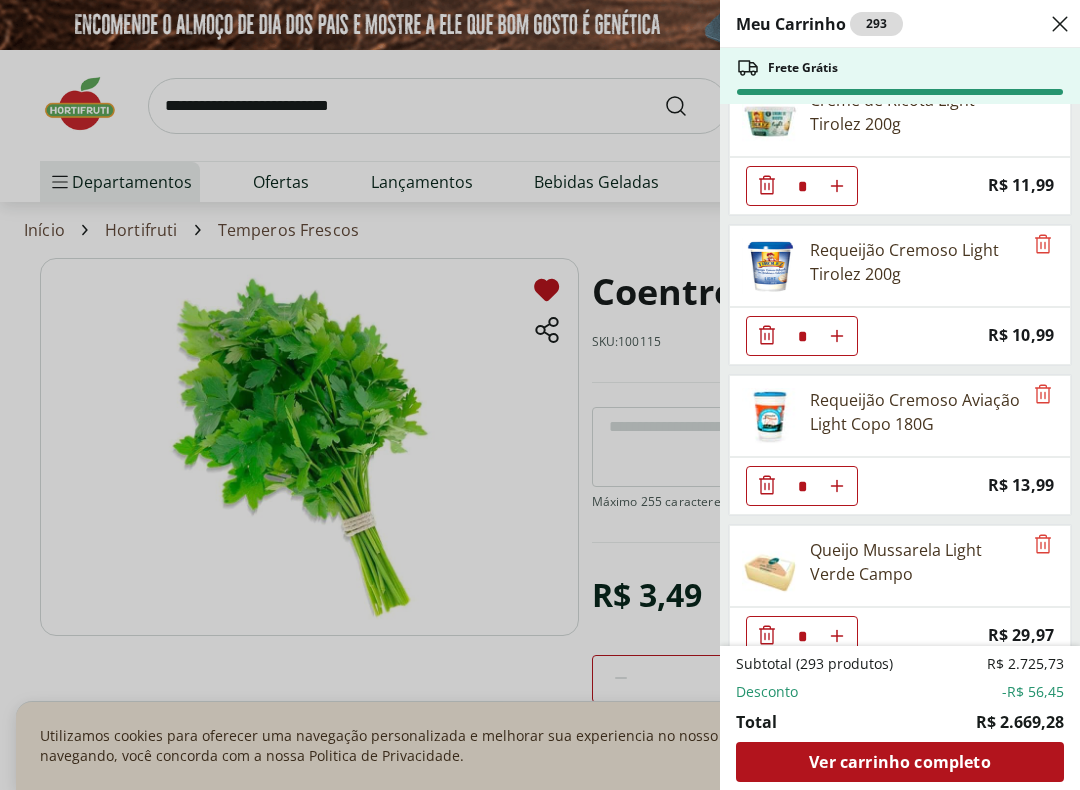 click at bounding box center (767, -12864) 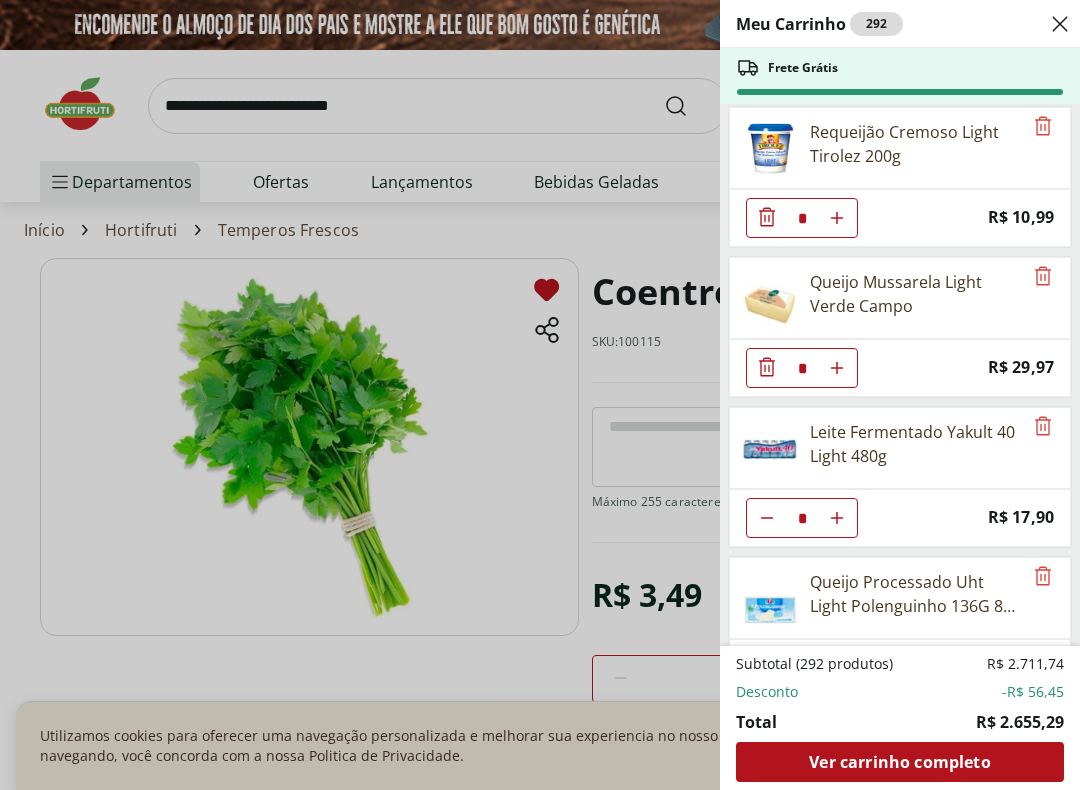 scroll, scrollTop: 13210, scrollLeft: 0, axis: vertical 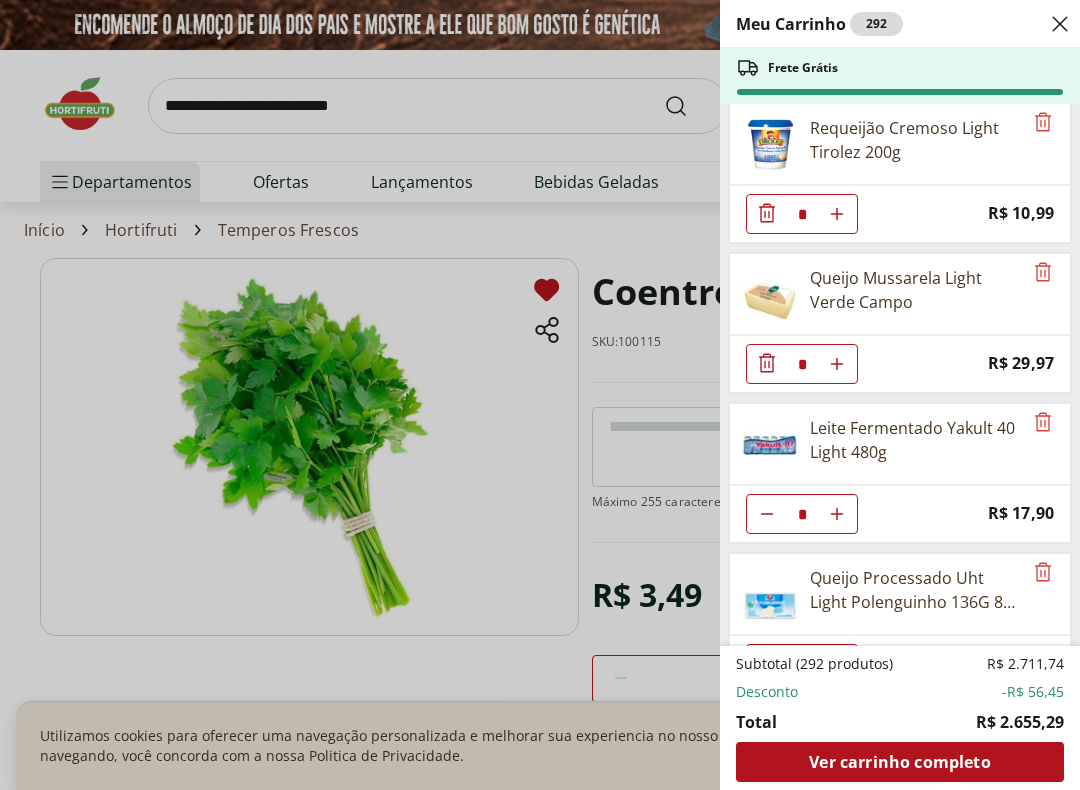 click at bounding box center (767, -12986) 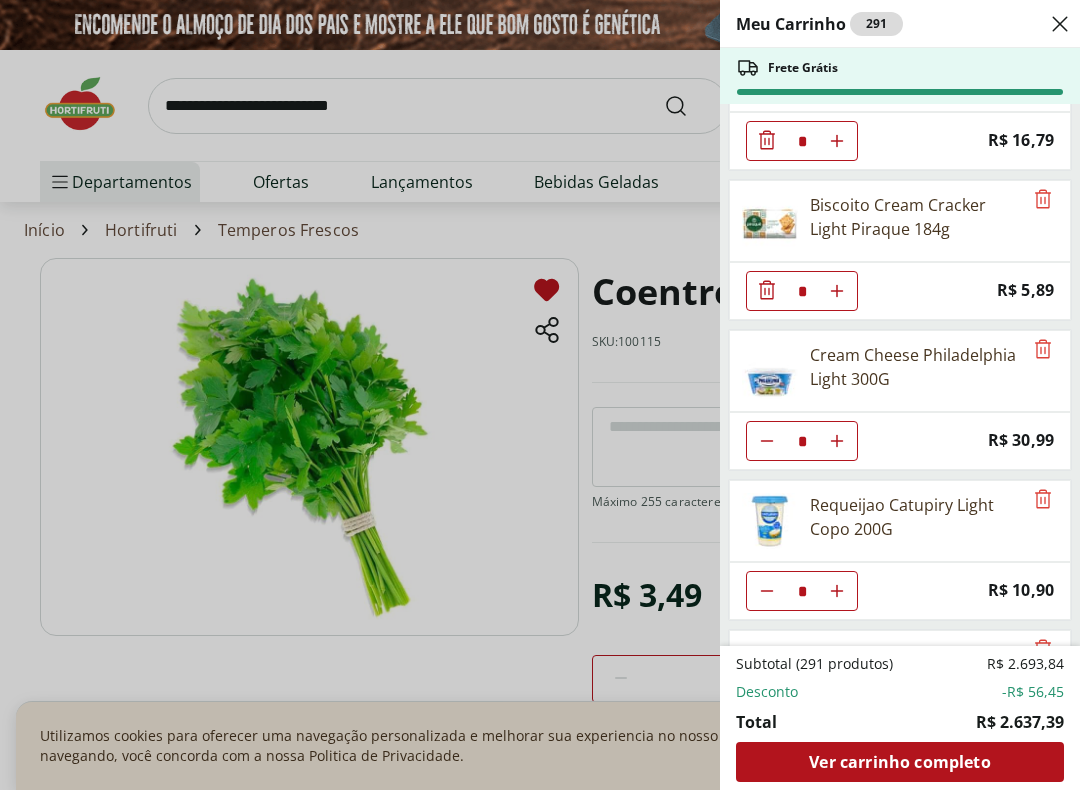 scroll, scrollTop: 13740, scrollLeft: 0, axis: vertical 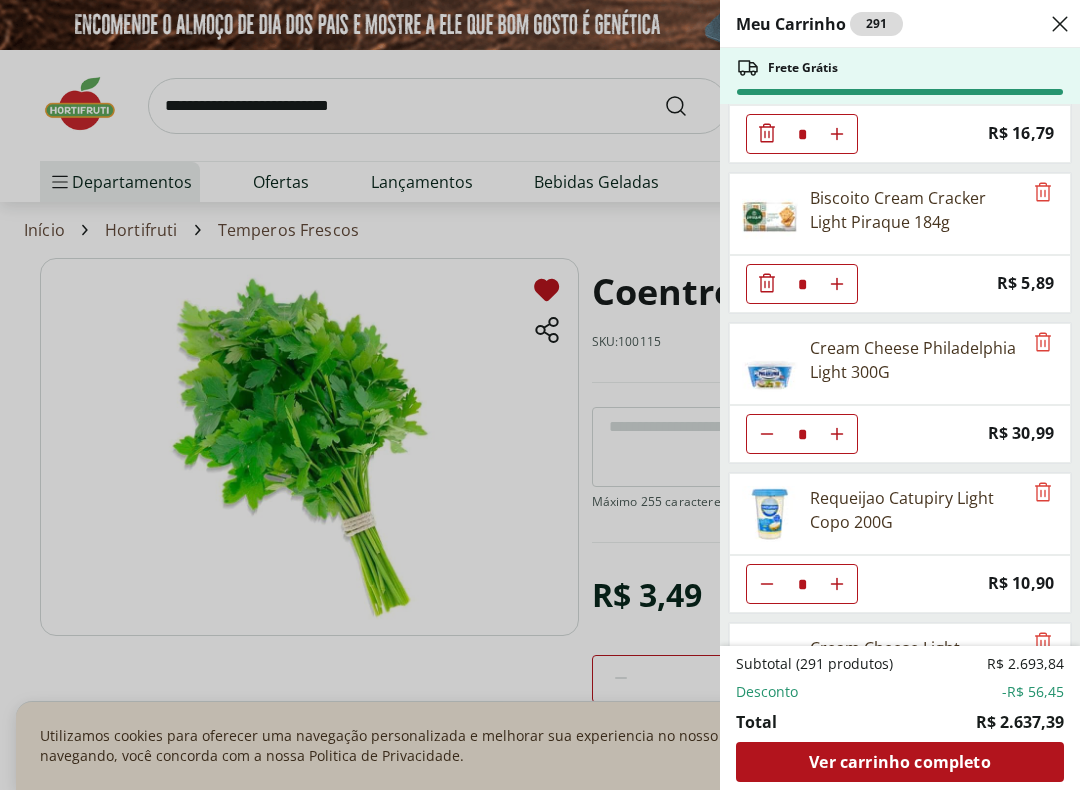 click at bounding box center [767, -13516] 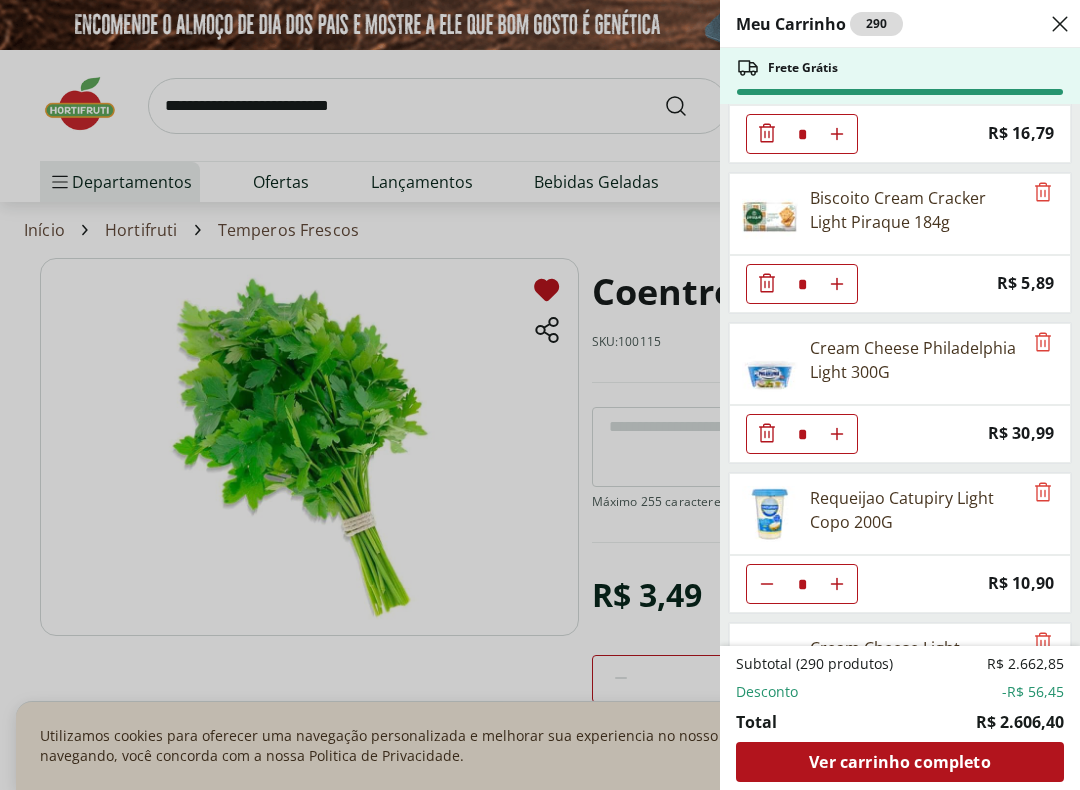 click at bounding box center [767, -13516] 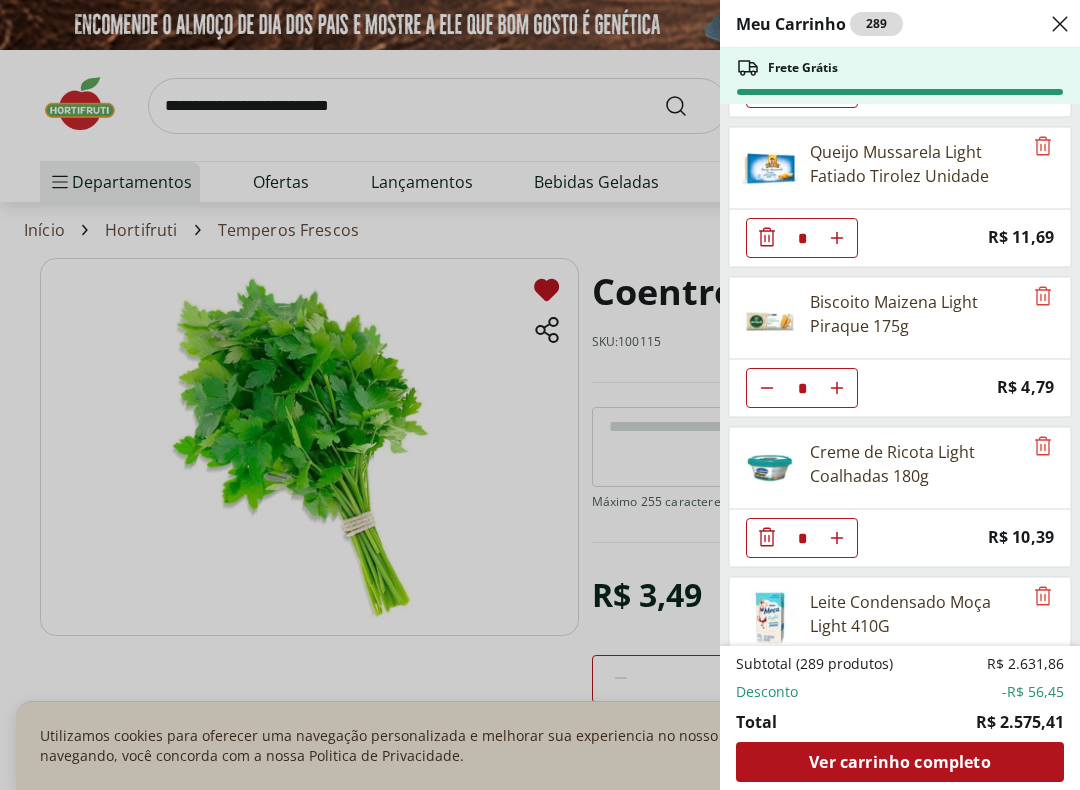 scroll, scrollTop: 14248, scrollLeft: 0, axis: vertical 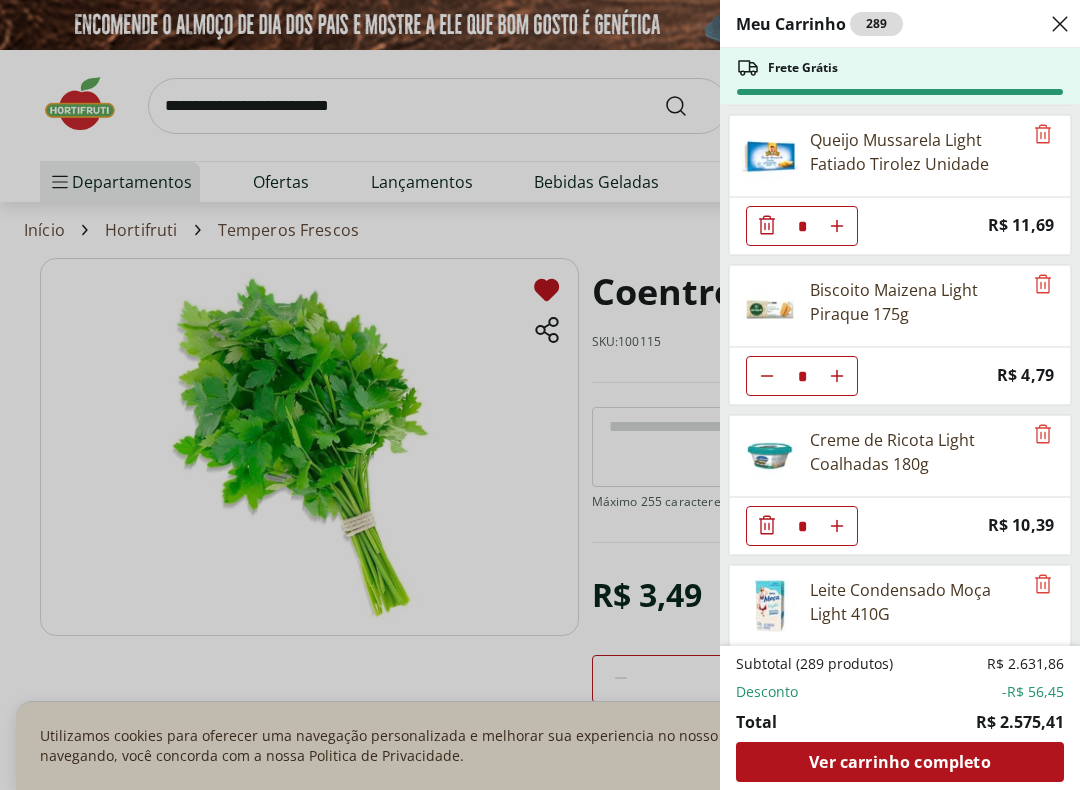 click 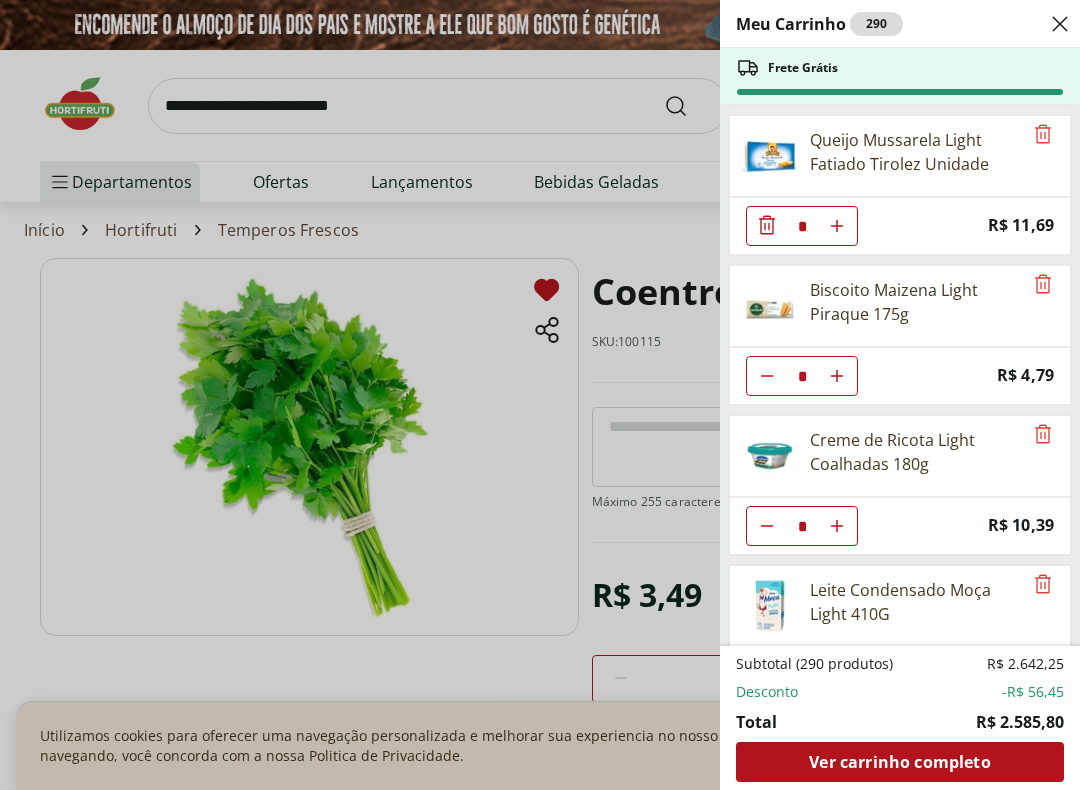 type on "*" 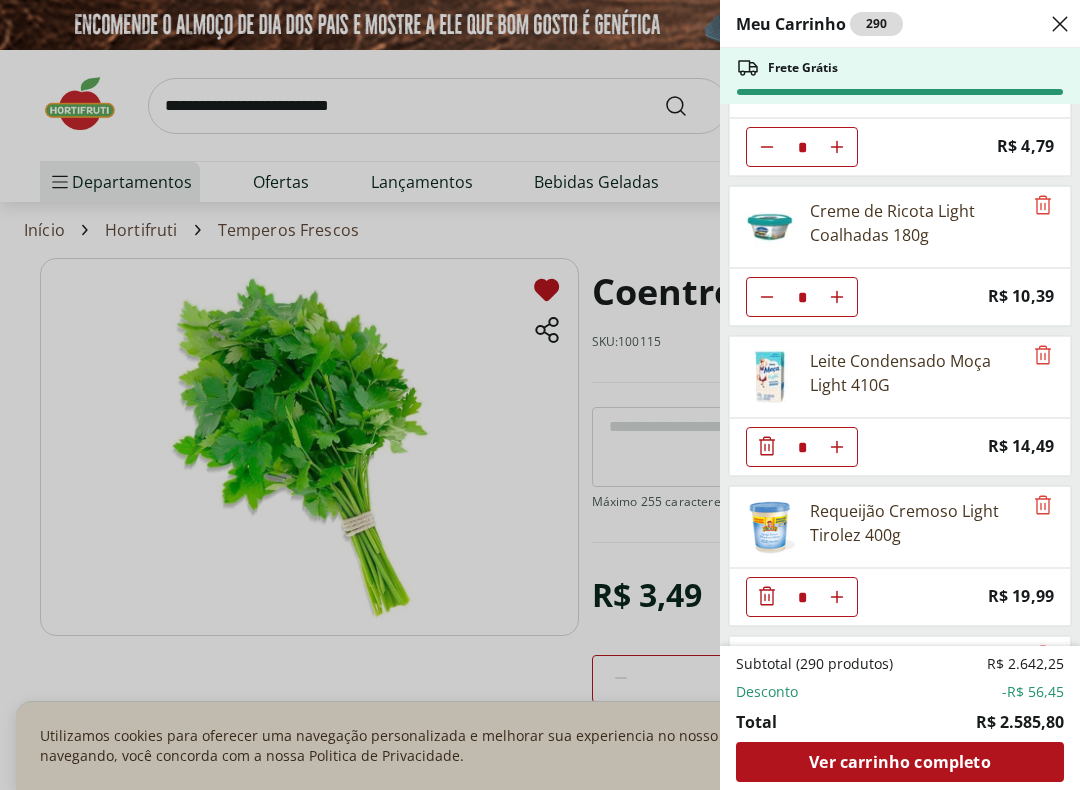 scroll, scrollTop: 14479, scrollLeft: 0, axis: vertical 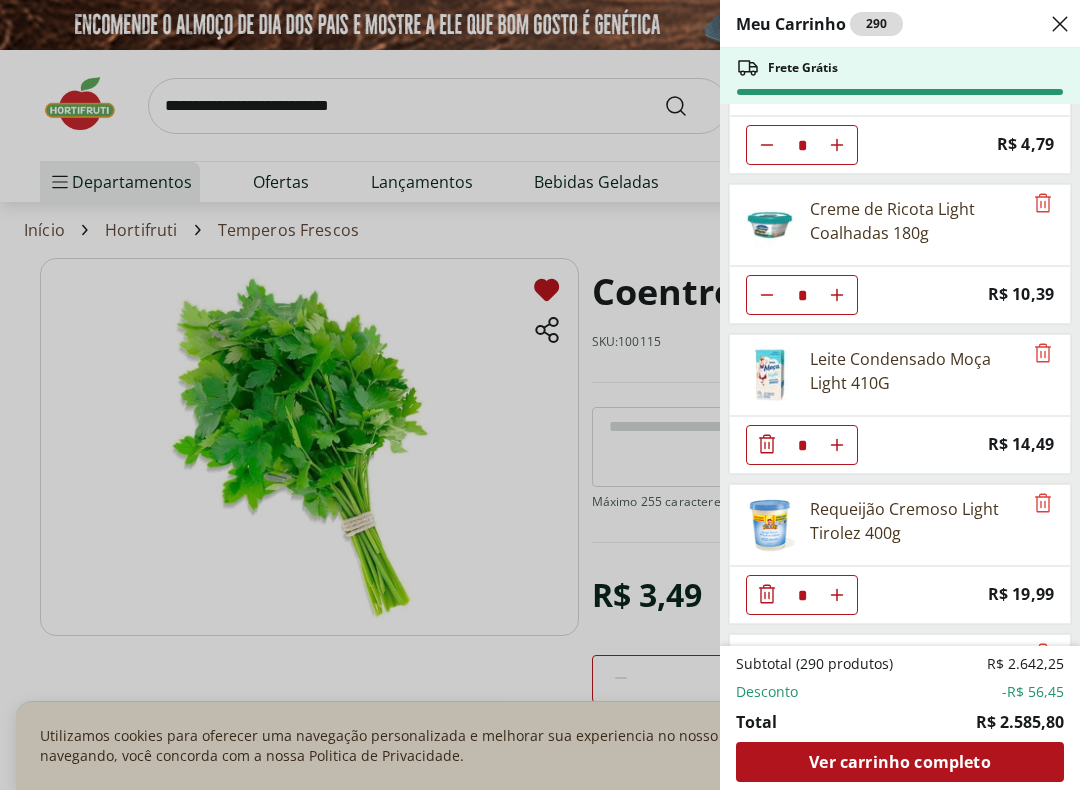 click at bounding box center [837, -14255] 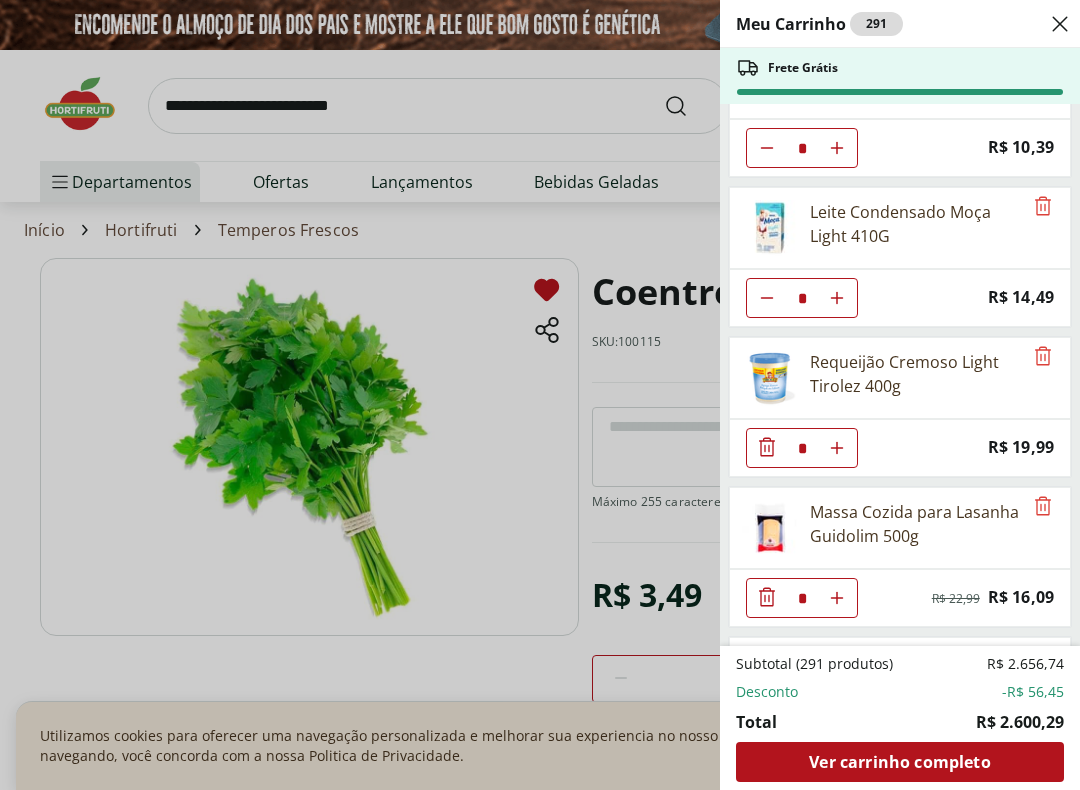 scroll, scrollTop: 14627, scrollLeft: 0, axis: vertical 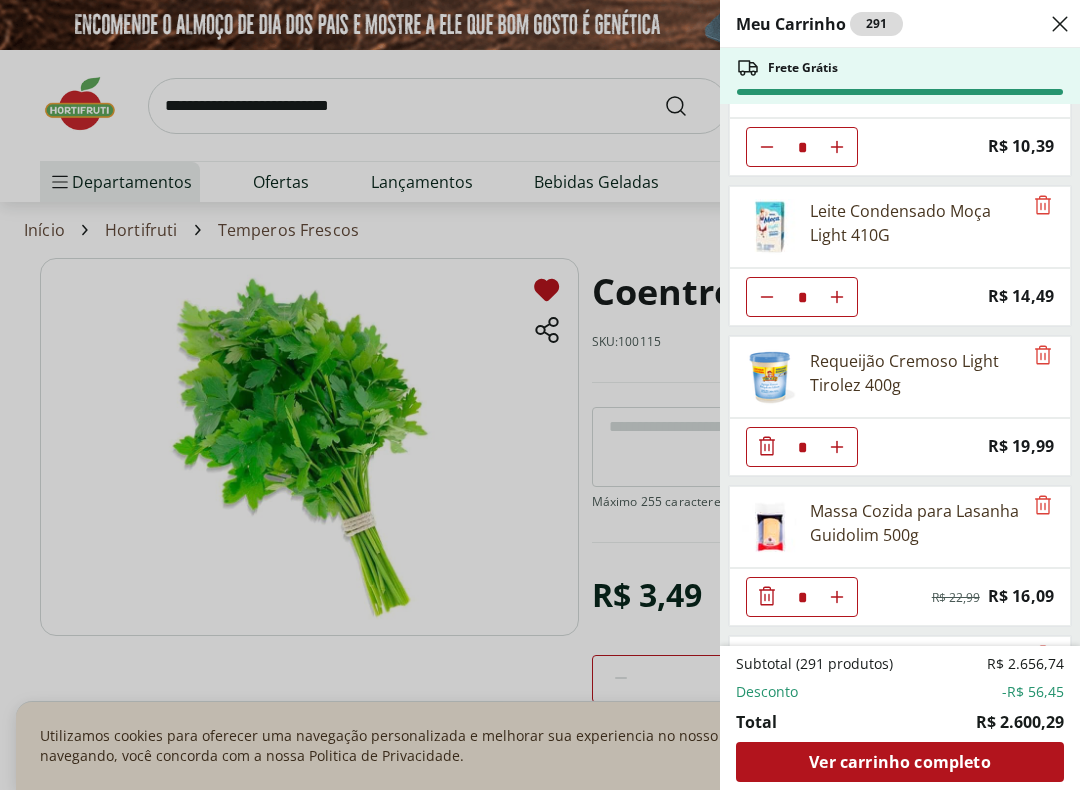 click at bounding box center (767, -14403) 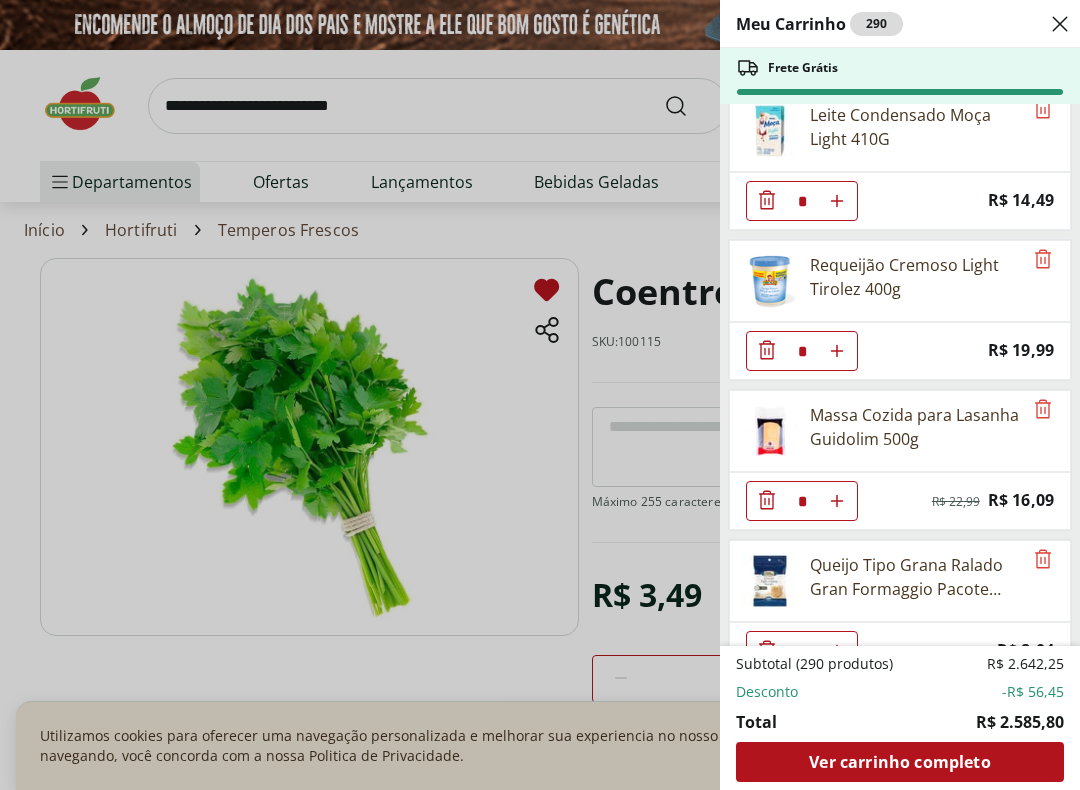 scroll, scrollTop: 14724, scrollLeft: 0, axis: vertical 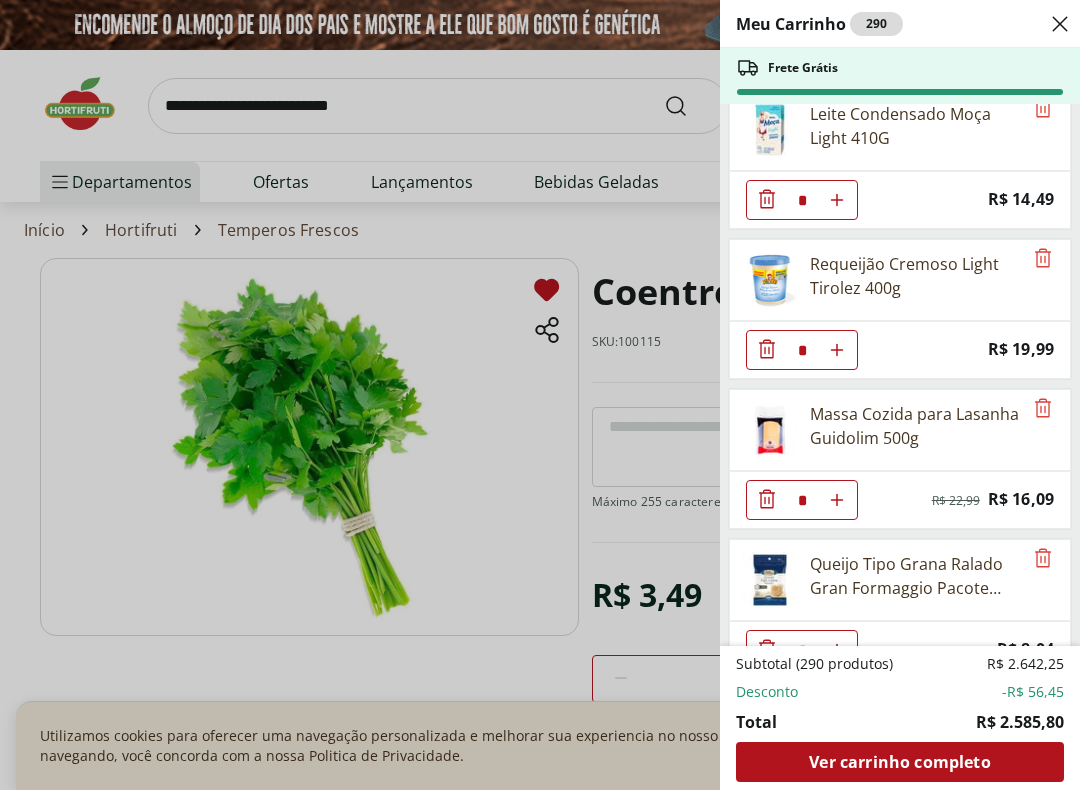 click 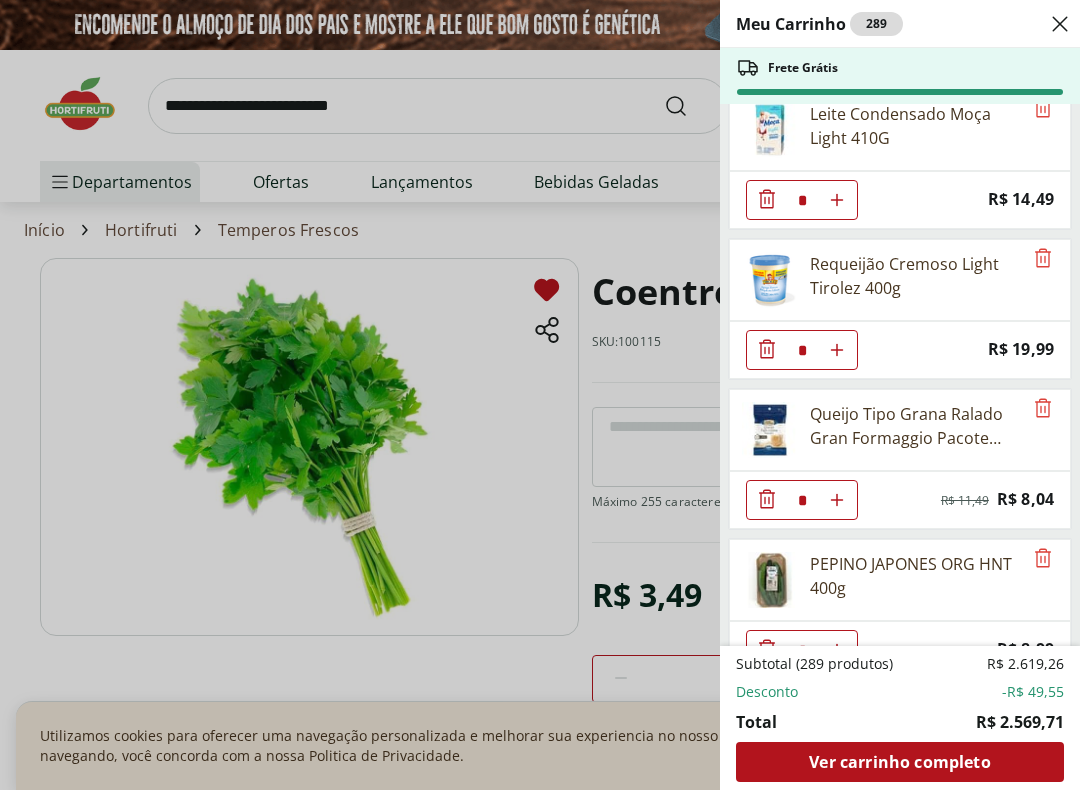 click 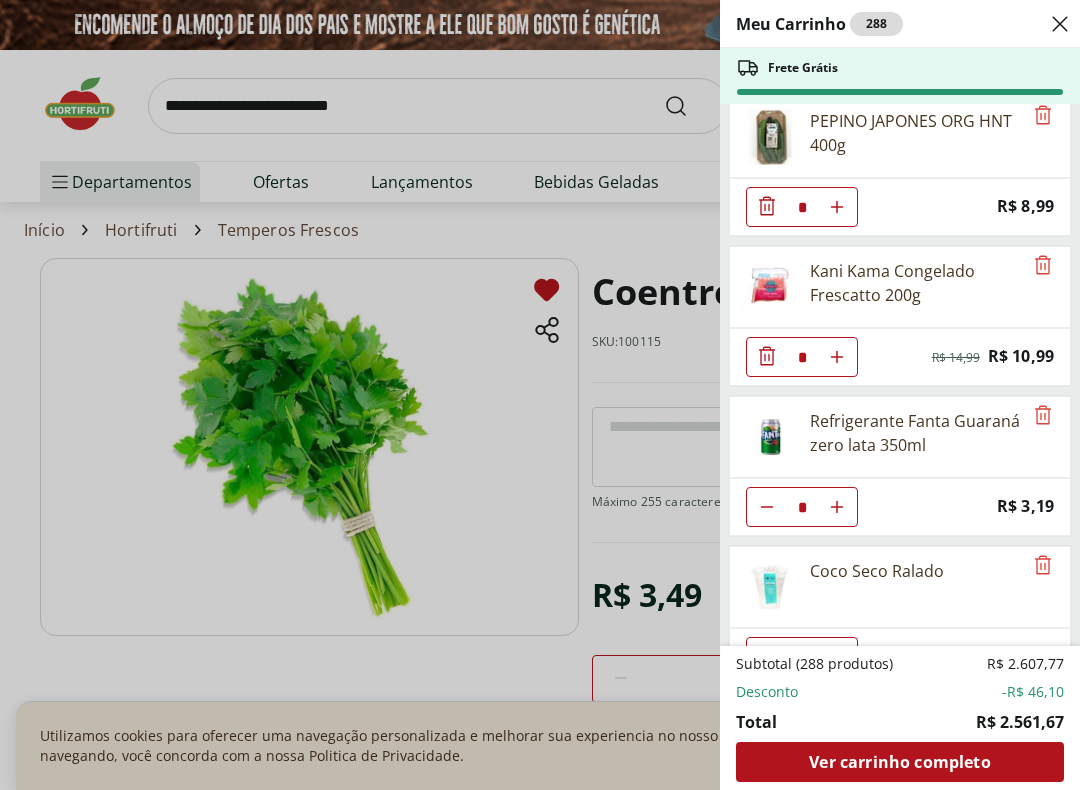 scroll, scrollTop: 15018, scrollLeft: 0, axis: vertical 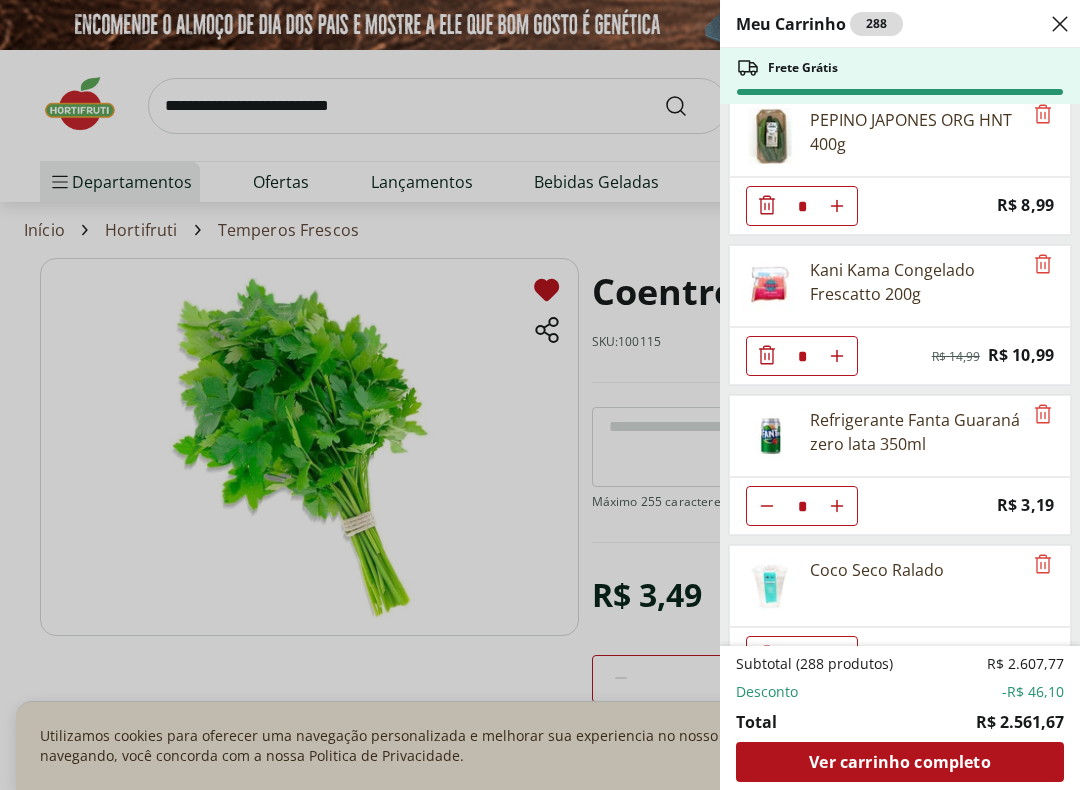 click at bounding box center [767, -14794] 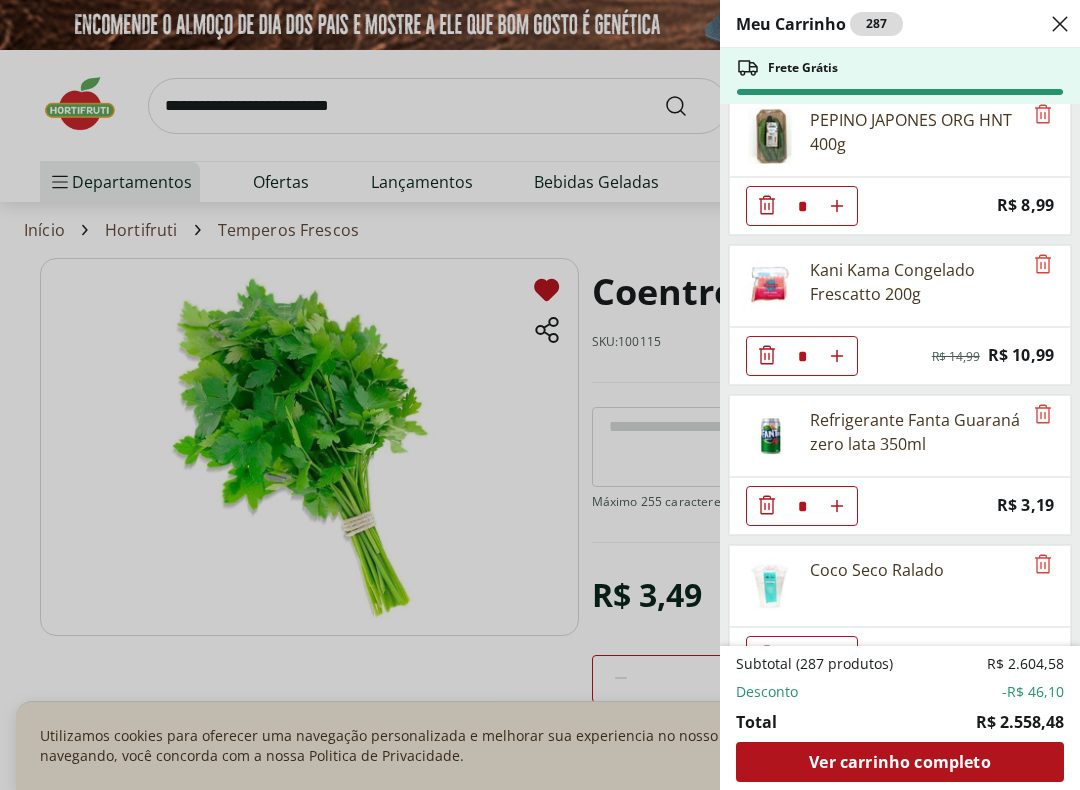 click 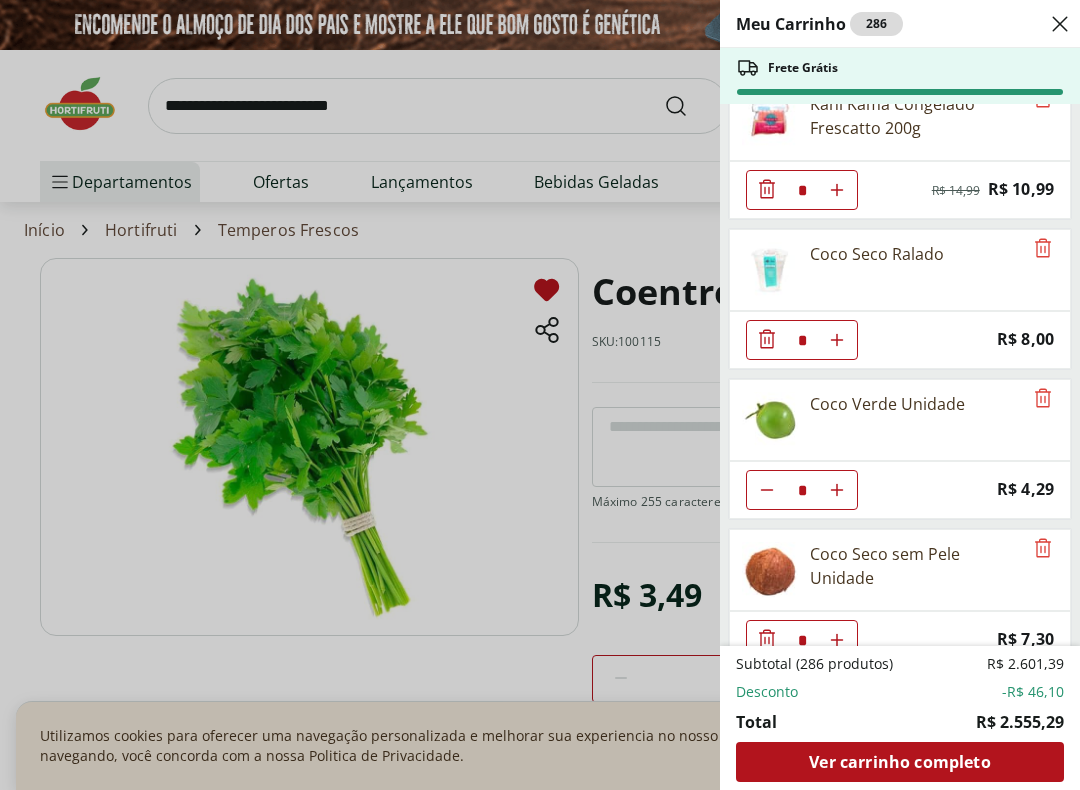 scroll, scrollTop: 15191, scrollLeft: 0, axis: vertical 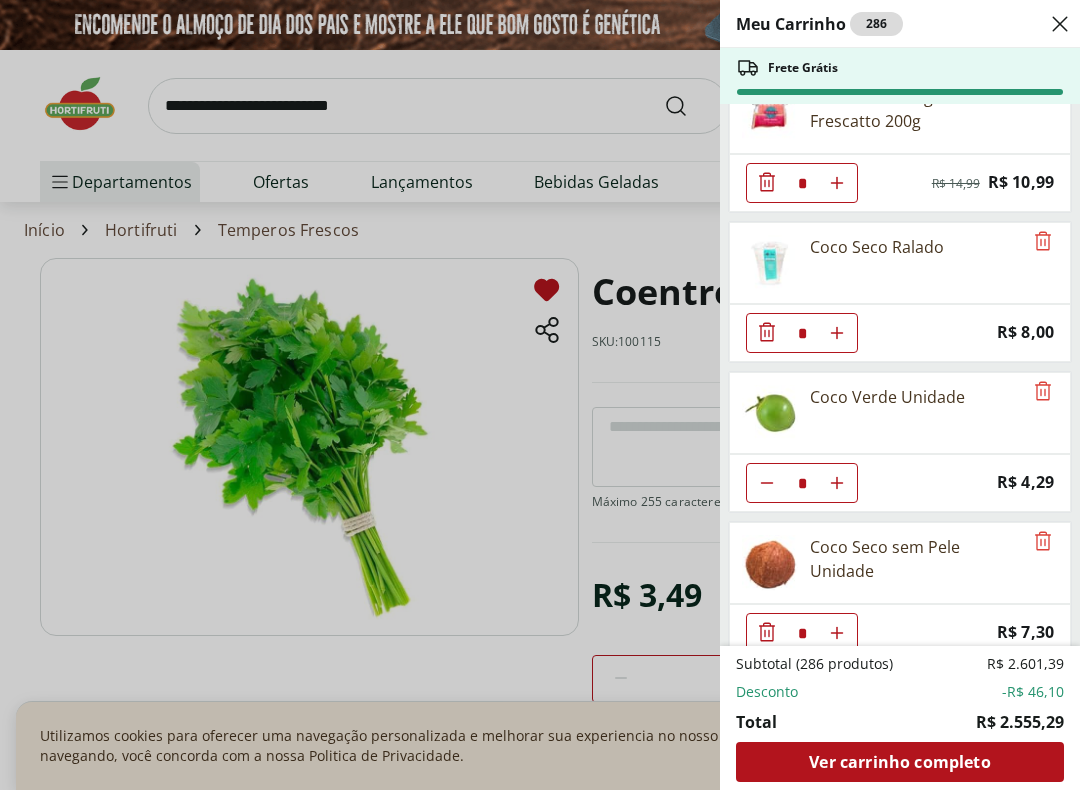 click 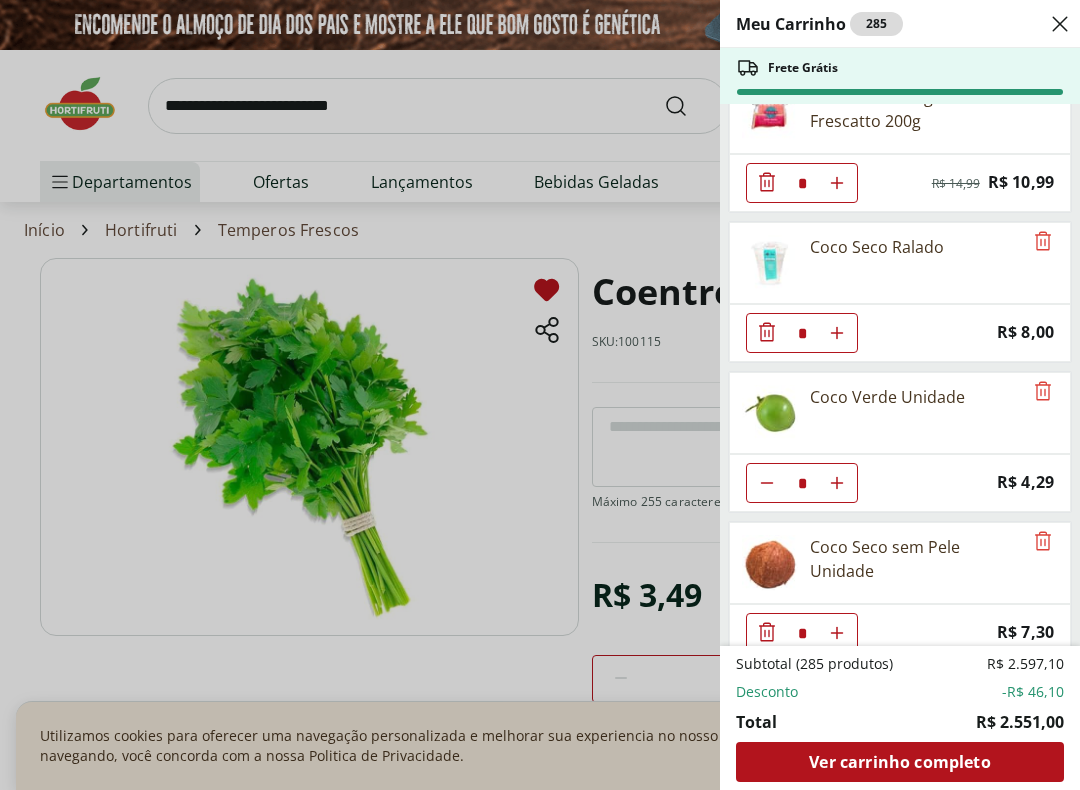 click at bounding box center [767, -14967] 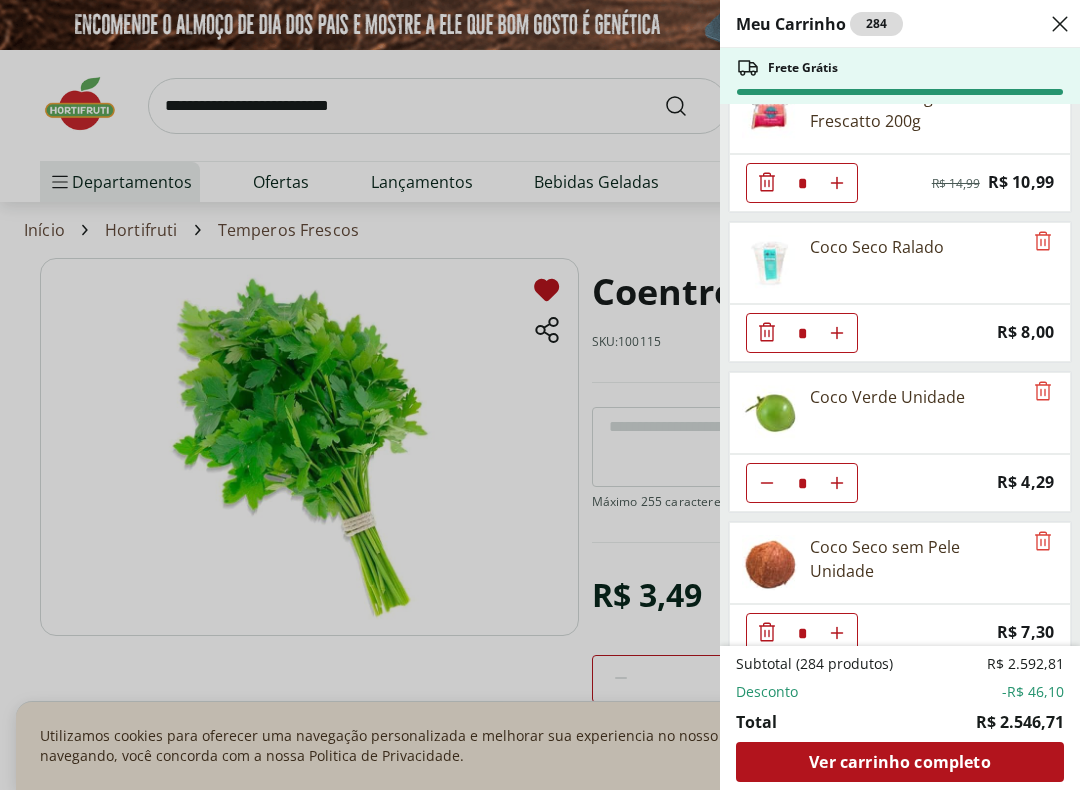 click at bounding box center [767, -14967] 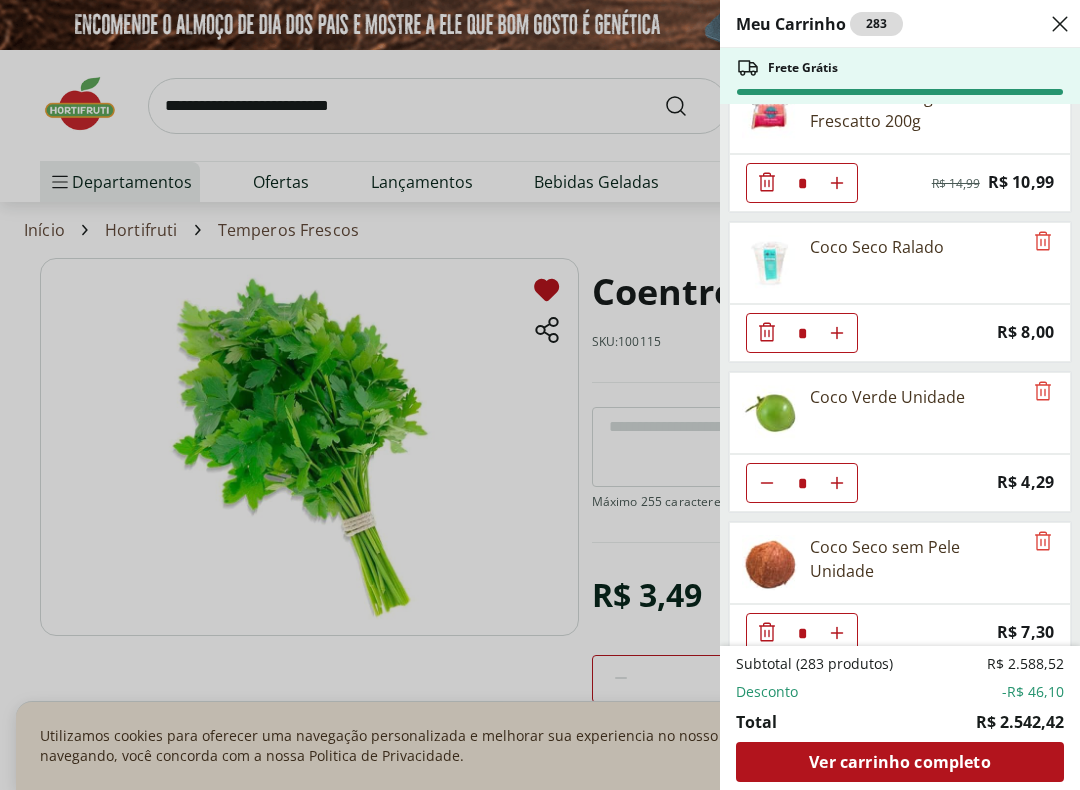 click at bounding box center [767, -14967] 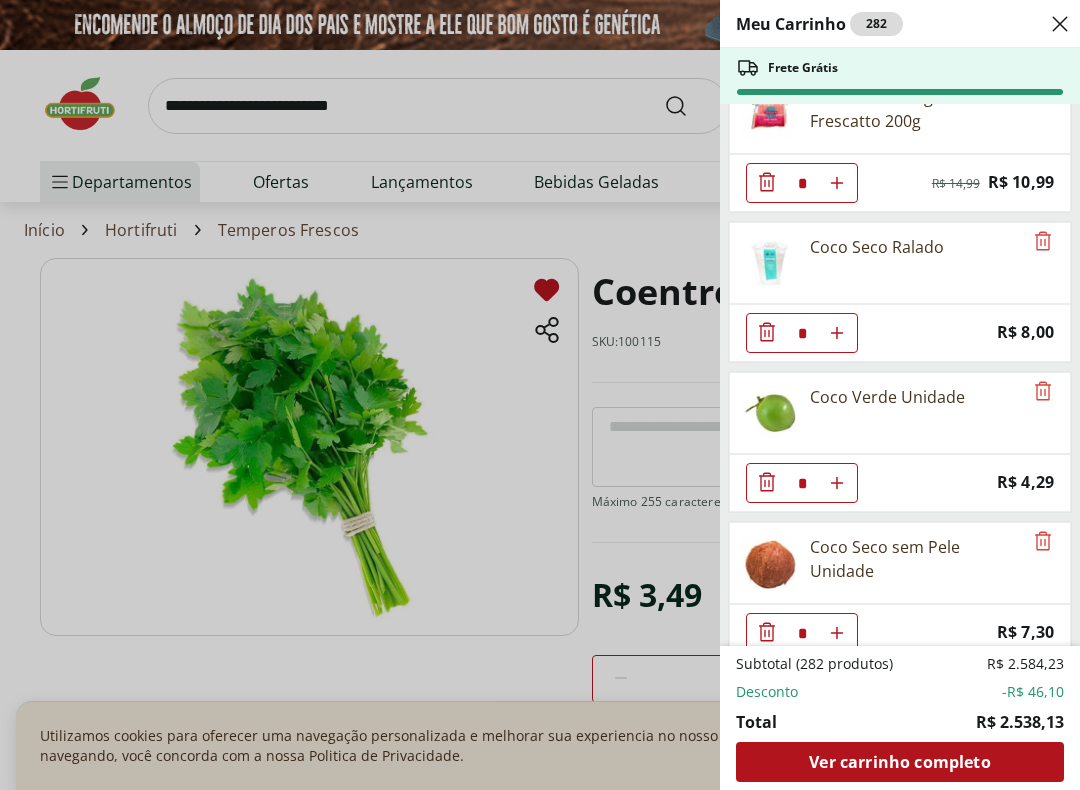 click 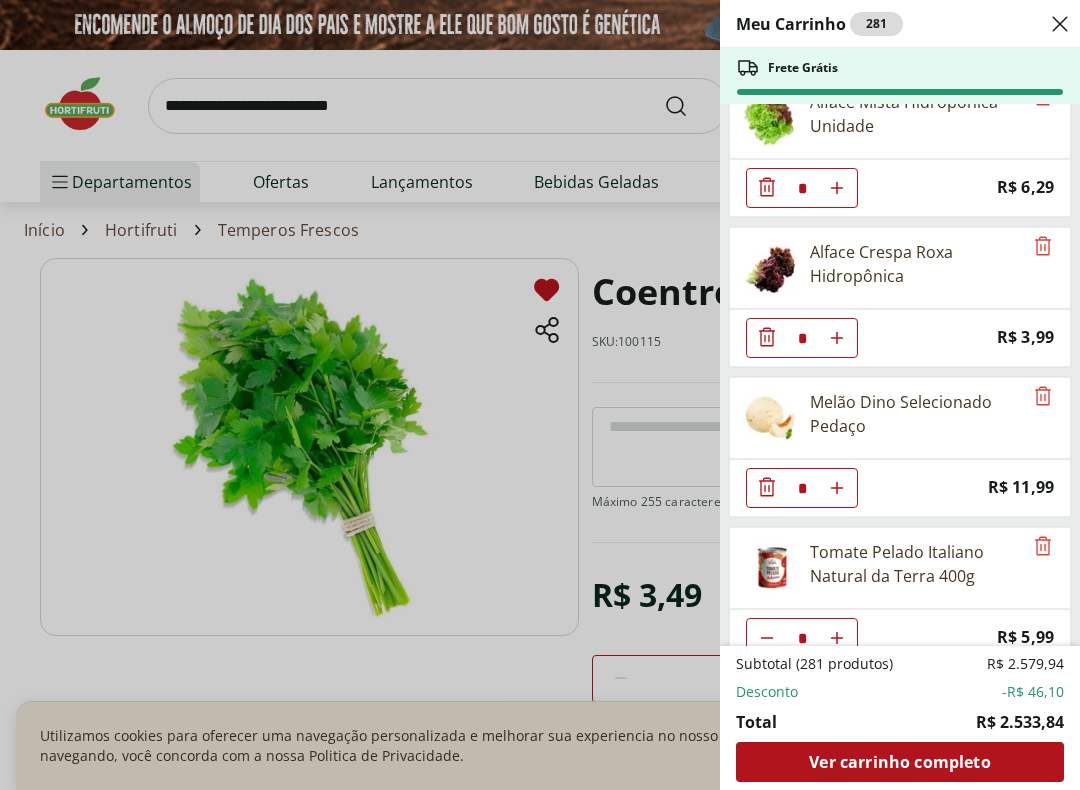 scroll, scrollTop: 16399, scrollLeft: 0, axis: vertical 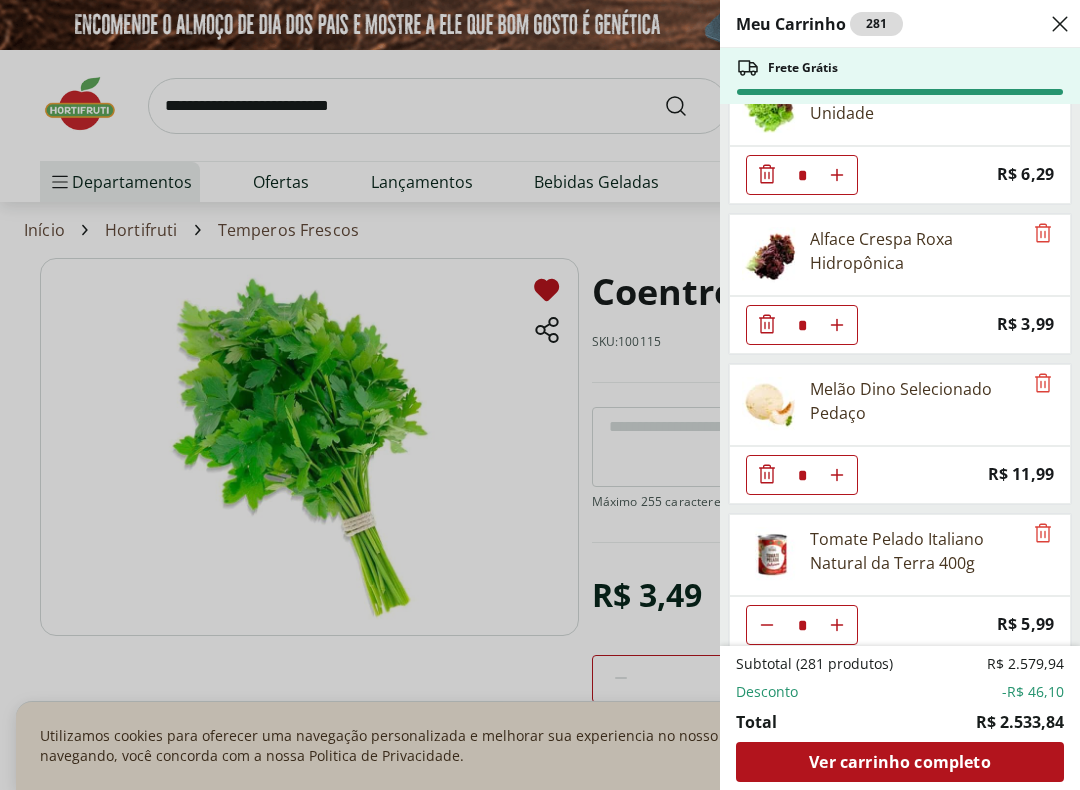 click 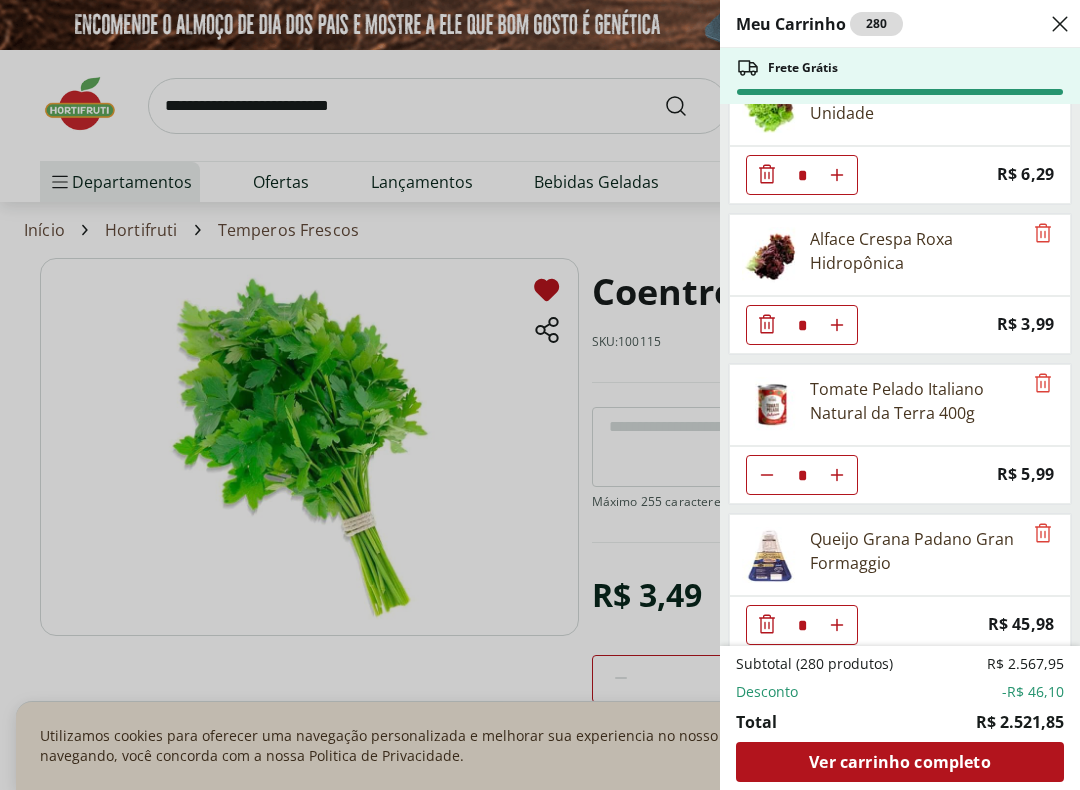 click 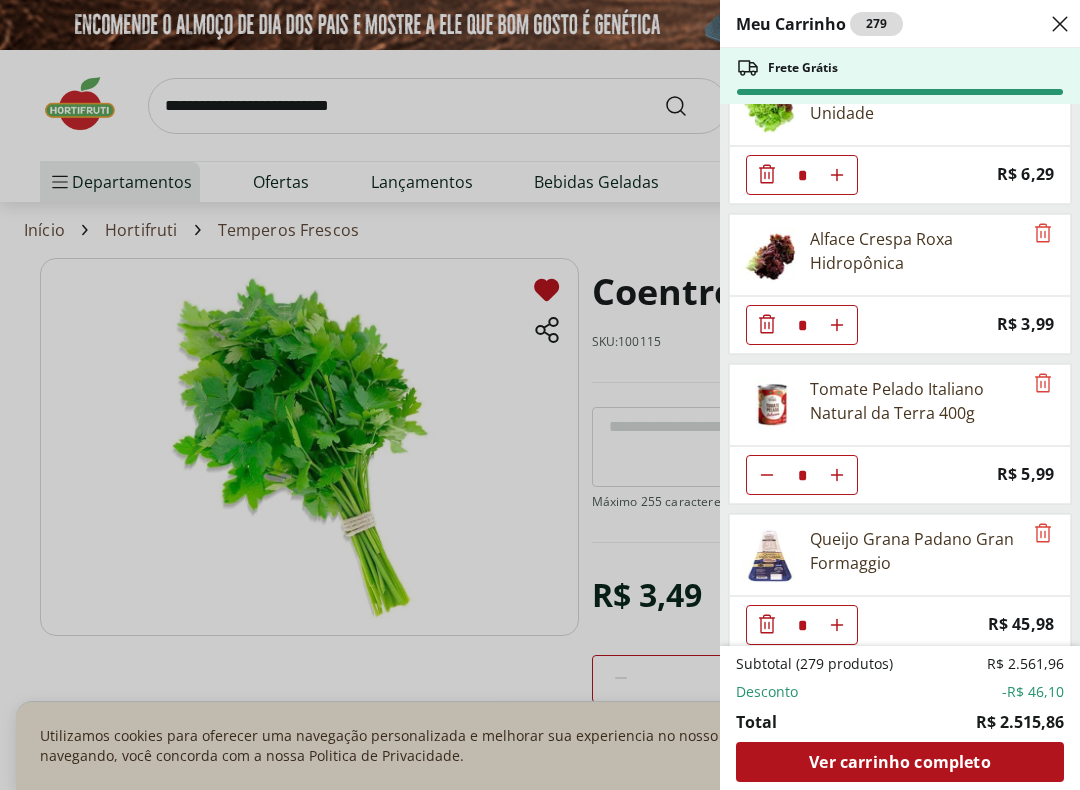 click at bounding box center (767, -16175) 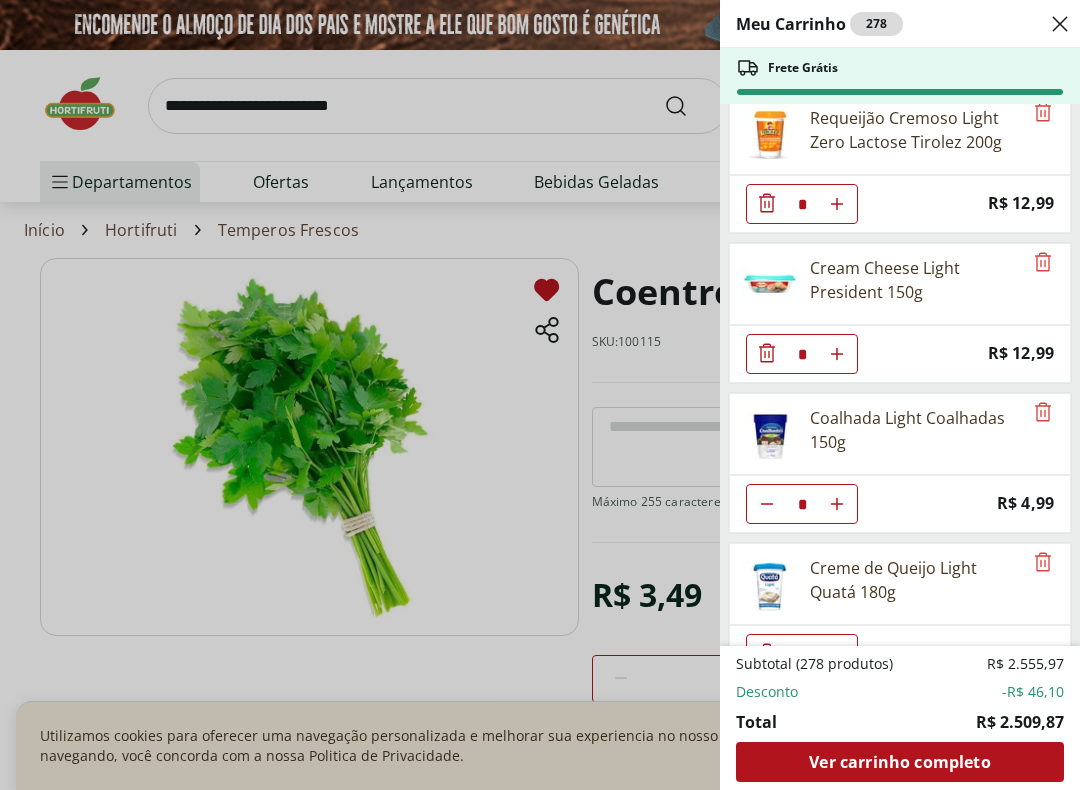 scroll, scrollTop: 17871, scrollLeft: 0, axis: vertical 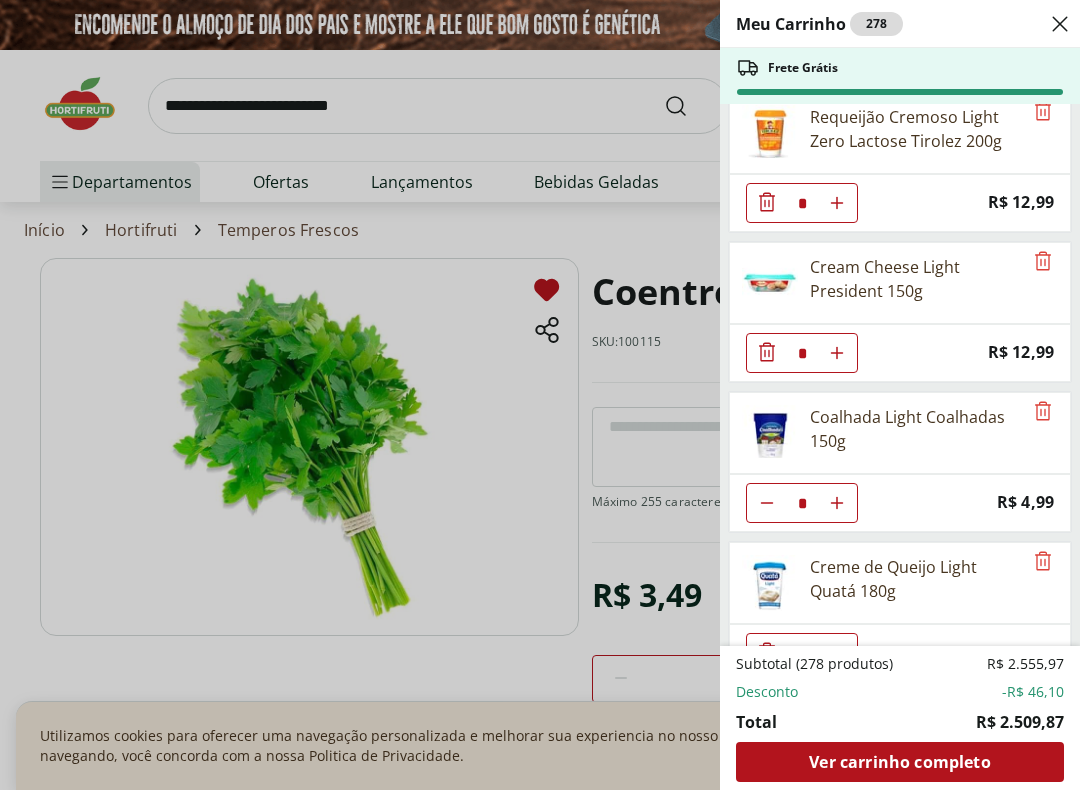 click at bounding box center [770, 433] 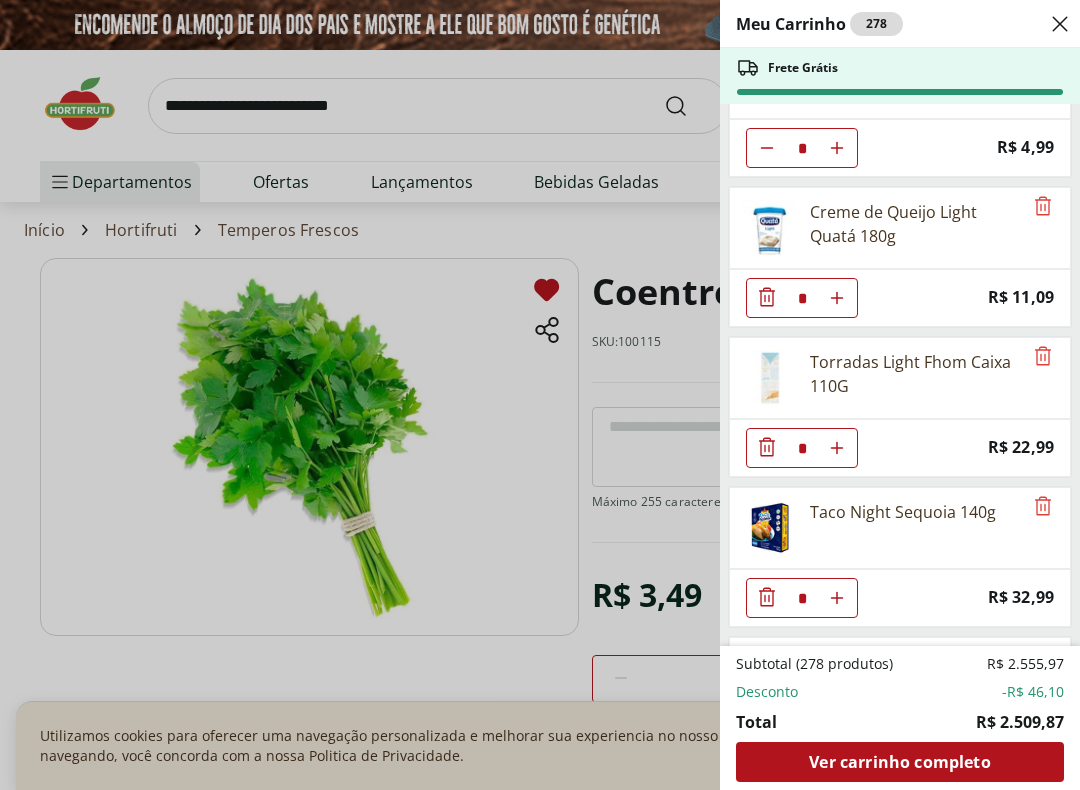 scroll, scrollTop: 18229, scrollLeft: 0, axis: vertical 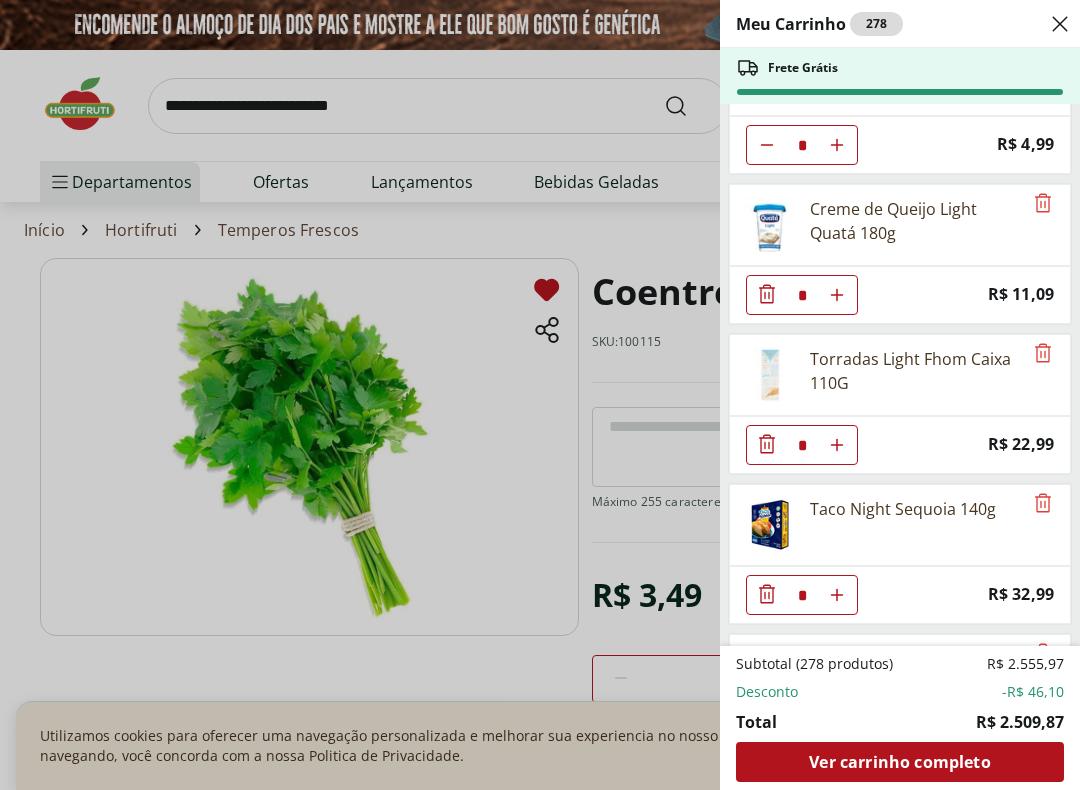 click 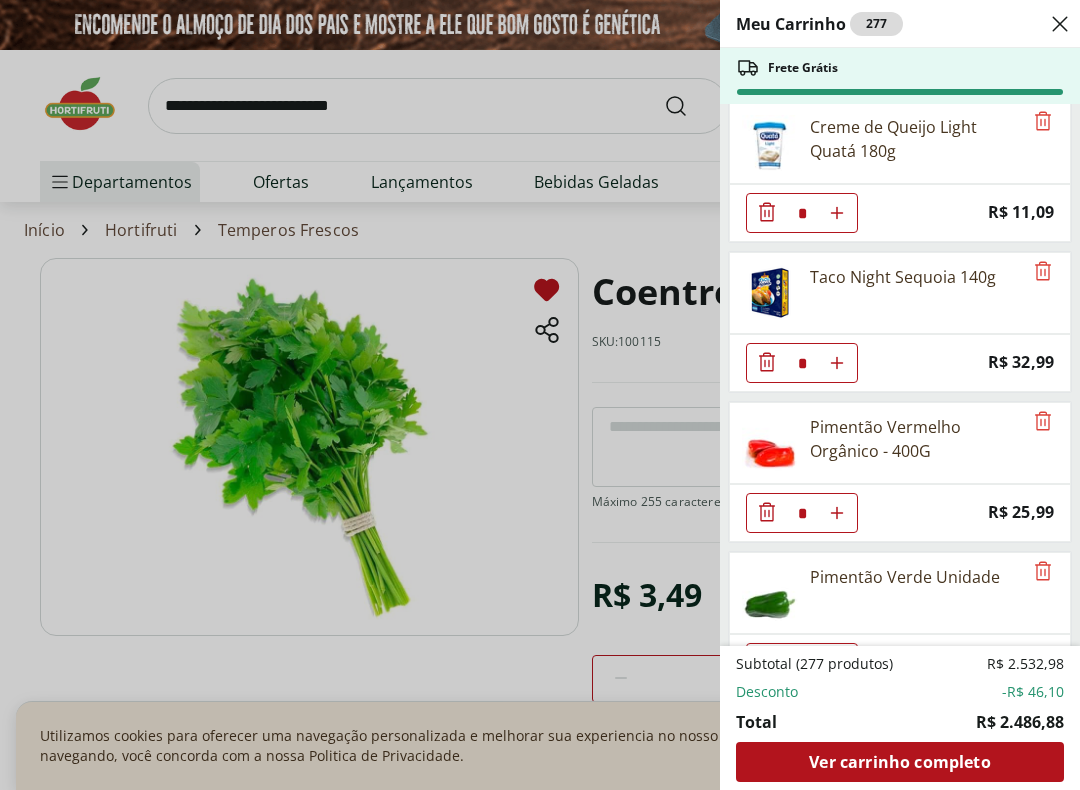 scroll, scrollTop: 18313, scrollLeft: 0, axis: vertical 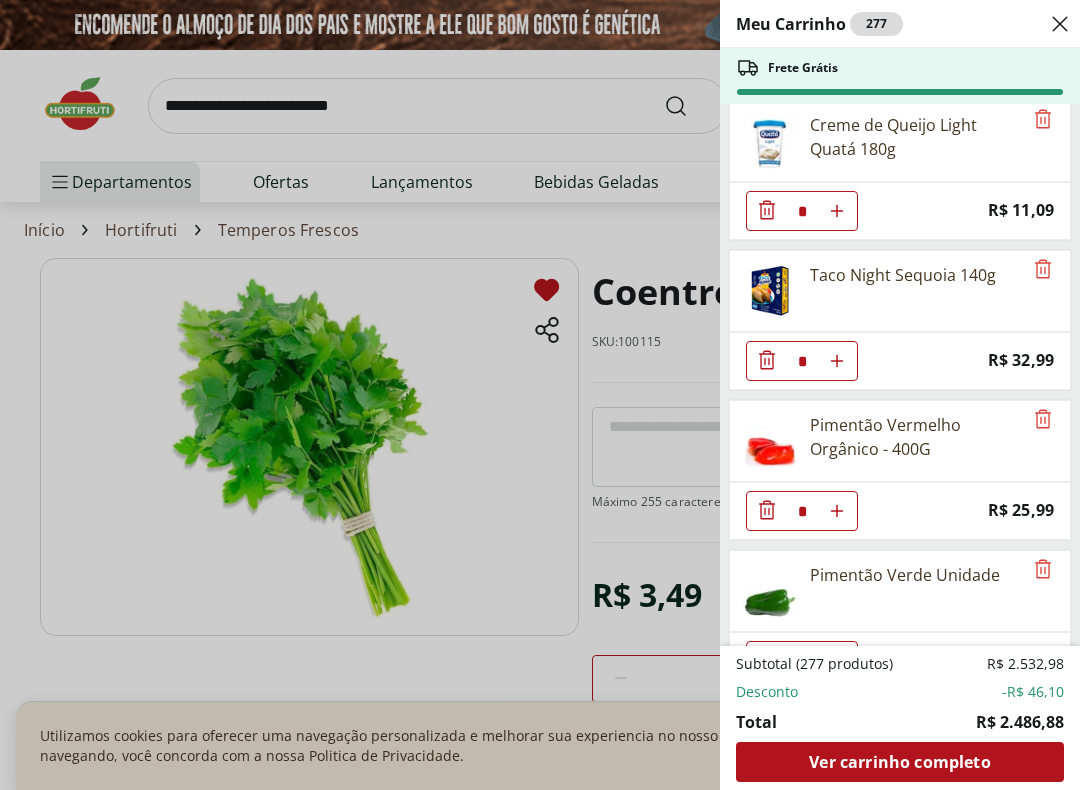 click 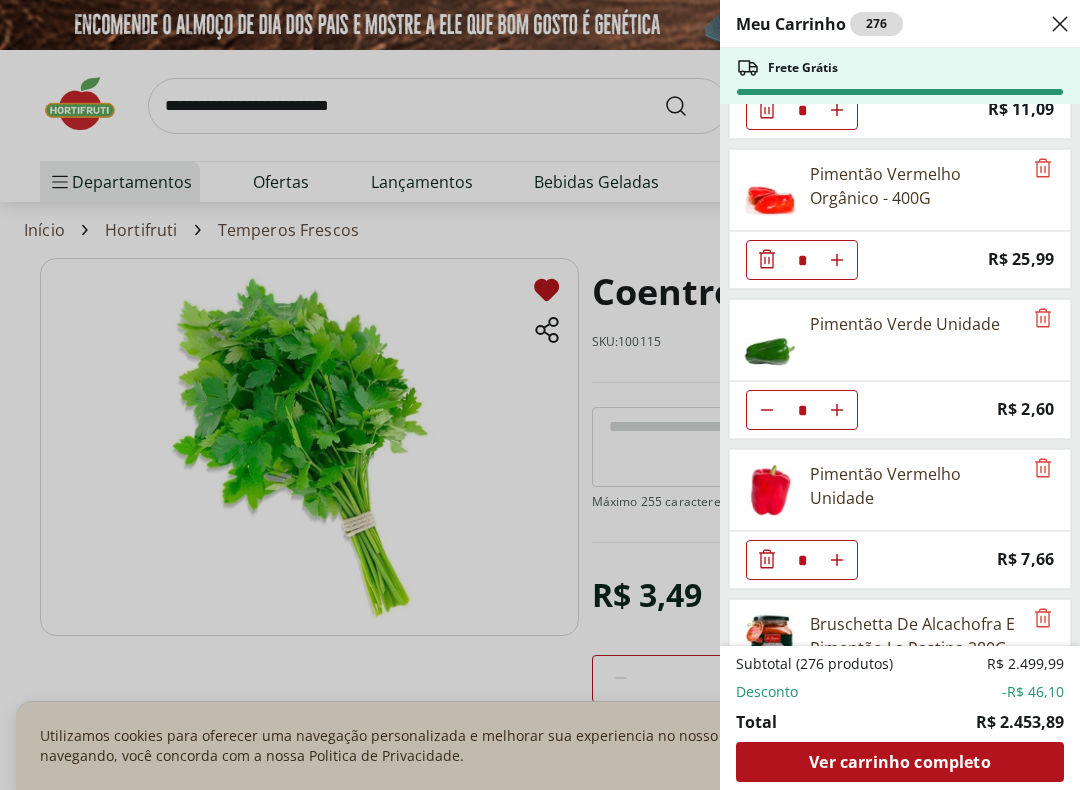 scroll, scrollTop: 18415, scrollLeft: 0, axis: vertical 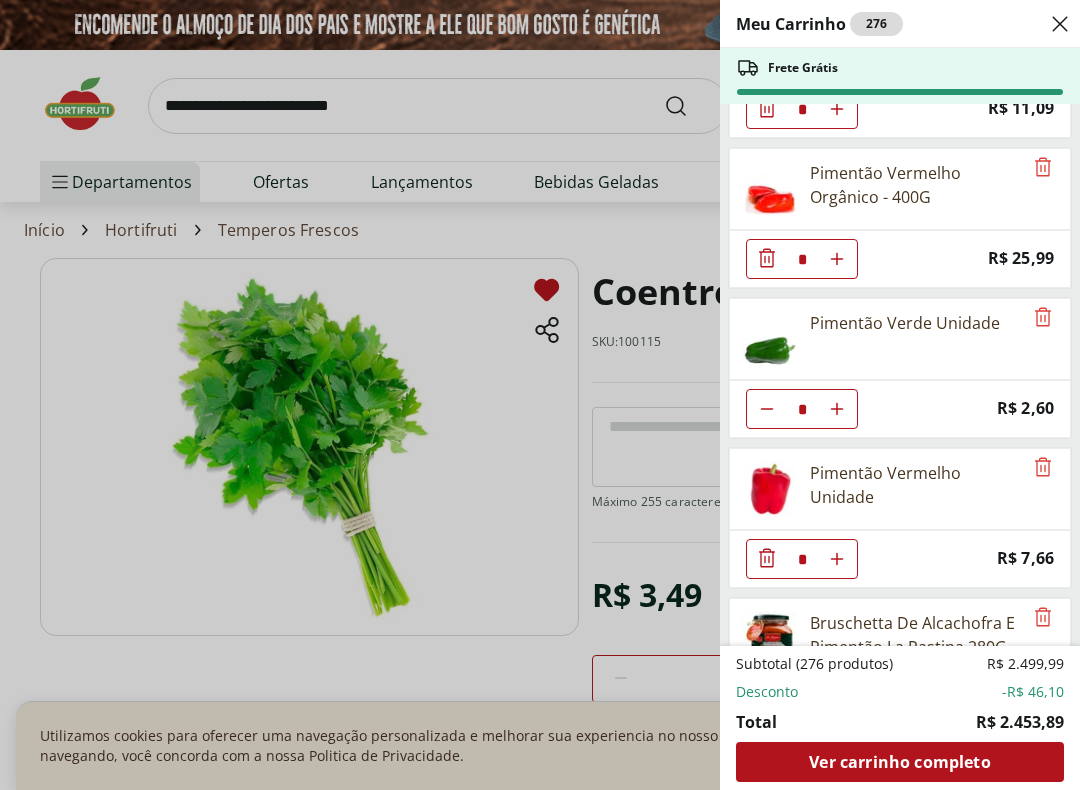 click 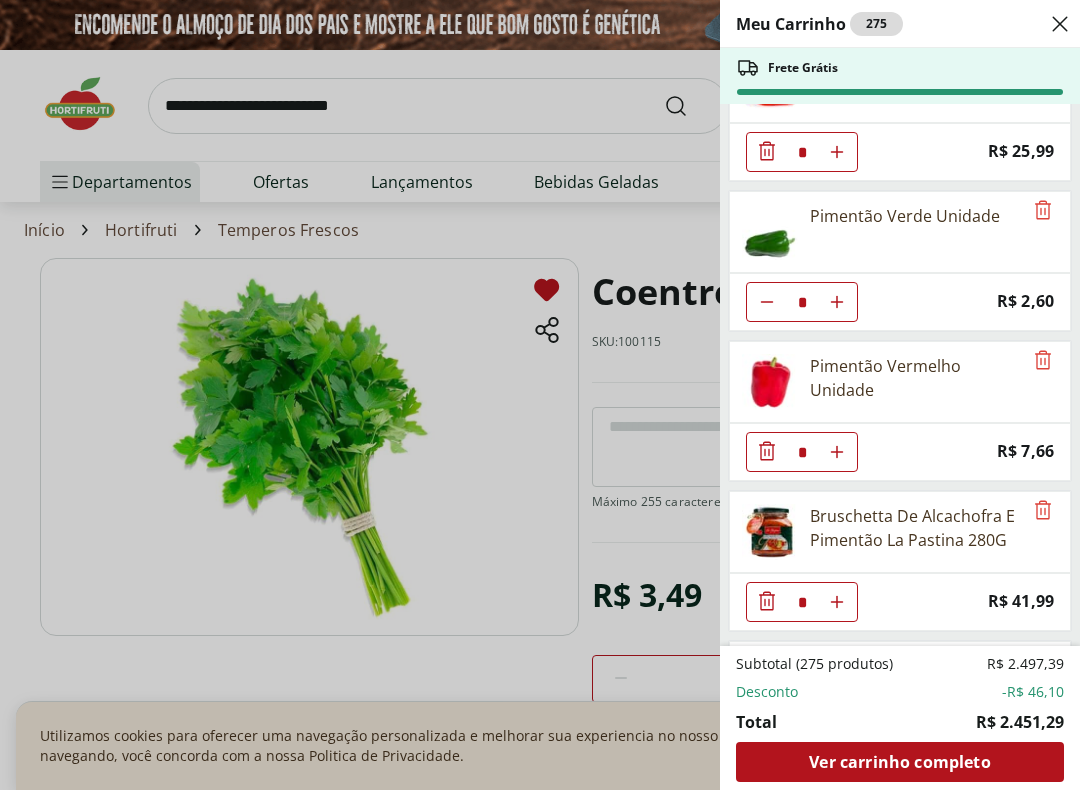 scroll, scrollTop: 18544, scrollLeft: 0, axis: vertical 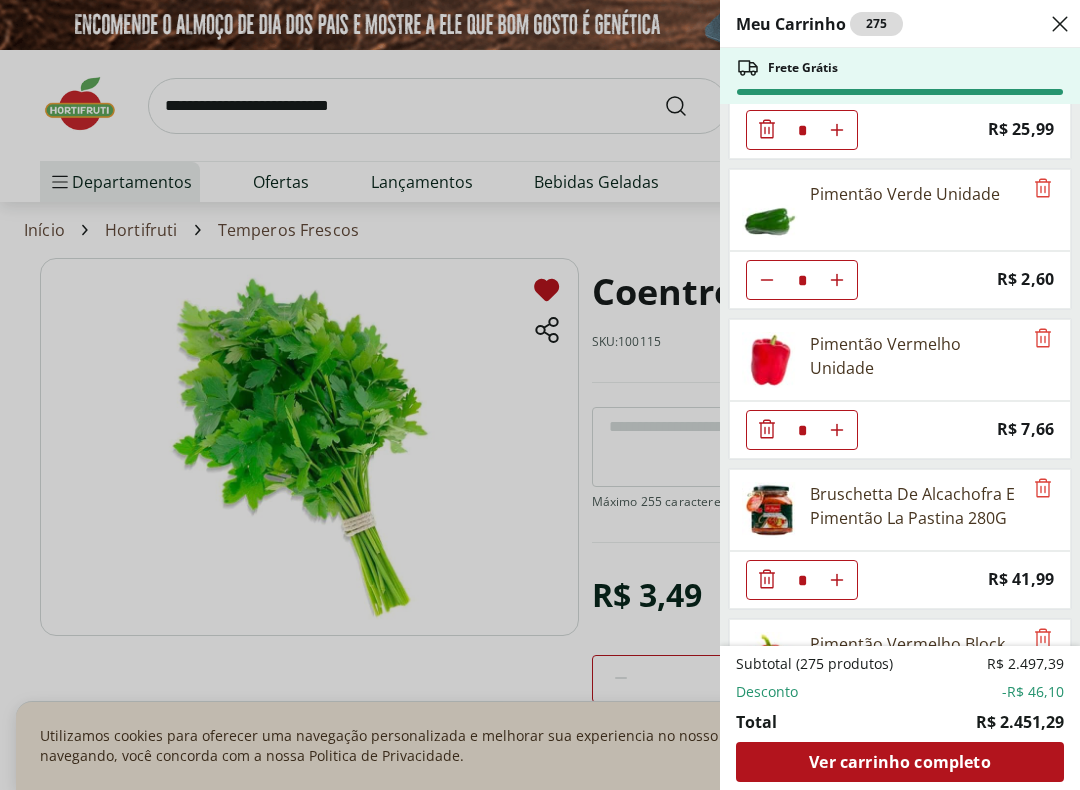 click 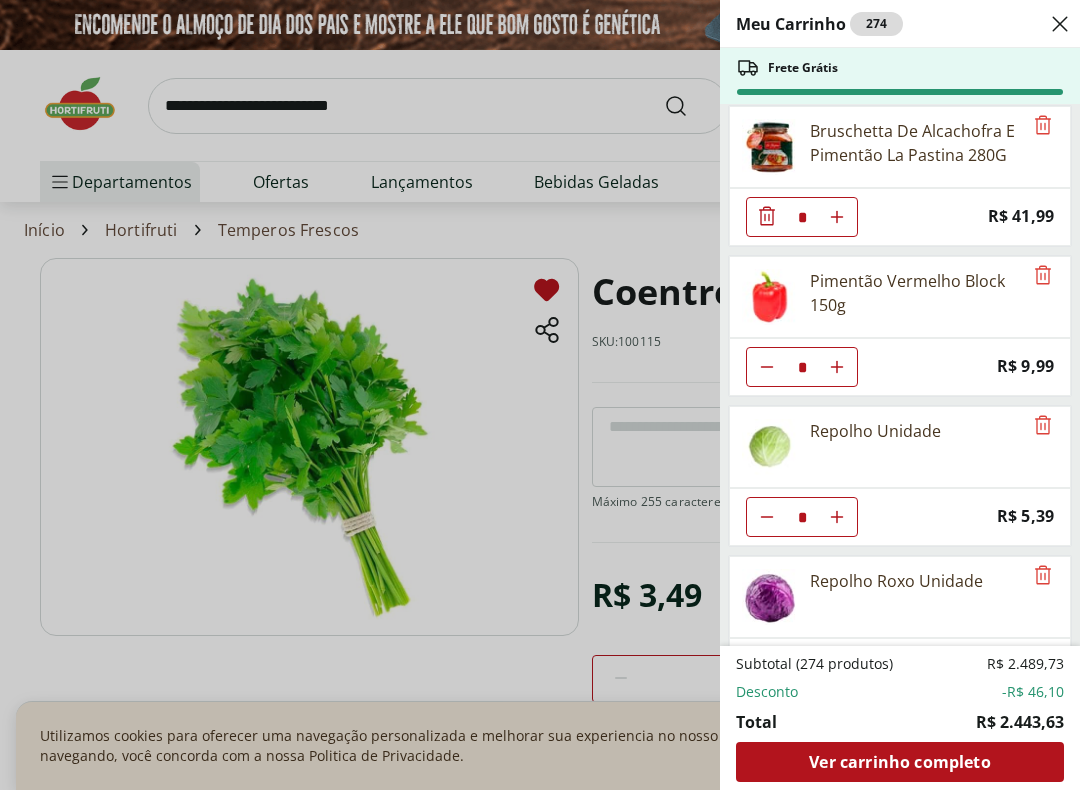 scroll, scrollTop: 18758, scrollLeft: 0, axis: vertical 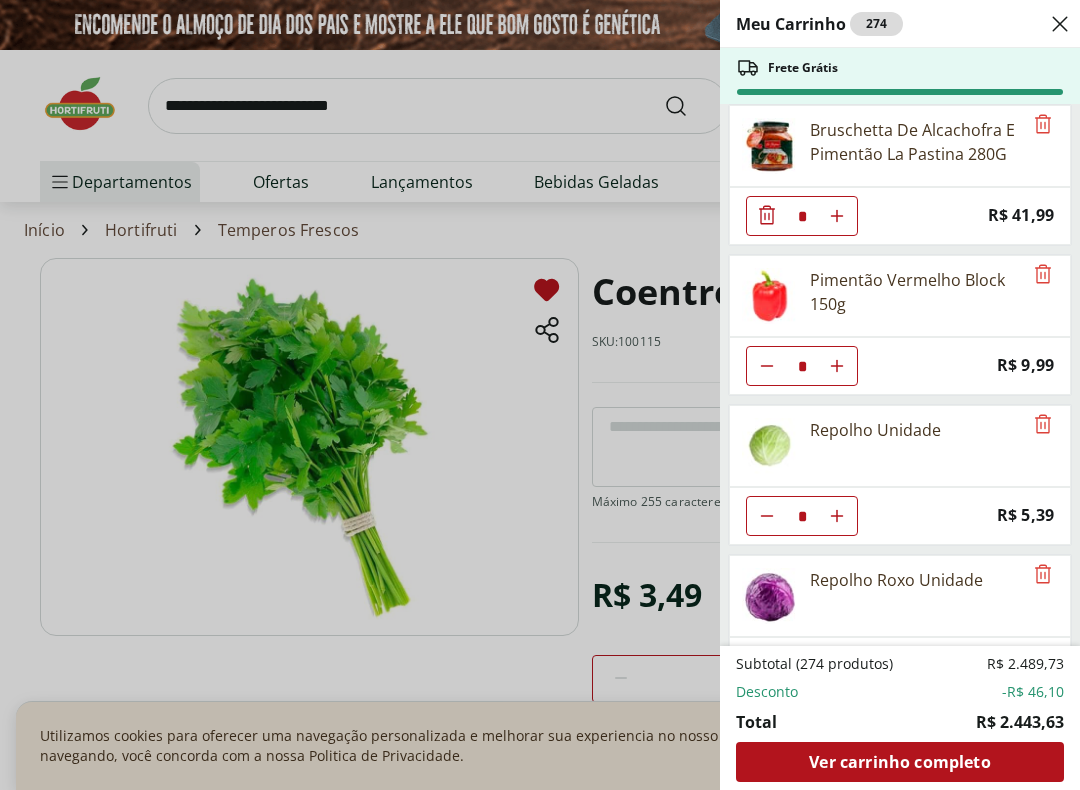 click at bounding box center (767, -18534) 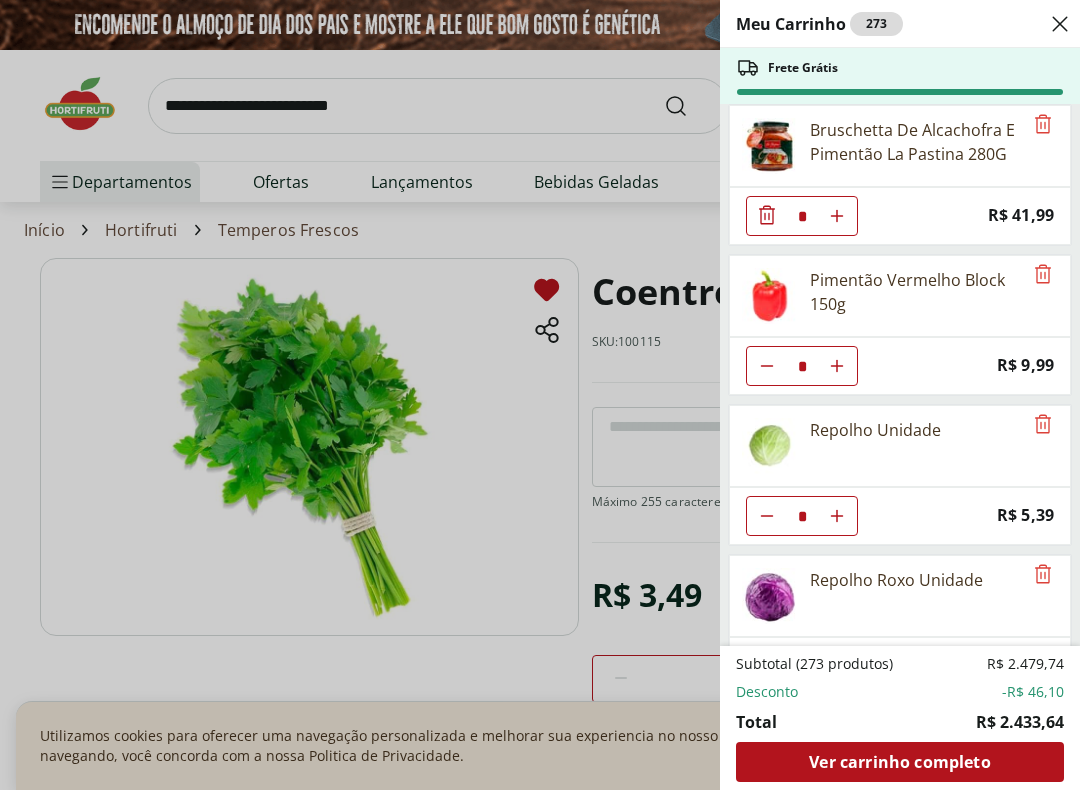 click at bounding box center [767, -18534] 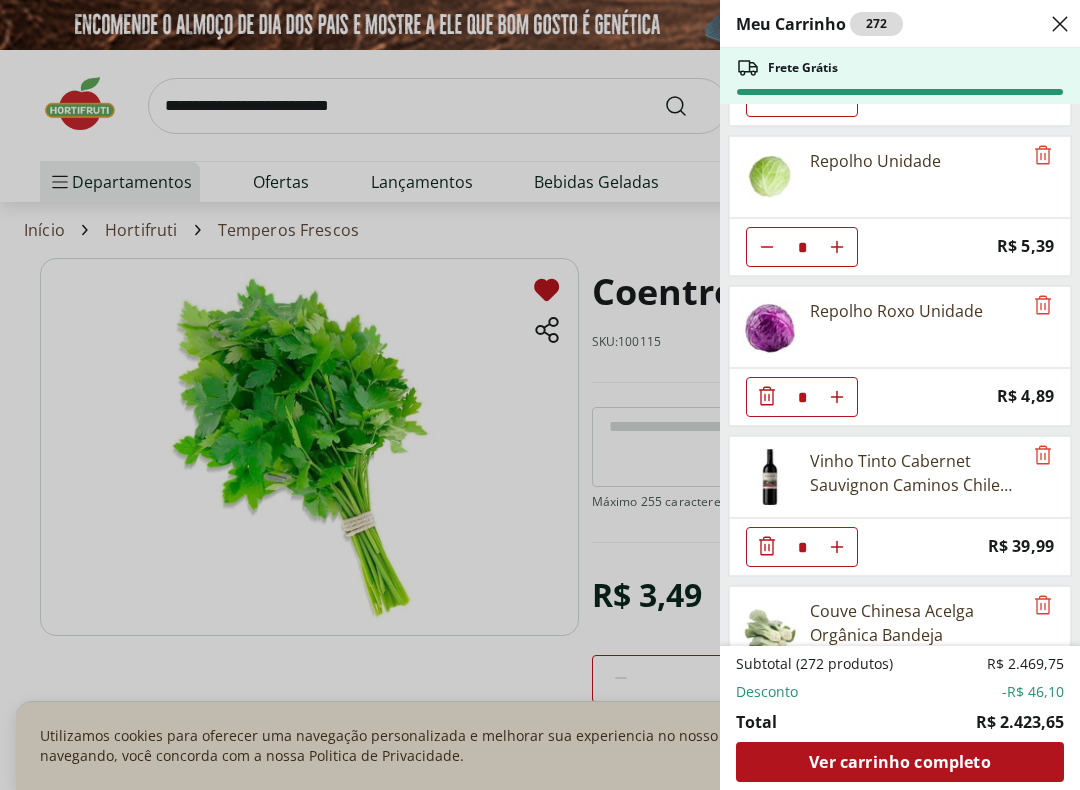 scroll, scrollTop: 19028, scrollLeft: 0, axis: vertical 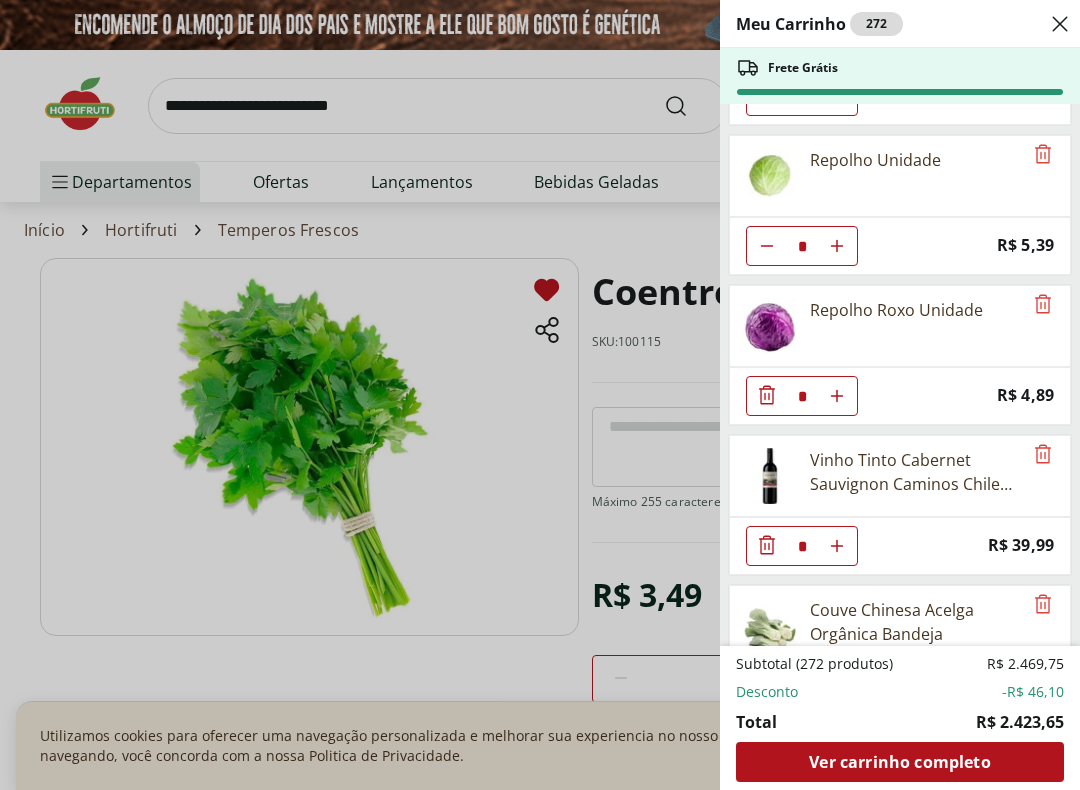 click on "* Price: R$ 5,39" at bounding box center (900, 246) 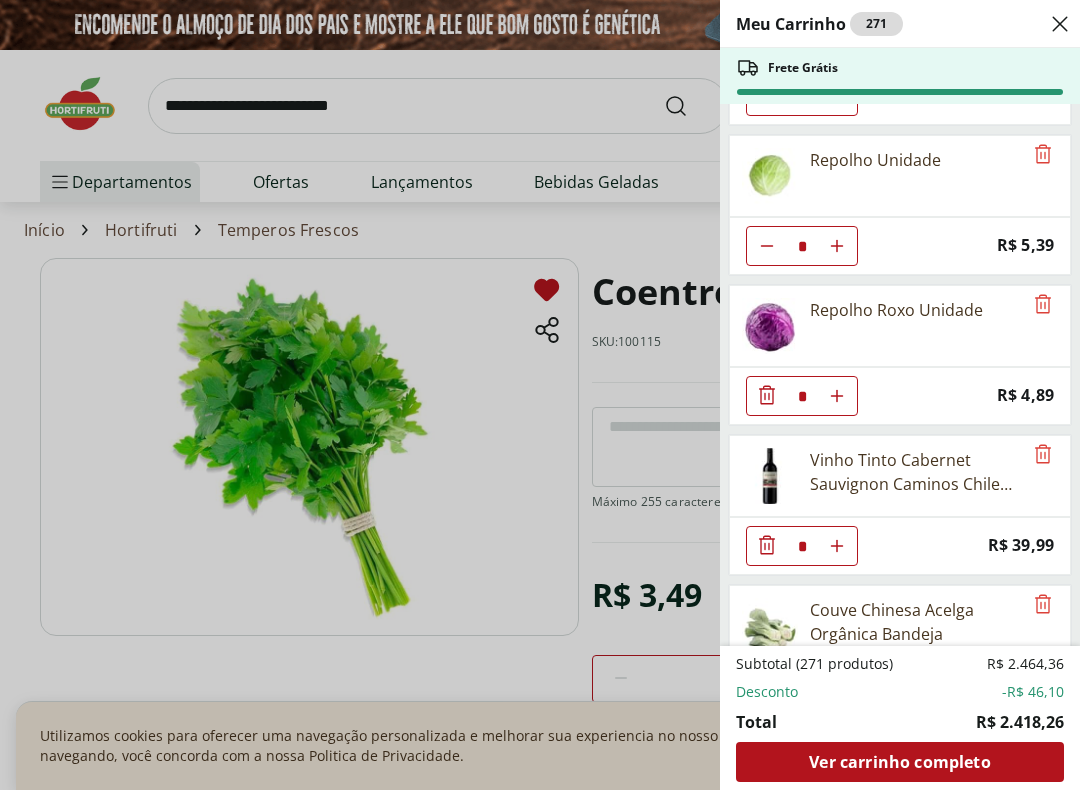 click 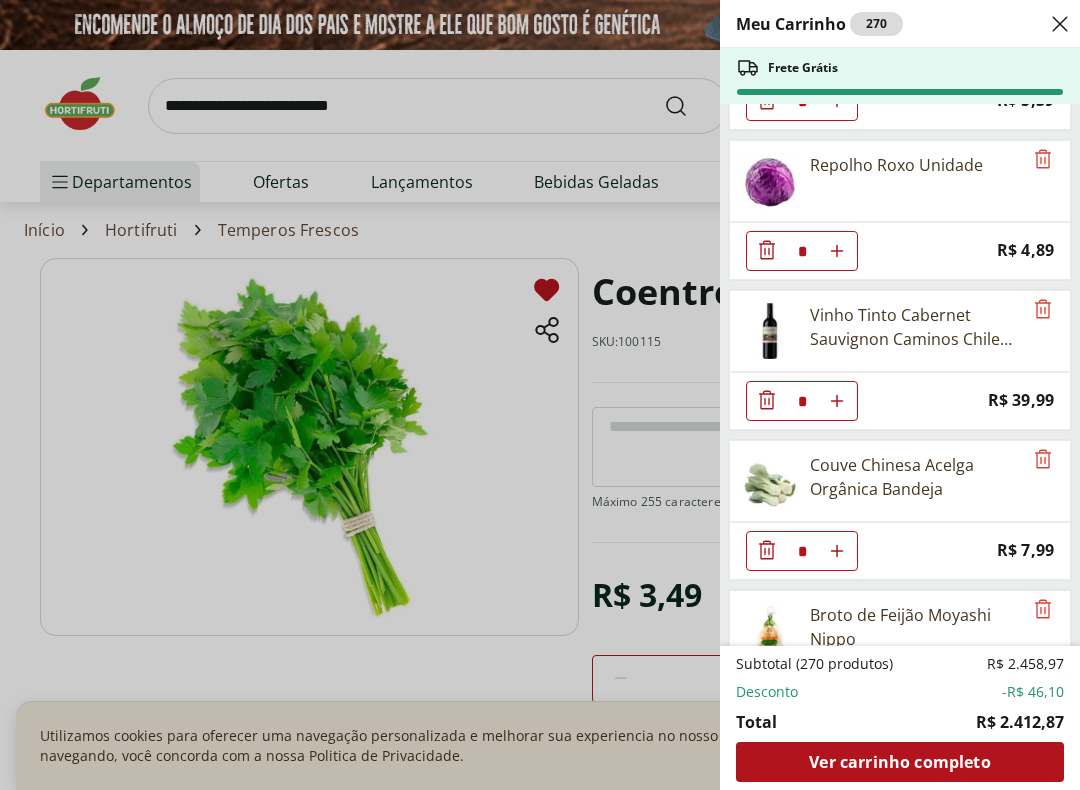 scroll, scrollTop: 19169, scrollLeft: 0, axis: vertical 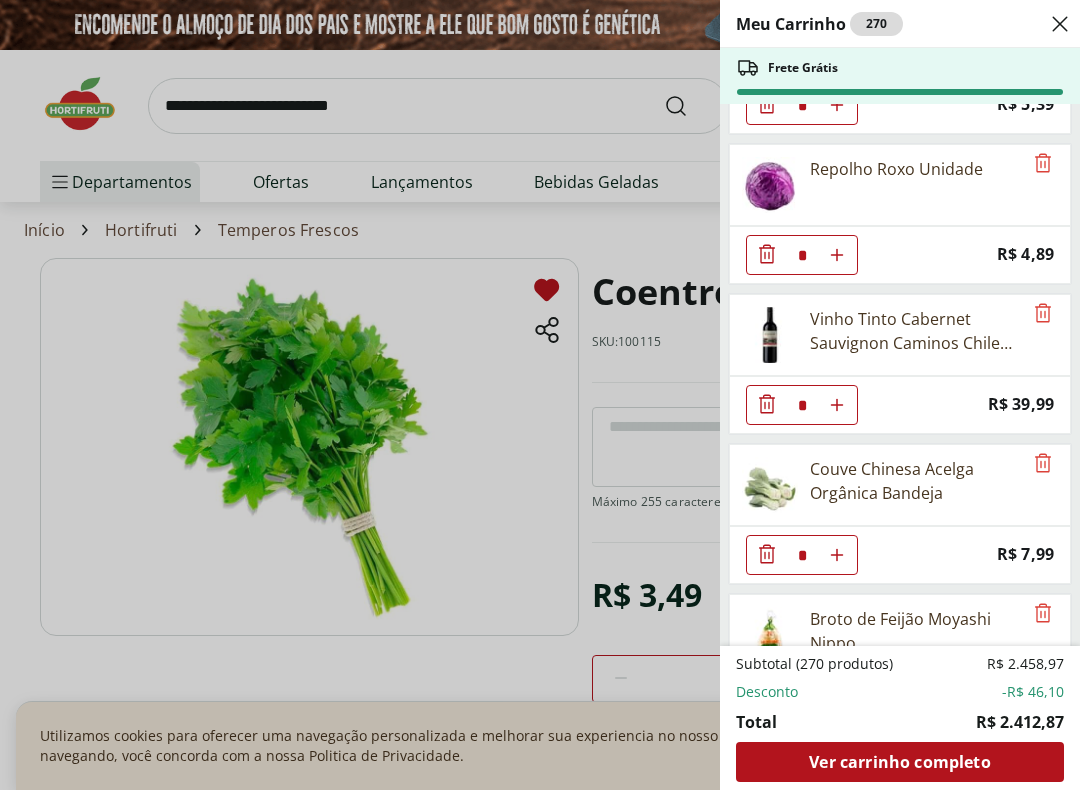 click 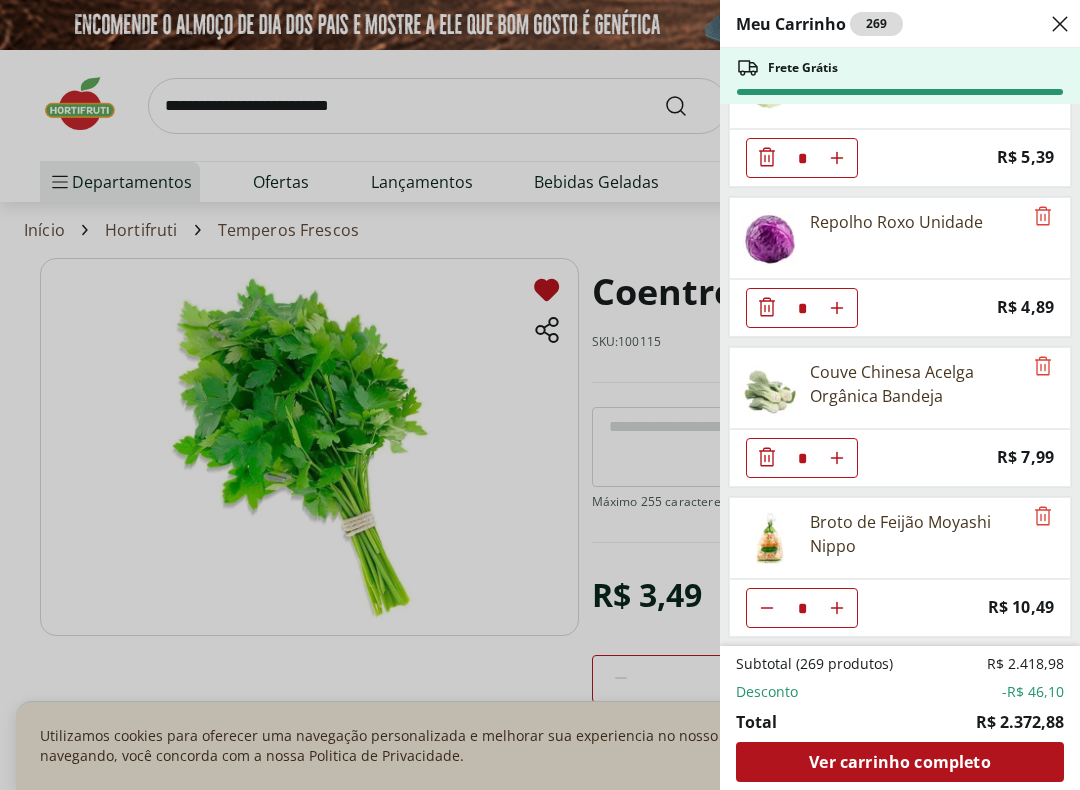 click 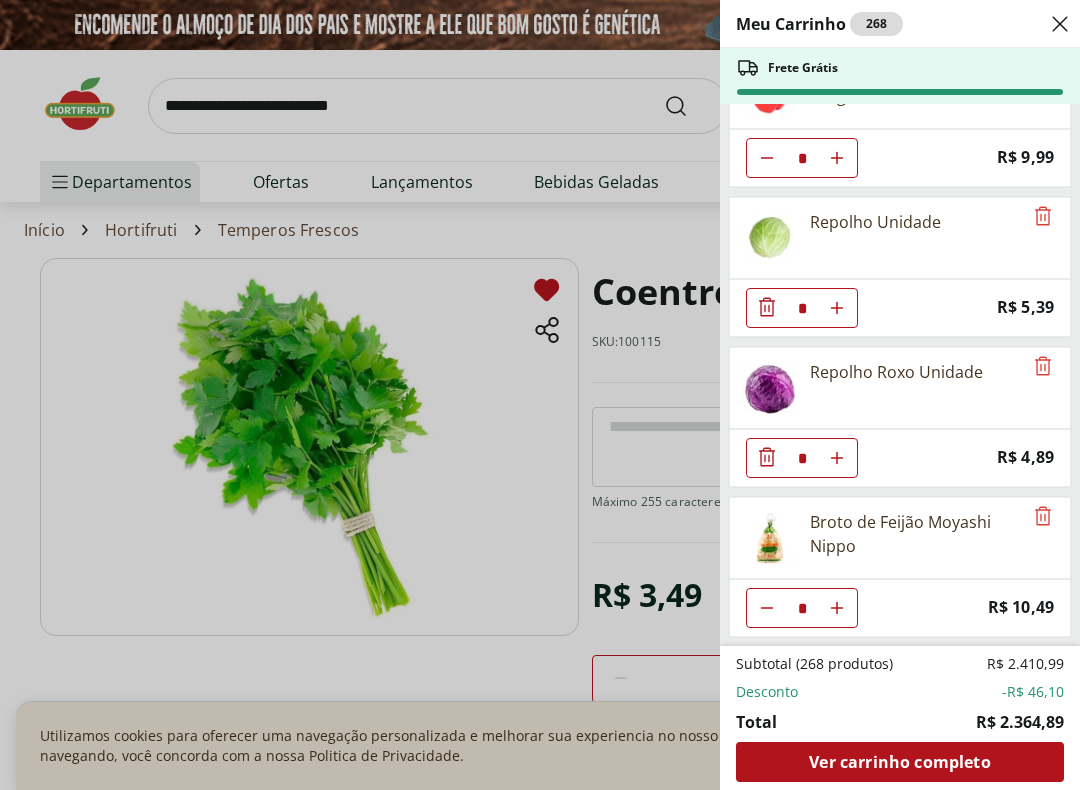 scroll, scrollTop: 18966, scrollLeft: 0, axis: vertical 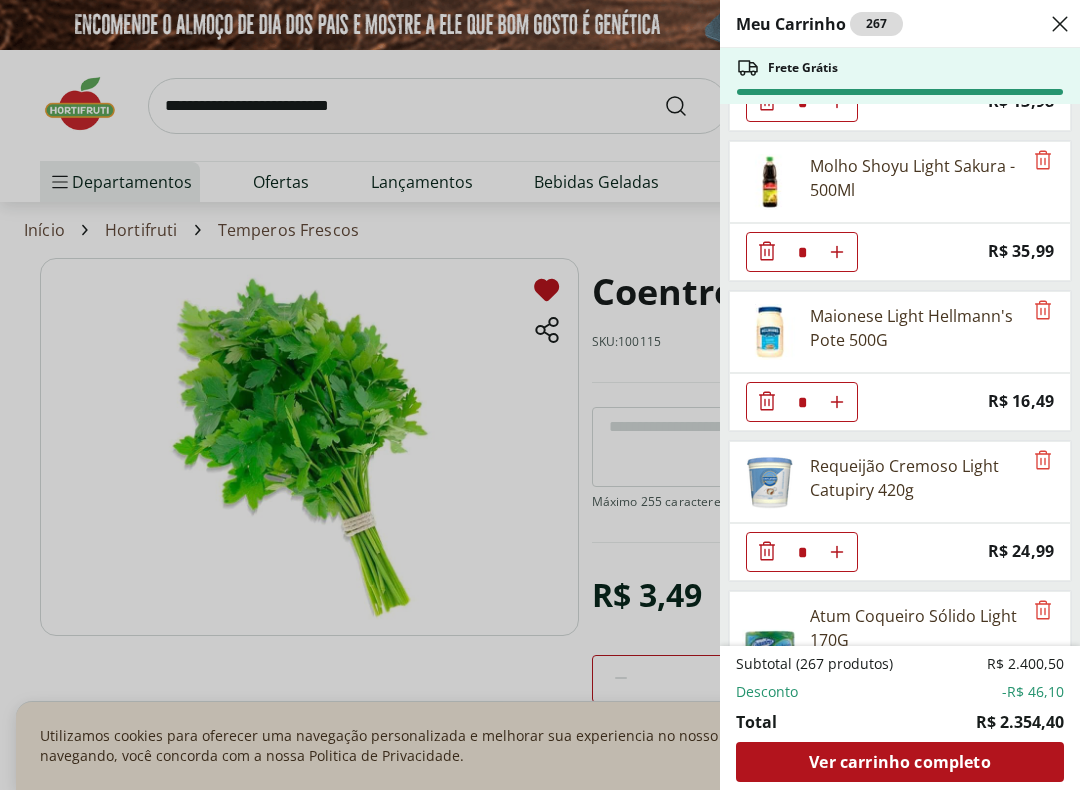 click on "Meu Carrinho 267 Frete Grátis Cogumelo Paris Orgânico 200g Unidade * Original price: R$ [PRICE] Price: R$ [PRICE] Laranja Pera Natural da Terra 3kg * Price: R$ [PRICE] Uva Verde sem Semente Natural da Terra 500g * Price: R$ [PRICE] Laranja Lima Natural da Terra 1,5kg * Price: R$ [PRICE] Maçã em pacote Natural da Terra 1kg * Price: R$ [PRICE] Banan Prata Selecionada * Price: R$ [PRICE] Mamão Papaia Unidade * Price: R$ [PRICE] Abacaxi Unidade * Price: R$ [PRICE] Maracujá Azedo Unidade * Price: R$ [PRICE] Pera Williams Unidade * Price: R$ [PRICE] Limão Galego Unidade * Price: R$ [PRICE] Abacate Unidade * Price: R$ [PRICE] Blueberry Embalada 125g * Price: R$ [PRICE] PESSEGO DONNUT KG * Price: R$ [PRICE] Amora Embalada 100G * Price: R$ [PRICE] Fisális Porção 100G * Price: R$ [PRICE] Atemoia Unidade * Price: R$ [PRICE] Banana Maçã unidade ** Price: R$ [PRICE] Banana da Terra Unidade * Price: R$ [PRICE] Caqui Fuyu * Price: R$ [PRICE] Carambola Unidade * Price: R$ [PRICE] Goiaba Vermelha Unidade * Price: R$ [PRICE] Lima da Pérsia Unidade" at bounding box center (540, 395) 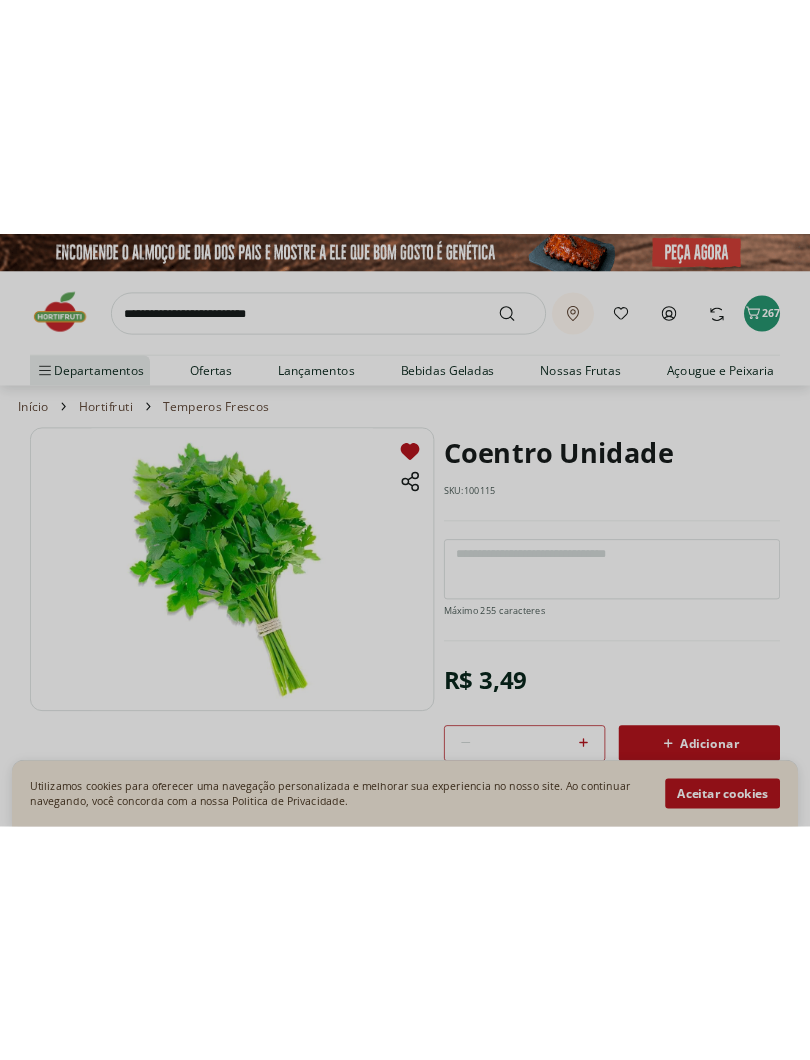scroll, scrollTop: 17005, scrollLeft: 0, axis: vertical 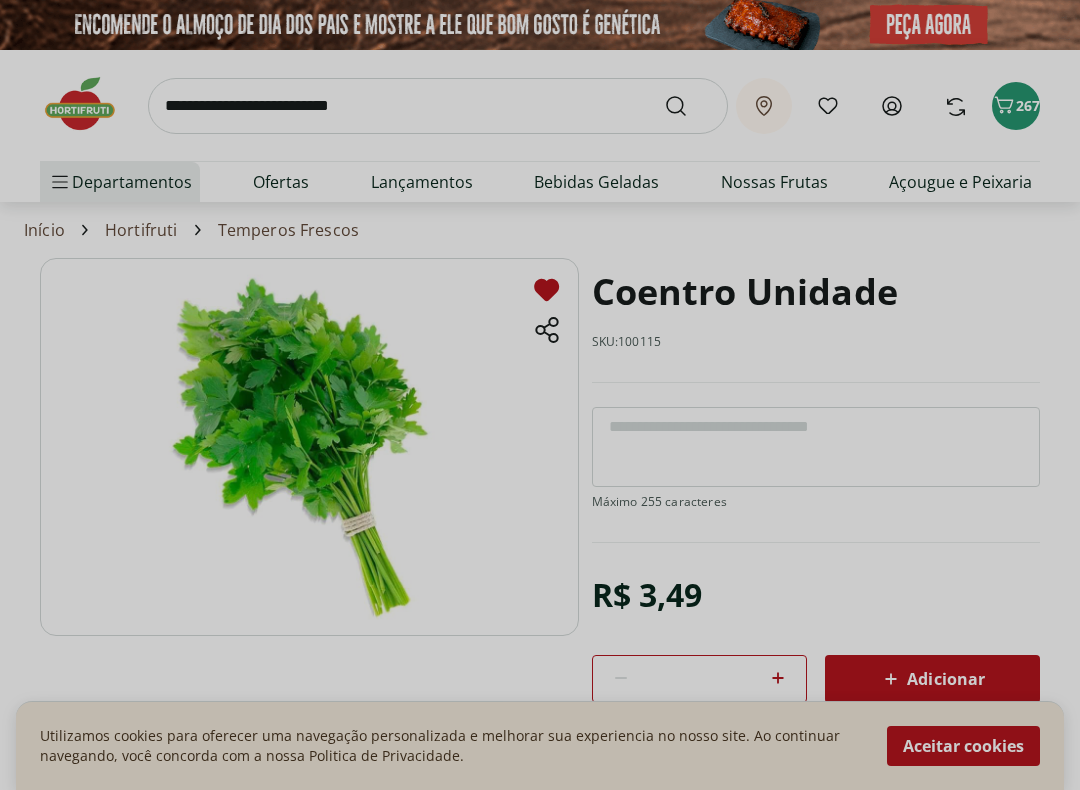 click on "Meu Carrinho 267 Frete Grátis Cogumelo Paris Orgânico 200g Unidade * Original price: R$ [PRICE] Price: R$ [PRICE] Laranja Pera Natural da Terra 3kg * Price: R$ [PRICE] Uva Verde sem Semente Natural da Terra 500g * Price: R$ [PRICE] Laranja Lima Natural da Terra 1,5kg * Price: R$ [PRICE] Maçã em pacote Natural da Terra 1kg * Price: R$ [PRICE] Banan Prata Selecionada * Price: R$ [PRICE] Mamão Papaia Unidade * Price: R$ [PRICE] Abacaxi Unidade * Price: R$ [PRICE] Maracujá Azedo Unidade * Price: R$ [PRICE] Pera Williams Unidade * Price: R$ [PRICE] Limão Galego Unidade * Price: R$ [PRICE] Abacate Unidade * Price: R$ [PRICE] Blueberry Embalada 125g * Price: R$ [PRICE] PESSEGO DONNUT KG * Price: R$ [PRICE] Amora Embalada 100G * Price: R$ [PRICE] Fisális Porção 100G * Price: R$ [PRICE] Atemoia Unidade * Price: R$ [PRICE] Banana Maçã unidade ** Price: R$ [PRICE] Banana da Terra Unidade * Price: R$ [PRICE] Caqui Fuyu * Price: R$ [PRICE] Carambola Unidade * Price: R$ [PRICE] Goiaba Vermelha Unidade * Price: R$ [PRICE] Lima da Pérsia Unidade" at bounding box center (540, 395) 